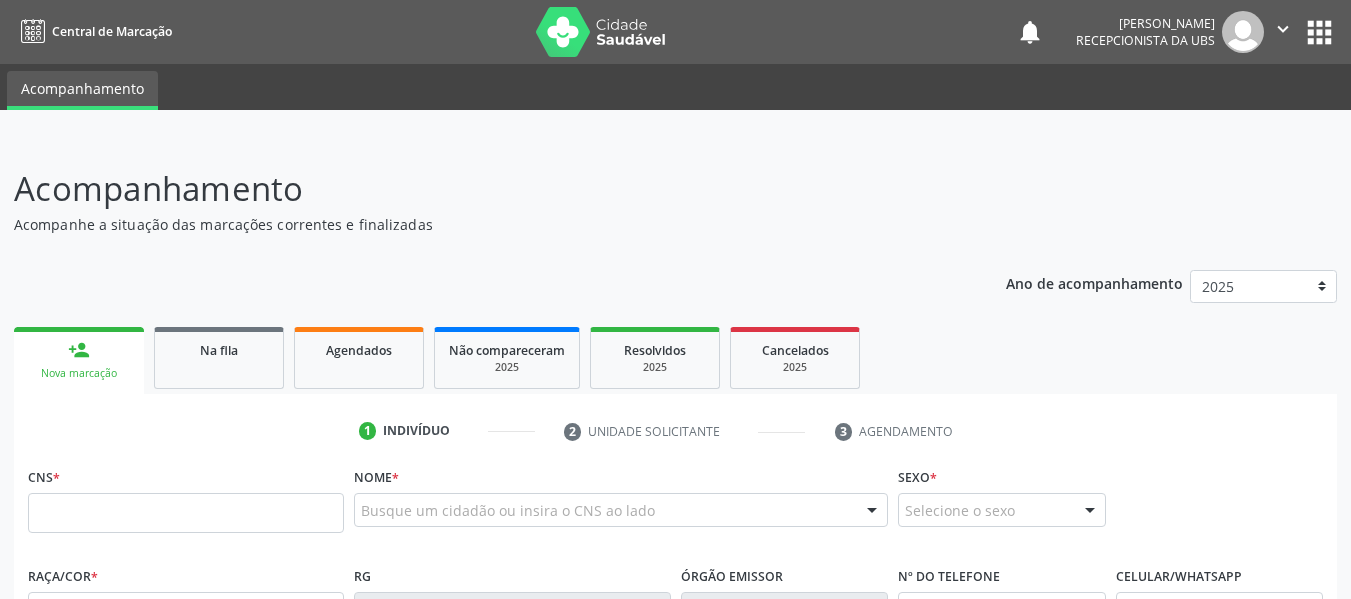 scroll, scrollTop: 0, scrollLeft: 0, axis: both 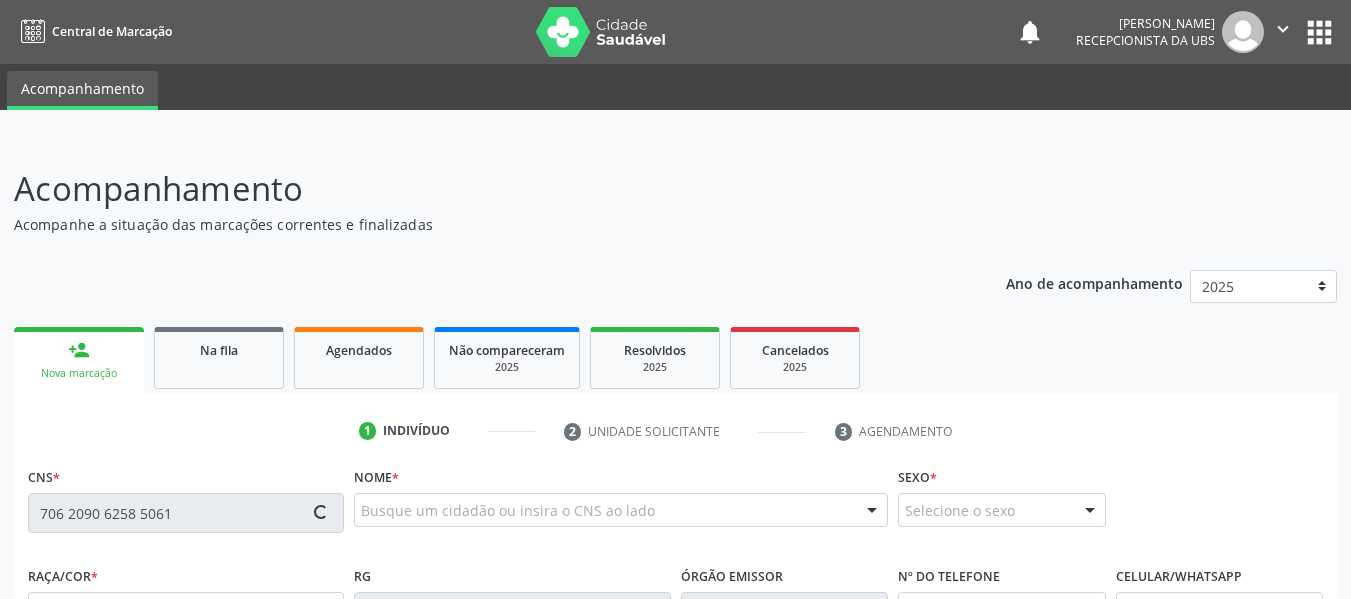 type on "706 2090 6258 5061" 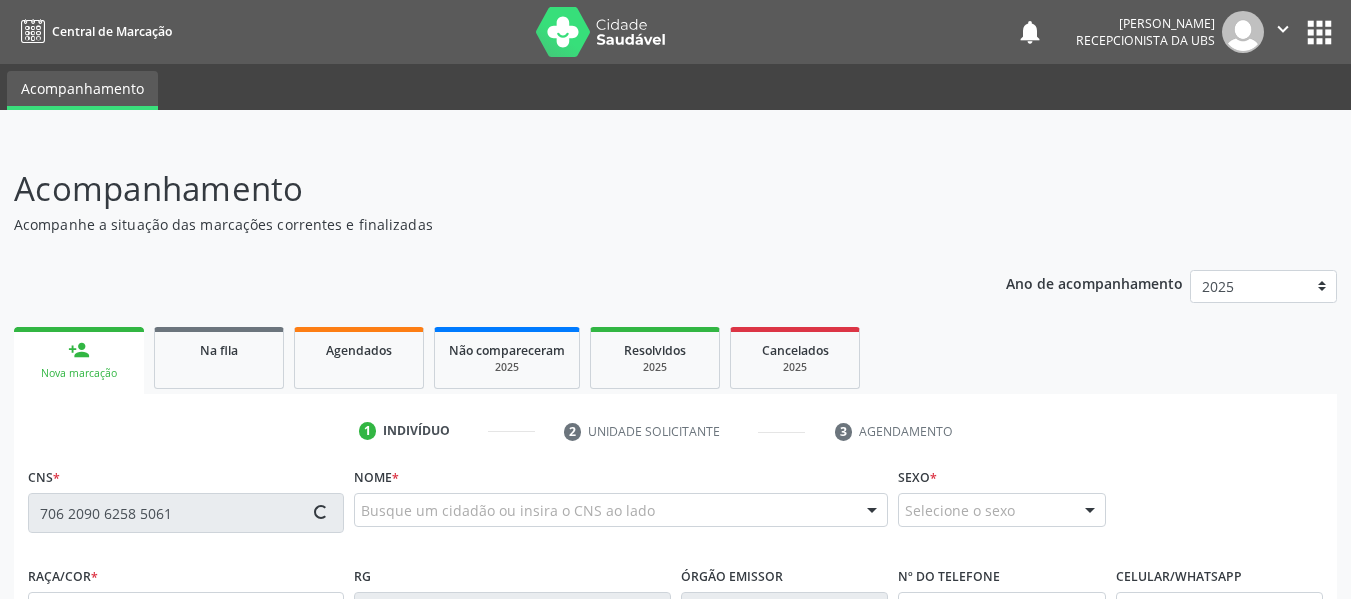 type 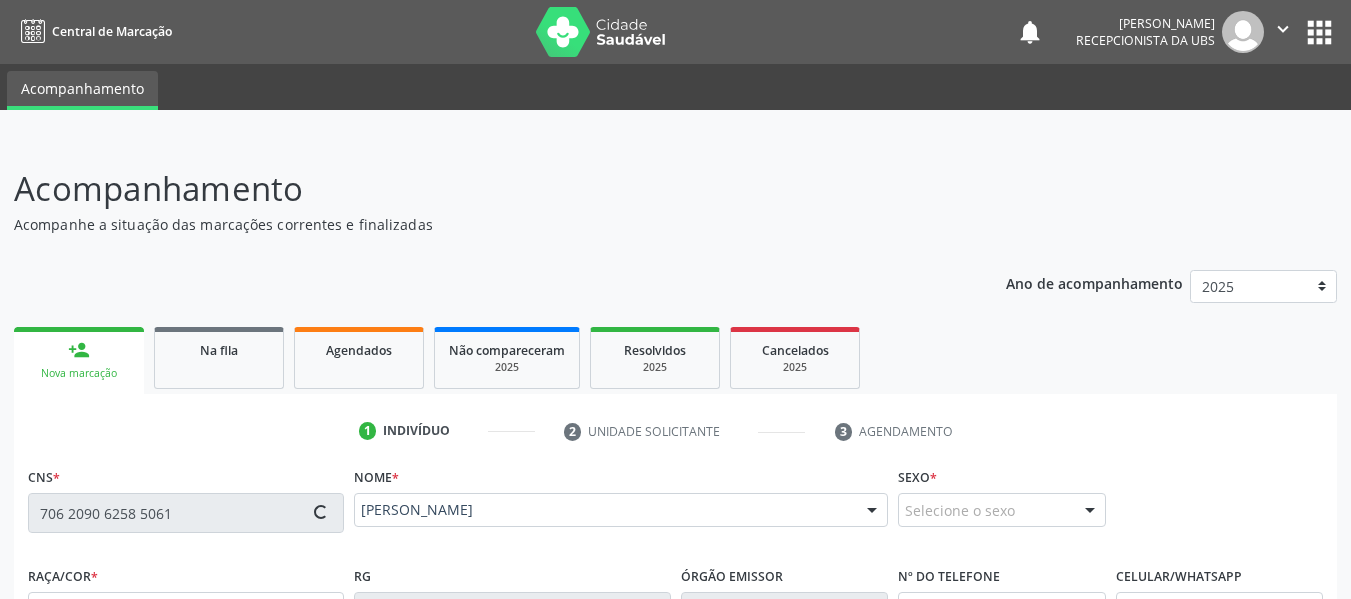 type on "[PHONE_NUMBER]" 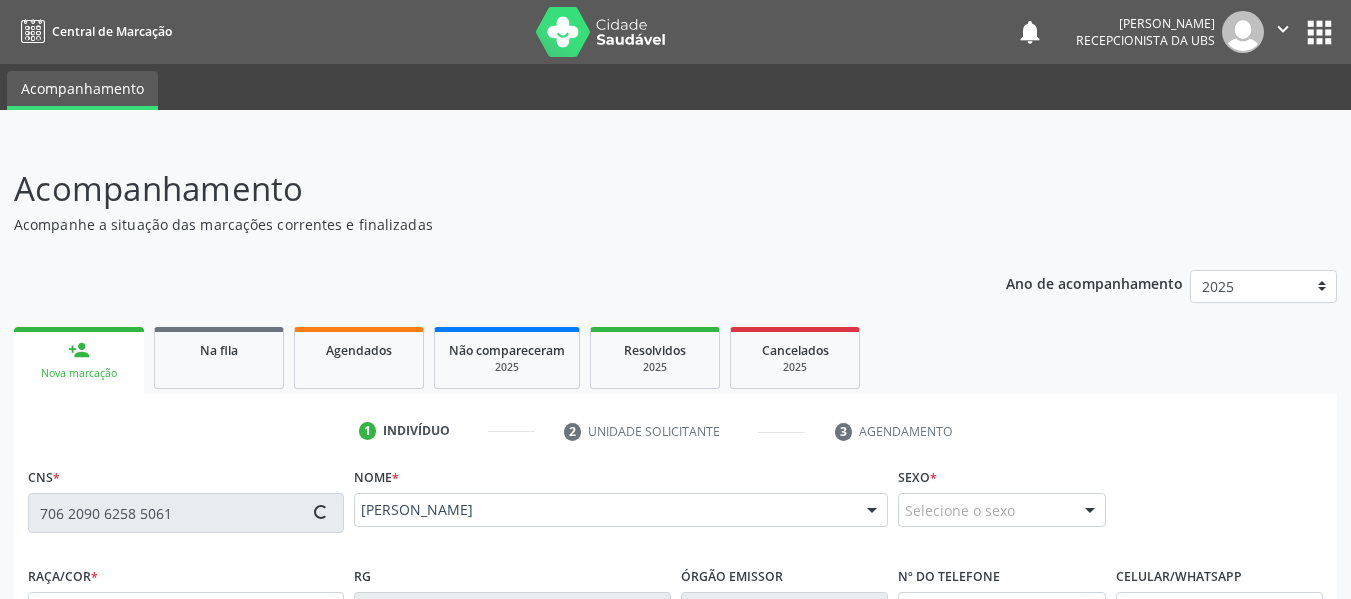 type on "[DATE]" 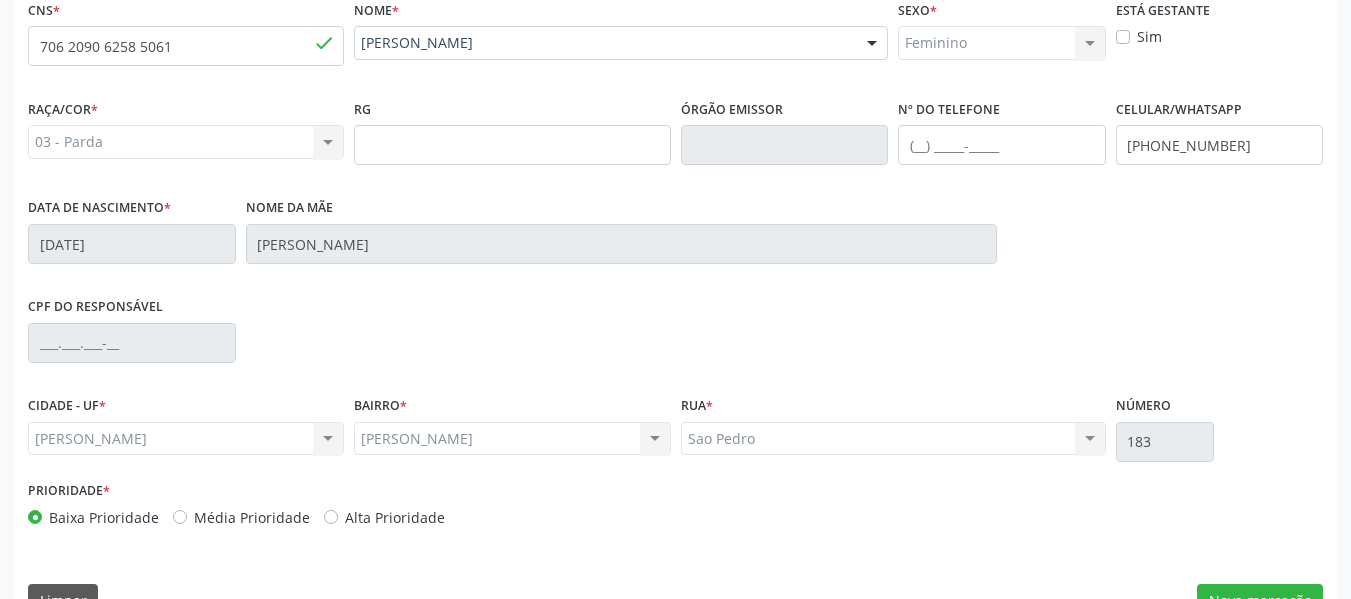scroll, scrollTop: 513, scrollLeft: 0, axis: vertical 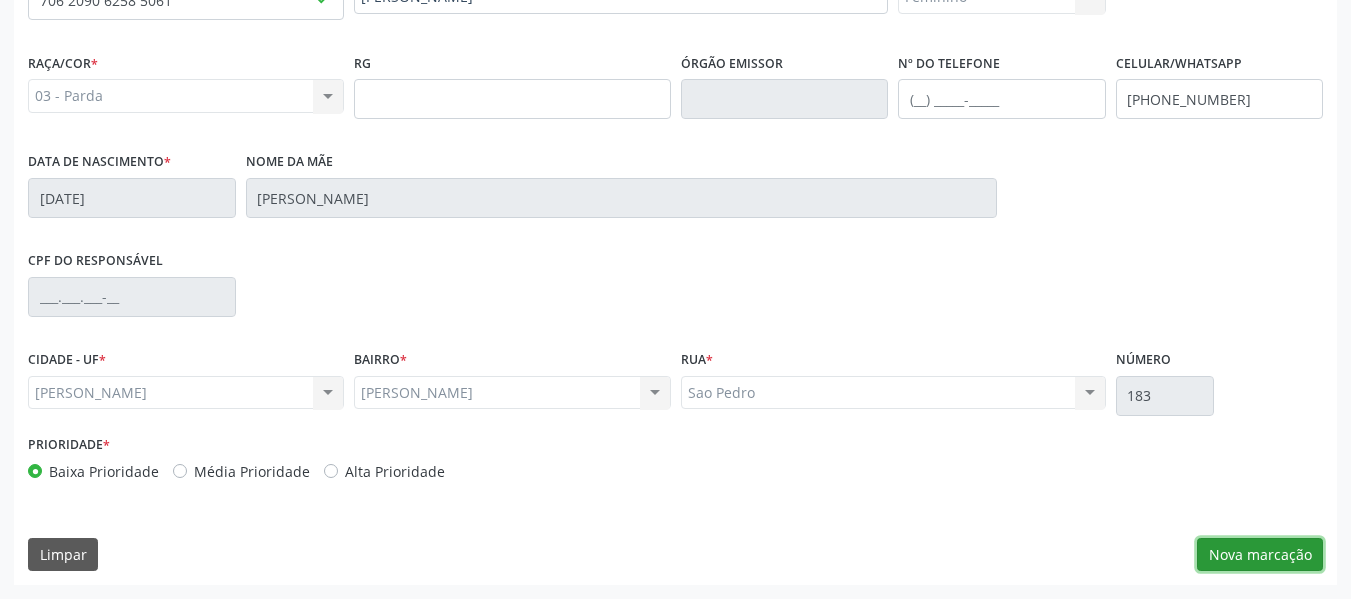 click on "Nova marcação" at bounding box center [1260, 555] 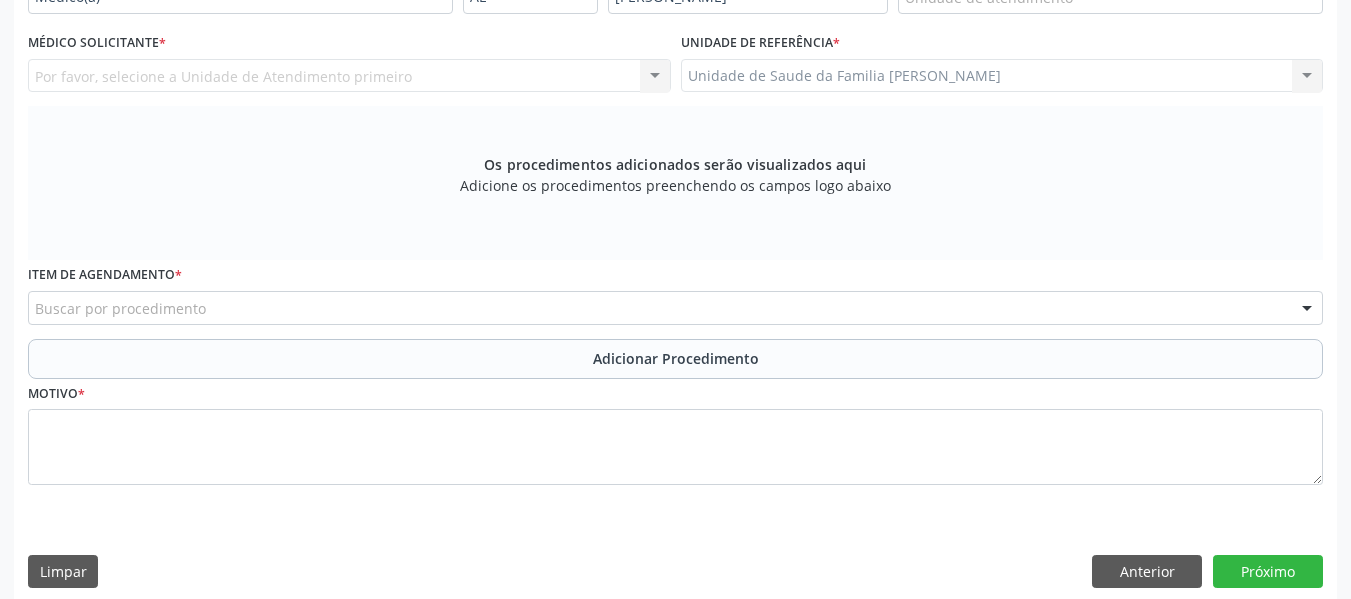 scroll, scrollTop: 473, scrollLeft: 0, axis: vertical 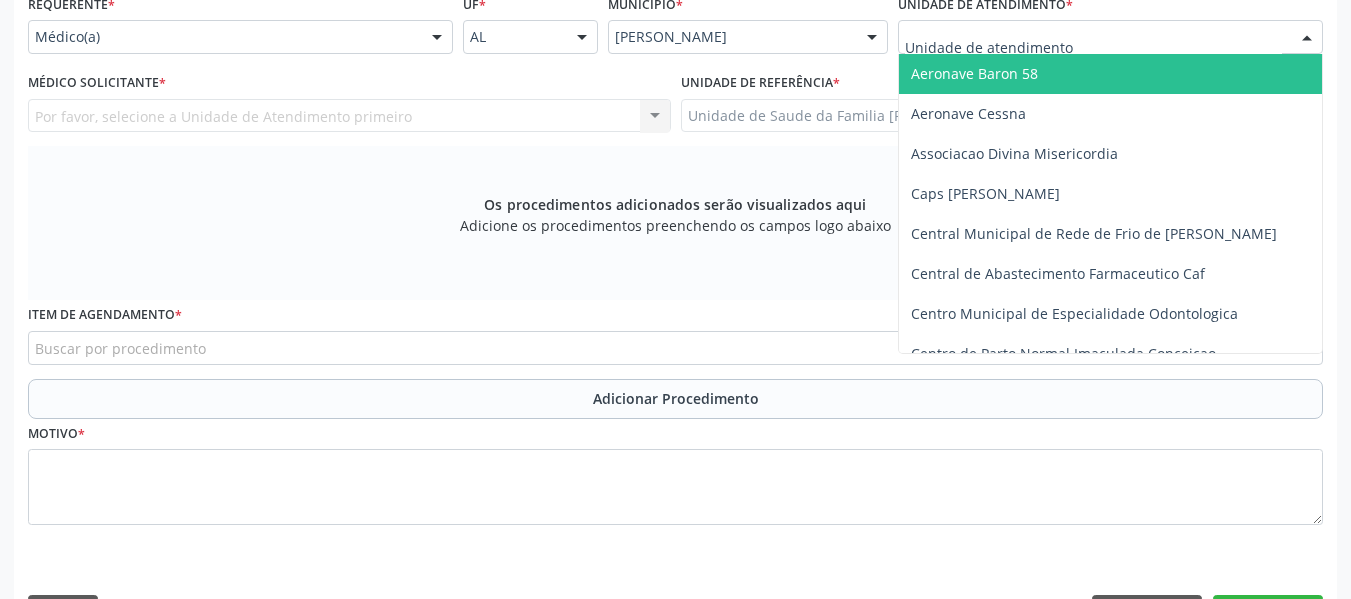 click at bounding box center (1307, 38) 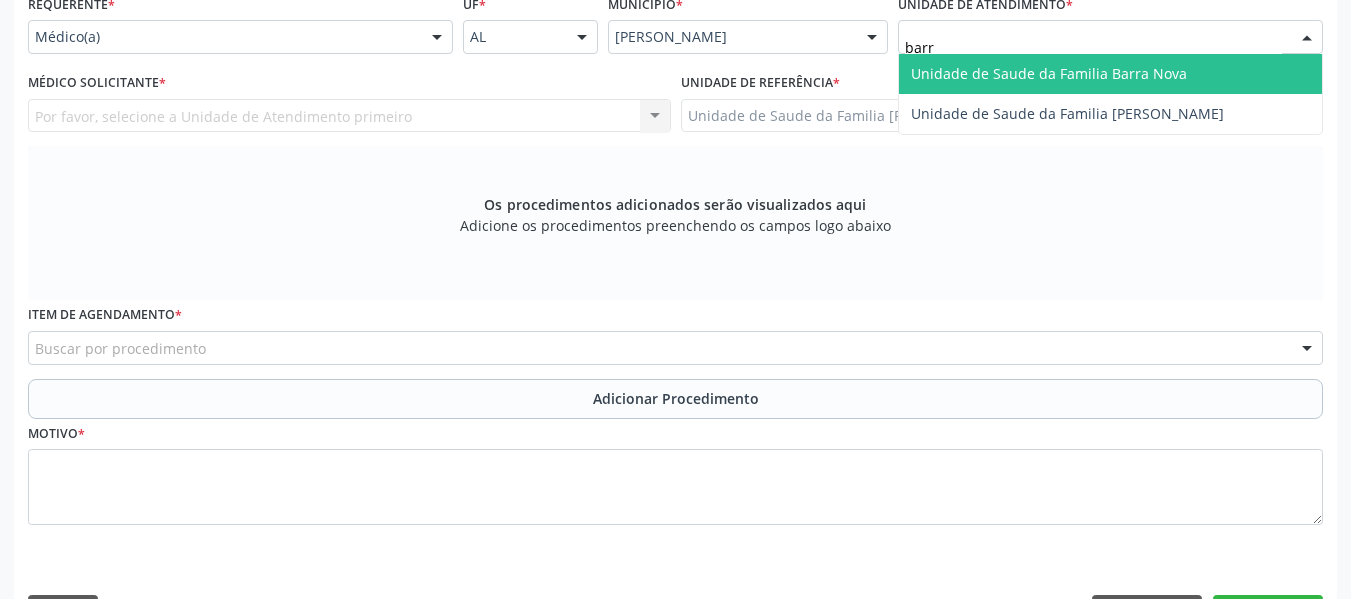 type on "barro" 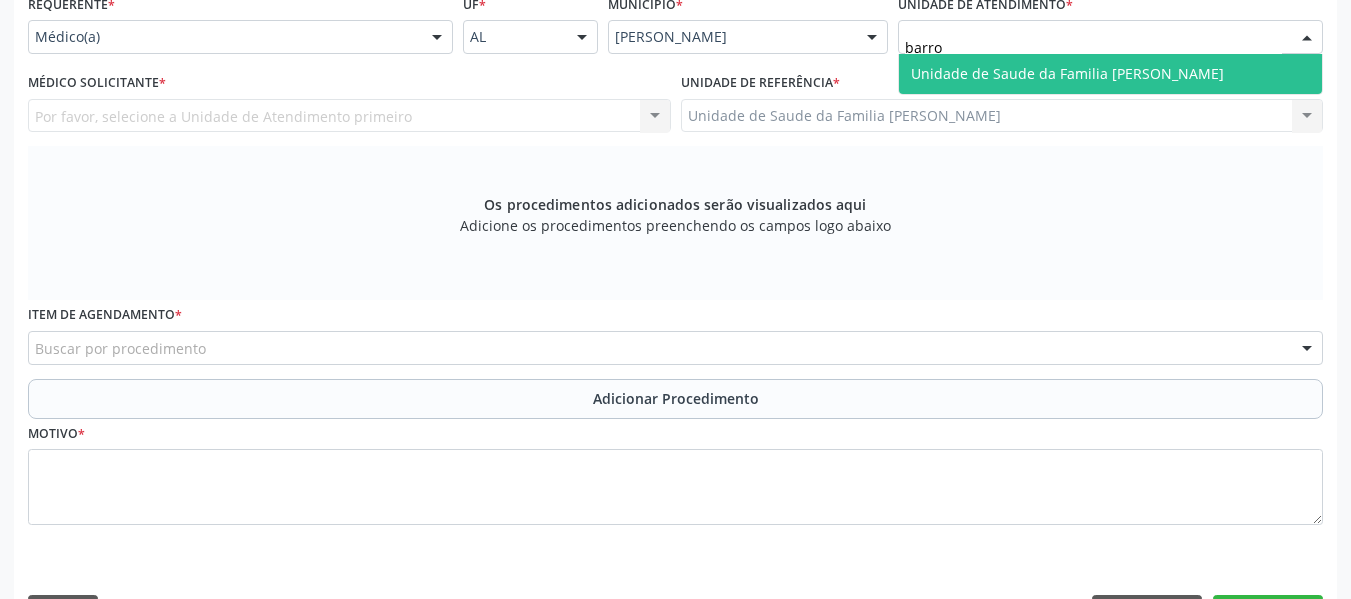click on "Unidade de Saude da Familia [PERSON_NAME]" at bounding box center (1110, 74) 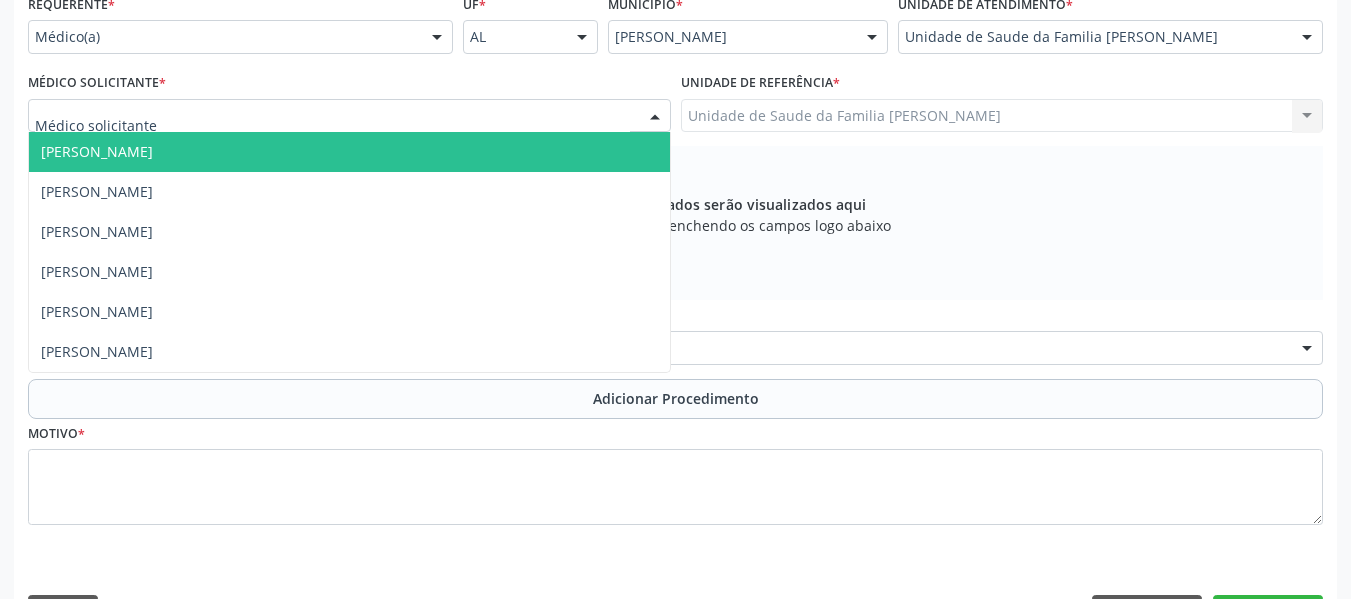 click at bounding box center [655, 117] 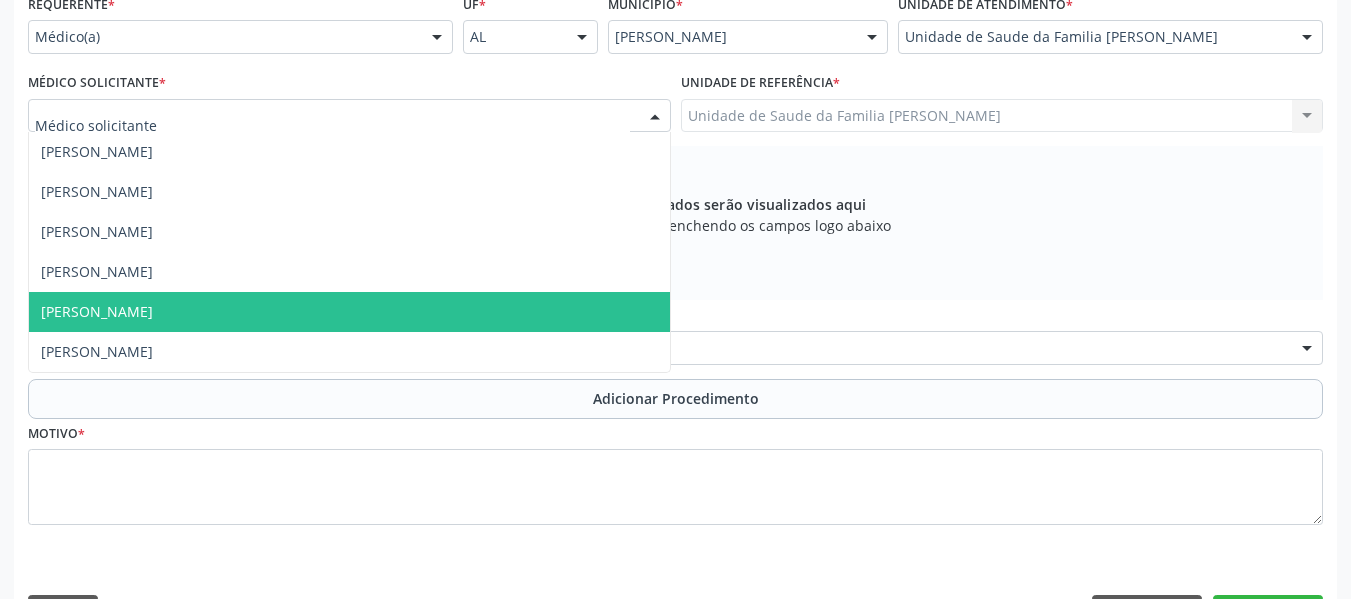 click on "[PERSON_NAME]" at bounding box center [97, 311] 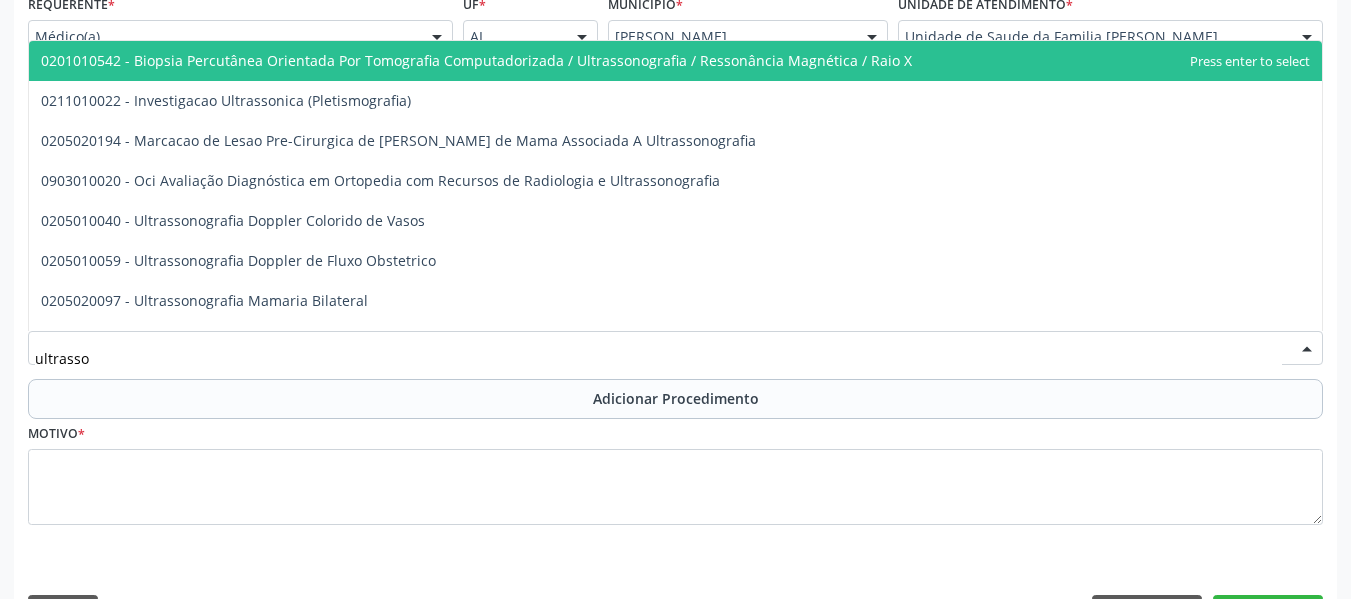 type on "ultrasson" 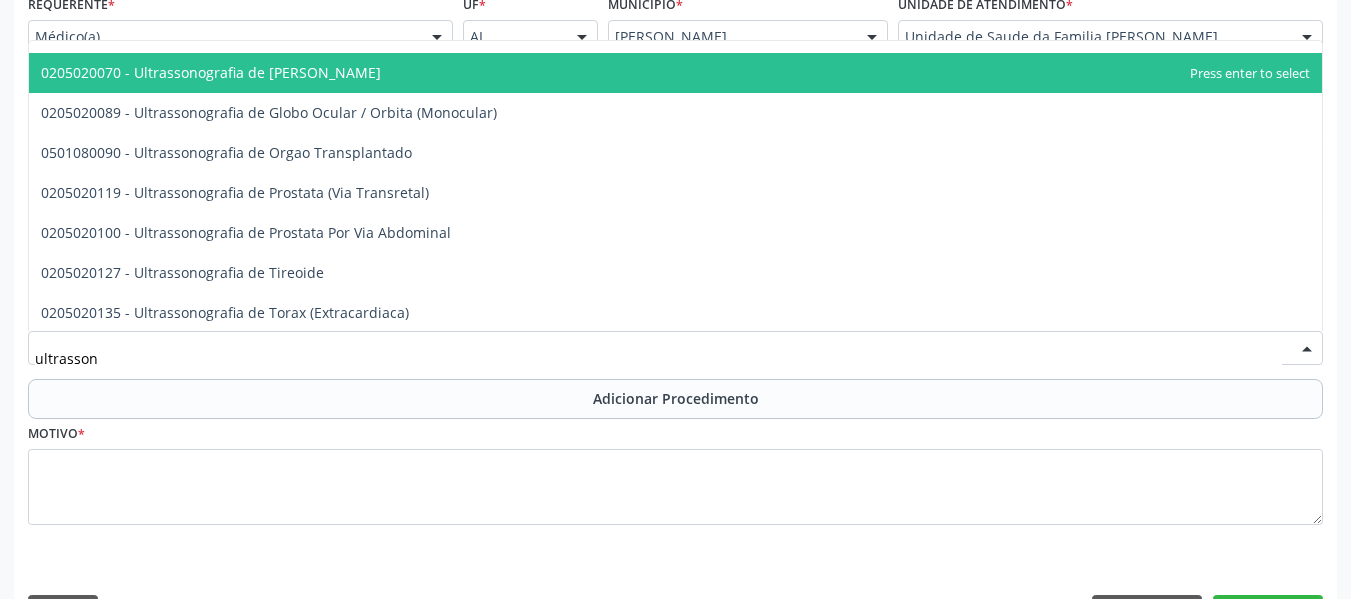 scroll, scrollTop: 590, scrollLeft: 0, axis: vertical 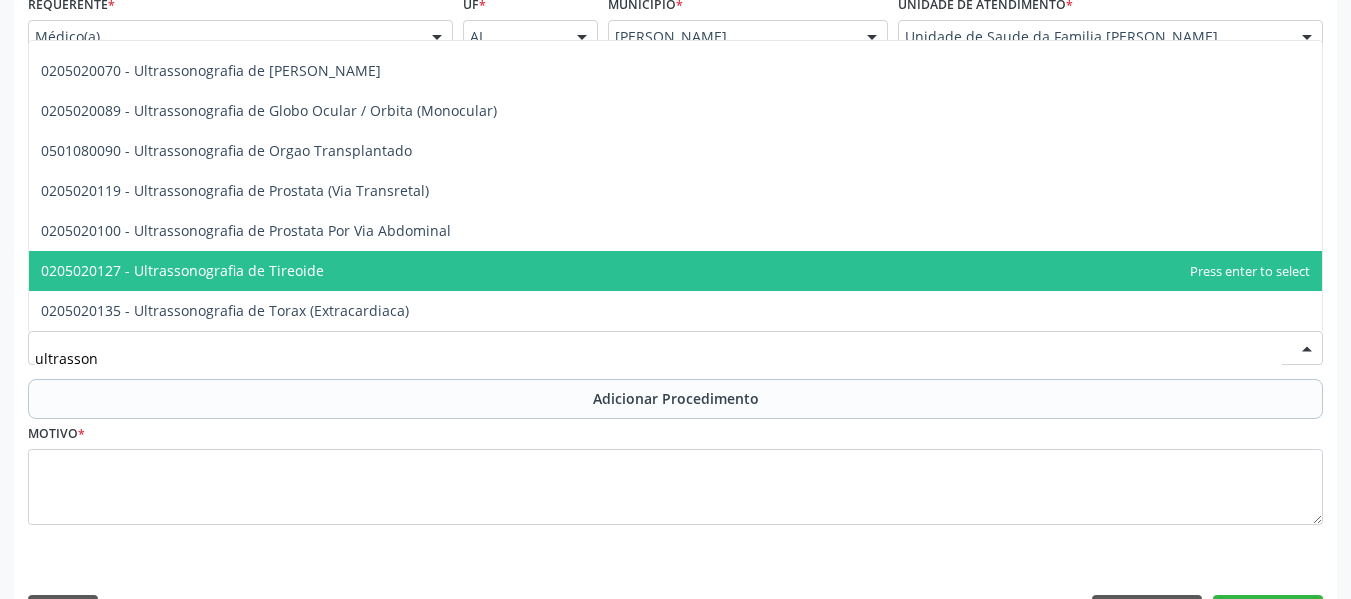 click on "0205020127 - Ultrassonografia de Tireoide" at bounding box center (182, 270) 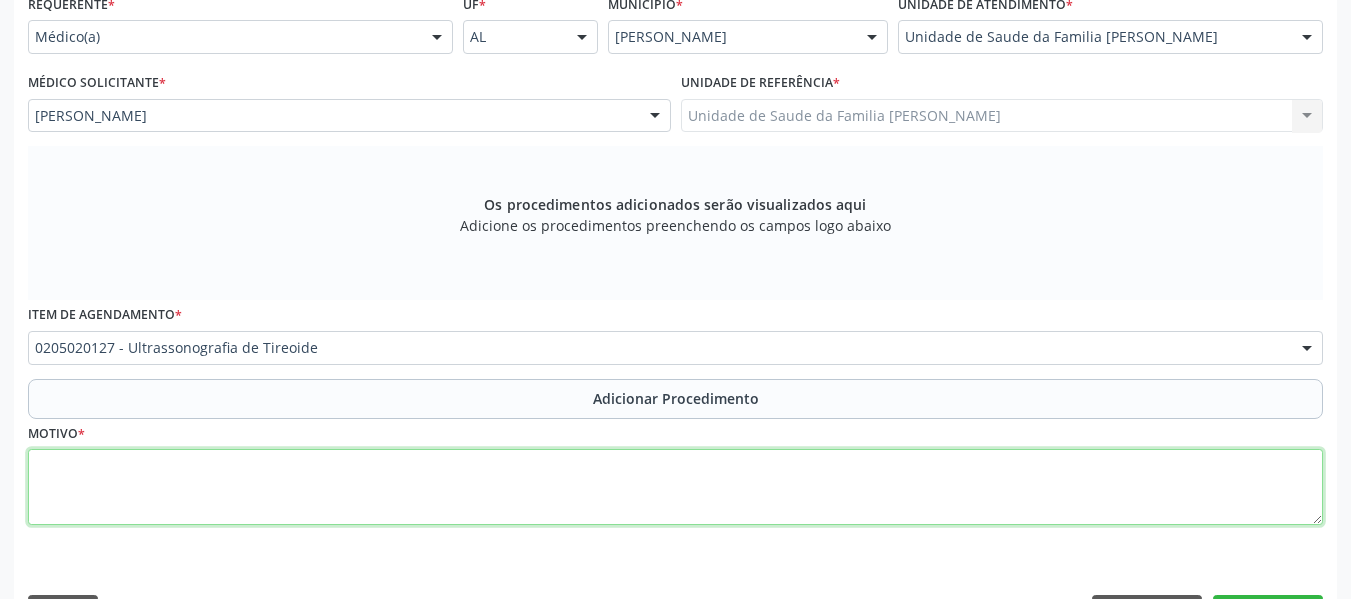 click at bounding box center (675, 487) 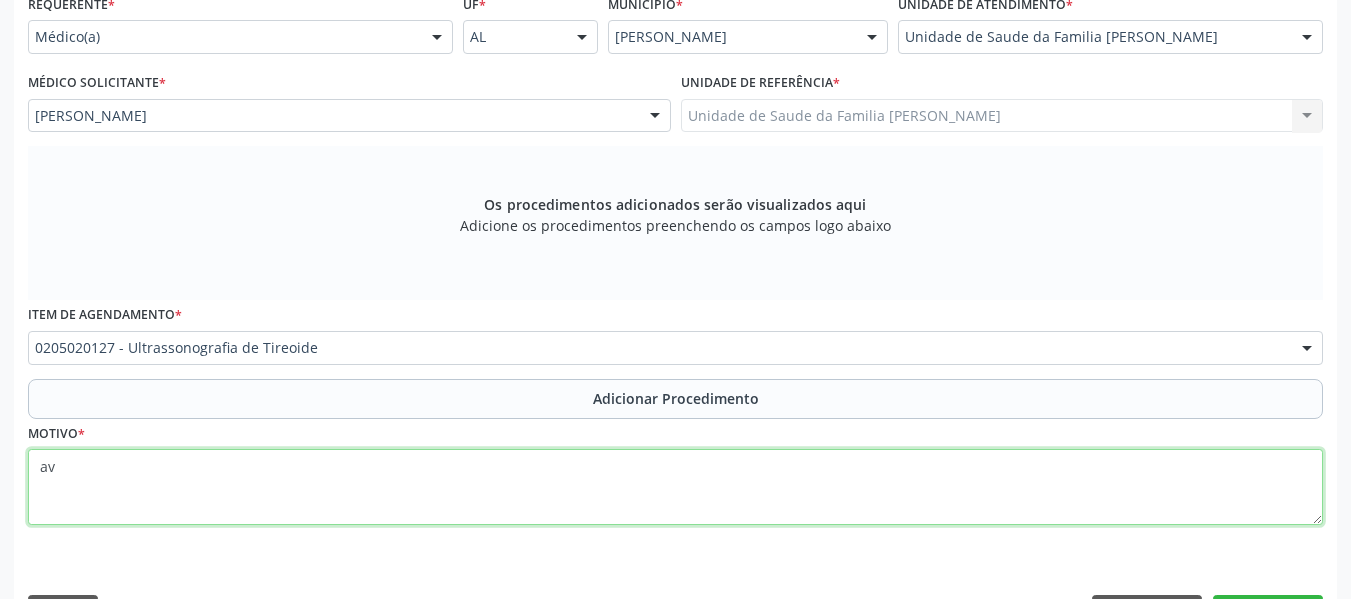 type on "a" 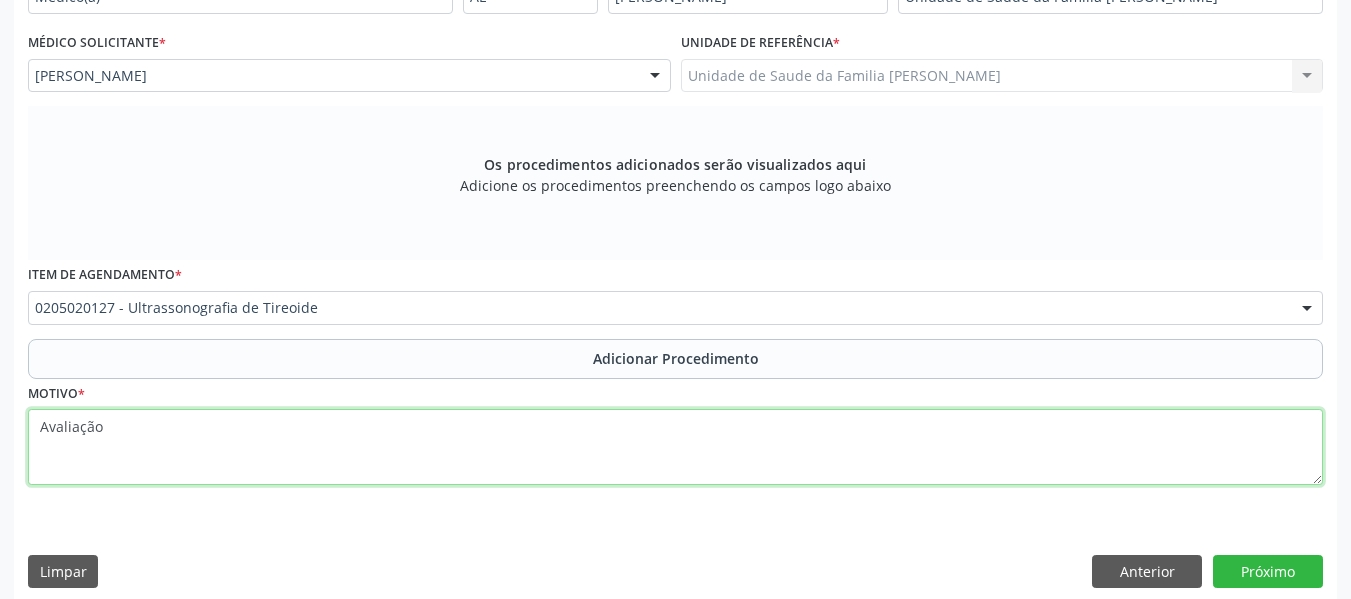 scroll, scrollTop: 530, scrollLeft: 0, axis: vertical 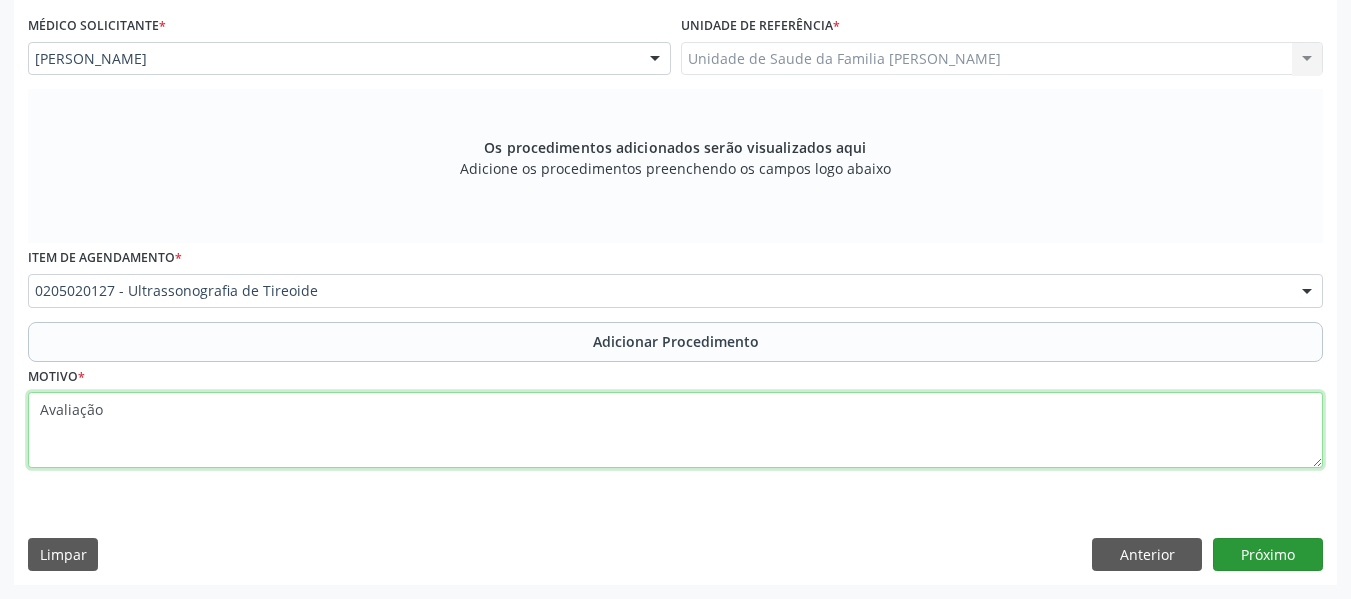 type on "Avaliação" 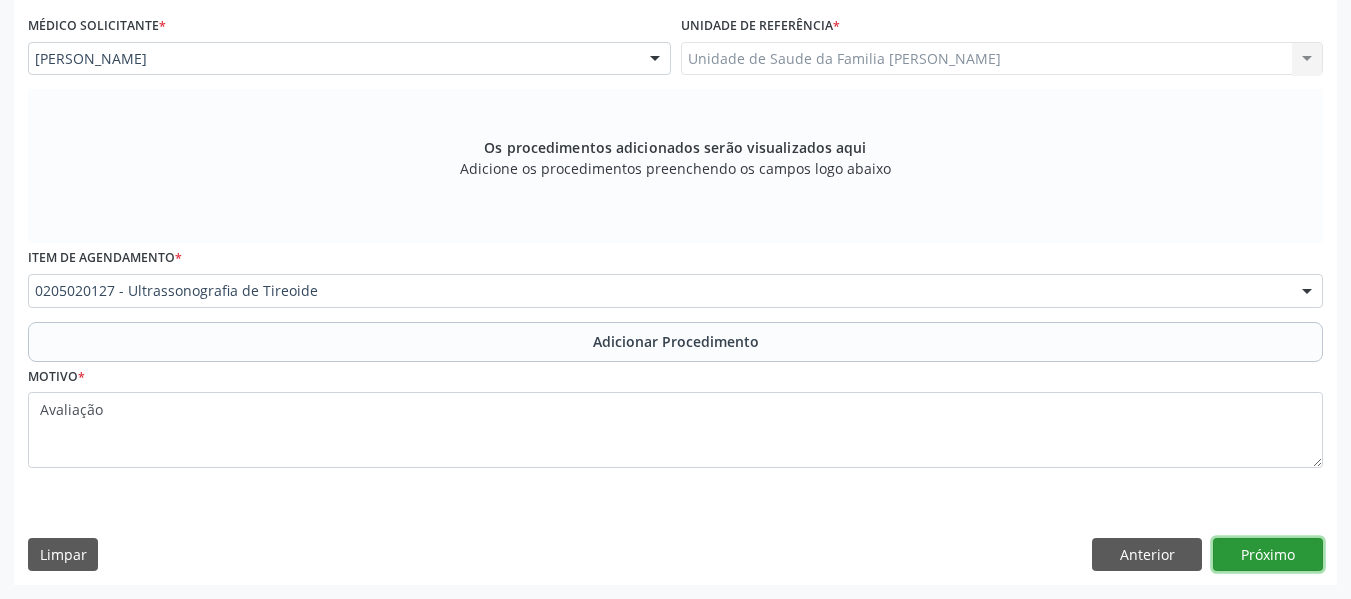 click on "Próximo" at bounding box center [1268, 555] 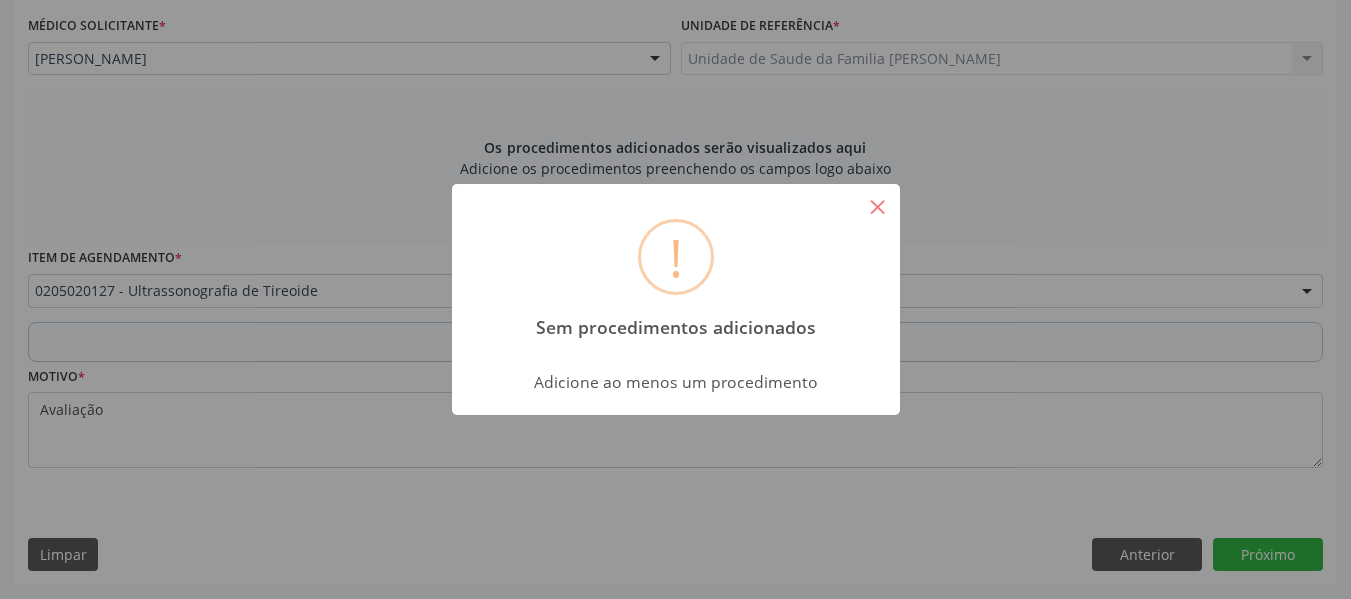 click on "×" at bounding box center (878, 206) 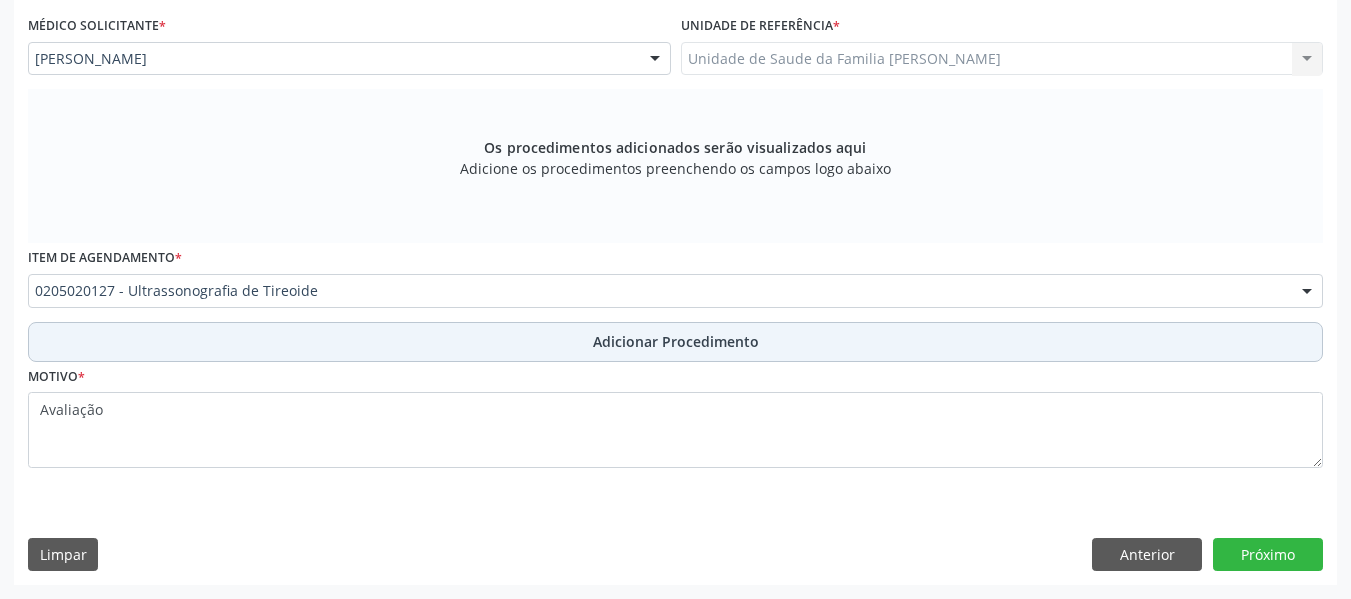 click on "Adicionar Procedimento" at bounding box center [676, 341] 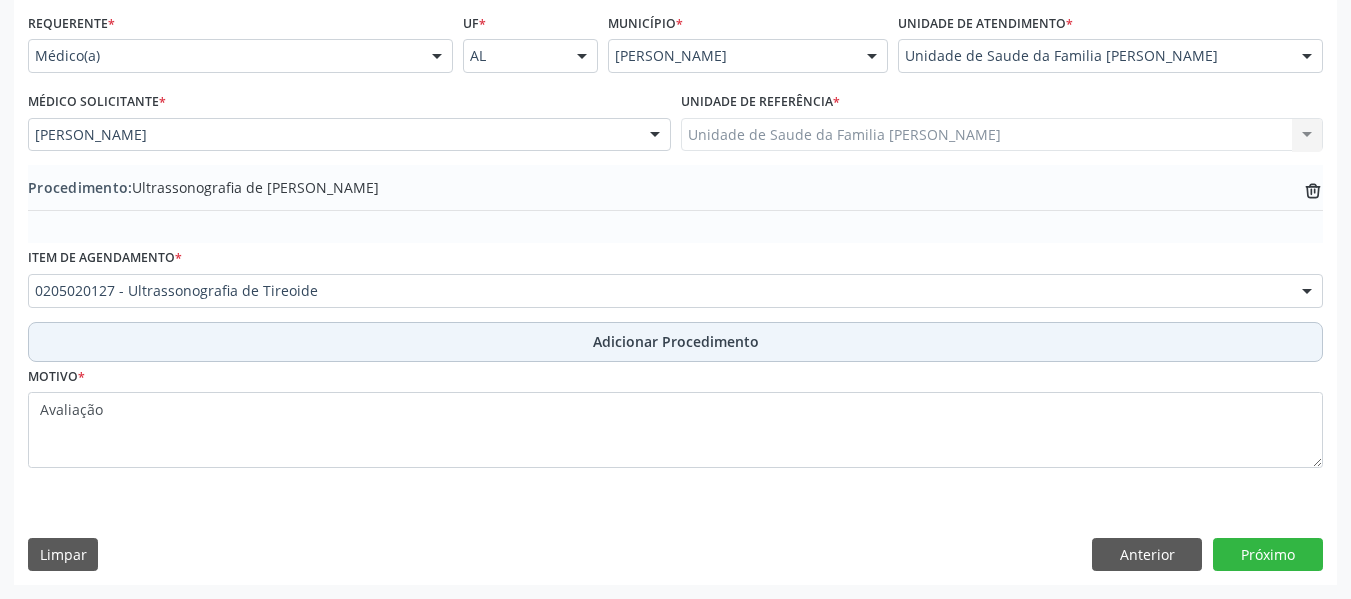 scroll, scrollTop: 454, scrollLeft: 0, axis: vertical 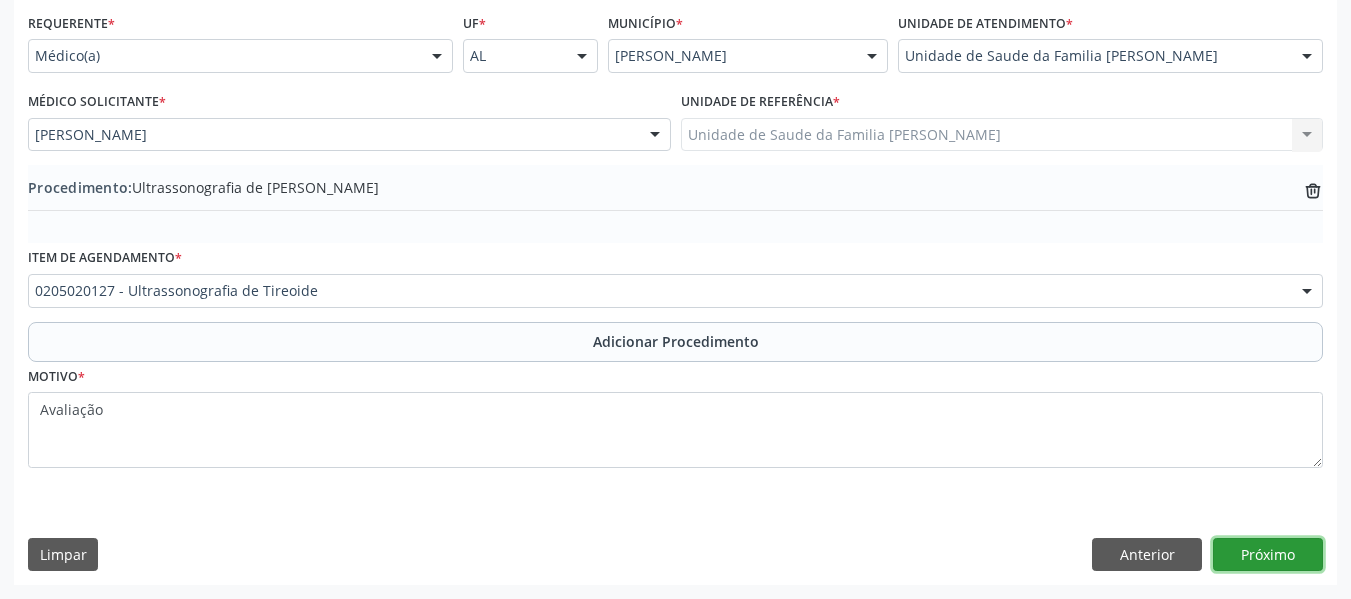 click on "Próximo" at bounding box center (1268, 555) 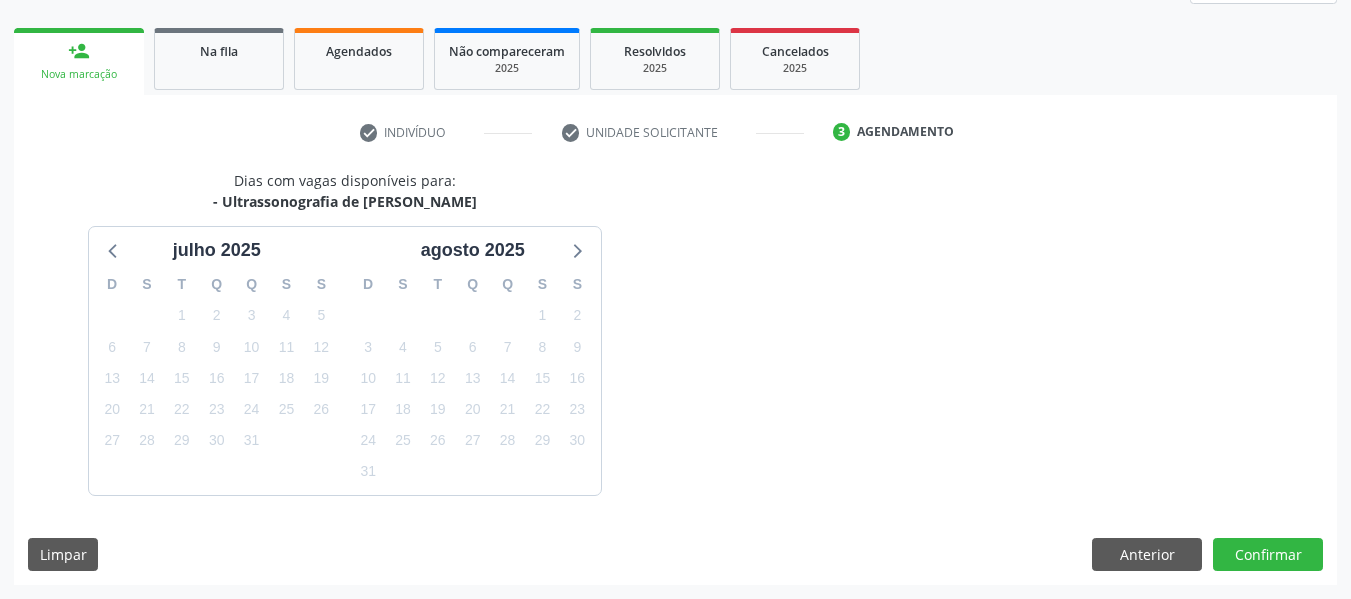 scroll, scrollTop: 358, scrollLeft: 0, axis: vertical 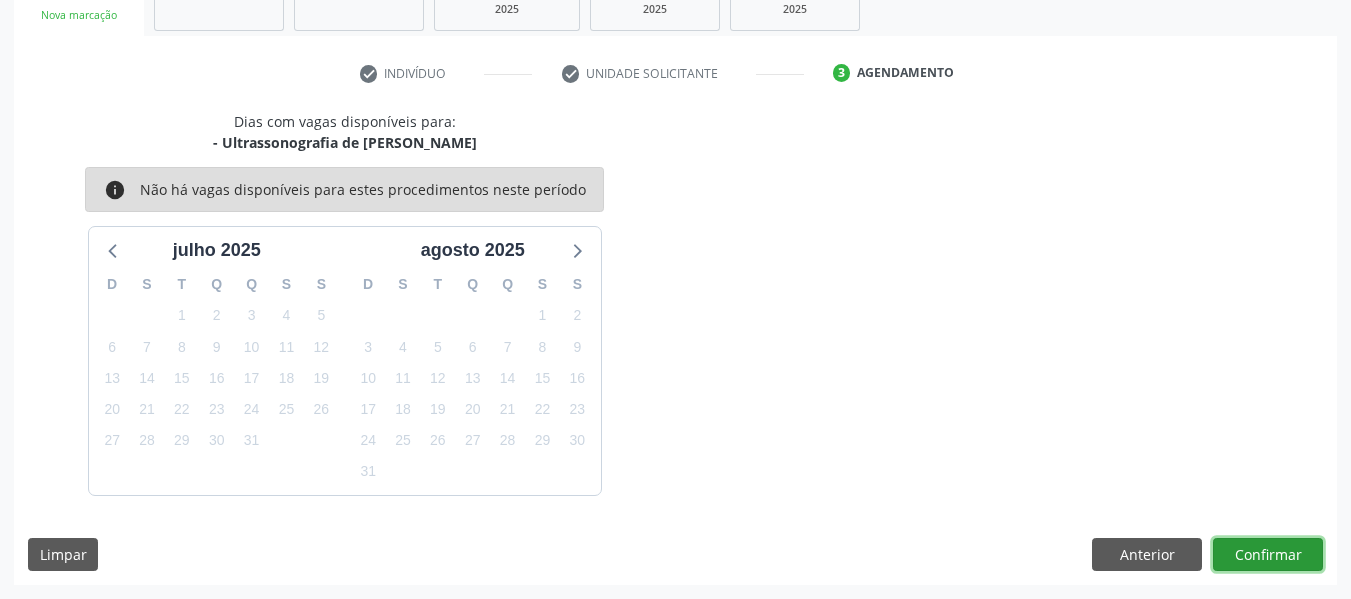 click on "Confirmar" at bounding box center (1268, 555) 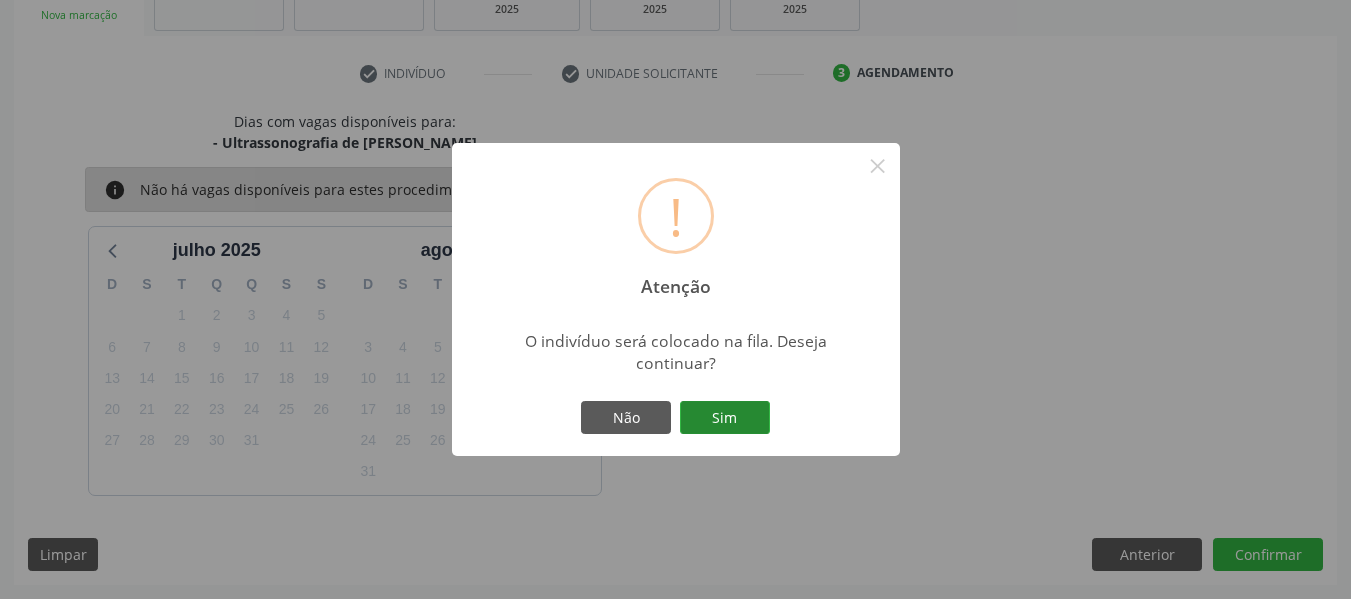 click on "Sim" at bounding box center [725, 418] 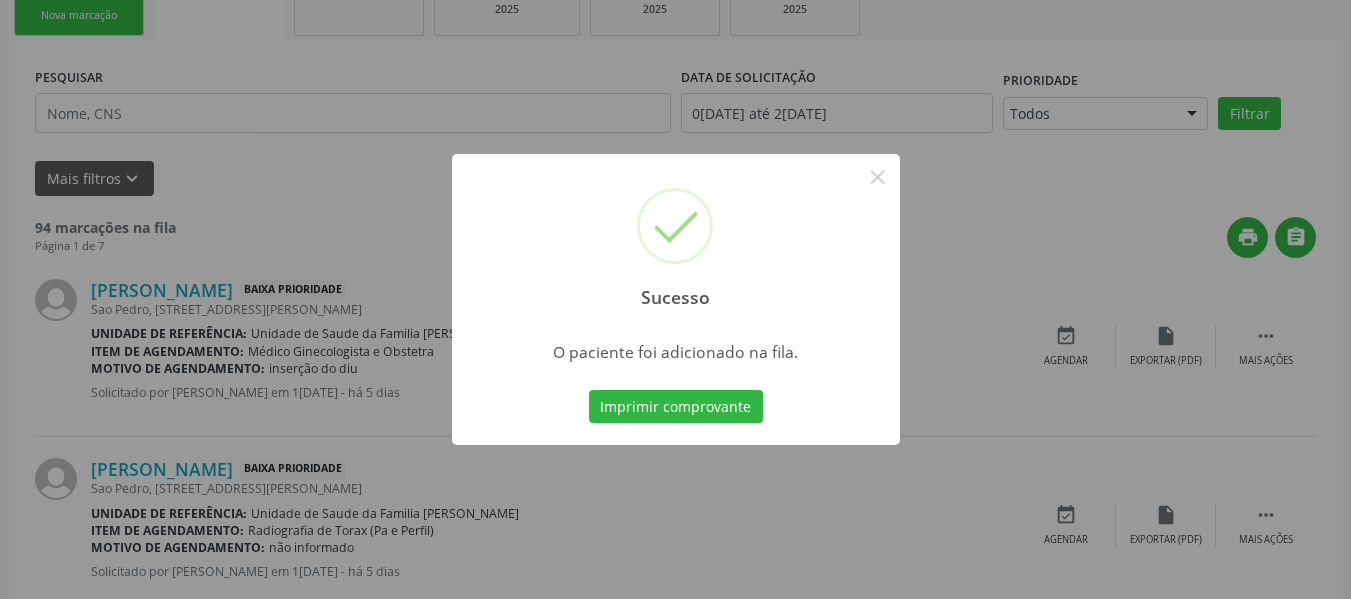 scroll, scrollTop: 96, scrollLeft: 0, axis: vertical 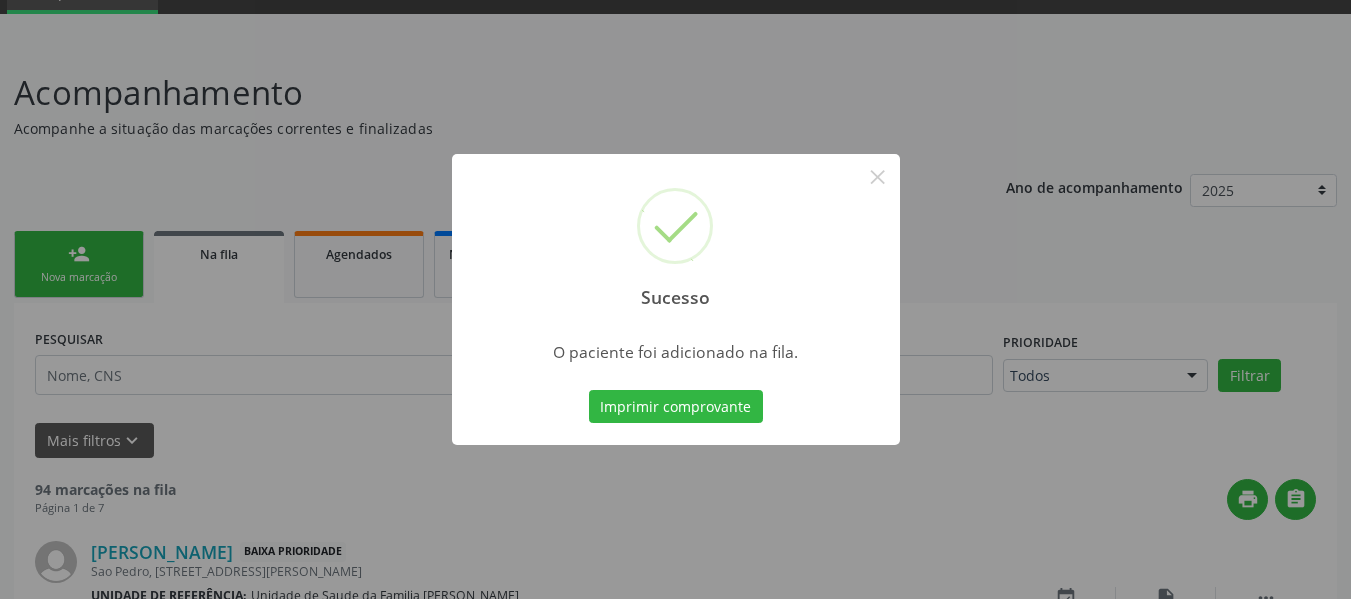 click on "Sucesso × O paciente foi adicionado na fila. Imprimir comprovante Cancel" at bounding box center (675, 299) 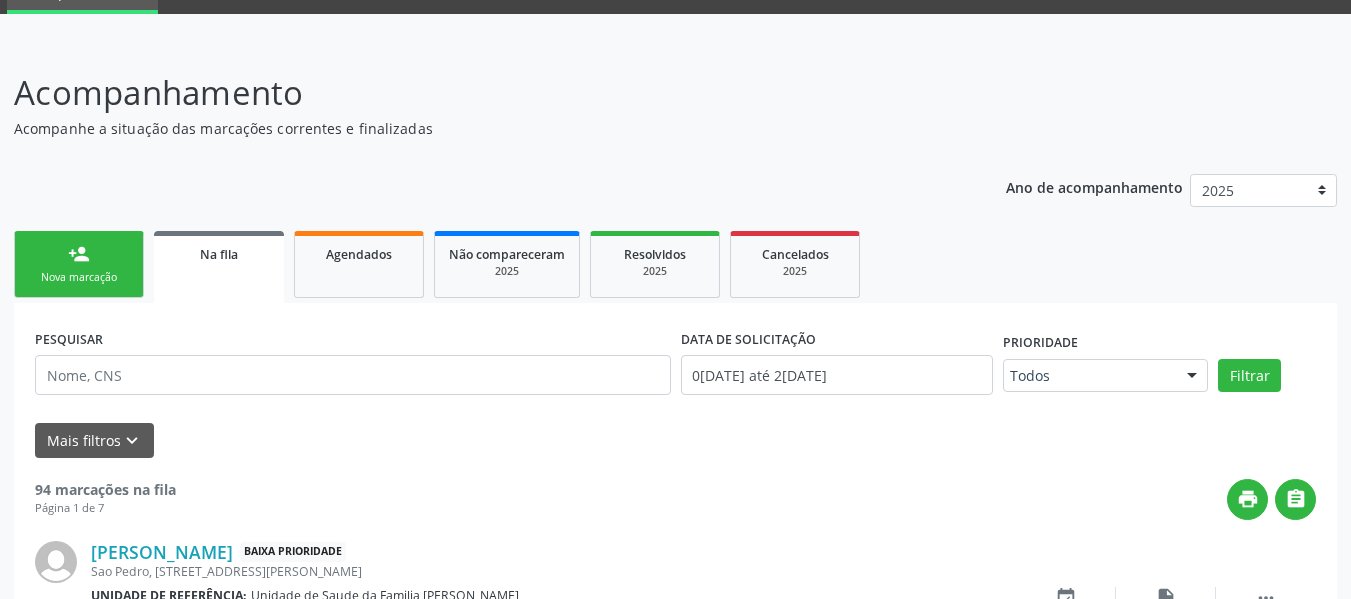 click on "person_add
Nova marcação" at bounding box center (79, 264) 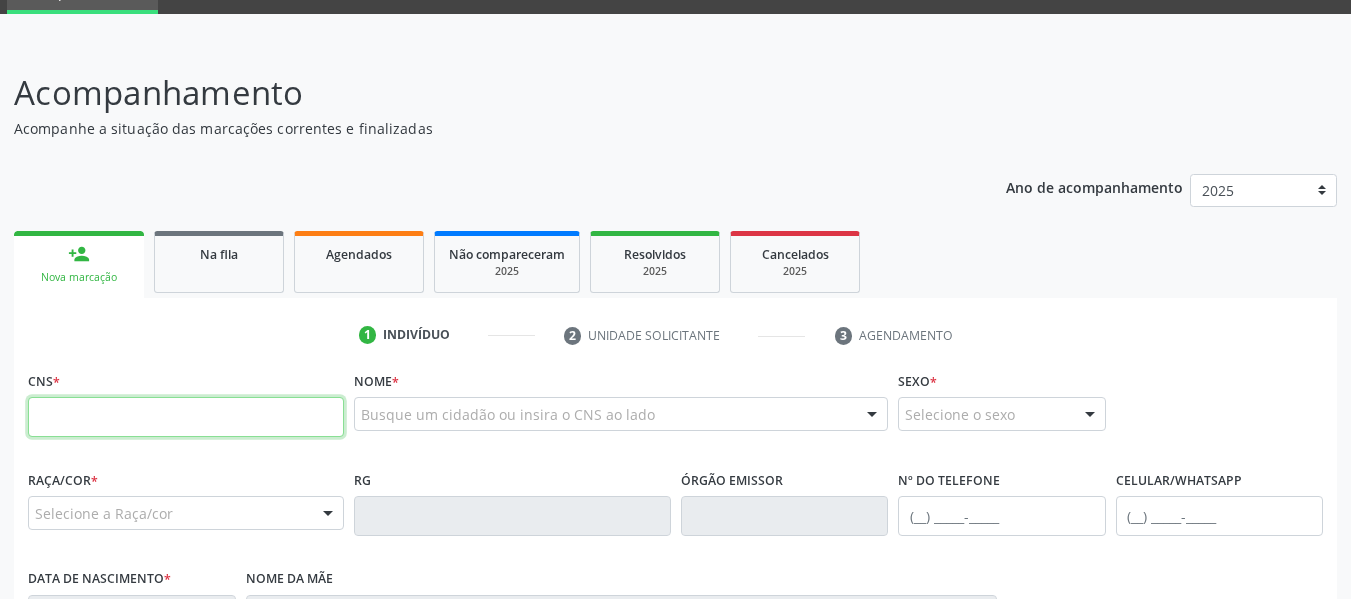 click at bounding box center [186, 417] 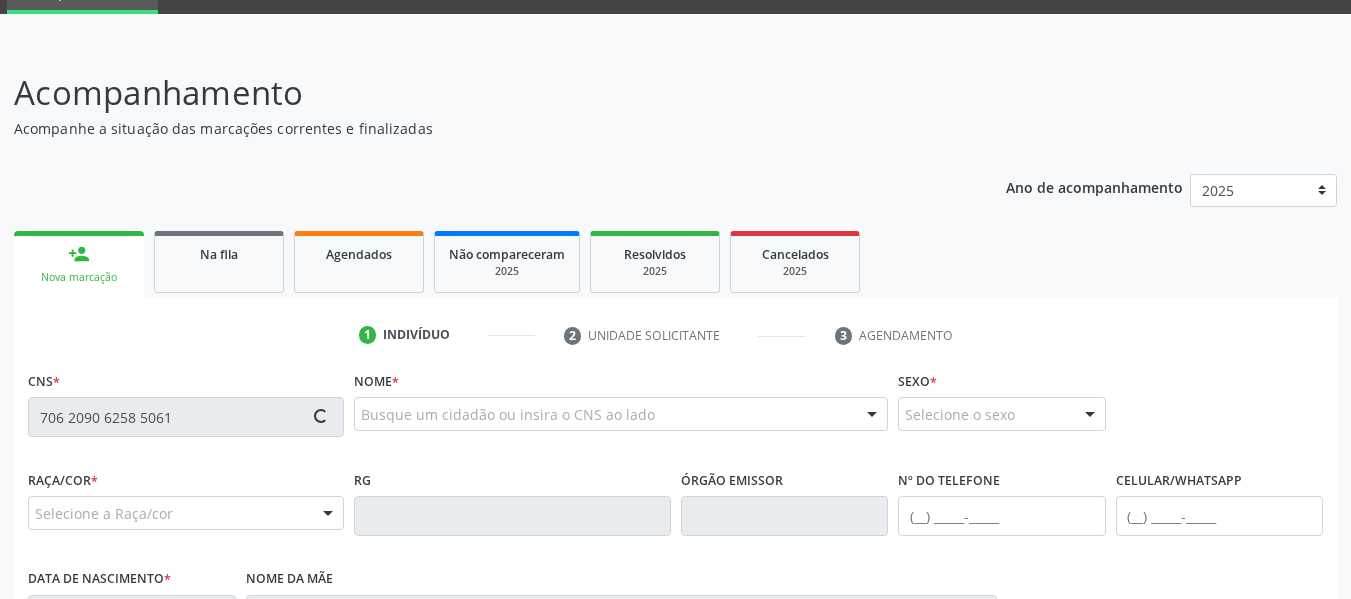 type on "706 2090 6258 5061" 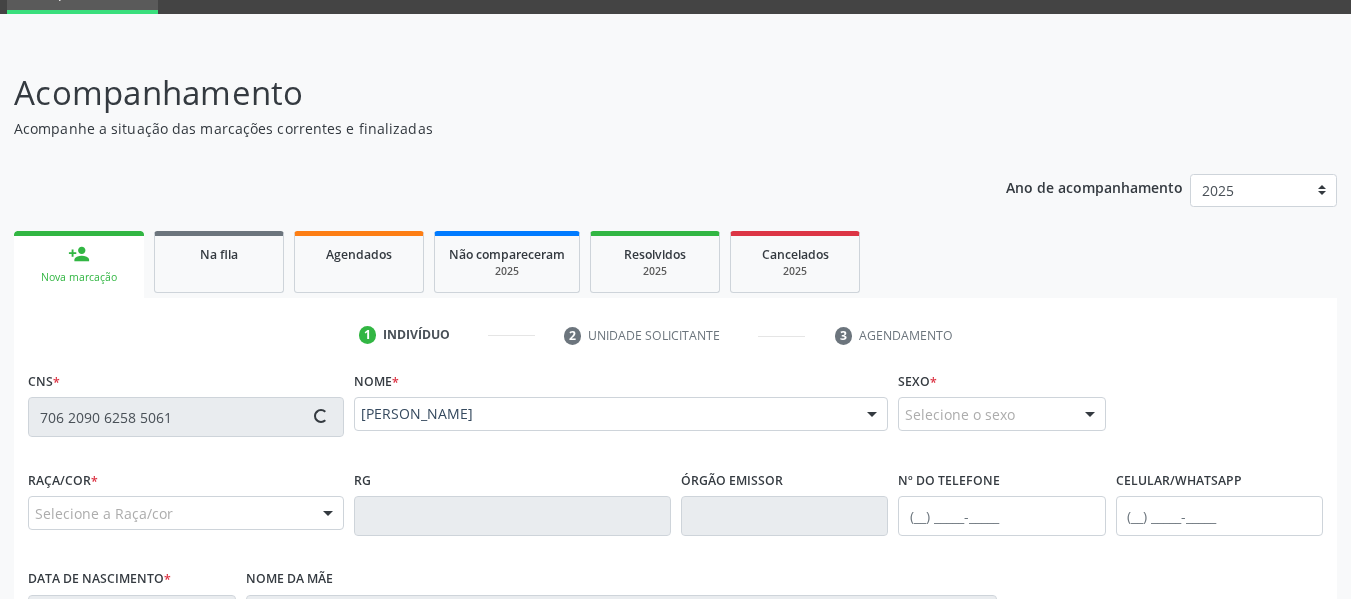 type on "[PHONE_NUMBER]" 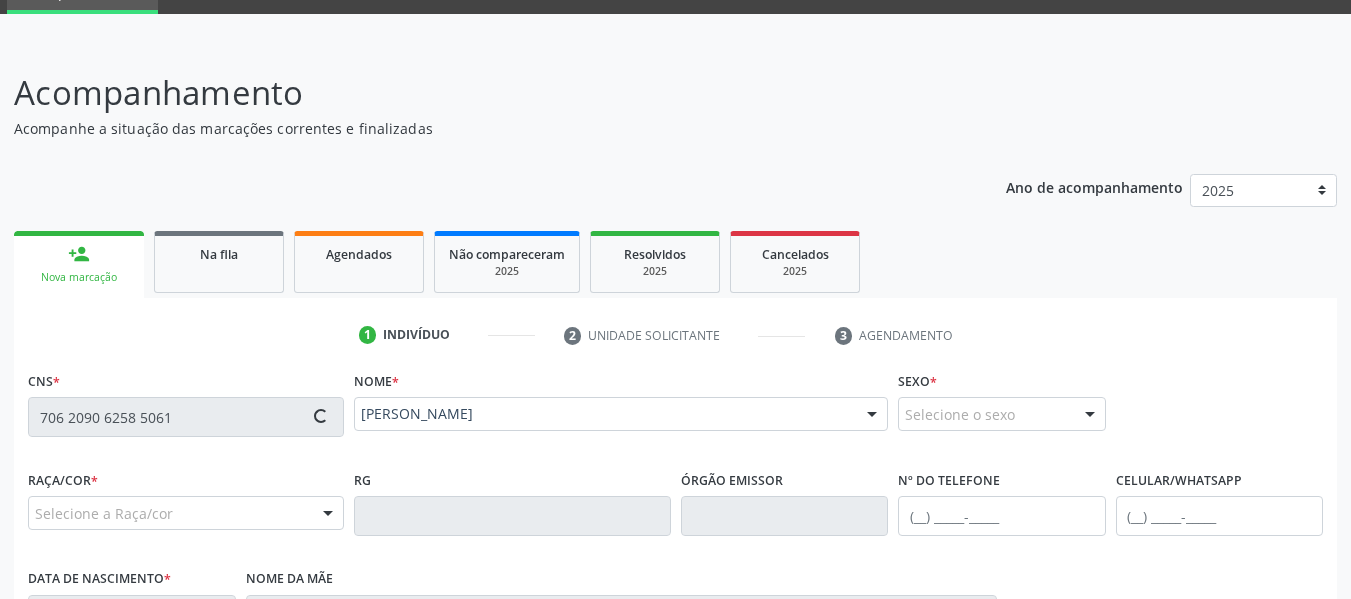 type on "[DATE]" 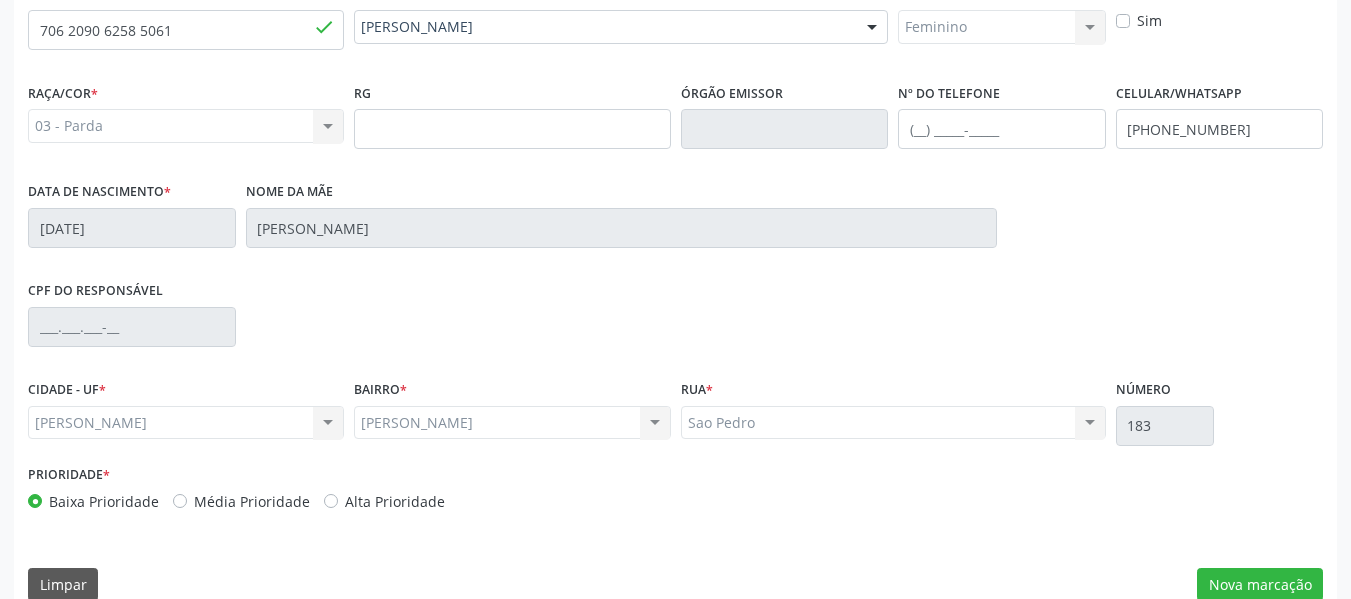 scroll, scrollTop: 513, scrollLeft: 0, axis: vertical 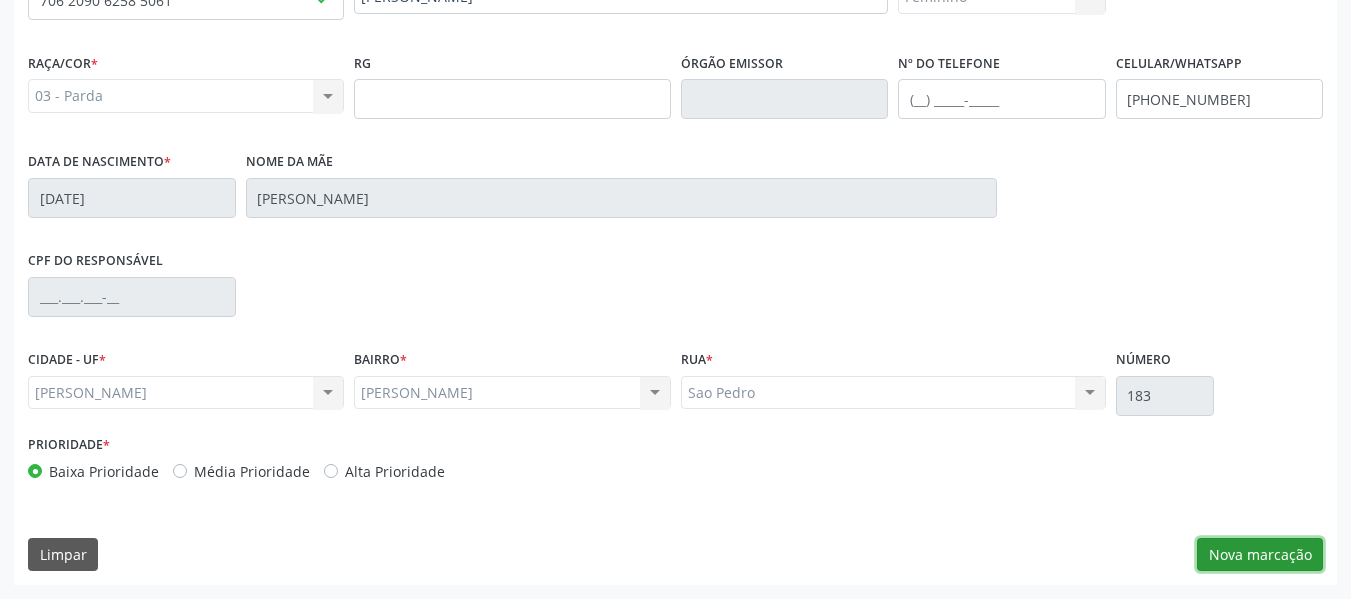 click on "Nova marcação" at bounding box center (1260, 555) 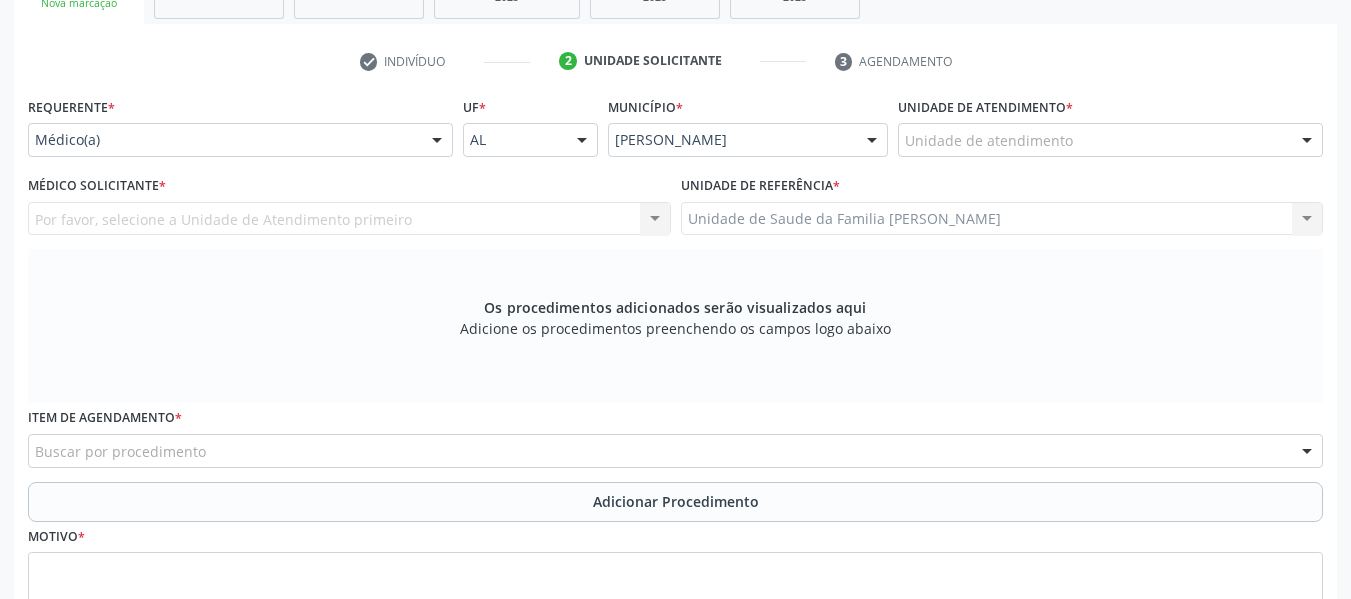 scroll, scrollTop: 353, scrollLeft: 0, axis: vertical 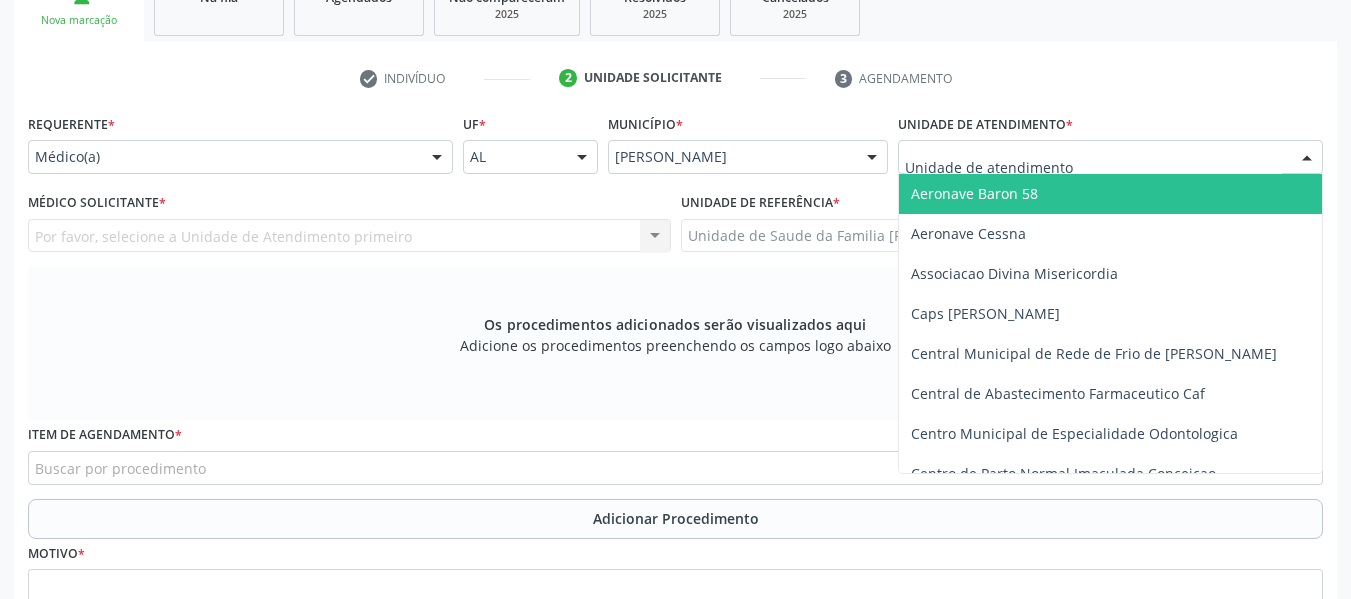 click at bounding box center [1110, 157] 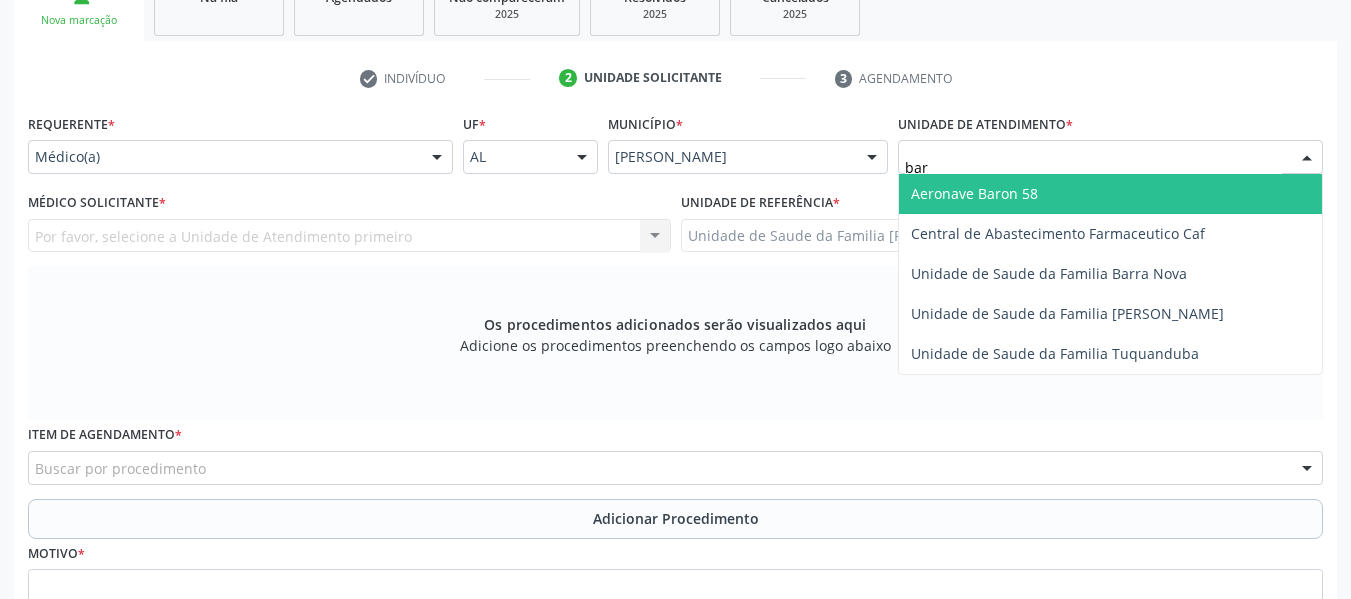type on "barr" 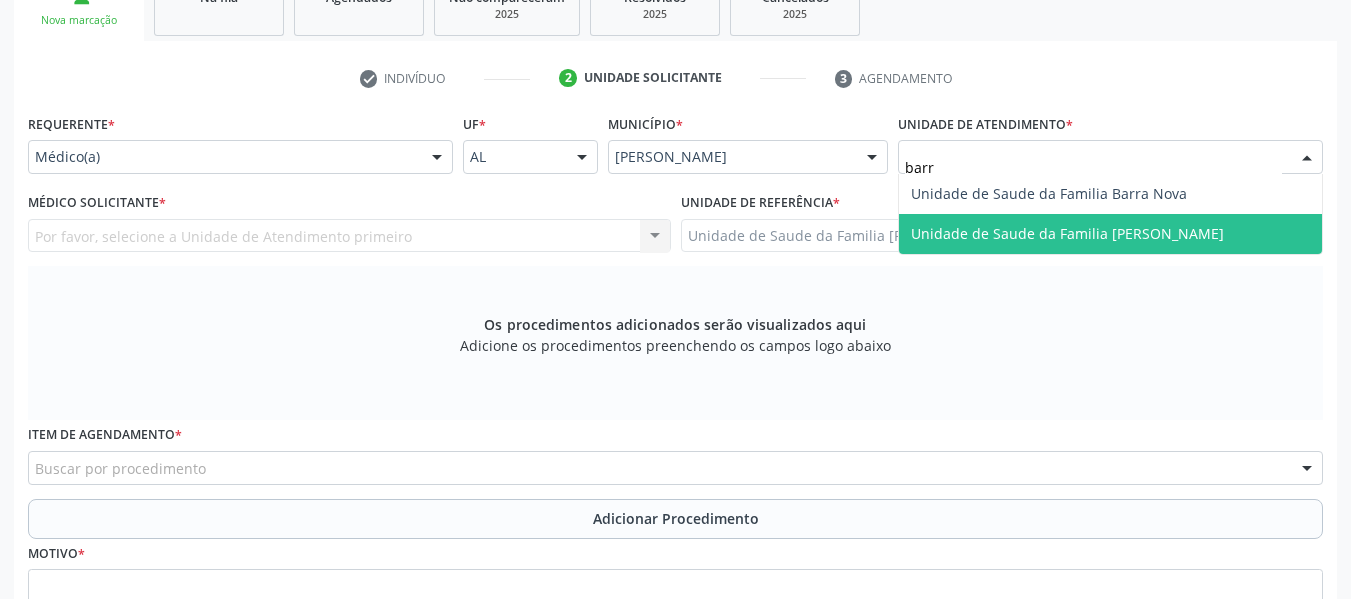 click on "Unidade de Saude da Familia [PERSON_NAME]" at bounding box center [1067, 233] 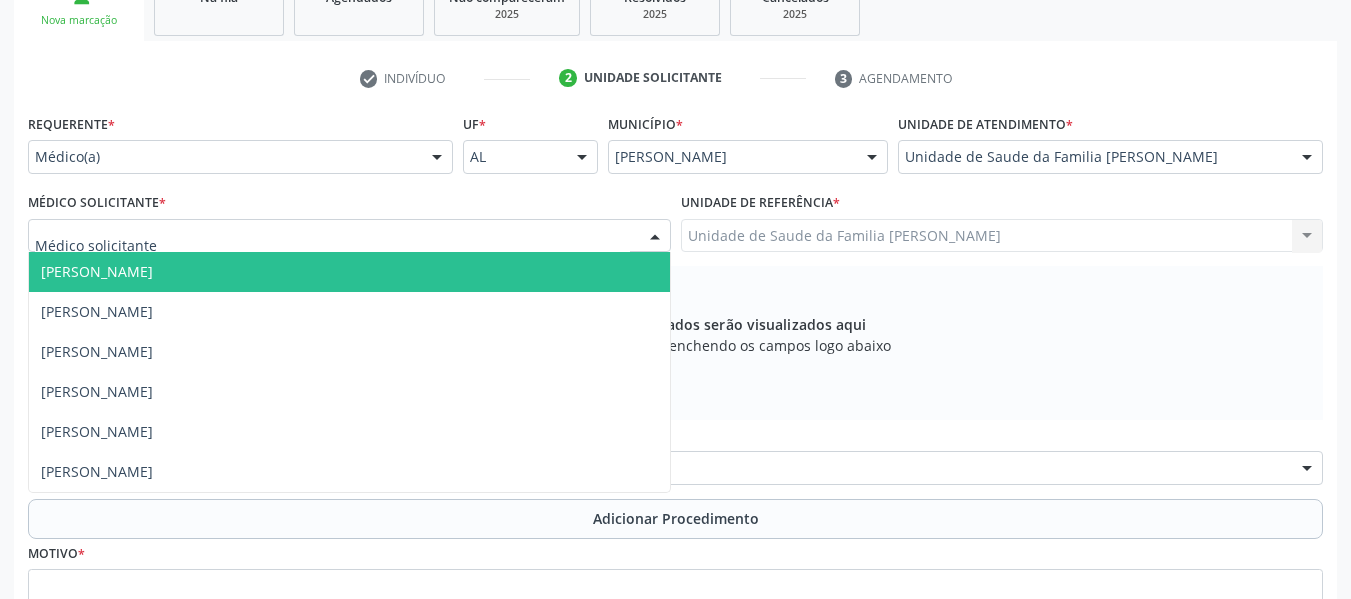 click at bounding box center (655, 237) 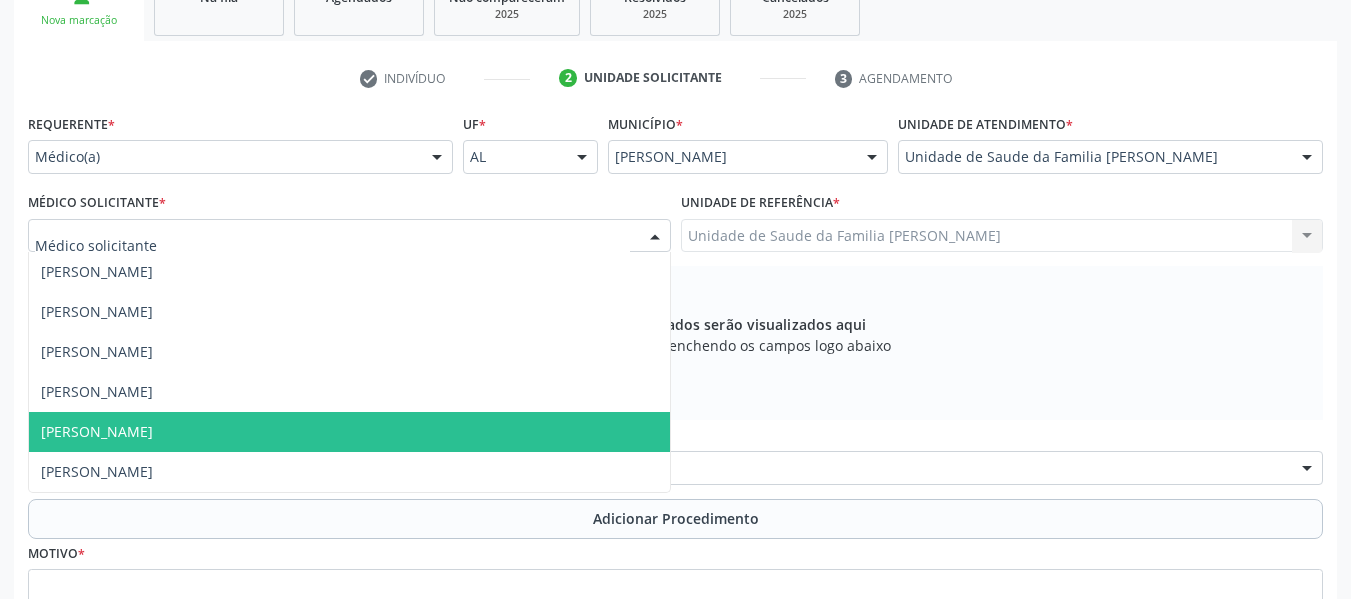 click on "[PERSON_NAME]" at bounding box center (349, 432) 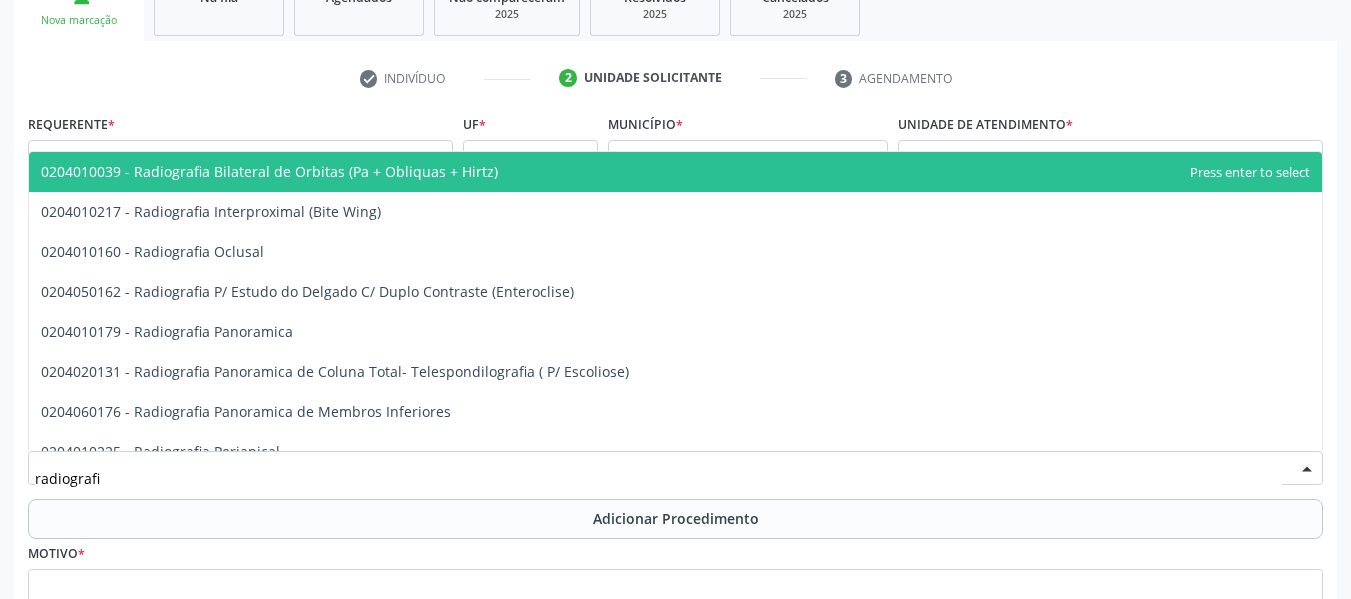 type on "radiografia" 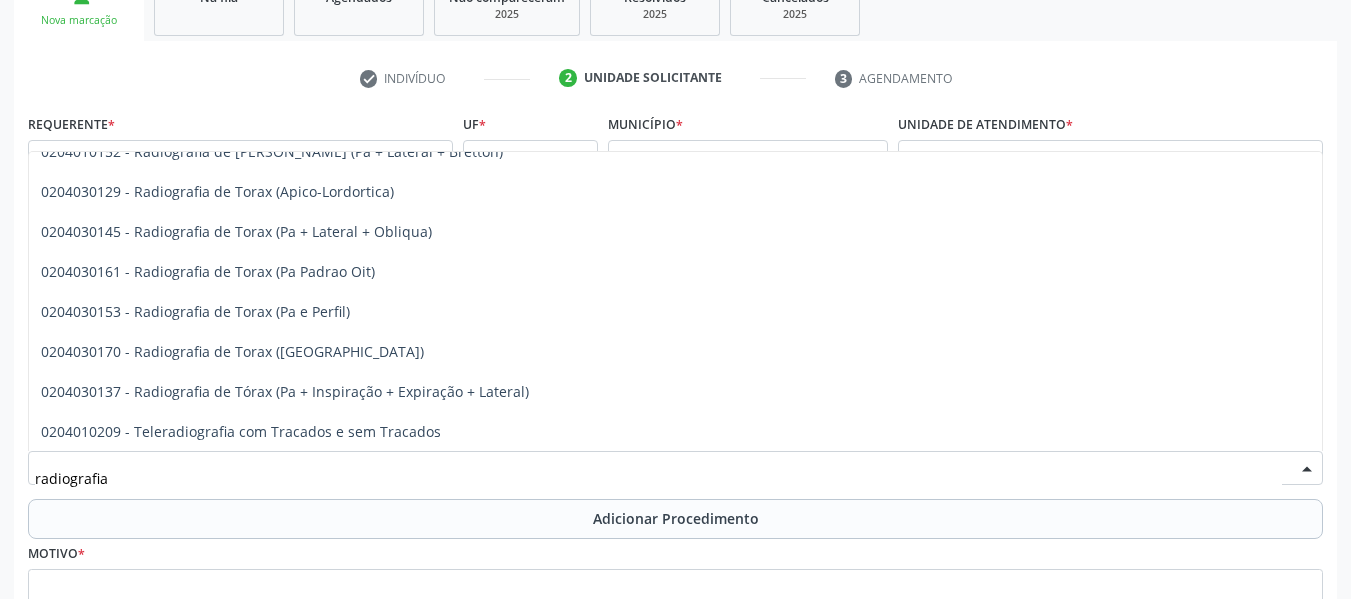 scroll, scrollTop: 2581, scrollLeft: 0, axis: vertical 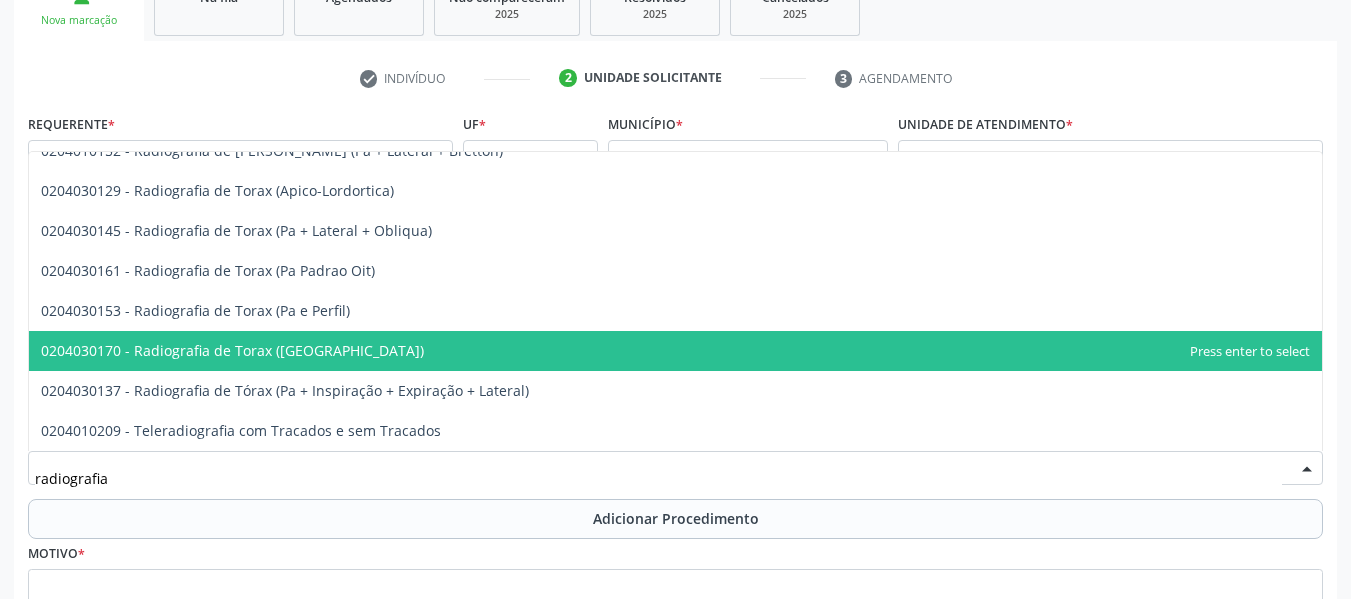 click on "0204030170 - Radiografia de Torax ([GEOGRAPHIC_DATA])" at bounding box center (232, 350) 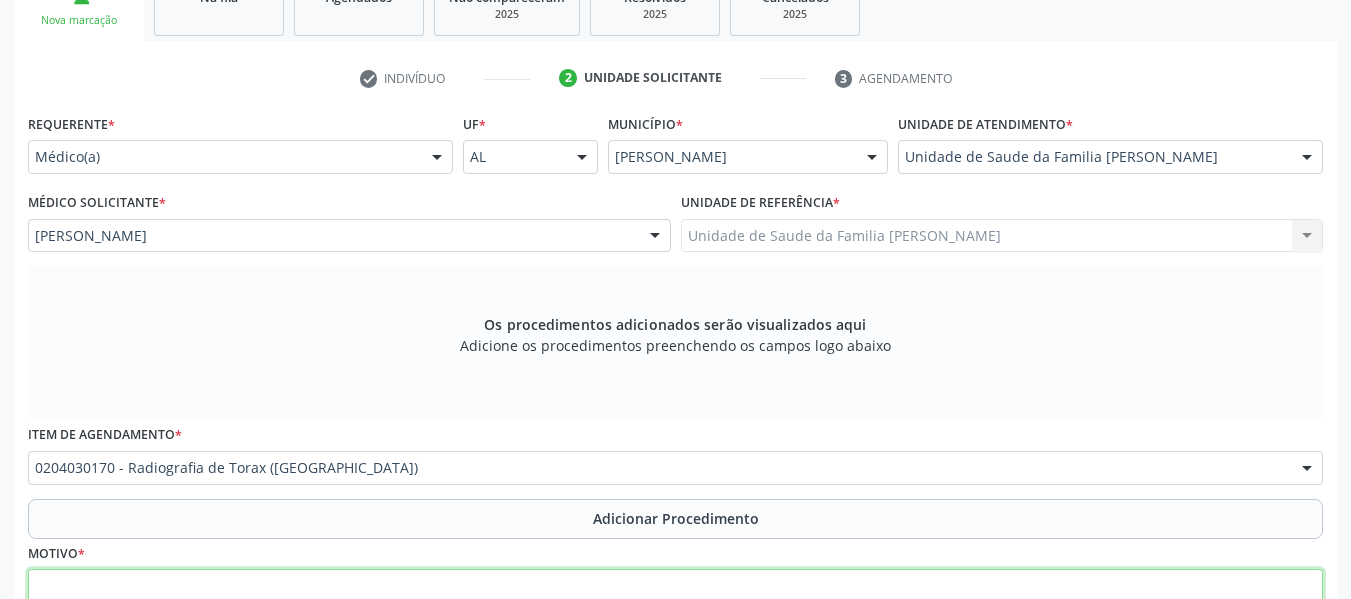 click at bounding box center (675, 607) 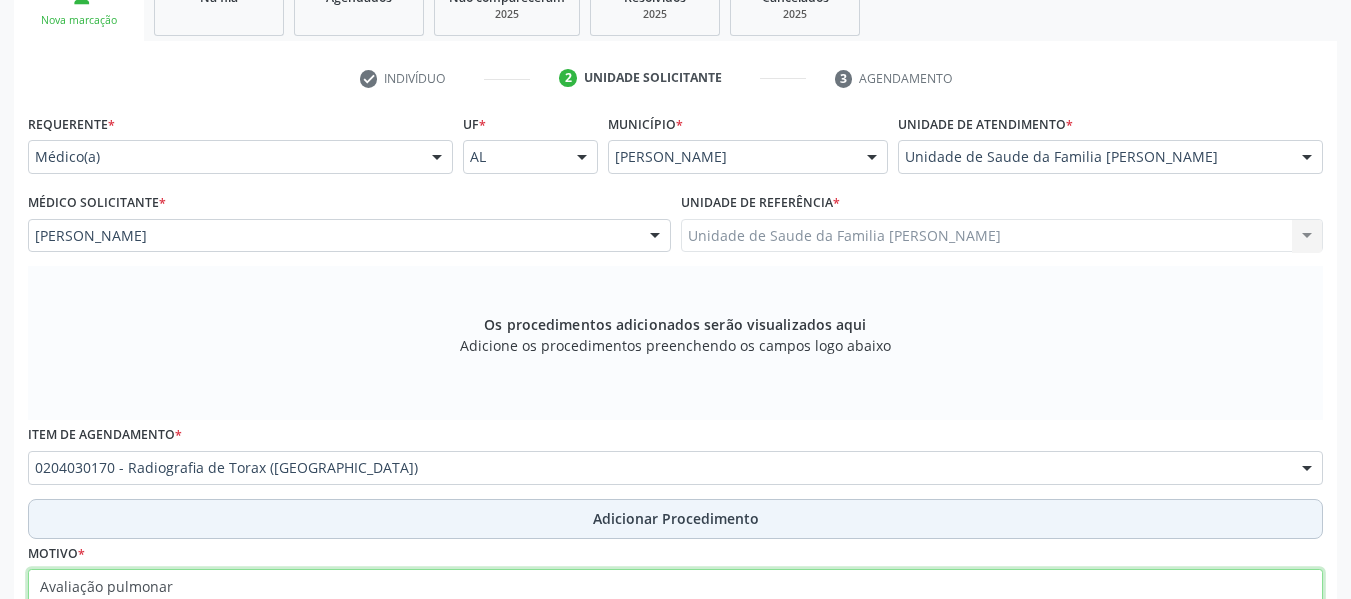 type on "Avaliação pulmonar" 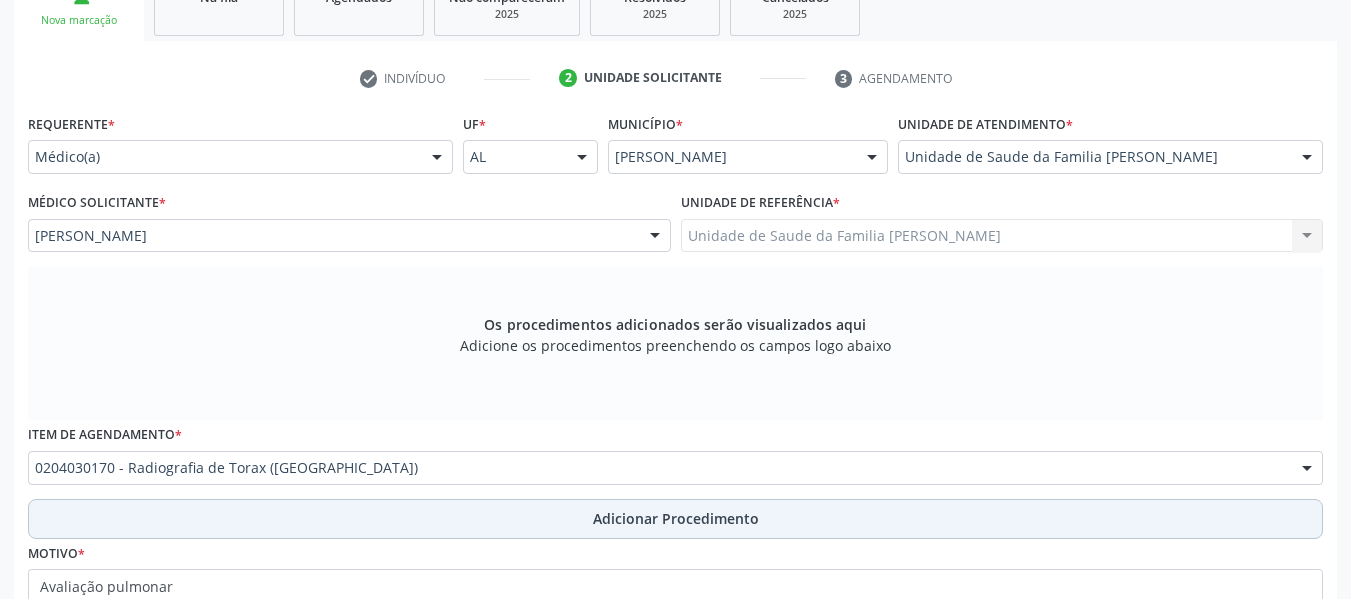 click on "Adicionar Procedimento" at bounding box center [676, 518] 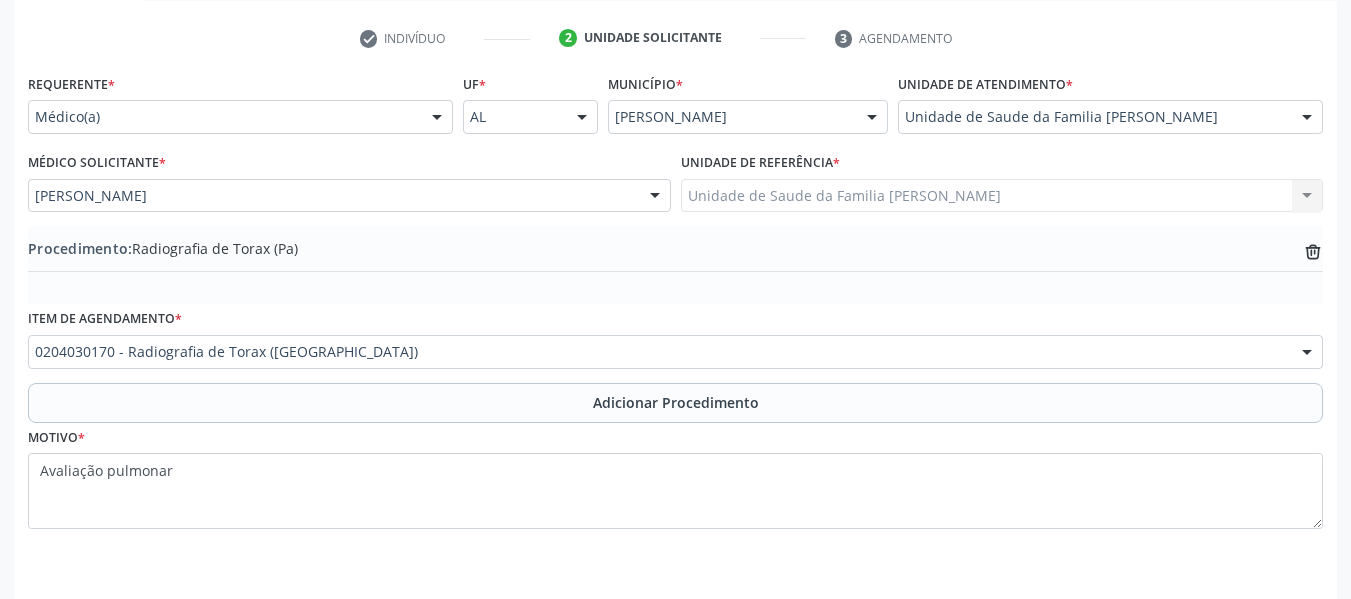 scroll, scrollTop: 454, scrollLeft: 0, axis: vertical 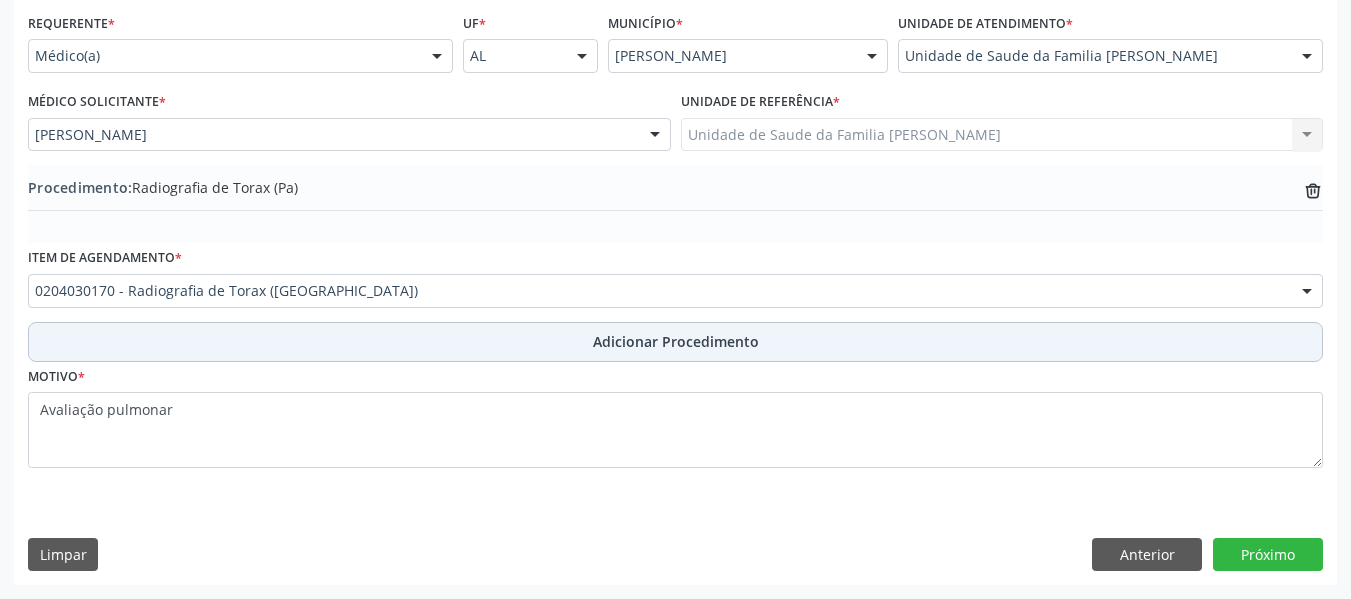 click on "Adicionar Procedimento" at bounding box center (676, 341) 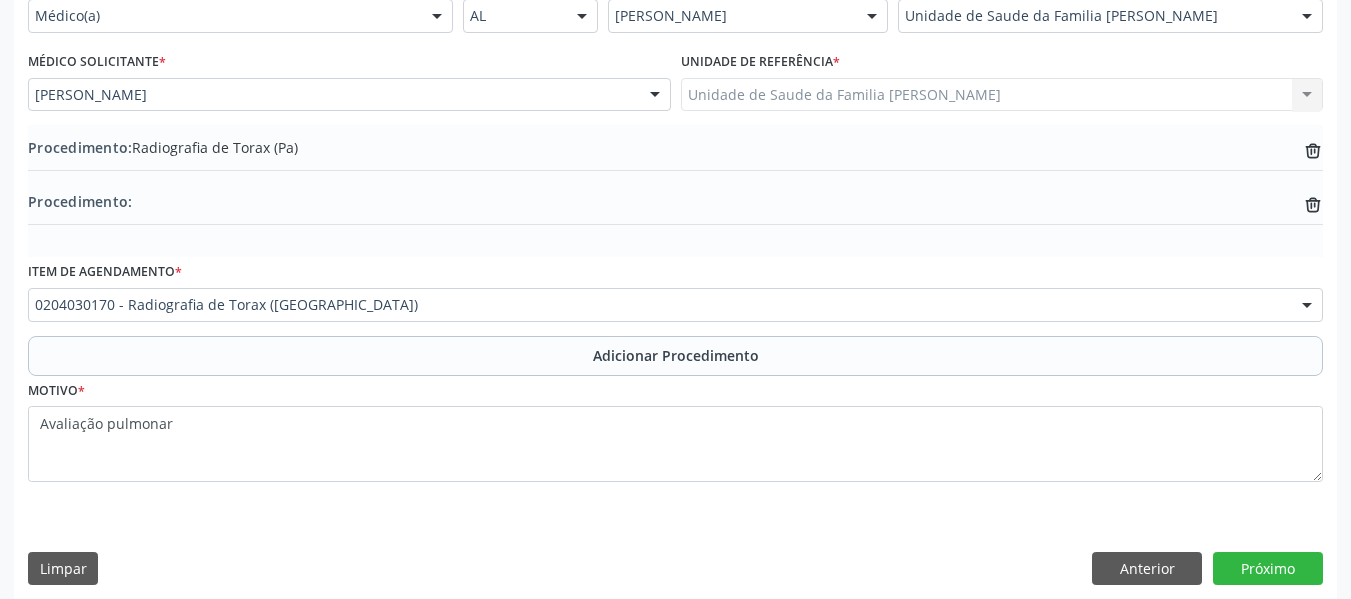 scroll, scrollTop: 508, scrollLeft: 0, axis: vertical 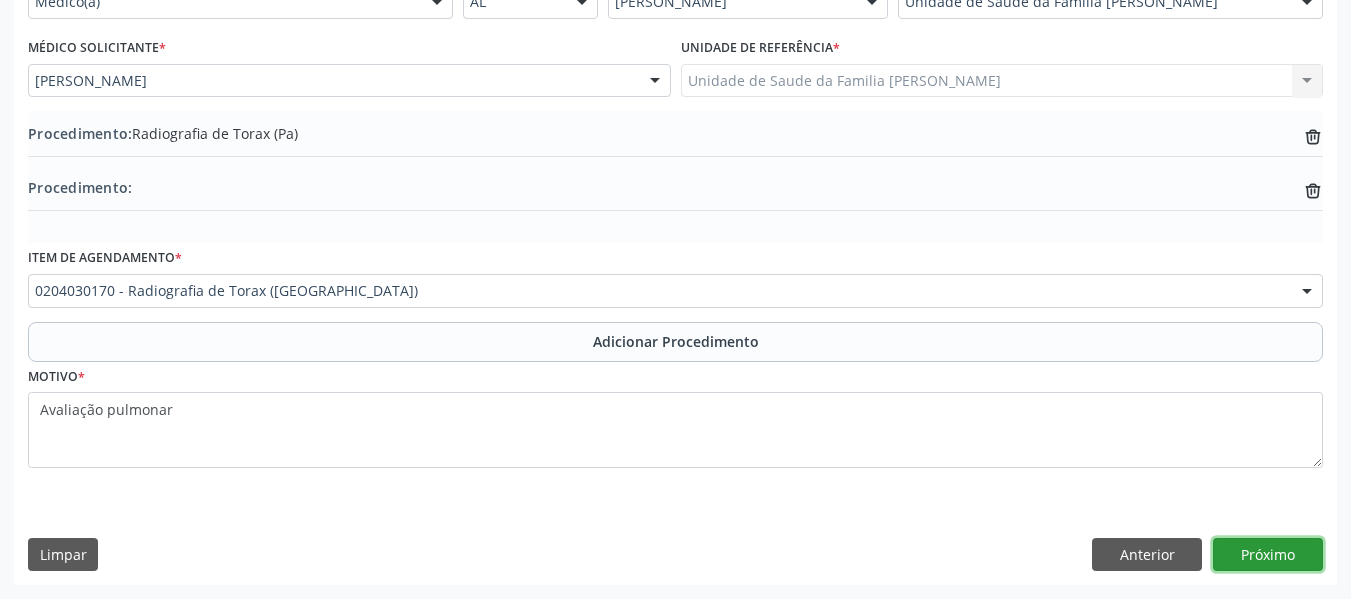 click on "Próximo" at bounding box center (1268, 555) 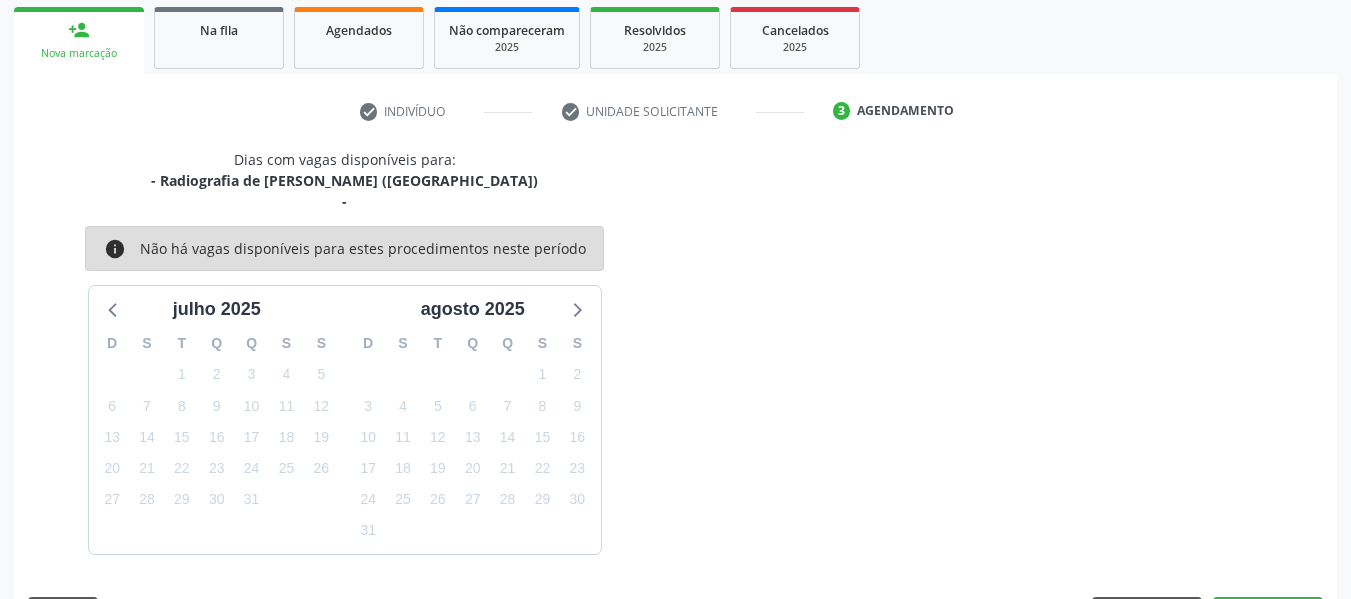 scroll, scrollTop: 379, scrollLeft: 0, axis: vertical 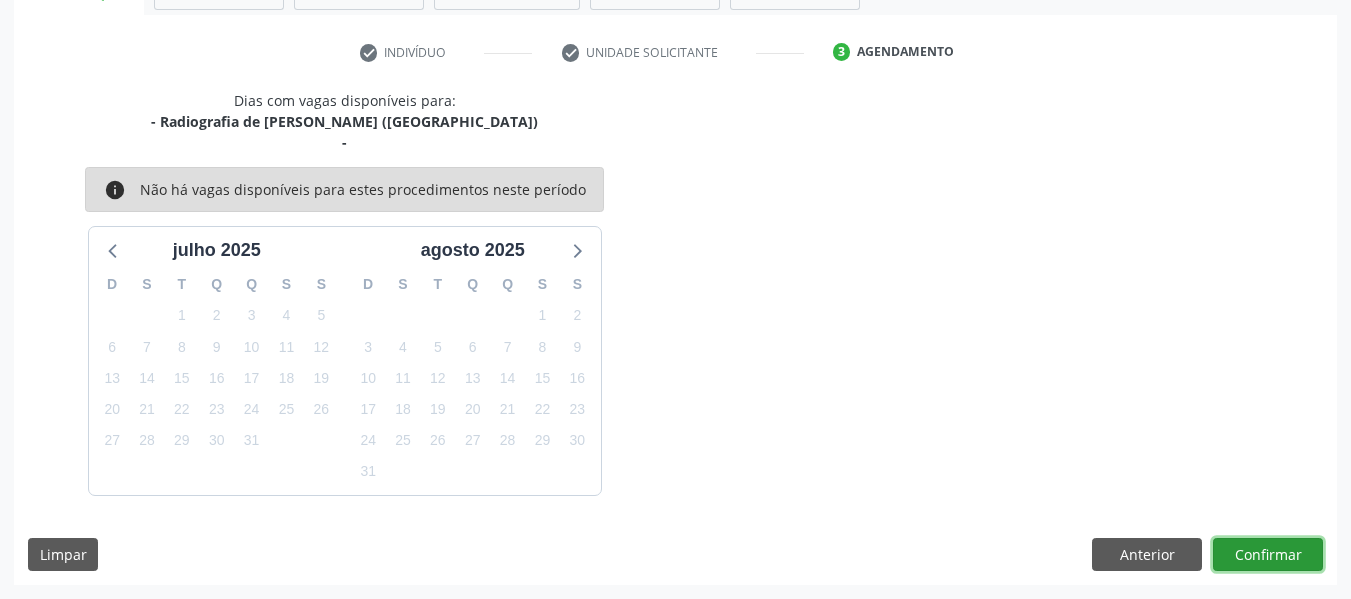 click on "Confirmar" at bounding box center (1268, 555) 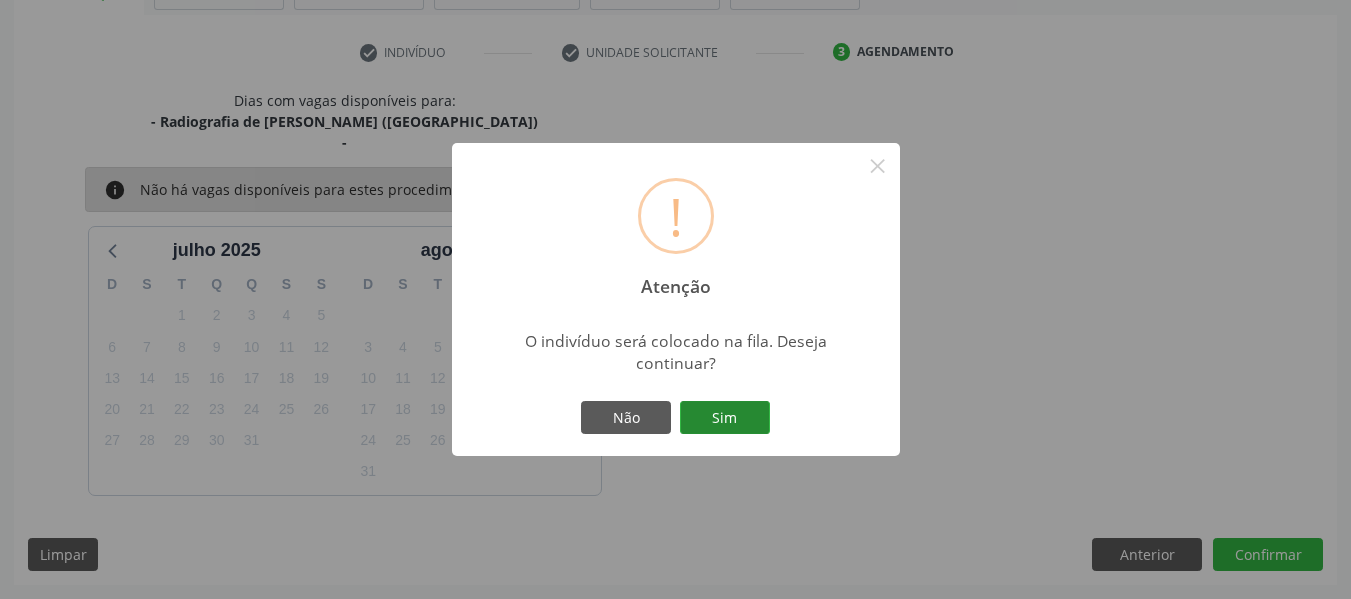 click on "Sim" at bounding box center (725, 418) 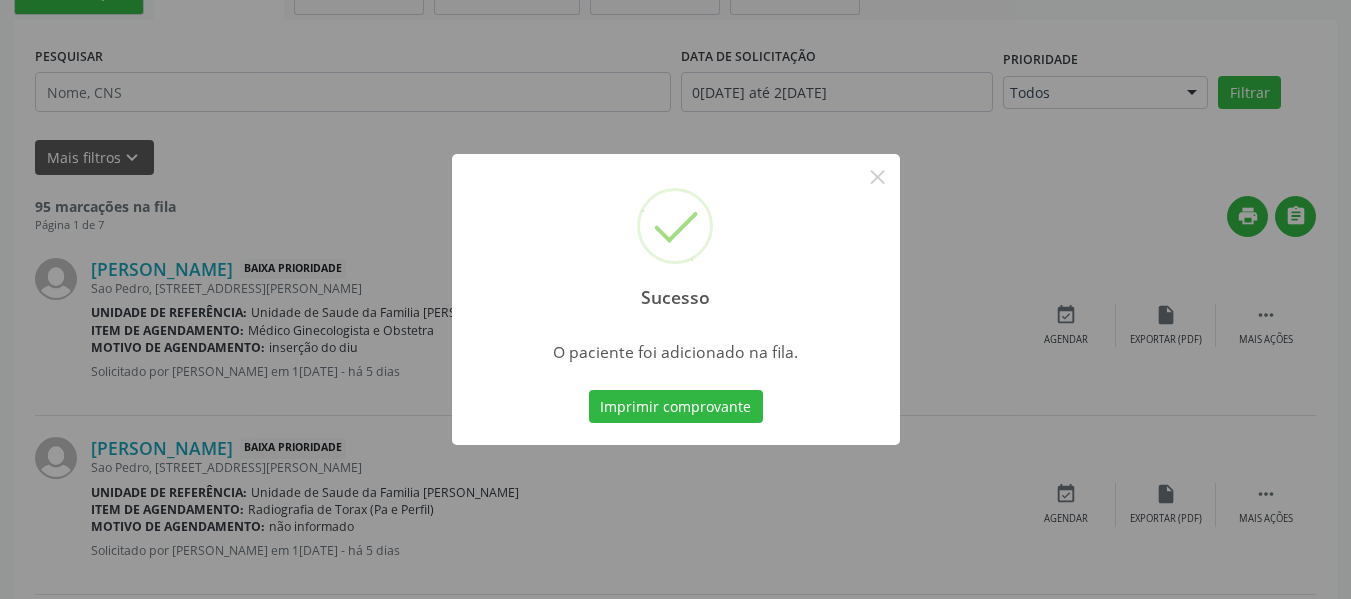 scroll, scrollTop: 96, scrollLeft: 0, axis: vertical 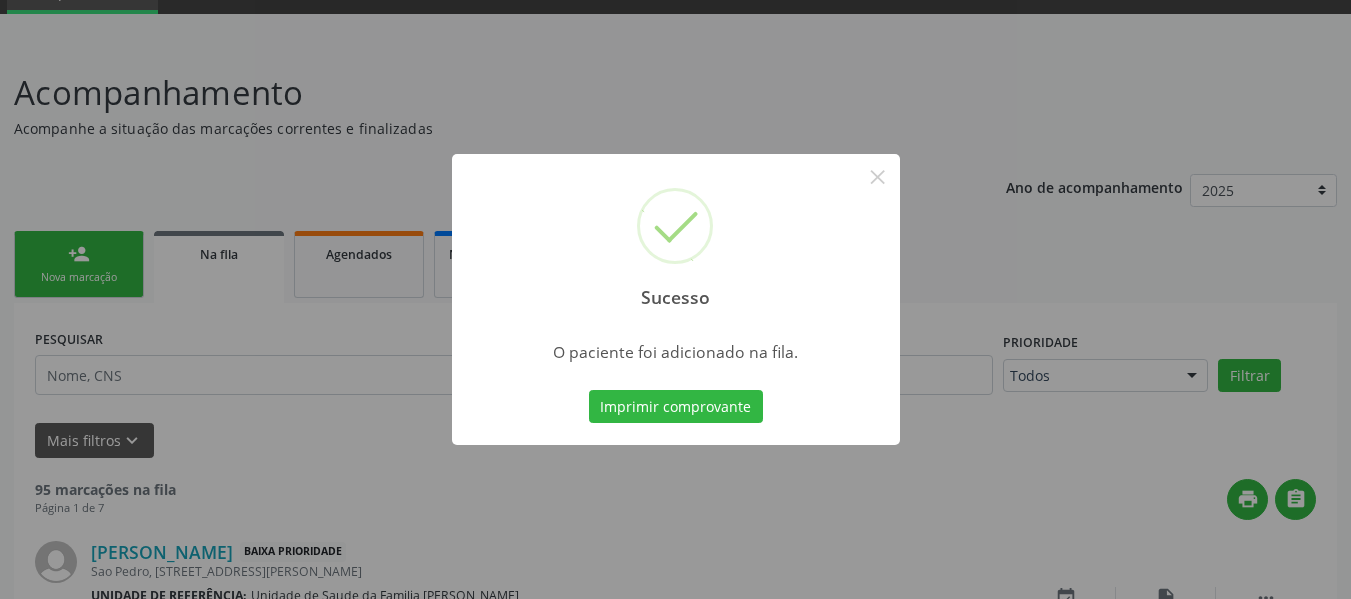 click on "Sucesso × O paciente foi adicionado na fila. Imprimir comprovante Cancel" at bounding box center [675, 299] 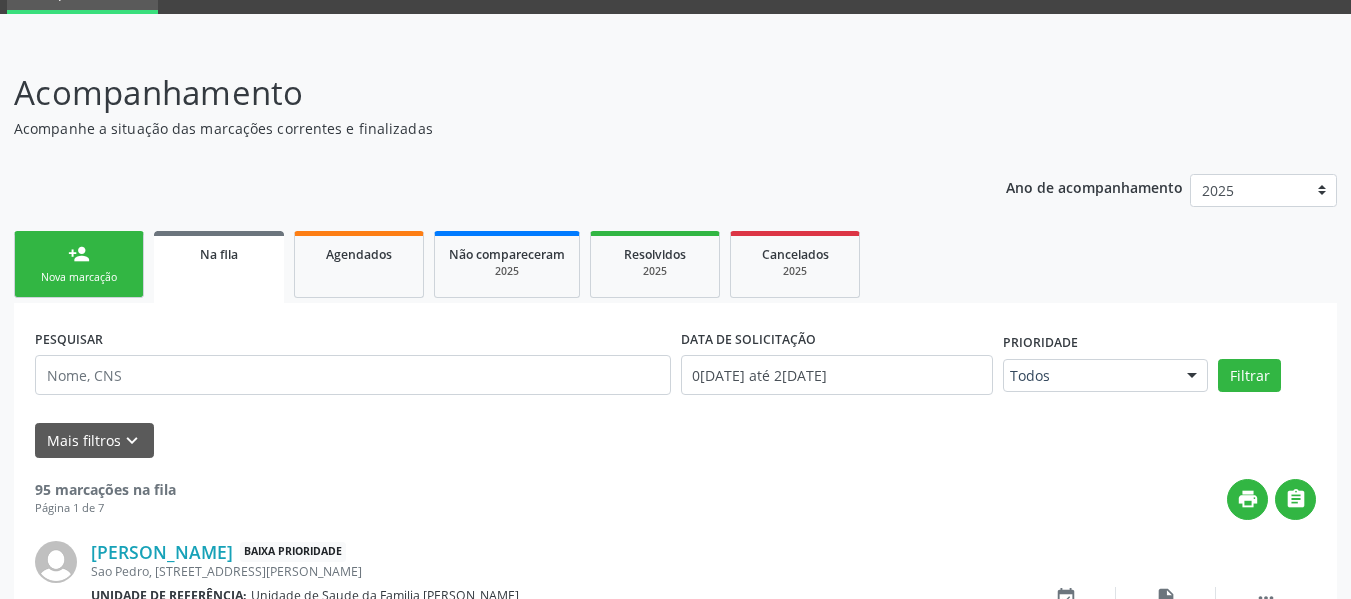 click on "person_add
Nova marcação" at bounding box center [79, 264] 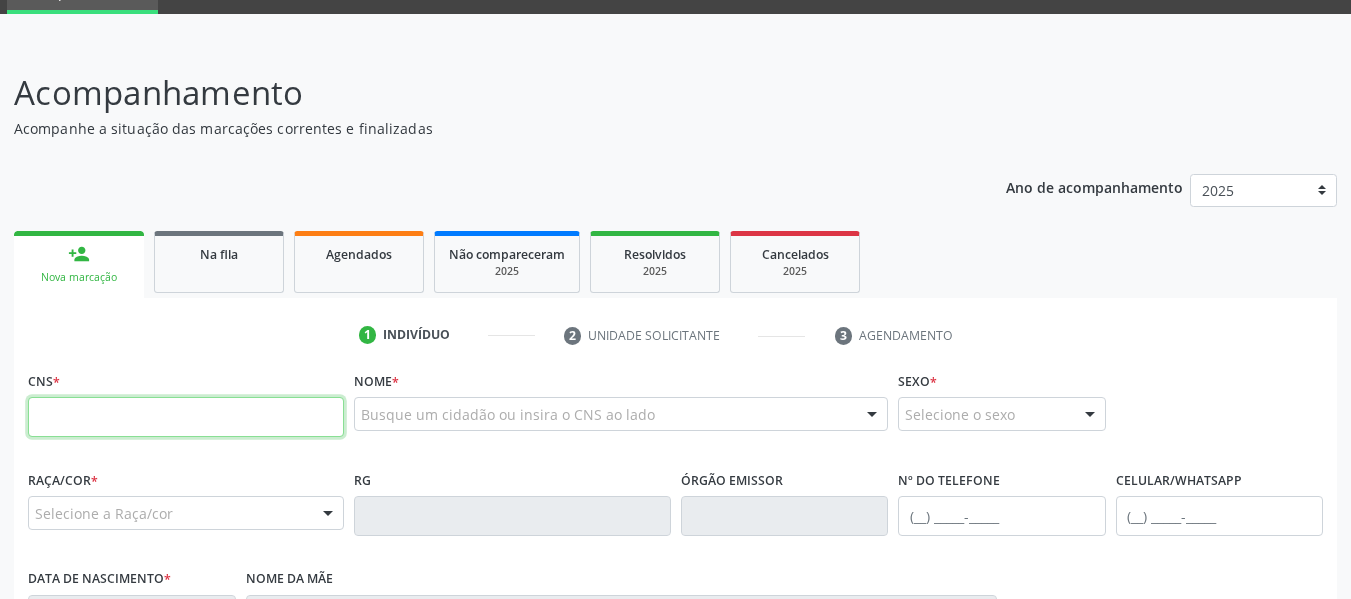 click at bounding box center [186, 417] 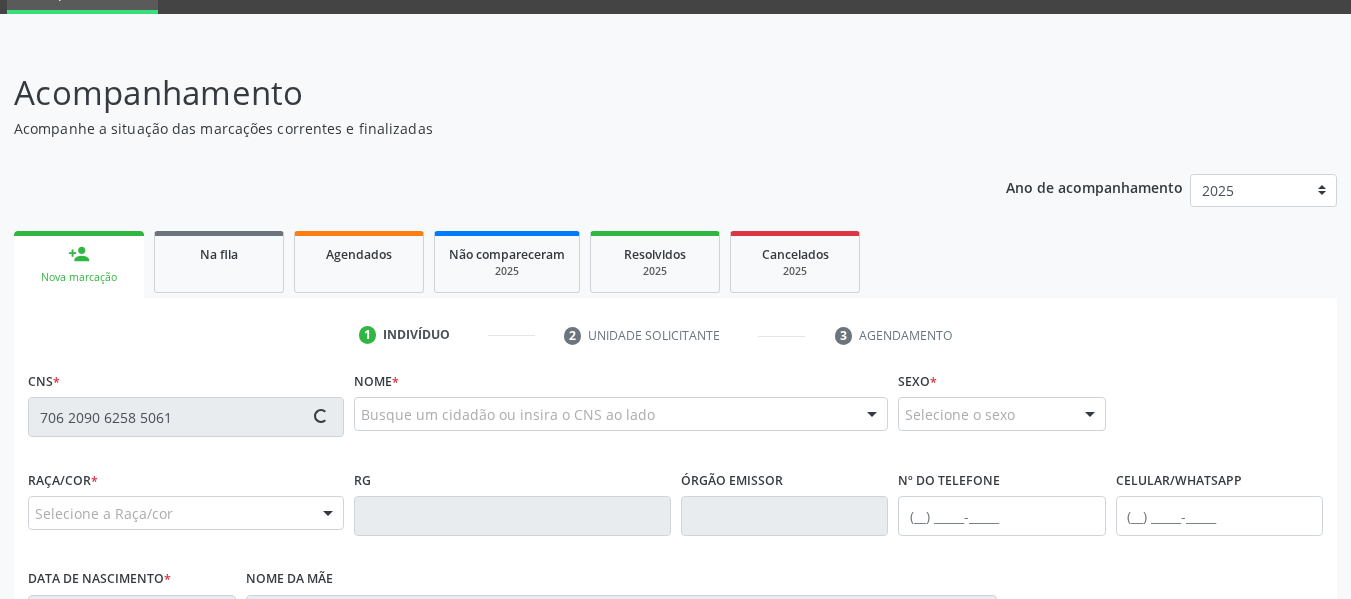 type on "706 2090 6258 5061" 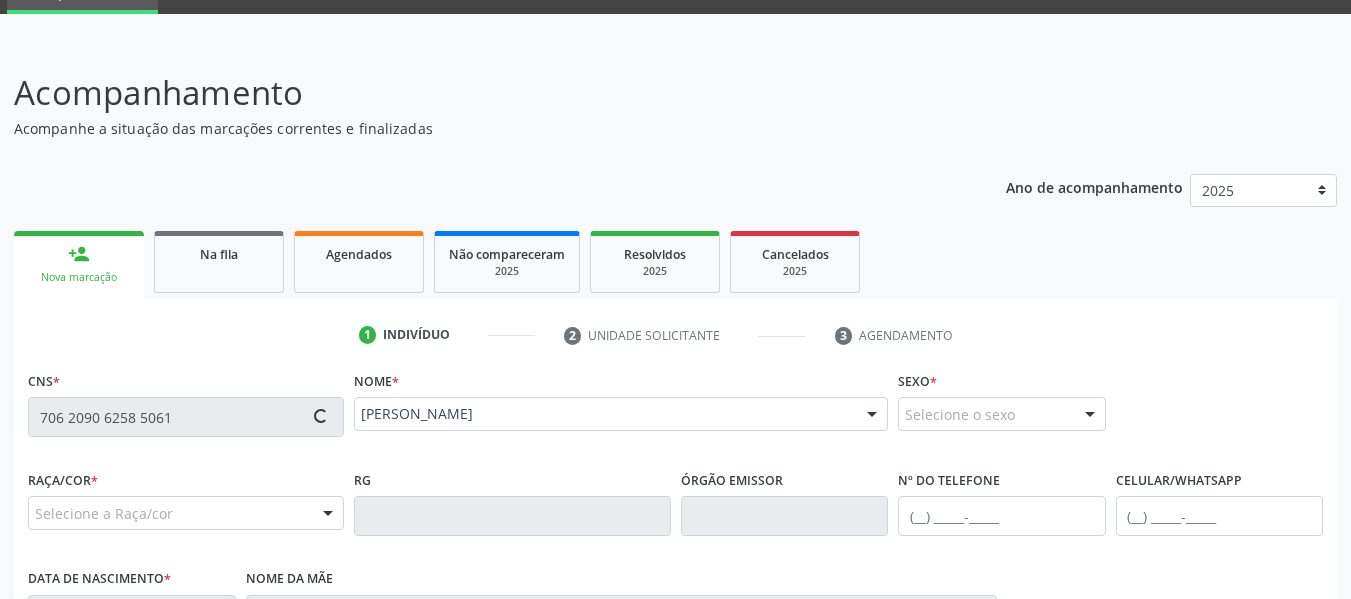 type on "[PHONE_NUMBER]" 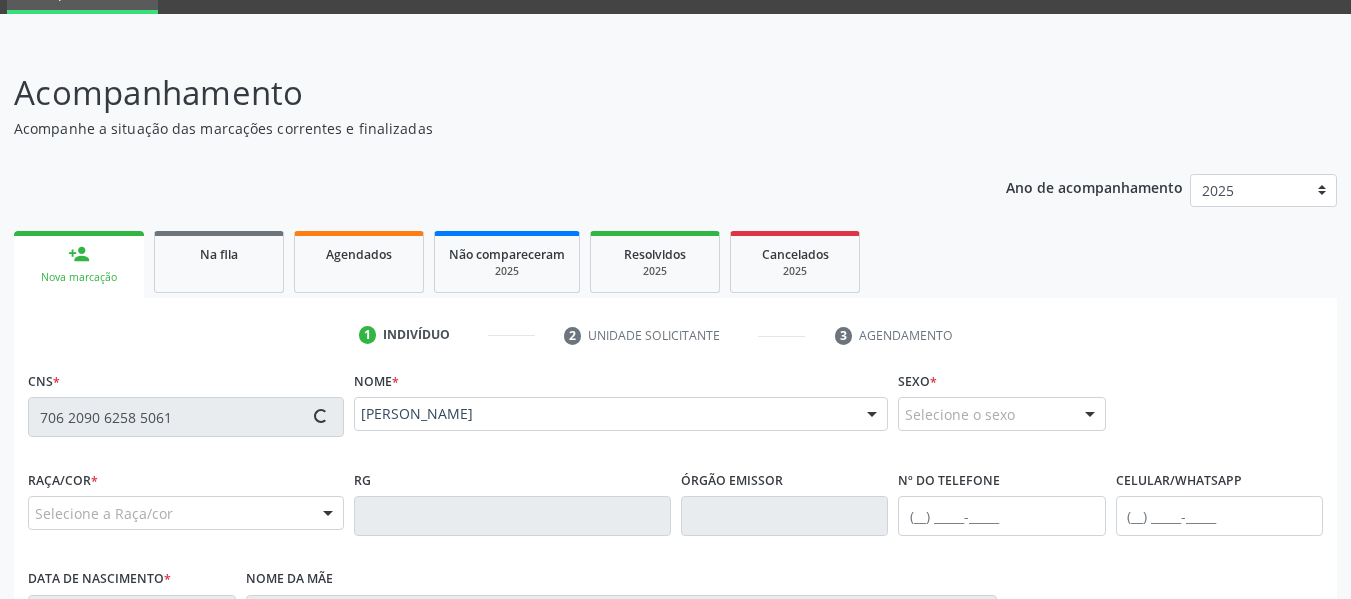 type on "[DATE]" 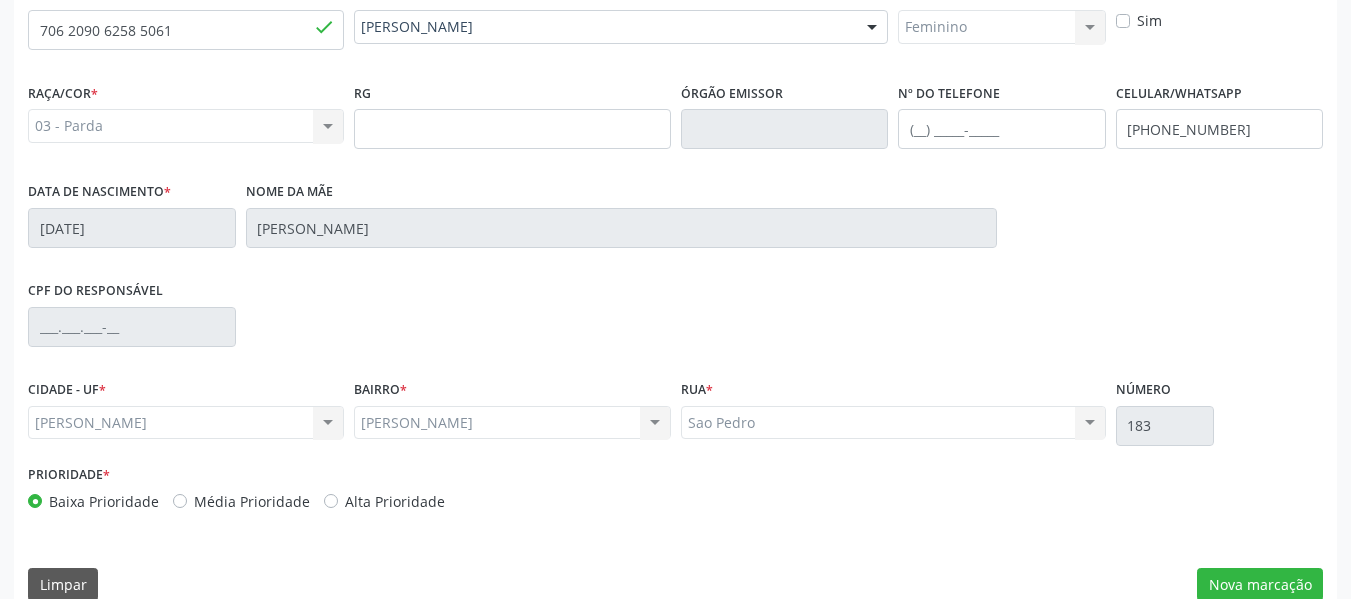 scroll, scrollTop: 513, scrollLeft: 0, axis: vertical 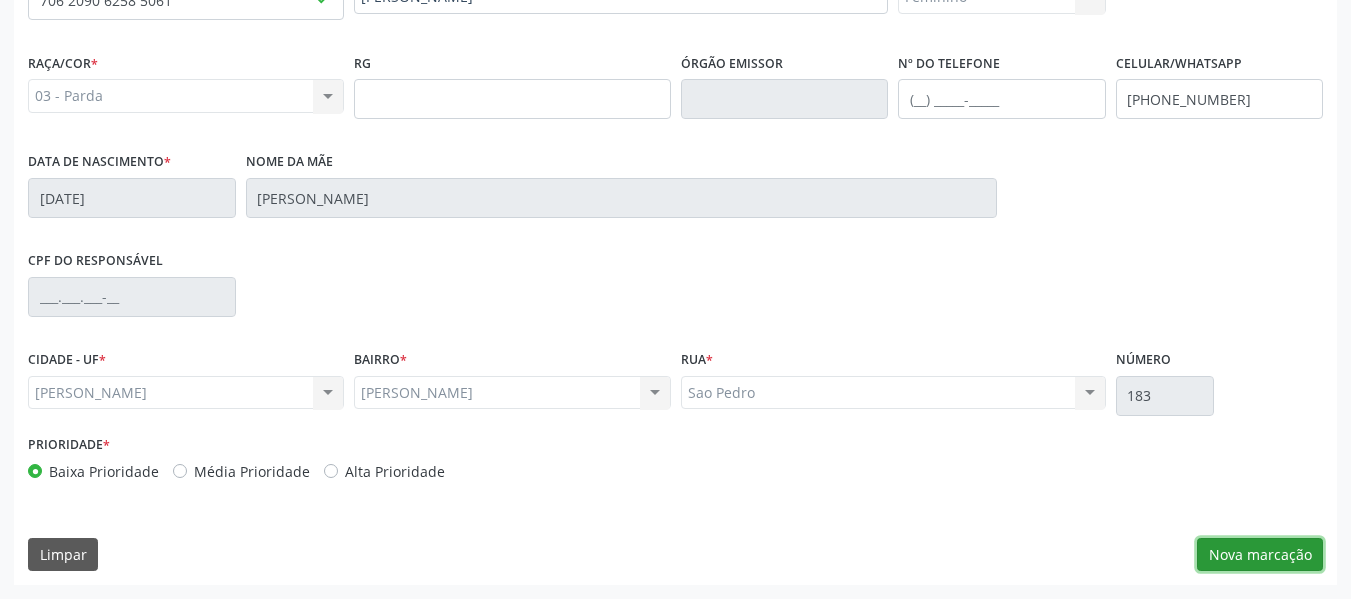 click on "Nova marcação" at bounding box center [1260, 555] 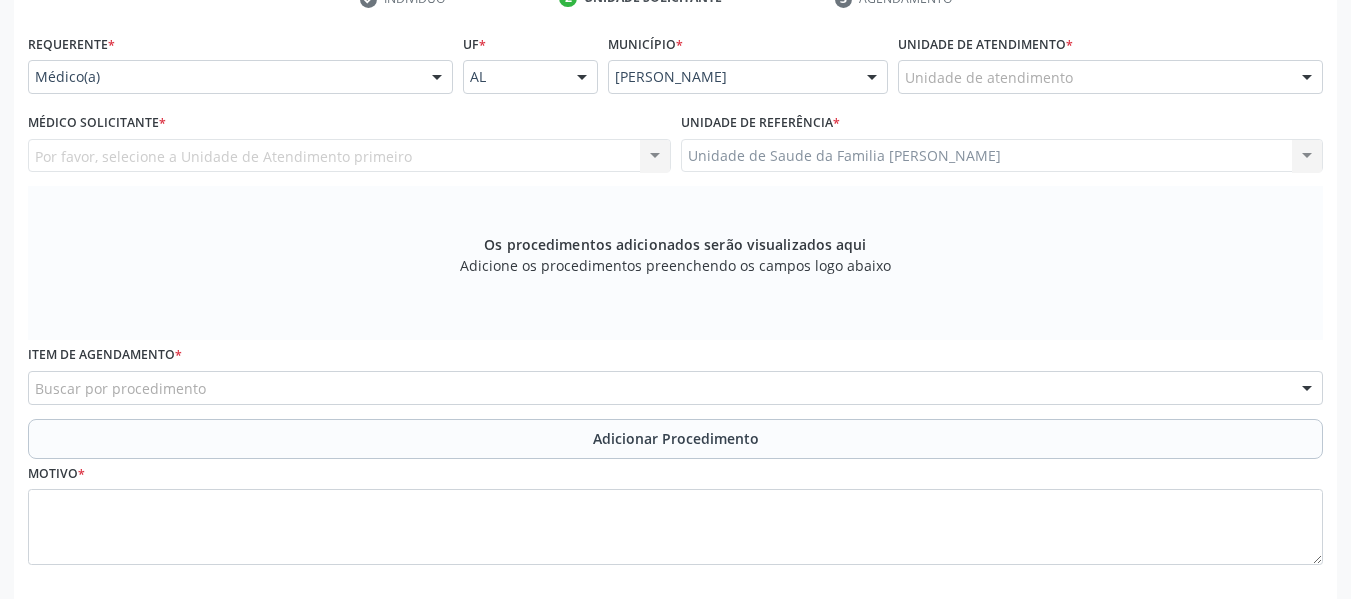 scroll, scrollTop: 393, scrollLeft: 0, axis: vertical 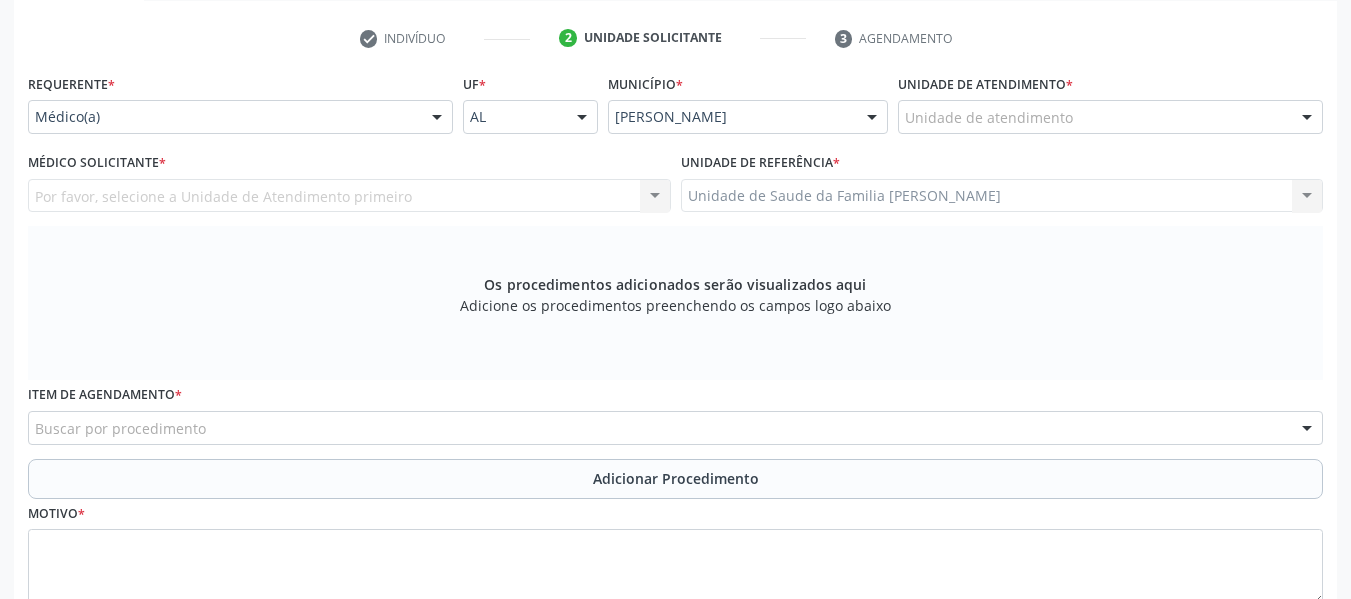 click at bounding box center (1307, 118) 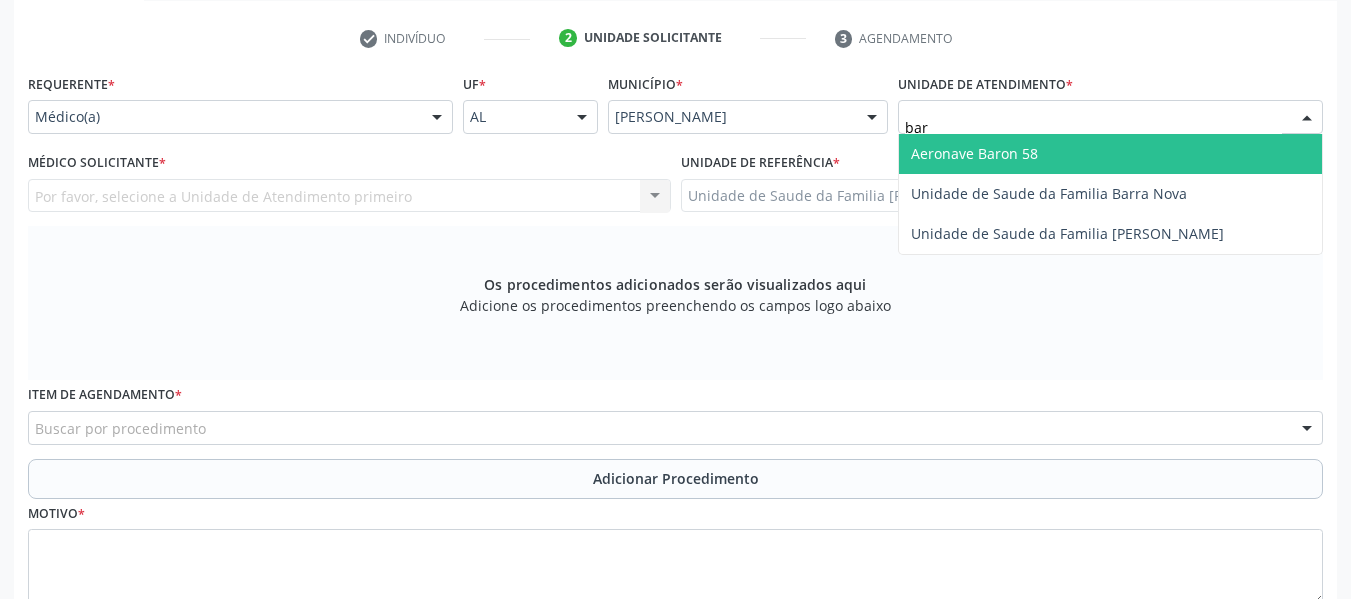 type on "barr" 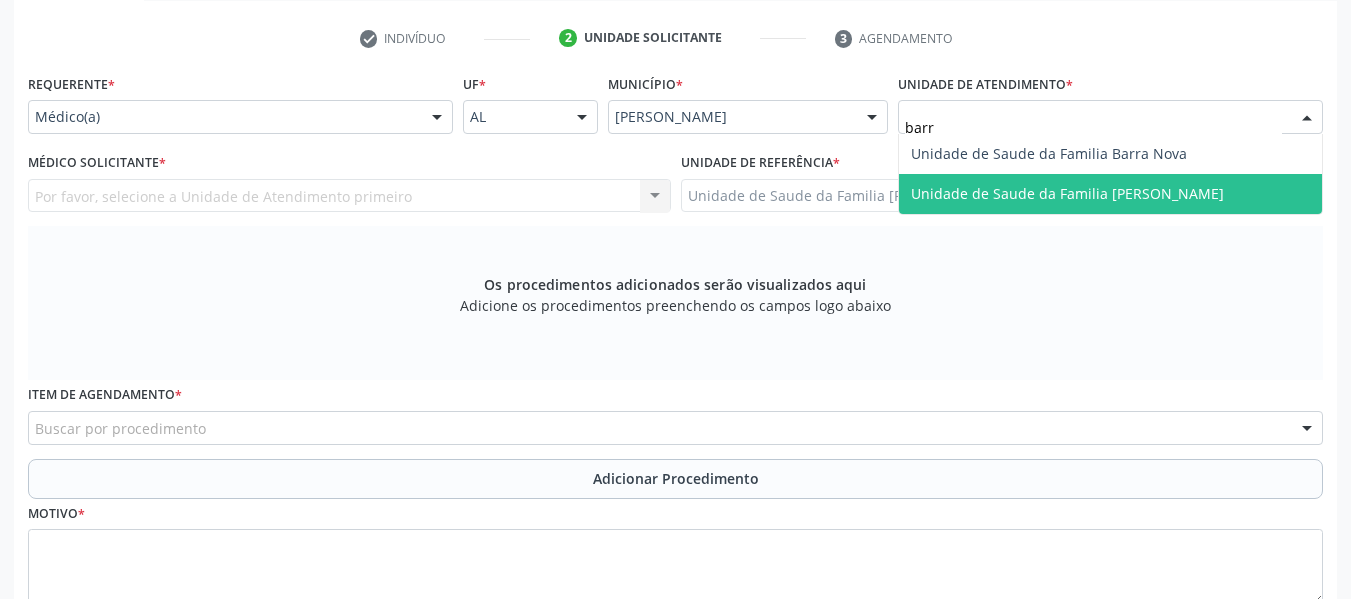 click on "Unidade de Saude da Familia [PERSON_NAME]" at bounding box center [1110, 194] 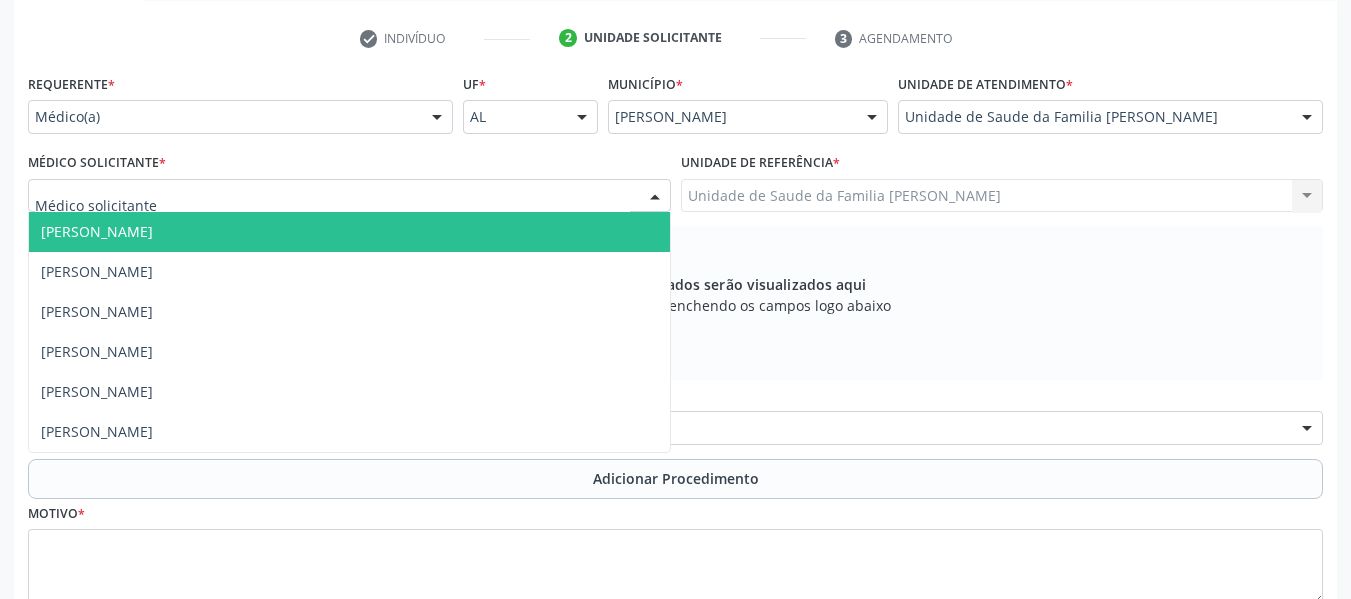 click at bounding box center (655, 197) 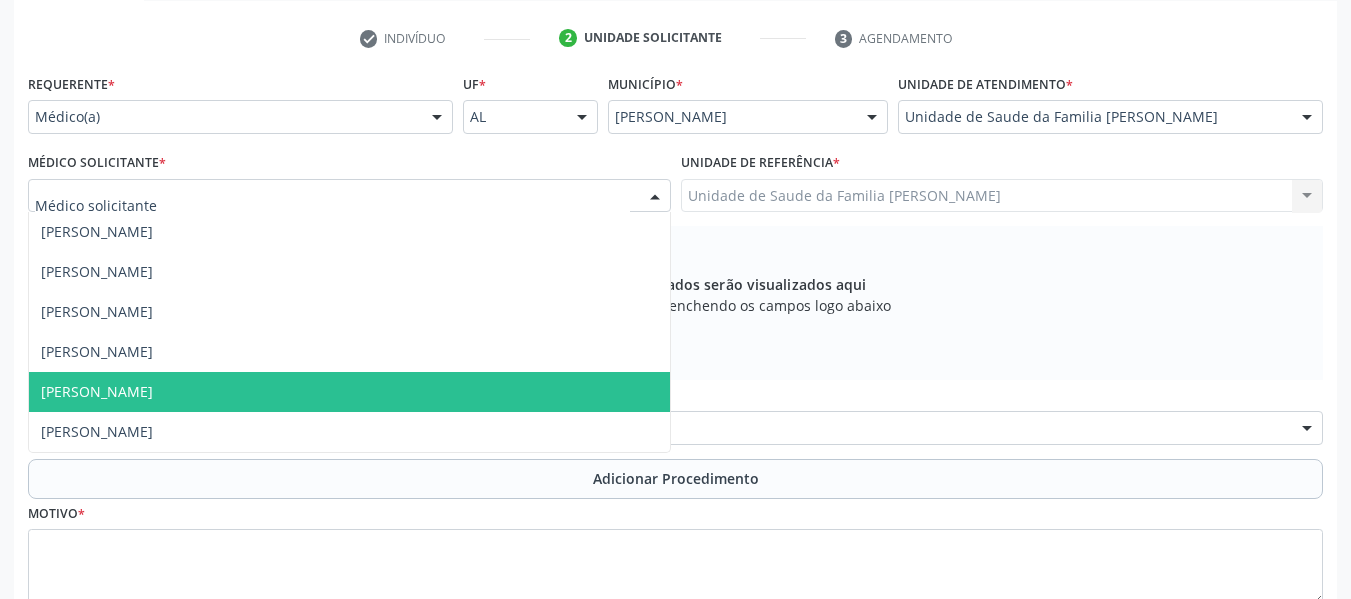 click on "[PERSON_NAME]" at bounding box center [97, 391] 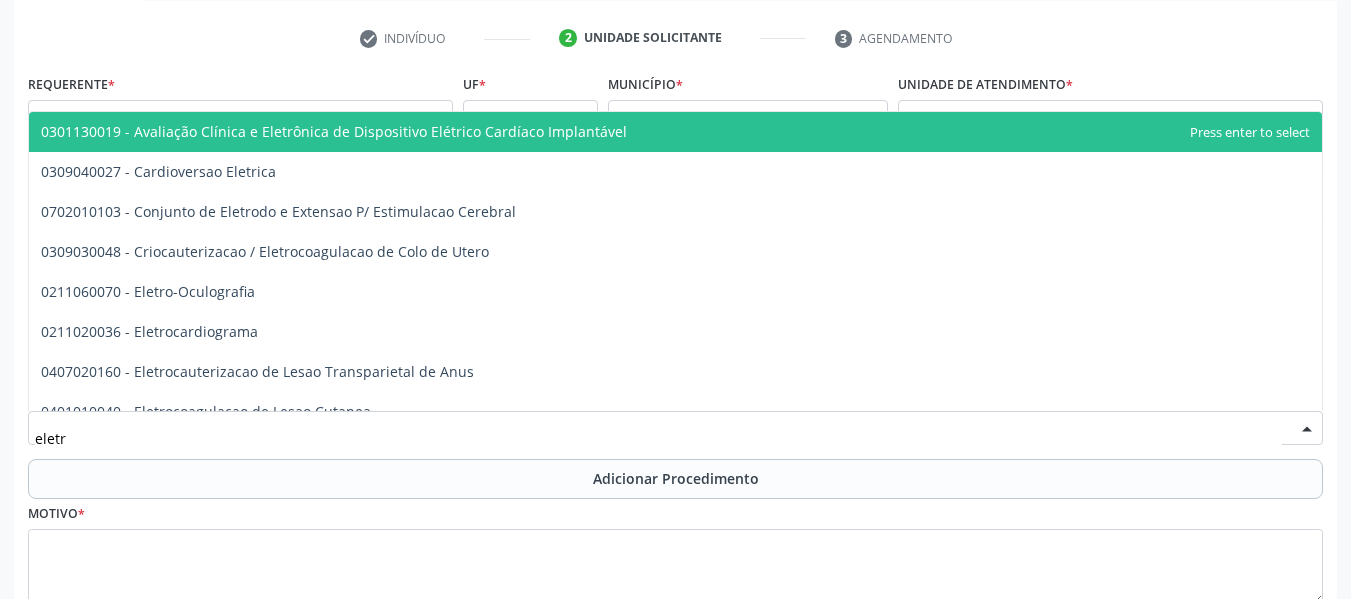 type on "eletro" 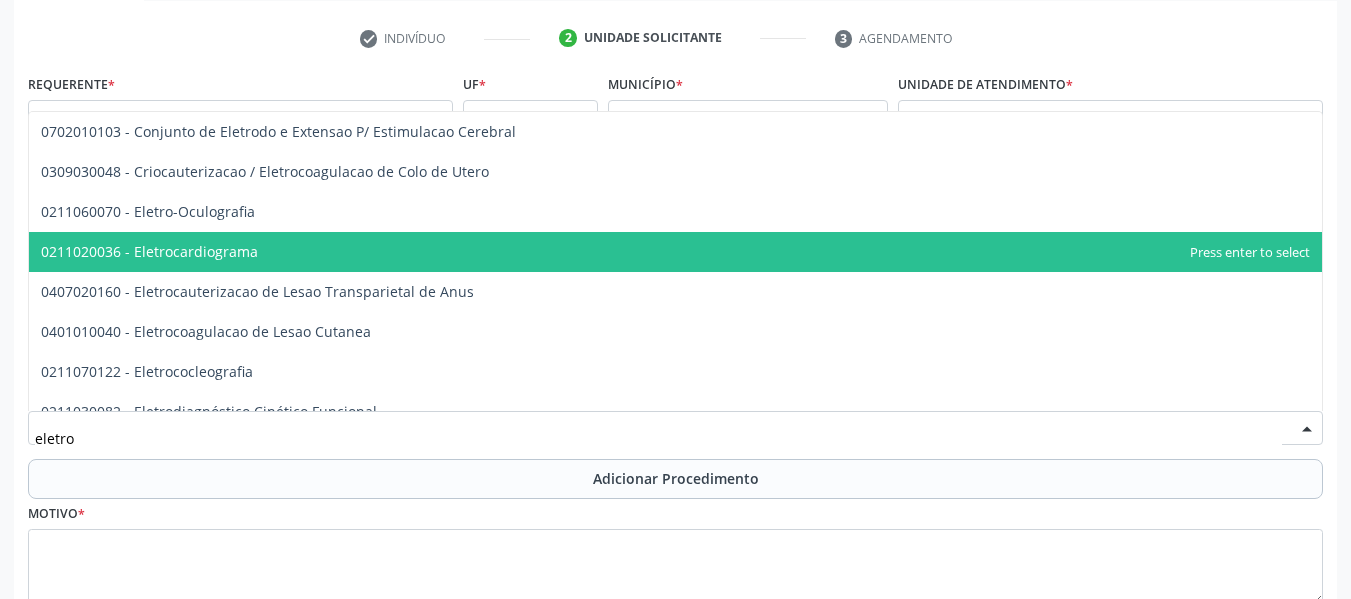 click on "0211020036 - Eletrocardiograma" at bounding box center [149, 251] 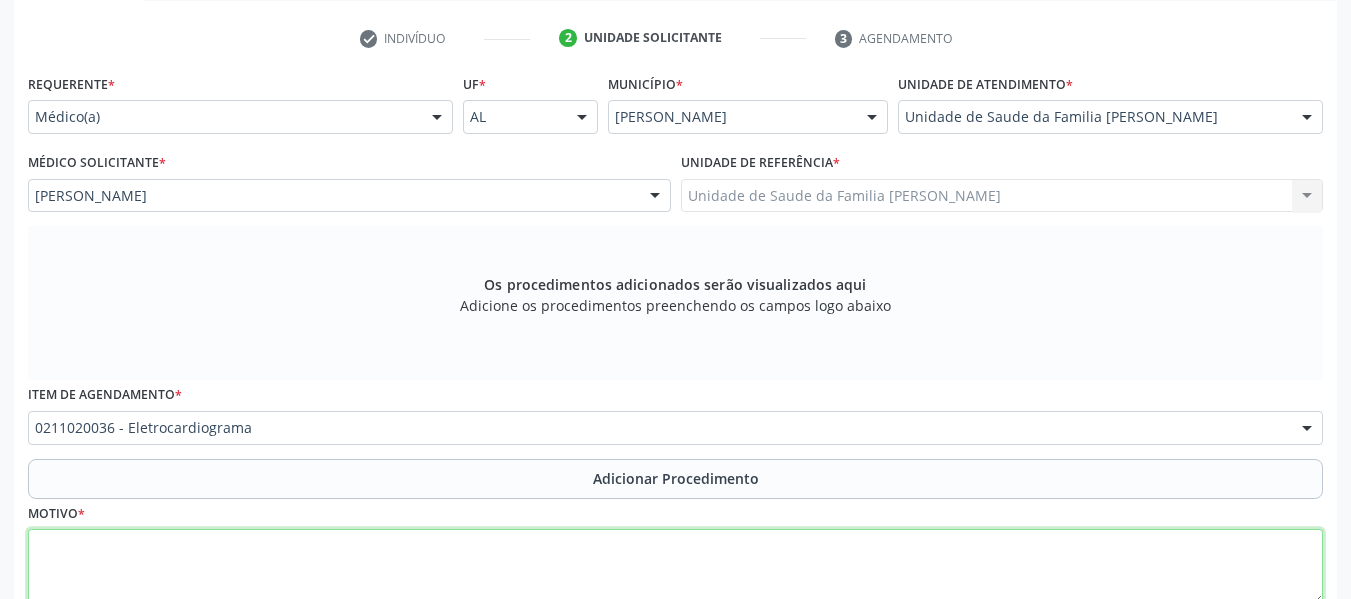 click at bounding box center (675, 567) 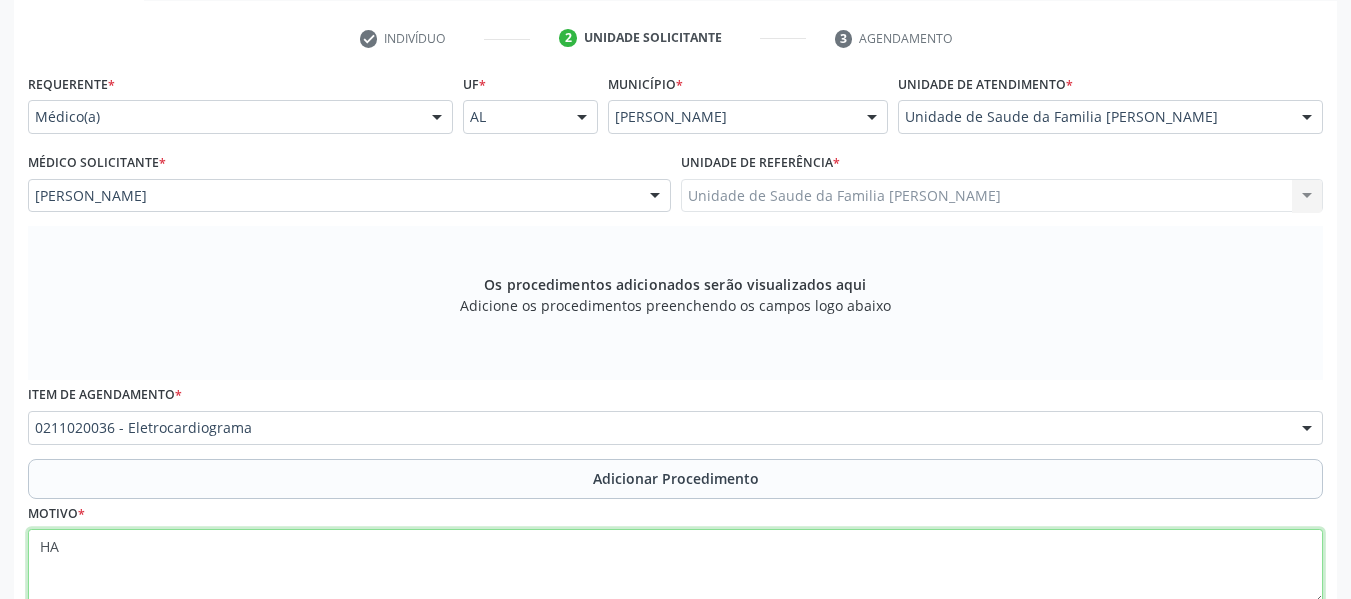type on "H" 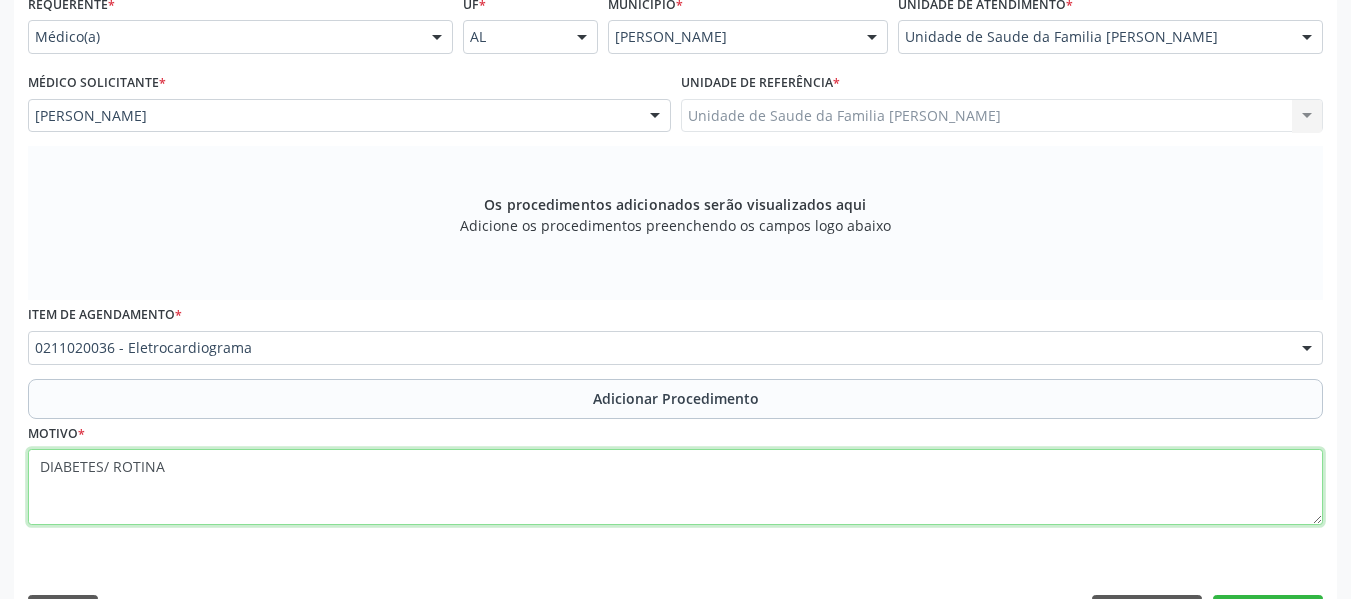 scroll, scrollTop: 530, scrollLeft: 0, axis: vertical 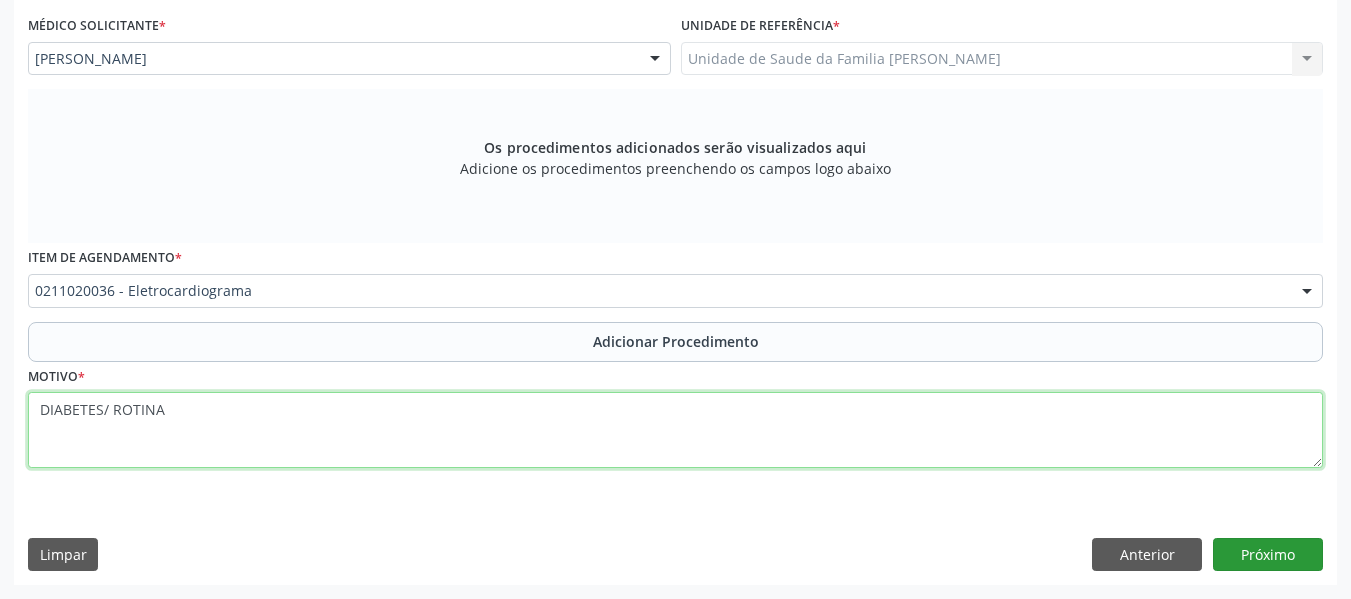 type on "DIABETES/ ROTINA" 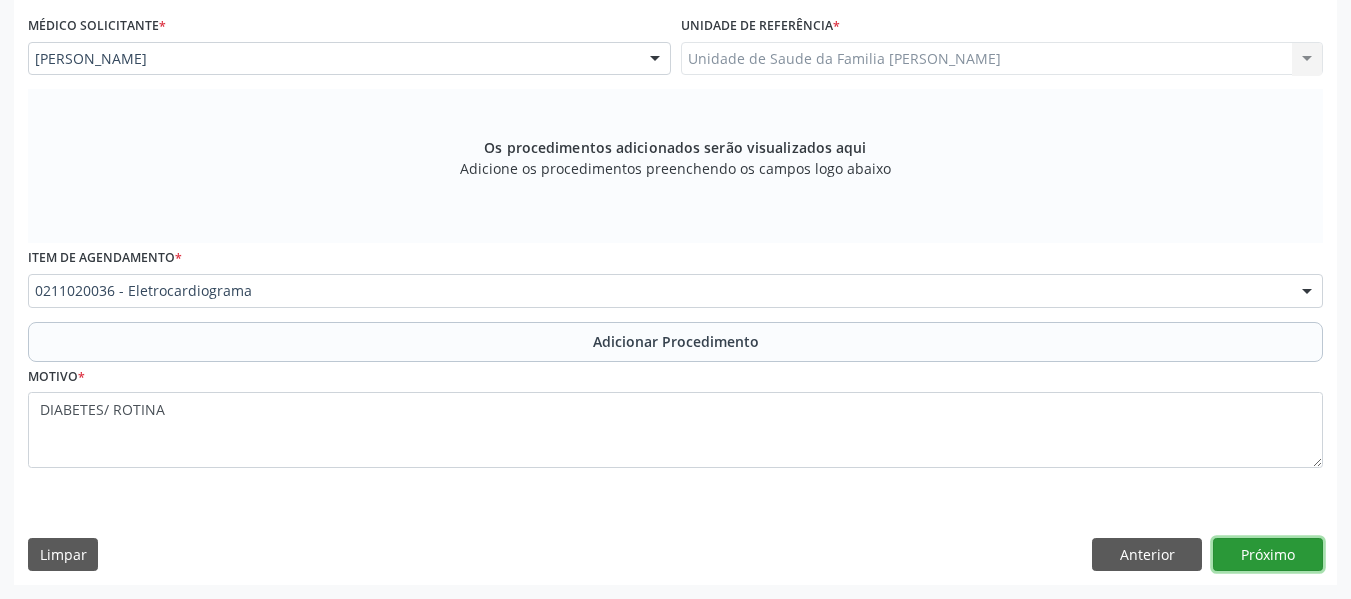 click on "Próximo" at bounding box center [1268, 555] 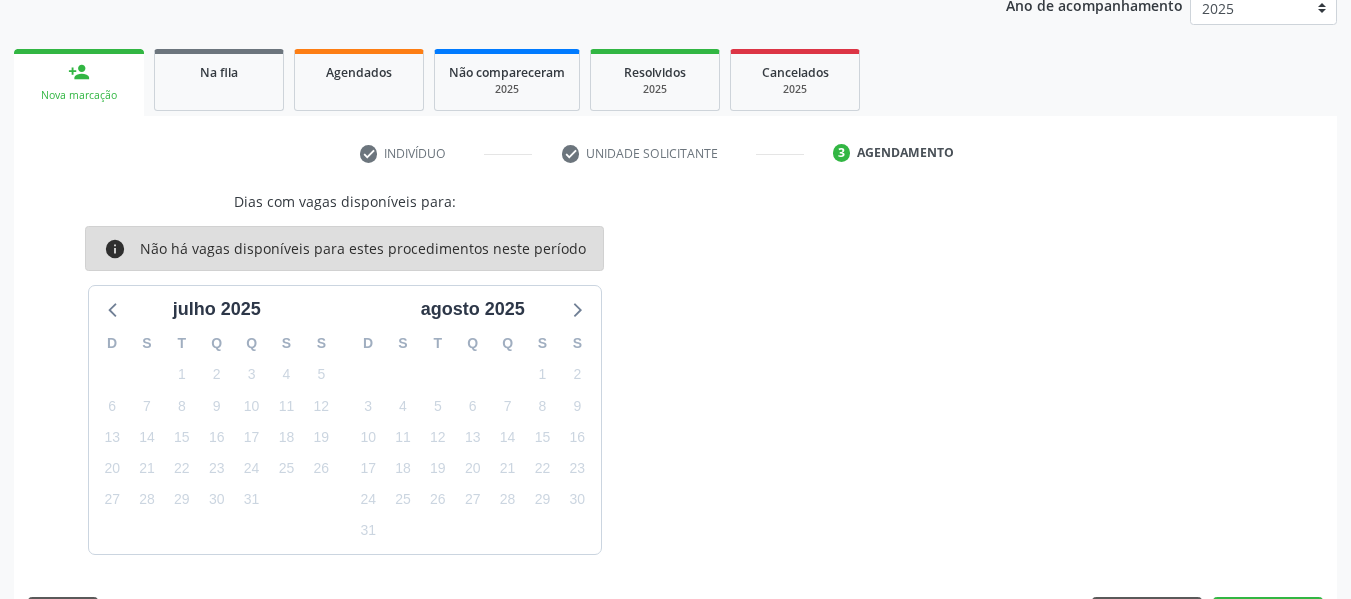 scroll, scrollTop: 337, scrollLeft: 0, axis: vertical 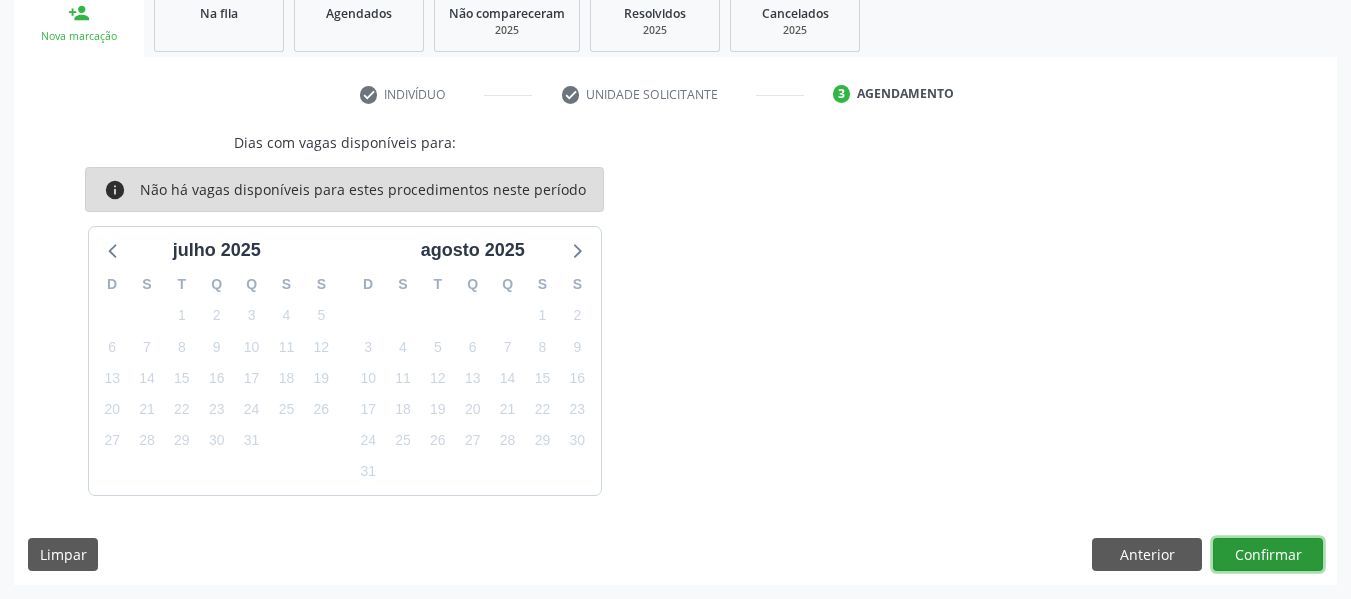 click on "Confirmar" at bounding box center (1268, 555) 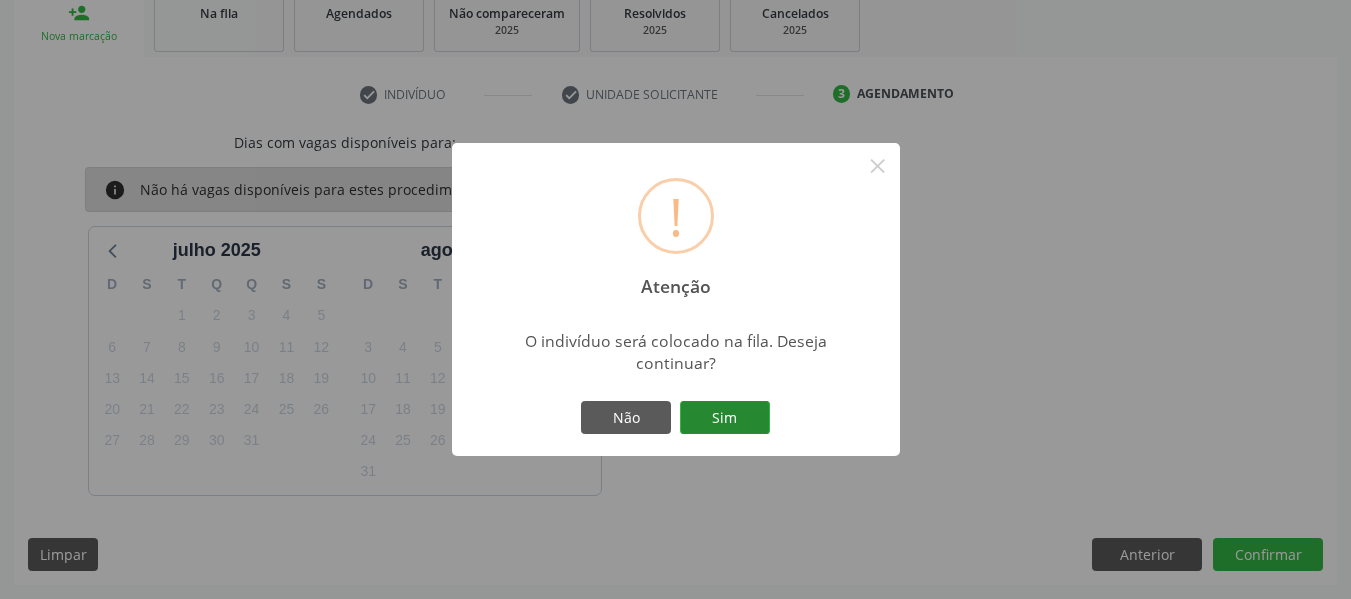click on "Sim" at bounding box center (725, 418) 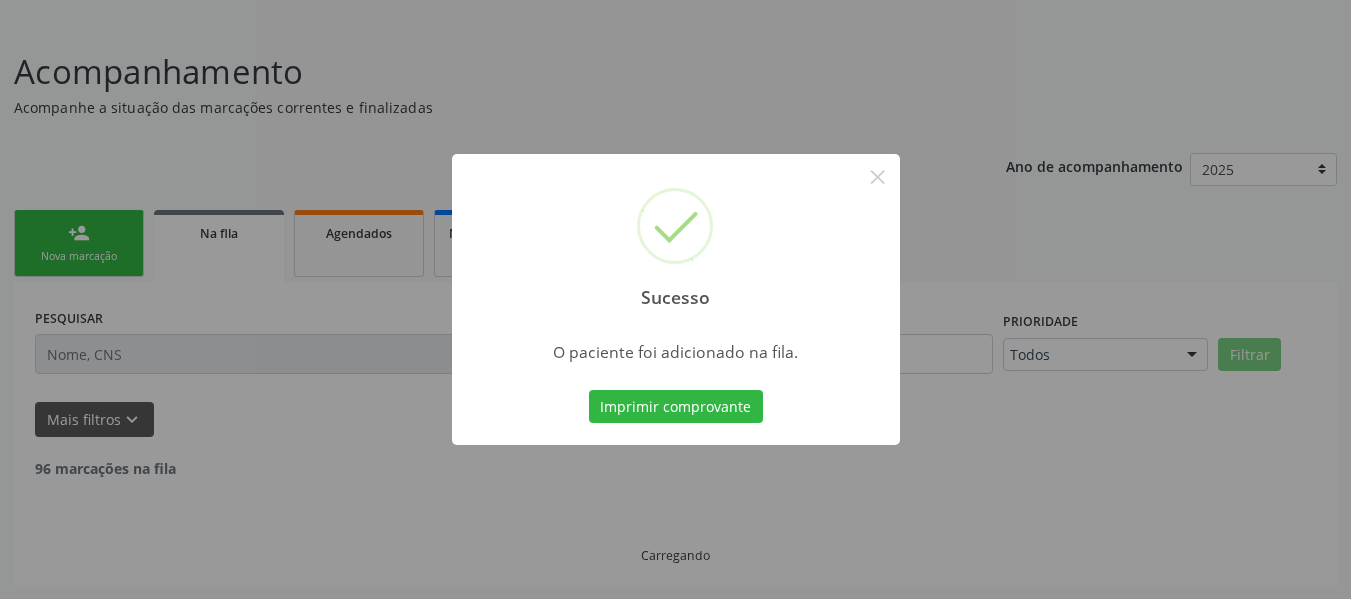 scroll, scrollTop: 96, scrollLeft: 0, axis: vertical 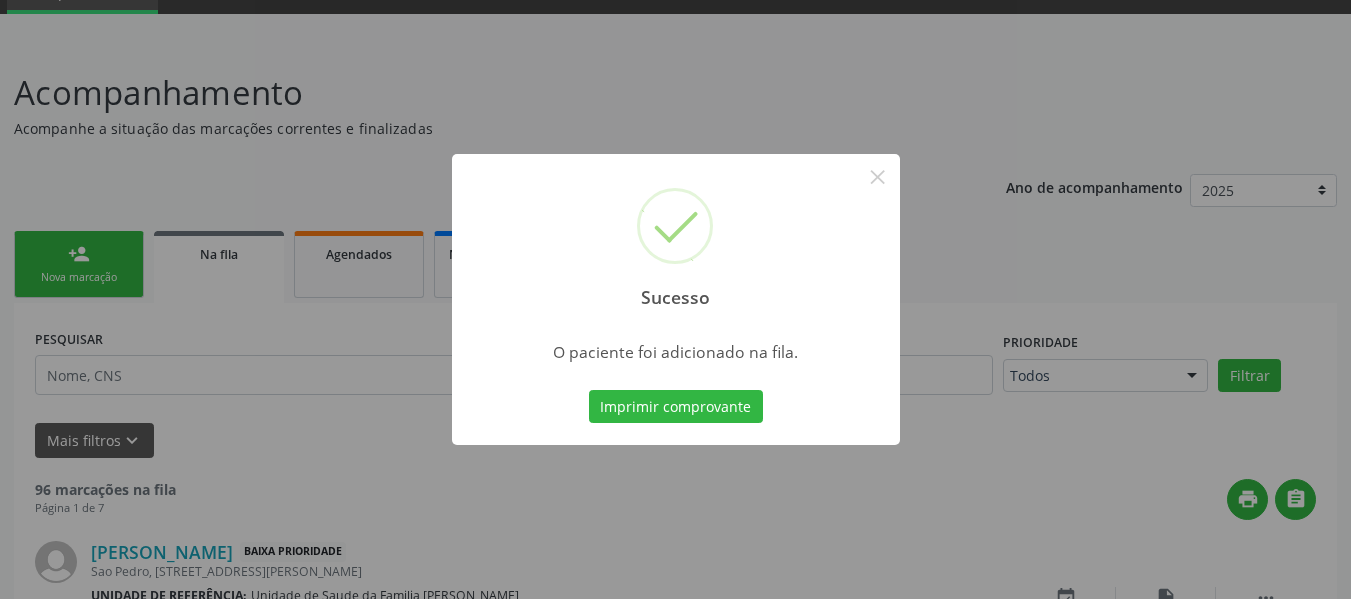 click on "Sucesso × O paciente foi adicionado na fila. Imprimir comprovante Cancel" at bounding box center (675, 299) 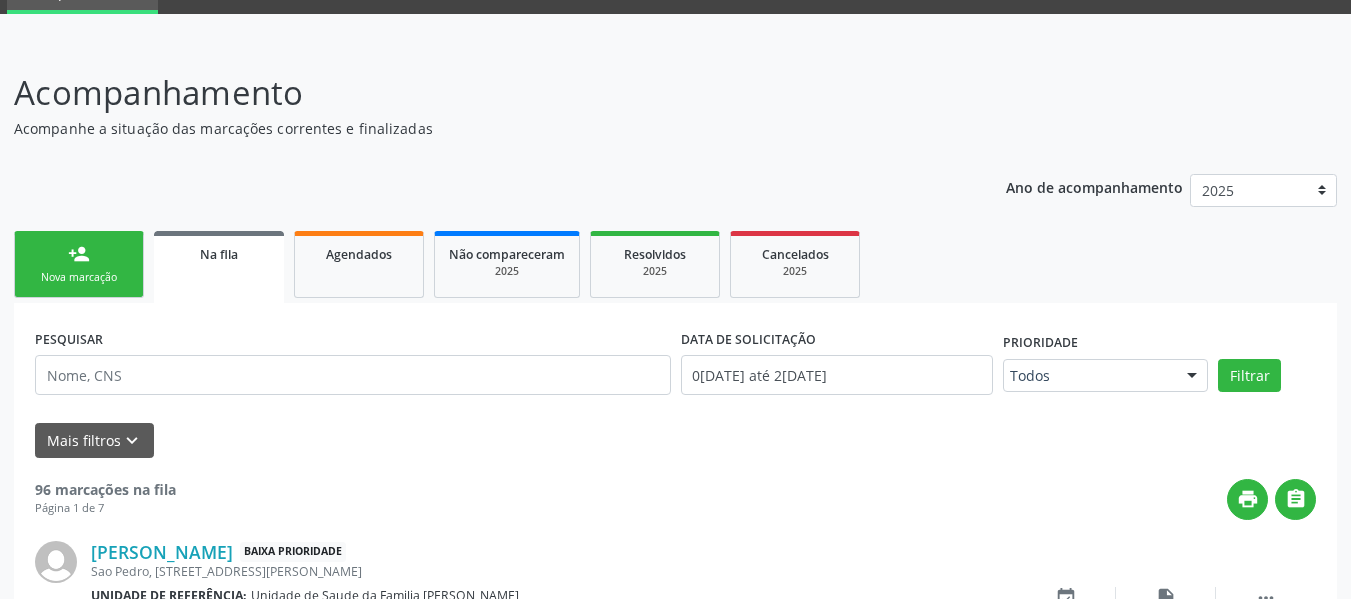 click on "person_add
Nova marcação" at bounding box center (79, 264) 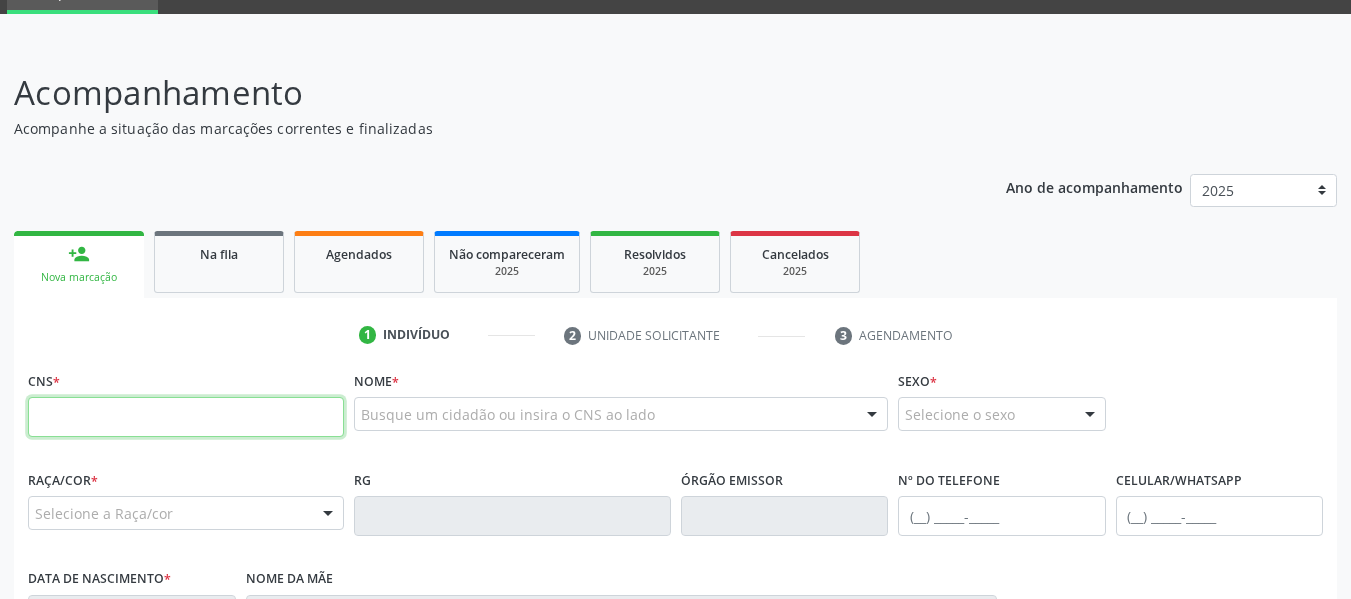 click at bounding box center (186, 417) 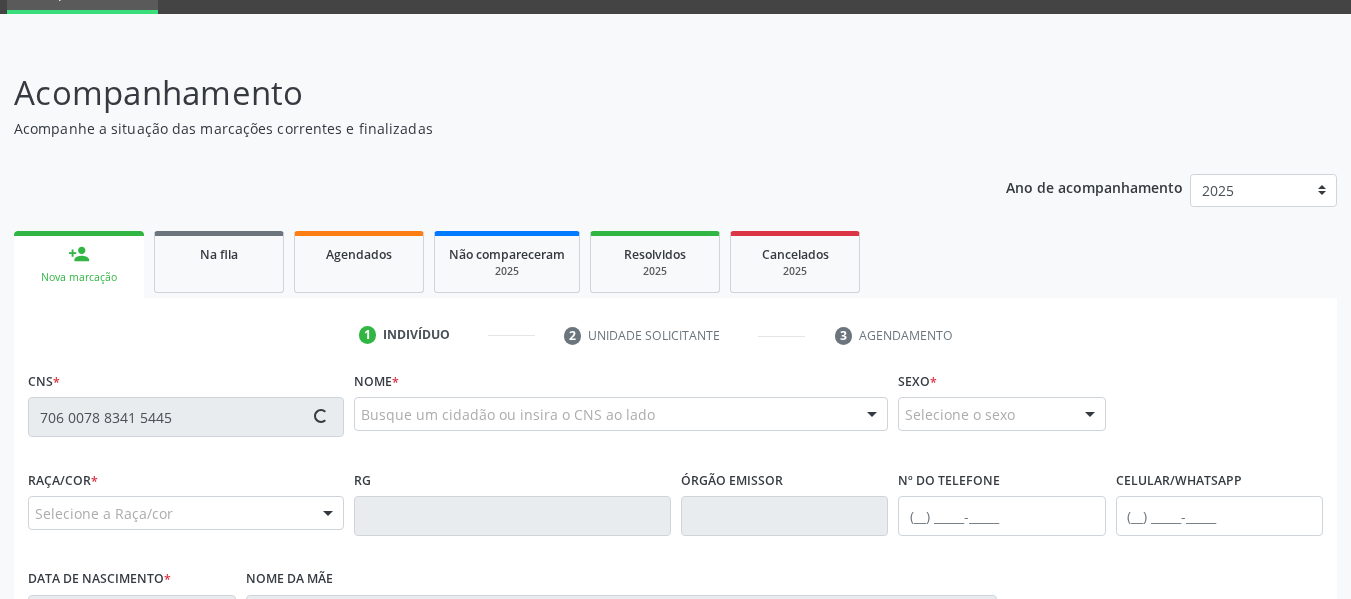 type on "706 0078 8341 5445" 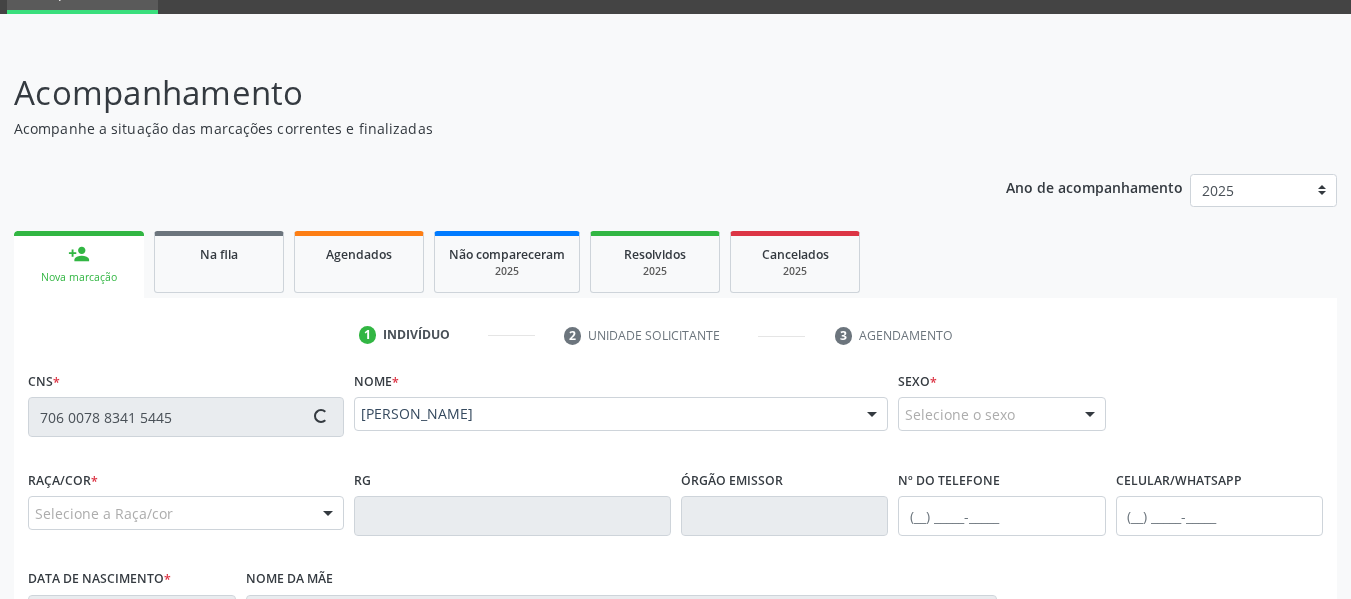 type on "[PHONE_NUMBER]" 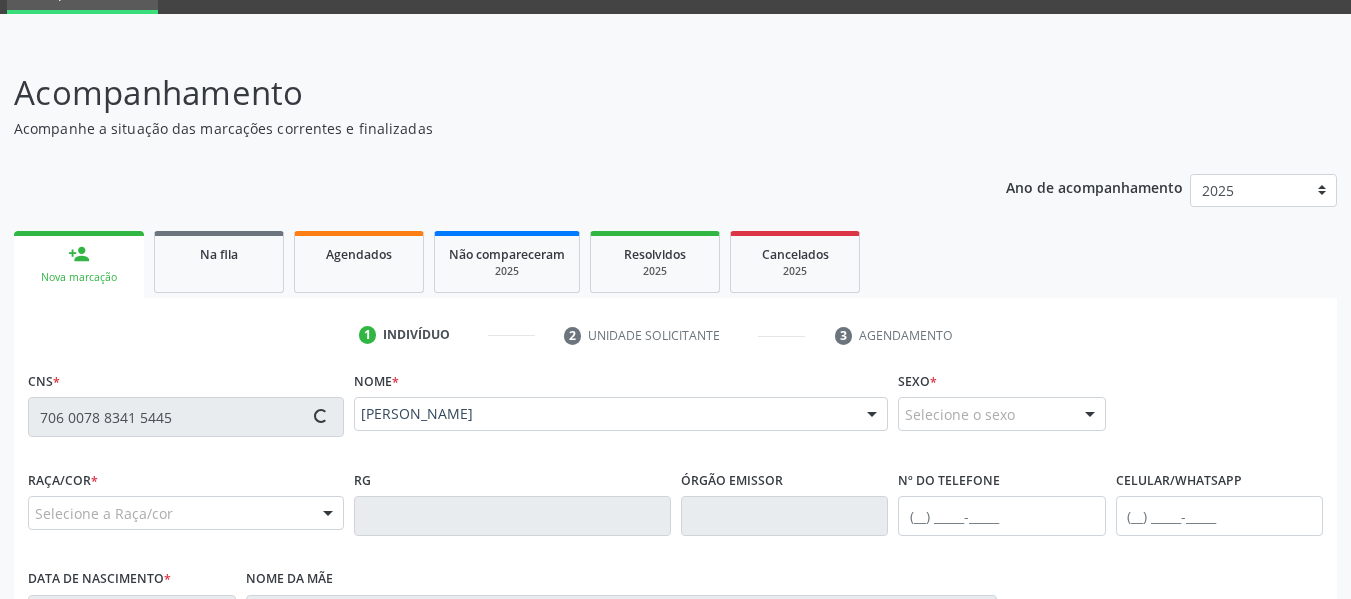 type on "07[DATE]" 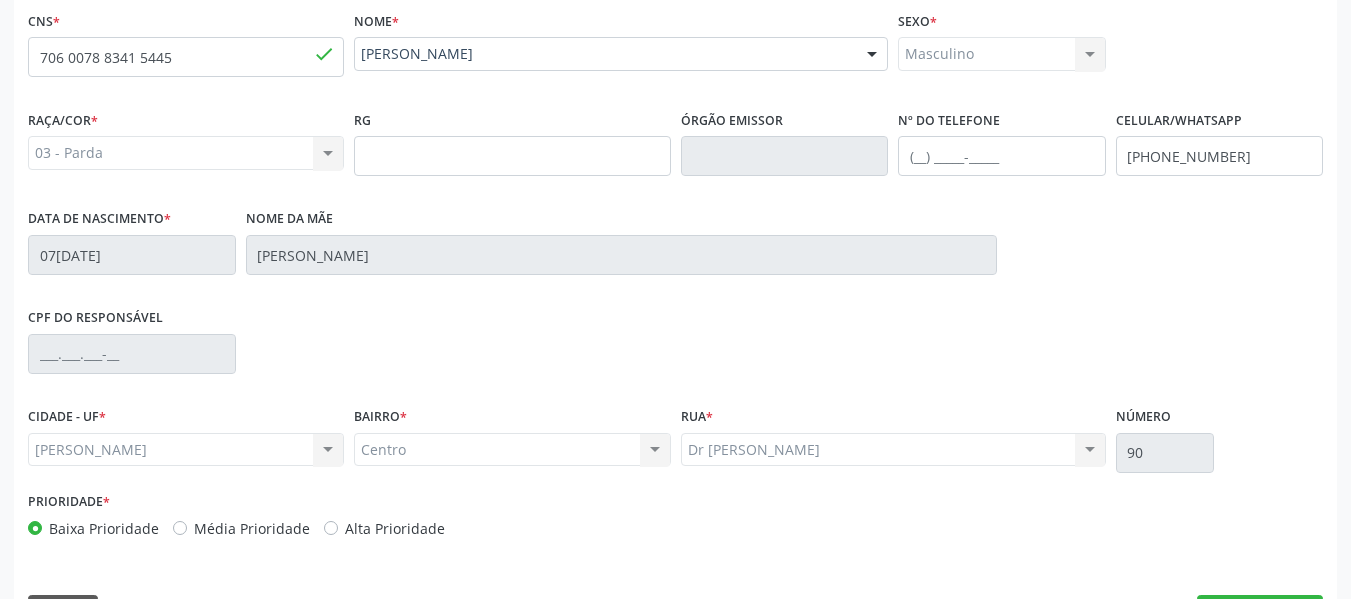 scroll, scrollTop: 513, scrollLeft: 0, axis: vertical 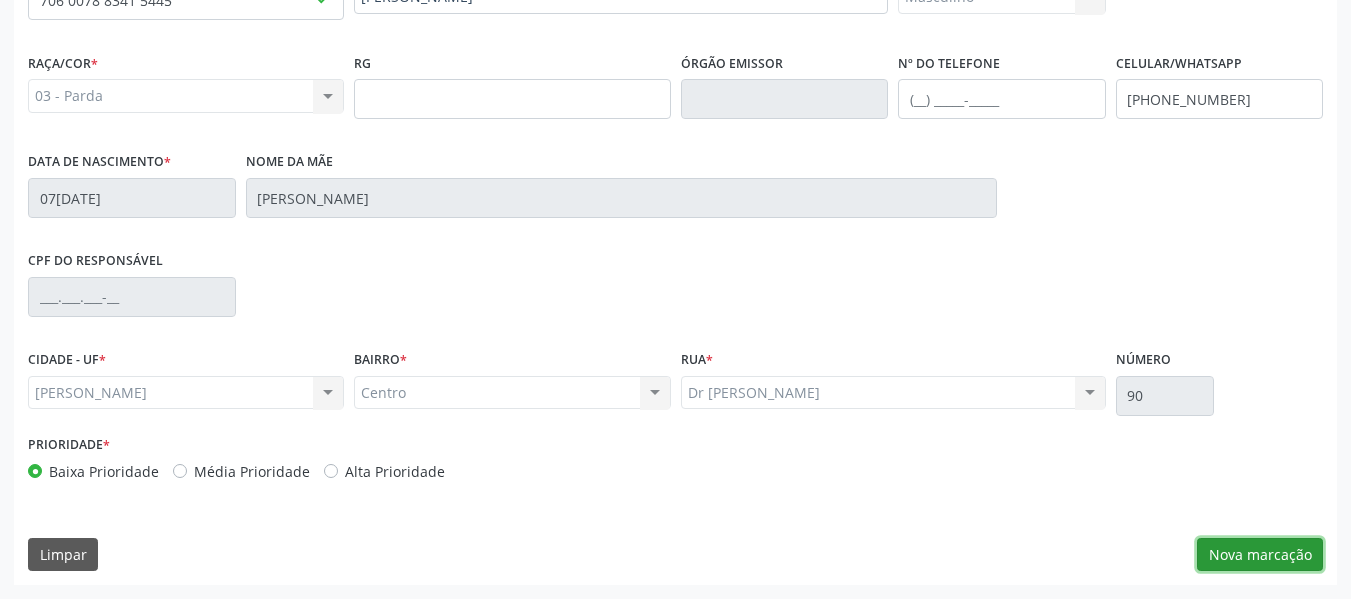 click on "Nova marcação" at bounding box center [1260, 555] 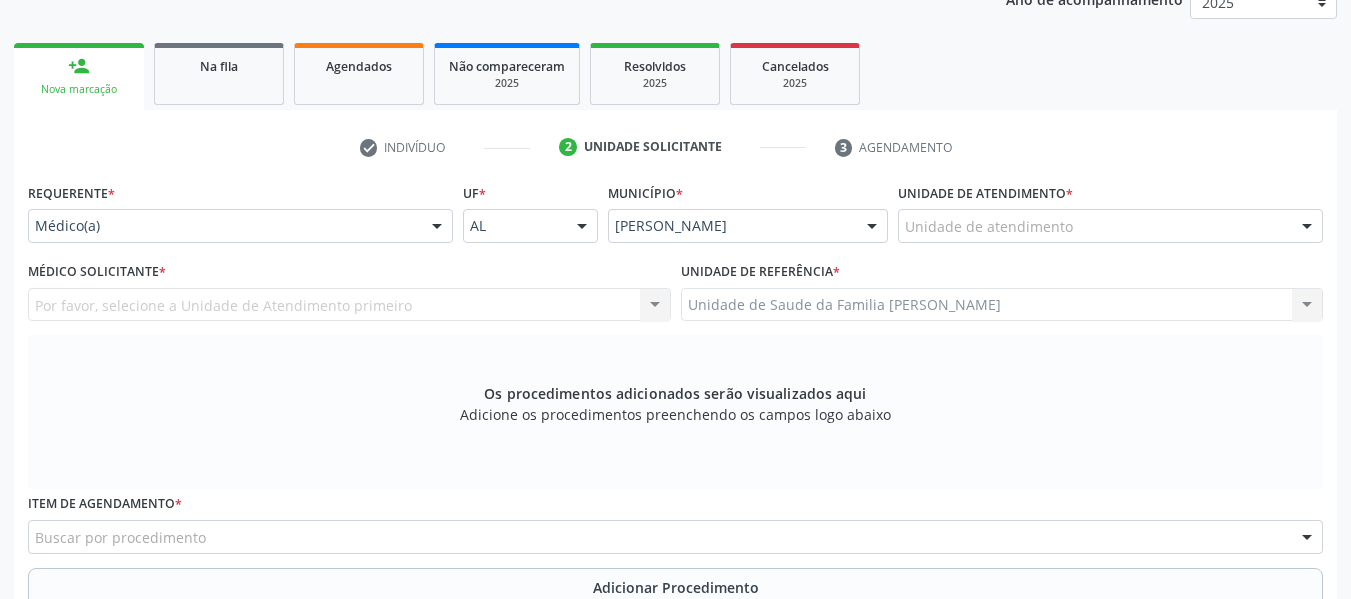 scroll, scrollTop: 273, scrollLeft: 0, axis: vertical 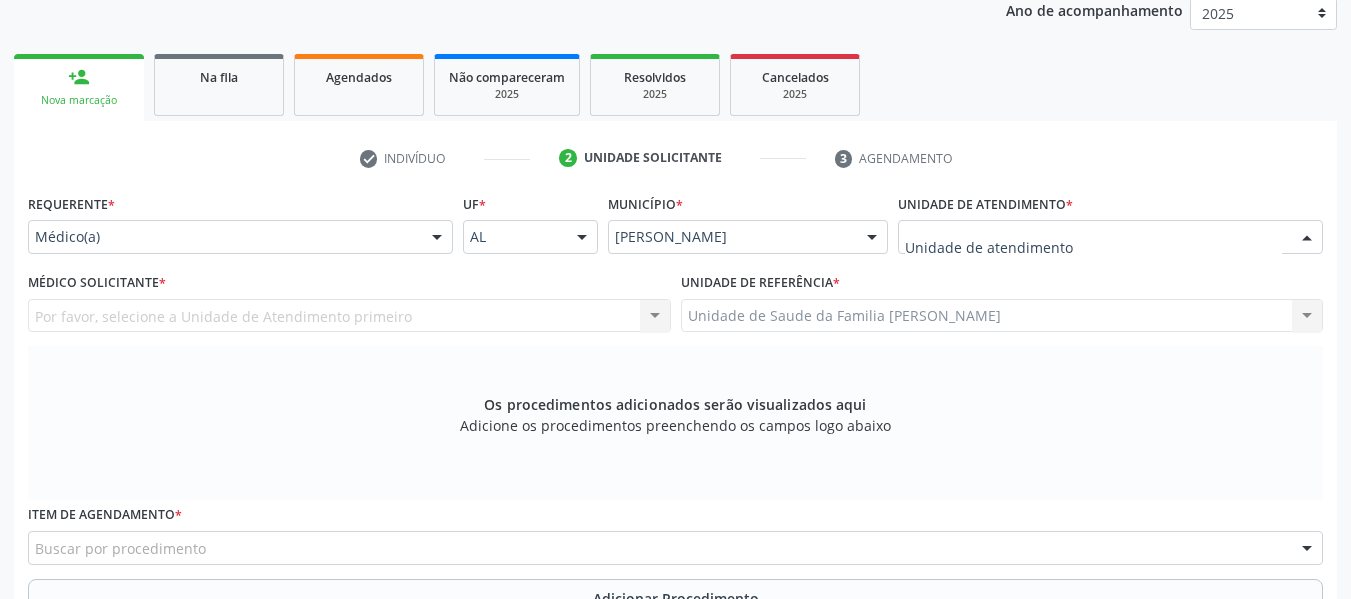 click at bounding box center (1307, 238) 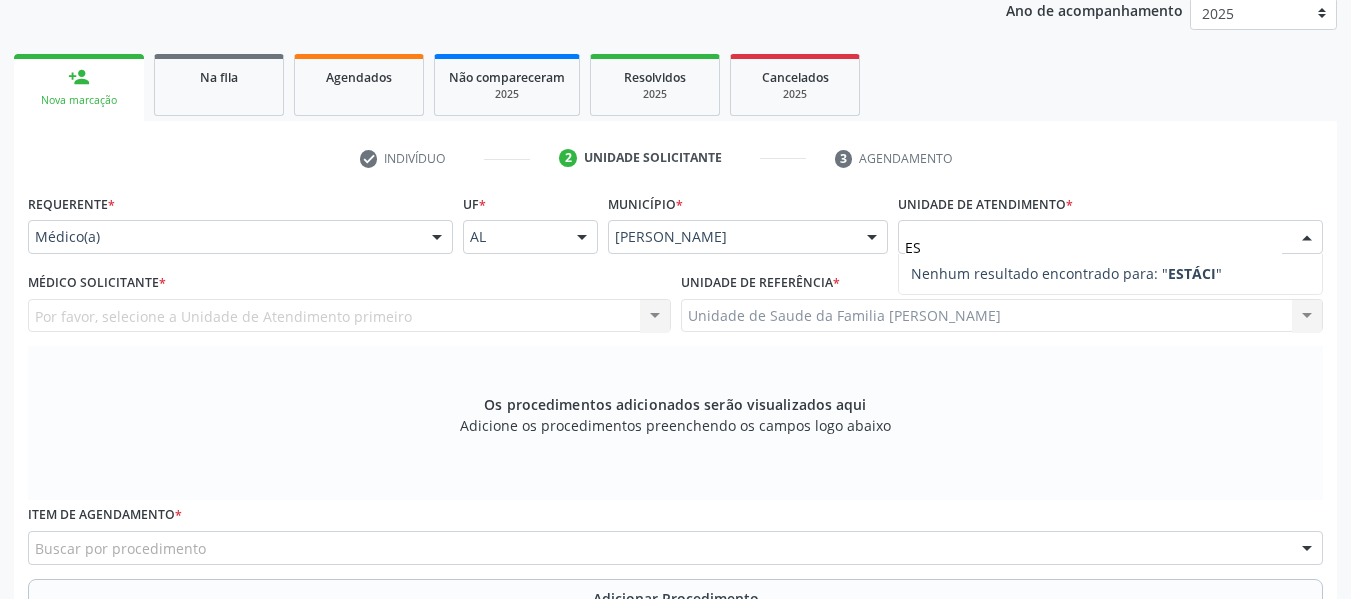 type on "E" 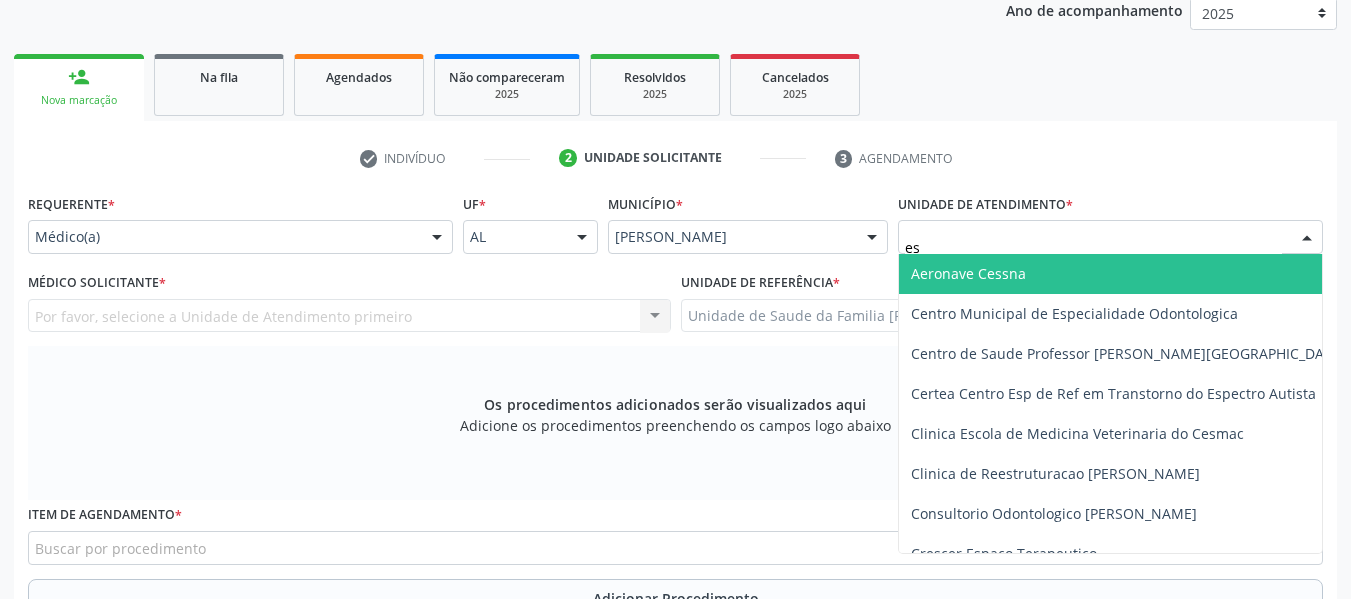 type on "est" 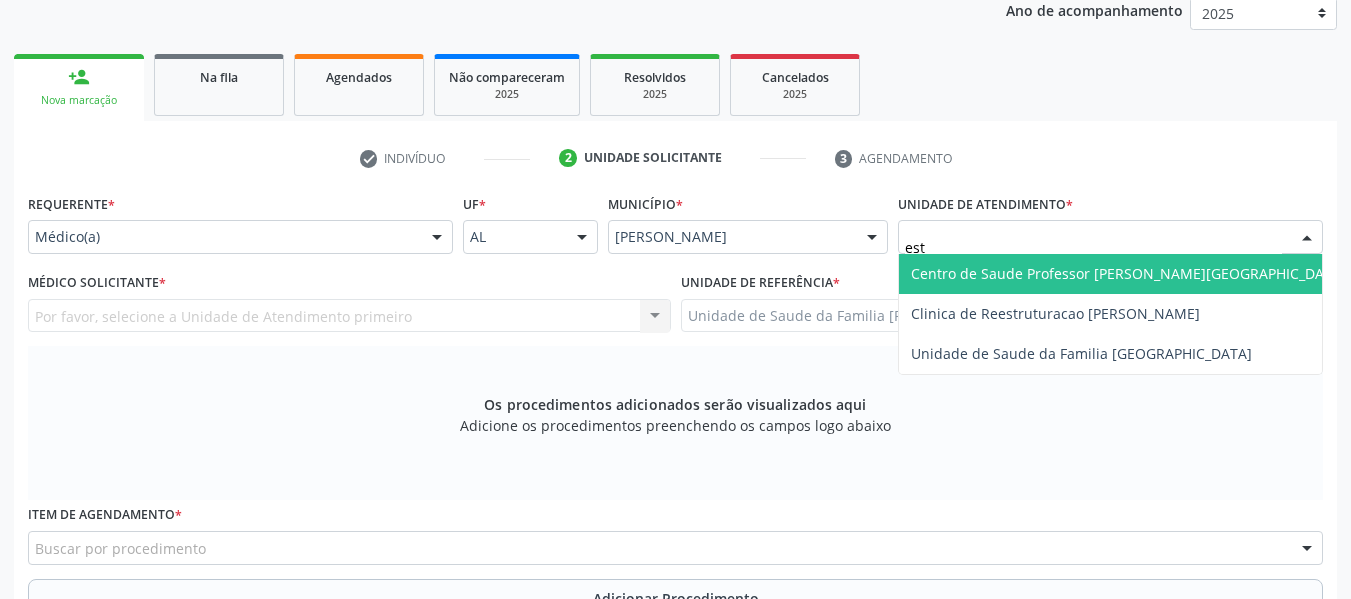 click on "Centro de Saude Professor [PERSON_NAME][GEOGRAPHIC_DATA]" at bounding box center (1128, 273) 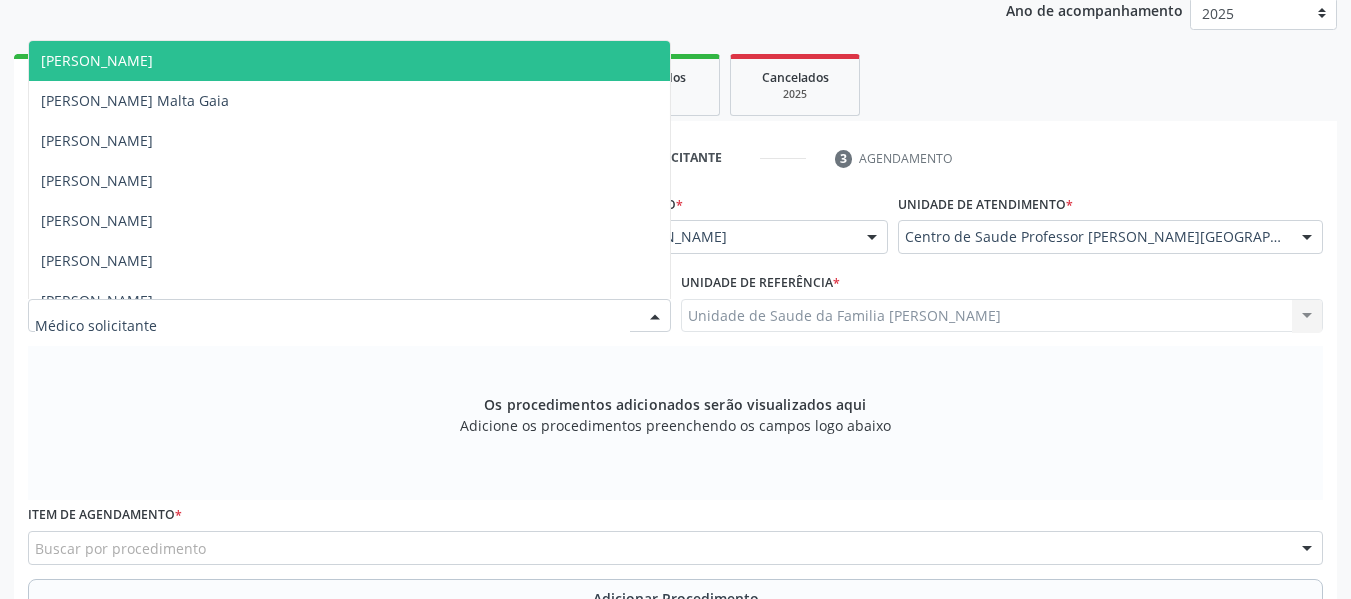click at bounding box center (655, 317) 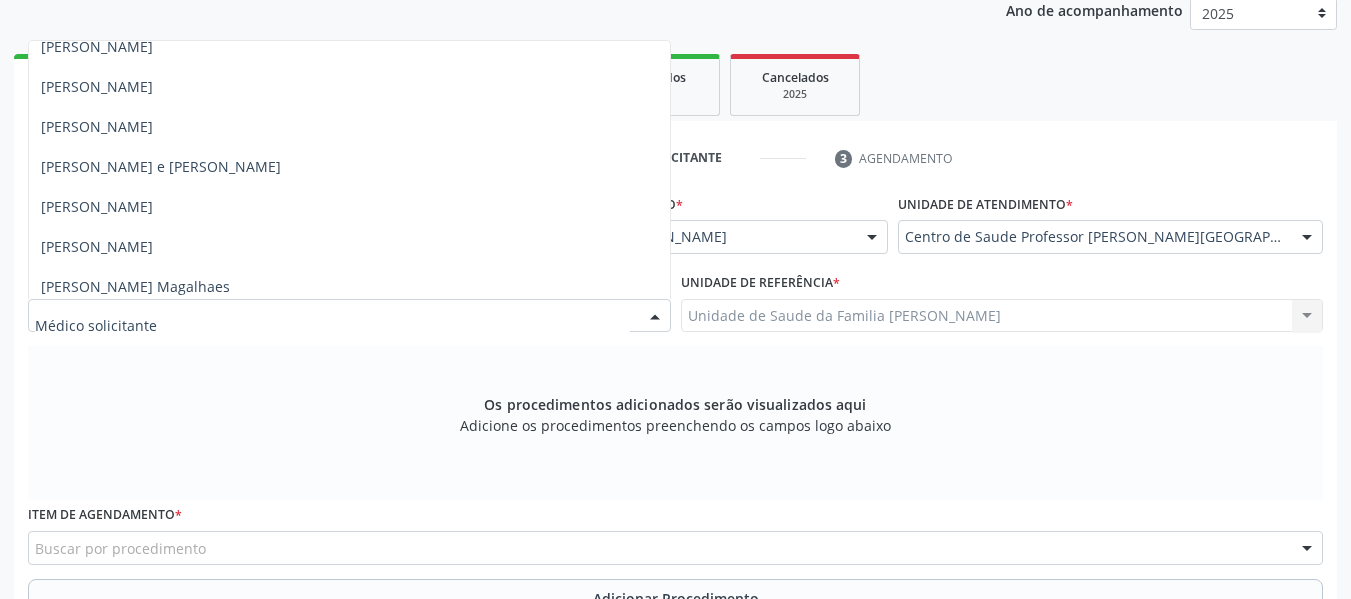 scroll, scrollTop: 1147, scrollLeft: 0, axis: vertical 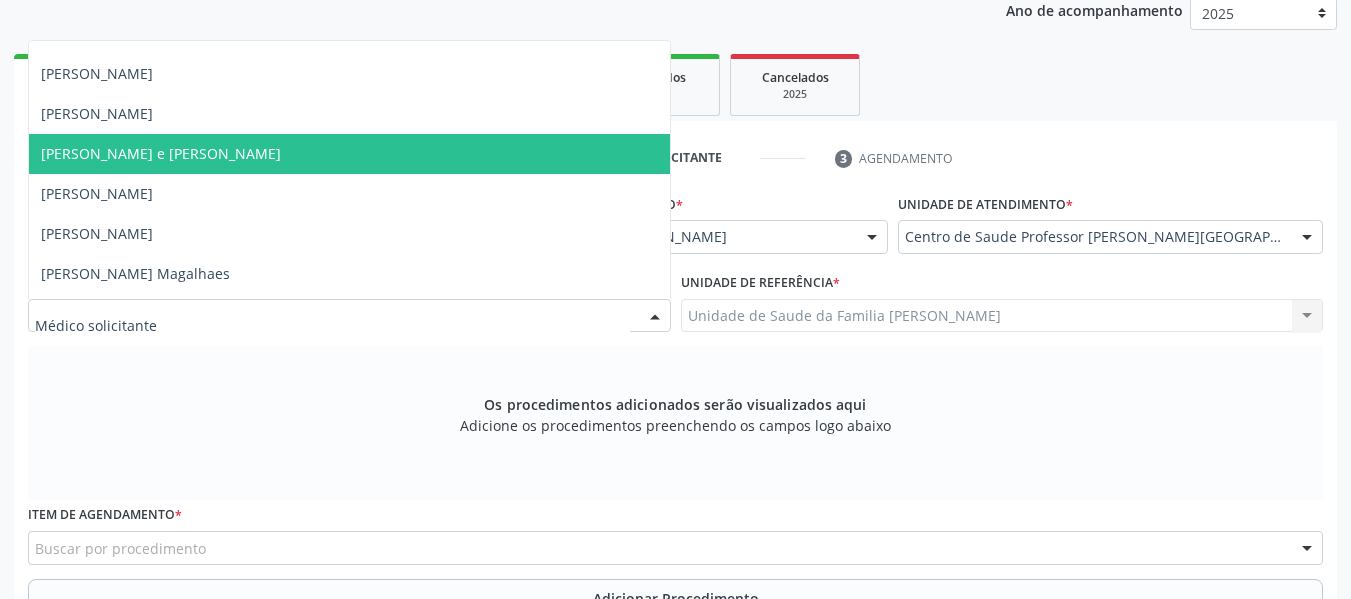 click on "[PERSON_NAME] e [PERSON_NAME]" at bounding box center (161, 153) 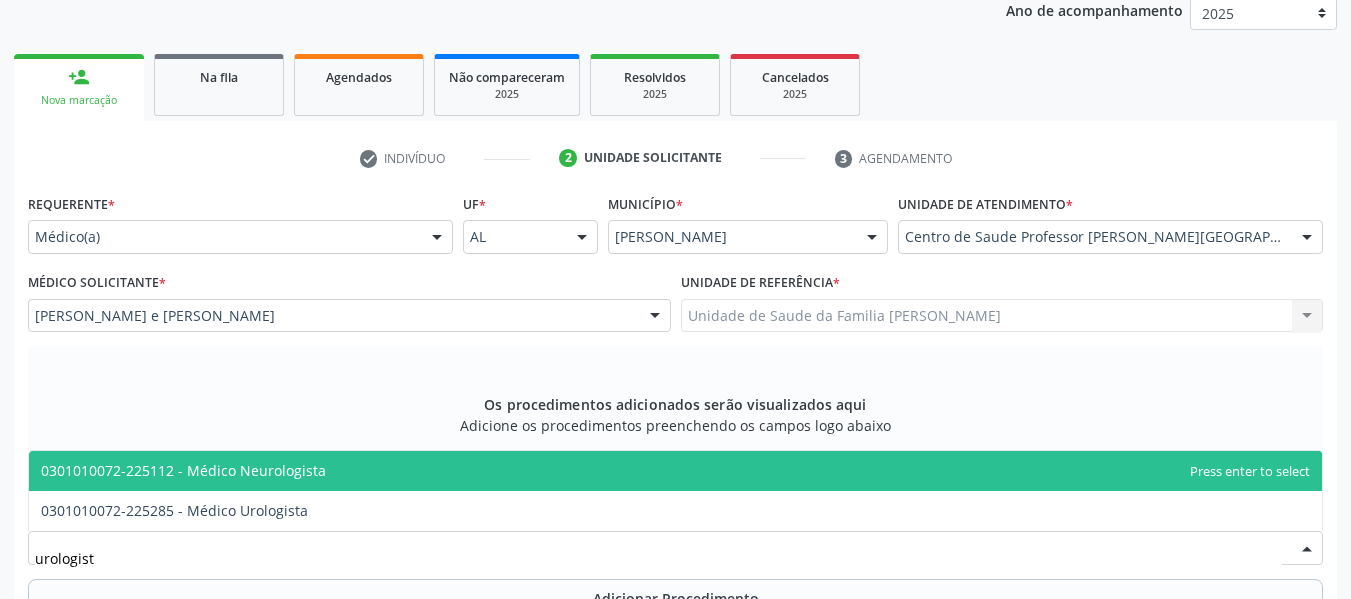 type on "urologista" 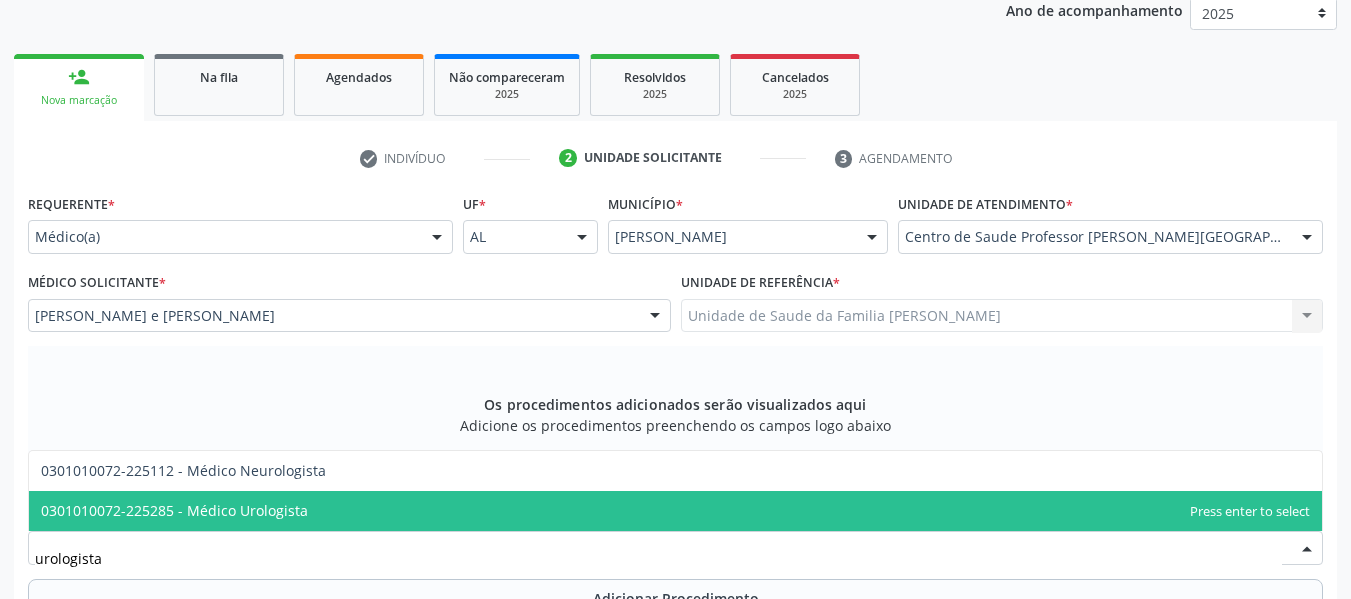click on "0301010072-225285 - Médico Urologista" at bounding box center [174, 510] 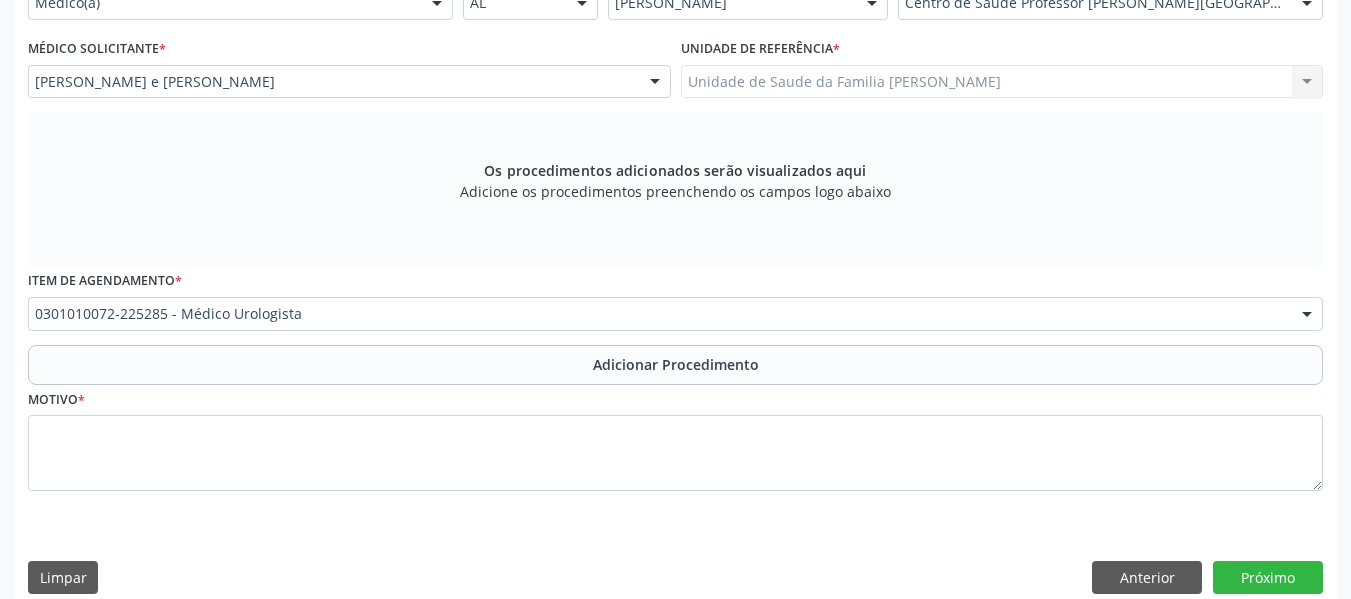 scroll, scrollTop: 513, scrollLeft: 0, axis: vertical 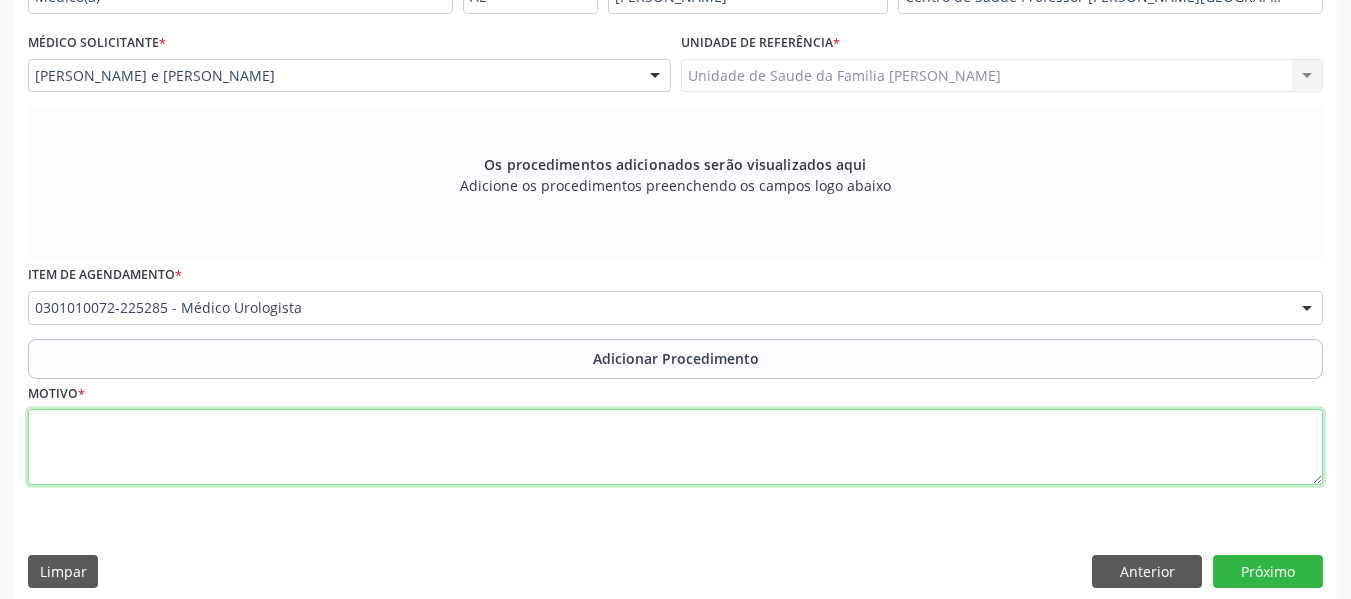 click at bounding box center (675, 447) 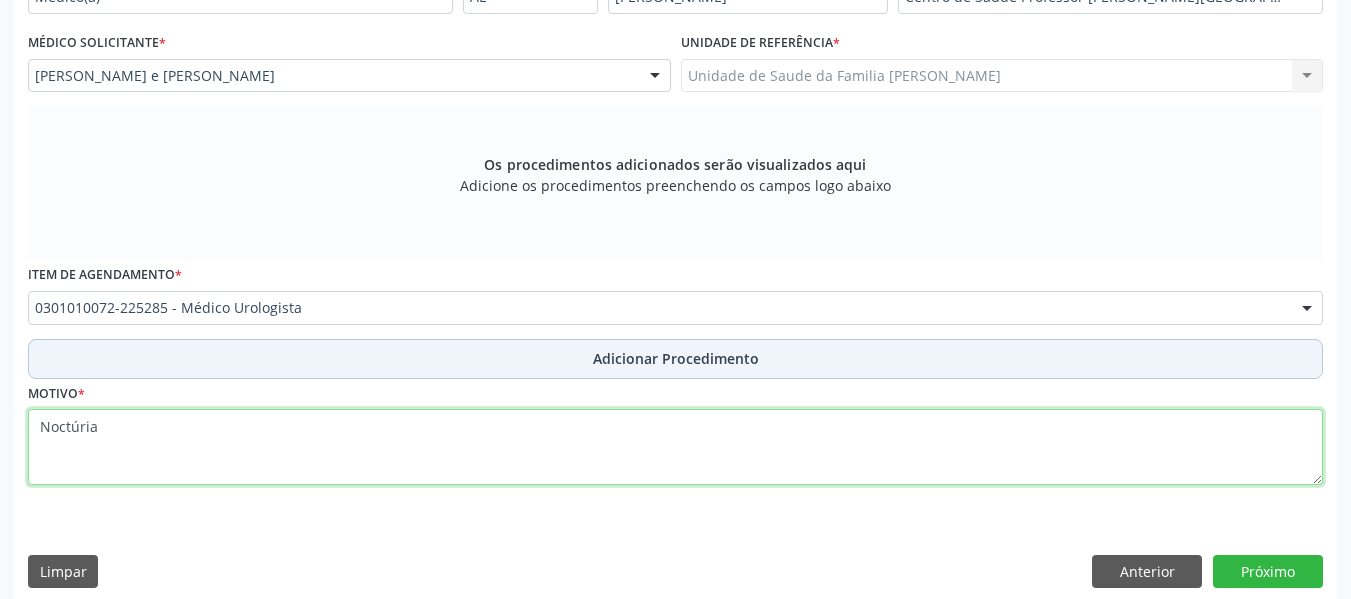 type on "Noctúria" 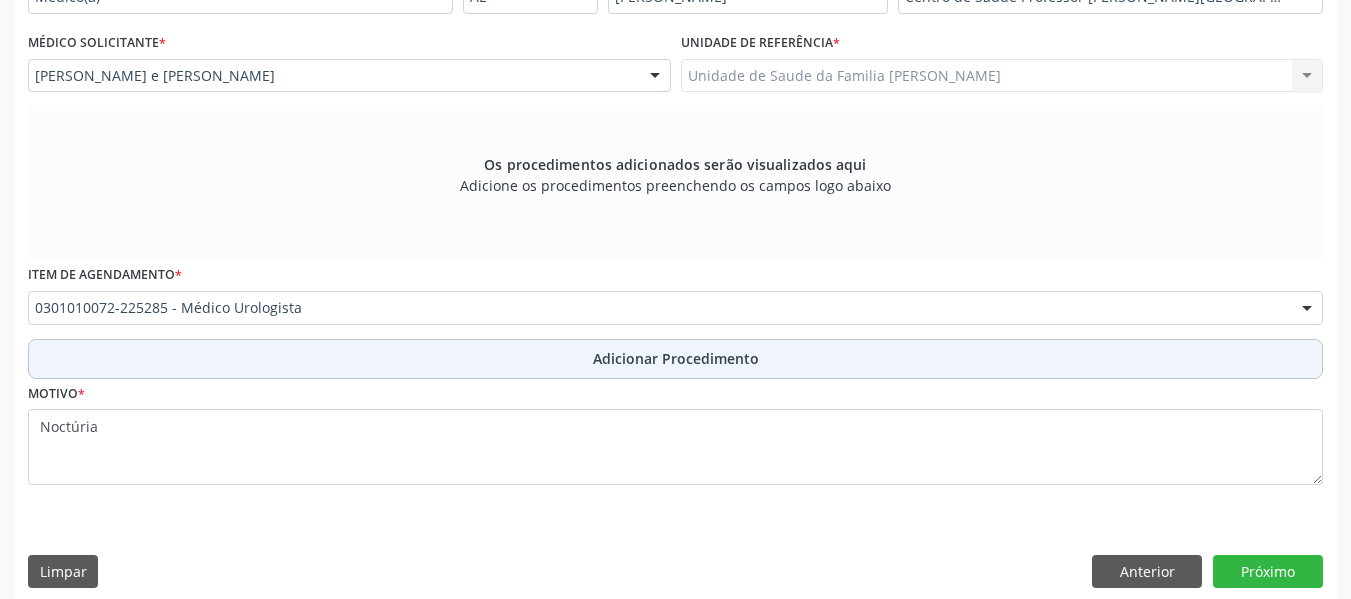 click on "Adicionar Procedimento" at bounding box center [676, 358] 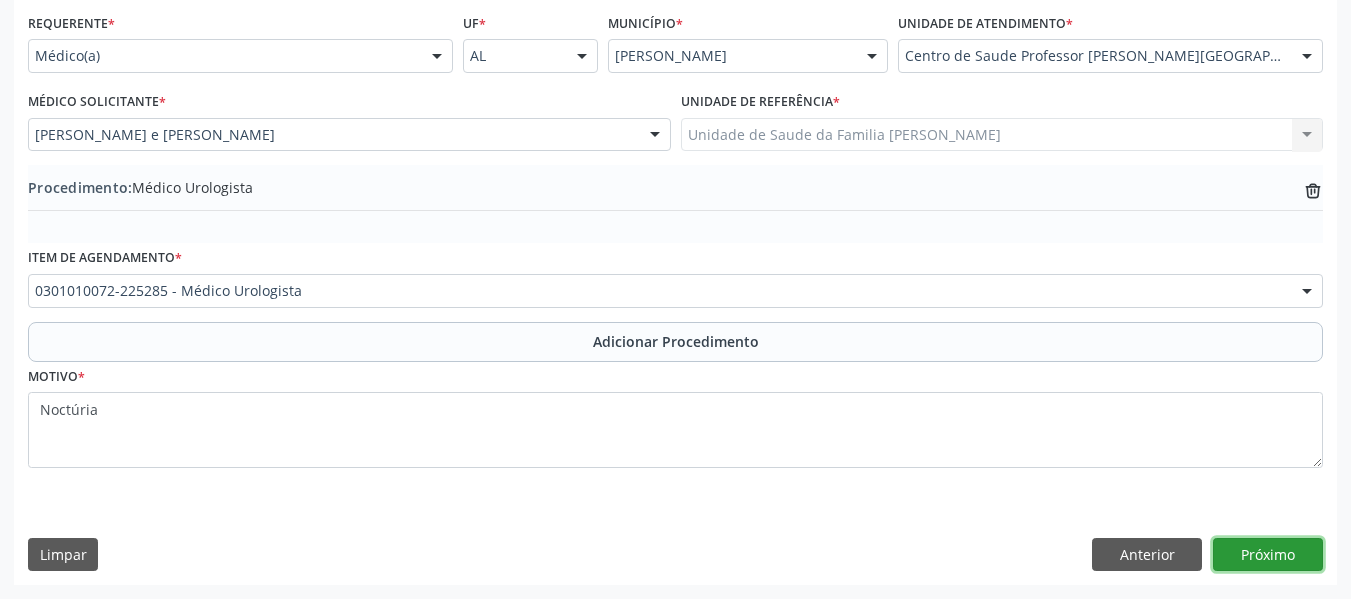 click on "Próximo" at bounding box center (1268, 555) 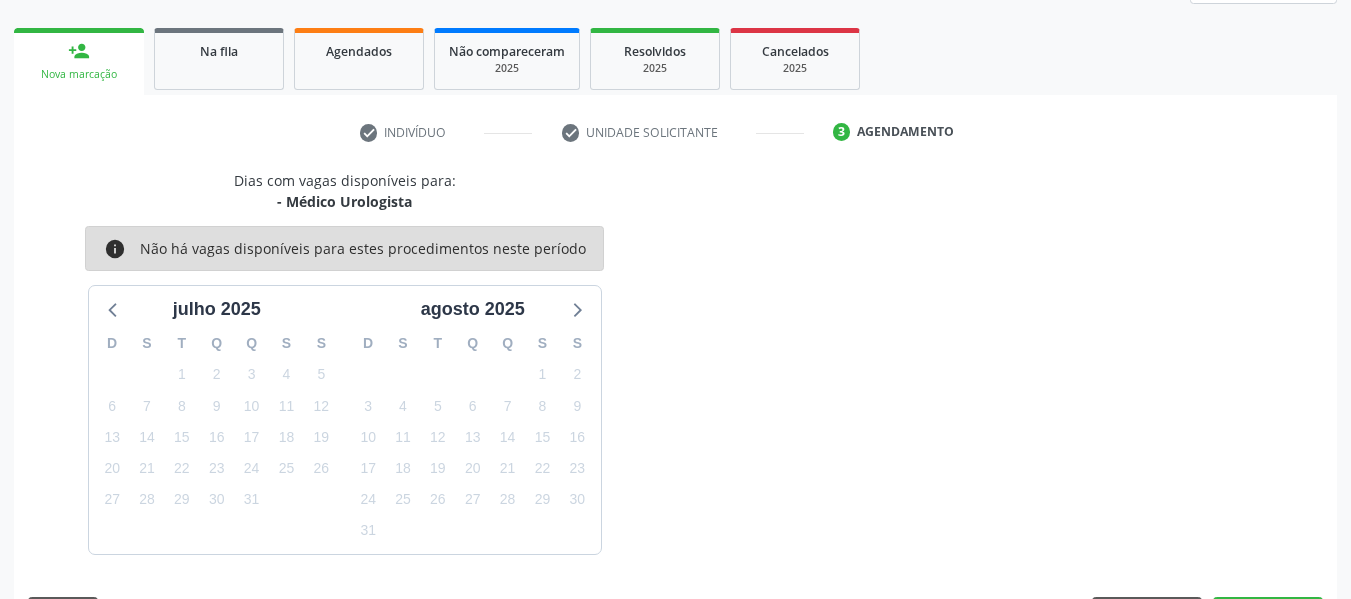 scroll, scrollTop: 358, scrollLeft: 0, axis: vertical 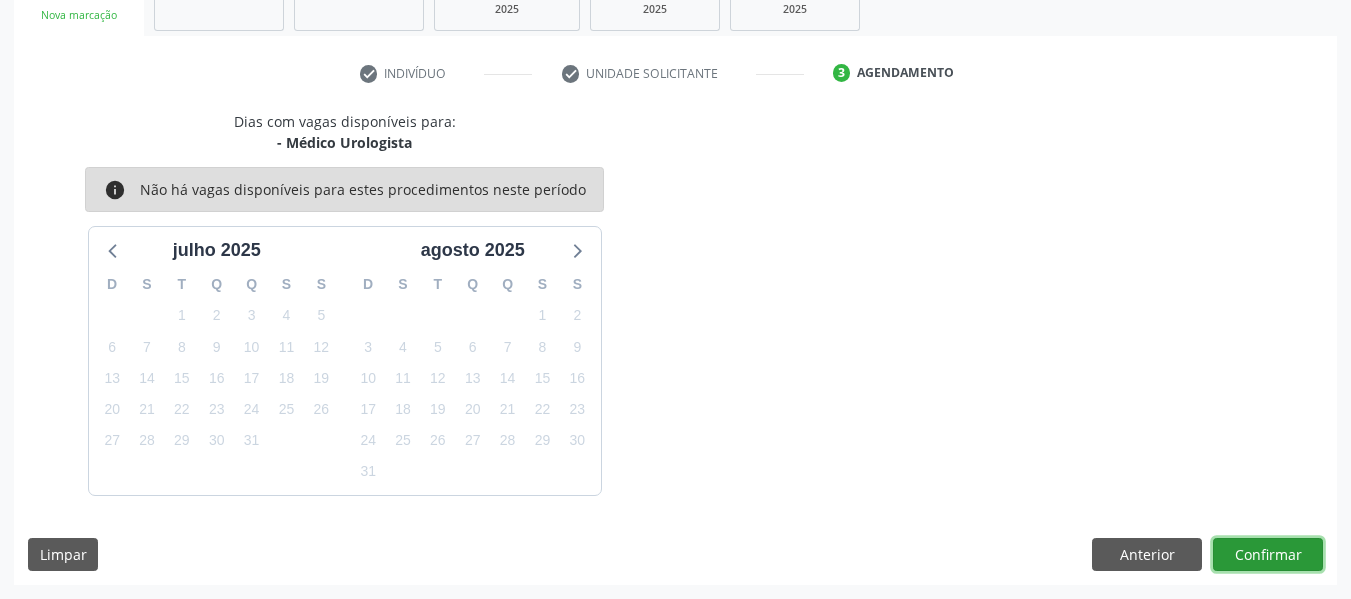 click on "Confirmar" at bounding box center (1268, 555) 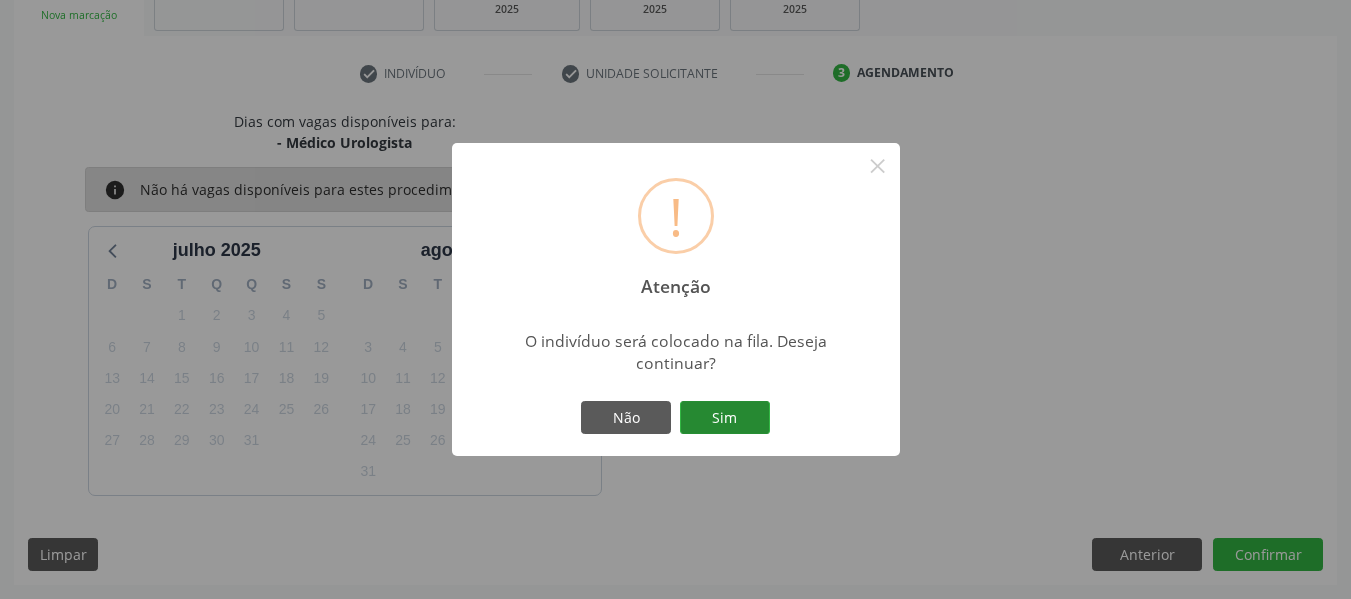 click on "Sim" at bounding box center (725, 418) 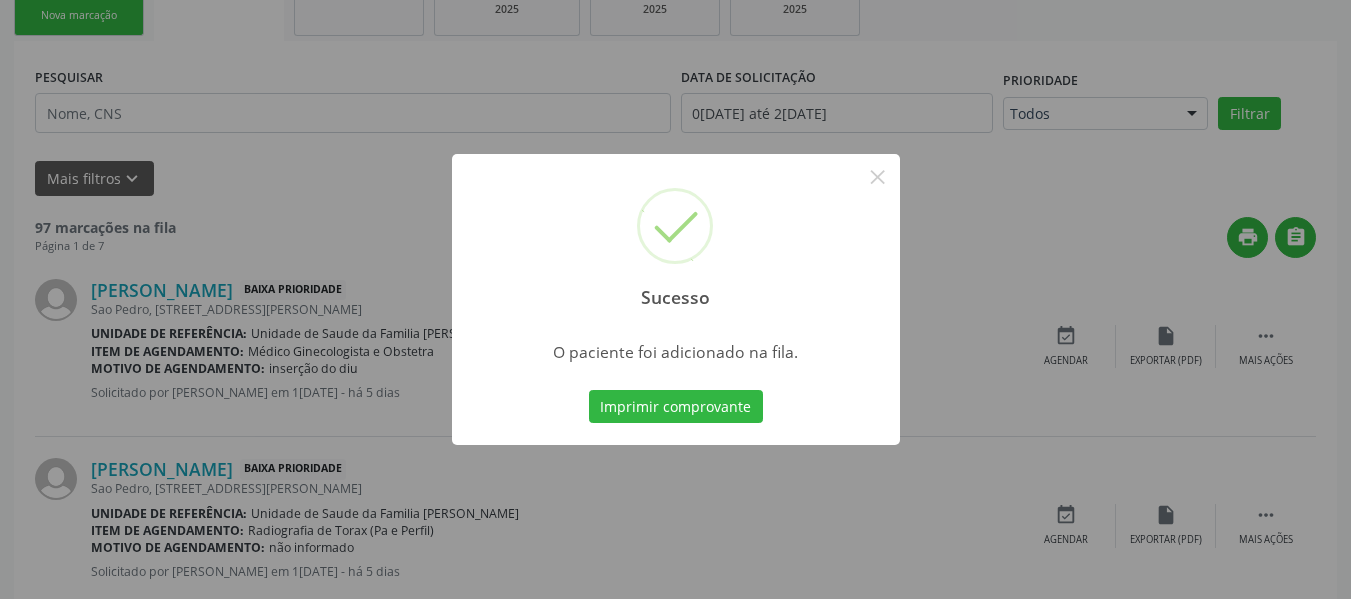 scroll, scrollTop: 96, scrollLeft: 0, axis: vertical 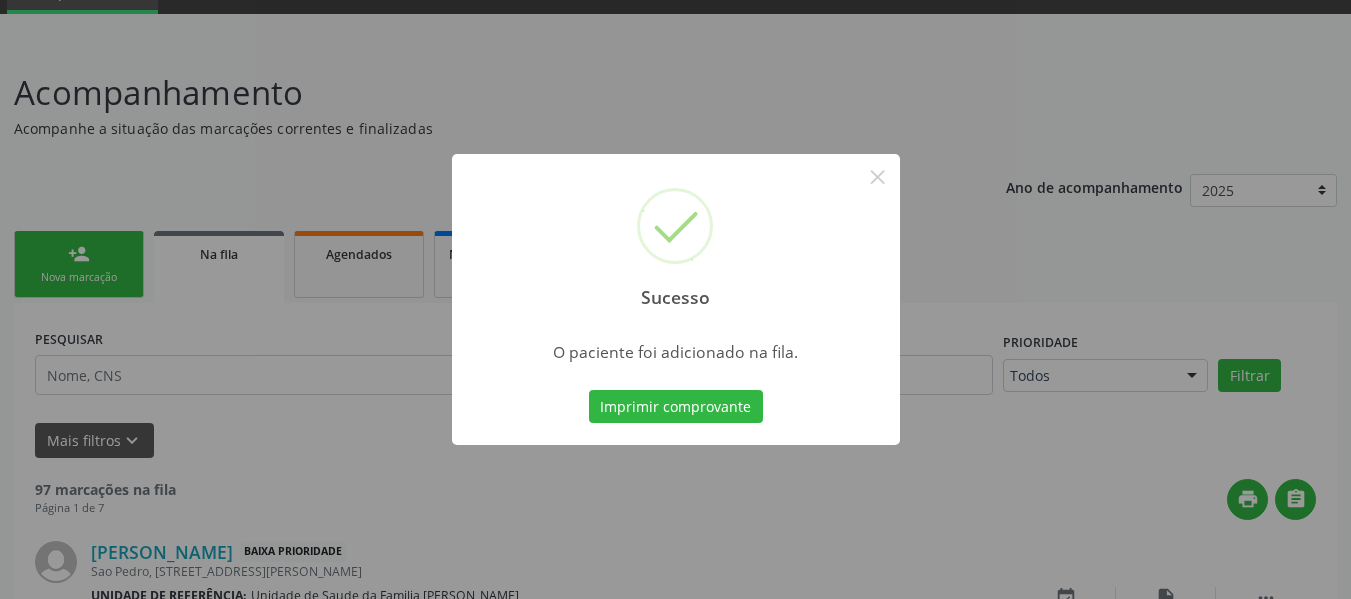 click on "Sucesso × O paciente foi adicionado na fila. Imprimir comprovante Cancel" at bounding box center (675, 299) 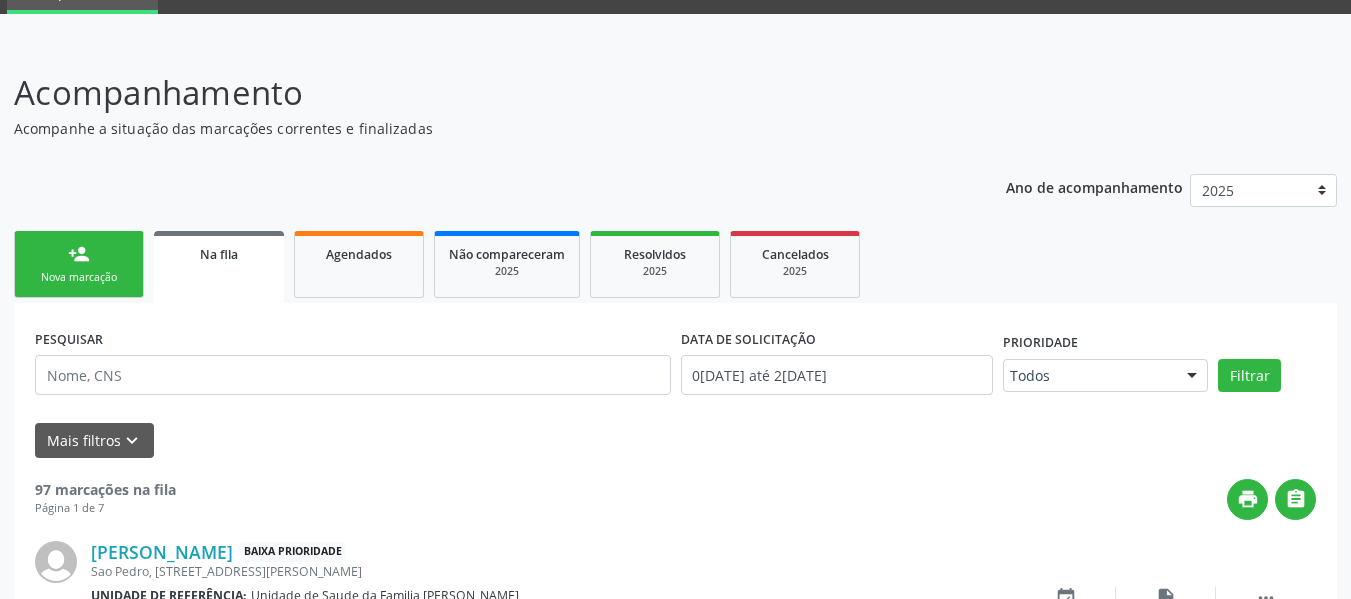 click on "person_add
Nova marcação" at bounding box center (79, 264) 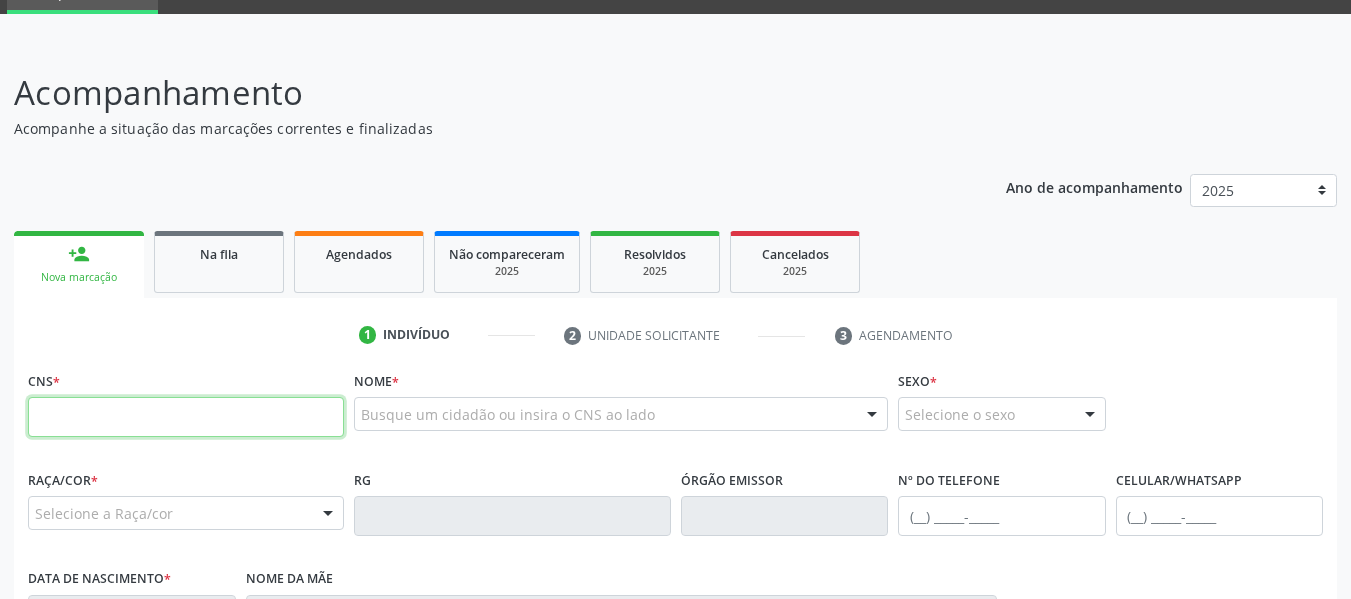click at bounding box center [186, 417] 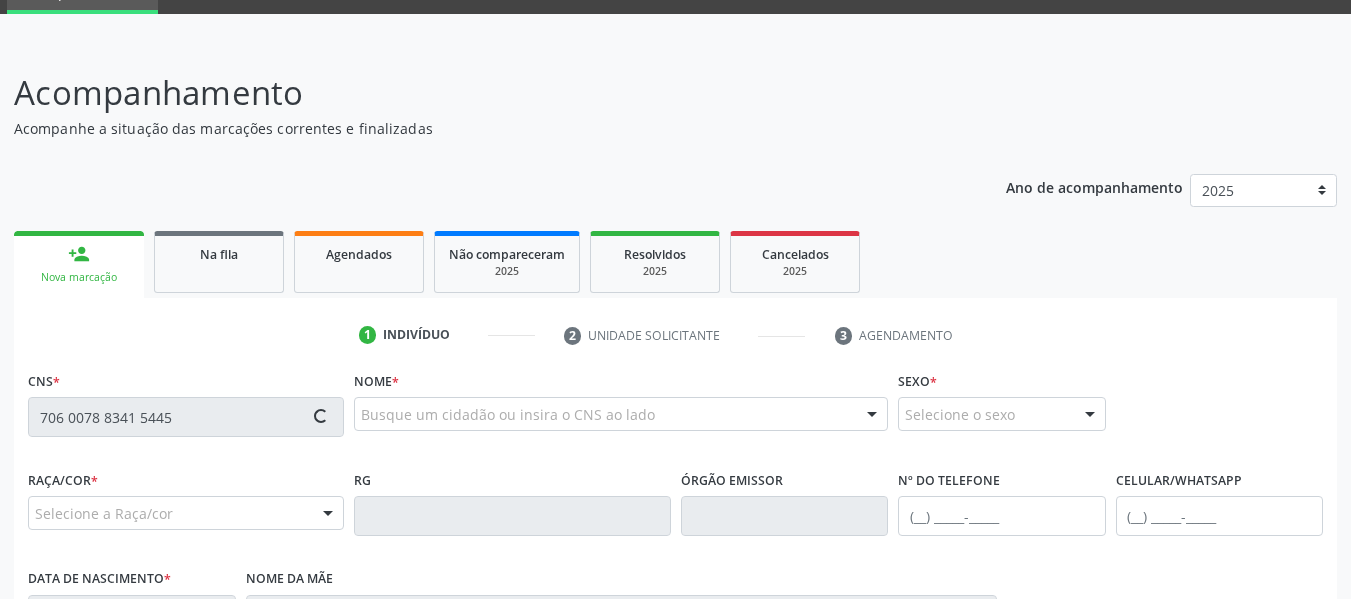 type on "706 0078 8341 5445" 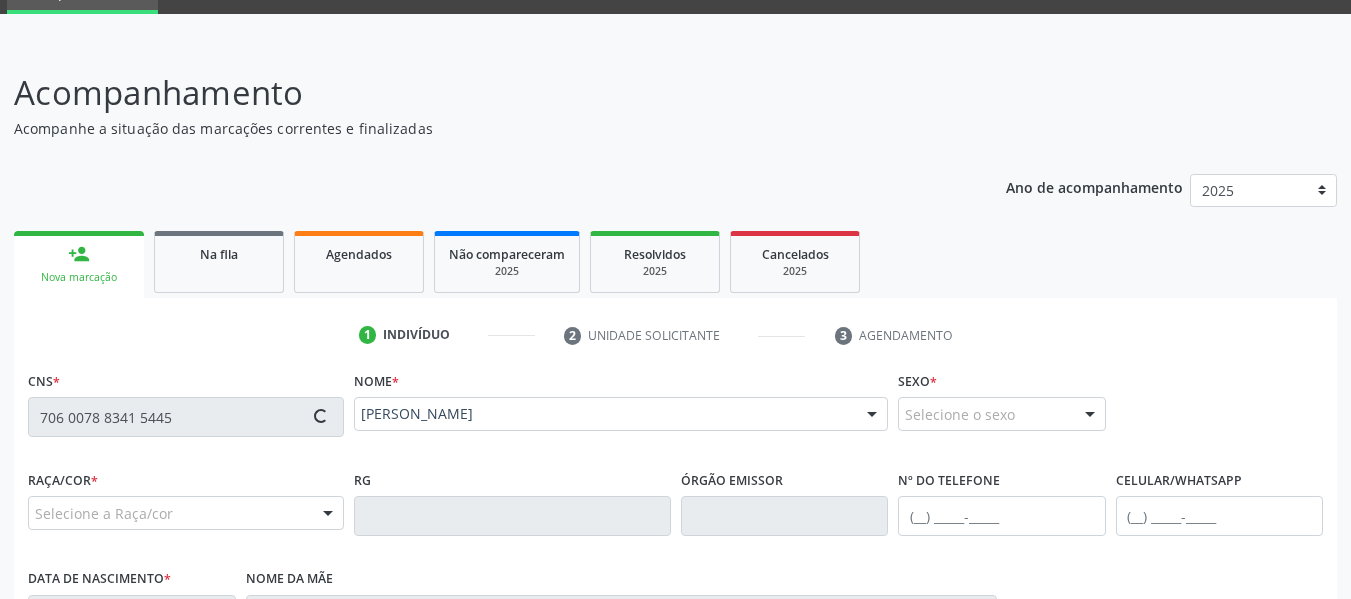 type on "[PHONE_NUMBER]" 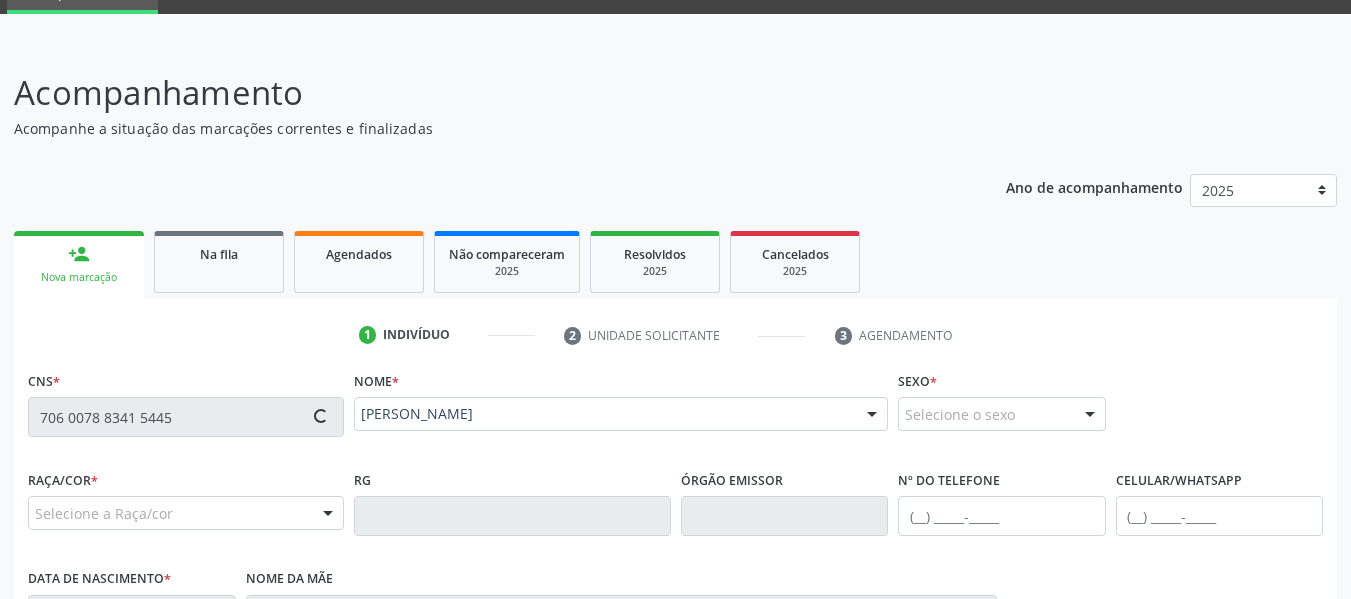 type on "07[DATE]" 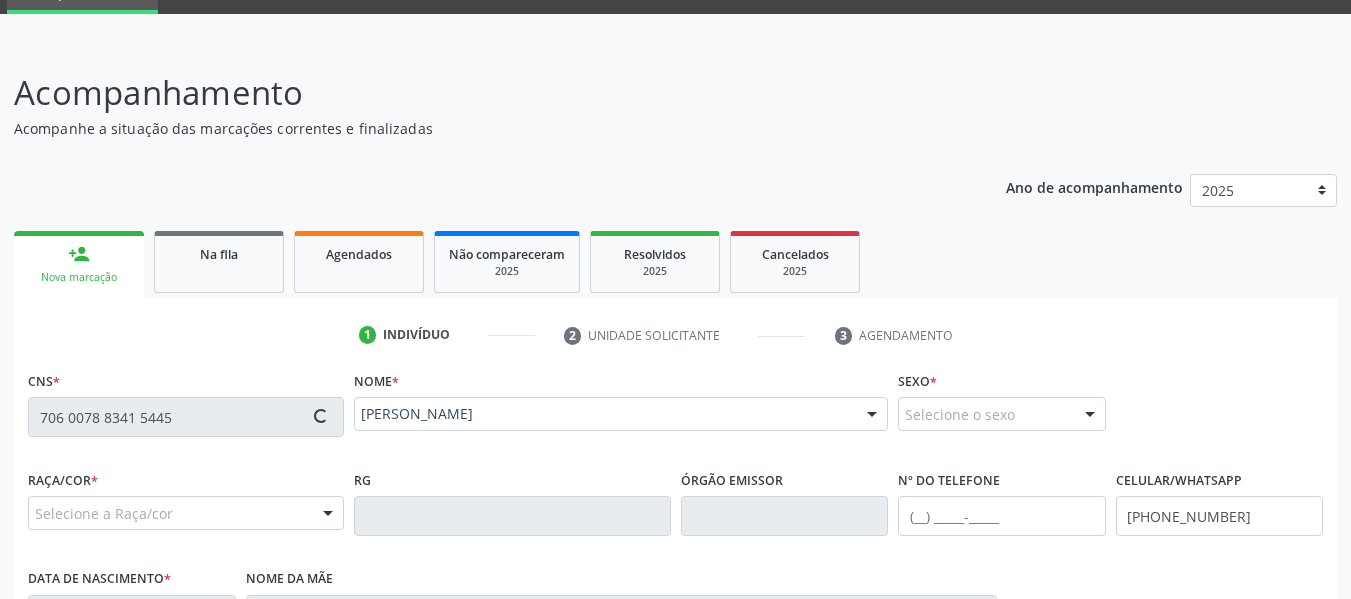 type on "[PERSON_NAME]" 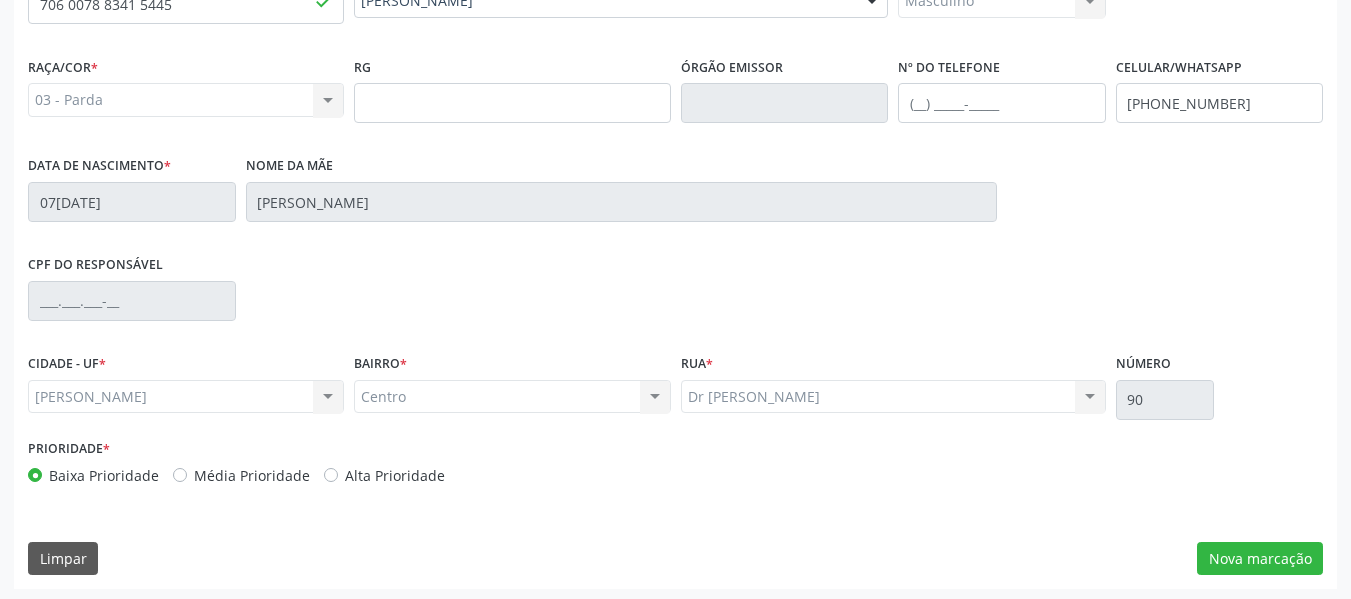 scroll, scrollTop: 513, scrollLeft: 0, axis: vertical 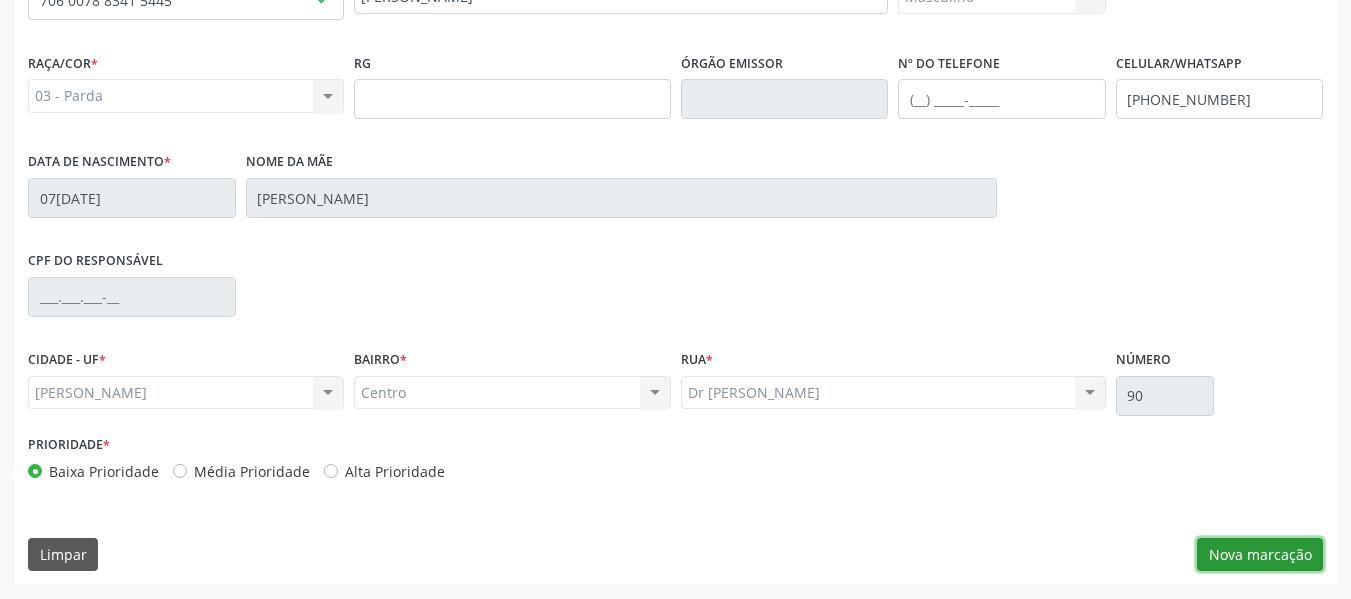 click on "Nova marcação" at bounding box center [1260, 555] 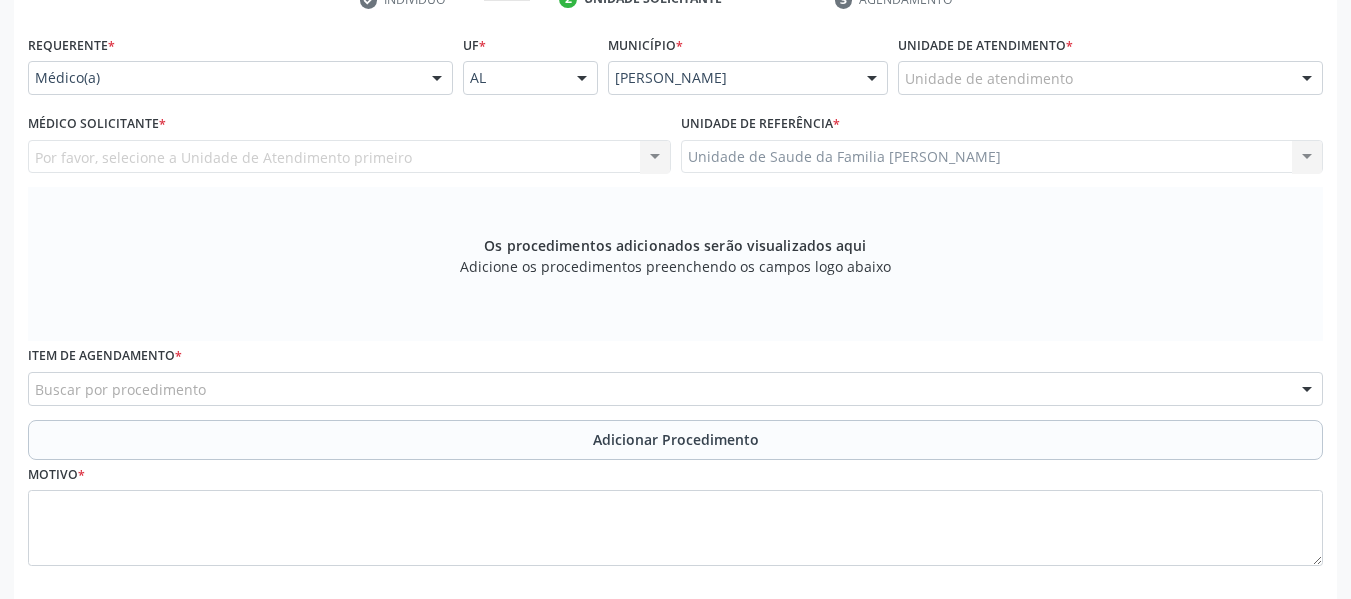 scroll, scrollTop: 393, scrollLeft: 0, axis: vertical 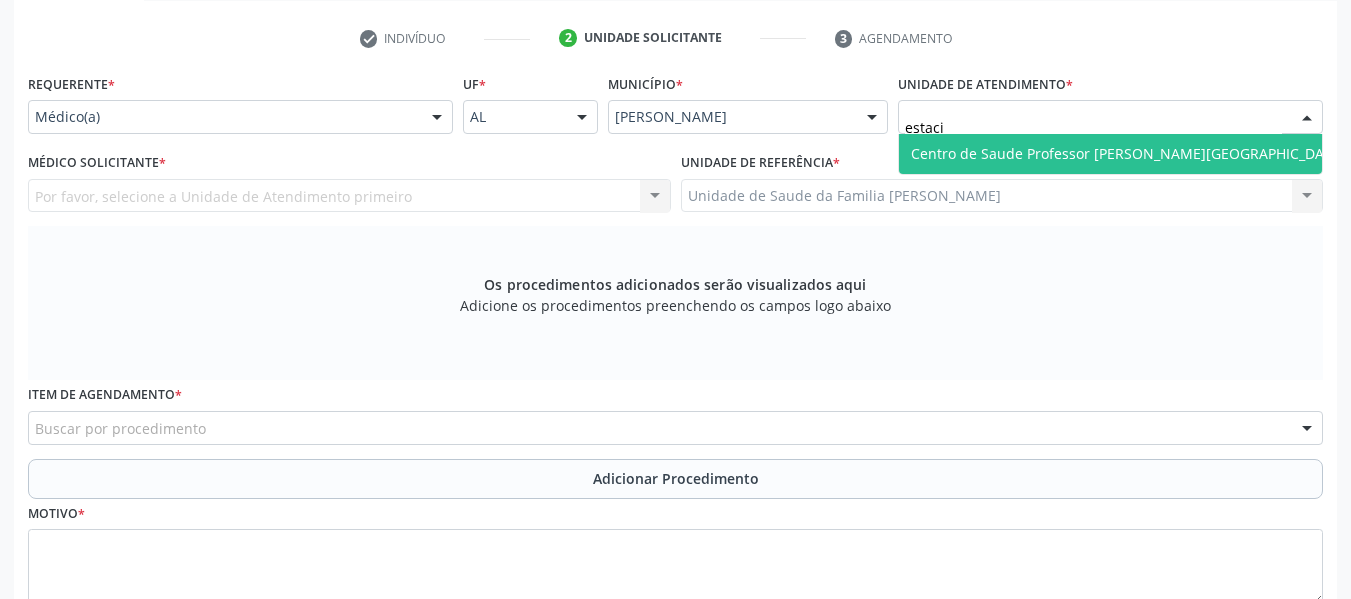 type on "estacio" 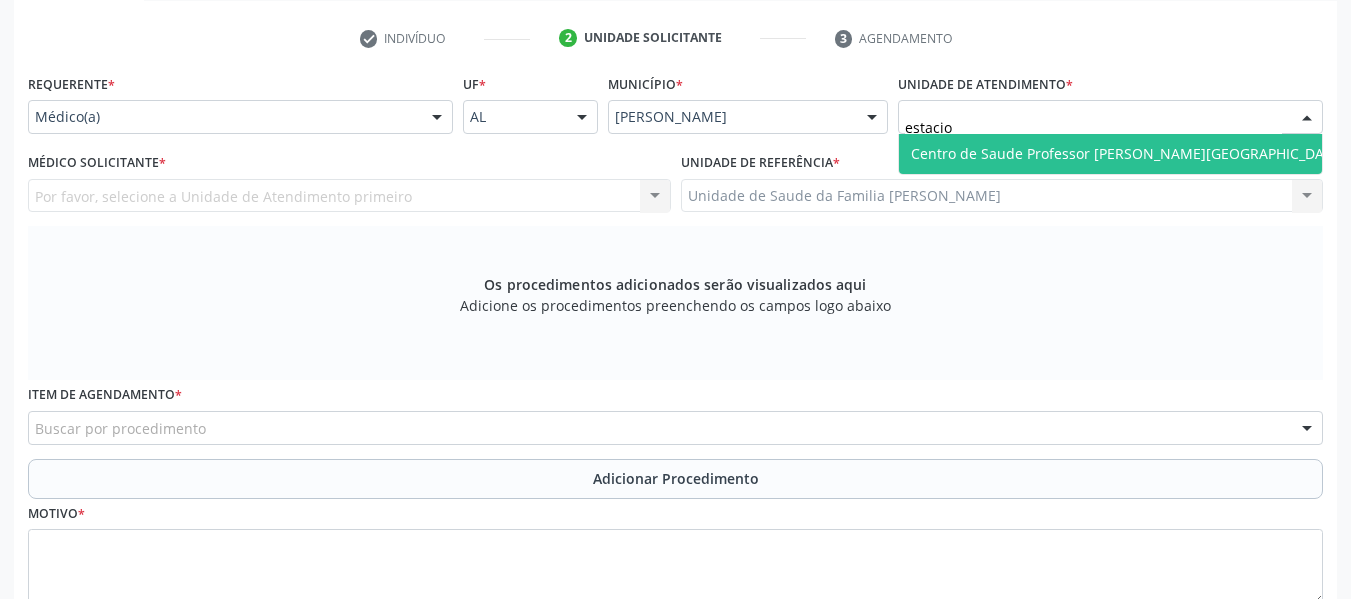click on "Centro de Saude Professor [PERSON_NAME][GEOGRAPHIC_DATA]" at bounding box center (1128, 153) 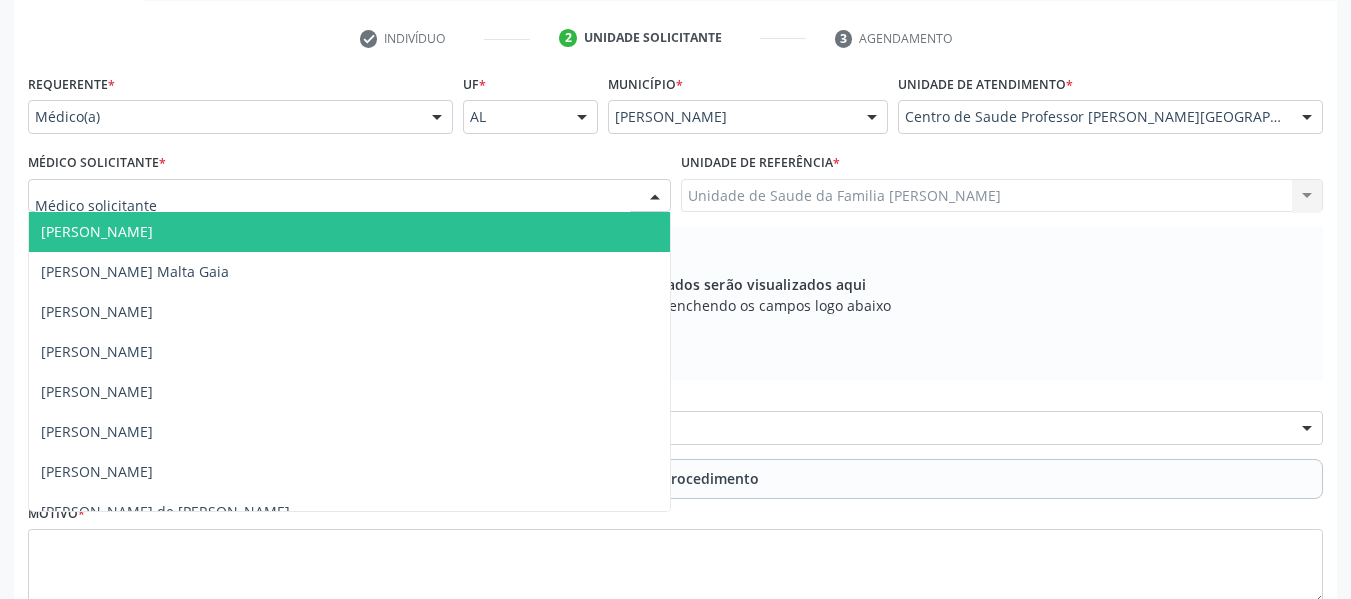 click at bounding box center [655, 197] 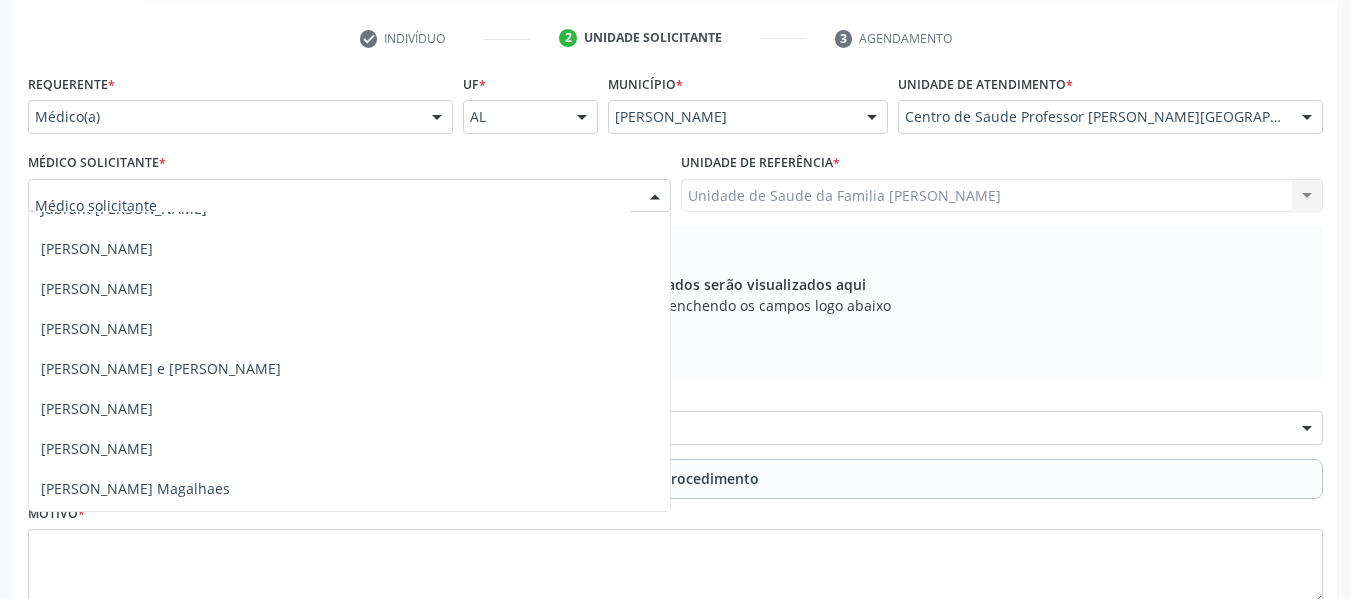 scroll, scrollTop: 1120, scrollLeft: 0, axis: vertical 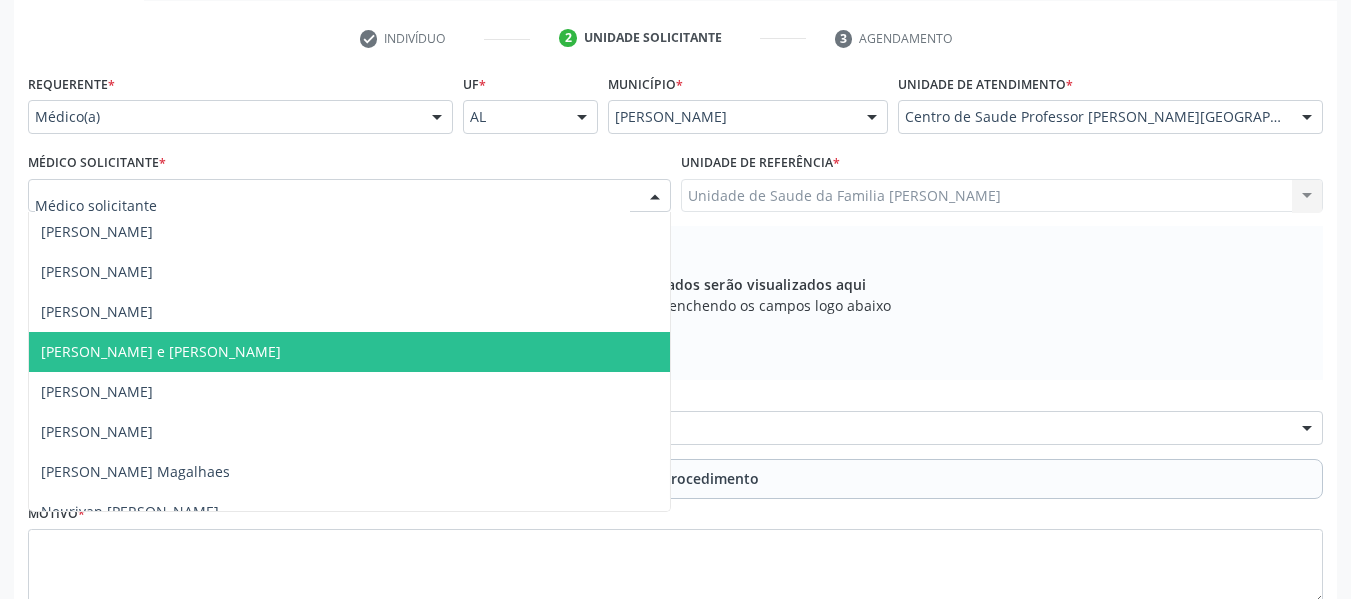 click on "[PERSON_NAME] e [PERSON_NAME]" at bounding box center (161, 351) 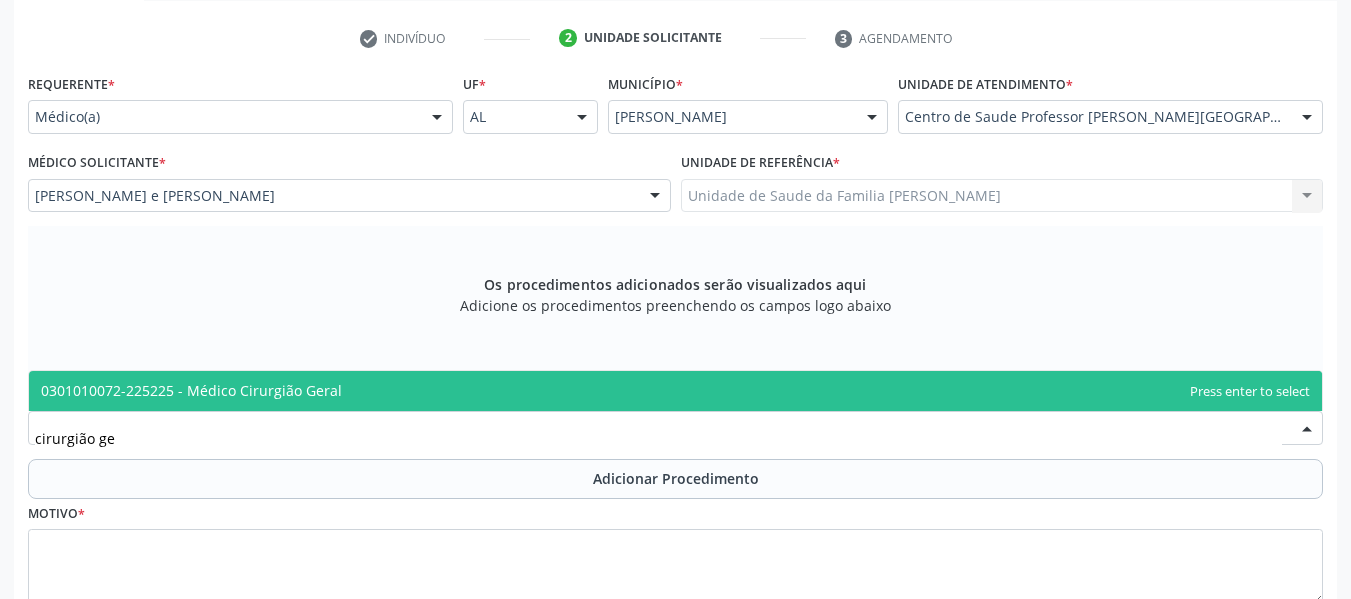 type on "cirurgião ger" 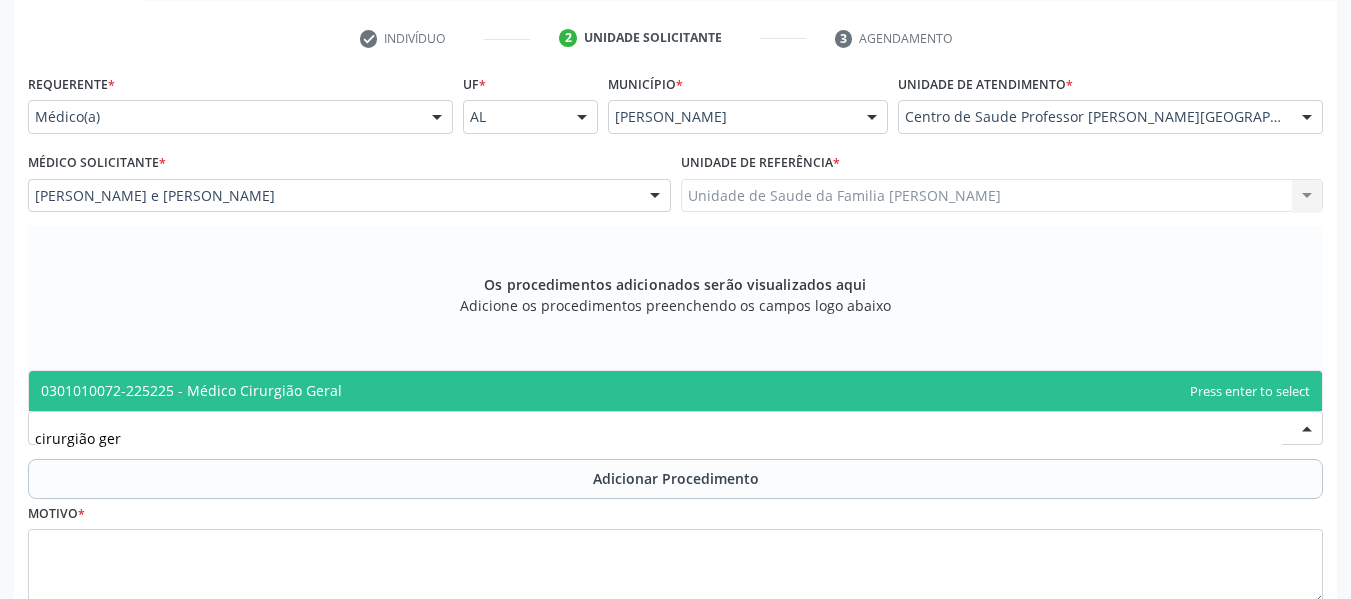 click on "0301010072-225225 - Médico Cirurgião Geral" at bounding box center (191, 390) 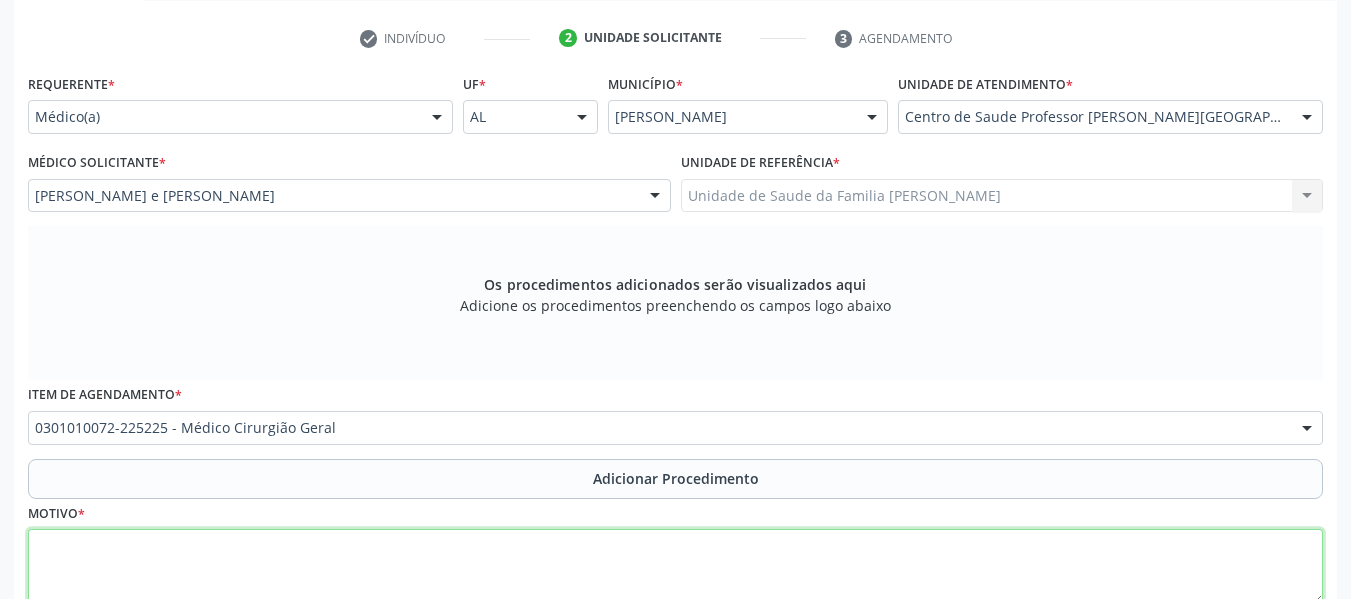 click at bounding box center (675, 567) 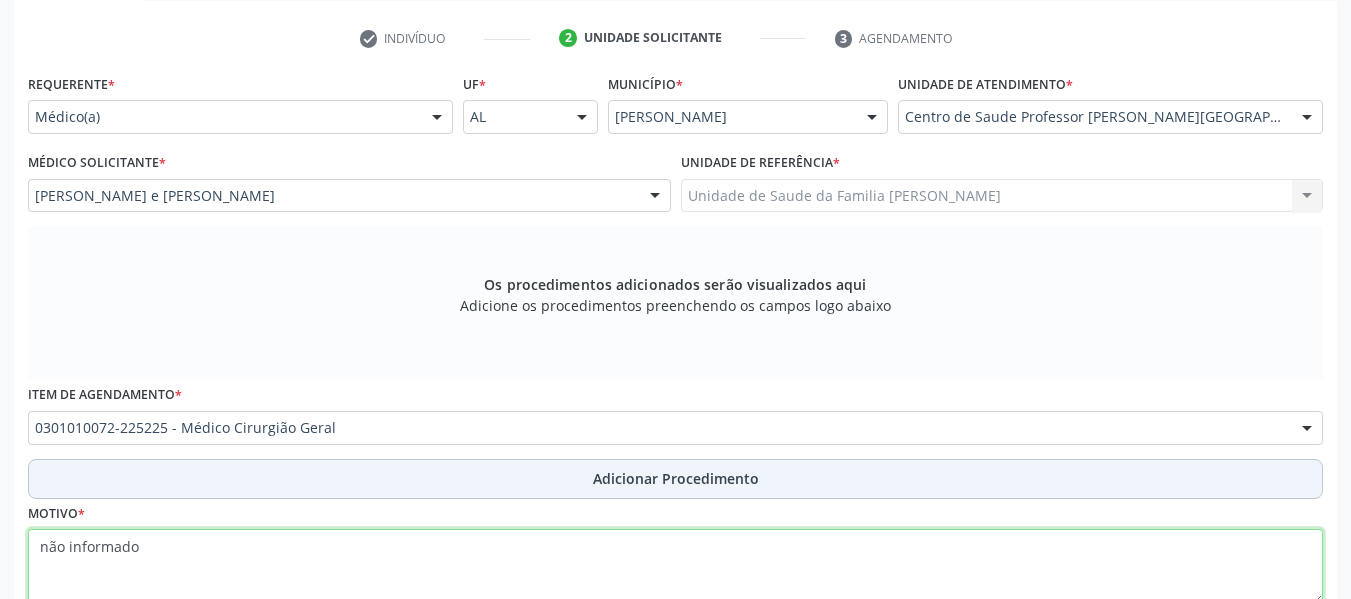 type on "não informado" 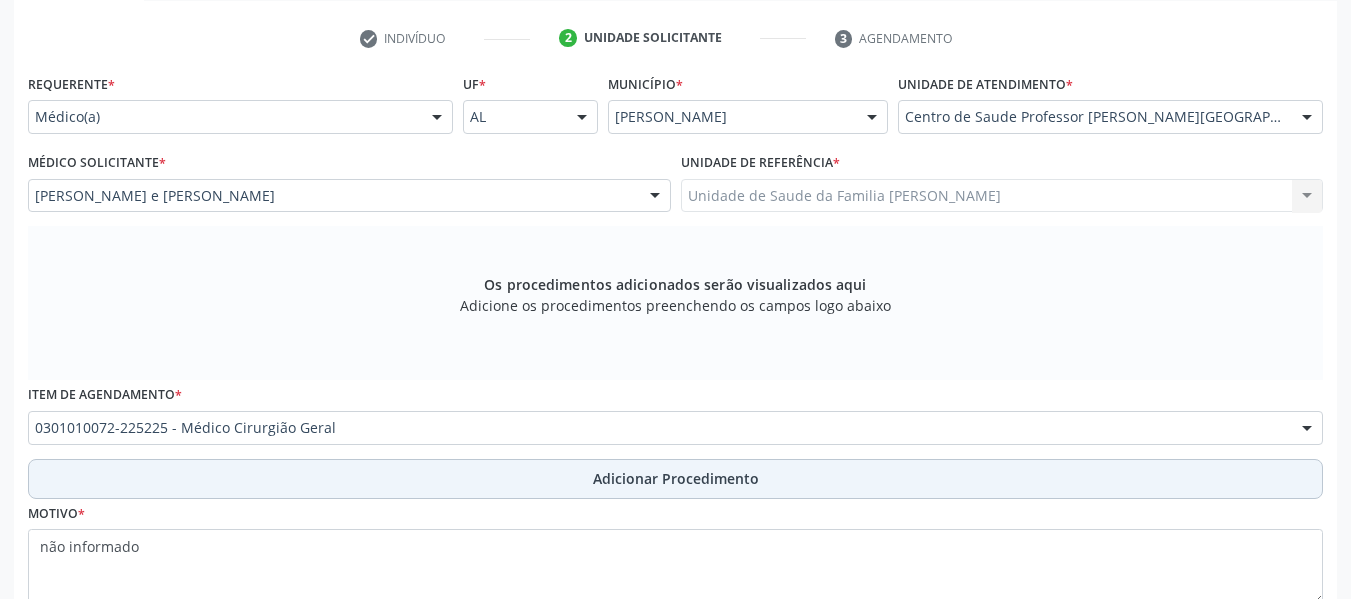 click on "Adicionar Procedimento" at bounding box center [676, 478] 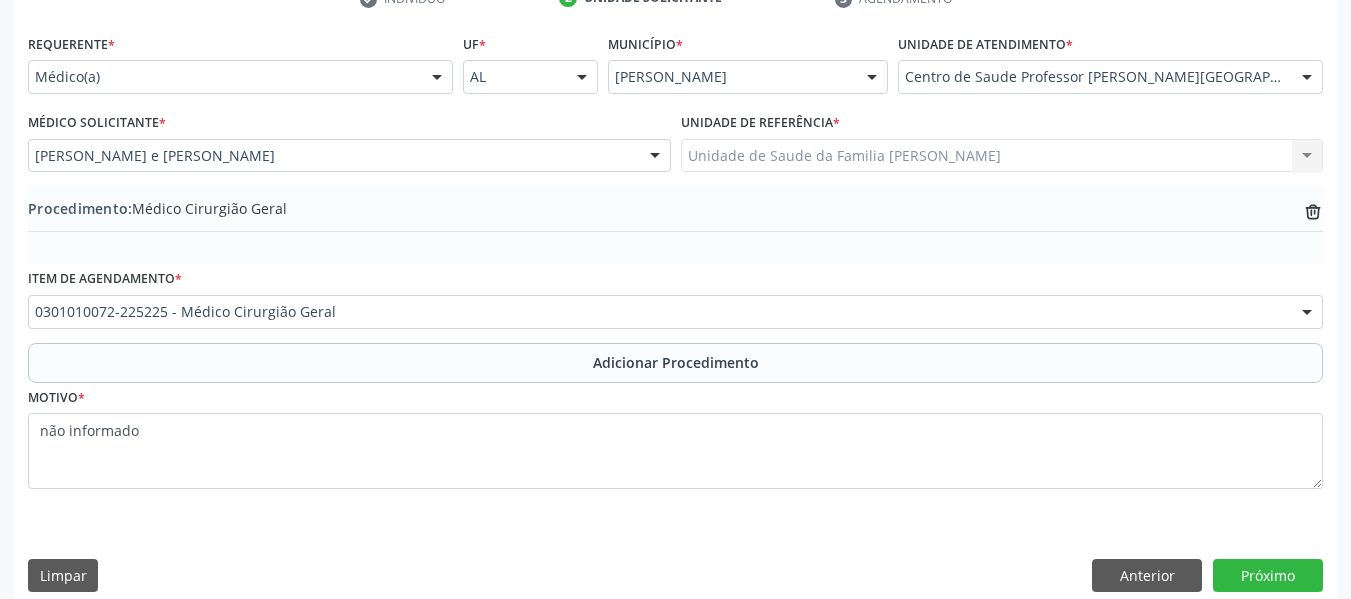 scroll, scrollTop: 454, scrollLeft: 0, axis: vertical 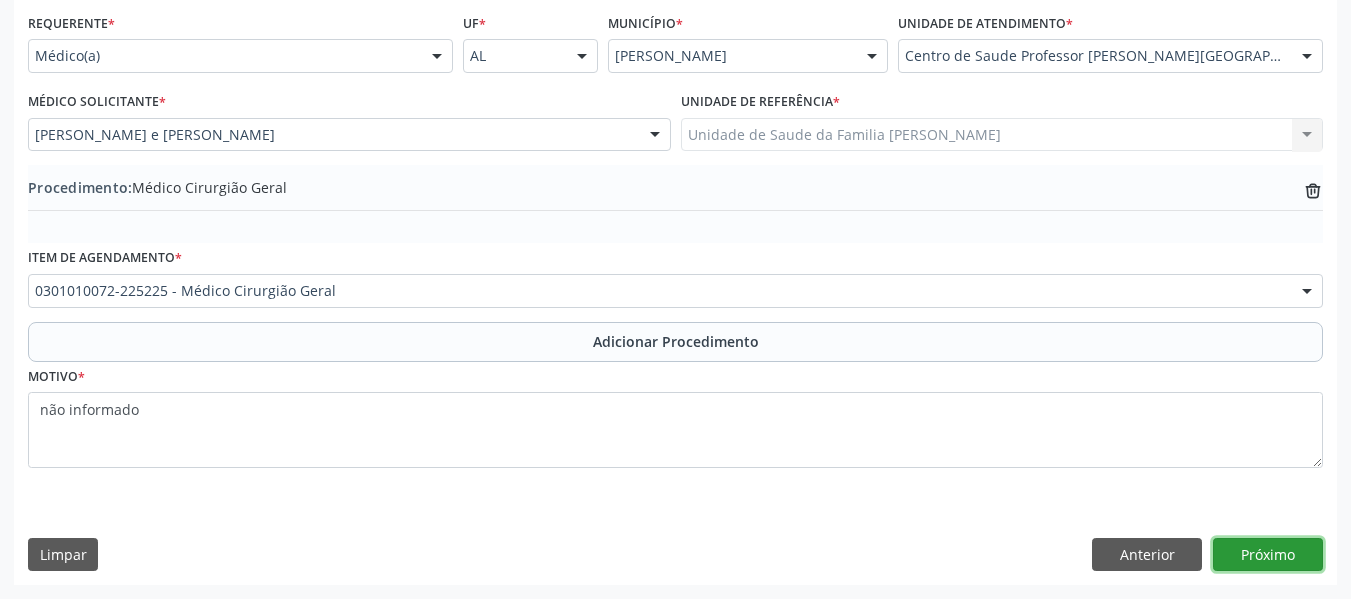 click on "Próximo" at bounding box center (1268, 555) 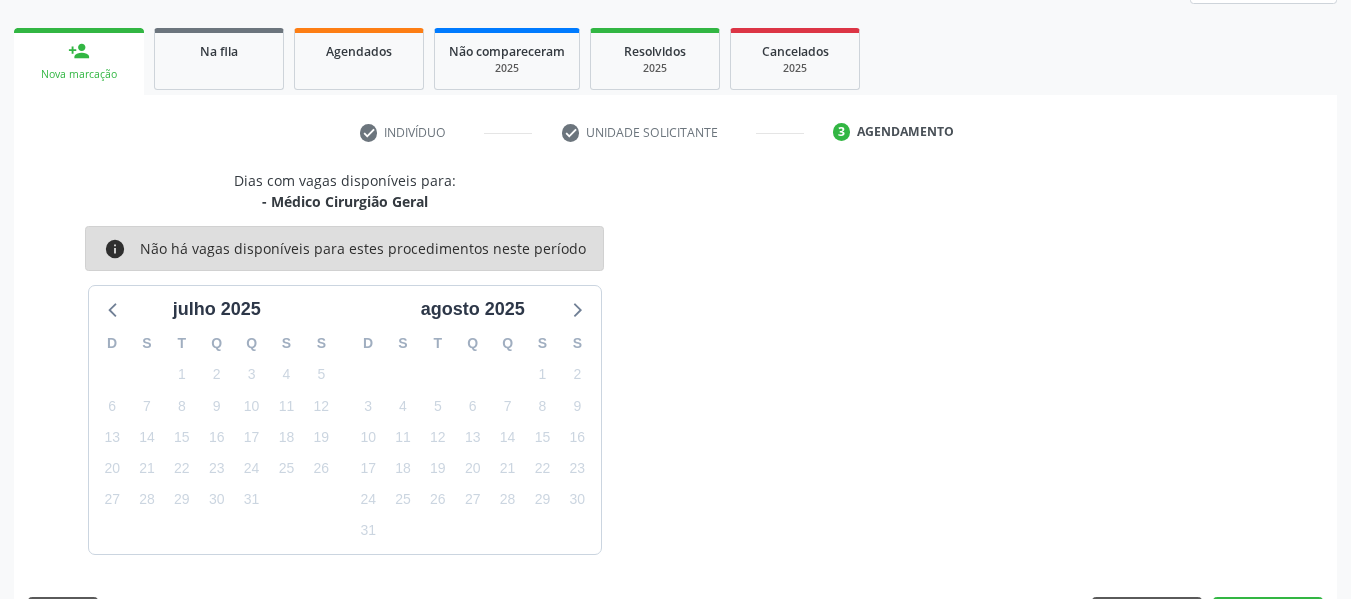 scroll, scrollTop: 358, scrollLeft: 0, axis: vertical 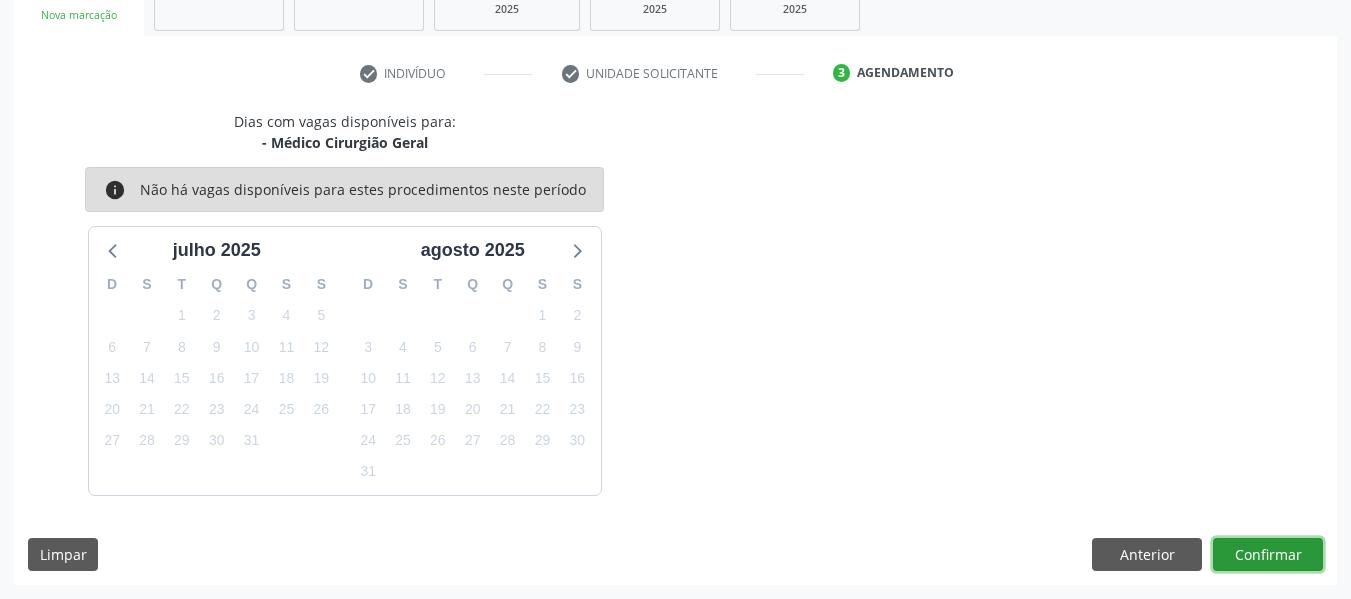 click on "Confirmar" at bounding box center [1268, 555] 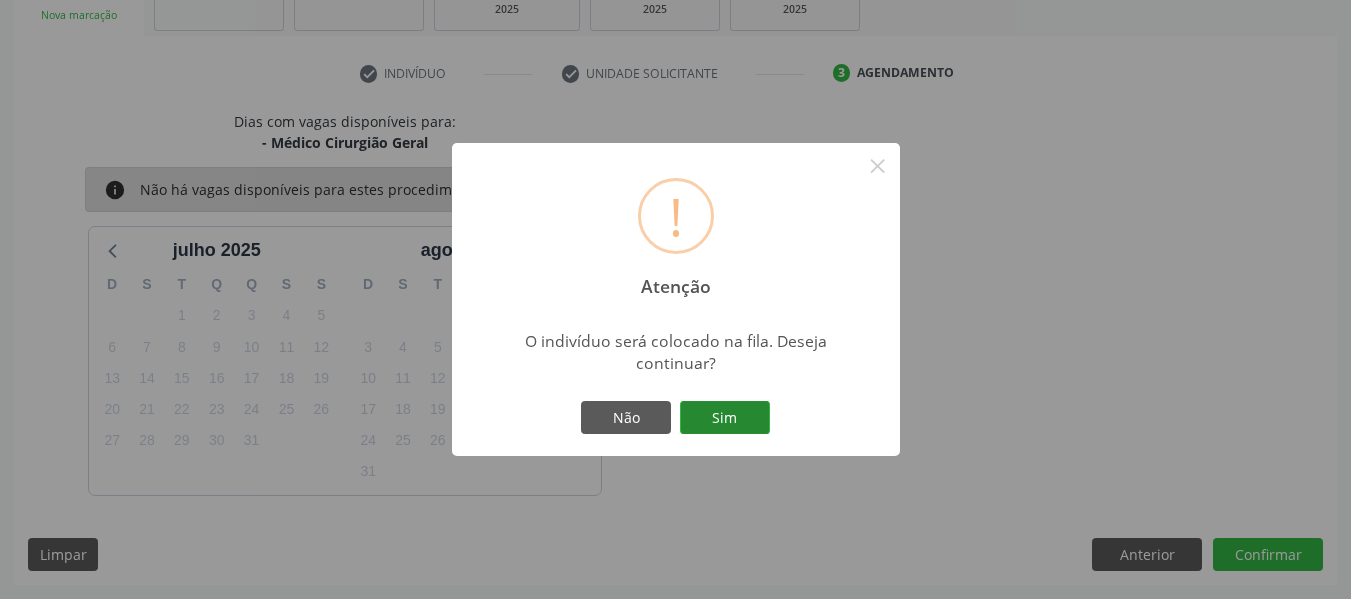 click on "Sim" at bounding box center (725, 418) 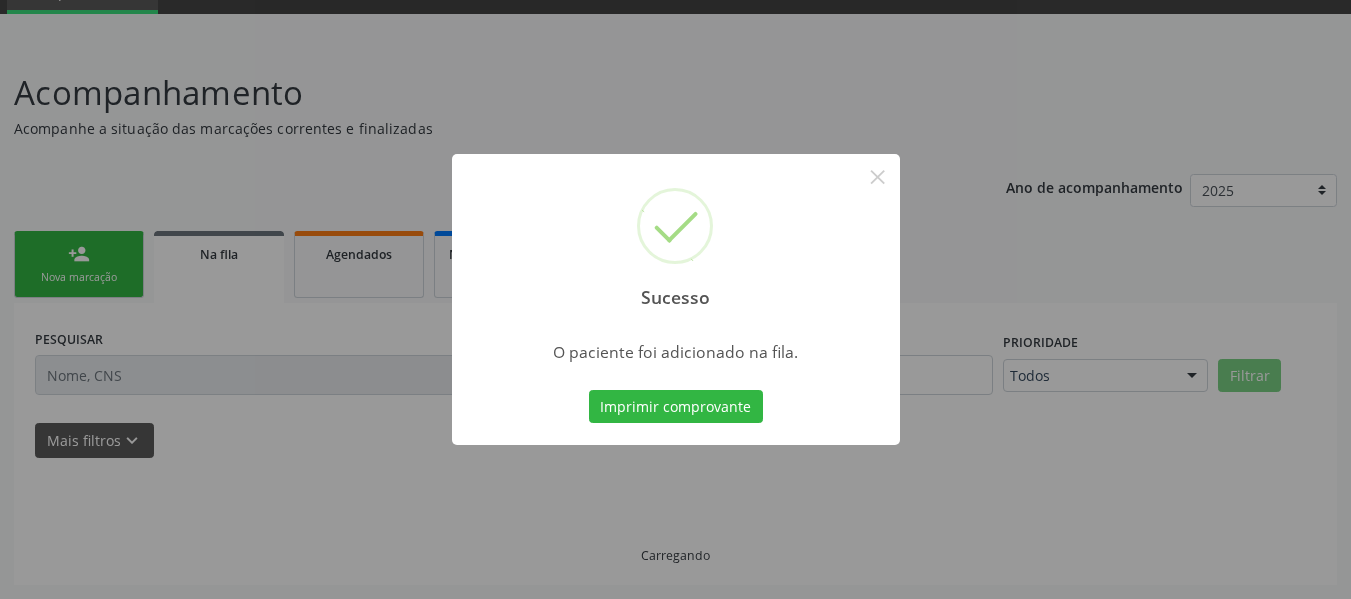 scroll, scrollTop: 96, scrollLeft: 0, axis: vertical 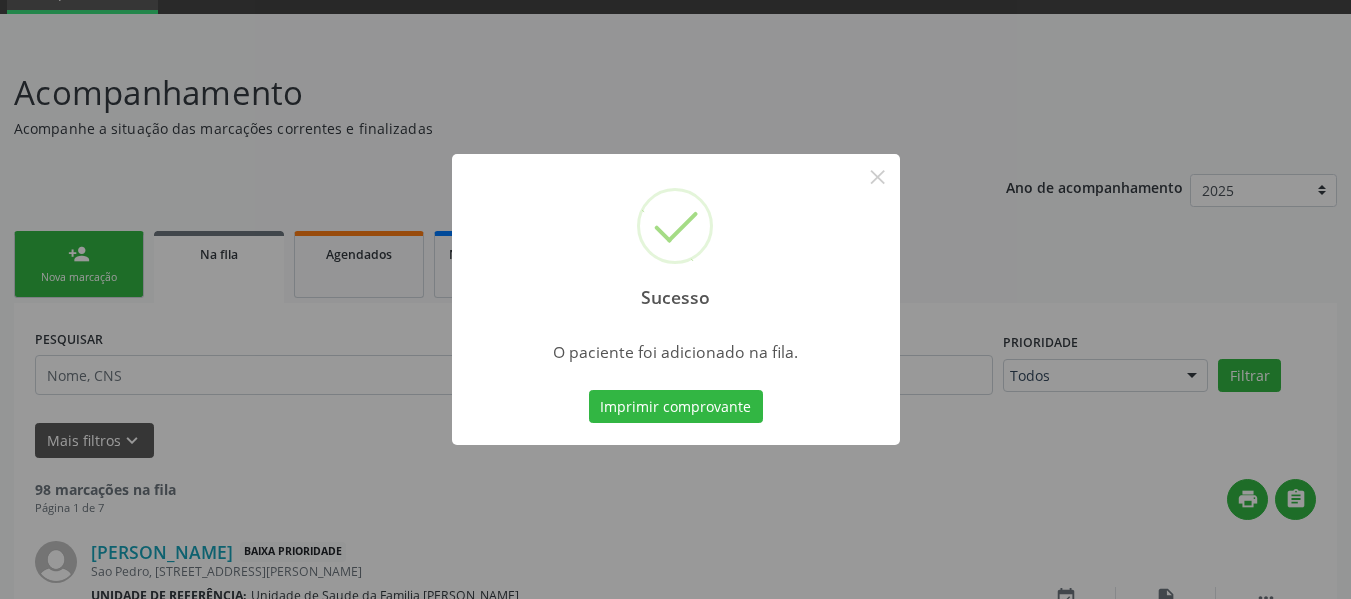 click on "Sucesso × O paciente foi adicionado na fila. Imprimir comprovante Cancel" at bounding box center (675, 299) 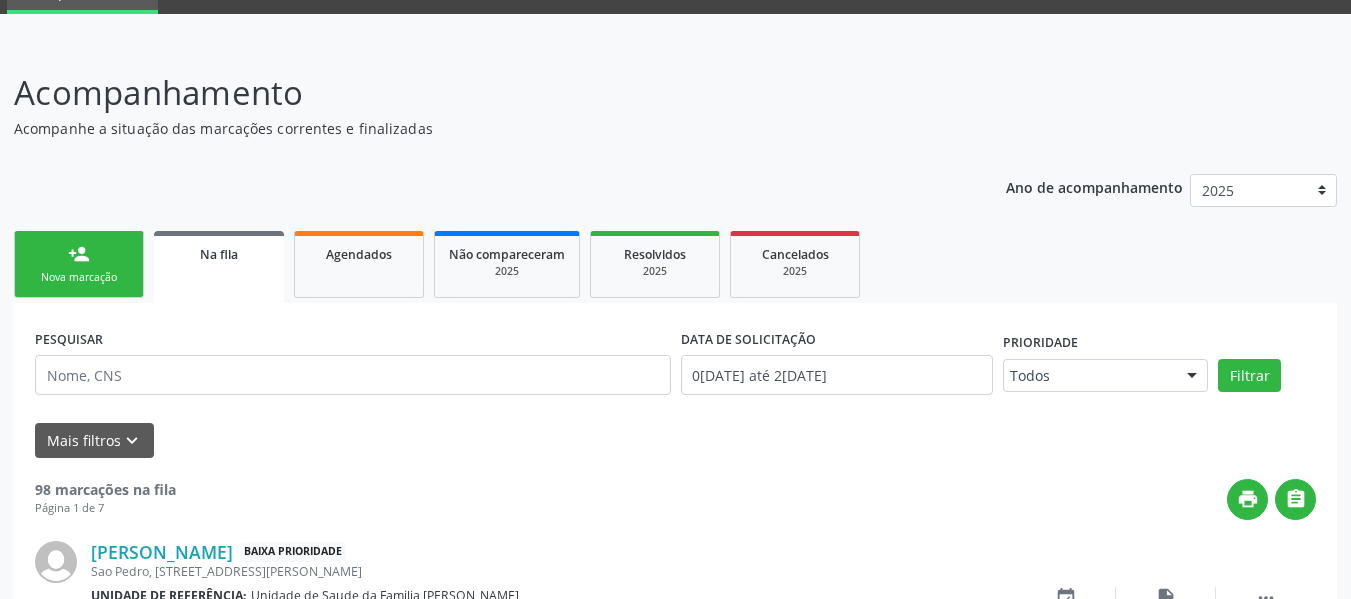 click on "person_add
Nova marcação" at bounding box center (79, 264) 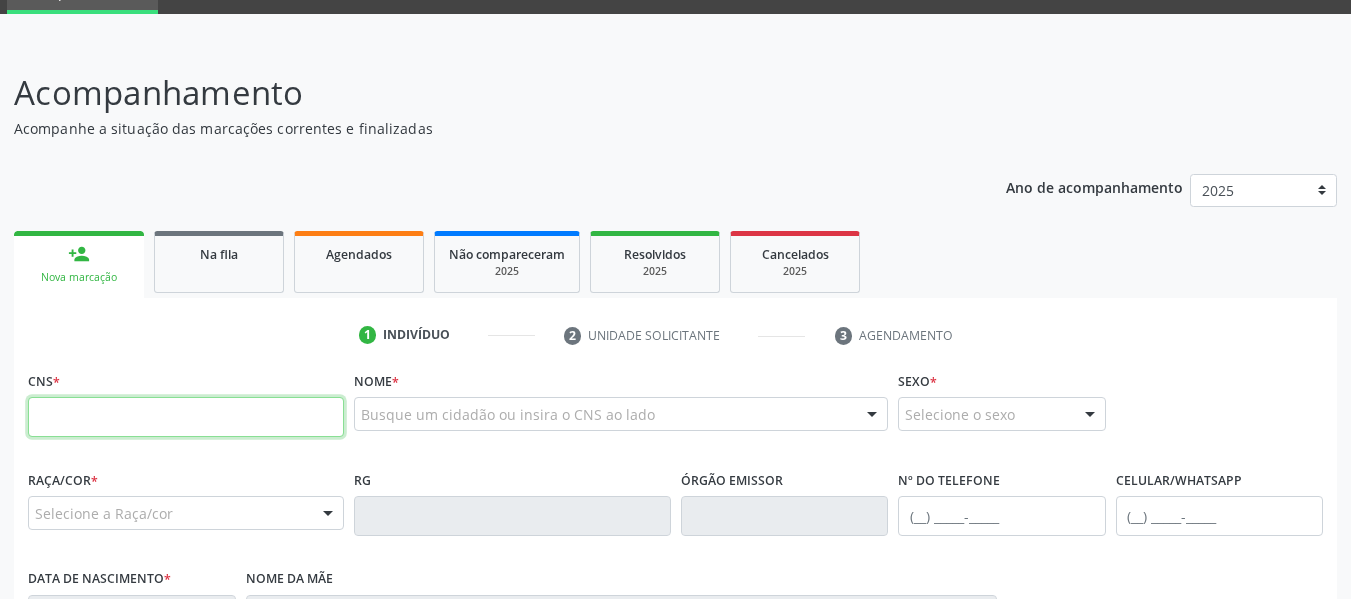 click at bounding box center (186, 417) 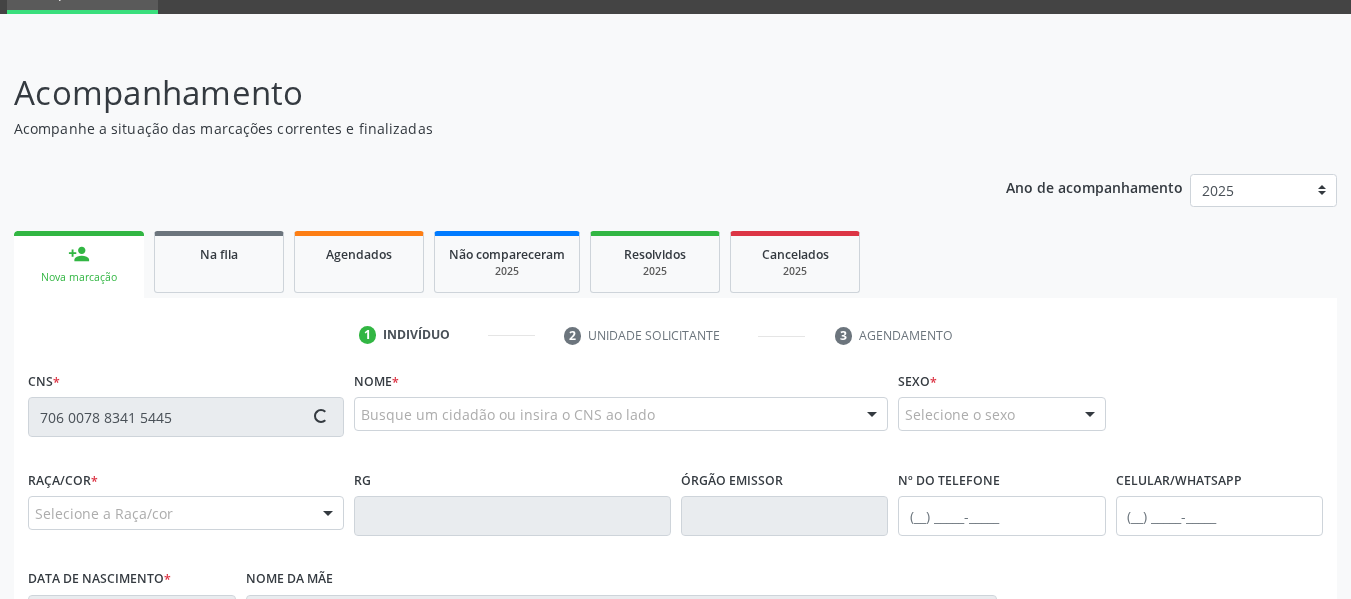 type on "706 0078 8341 5445" 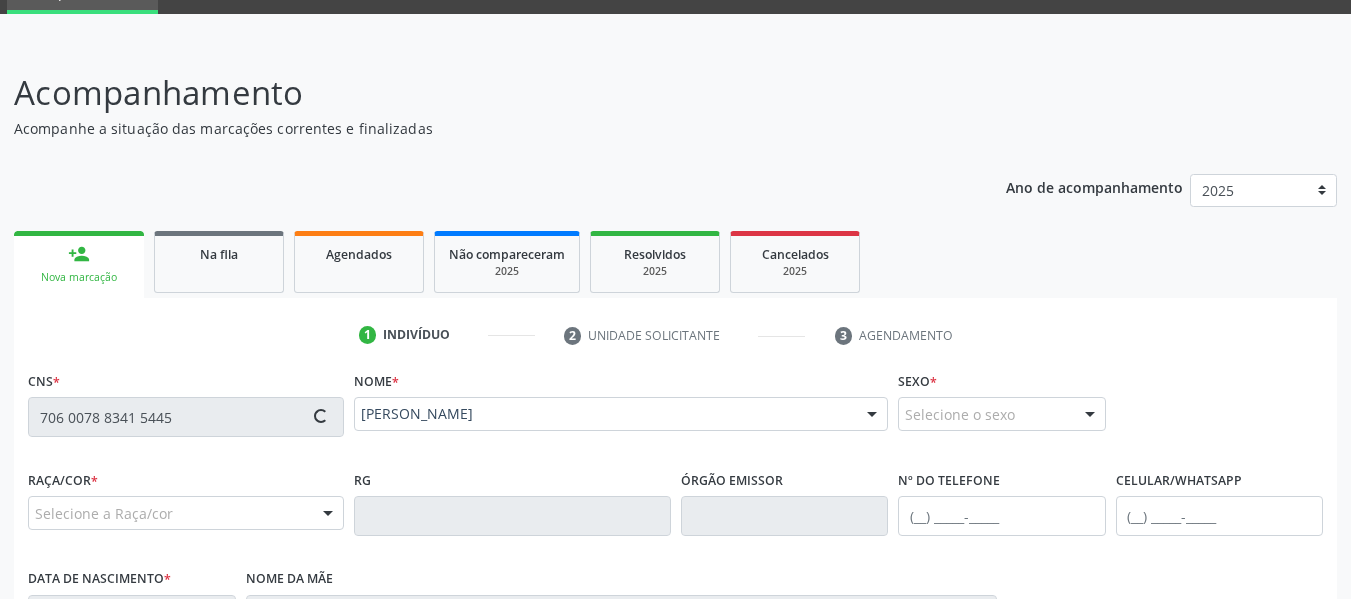 type on "[PHONE_NUMBER]" 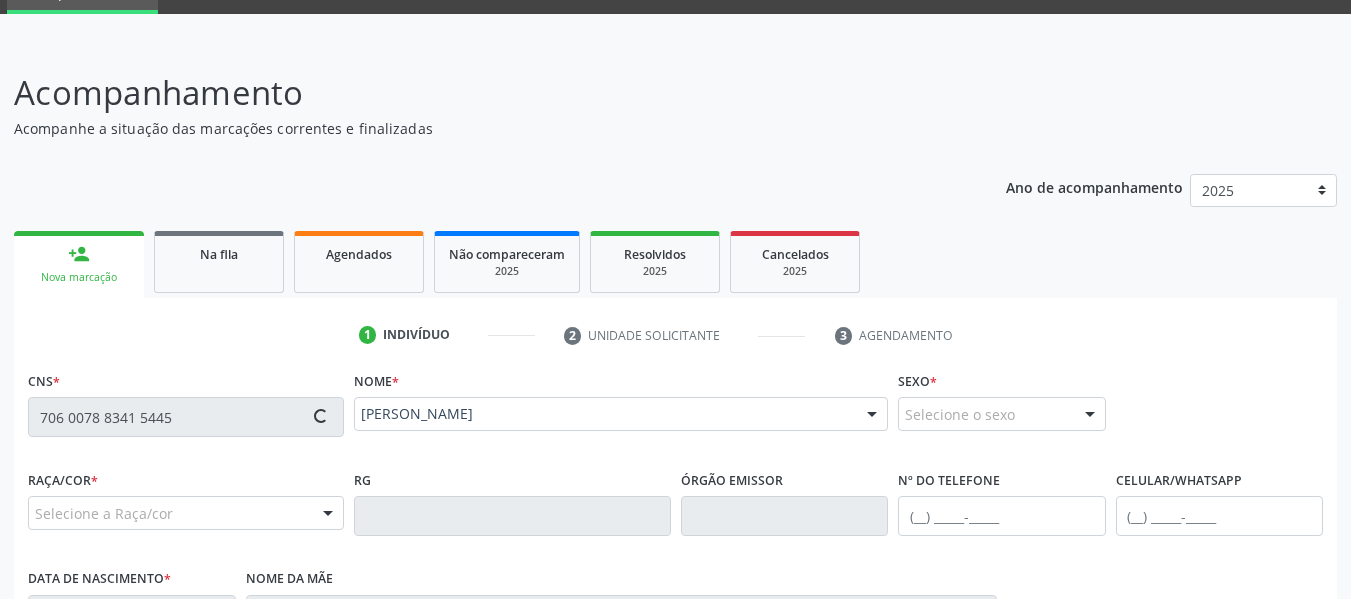 type on "07[DATE]" 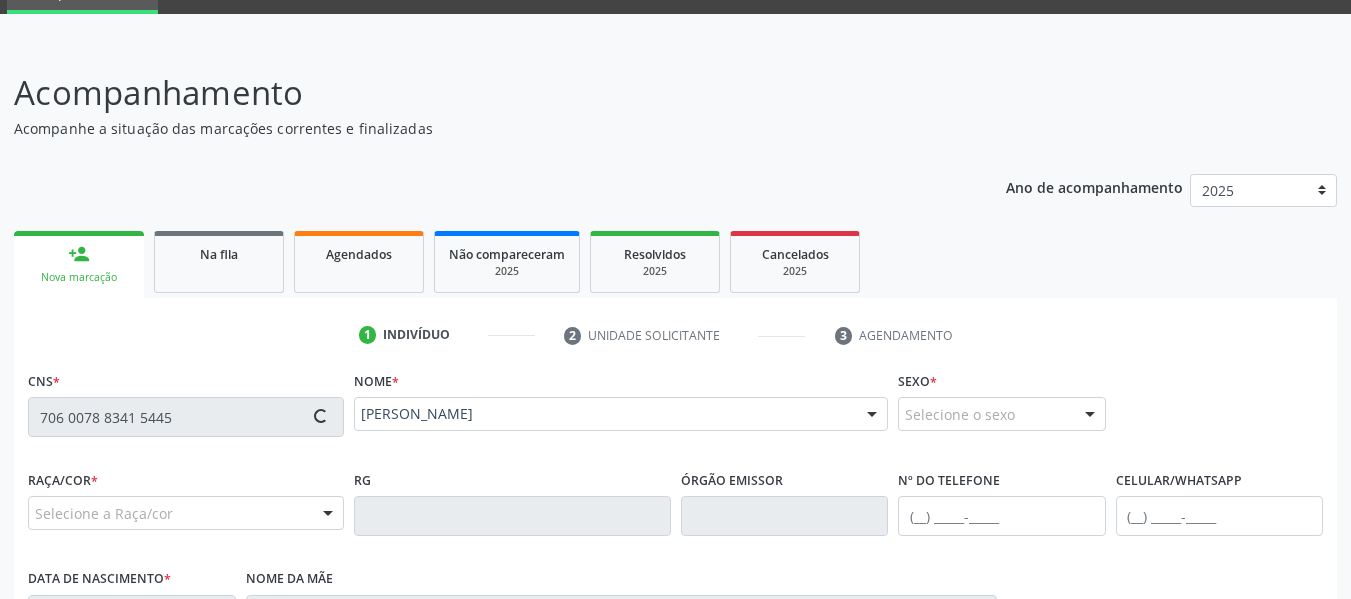 type on "[PERSON_NAME]" 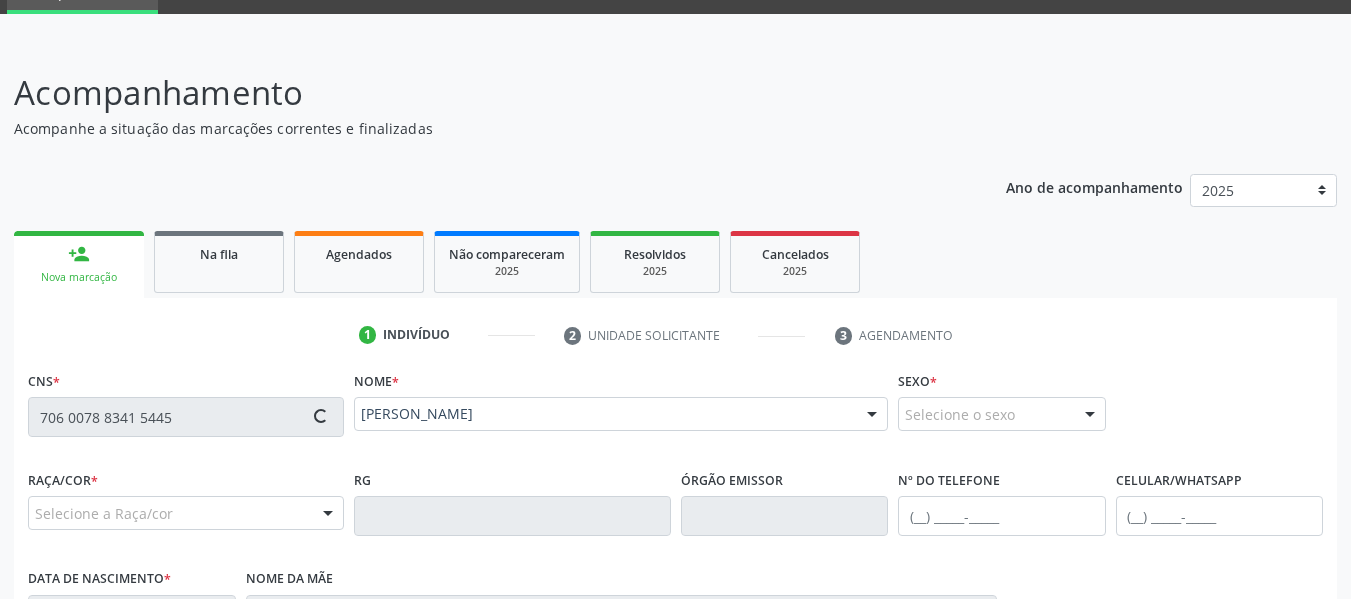 type on "90" 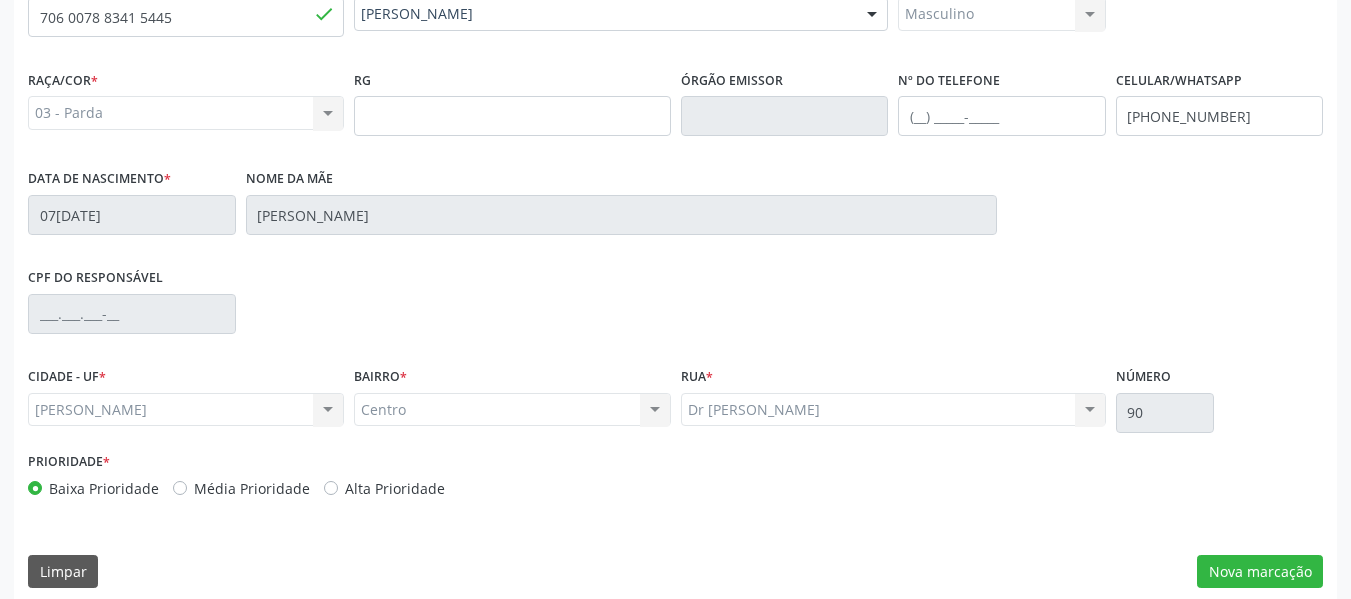 scroll, scrollTop: 513, scrollLeft: 0, axis: vertical 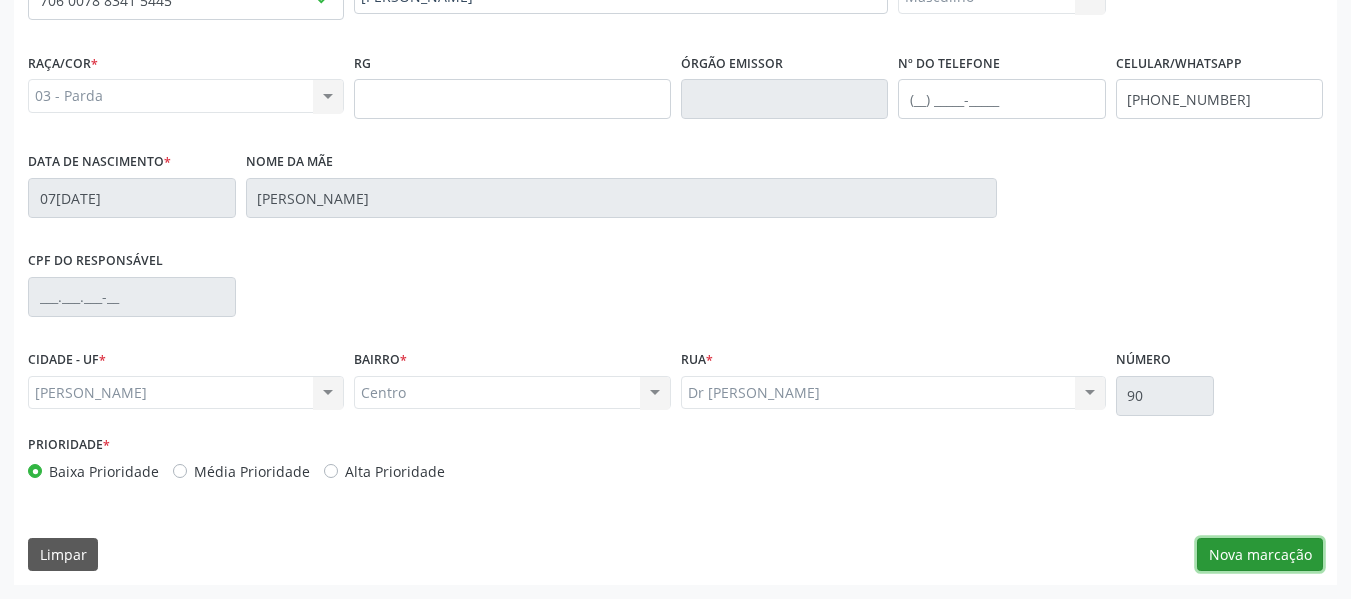 click on "Nova marcação" at bounding box center [1260, 555] 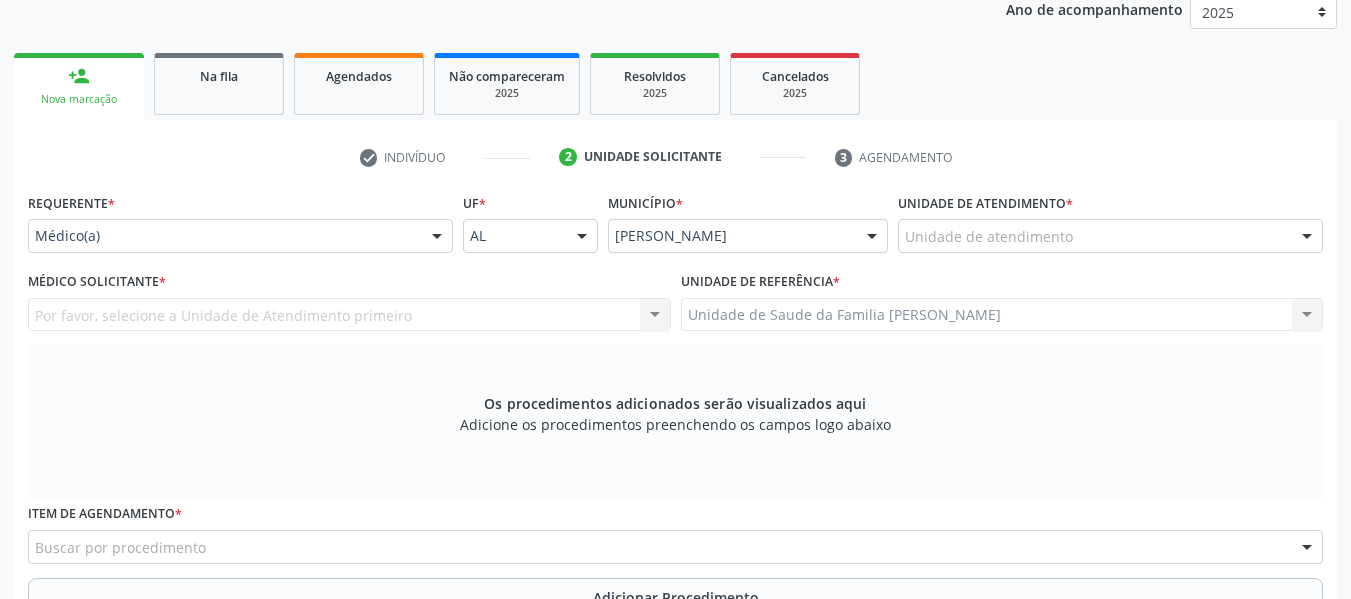 scroll, scrollTop: 273, scrollLeft: 0, axis: vertical 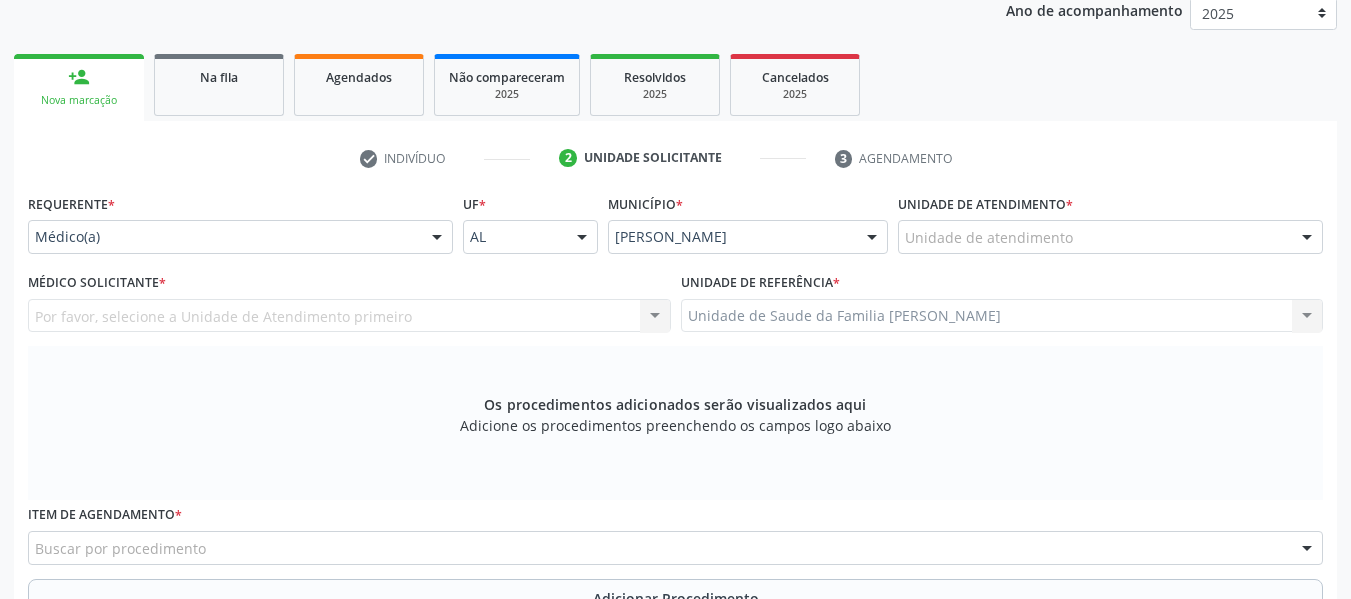 click at bounding box center (1307, 238) 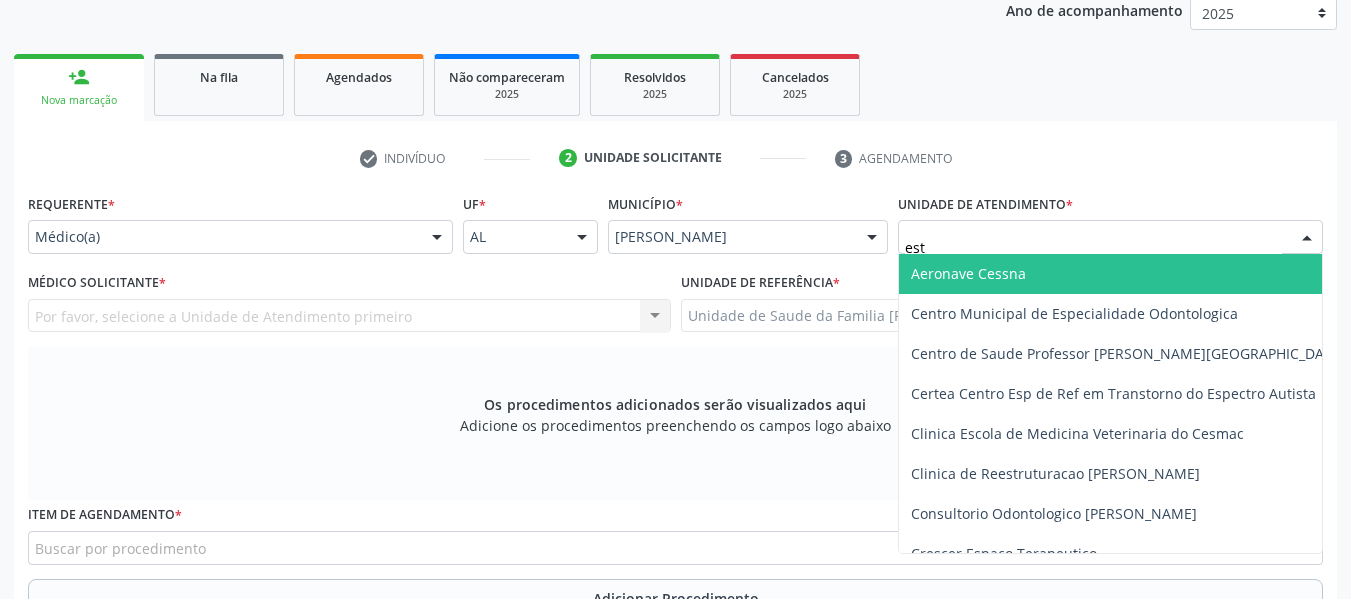 type on "esta" 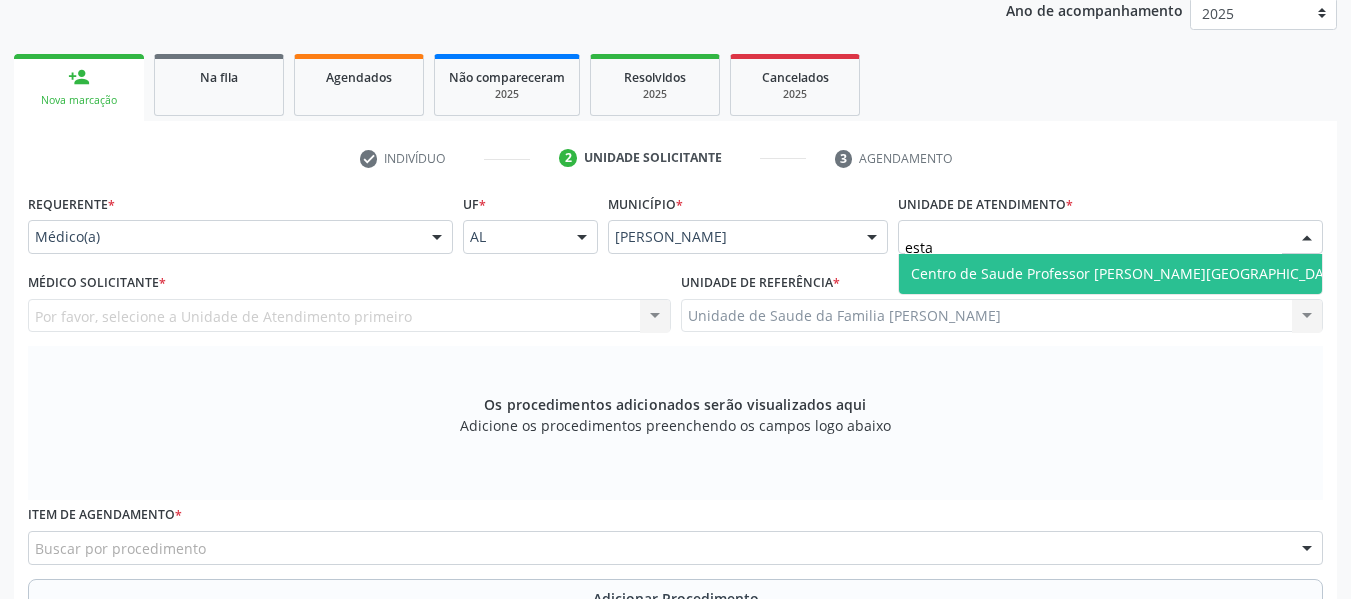 click on "Centro de Saude Professor [PERSON_NAME][GEOGRAPHIC_DATA]" at bounding box center (1128, 274) 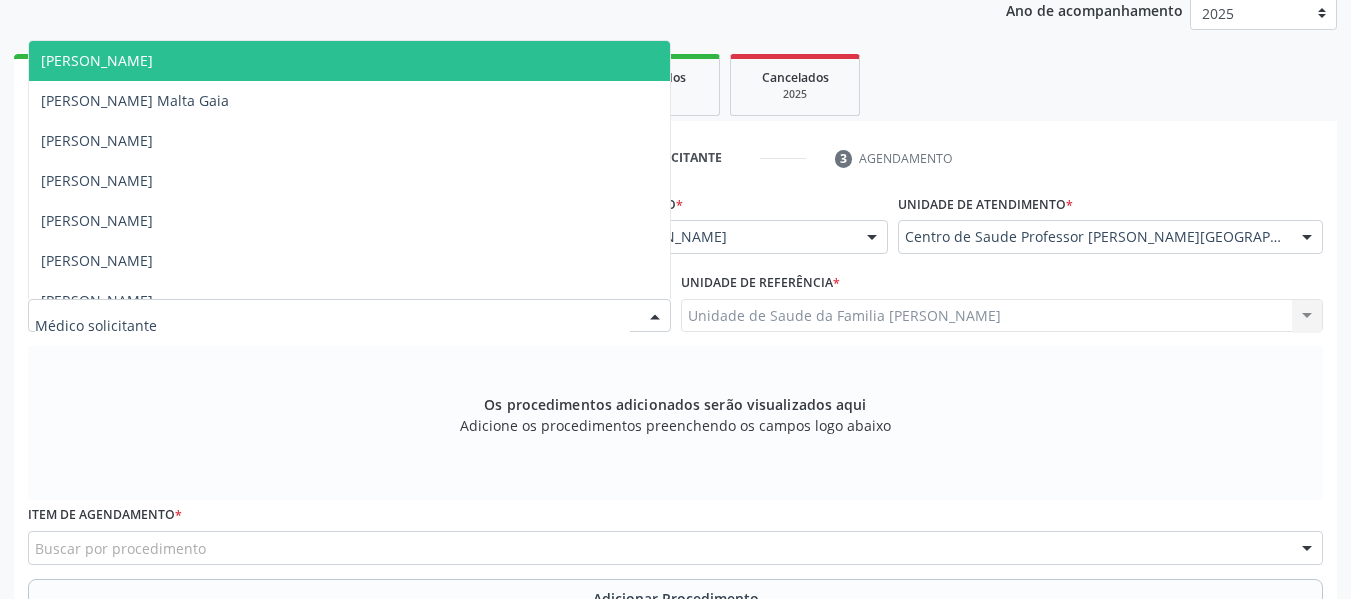 click at bounding box center (655, 317) 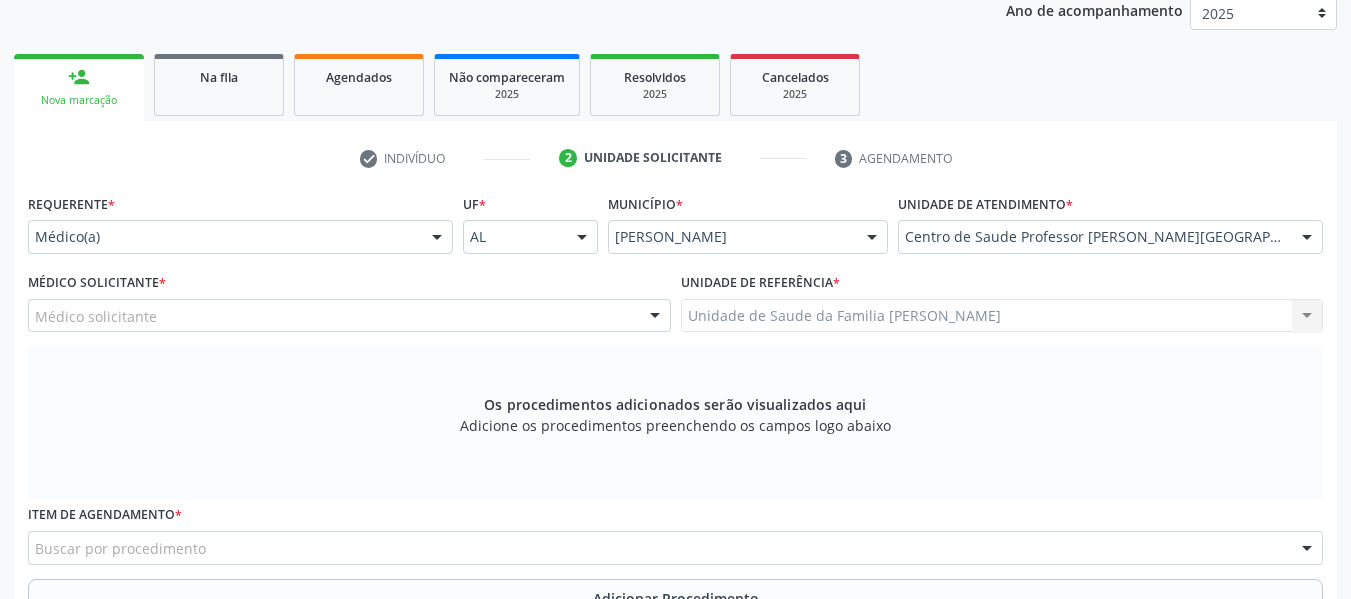 click at bounding box center [655, 317] 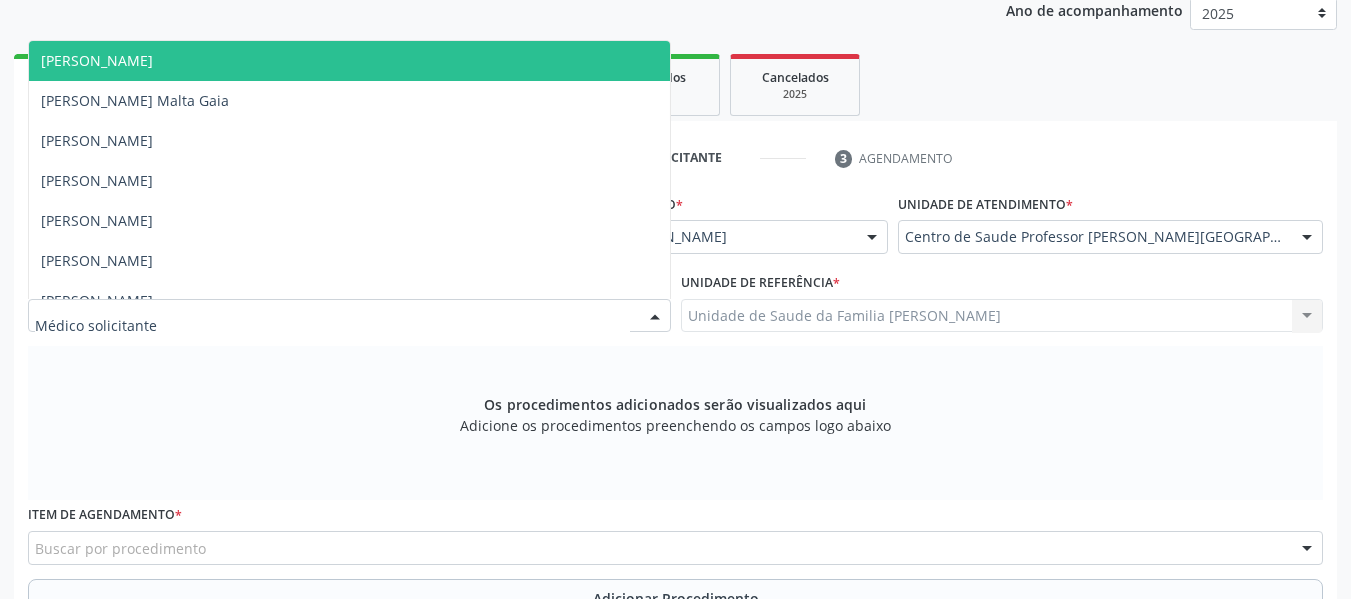 click at bounding box center [655, 317] 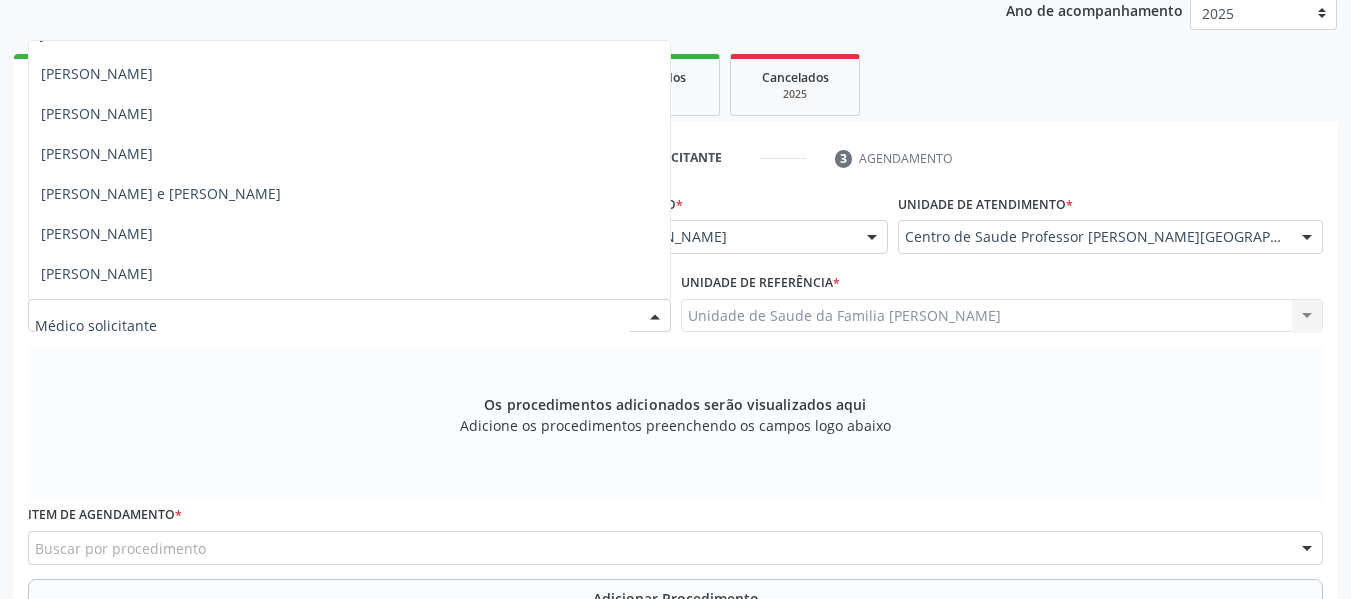 scroll, scrollTop: 1147, scrollLeft: 0, axis: vertical 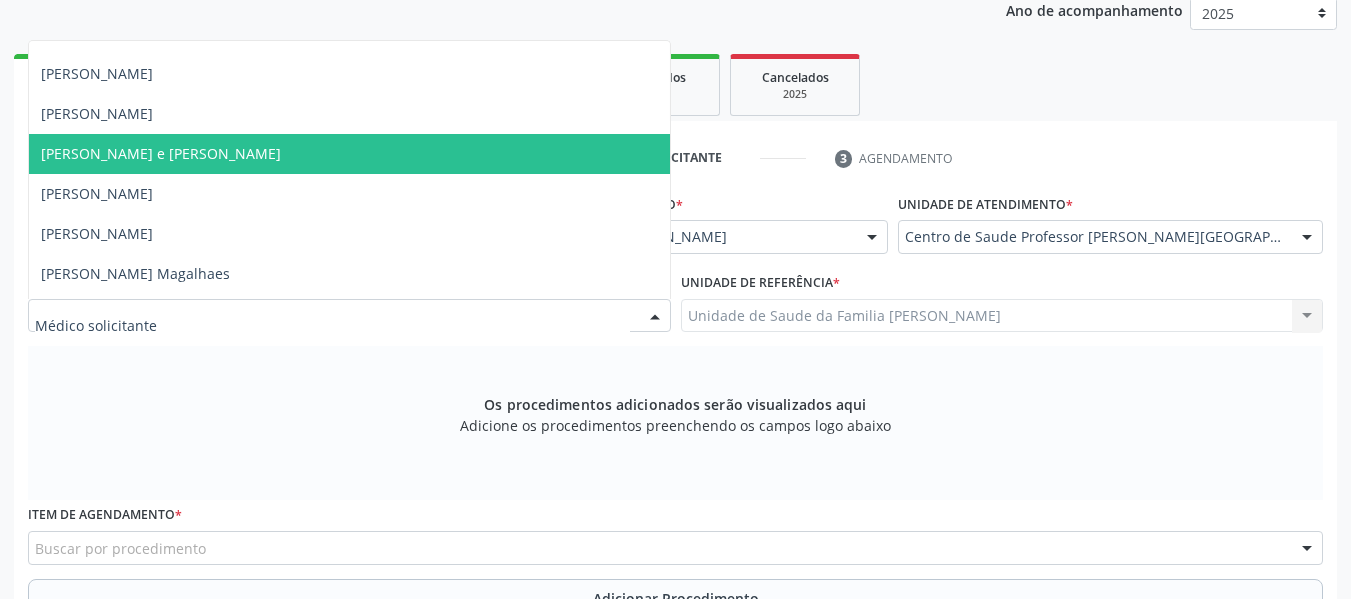 click on "[PERSON_NAME] e [PERSON_NAME]" at bounding box center [161, 153] 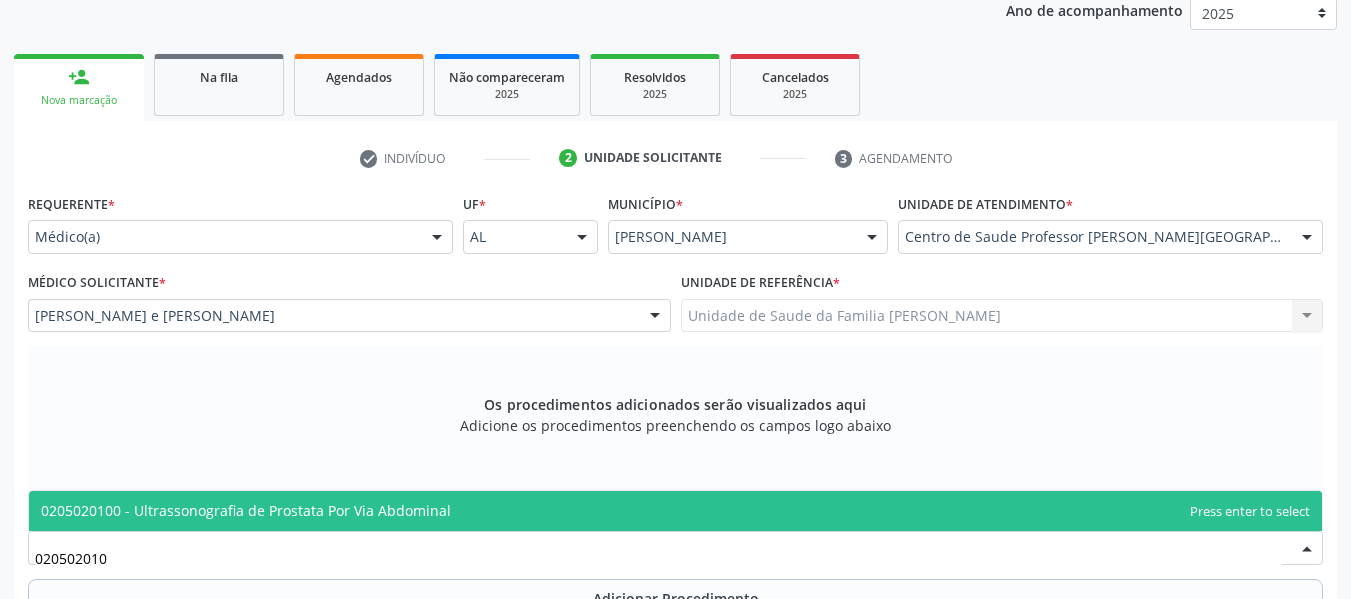 type on "0205020100" 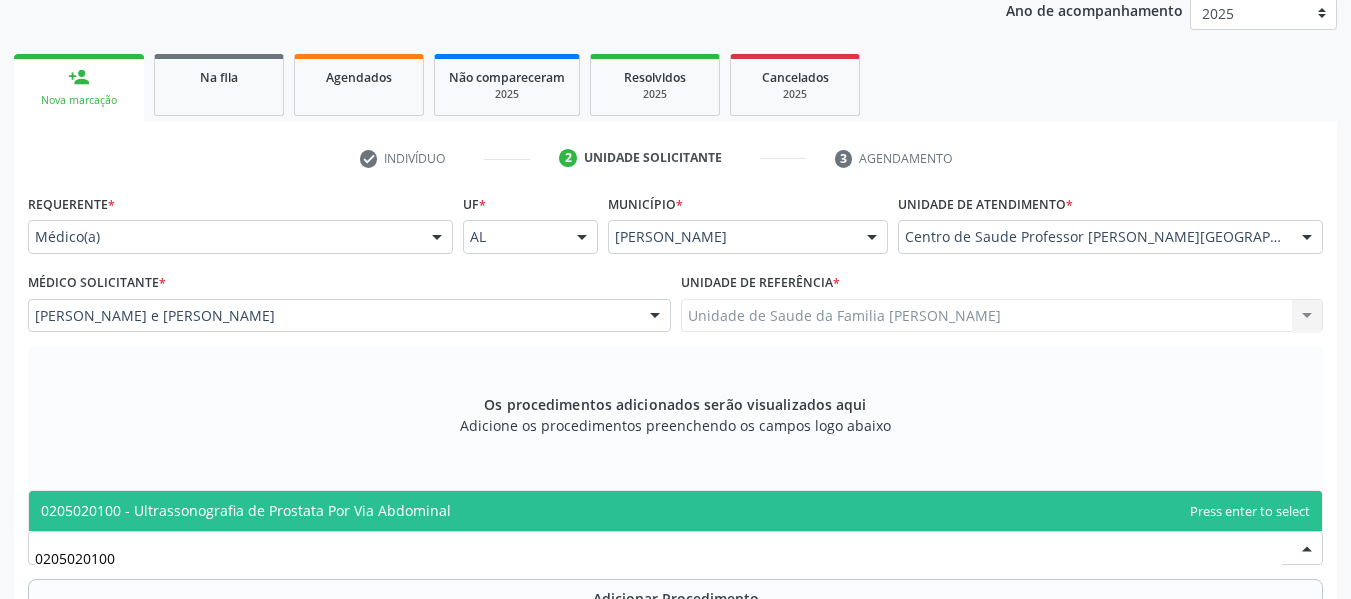 click on "0205020100 - Ultrassonografia de Prostata Por Via Abdominal" at bounding box center [246, 510] 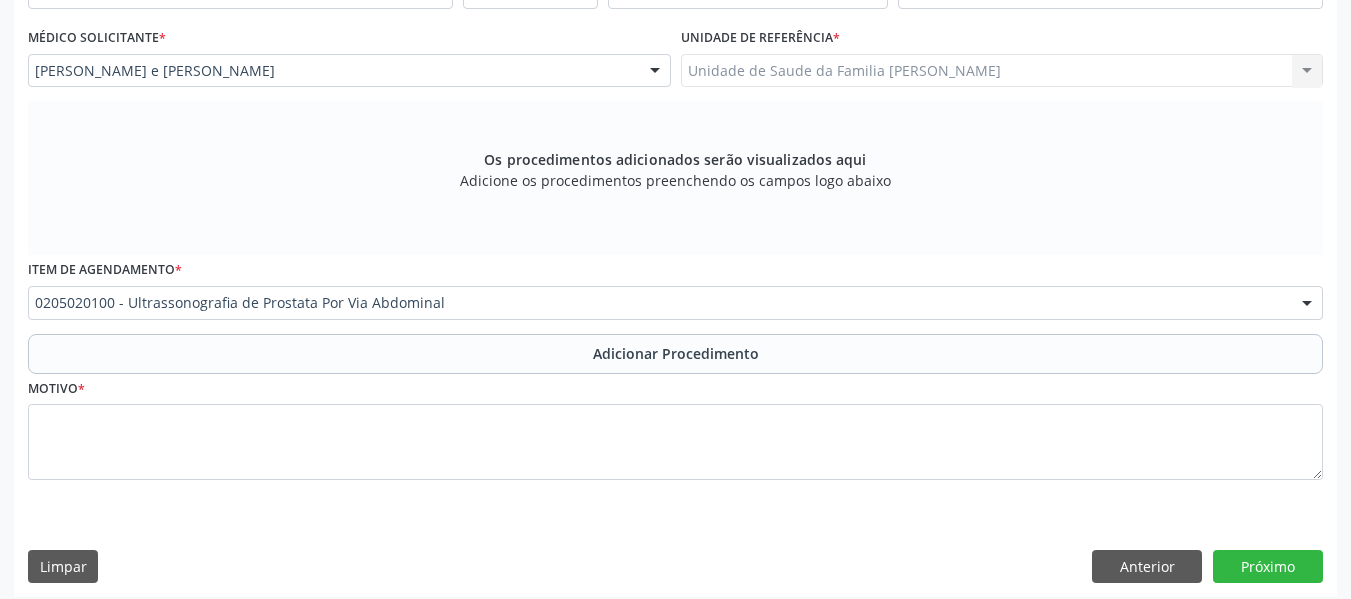 scroll, scrollTop: 530, scrollLeft: 0, axis: vertical 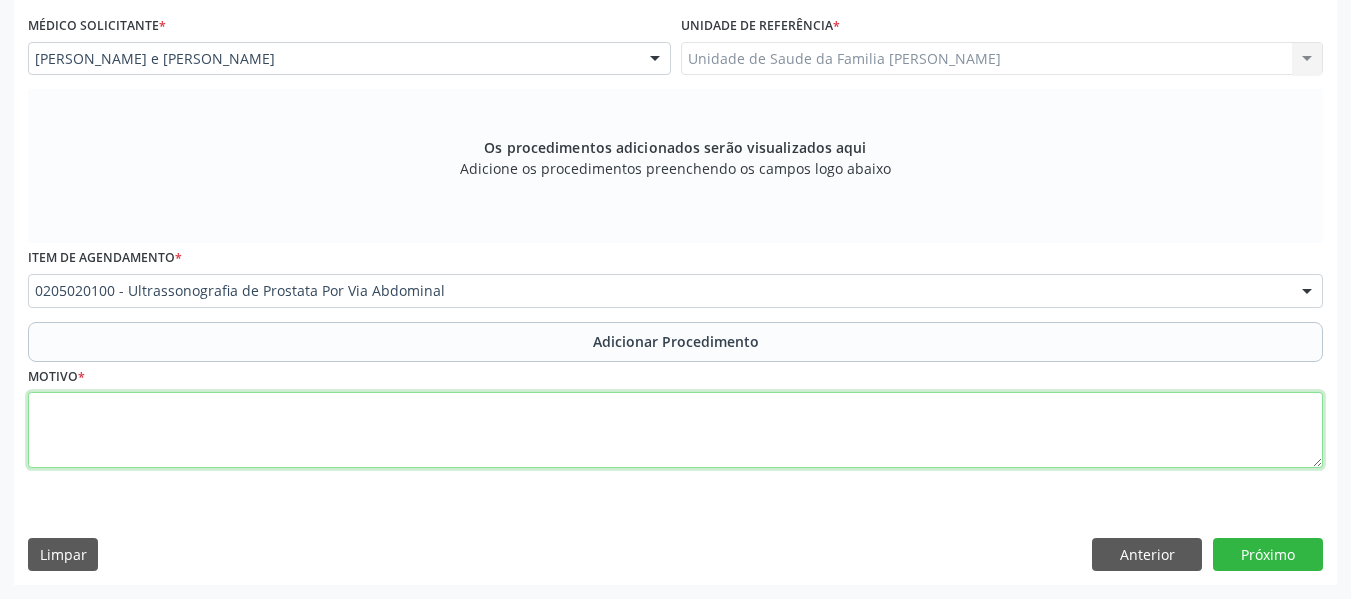 click at bounding box center [675, 430] 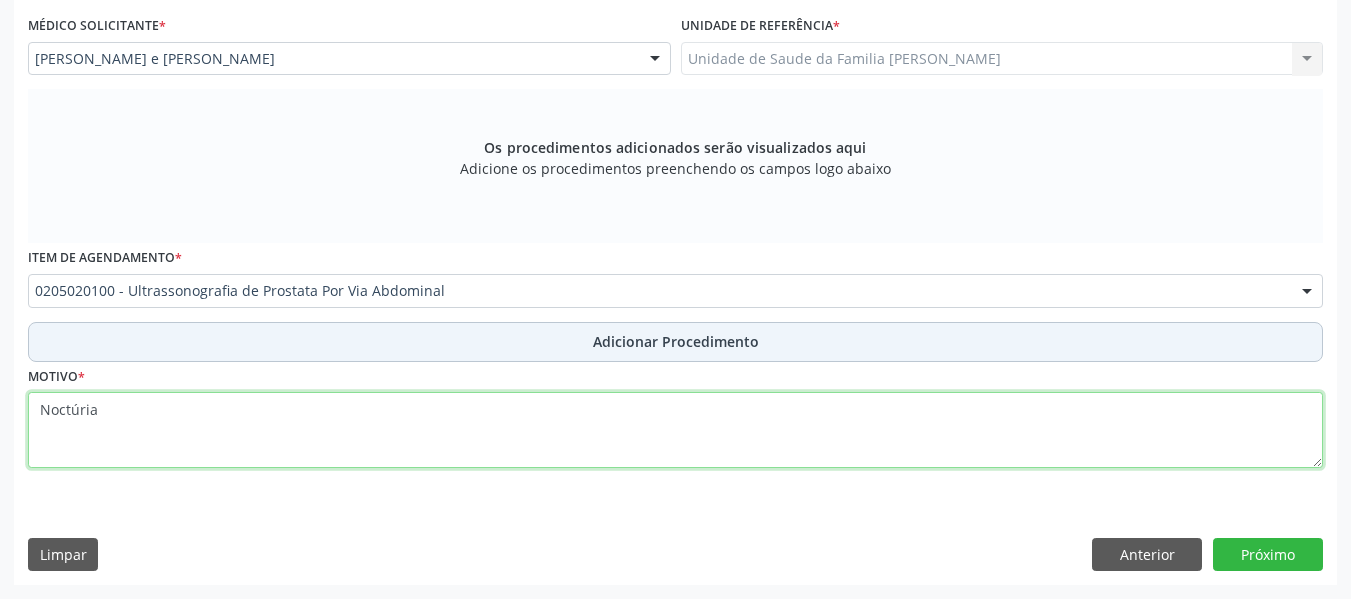 type on "Noctúria" 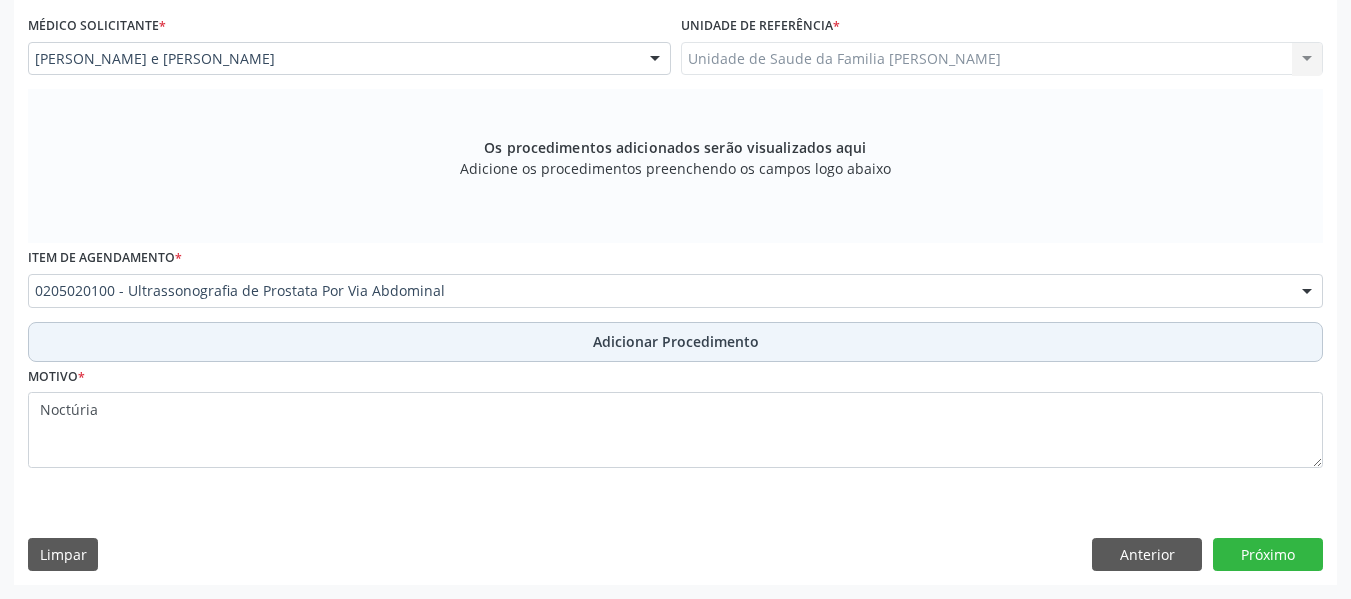 click on "Adicionar Procedimento" at bounding box center [676, 341] 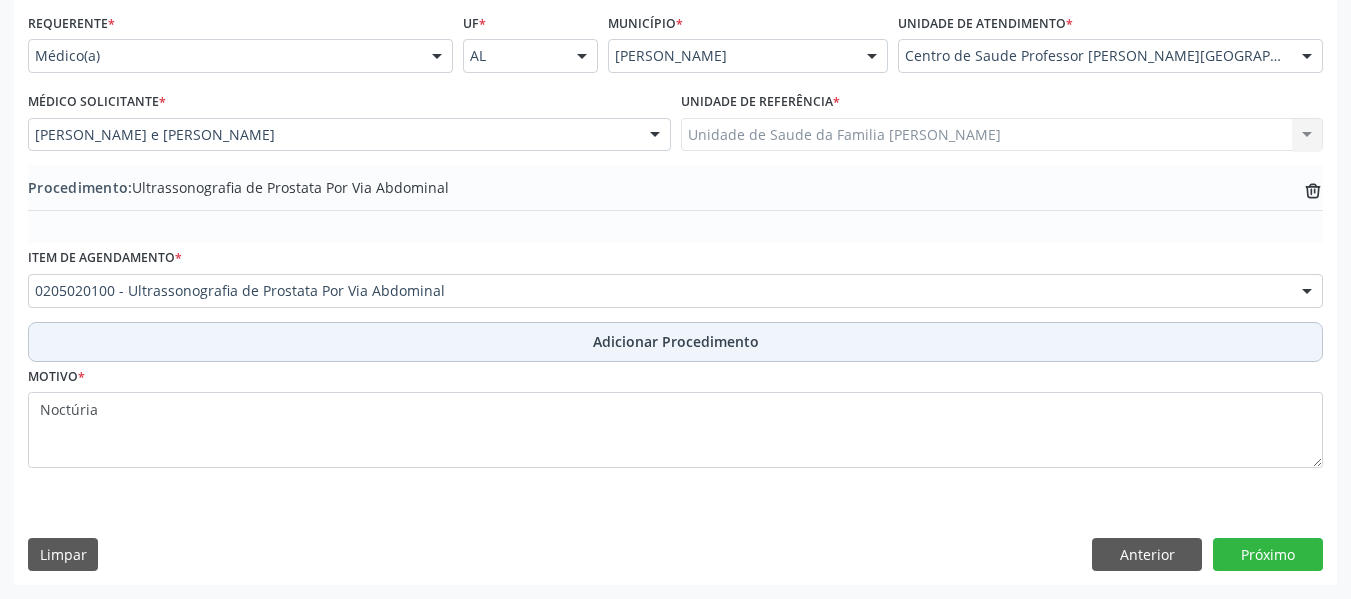 scroll, scrollTop: 454, scrollLeft: 0, axis: vertical 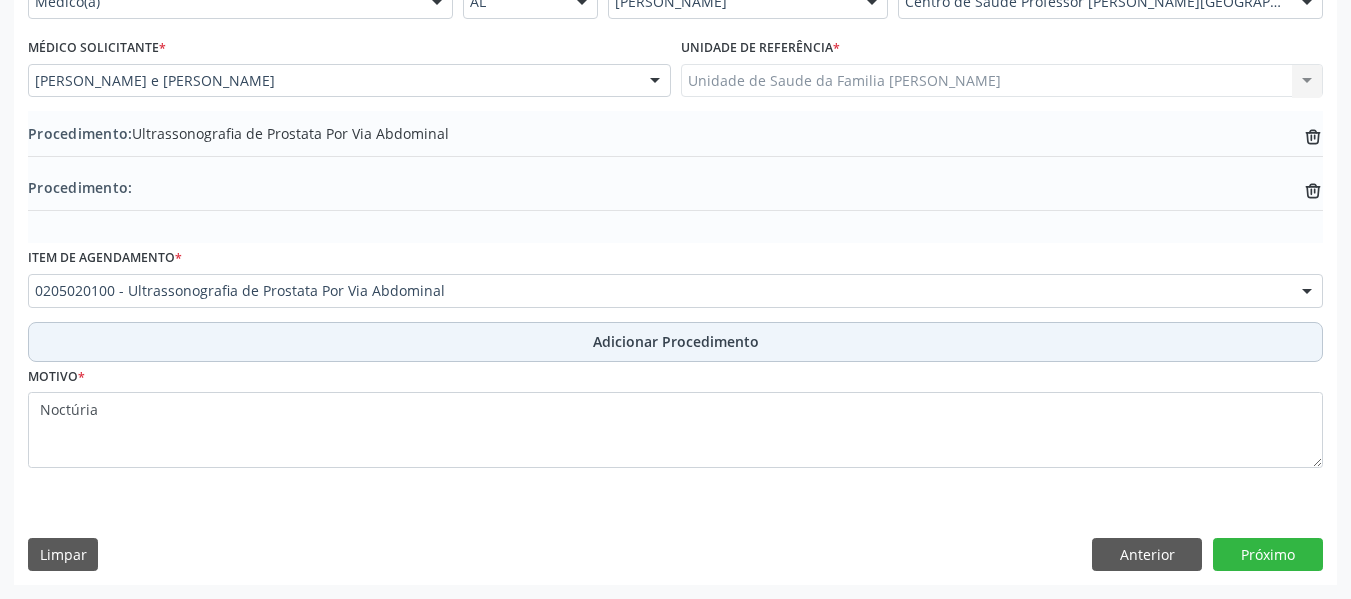 click on "Adicionar Procedimento" at bounding box center (676, 341) 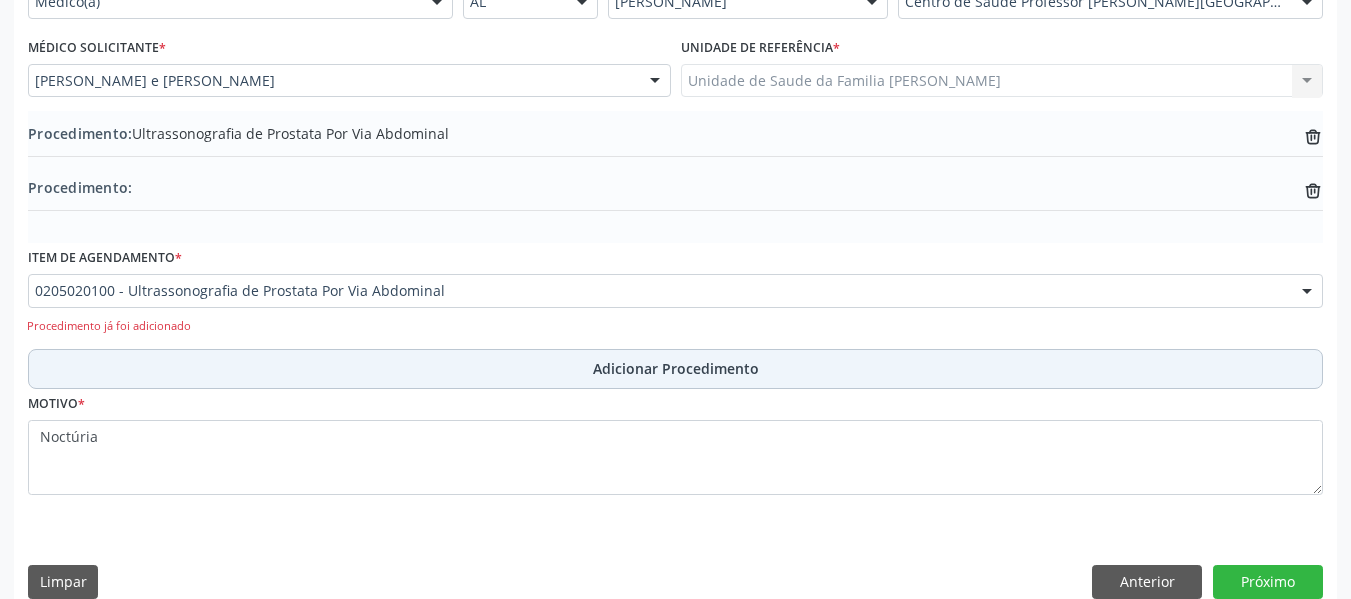 scroll, scrollTop: 530, scrollLeft: 0, axis: vertical 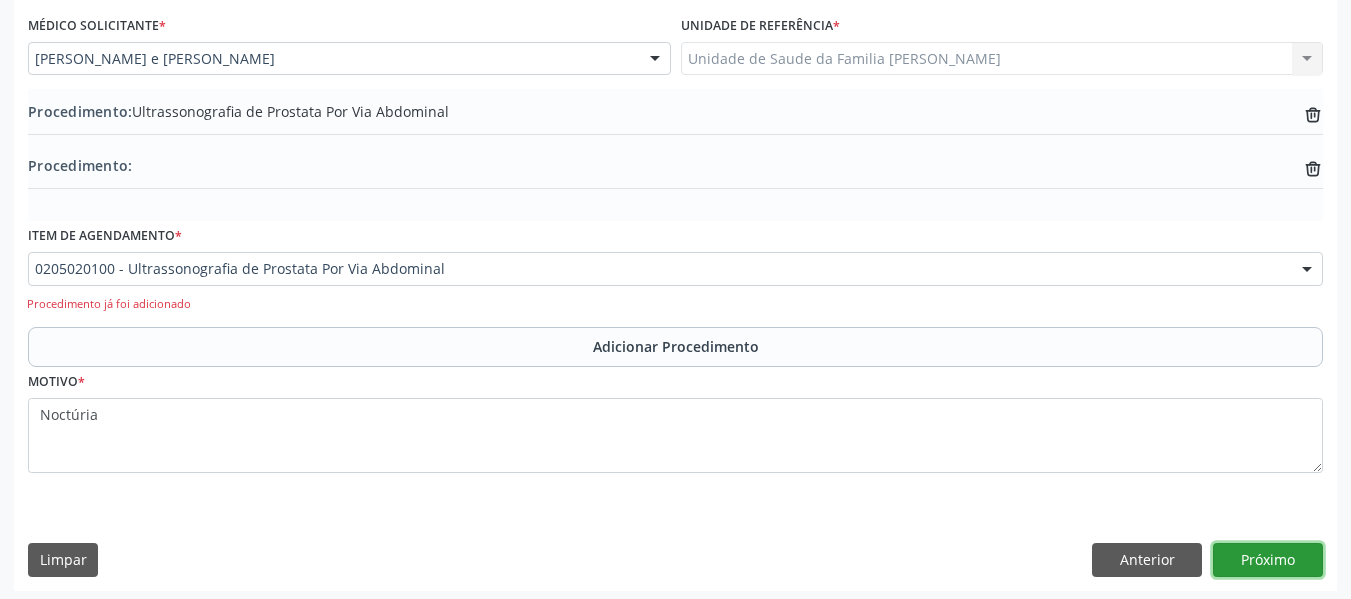 click on "Próximo" at bounding box center (1268, 560) 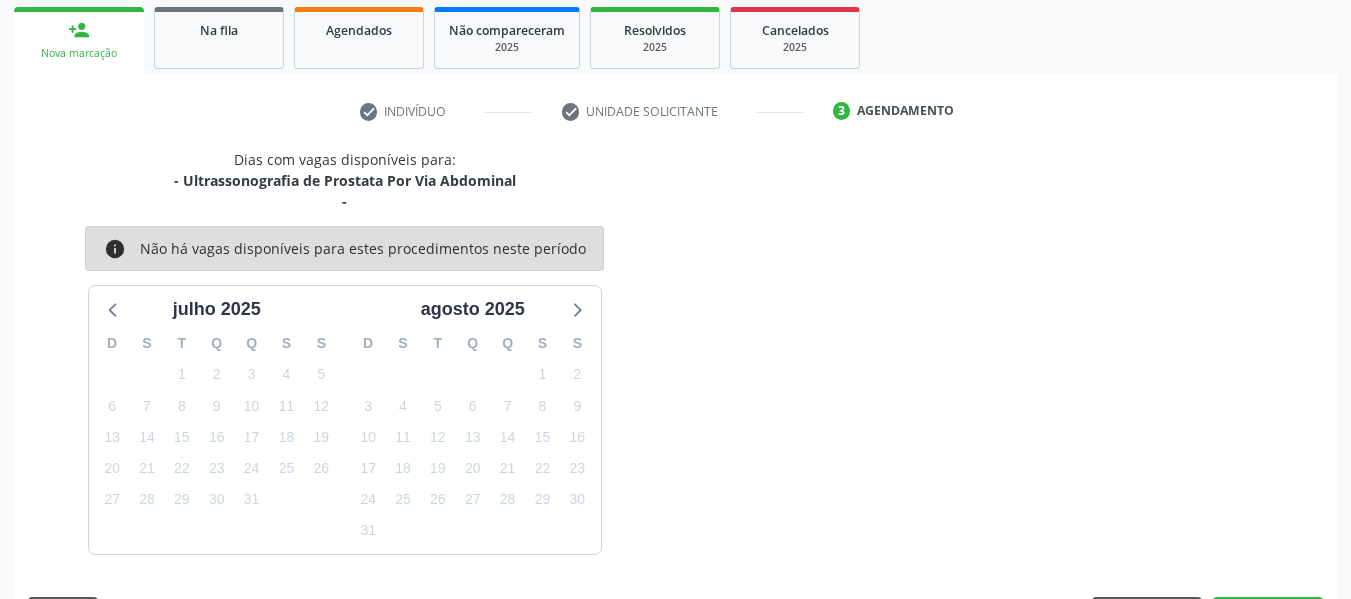 scroll, scrollTop: 379, scrollLeft: 0, axis: vertical 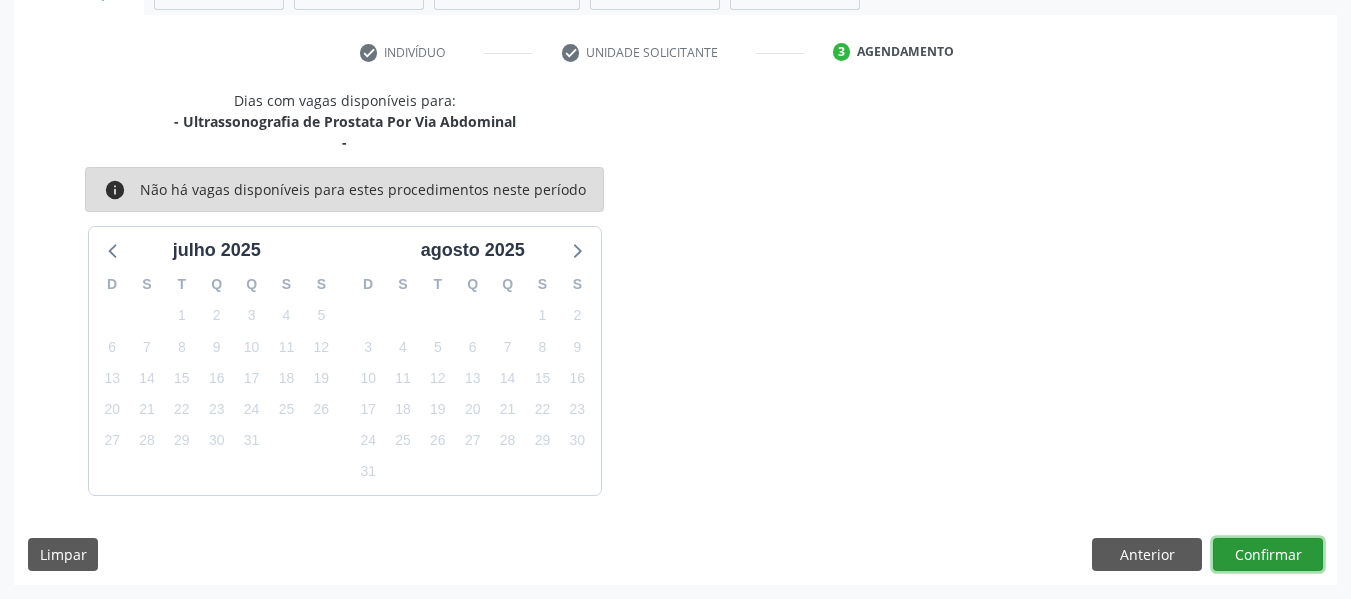 click on "Confirmar" at bounding box center (1268, 555) 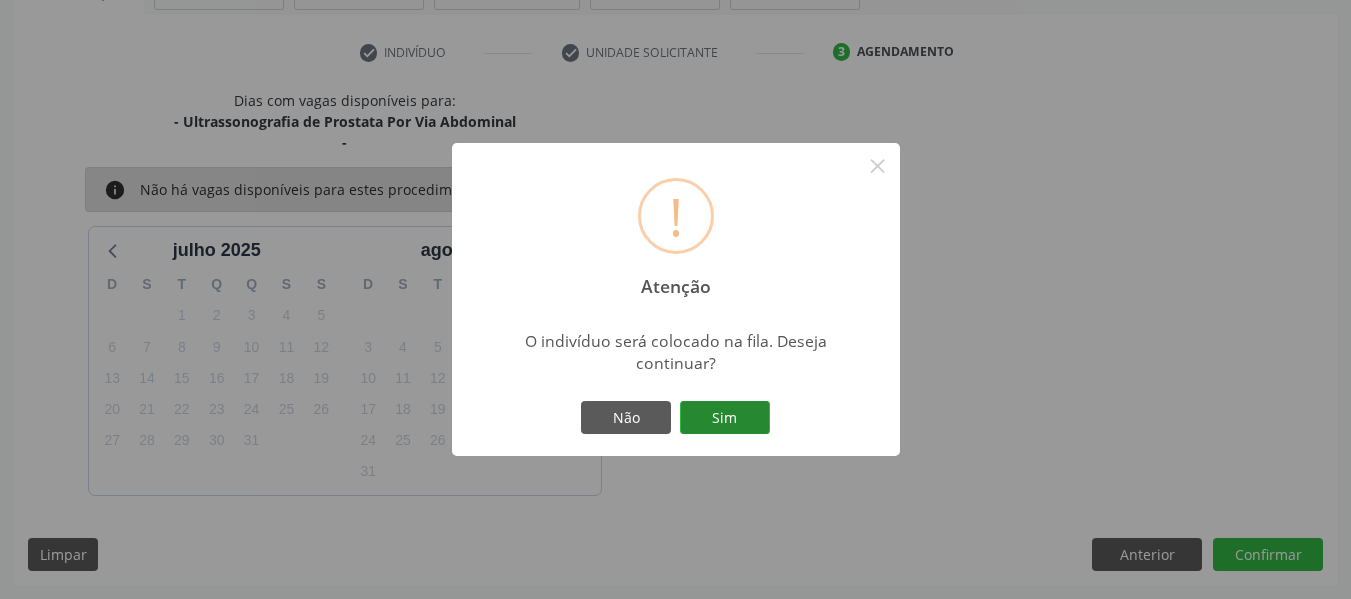 click on "Sim" at bounding box center [725, 418] 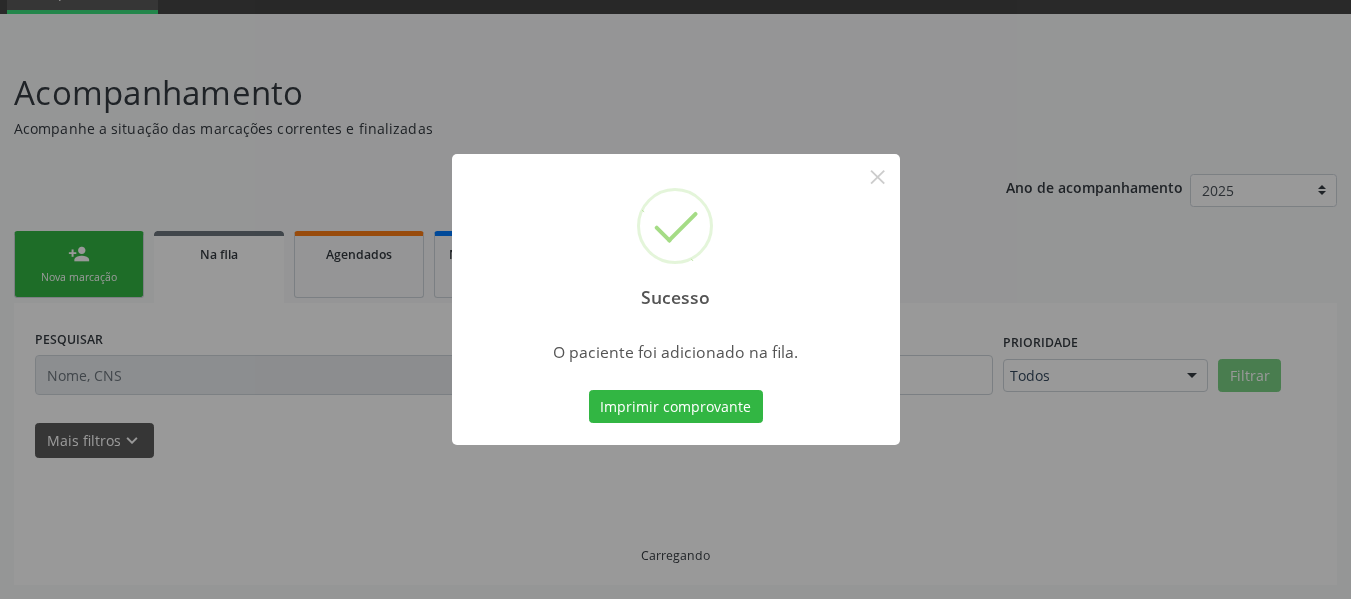 scroll, scrollTop: 96, scrollLeft: 0, axis: vertical 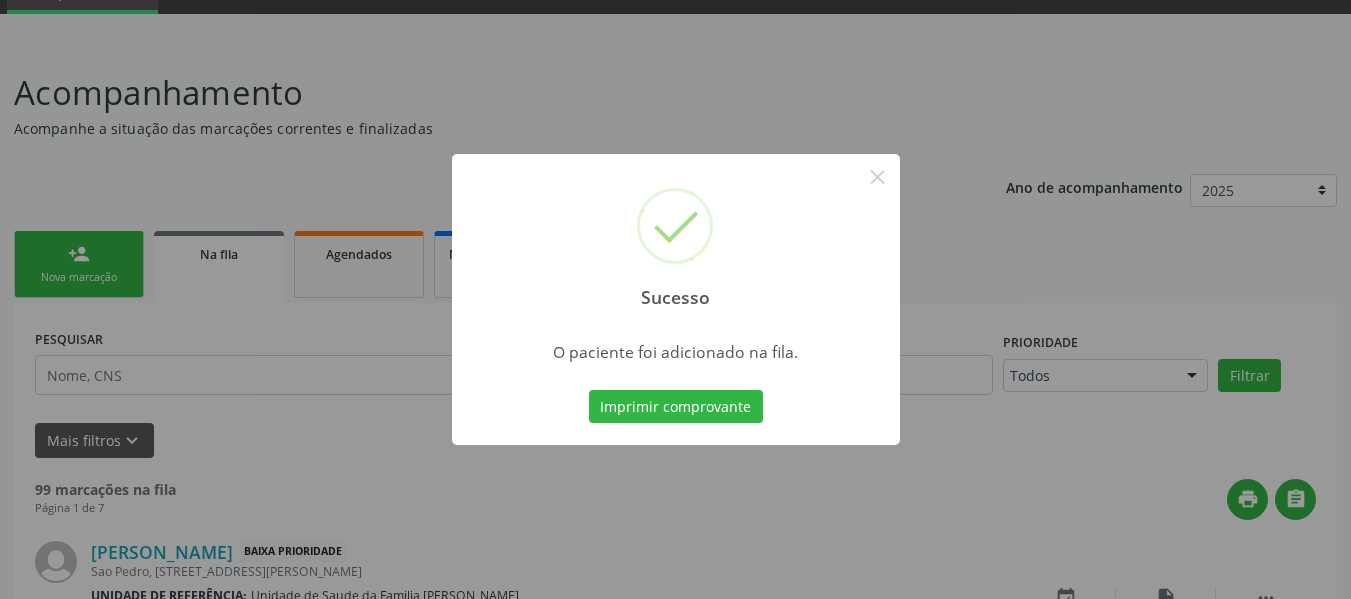 click on "Sucesso × O paciente foi adicionado na fila. Imprimir comprovante Cancel" at bounding box center (675, 299) 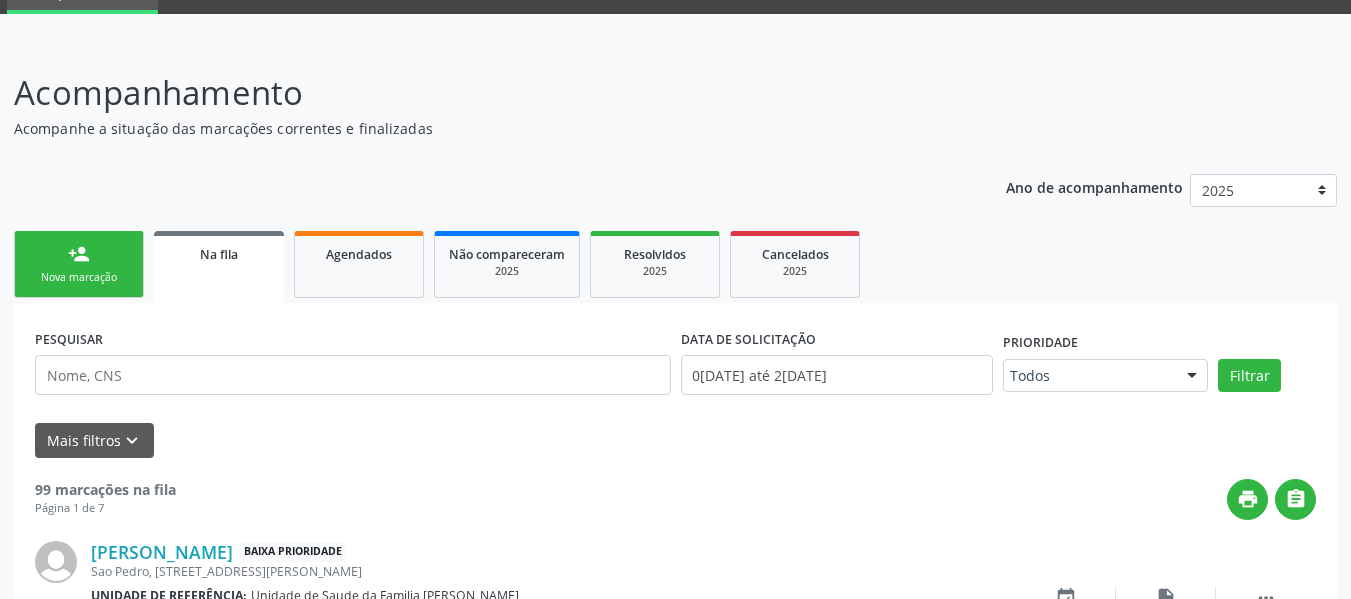 click on "person_add
Nova marcação" at bounding box center [79, 264] 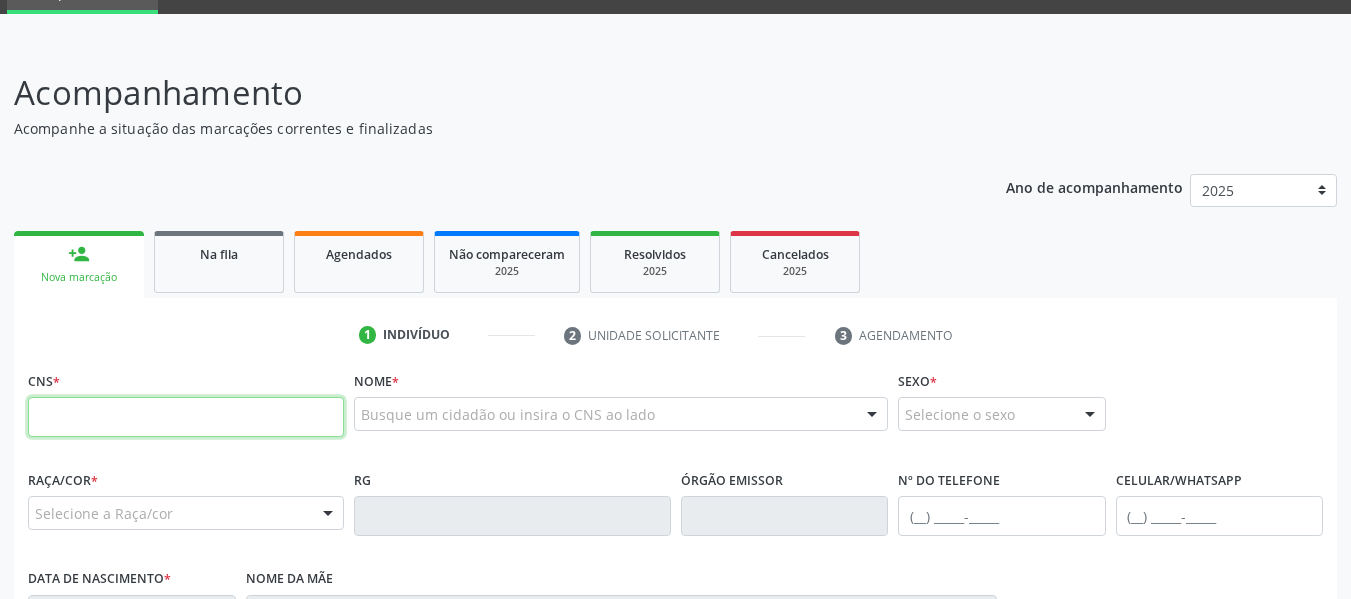 click at bounding box center [186, 417] 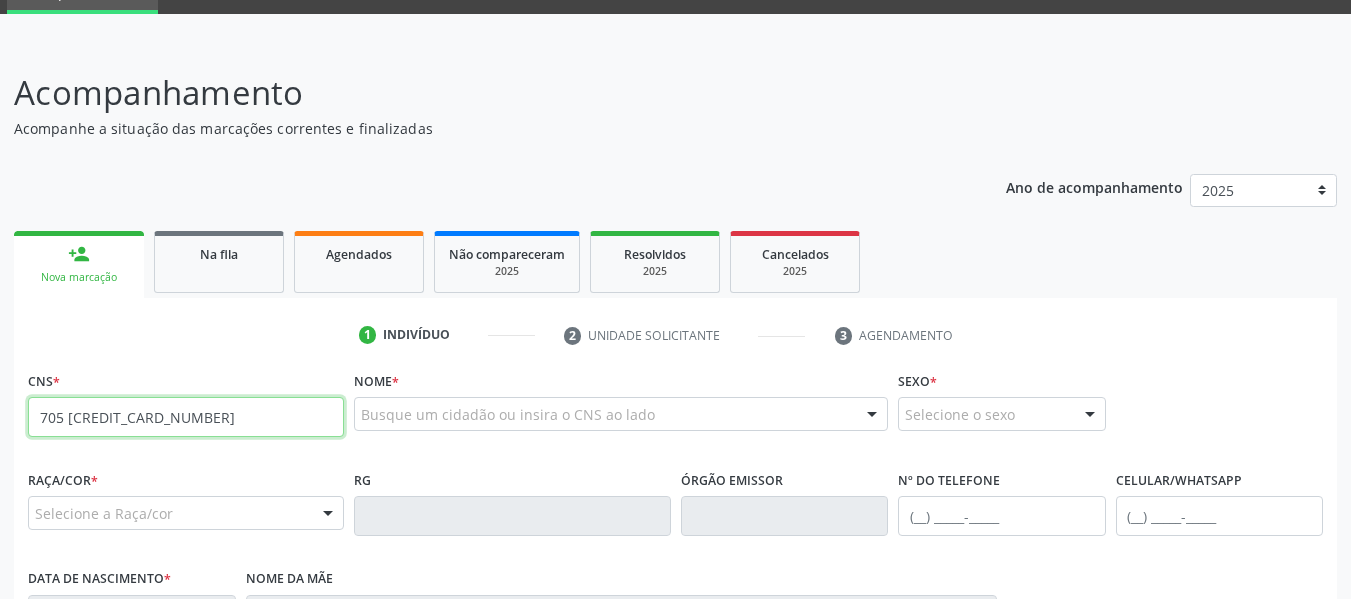 type on "705 [CREDIT_CARD_NUMBER]" 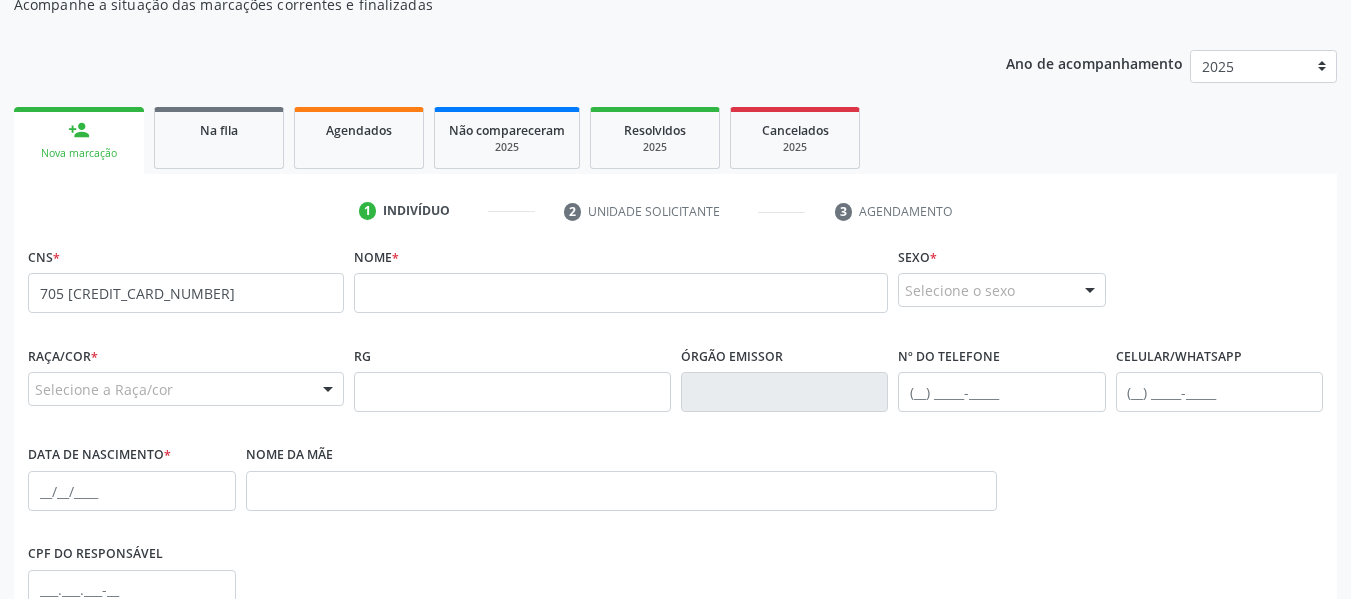 scroll, scrollTop: 256, scrollLeft: 0, axis: vertical 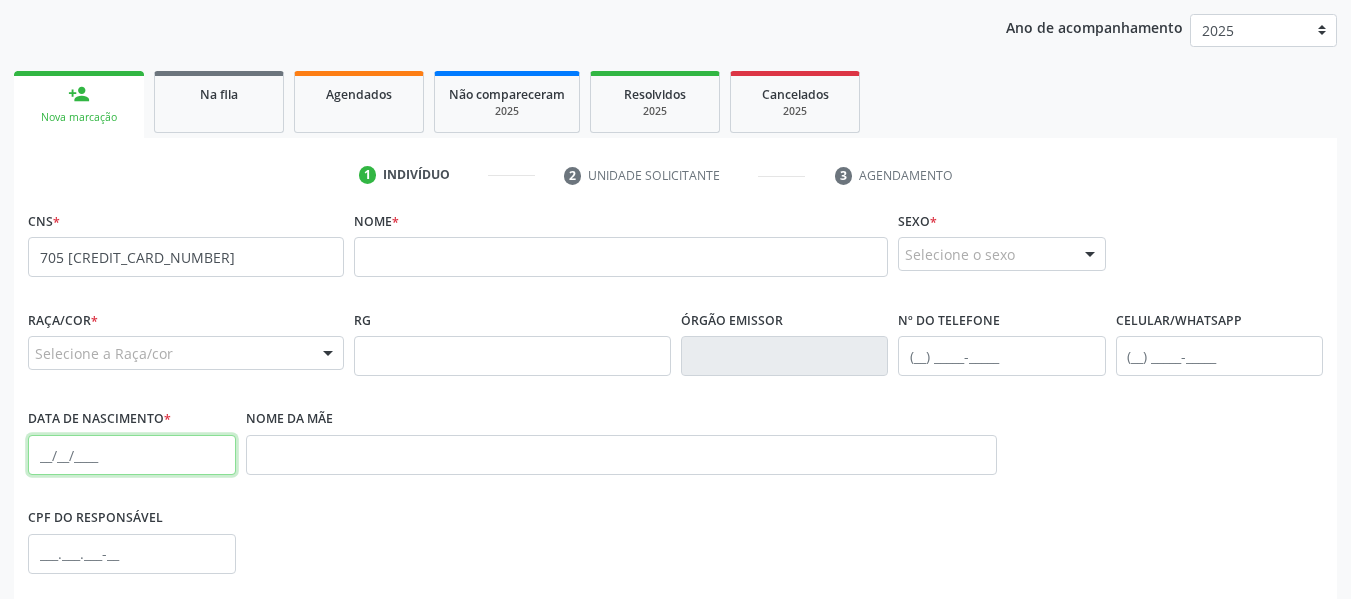 click at bounding box center [132, 455] 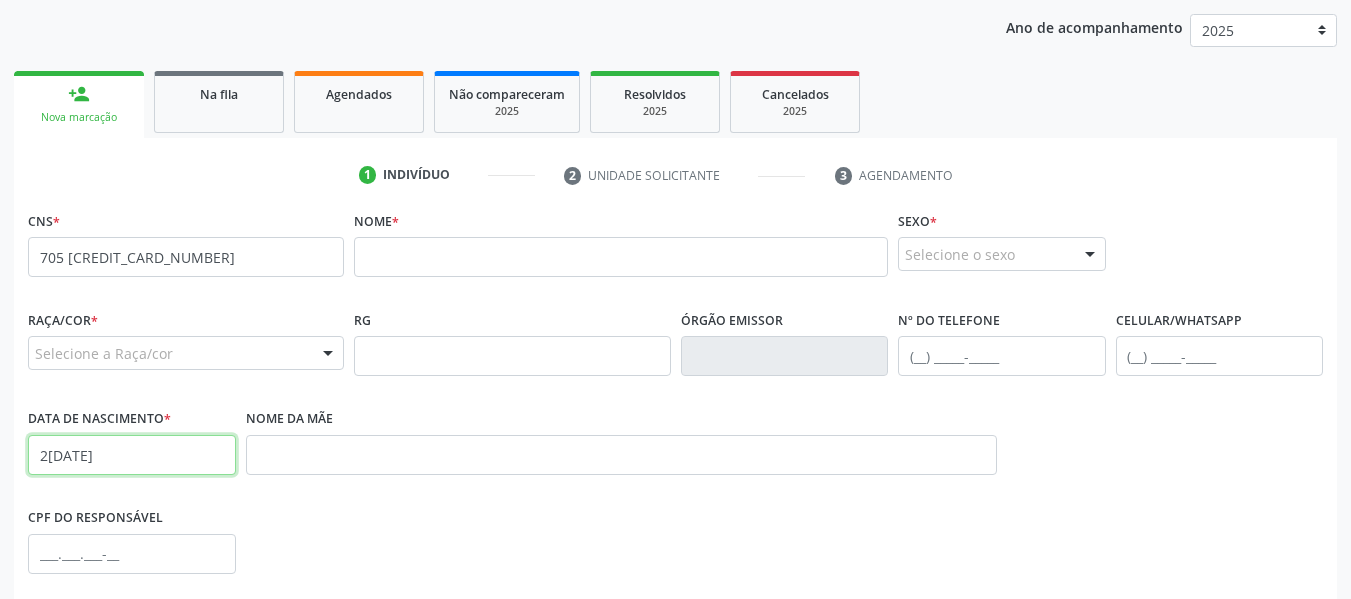 type on "2[DATE]" 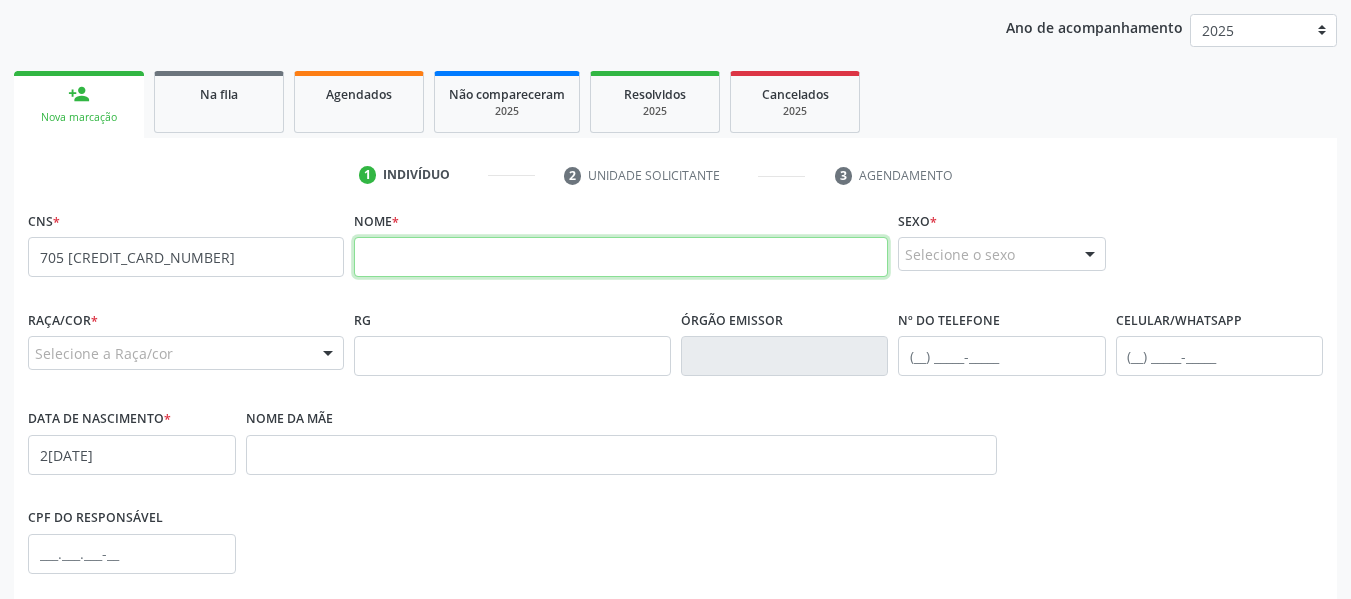 click at bounding box center (621, 257) 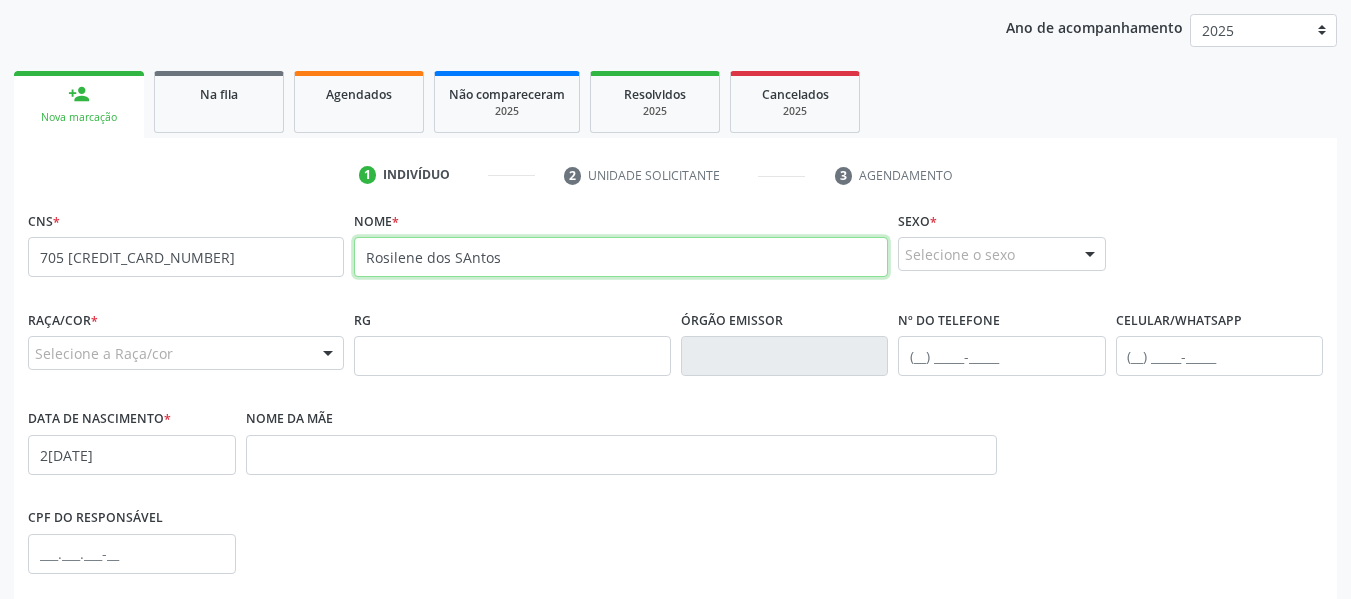 type on "Rosilene dos SAntos" 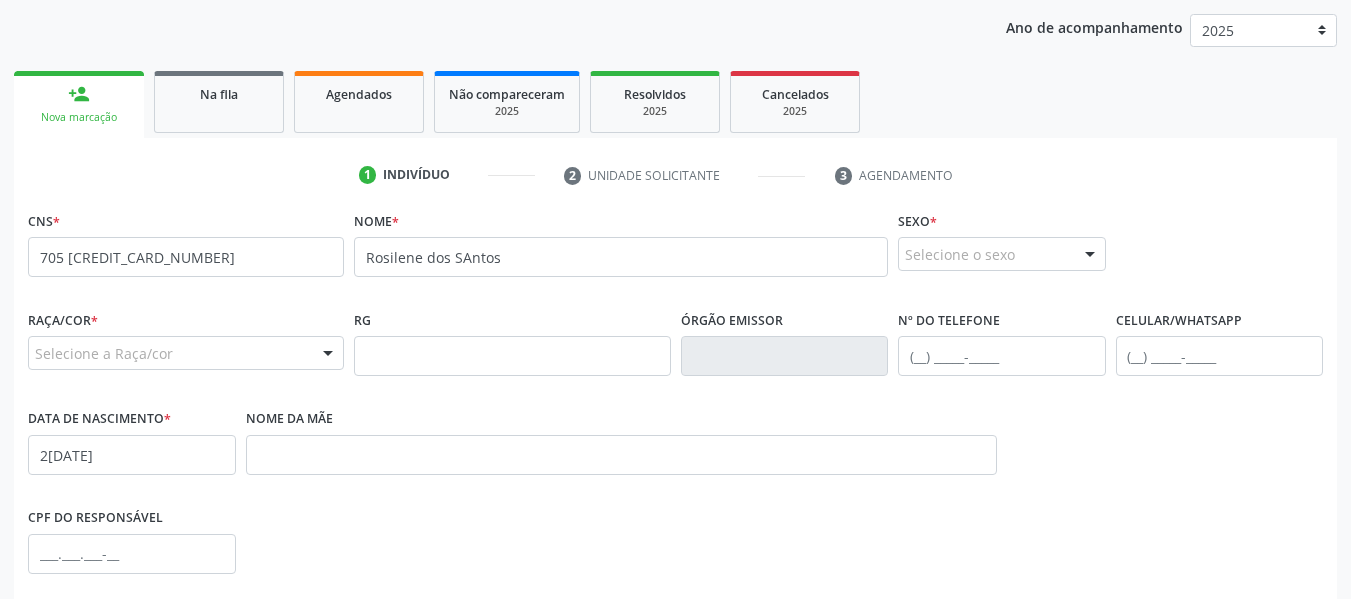 click at bounding box center (1090, 255) 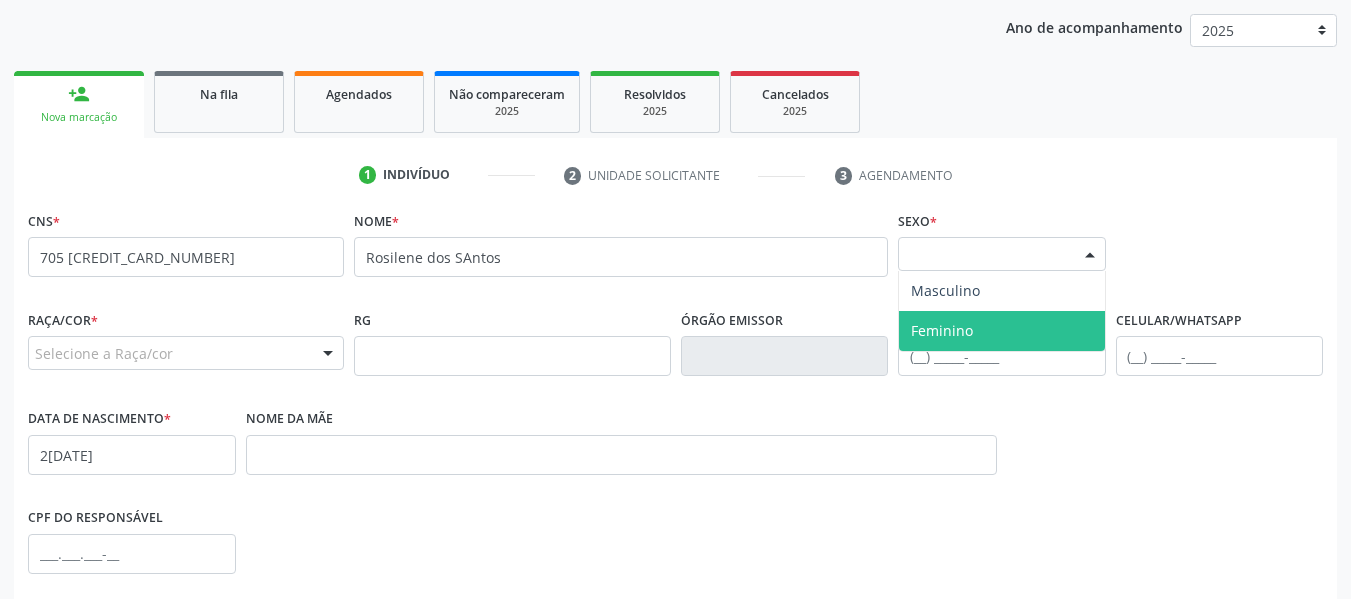 click on "Feminino" at bounding box center [942, 330] 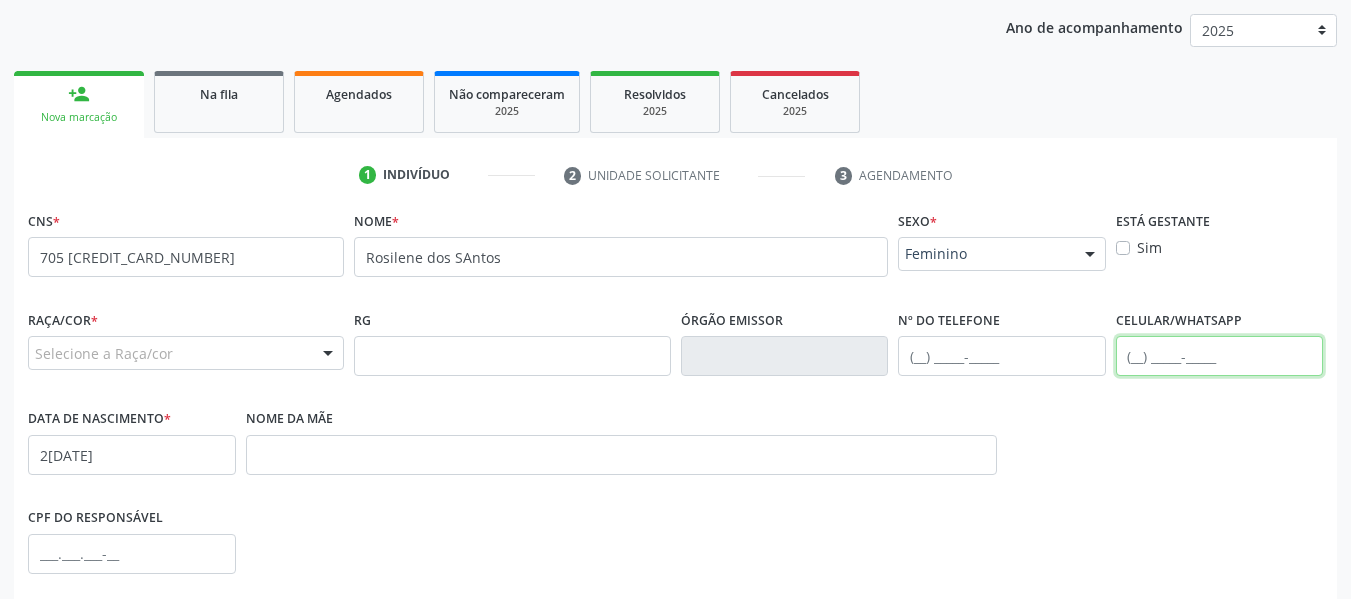 click at bounding box center [1220, 356] 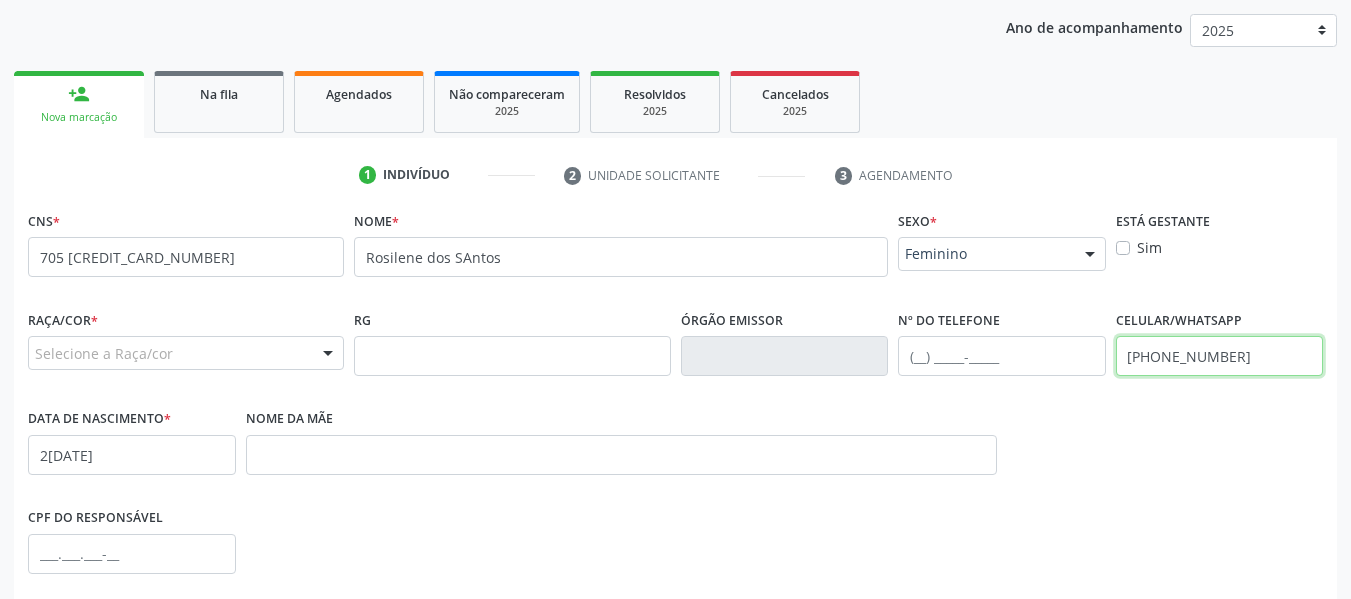 type on "[PHONE_NUMBER]" 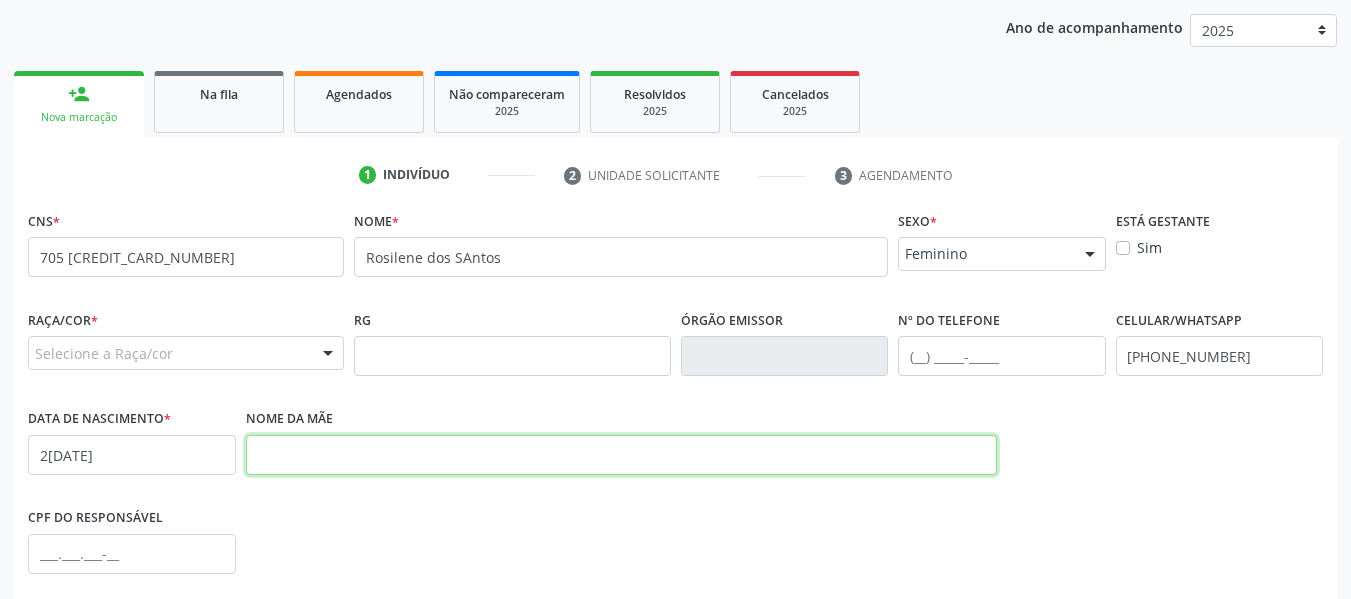 click at bounding box center (621, 455) 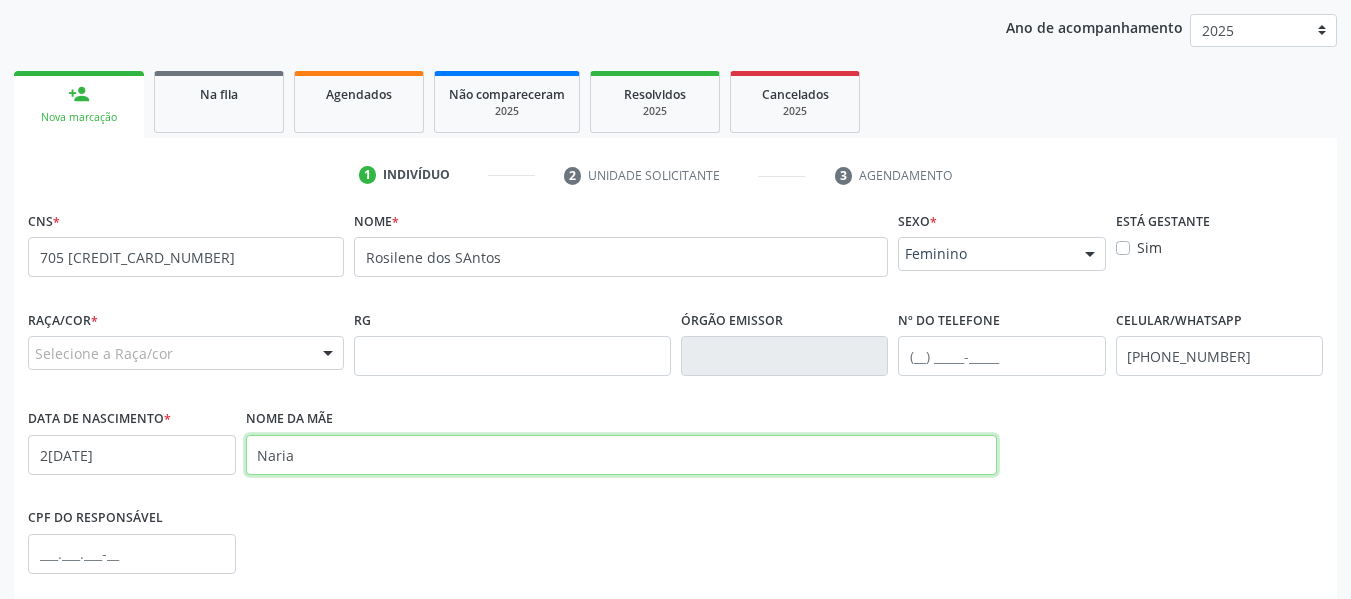 click on "Naria" at bounding box center (621, 455) 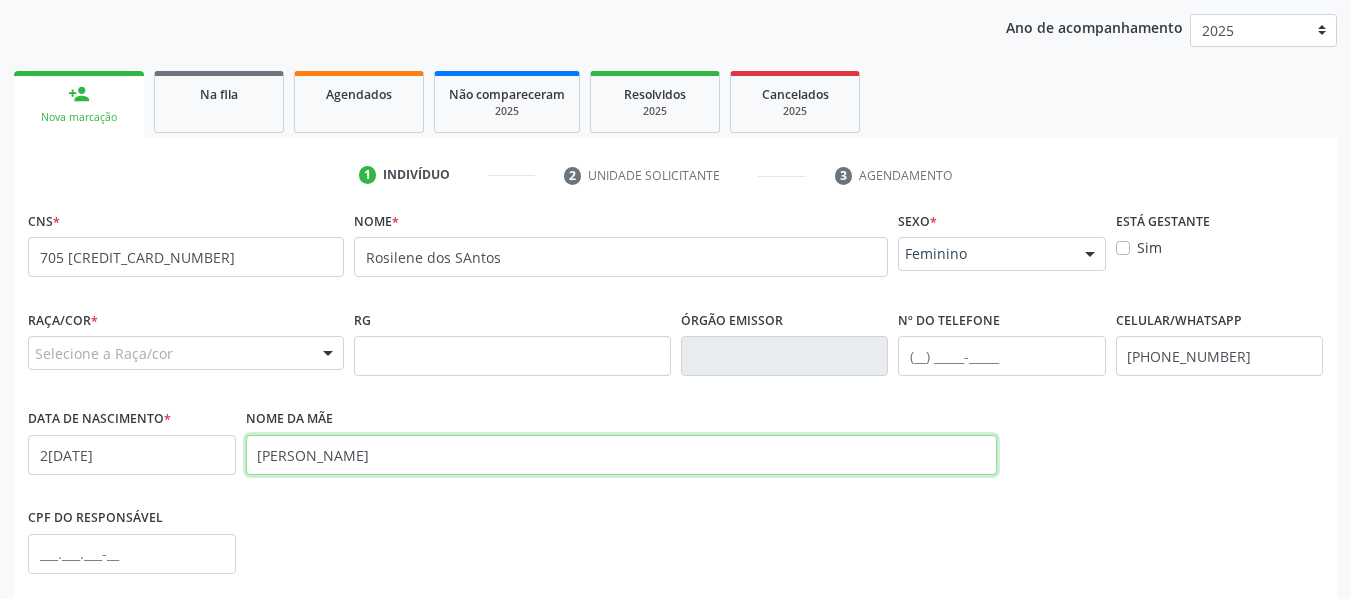 click on "[PERSON_NAME]" at bounding box center (621, 455) 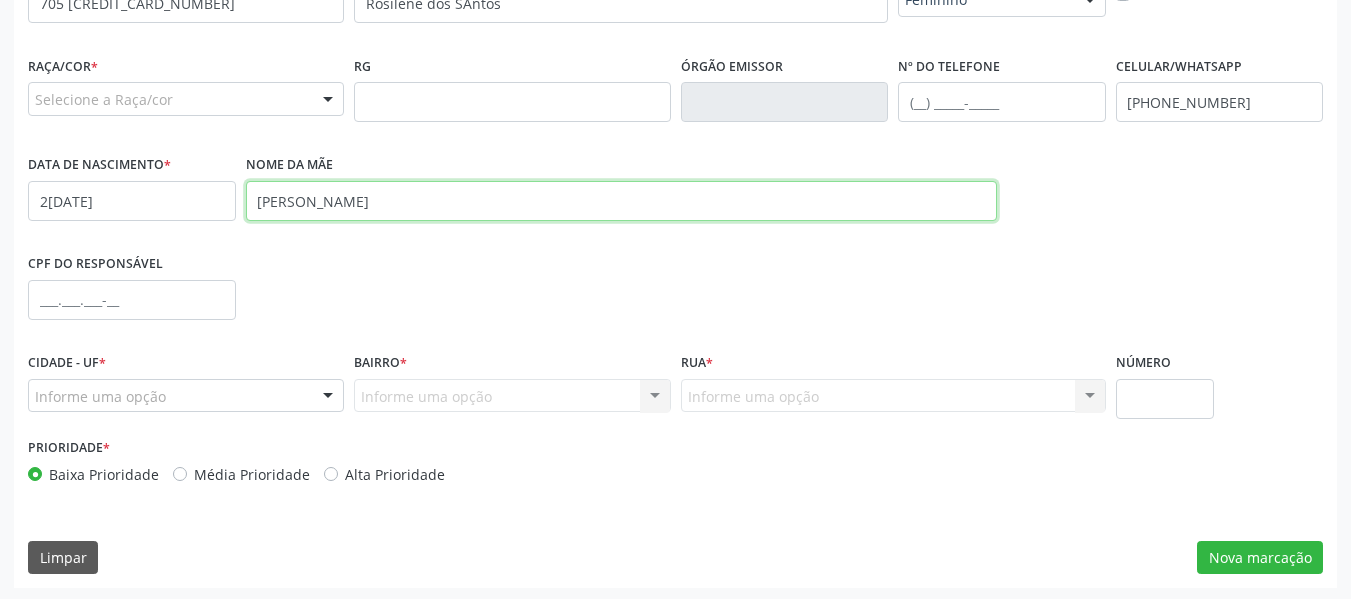 scroll, scrollTop: 513, scrollLeft: 0, axis: vertical 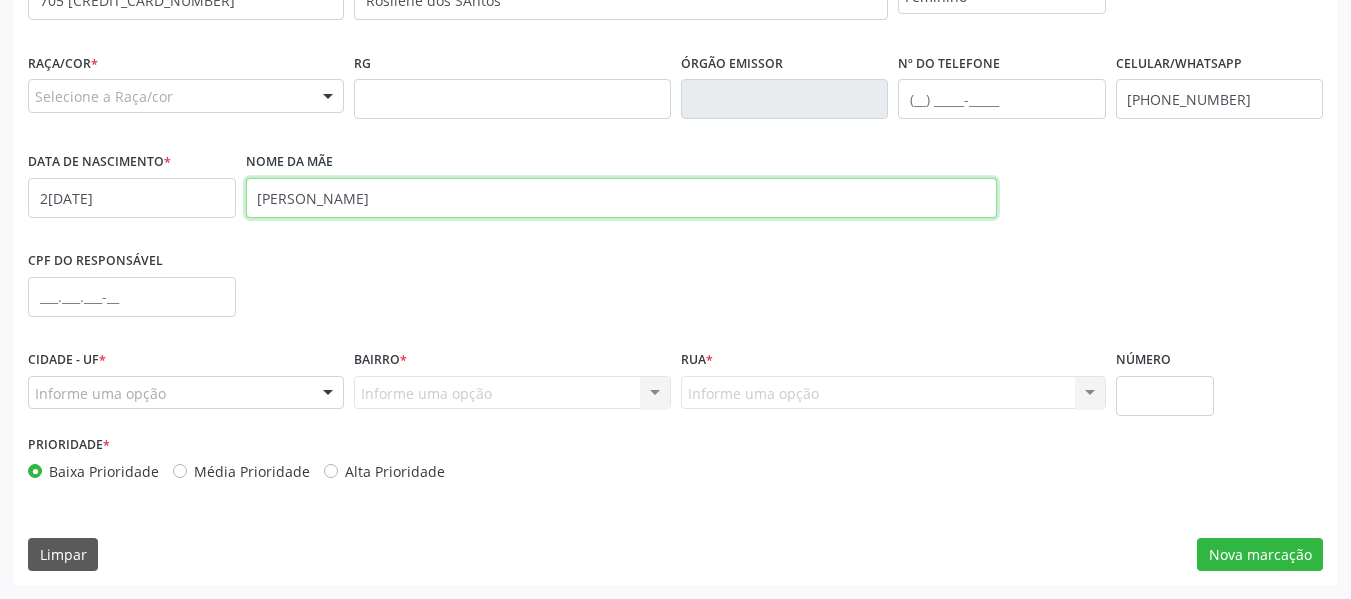 type on "[PERSON_NAME]" 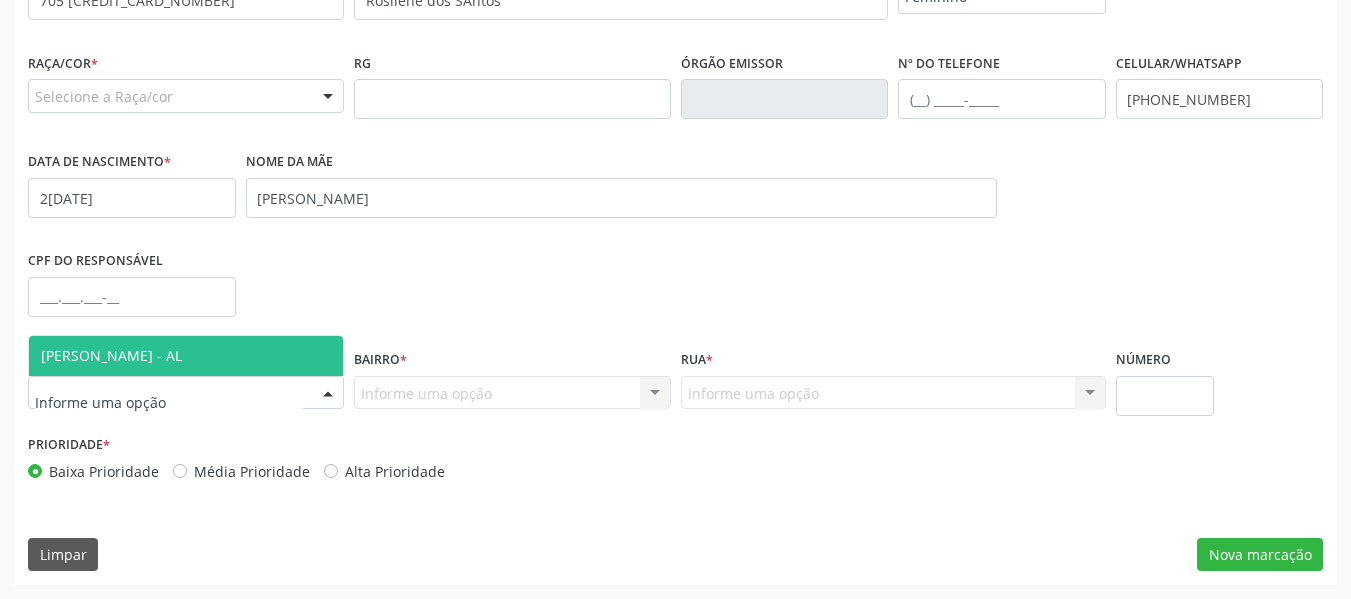 click at bounding box center [328, 394] 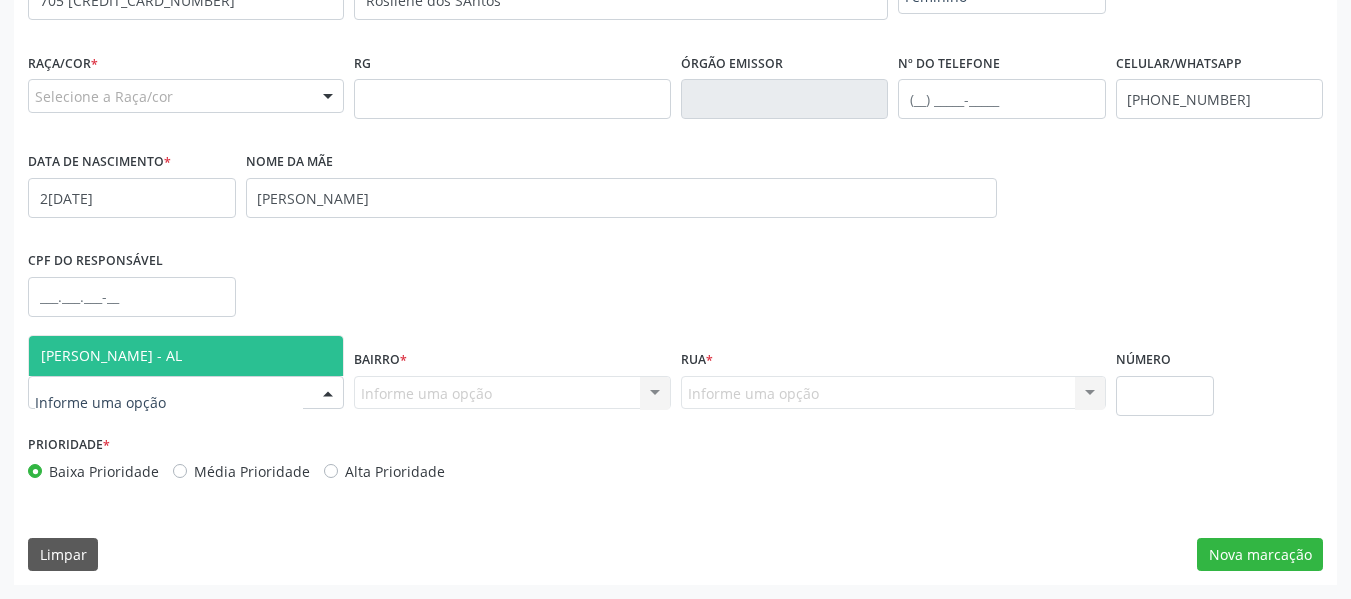click on "[PERSON_NAME] - AL" at bounding box center [186, 356] 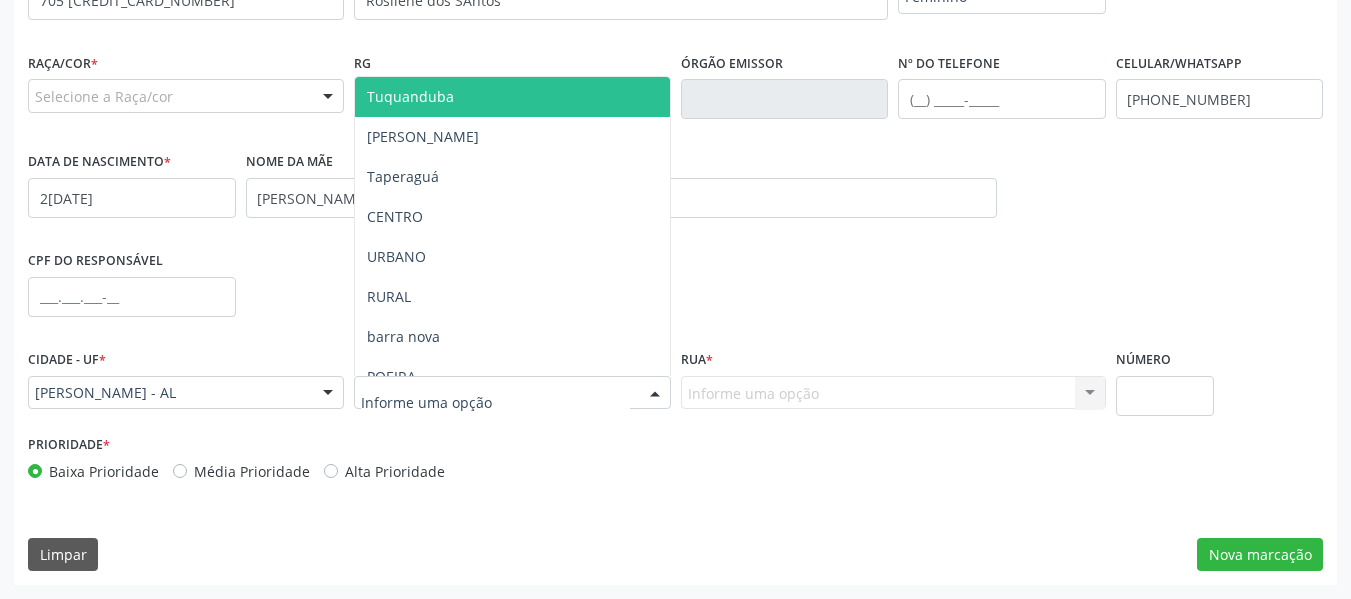 click at bounding box center [655, 394] 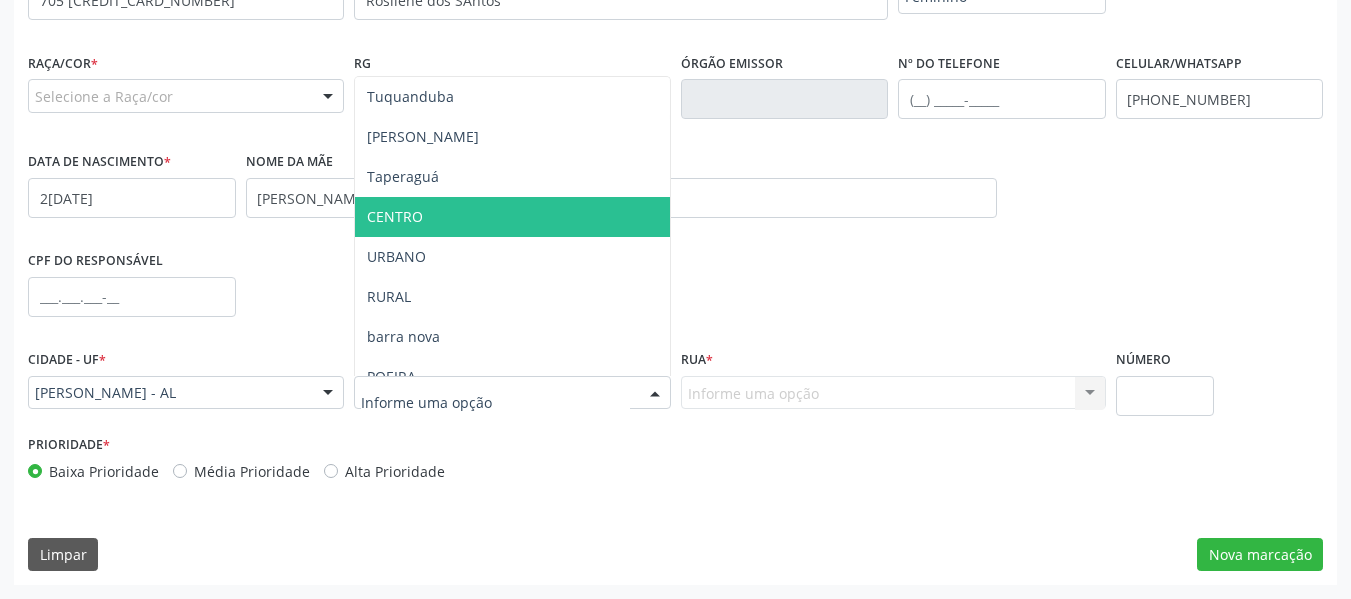 click on "CENTRO" at bounding box center [395, 216] 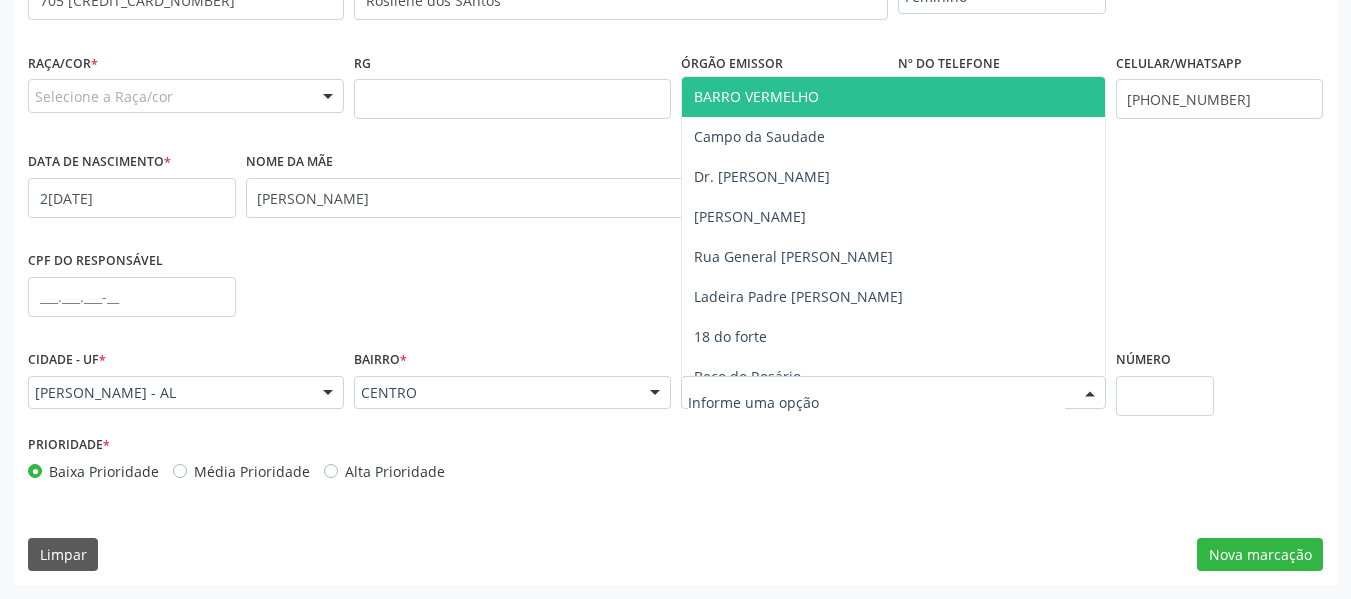 click at bounding box center [1090, 394] 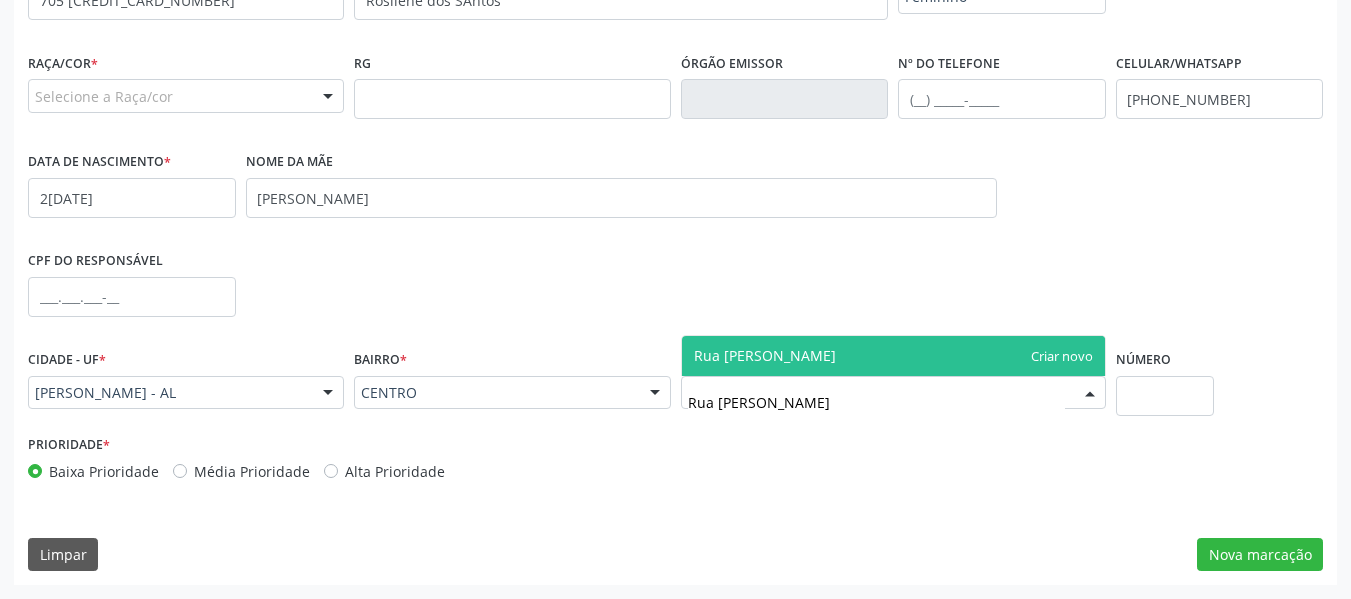 type on "Rua [PERSON_NAME]" 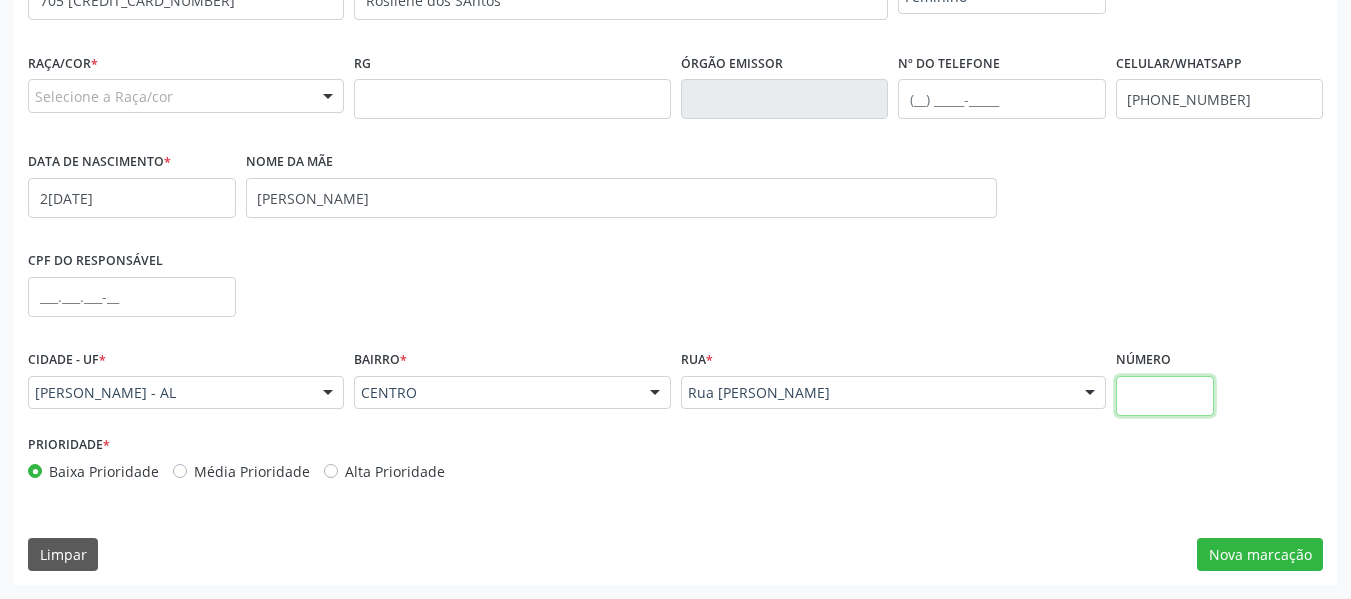 click at bounding box center [1165, 396] 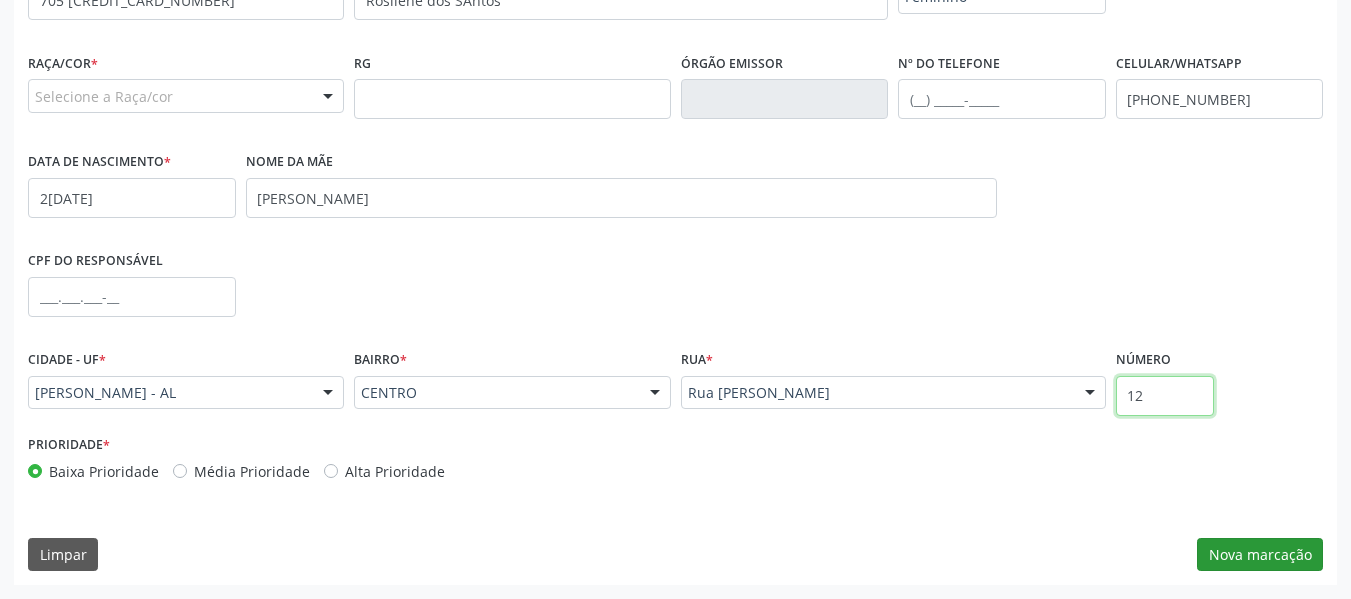 type on "12" 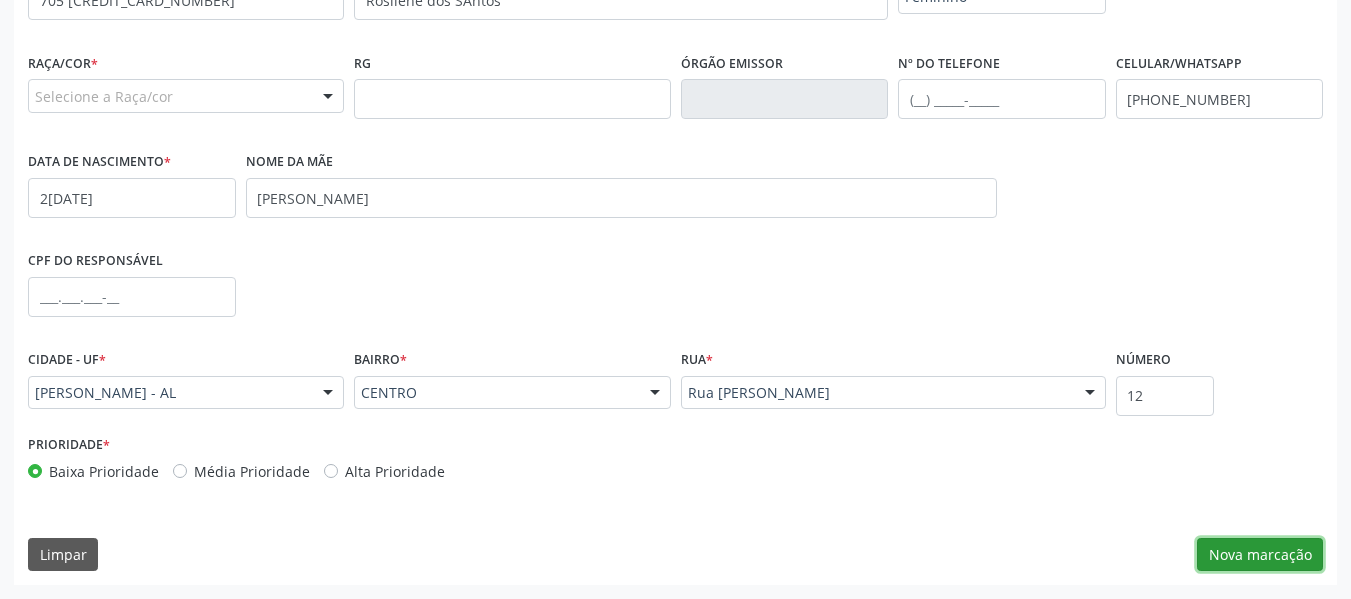 click on "Nova marcação" at bounding box center (1260, 555) 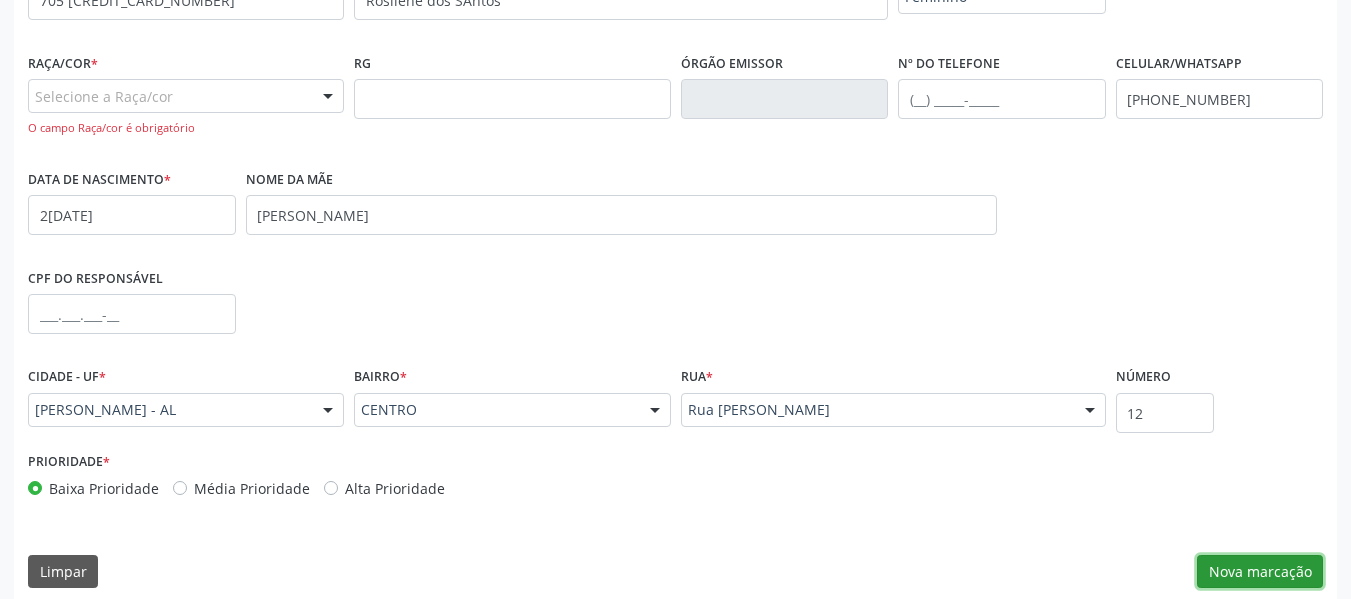 click on "Nova marcação" at bounding box center (1260, 572) 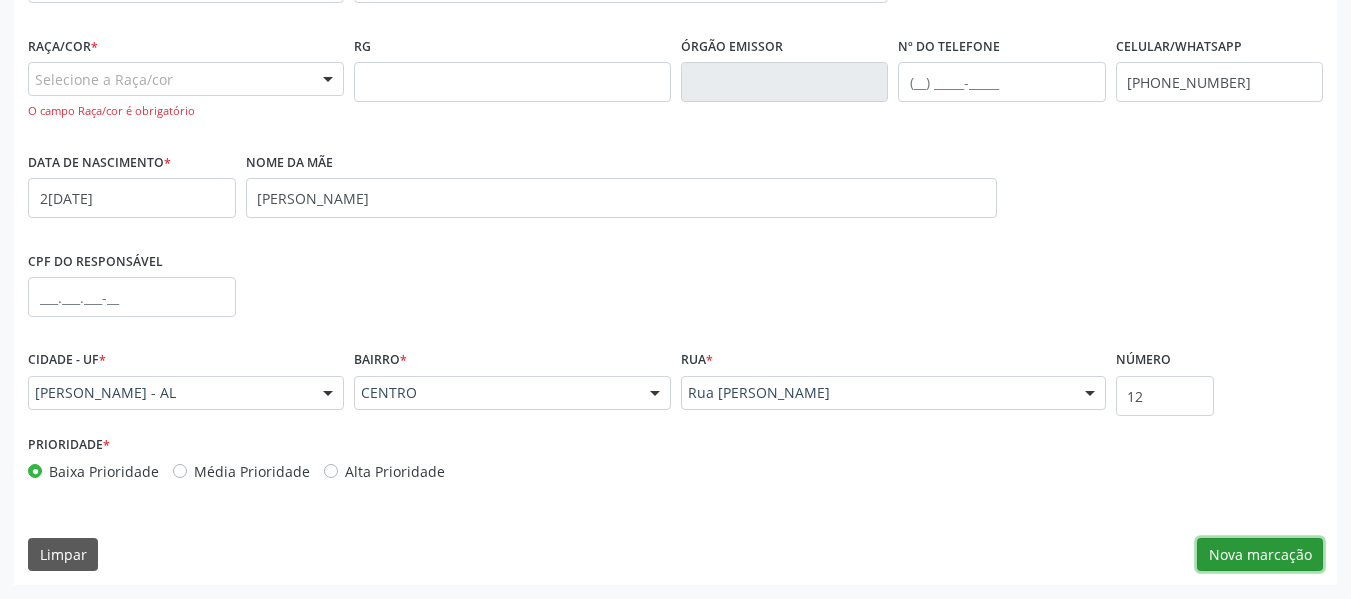 click on "Nova marcação" at bounding box center [1260, 555] 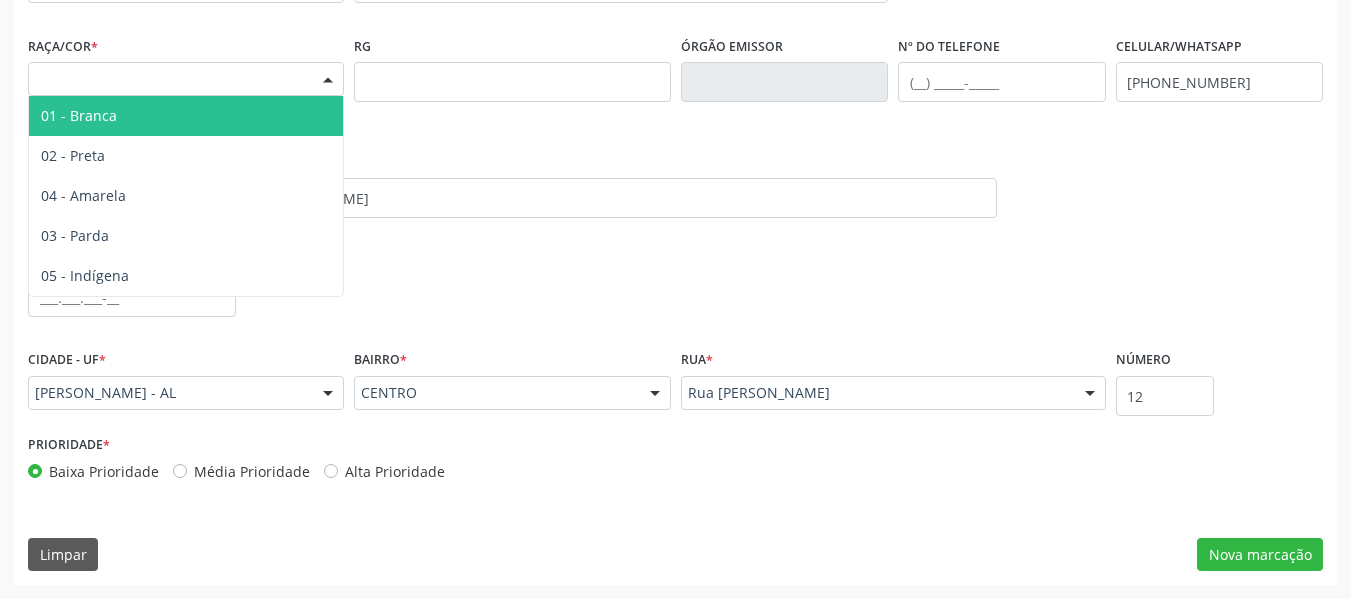 click at bounding box center [328, 80] 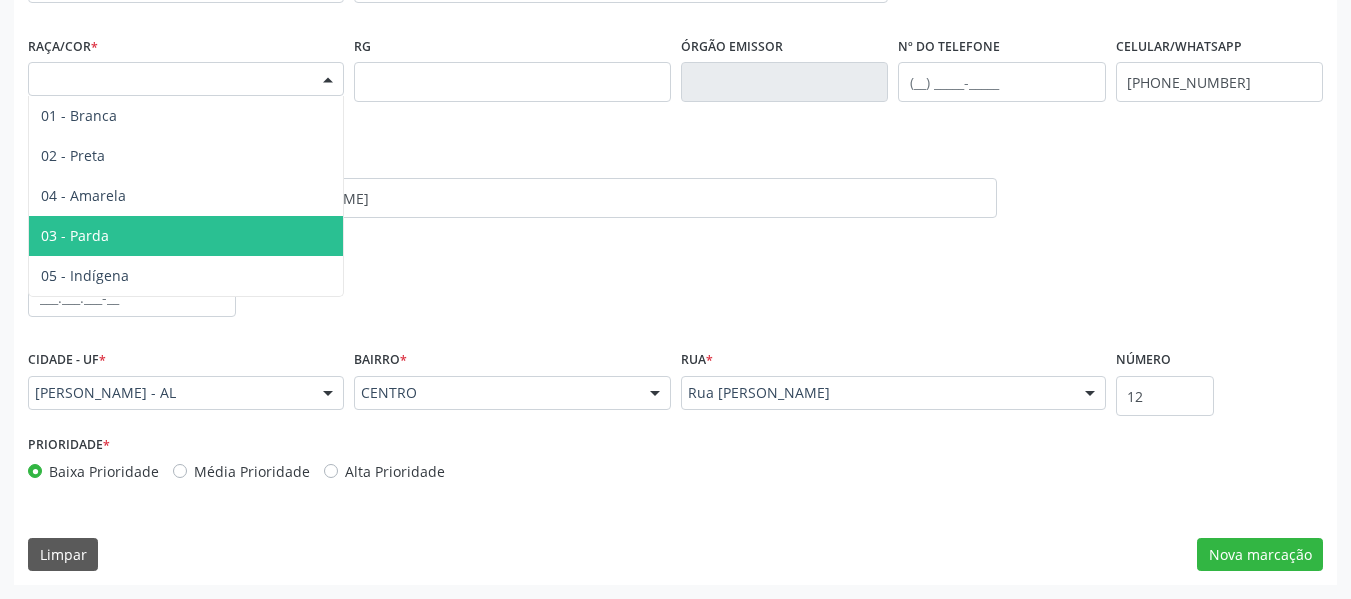 click on "03 - Parda" at bounding box center (75, 235) 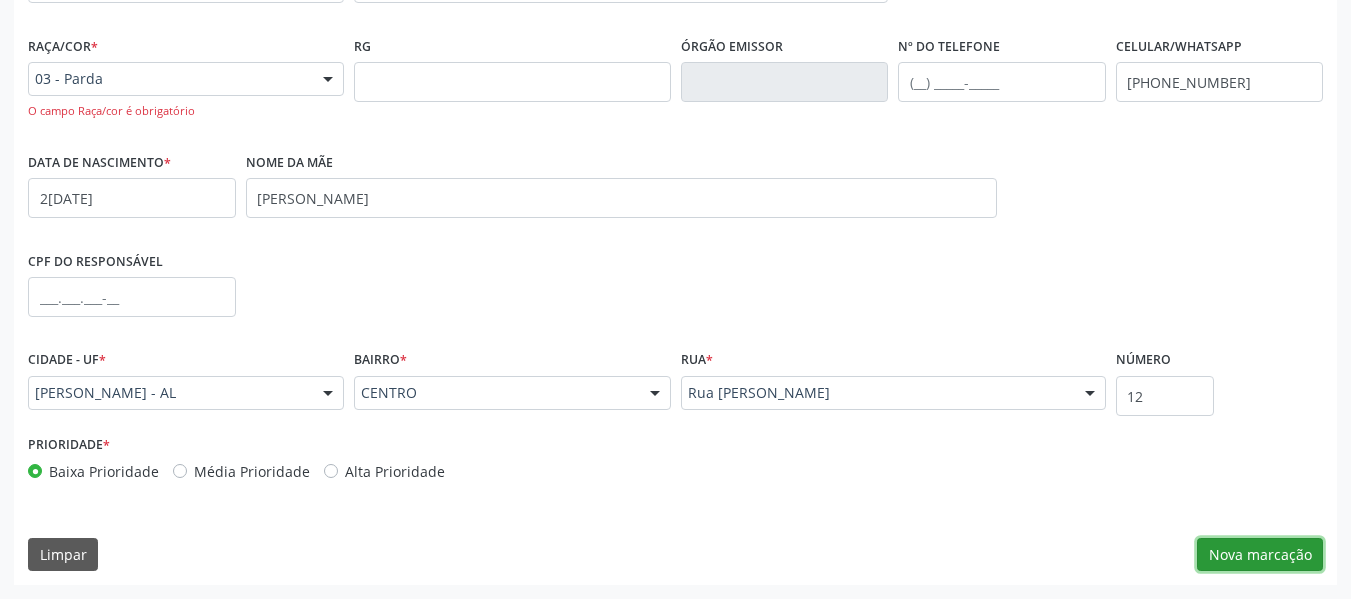 click on "Nova marcação" at bounding box center [1260, 555] 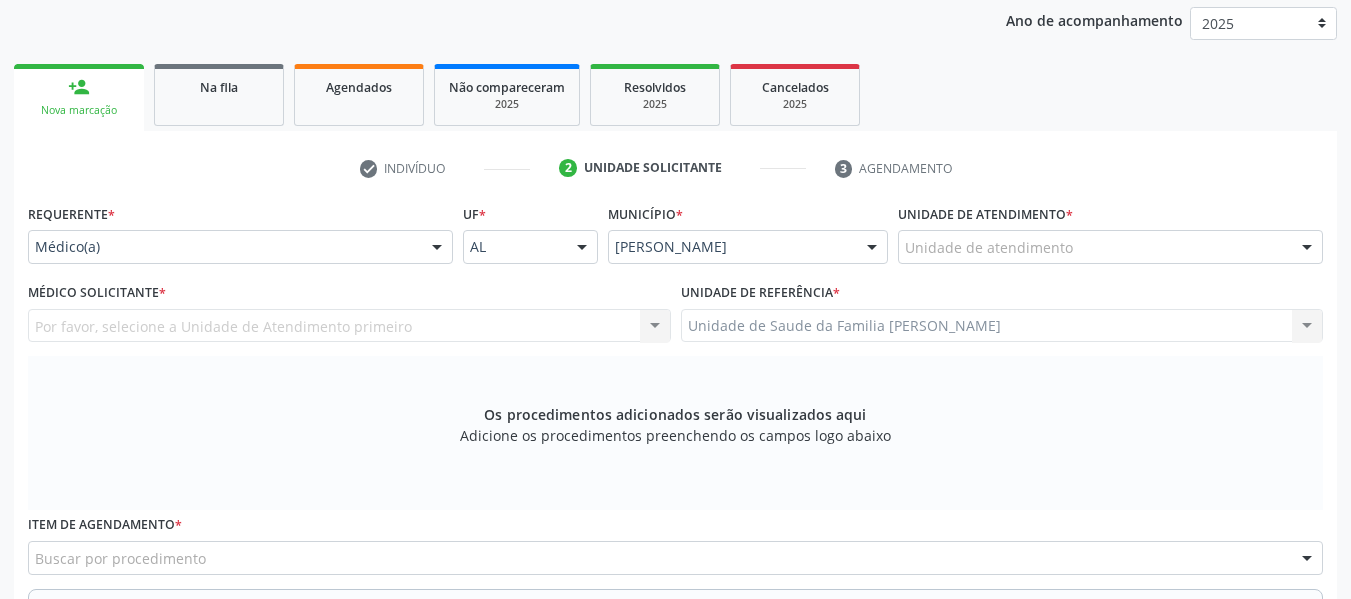scroll, scrollTop: 197, scrollLeft: 0, axis: vertical 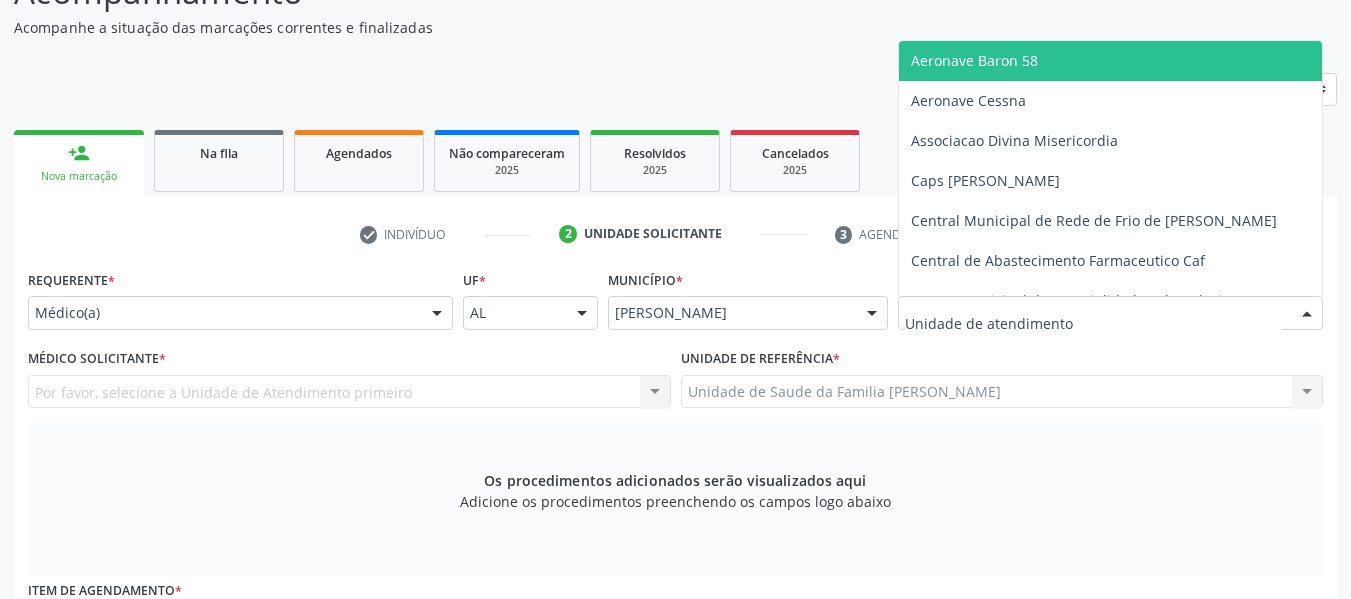 click at bounding box center (1307, 314) 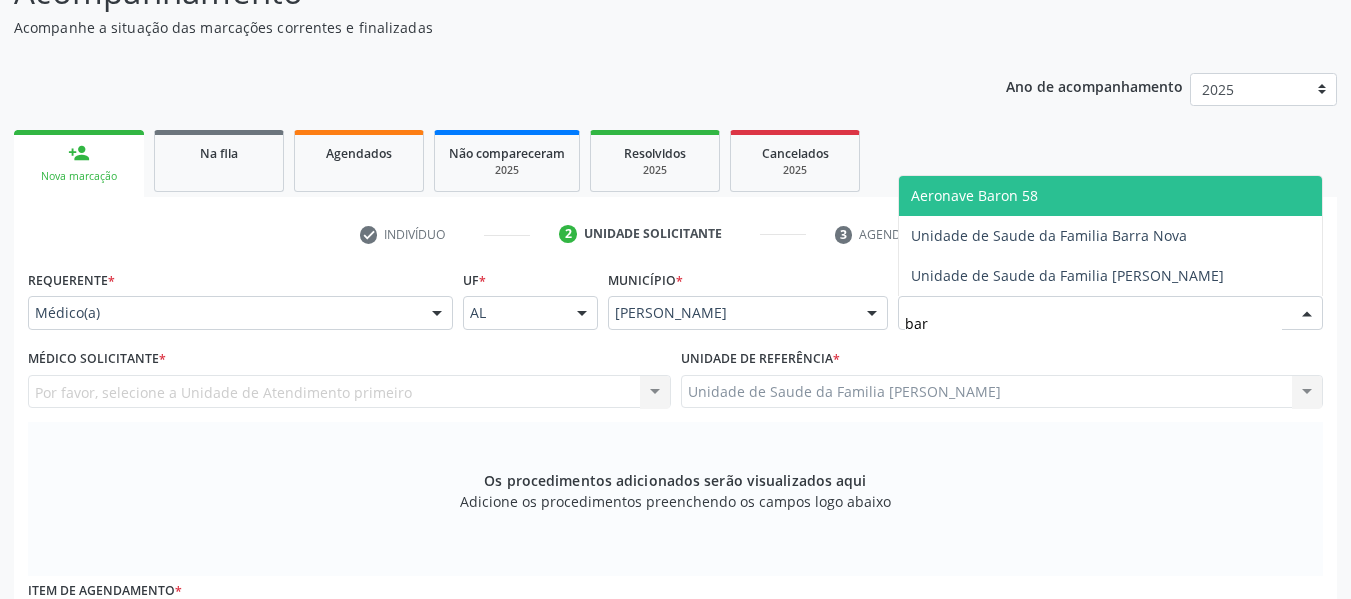 type on "barr" 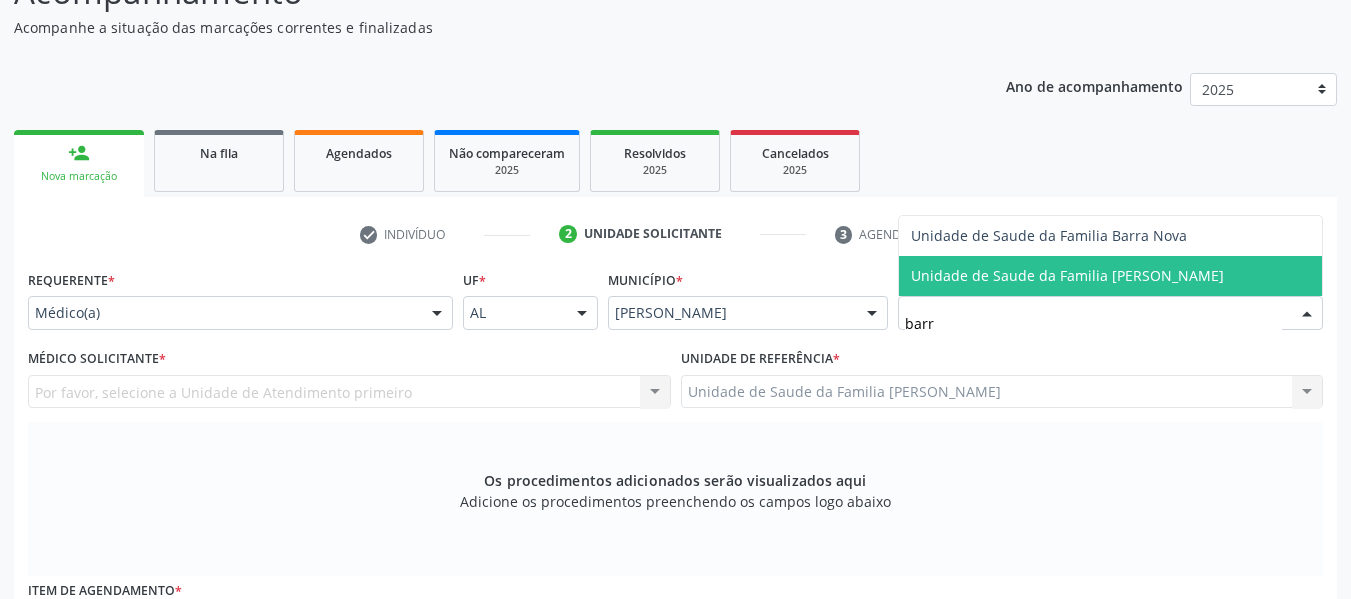 click on "Unidade de Saude da Familia [PERSON_NAME]" at bounding box center [1067, 275] 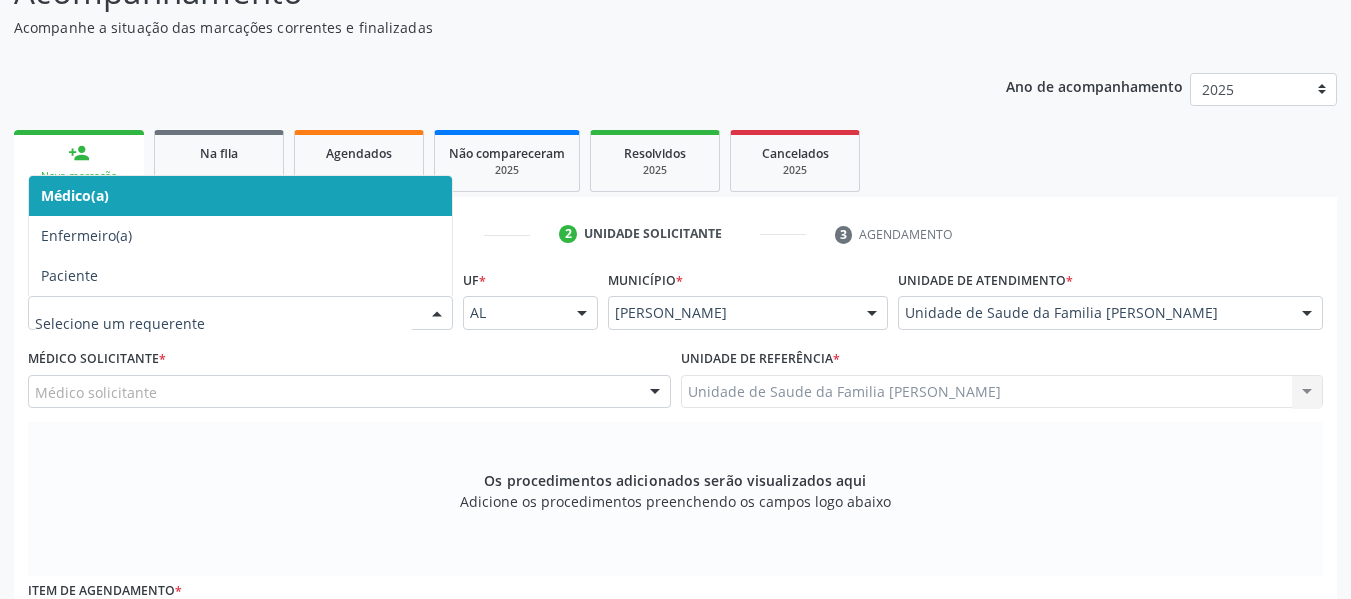 click at bounding box center (437, 314) 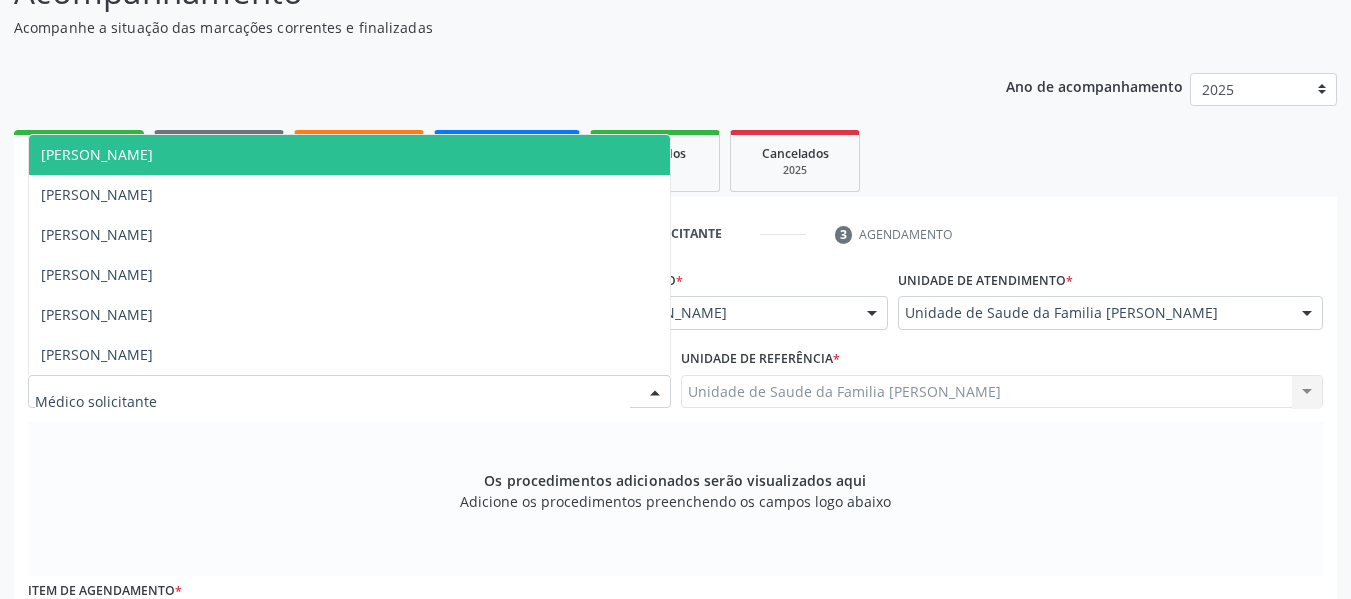 click at bounding box center (655, 393) 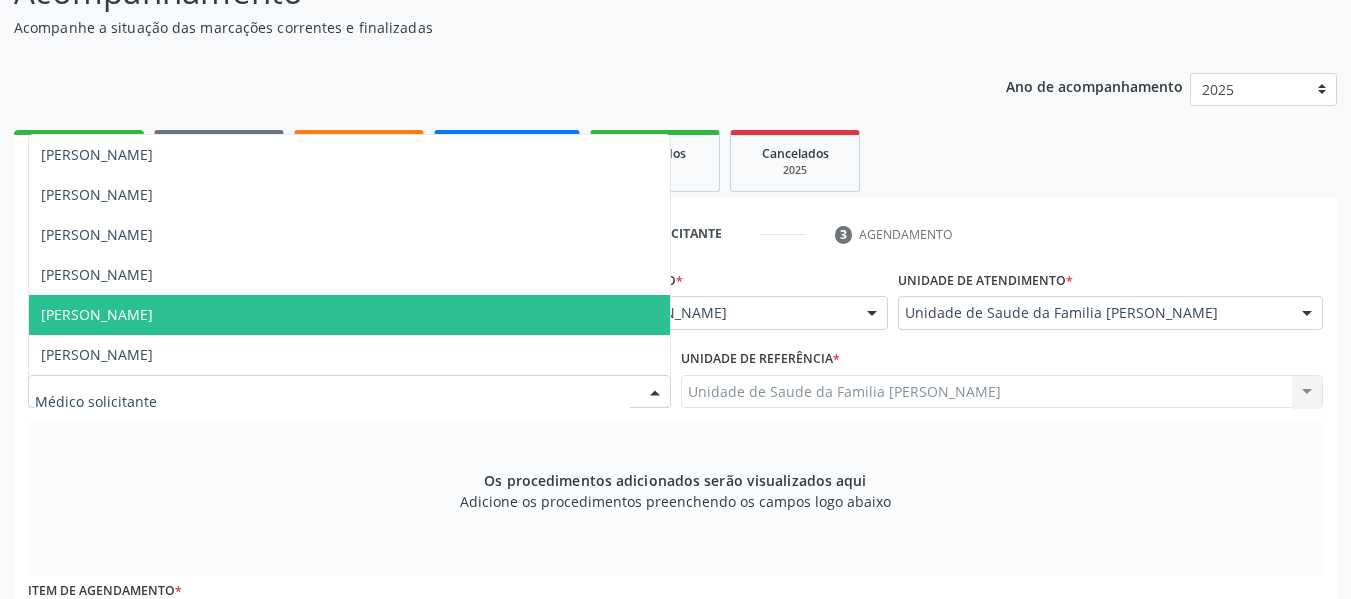 click on "[PERSON_NAME]" at bounding box center (97, 314) 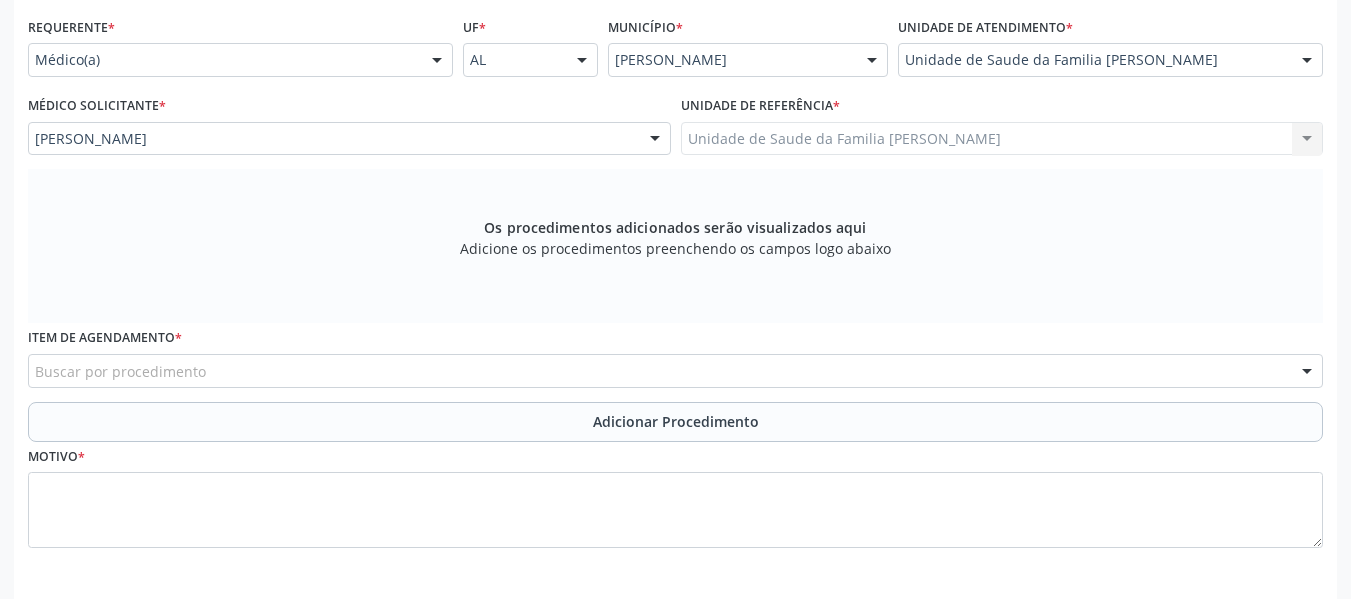 scroll, scrollTop: 530, scrollLeft: 0, axis: vertical 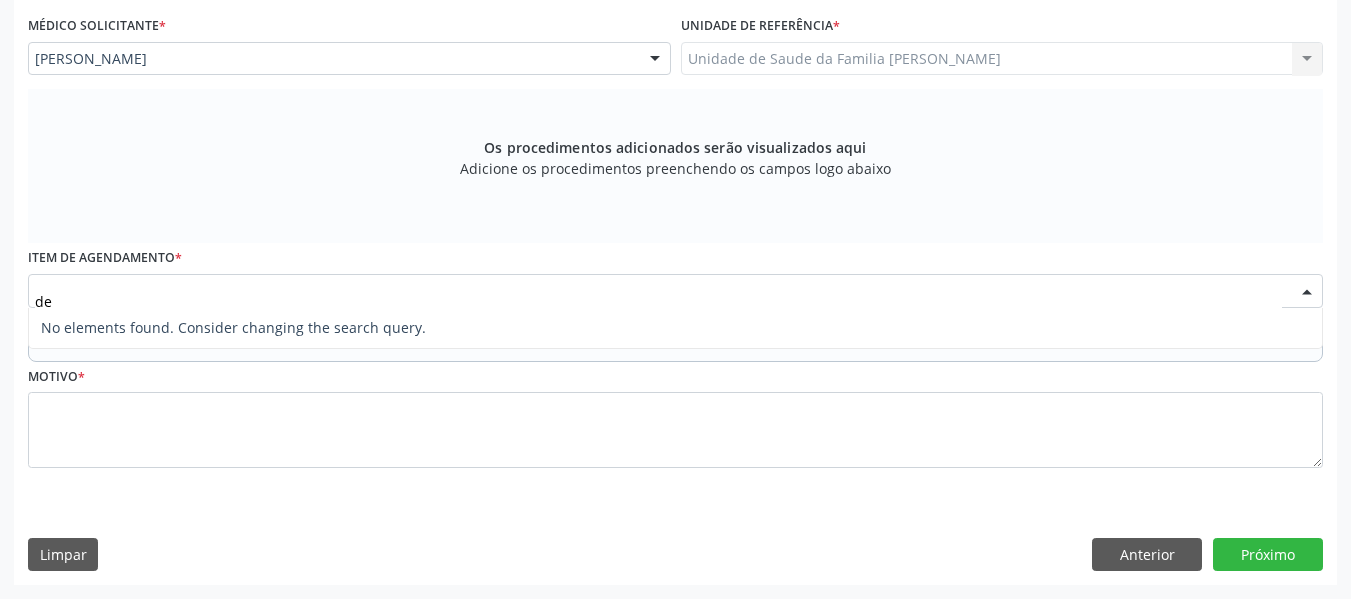 type on "d" 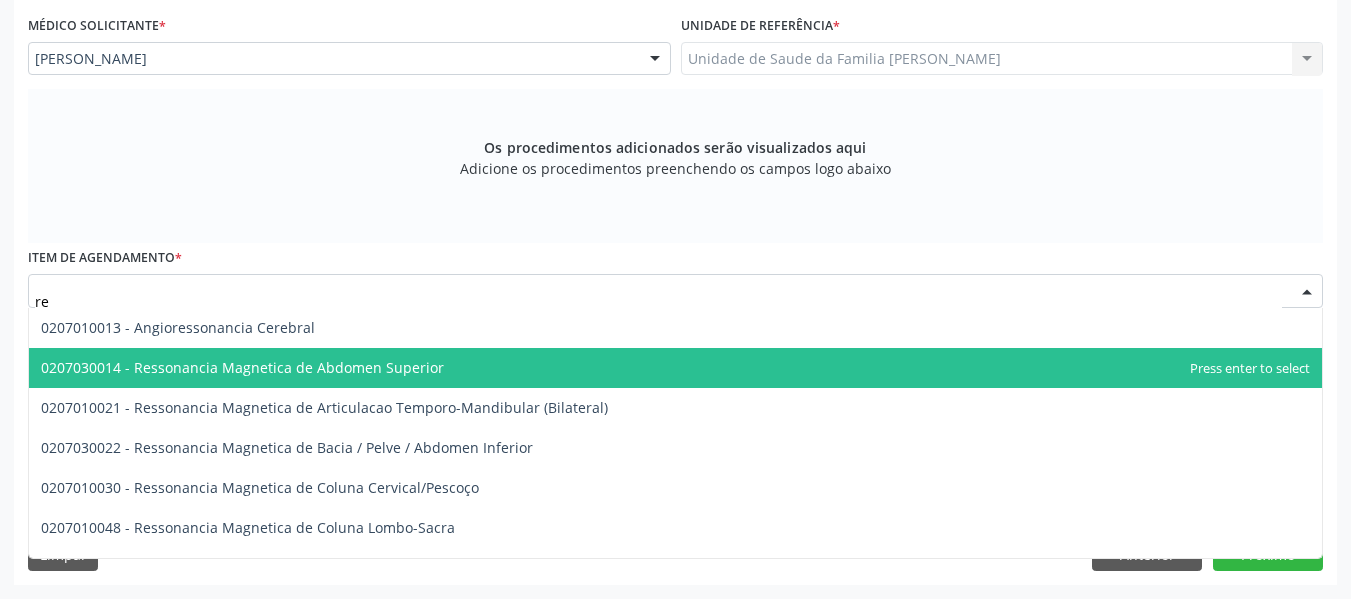 type on "r" 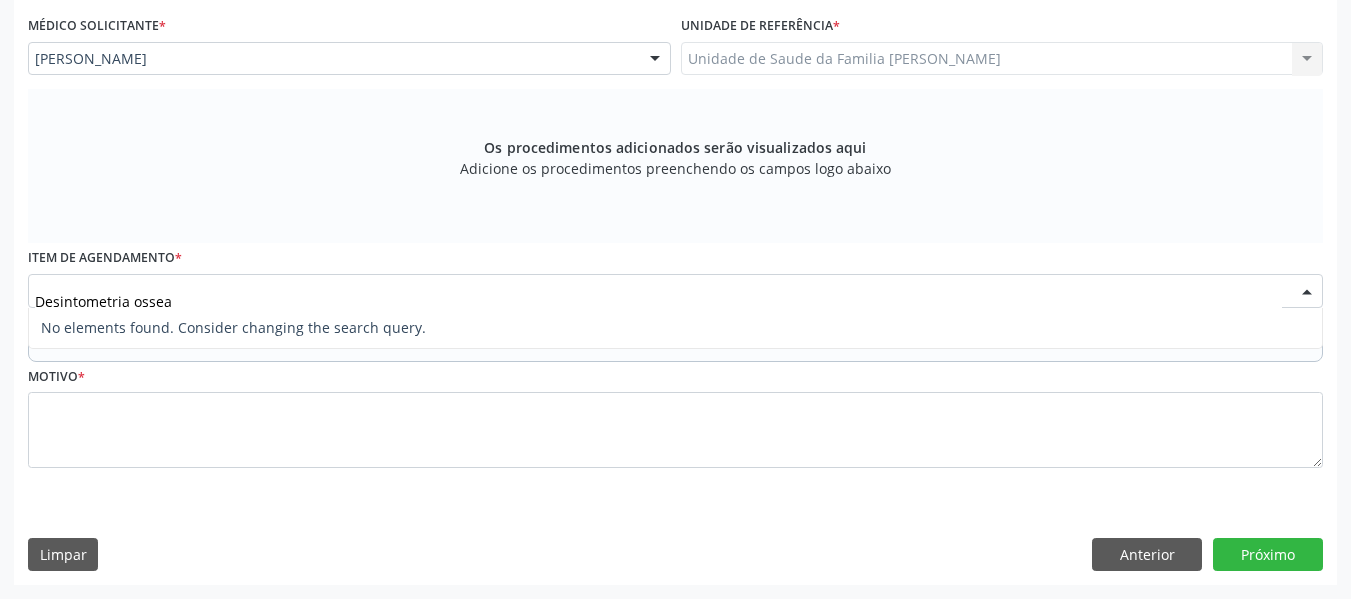 click on "Desintometria ossea" at bounding box center [658, 301] 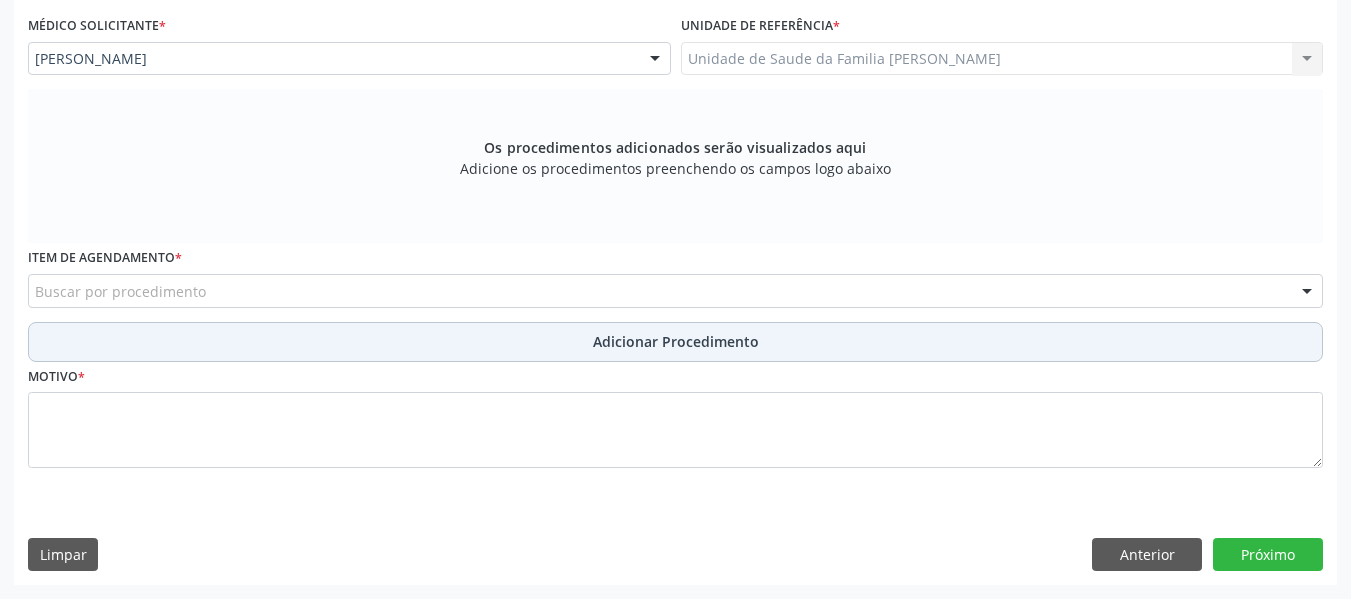 click on "Requerente
*
Médico(a)         Médico(a)   Enfermeiro(a)   Paciente
Nenhum resultado encontrado para: "   "
Não há nenhuma opção para ser exibida.
UF
*
AL         AL
Nenhum resultado encontrado para: "   "
Não há nenhuma opção para ser exibida.
Município
*
[PERSON_NAME] resultado encontrado para: "   "
Não há nenhuma opção para ser exibida.
Unidade de atendimento
*
Unidade de Saude da Familia Barro Vermelho         Aeronave Baron 58   Aeronave Cessna   Associacao Divina Misericordia   Caps [PERSON_NAME] Sarmento   Central Municipal de Rede de Frio de Marechal Deodoro   Central de Abastecimento Farmaceutico Caf   Centro Municipal de Especialidade Odontologica   Centro de Parto Normal Imaculada Conceicao   Centro de Saude Professor [PERSON_NAME][GEOGRAPHIC_DATA]" at bounding box center (675, 214) 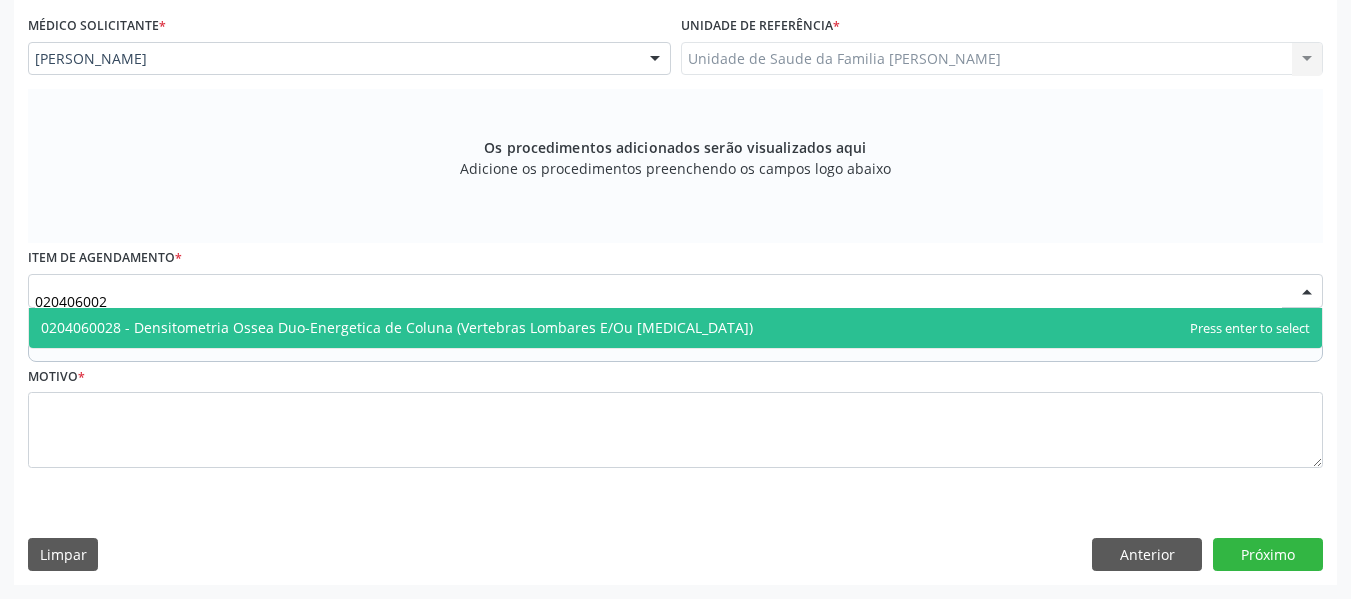 type on "0204060028" 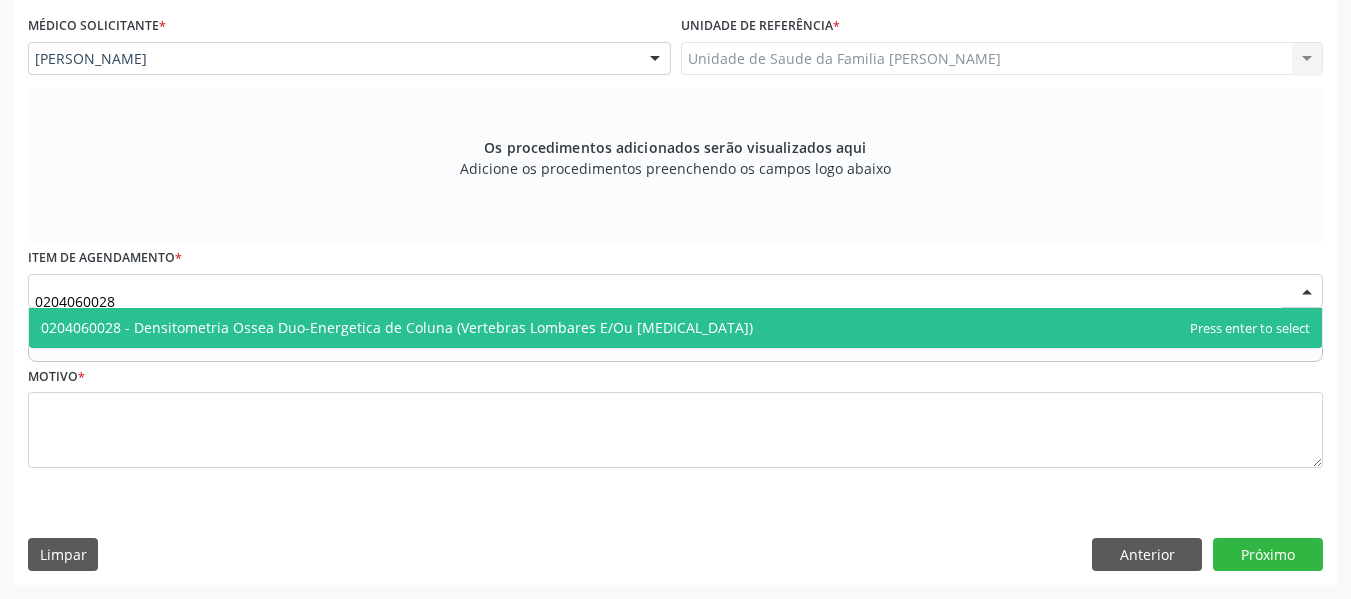 click on "0204060028 - Densitometria Ossea Duo-Energetica de Coluna (Vertebras Lombares E/Ou [MEDICAL_DATA])" at bounding box center (397, 327) 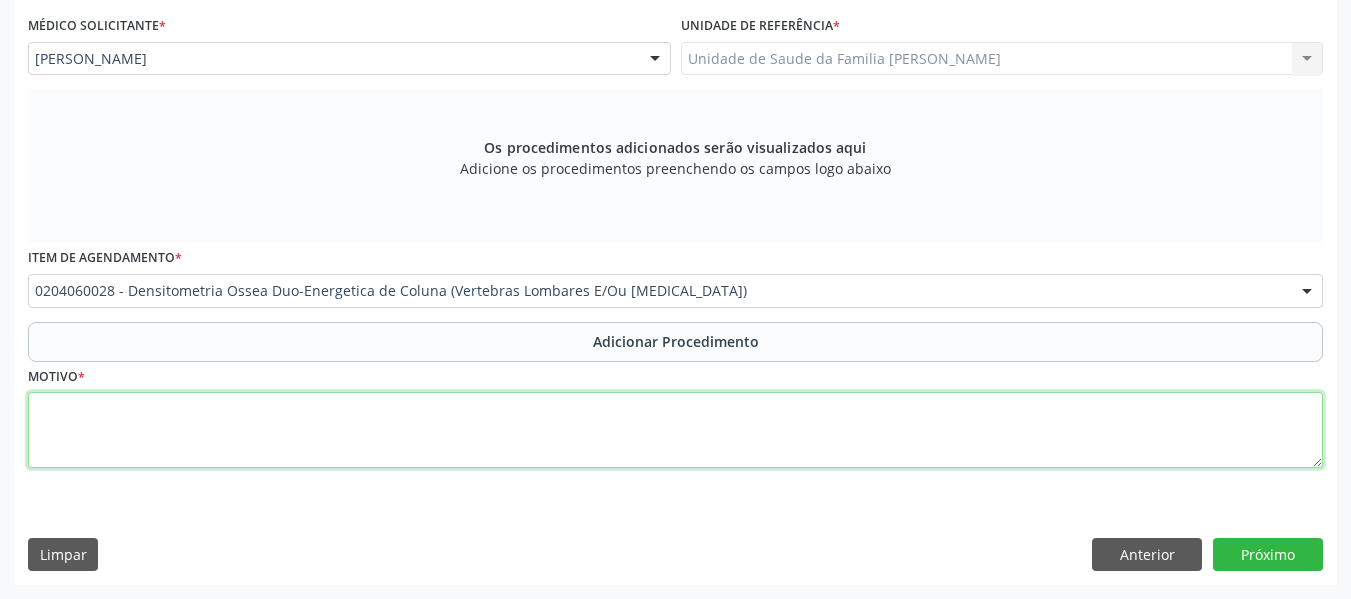 click at bounding box center [675, 430] 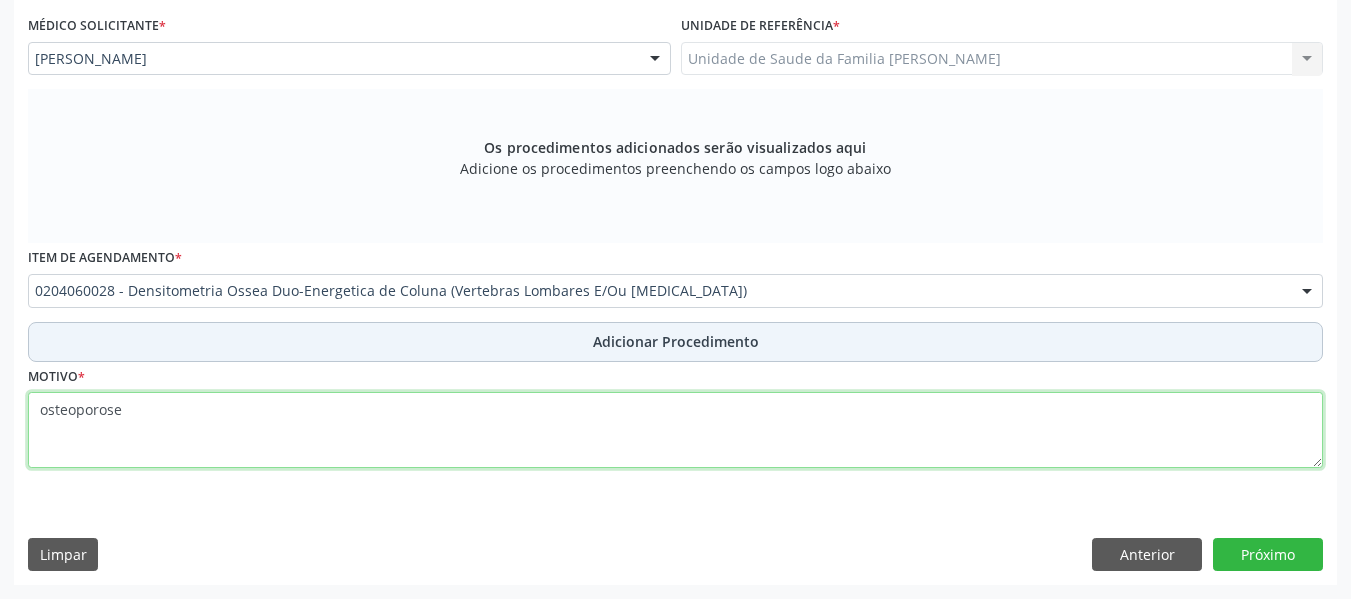 type on "osteoporose" 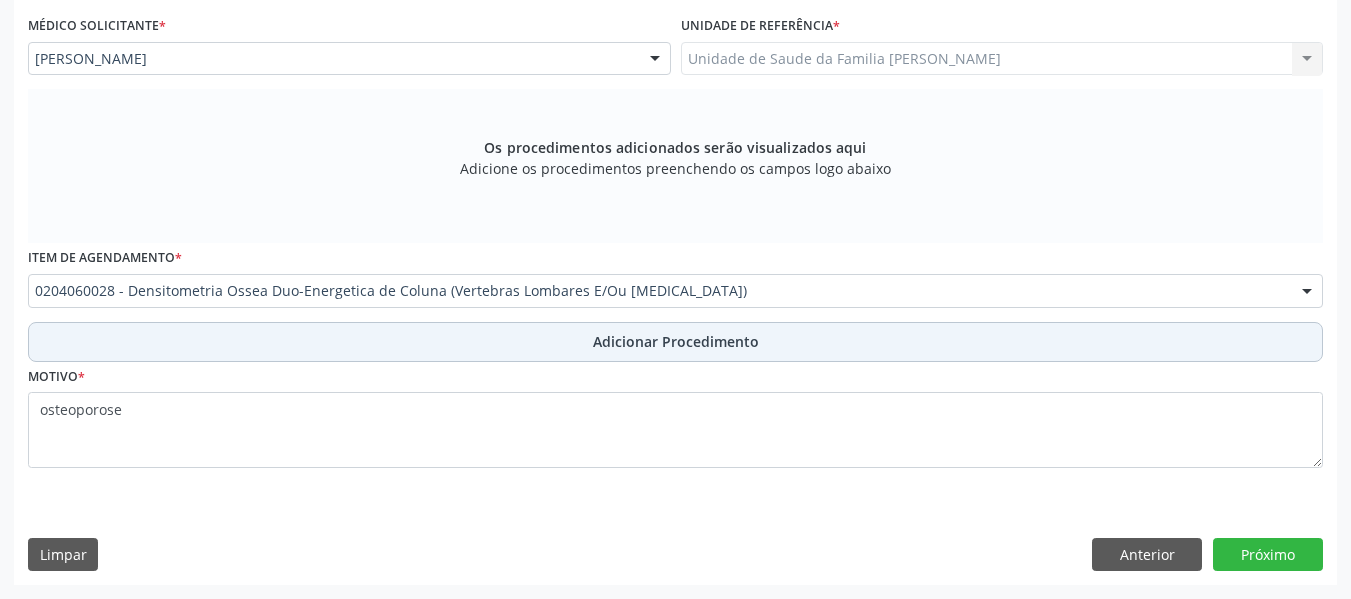 click on "Adicionar Procedimento" at bounding box center [676, 341] 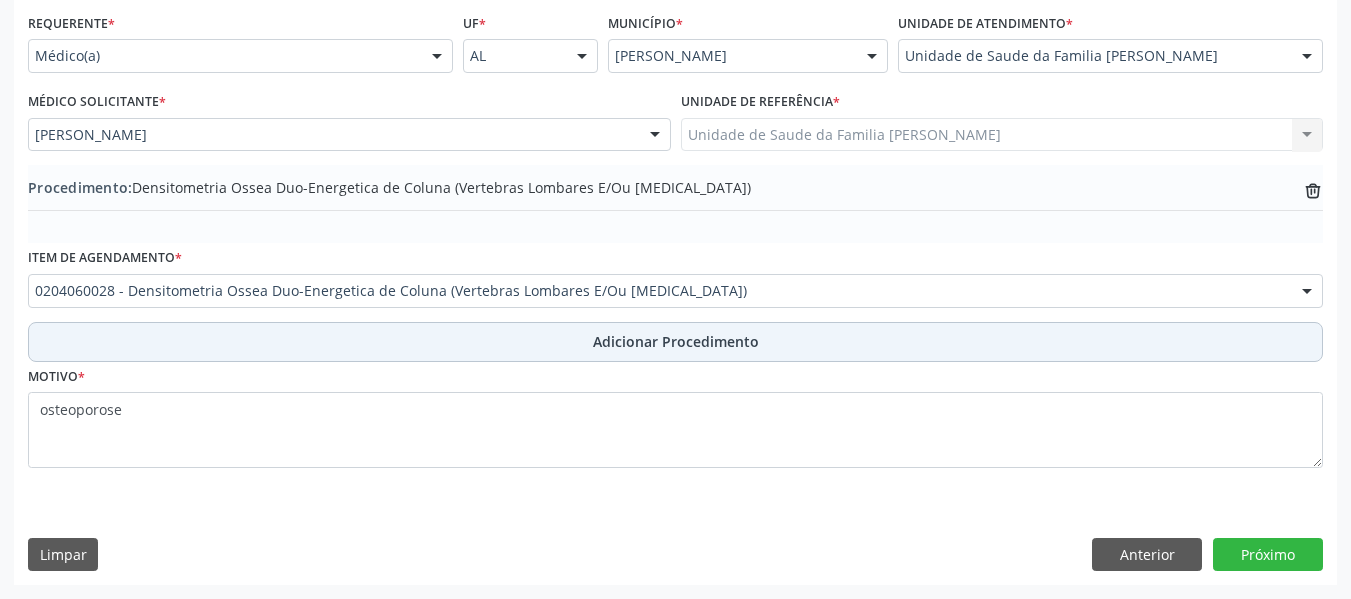 scroll, scrollTop: 454, scrollLeft: 0, axis: vertical 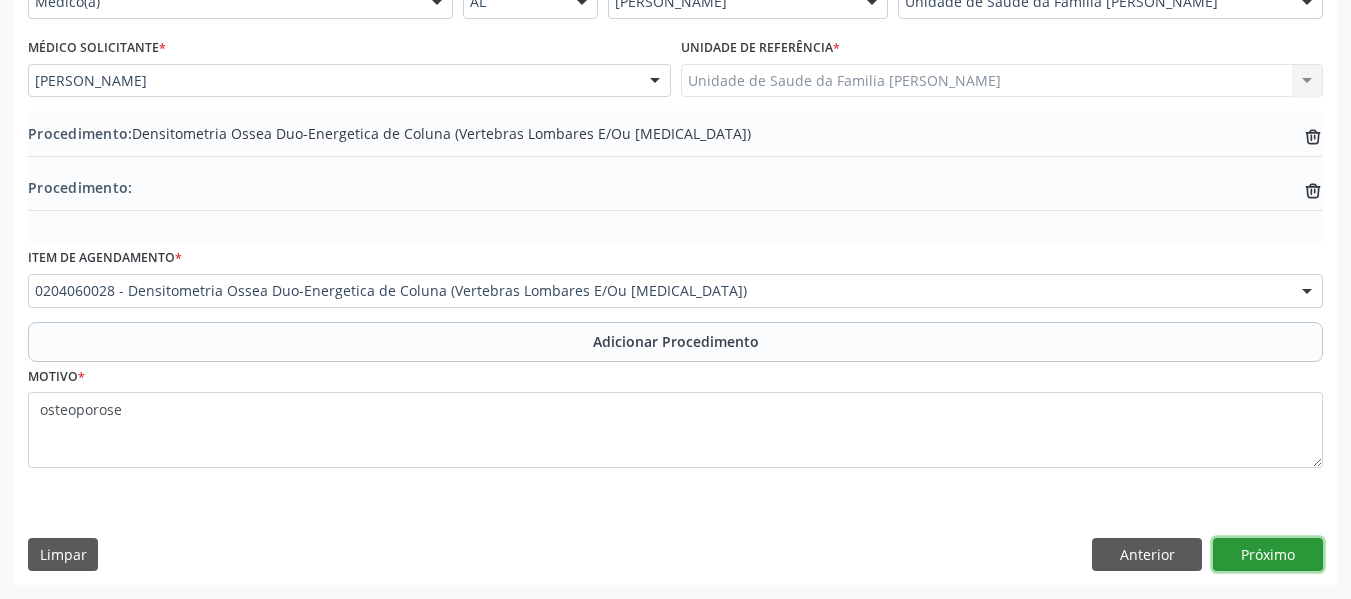 click on "Próximo" at bounding box center (1268, 555) 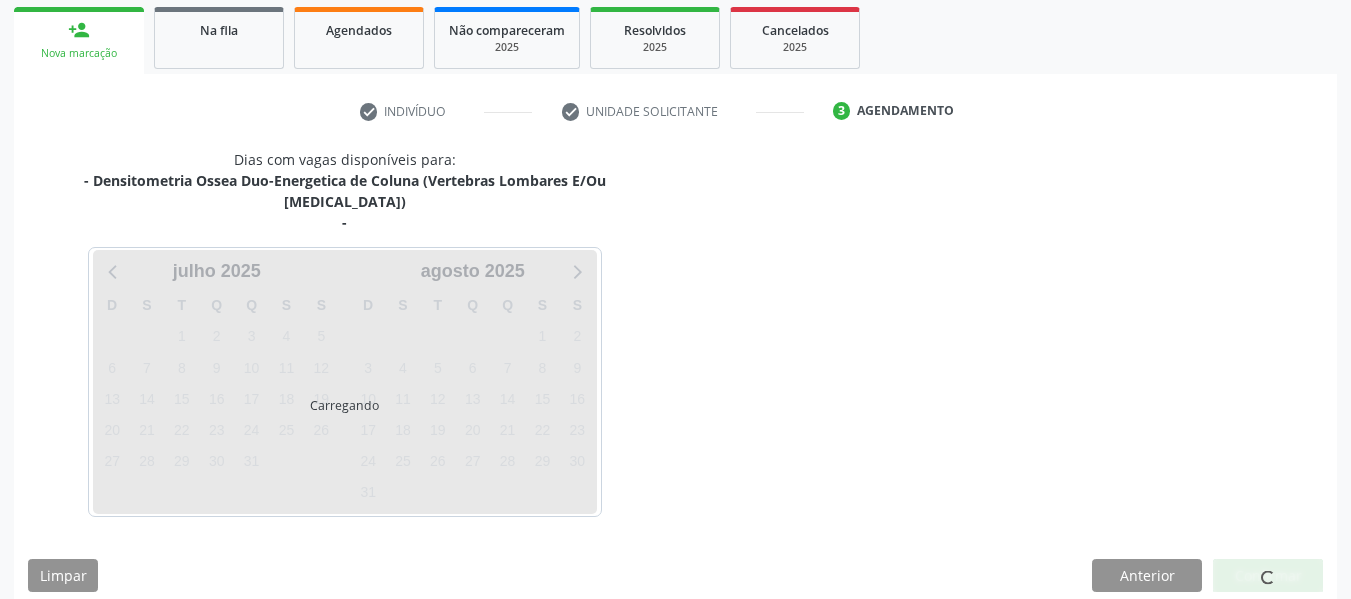 scroll, scrollTop: 379, scrollLeft: 0, axis: vertical 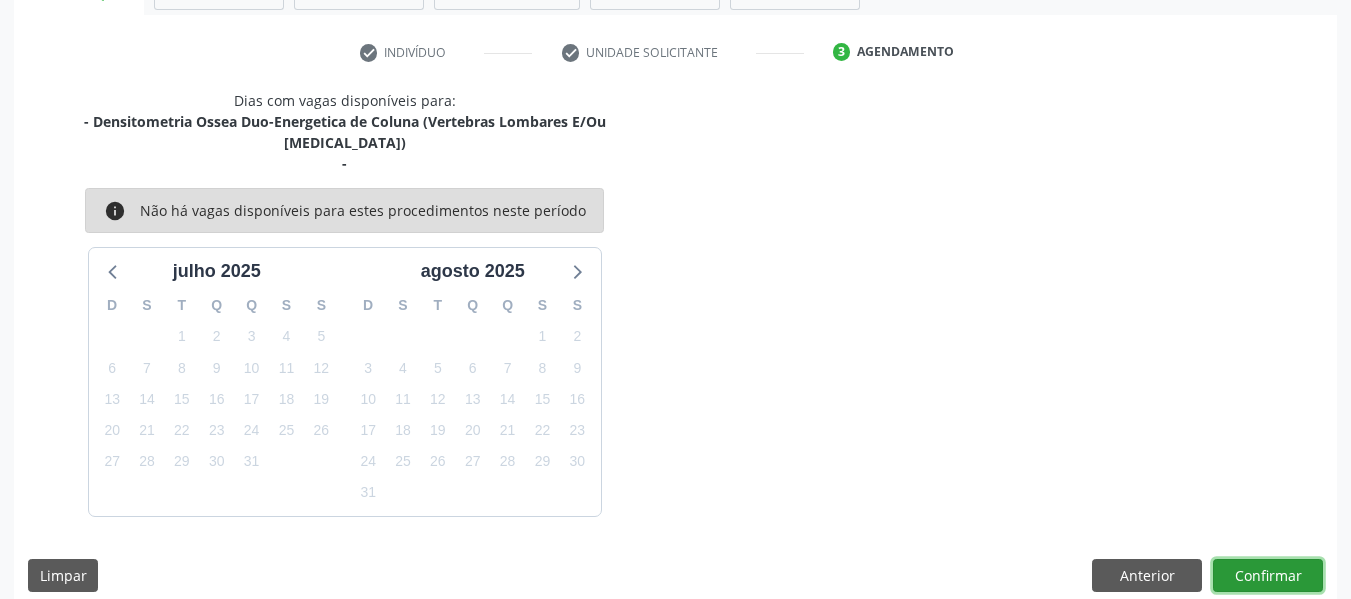 click on "Confirmar" at bounding box center [1268, 576] 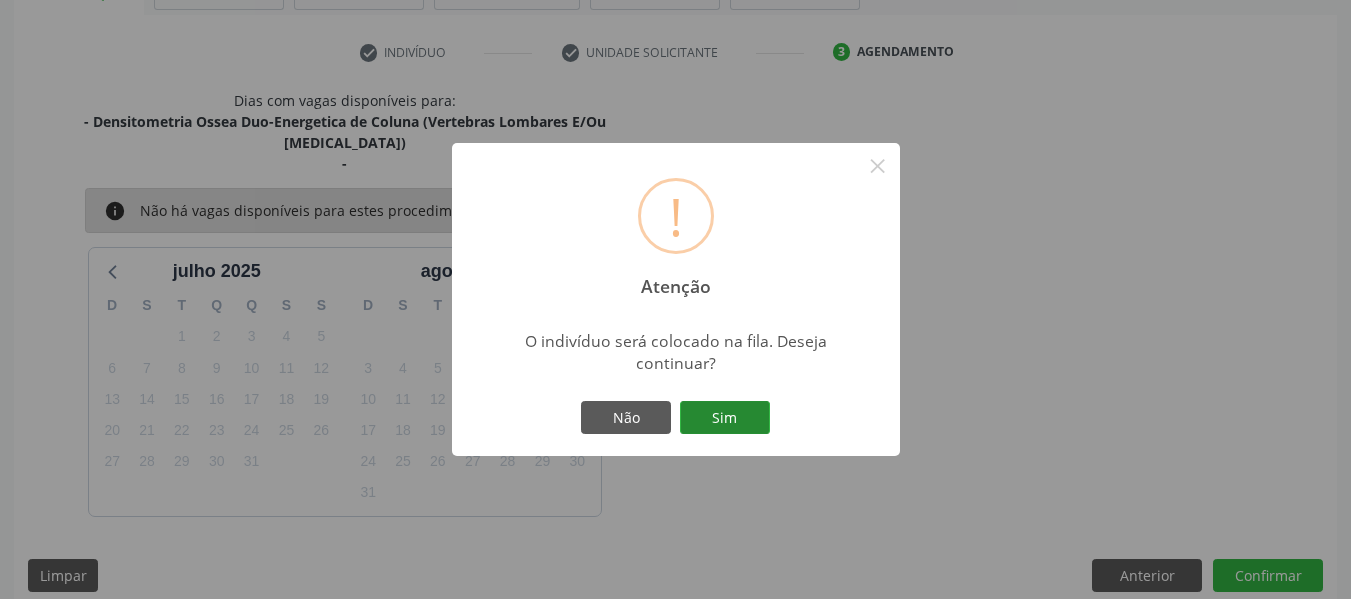 click on "Sim" at bounding box center (725, 418) 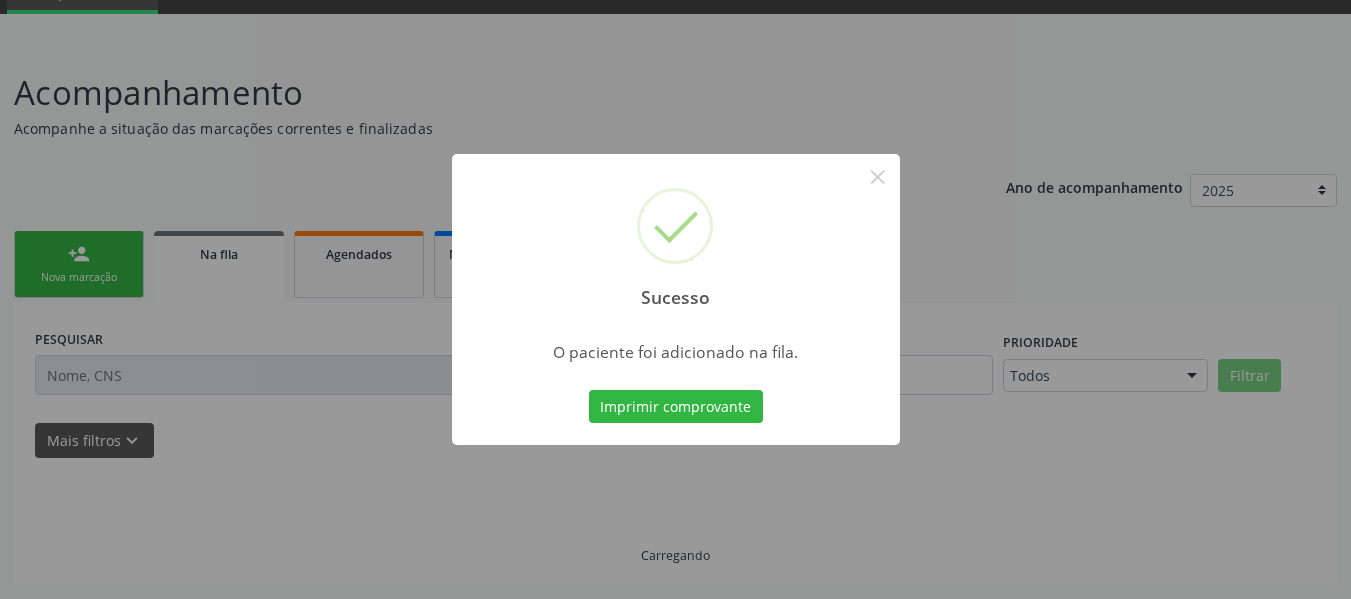 scroll, scrollTop: 96, scrollLeft: 0, axis: vertical 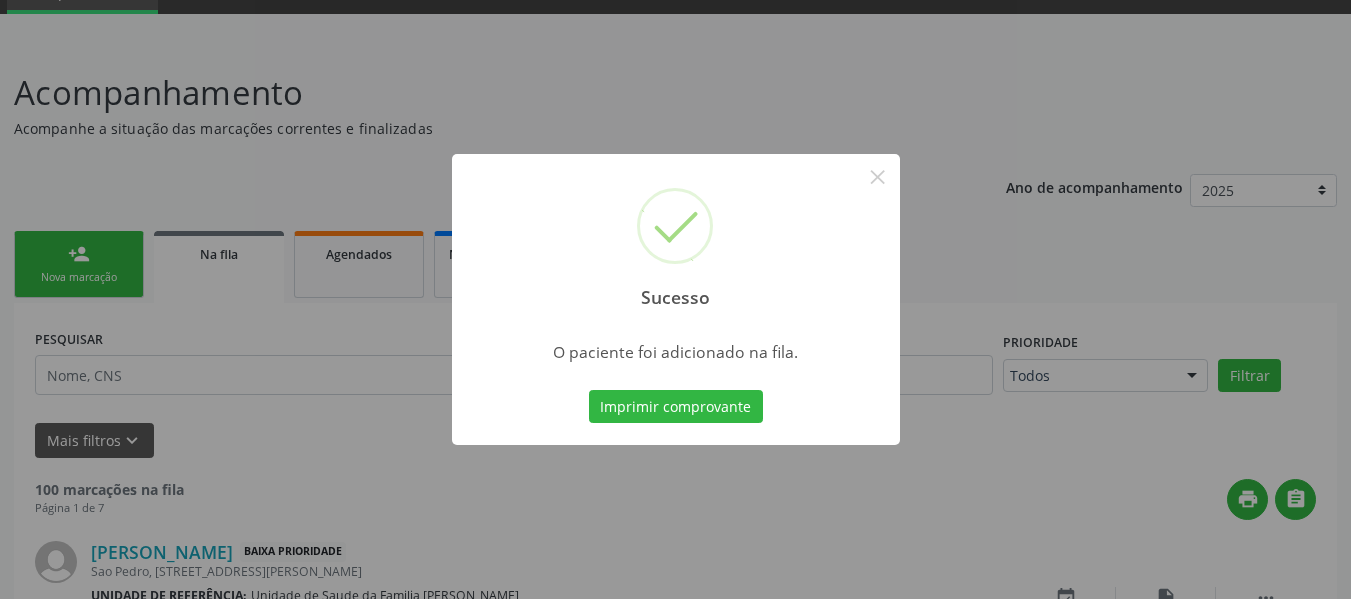 click on "Sucesso × O paciente foi adicionado na fila. Imprimir comprovante Cancel" at bounding box center [675, 299] 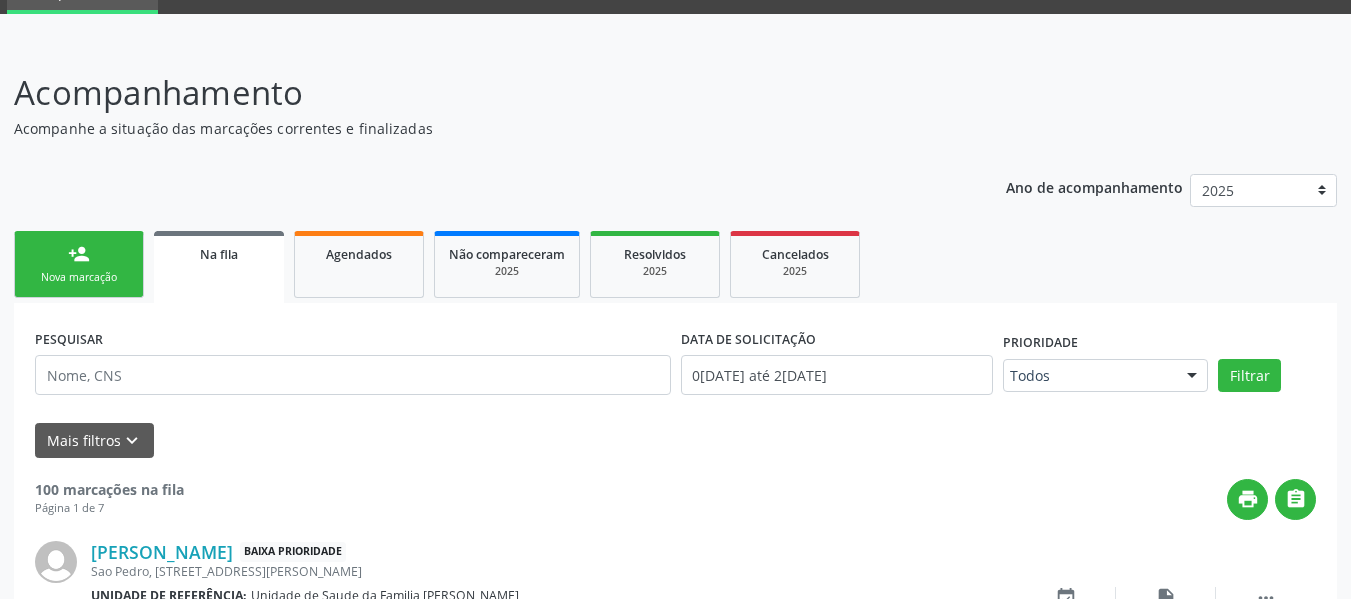 click on "person_add
Nova marcação" at bounding box center (79, 264) 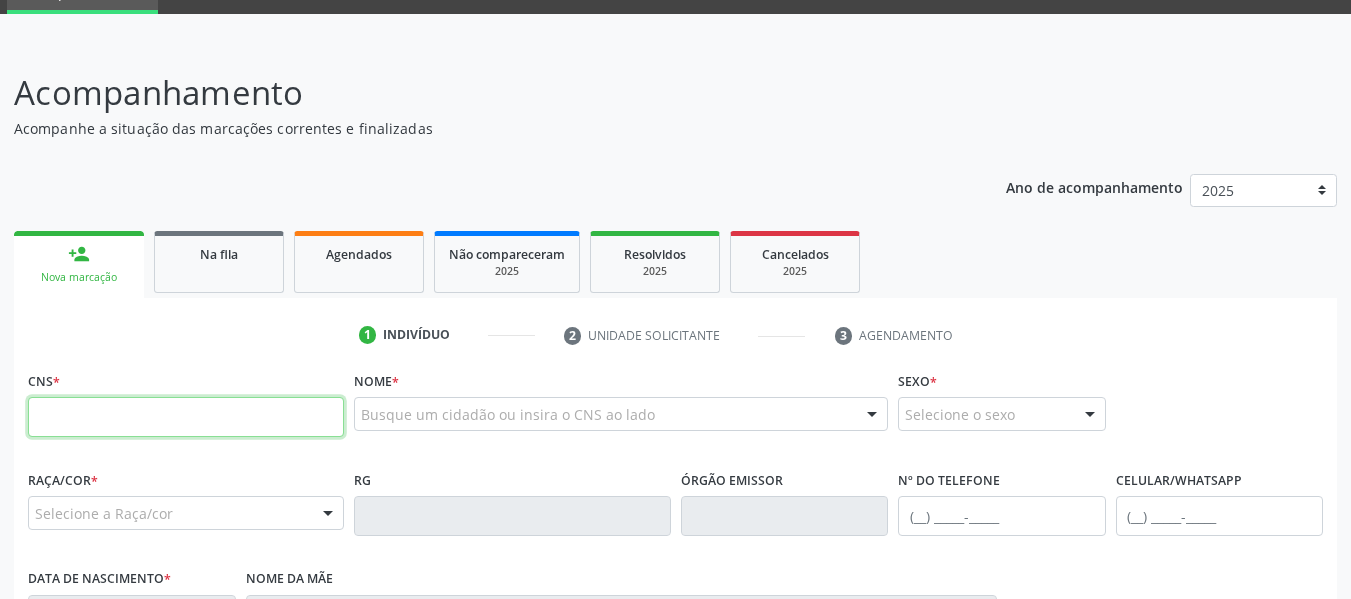click at bounding box center (186, 417) 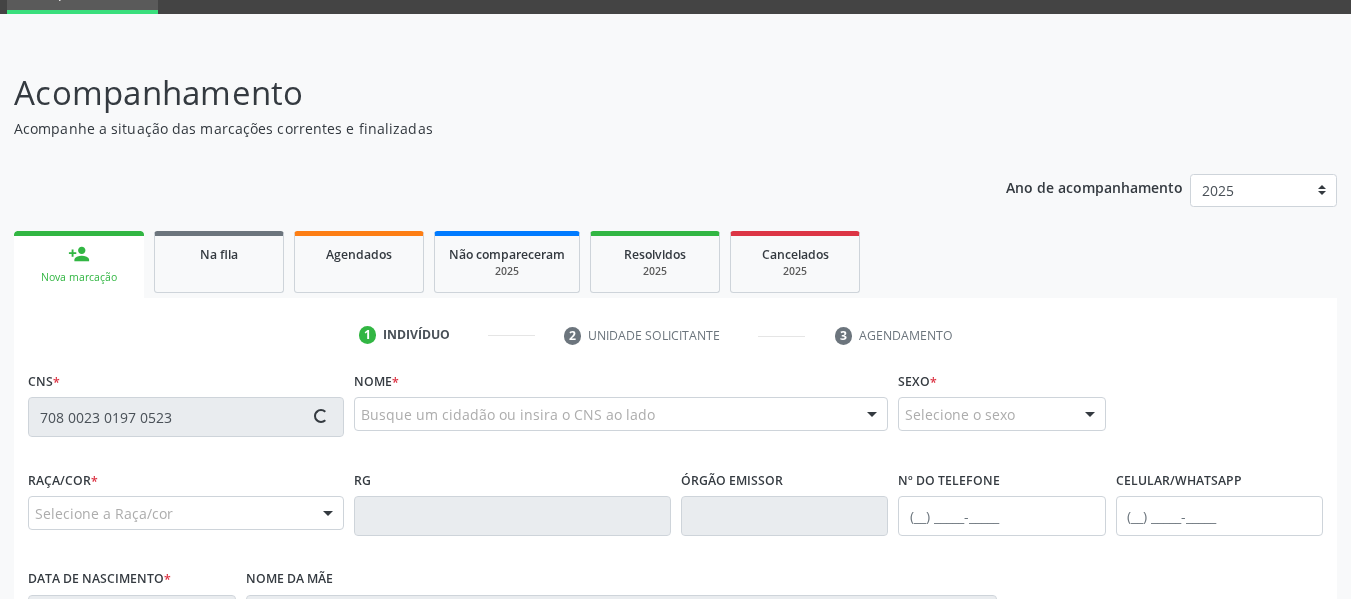 type on "708 0023 0197 0523" 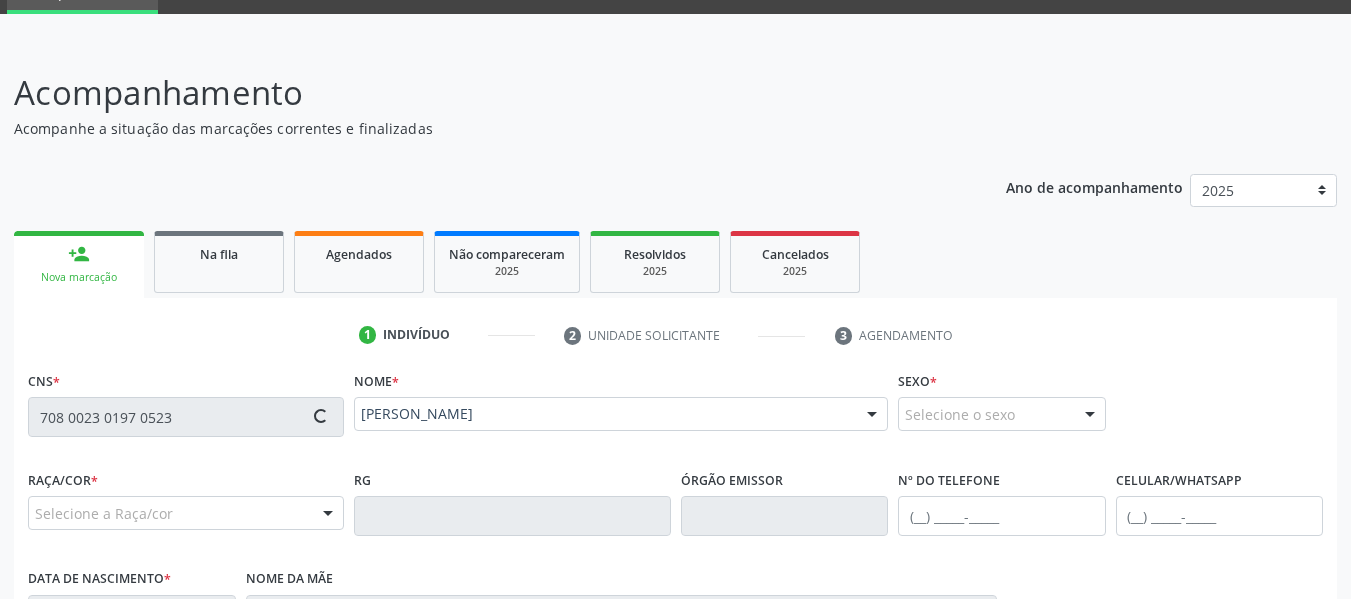 type on "[PHONE_NUMBER]" 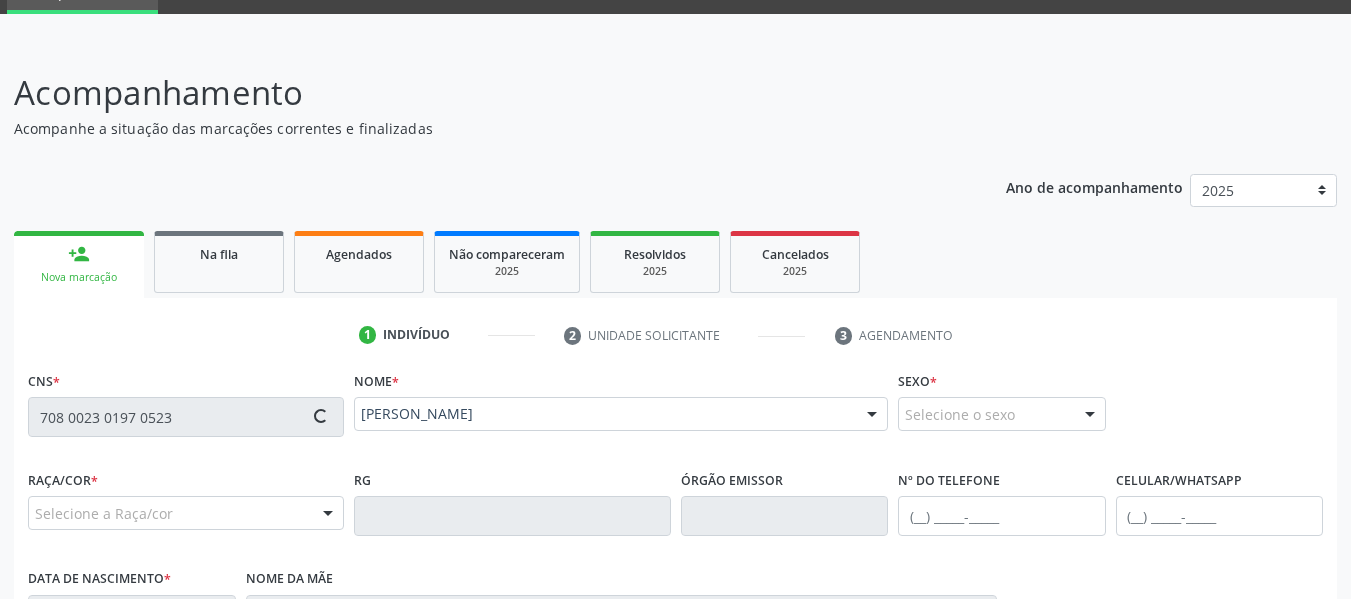 type on "1[DATE]" 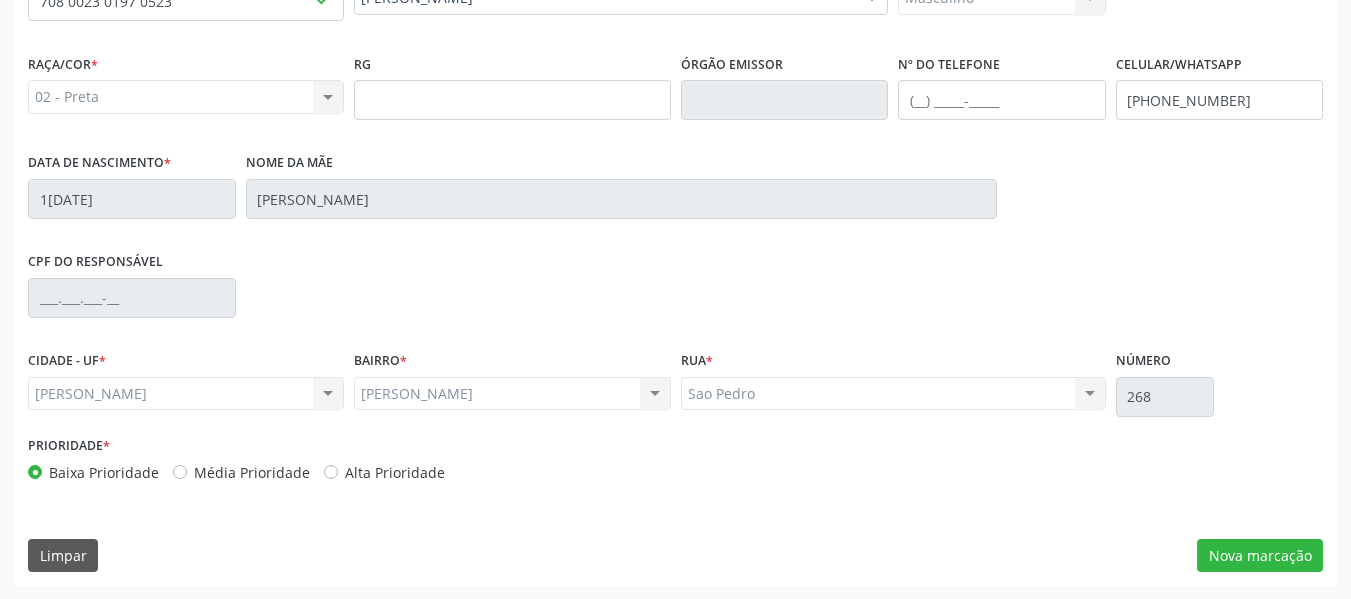 scroll, scrollTop: 513, scrollLeft: 0, axis: vertical 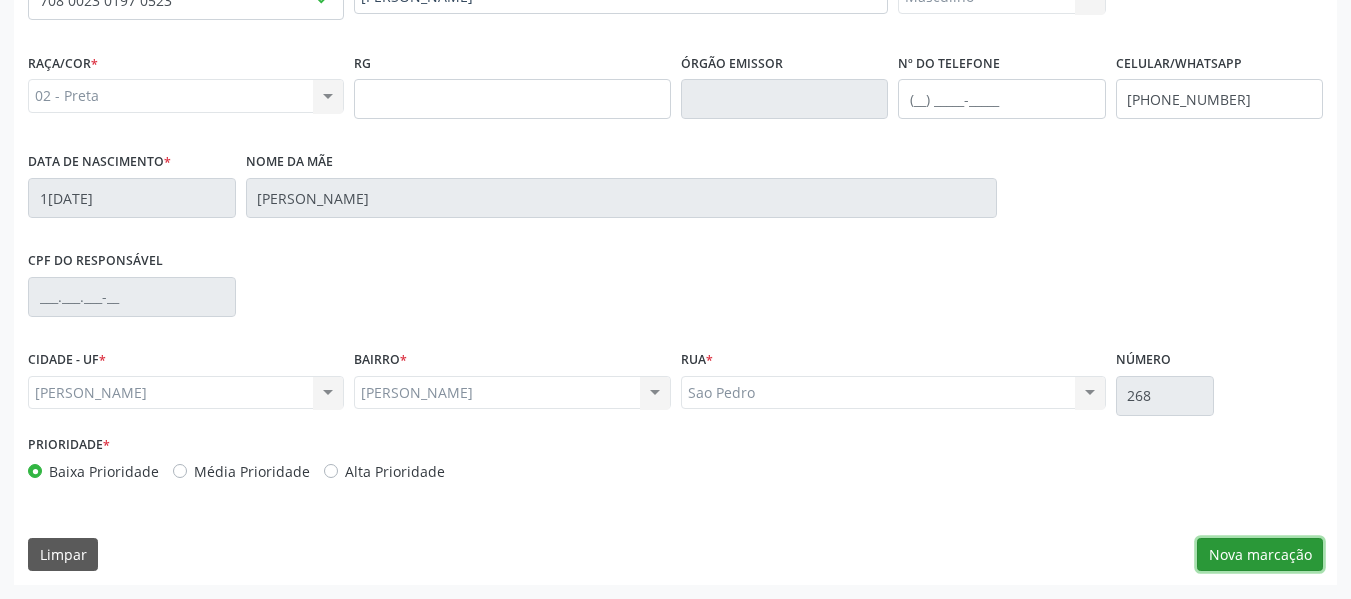 click on "Nova marcação" at bounding box center [1260, 555] 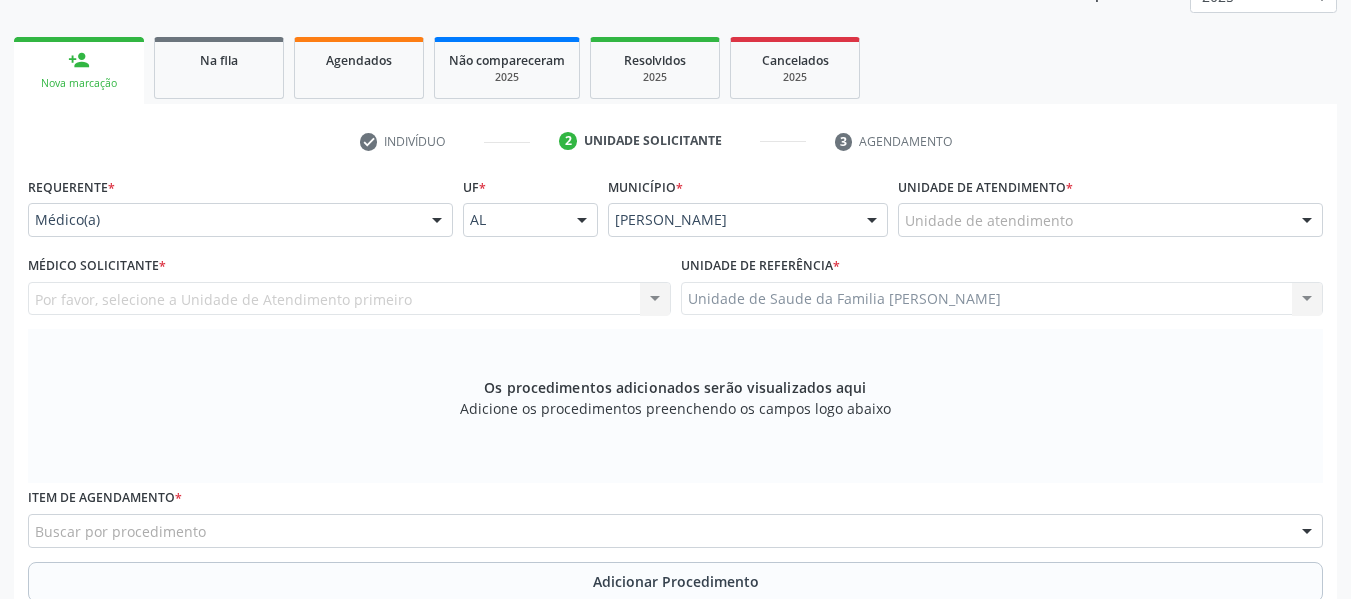 scroll, scrollTop: 273, scrollLeft: 0, axis: vertical 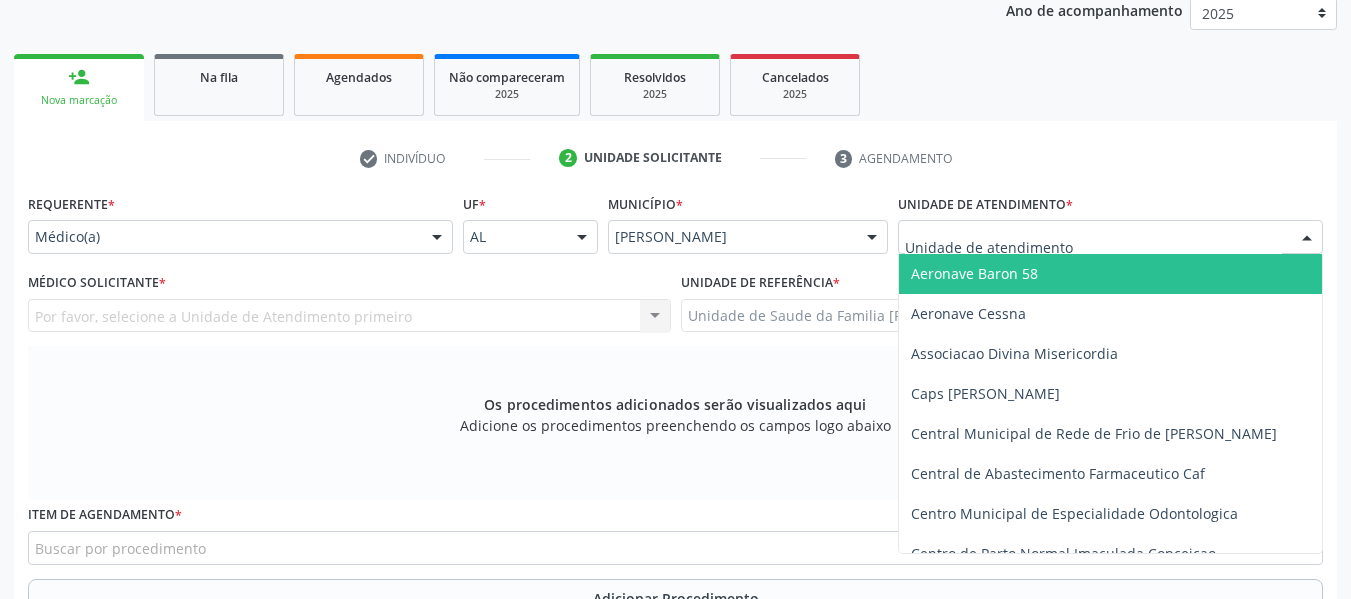 click at bounding box center [1307, 238] 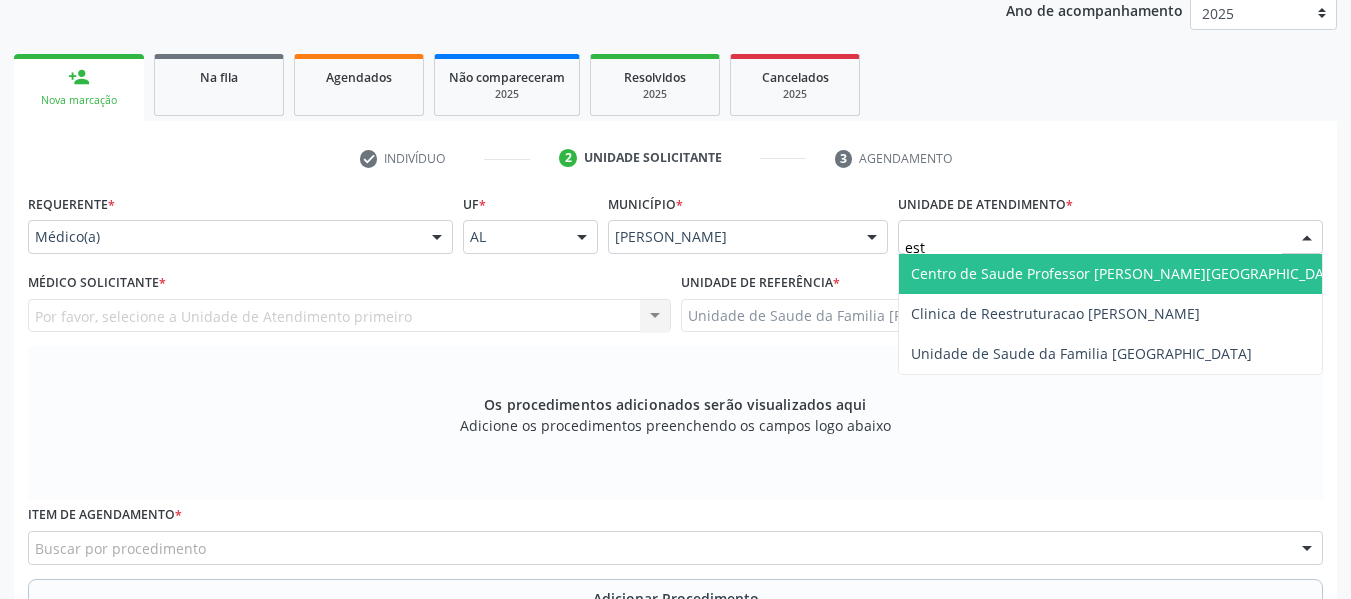type on "esta" 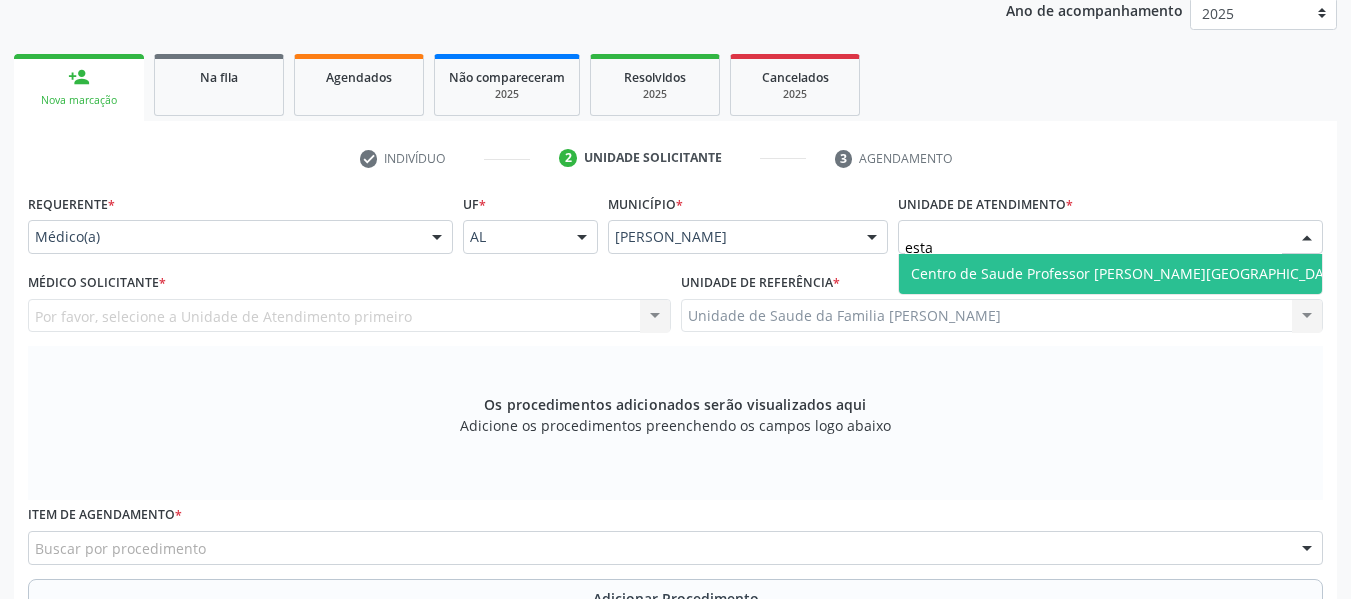 click on "Centro de Saude Professor [PERSON_NAME][GEOGRAPHIC_DATA]" at bounding box center (1128, 273) 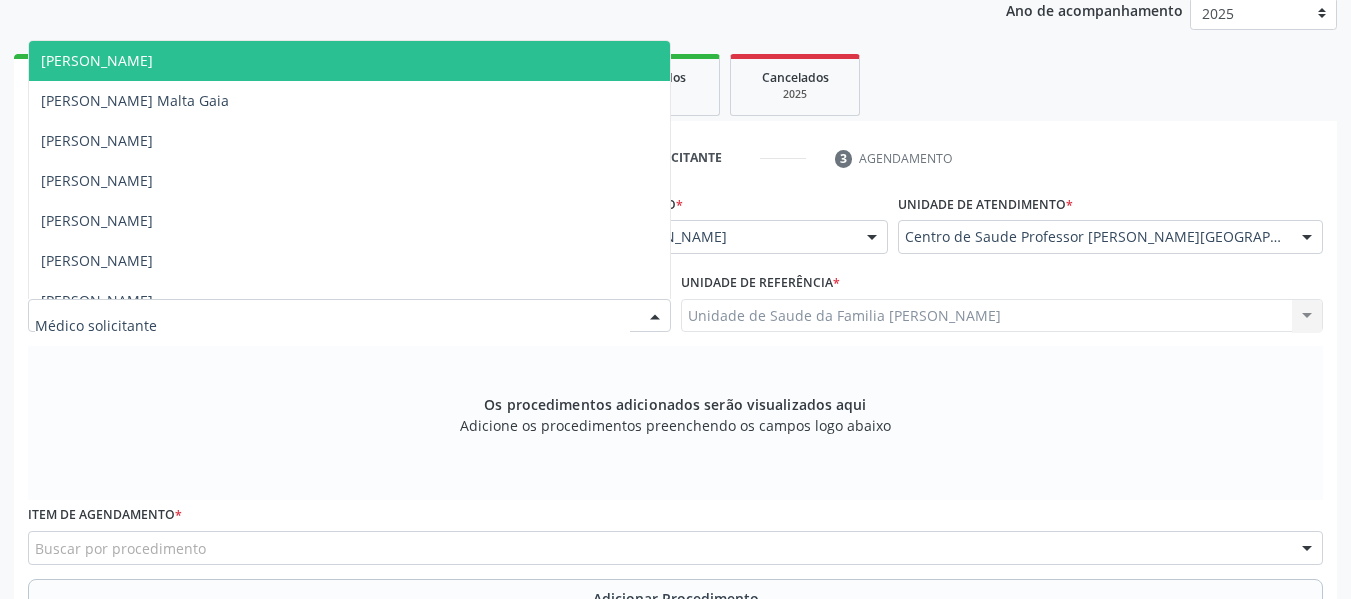 click at bounding box center [655, 317] 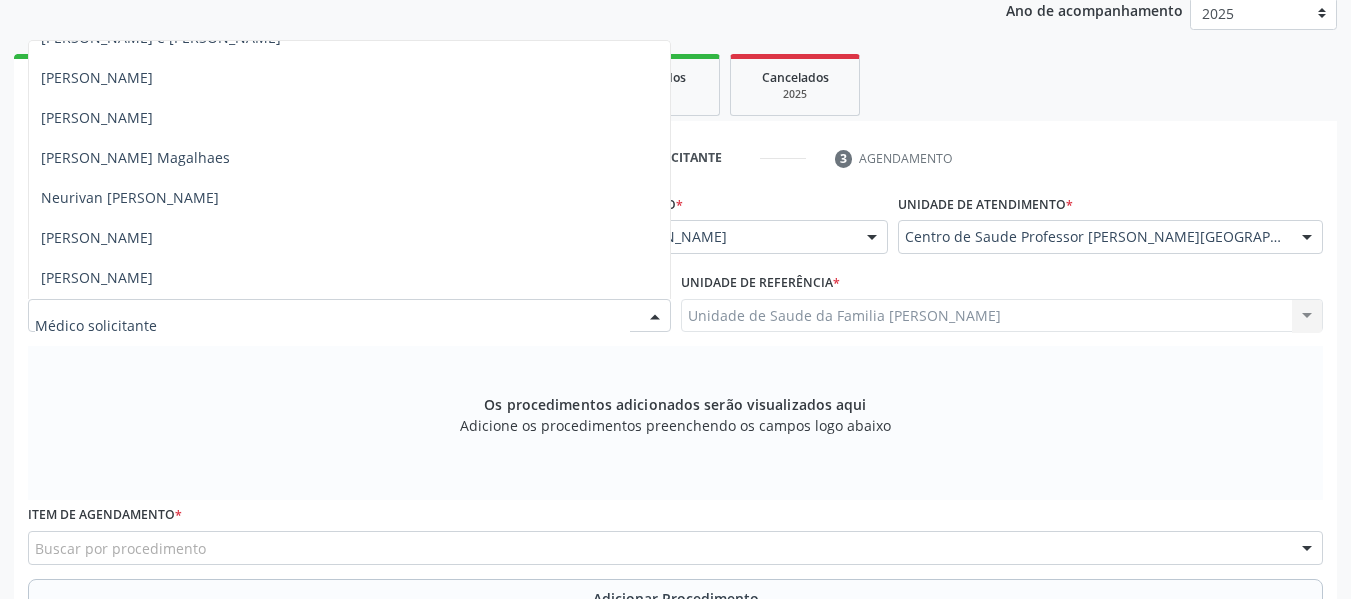 scroll, scrollTop: 1280, scrollLeft: 0, axis: vertical 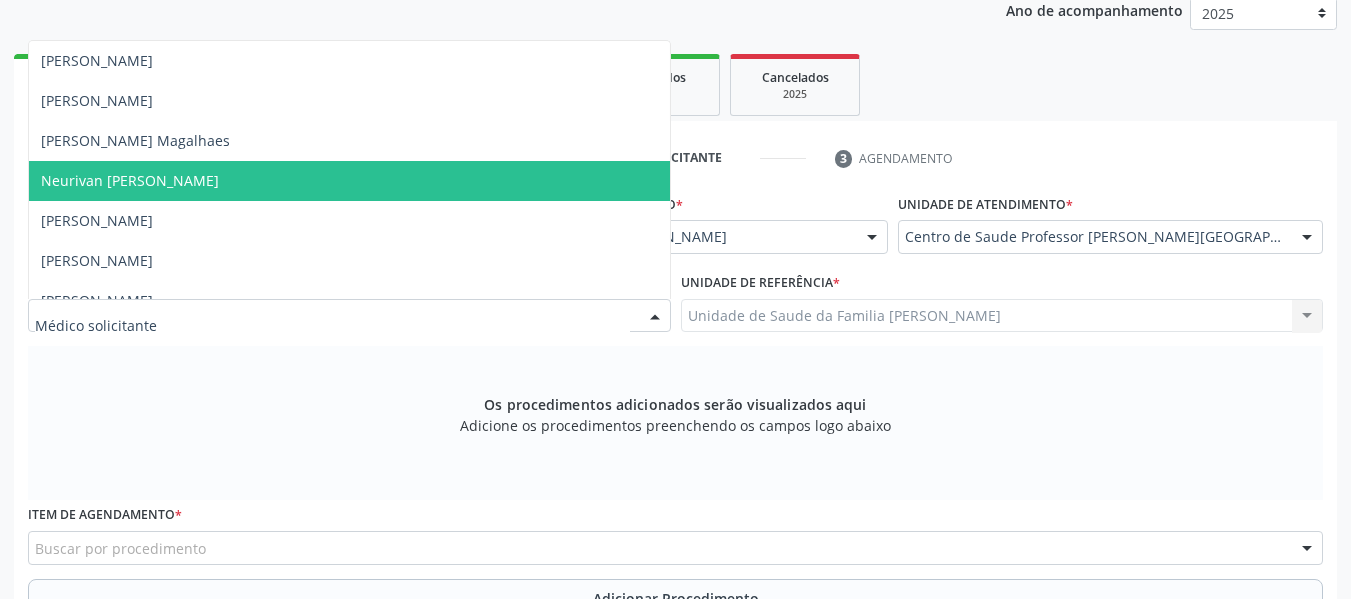 click on "Neurivan [PERSON_NAME]" at bounding box center [349, 181] 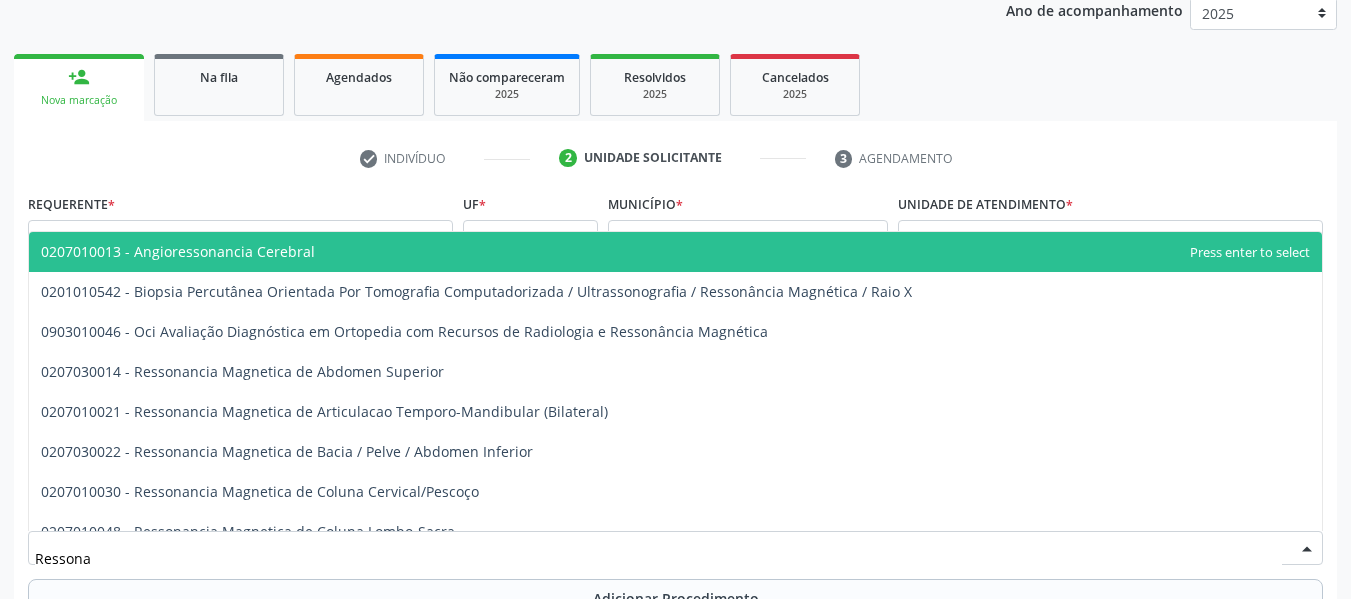 type on "Ressonan" 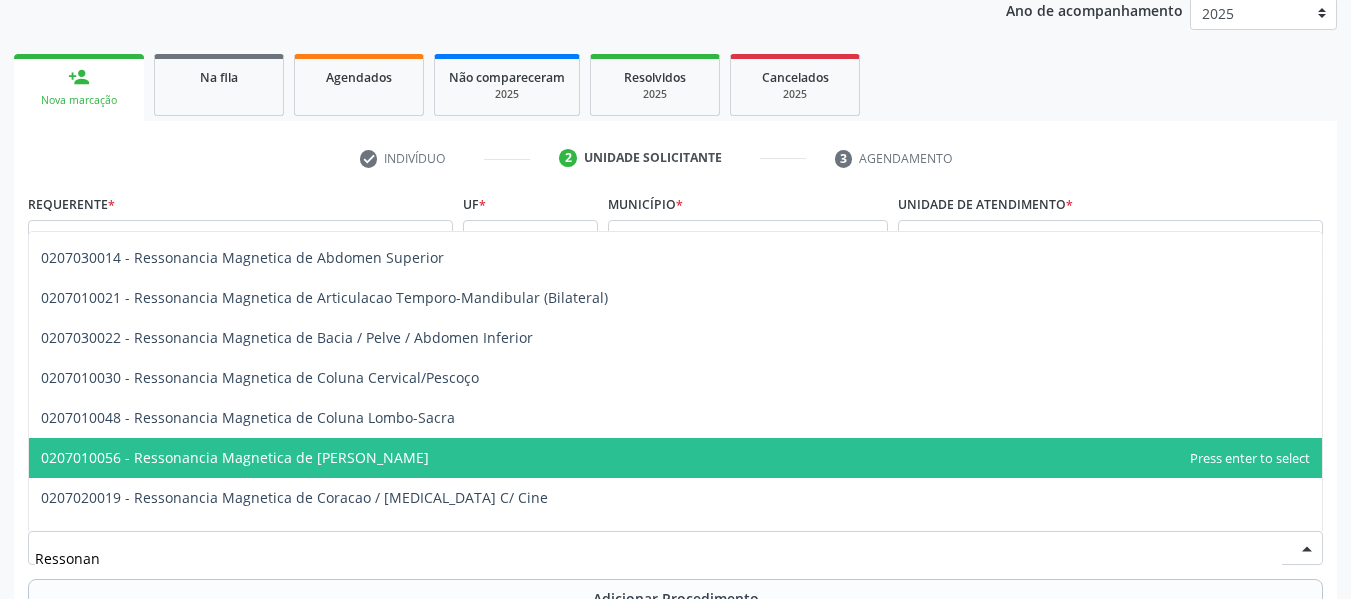 scroll, scrollTop: 0, scrollLeft: 0, axis: both 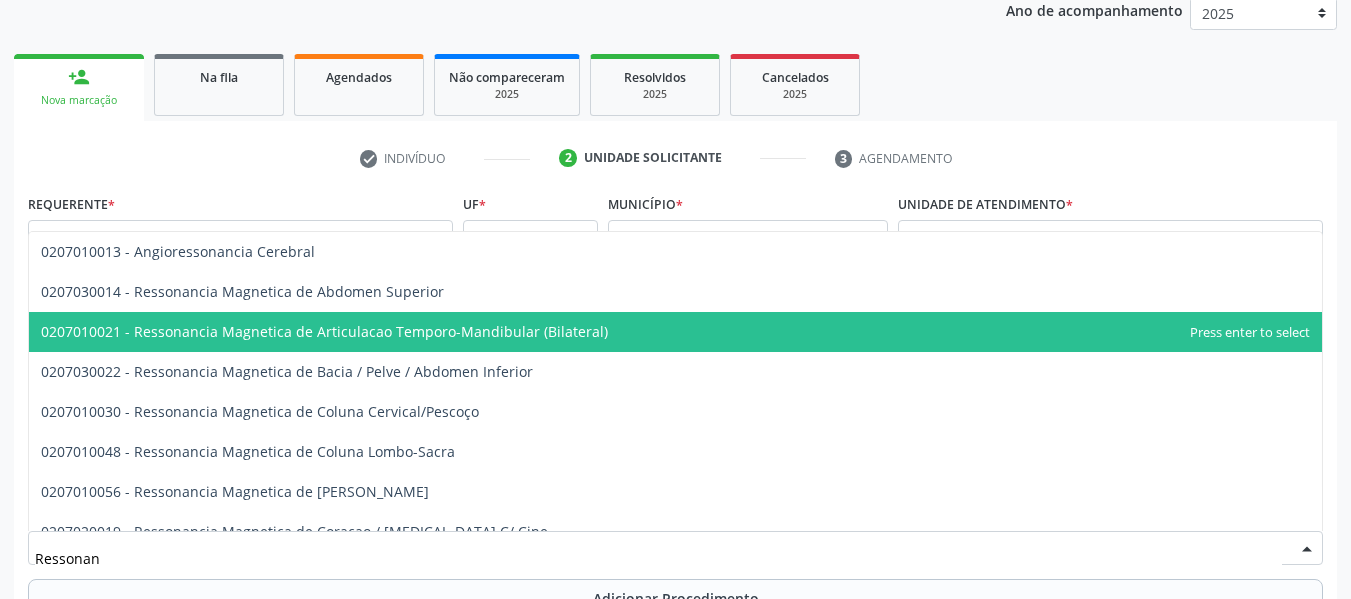 click on "0207010021 - Ressonancia Magnetica de Articulacao Temporo-Mandibular (Bilateral)" at bounding box center (324, 331) 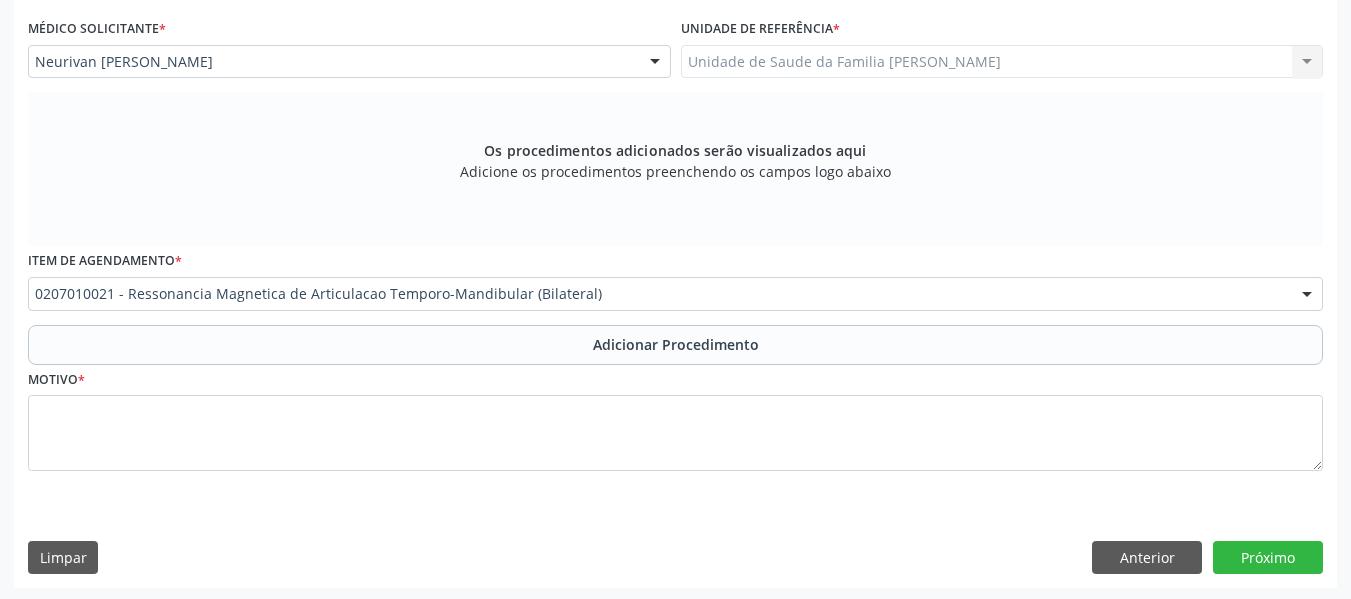 scroll, scrollTop: 530, scrollLeft: 0, axis: vertical 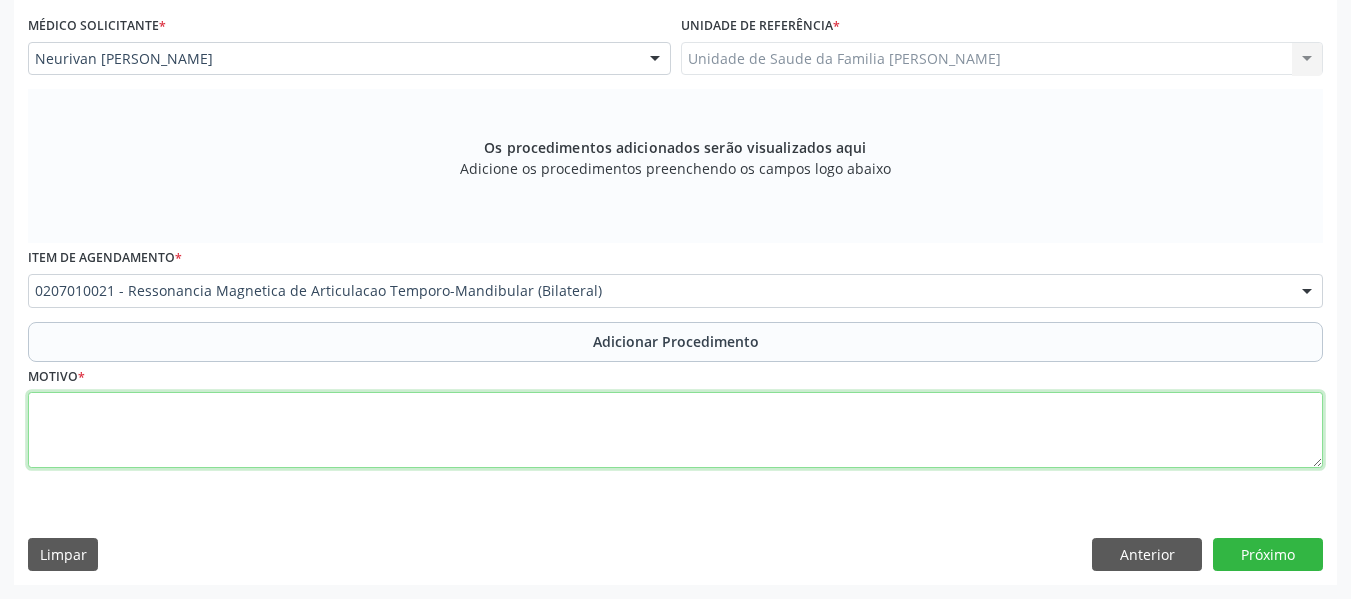 click at bounding box center (675, 430) 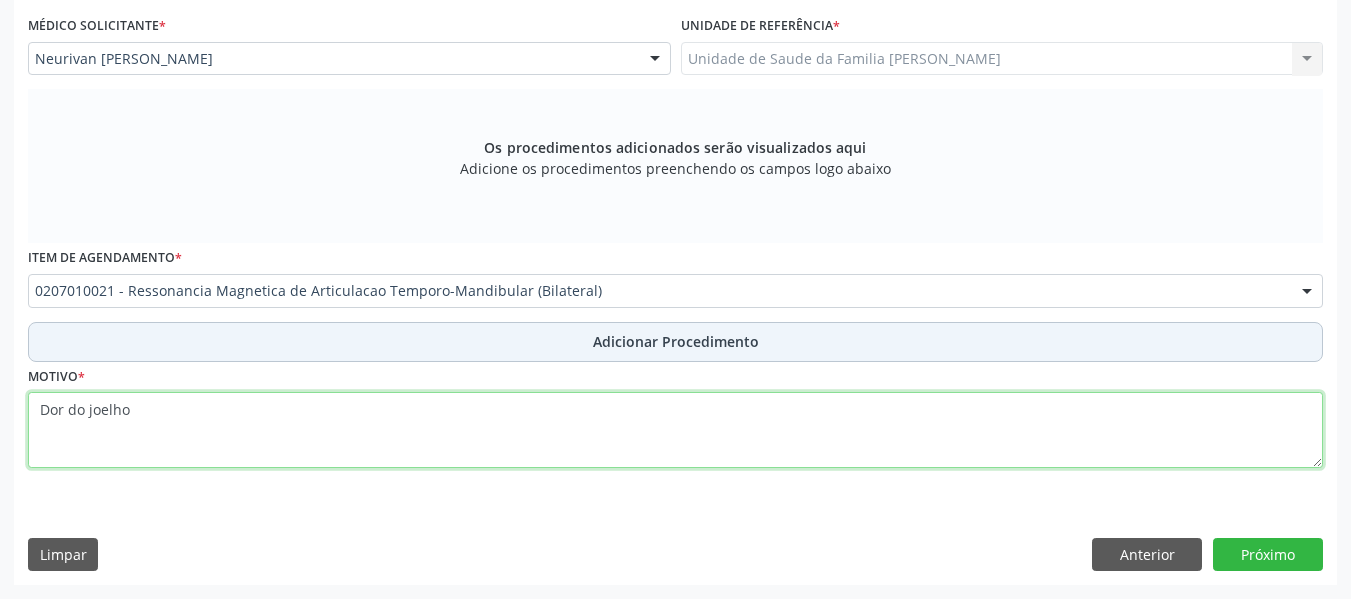 type on "Dor do joelho" 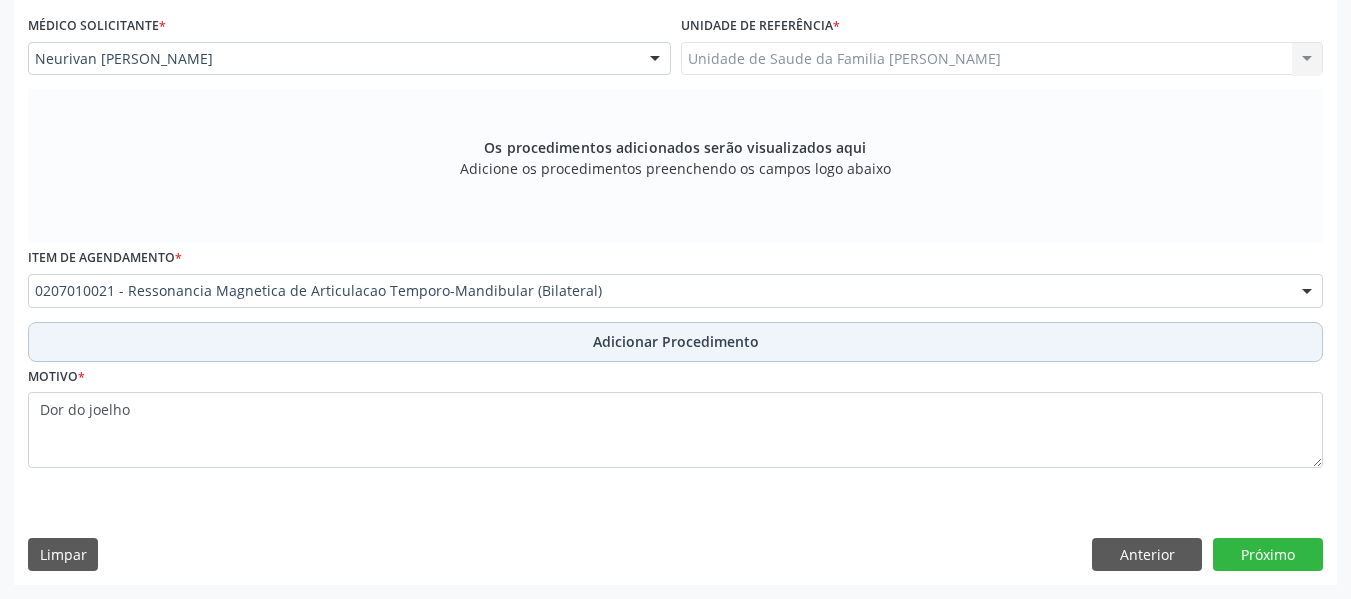 click on "Adicionar Procedimento" at bounding box center (676, 341) 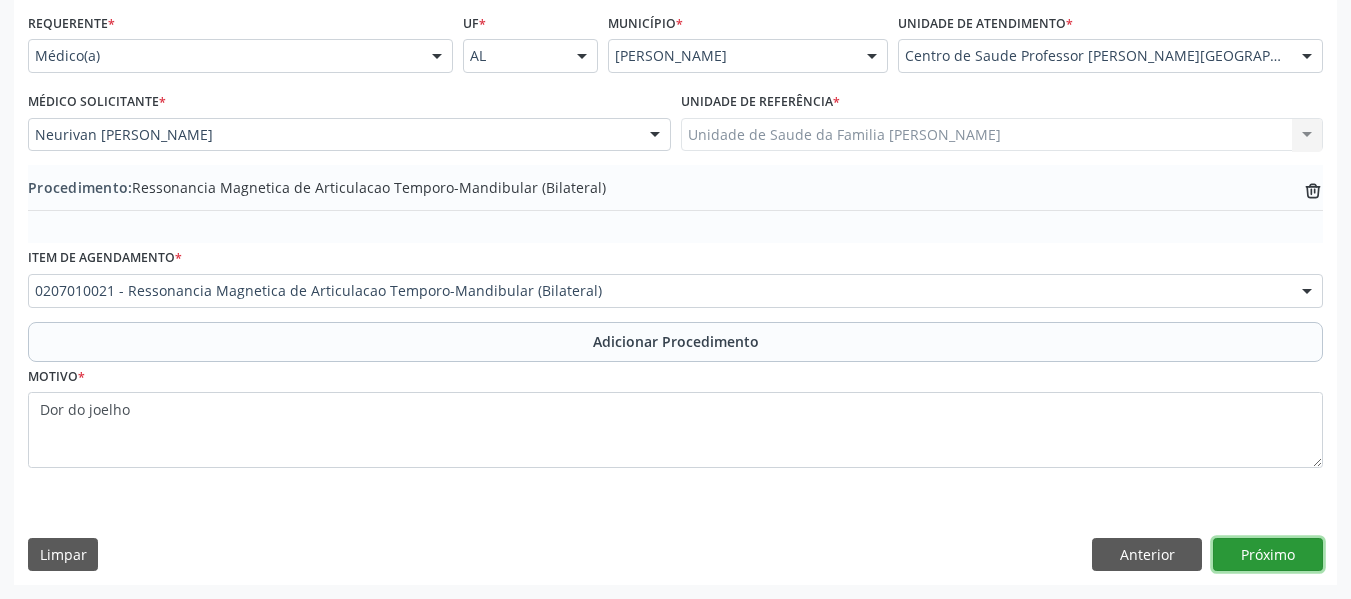 click on "Próximo" at bounding box center (1268, 555) 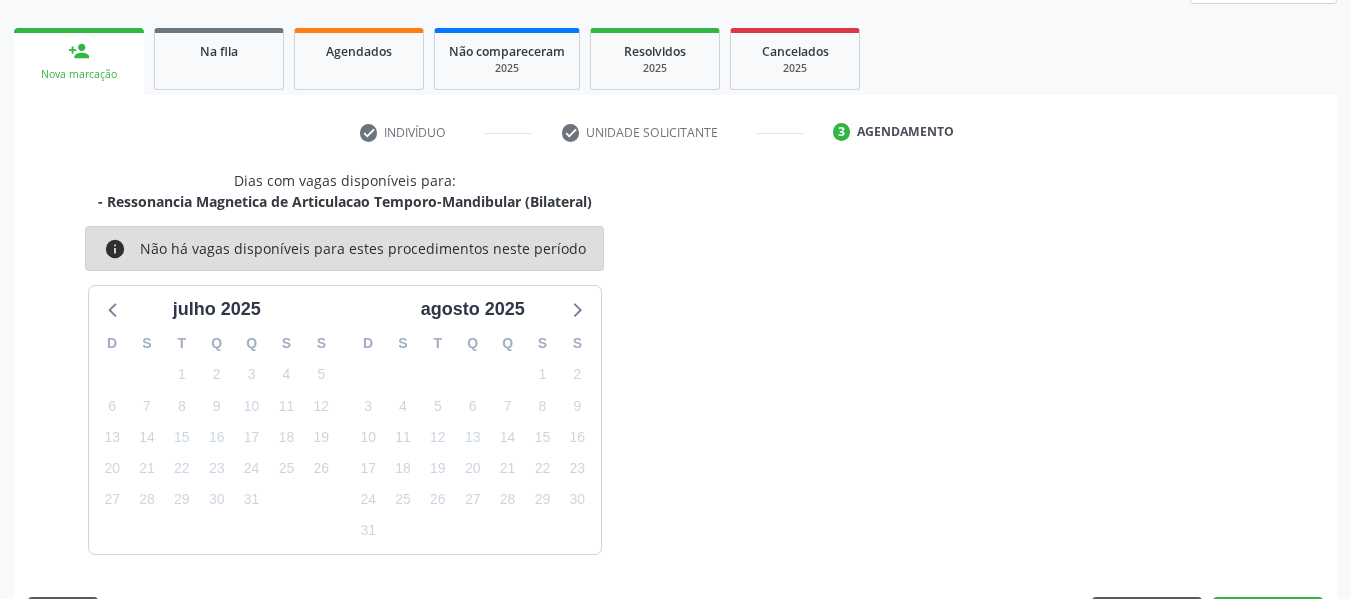 scroll, scrollTop: 358, scrollLeft: 0, axis: vertical 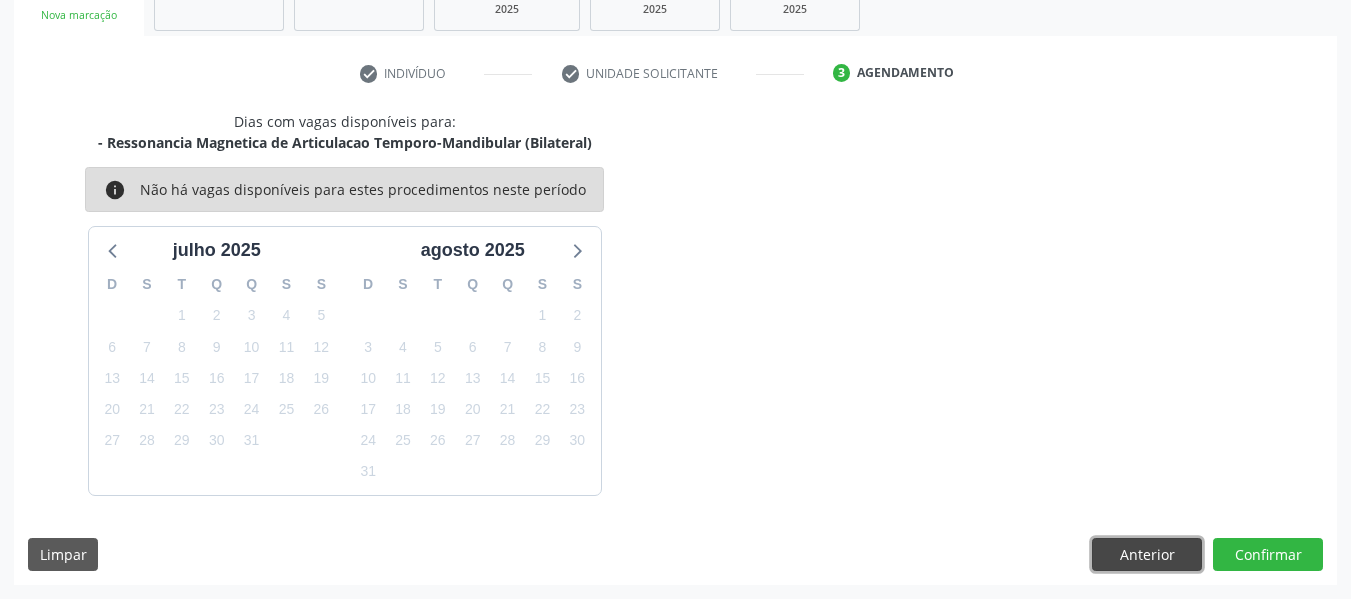 click on "Anterior" at bounding box center [1147, 555] 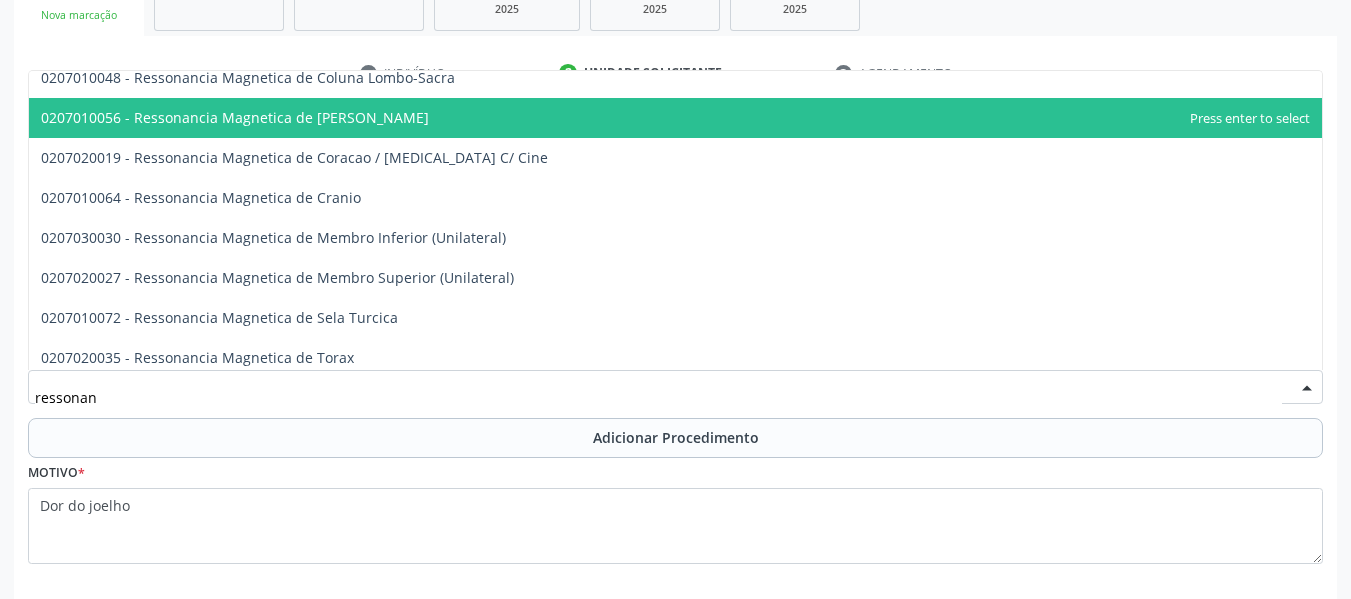 scroll, scrollTop: 261, scrollLeft: 0, axis: vertical 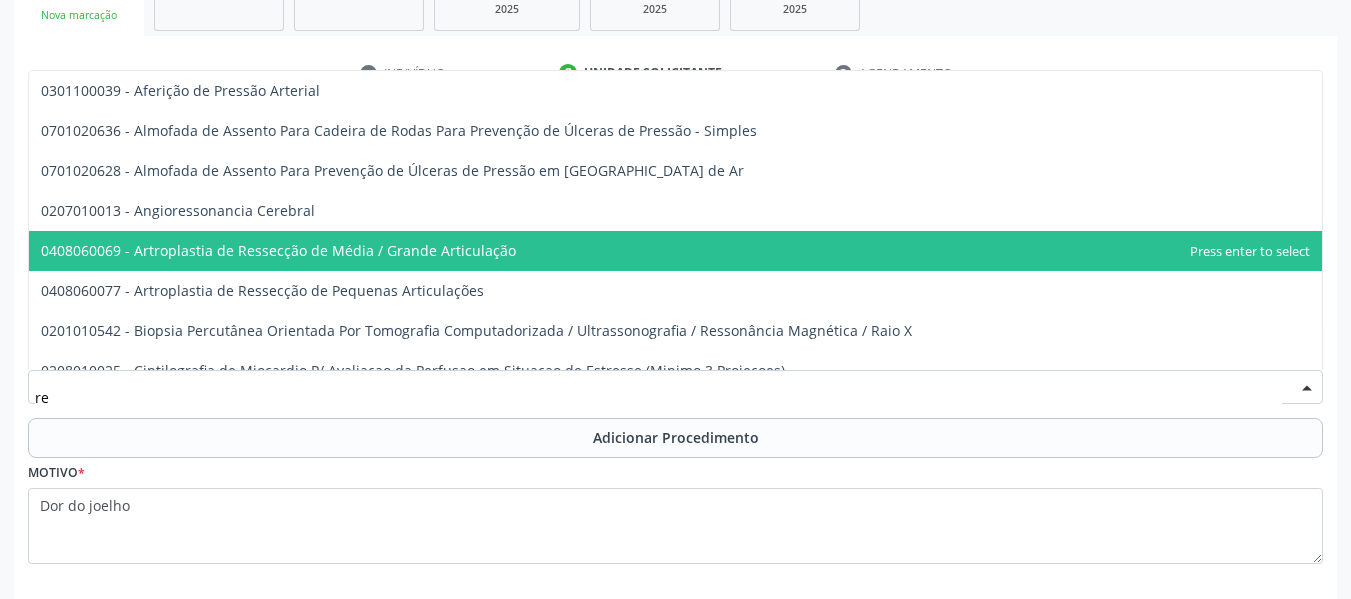type on "r" 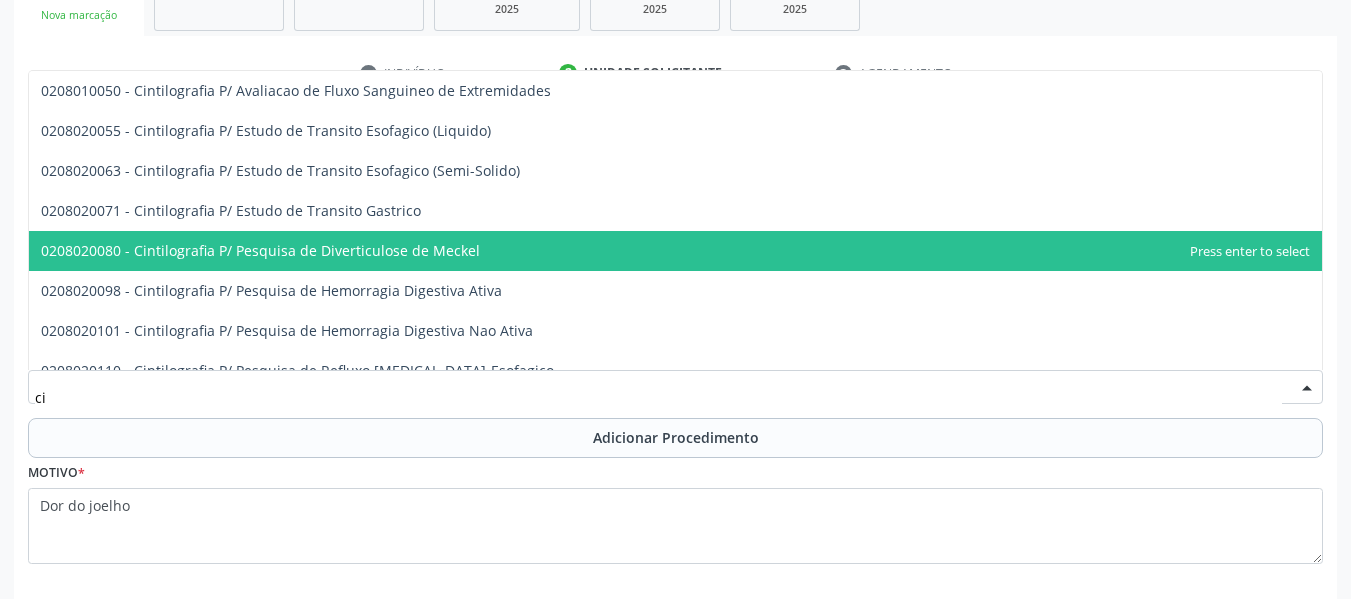 type on "c" 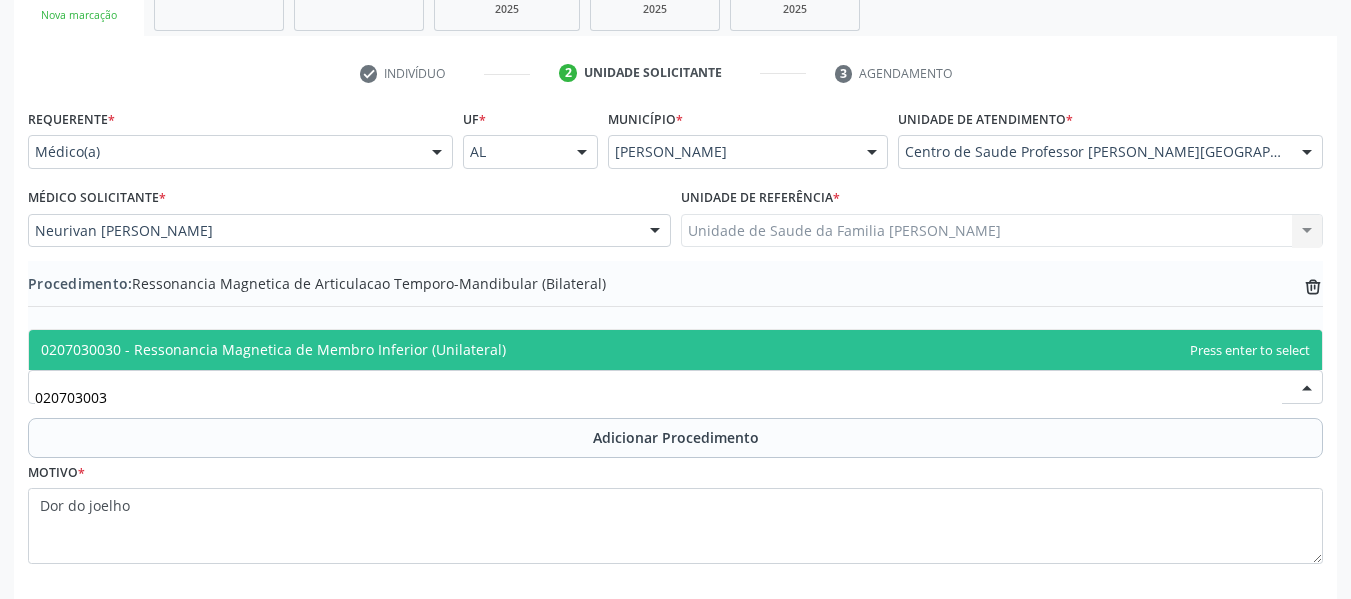 type on "0207030030" 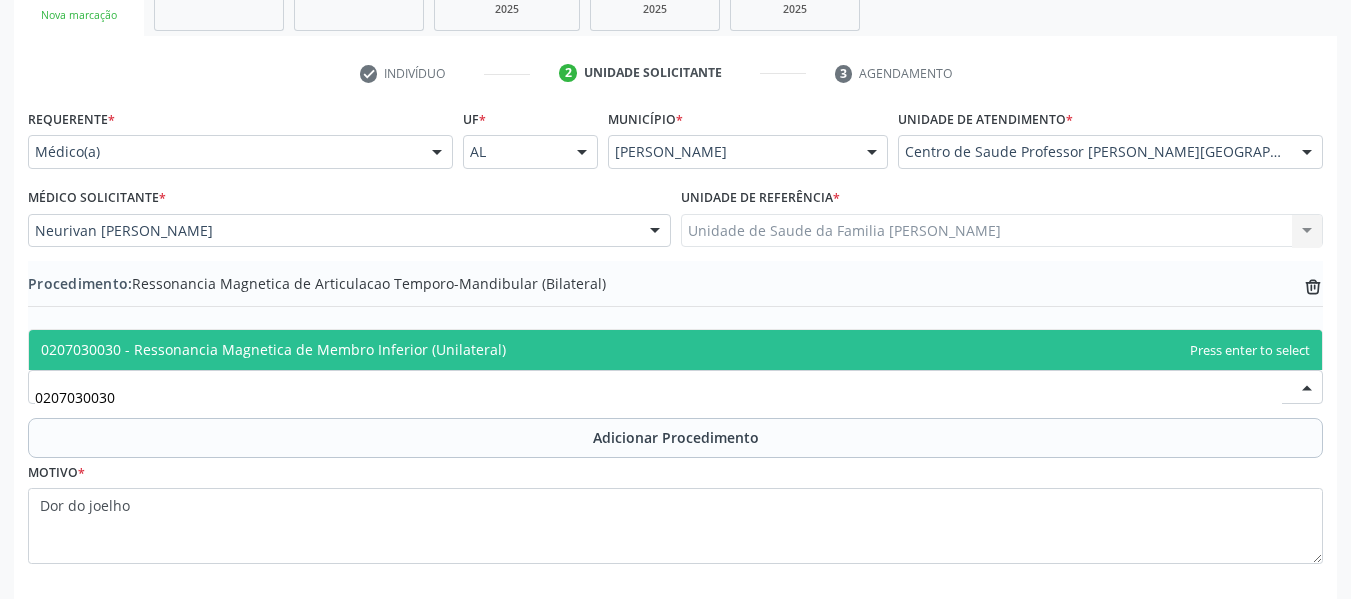 click on "0207030030 - Ressonancia Magnetica de Membro Inferior (Unilateral)" at bounding box center (273, 349) 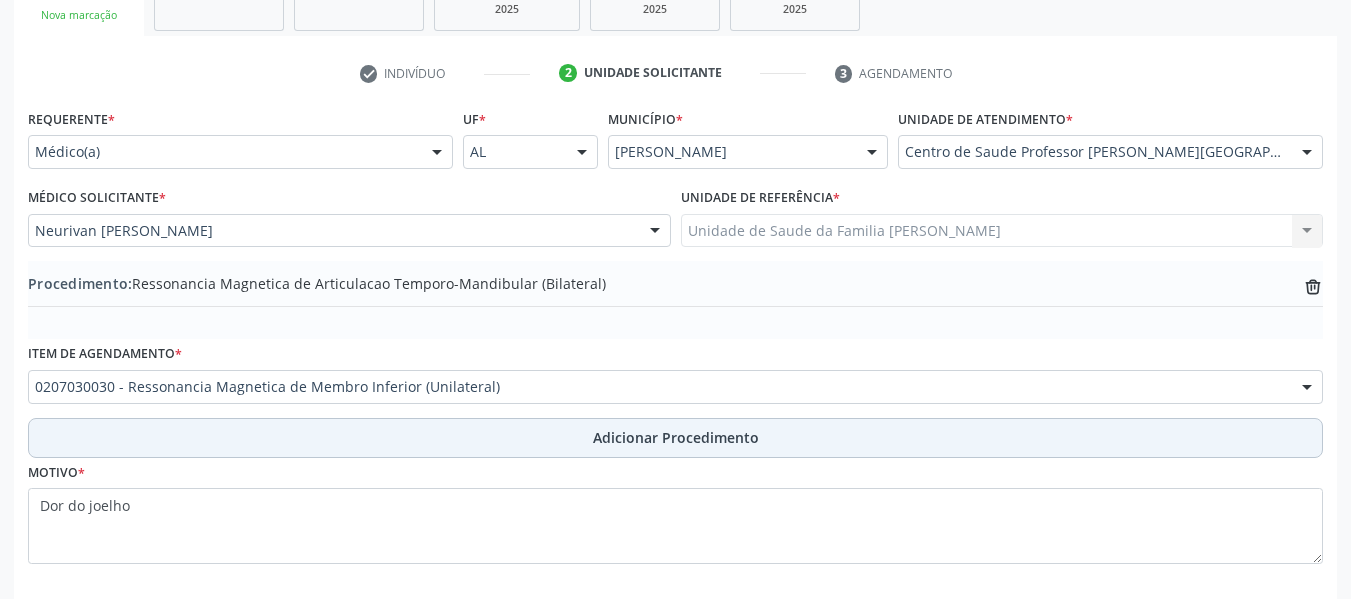 click on "Adicionar Procedimento" at bounding box center [676, 437] 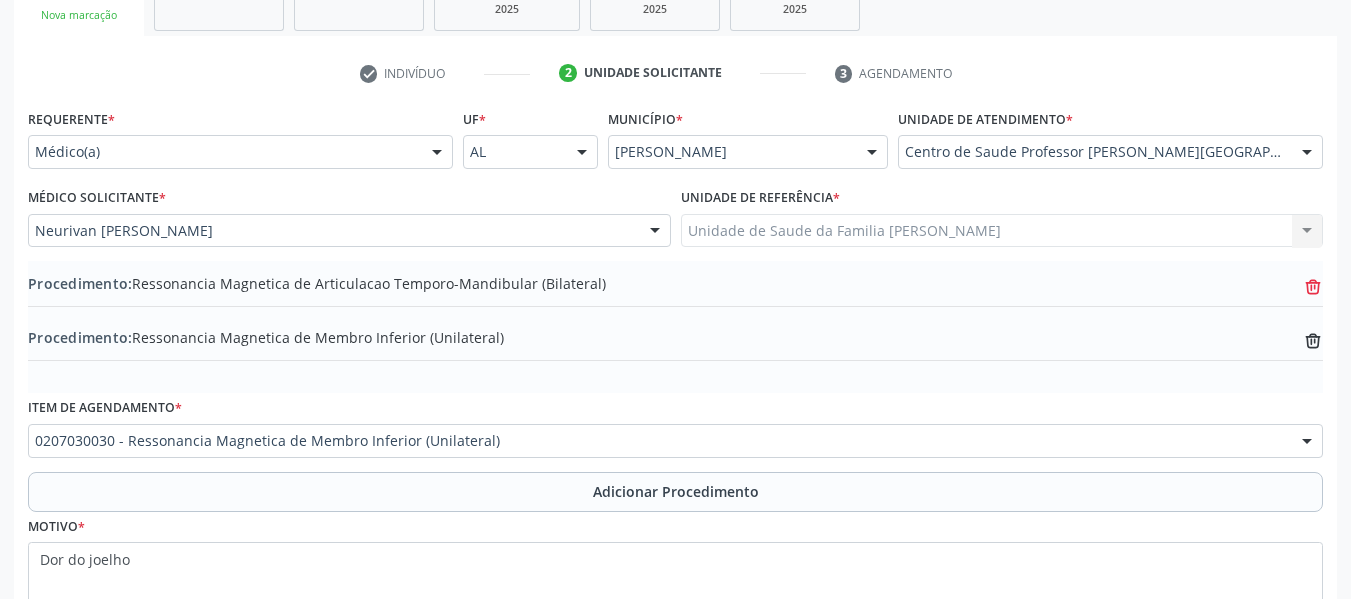 click 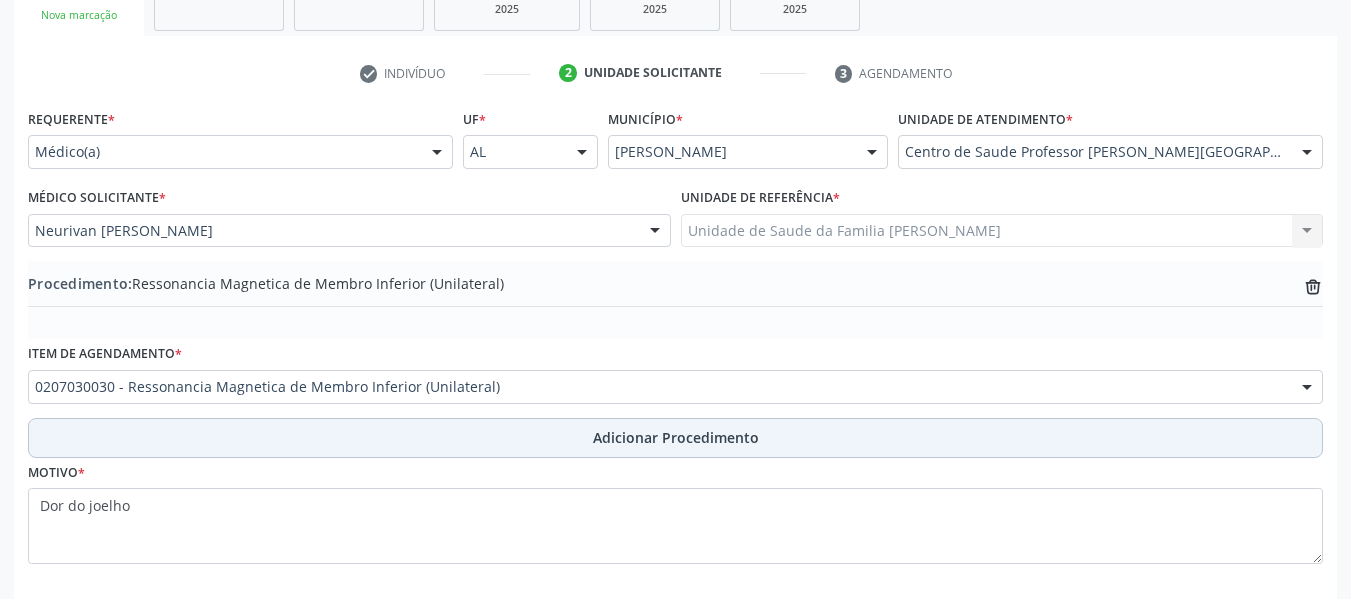 click on "Adicionar Procedimento" at bounding box center (676, 437) 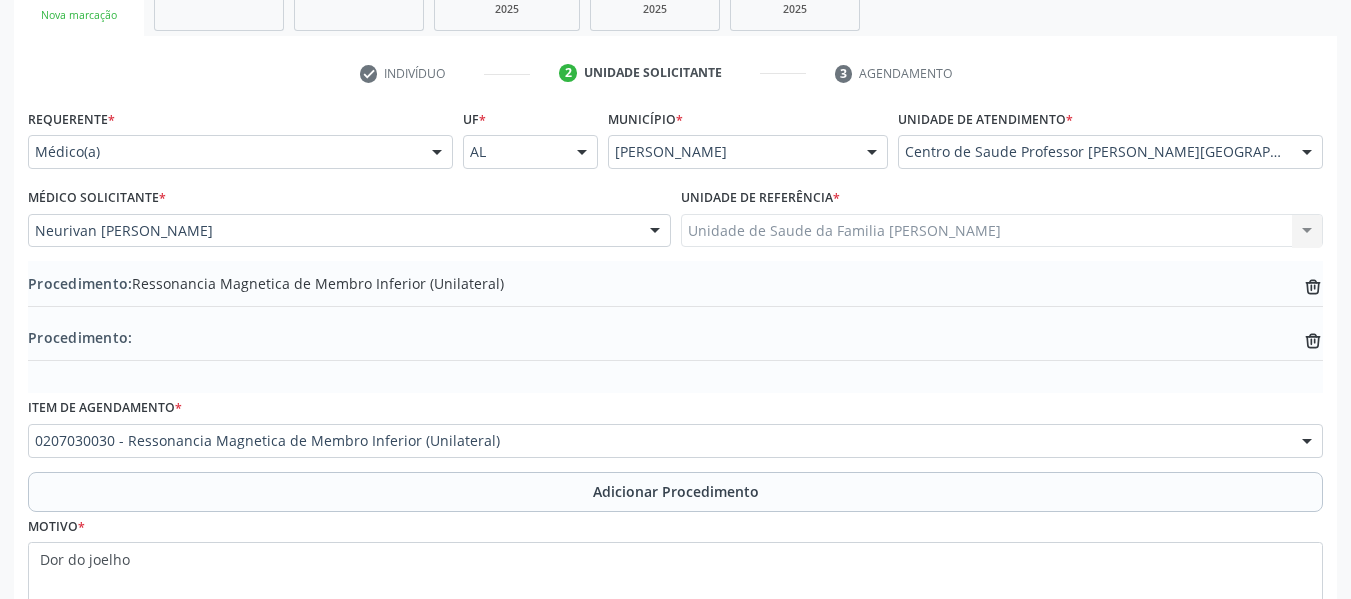 click on "Acompanhamento
Acompanhe a situação das marcações correntes e finalizadas
Relatórios
Ano de acompanhamento
2025
person_add
Nova marcação
Na fila   Agendados   Não compareceram
2025
Resolvidos
2025
Cancelados
2025
check
Indivíduo
2
Unidade solicitante
3
Agendamento
CNS
*
708 0023 0197 0523       done
Nome
*
[PERSON_NAME]
[PERSON_NAME] de Santana
CNS:
708 0023 0197 0523
CPF:    --   Nascimento:
[DATE]
Nenhum resultado encontrado para: "   "
Digite o nome ou CNS para buscar um indivíduo
Sexo
*
Masculino         Masculino   Feminino
Nenhum resultado encontrado para: "   "
Raça/cor" at bounding box center (675, 264) 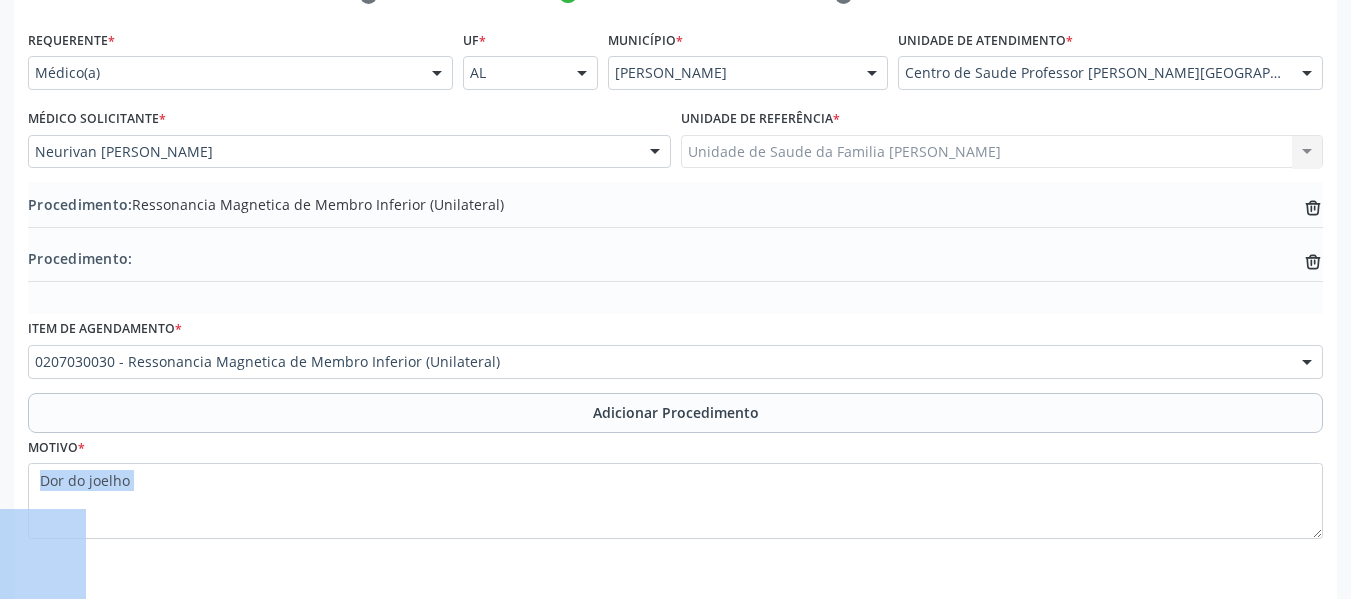 scroll, scrollTop: 508, scrollLeft: 0, axis: vertical 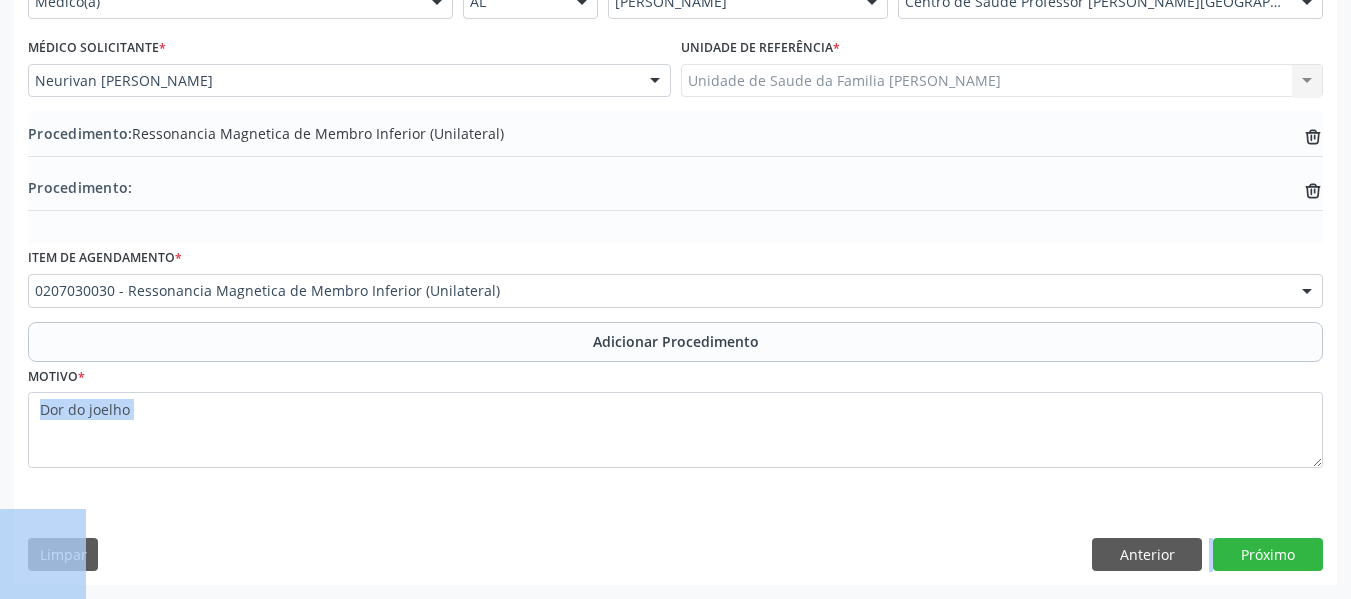 drag, startPoint x: 1349, startPoint y: 582, endPoint x: 1356, endPoint y: 592, distance: 12.206555 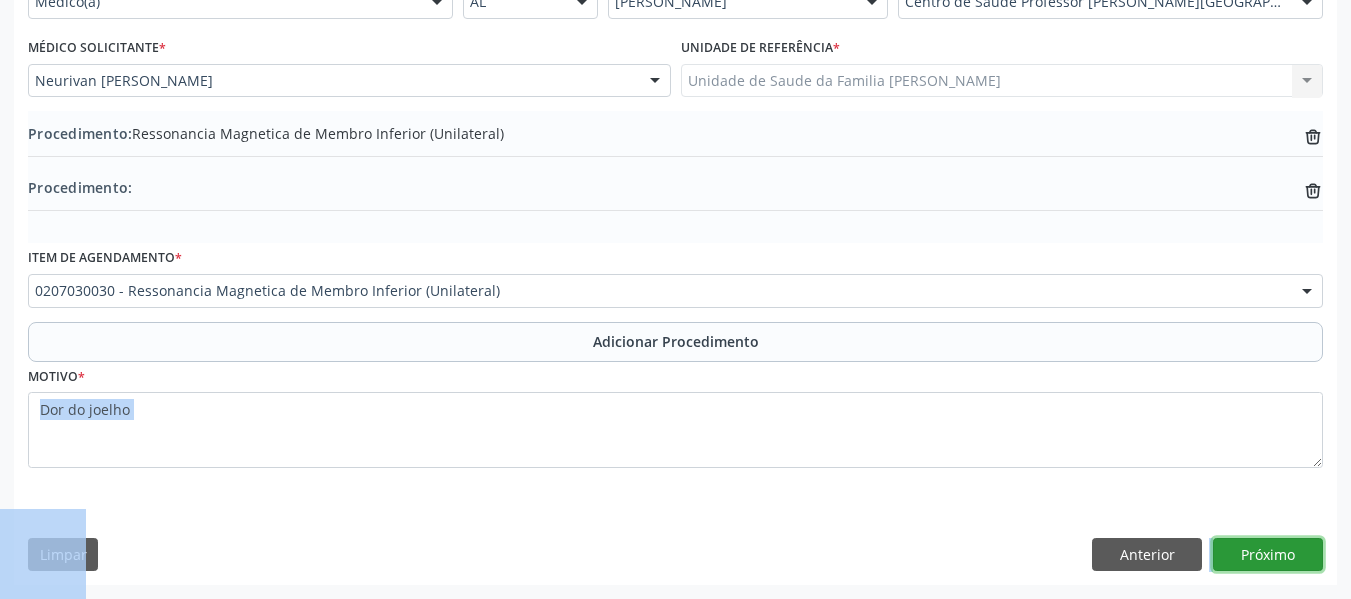 click on "Próximo" at bounding box center (1268, 555) 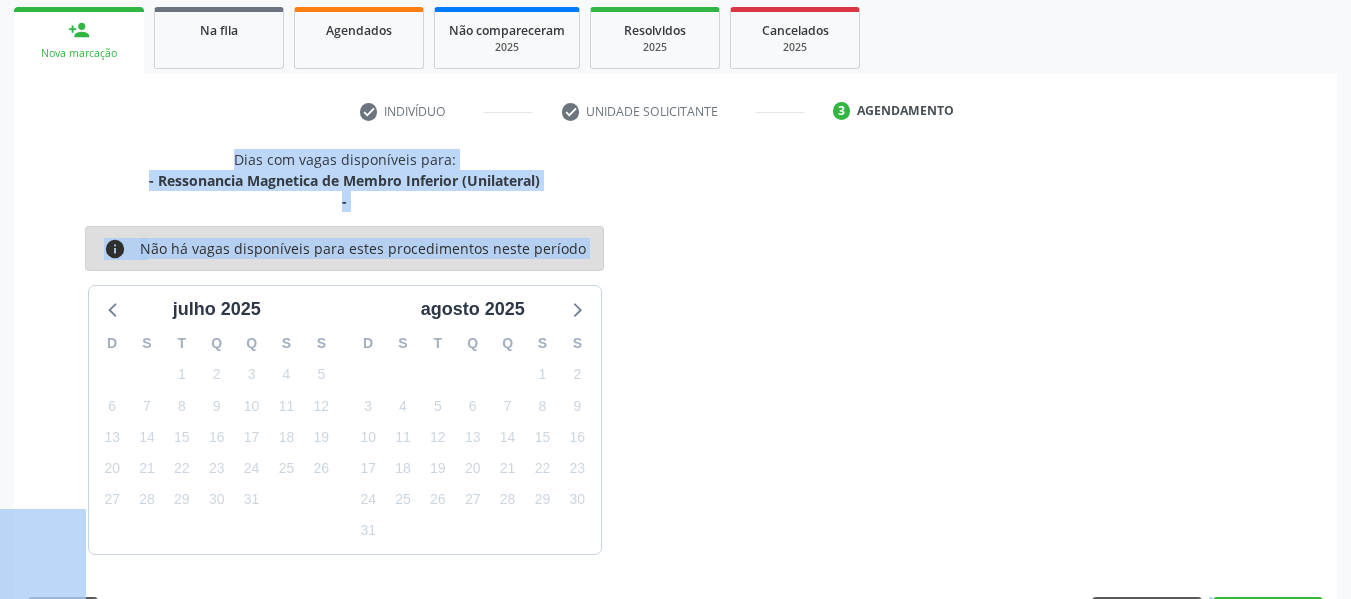 scroll, scrollTop: 379, scrollLeft: 0, axis: vertical 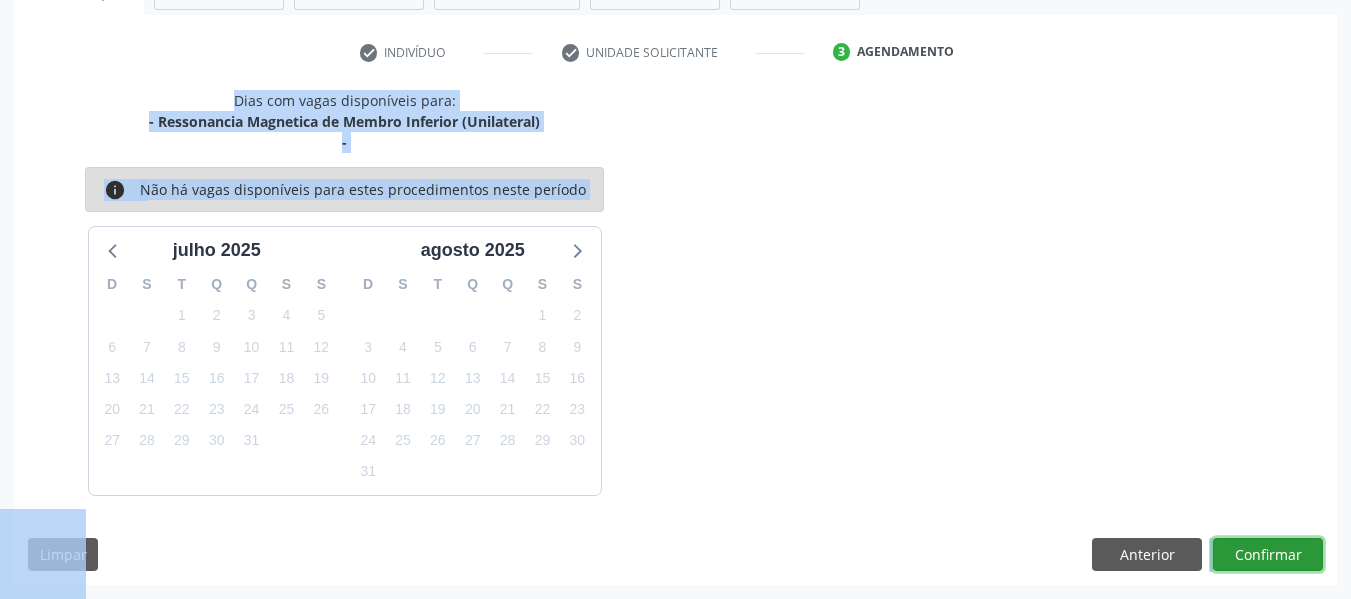 click on "Confirmar" at bounding box center (1268, 555) 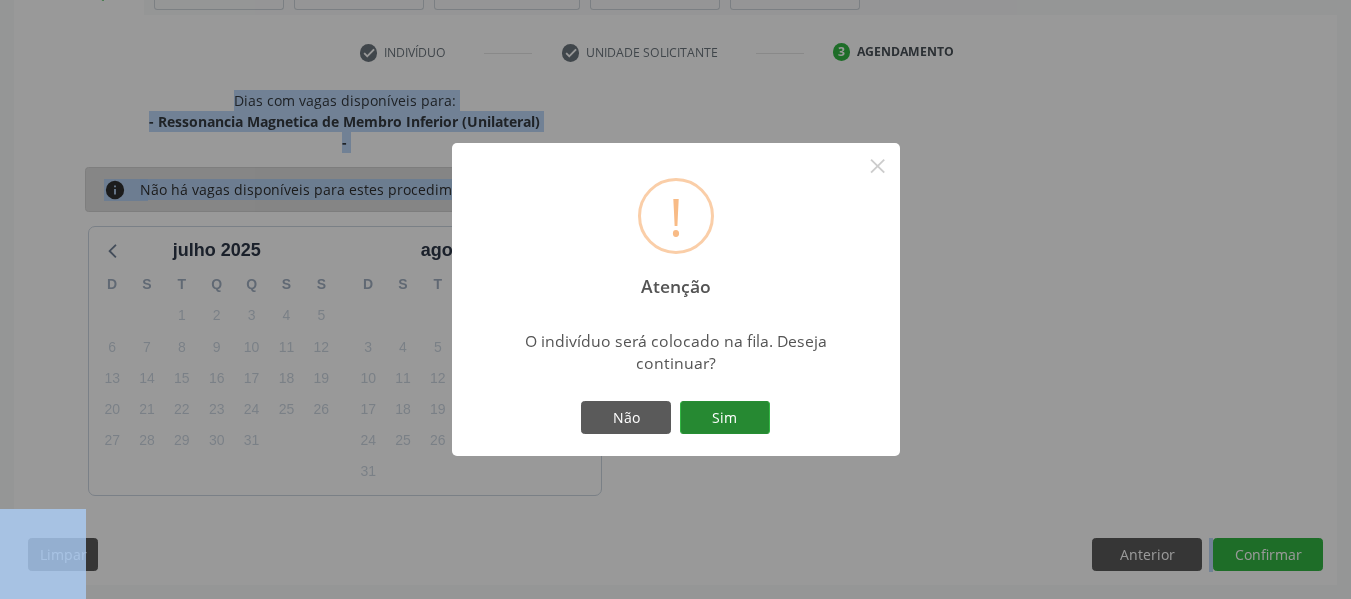click on "Sim" at bounding box center [725, 418] 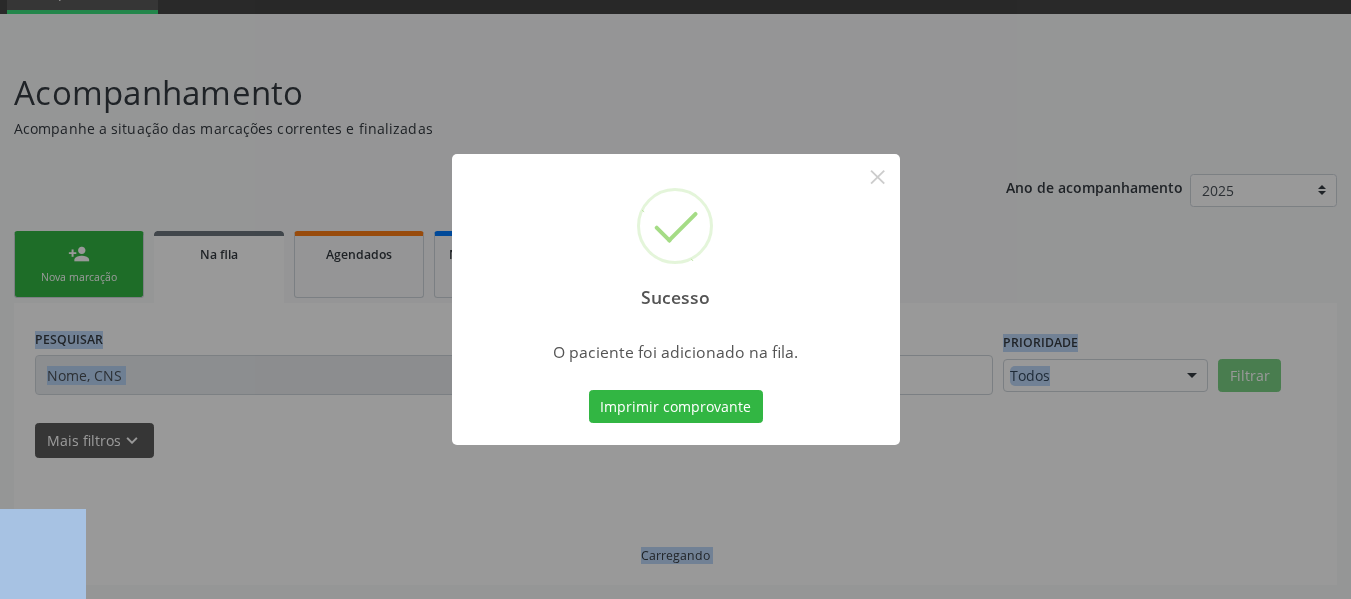 scroll, scrollTop: 96, scrollLeft: 0, axis: vertical 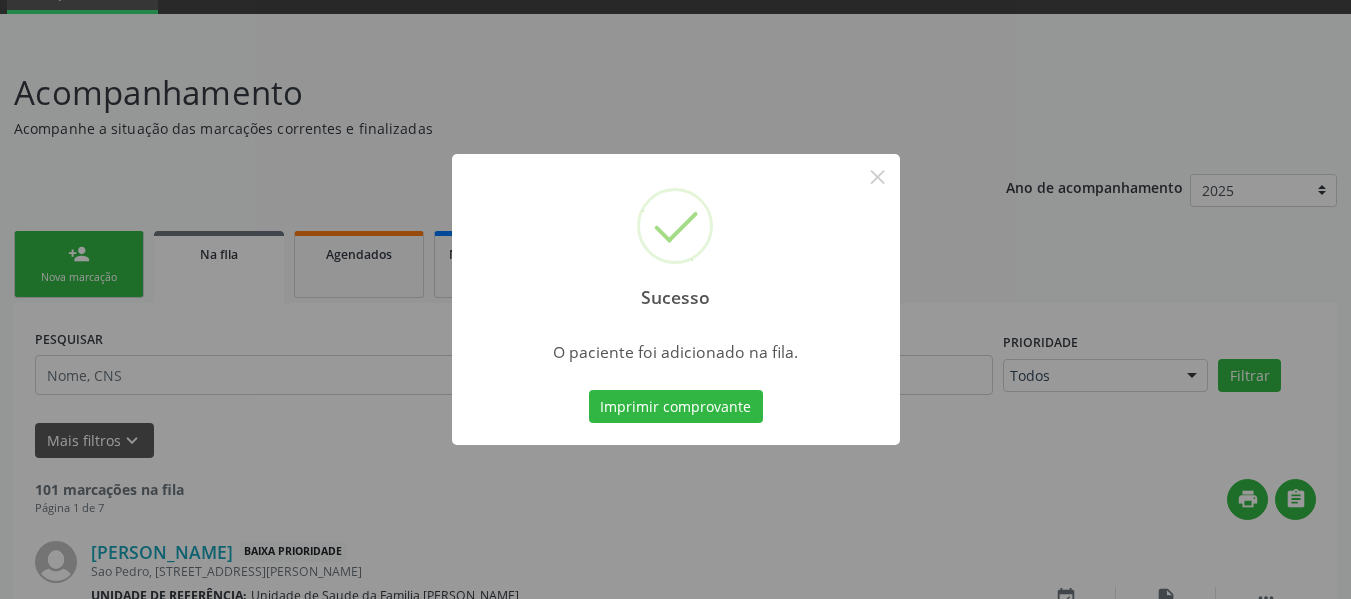 click on "Sucesso × O paciente foi adicionado na fila. Imprimir comprovante Cancel" at bounding box center (675, 299) 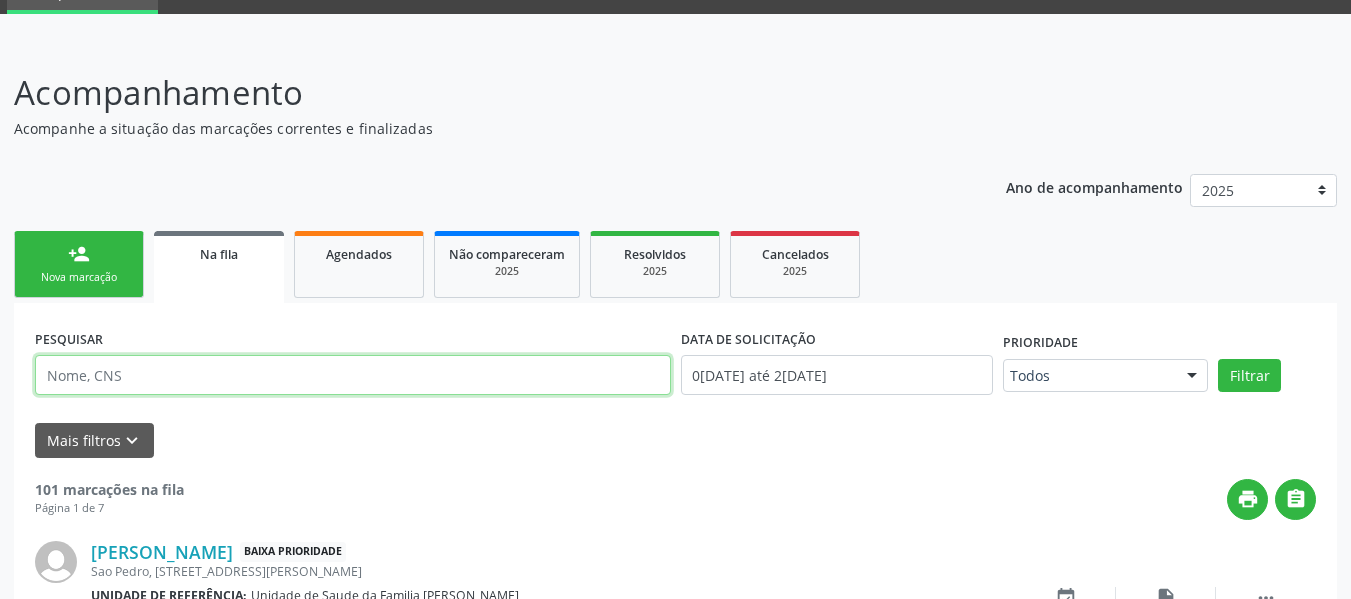 click at bounding box center (353, 375) 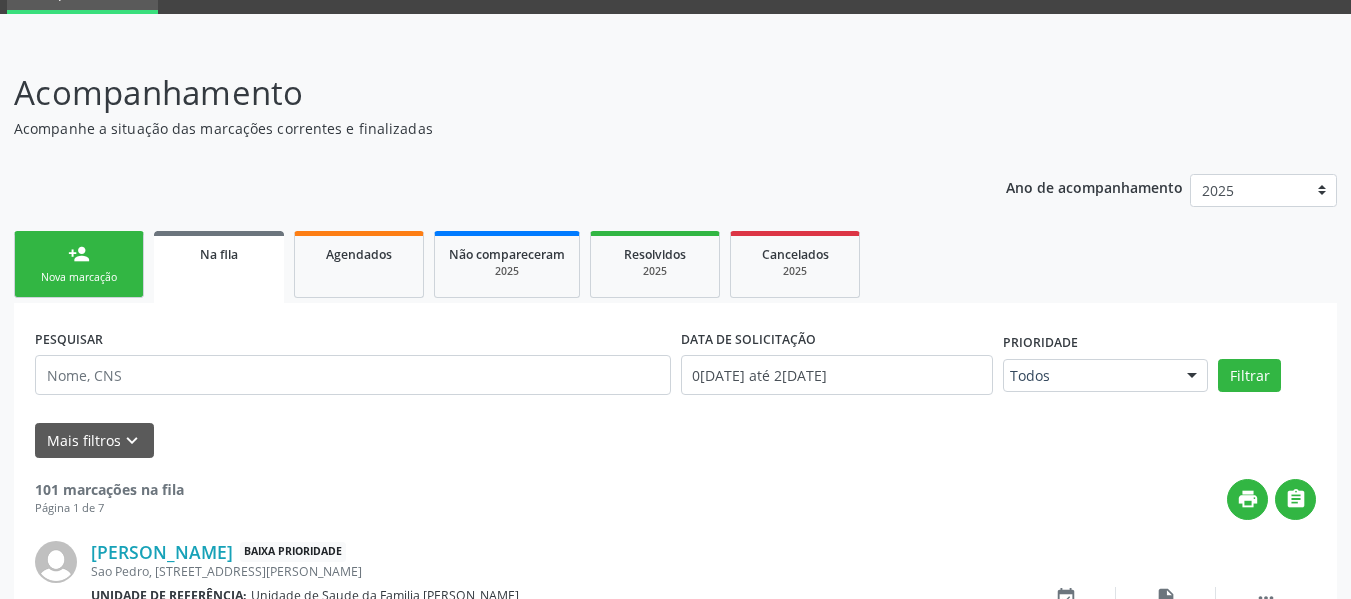 click on "person_add" at bounding box center [79, 254] 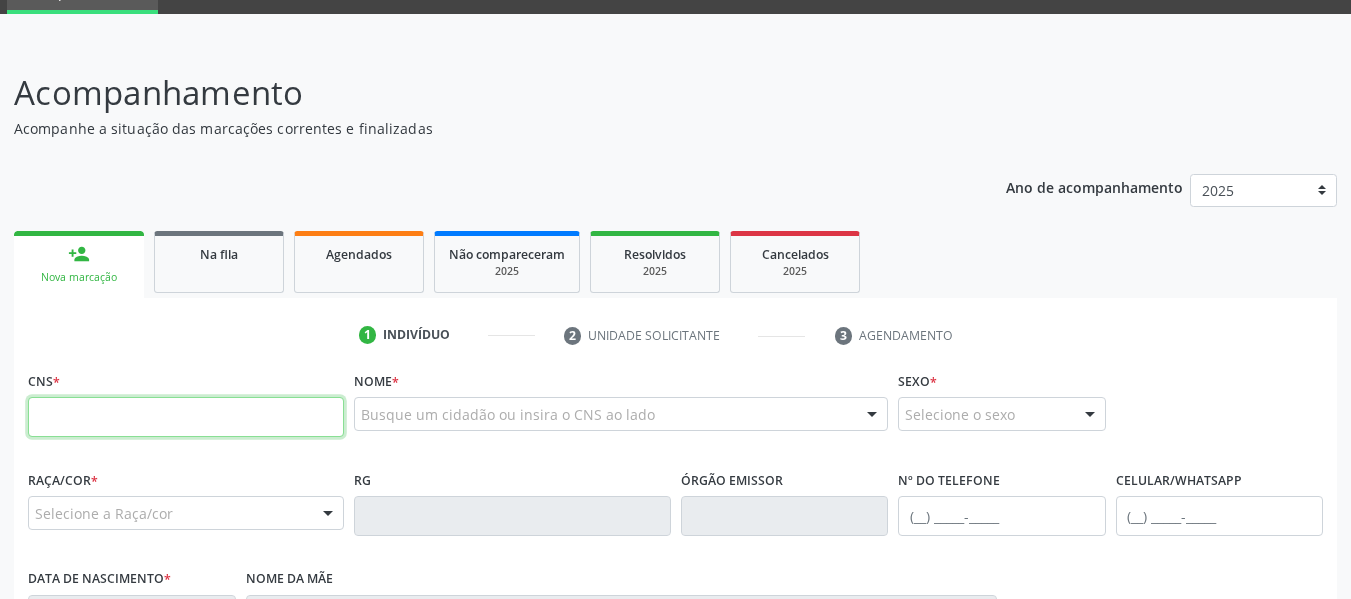 click at bounding box center (186, 417) 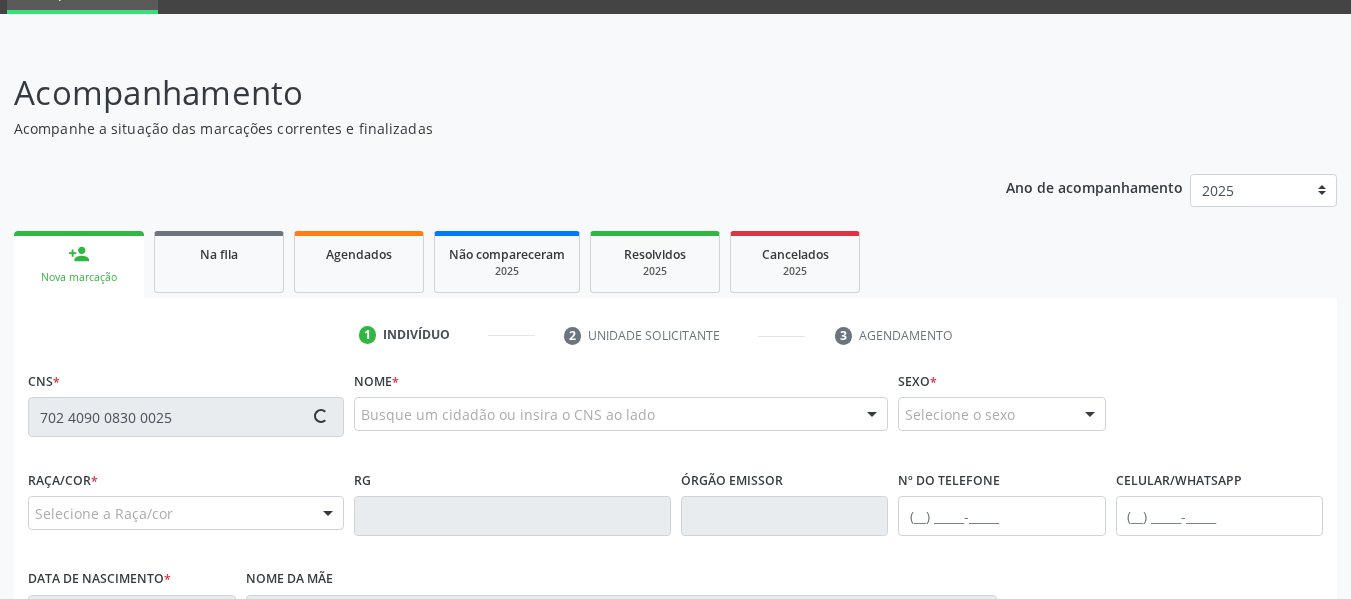 type on "702 4090 0830 0025" 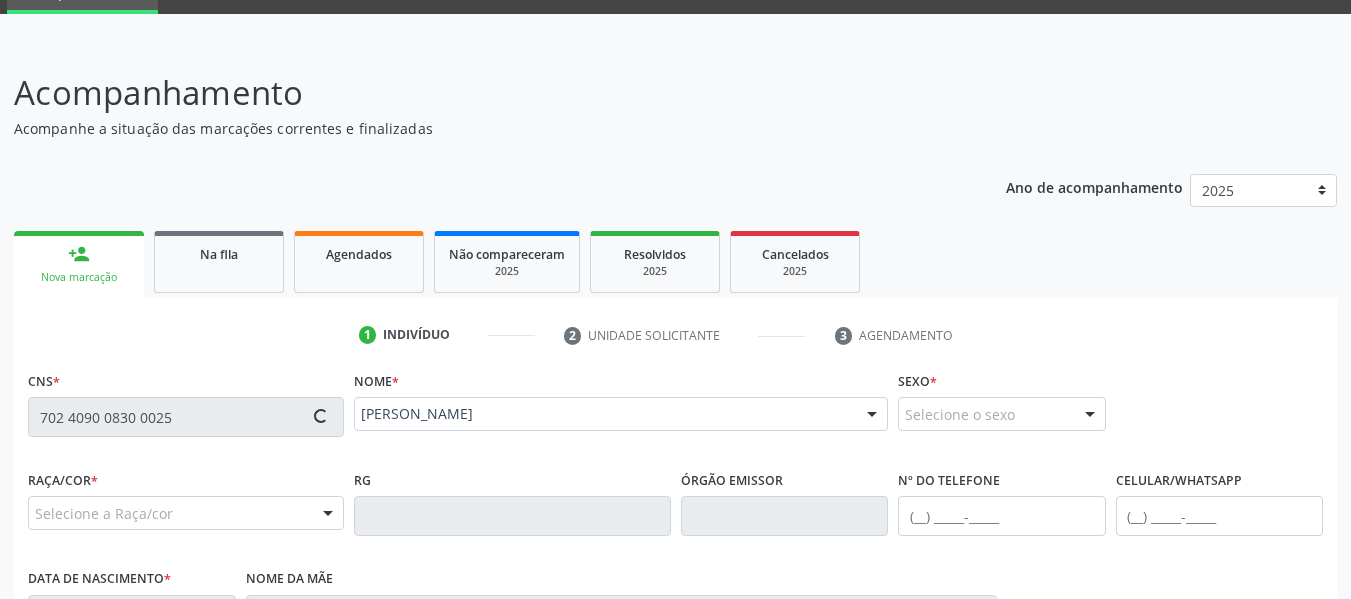type on "[PHONE_NUMBER]" 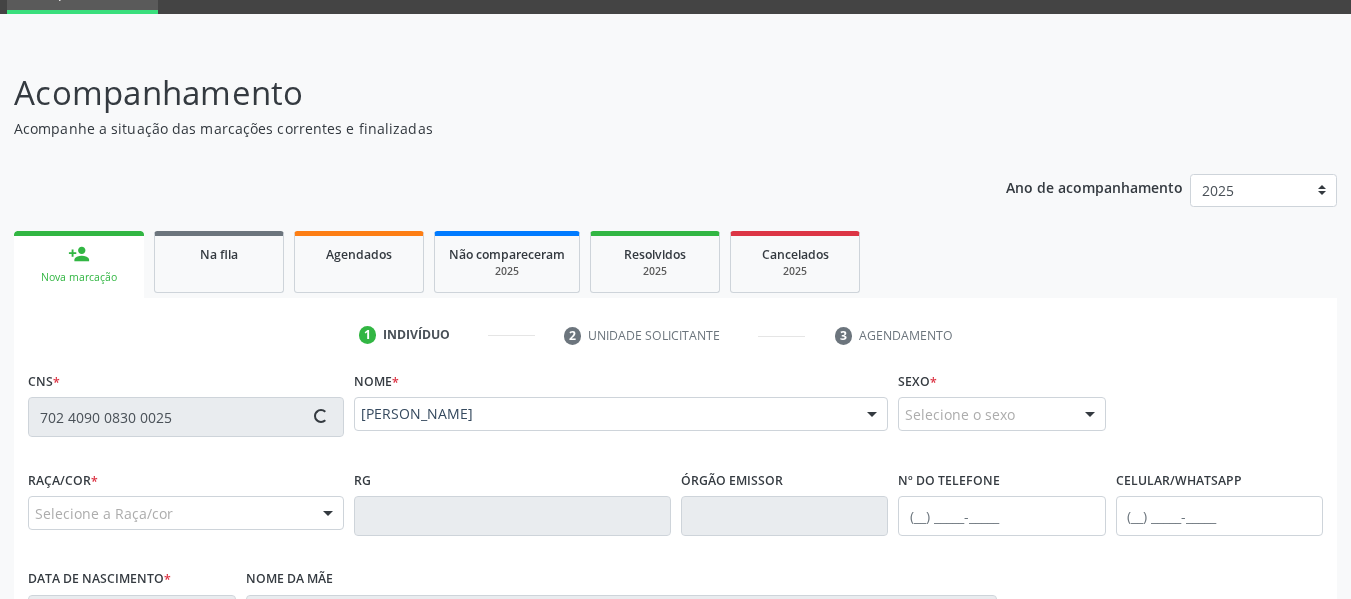 type on "25[DATE]" 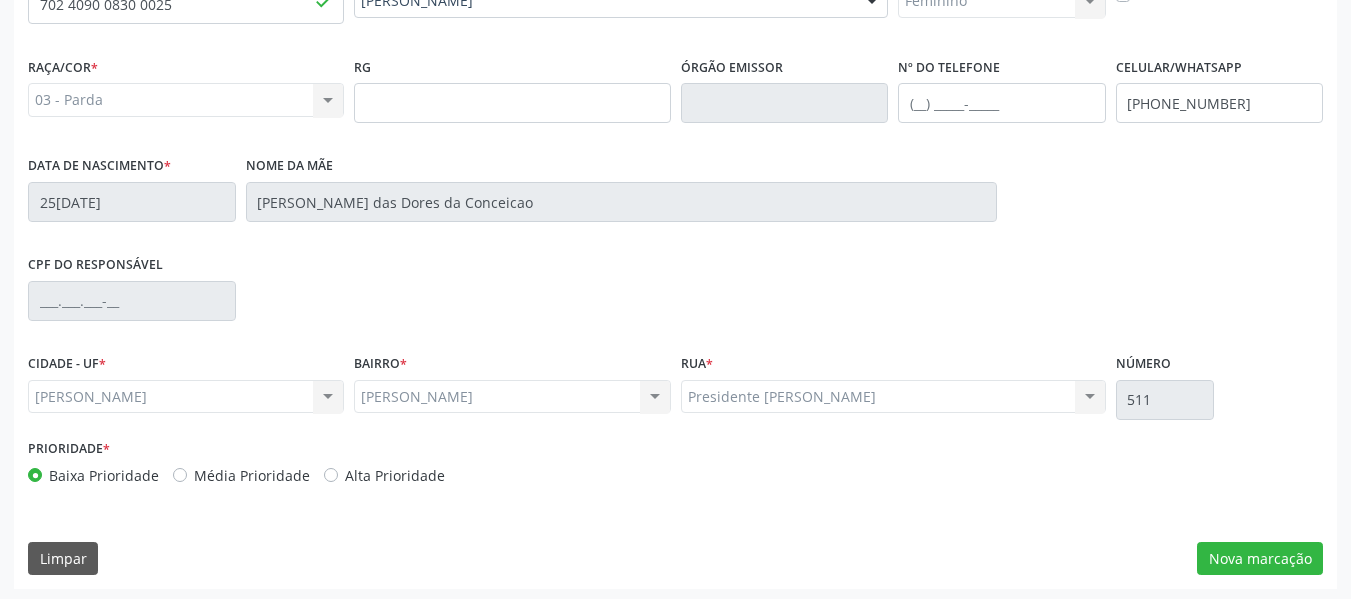 scroll, scrollTop: 513, scrollLeft: 0, axis: vertical 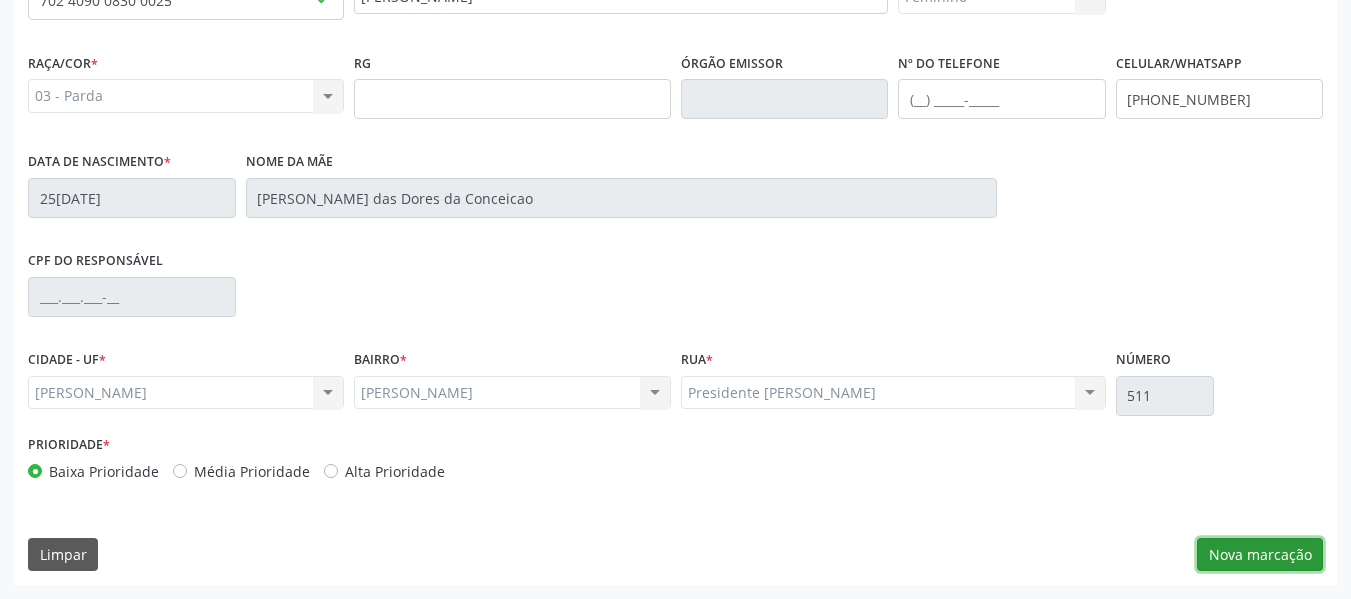 click on "Nova marcação" at bounding box center [1260, 555] 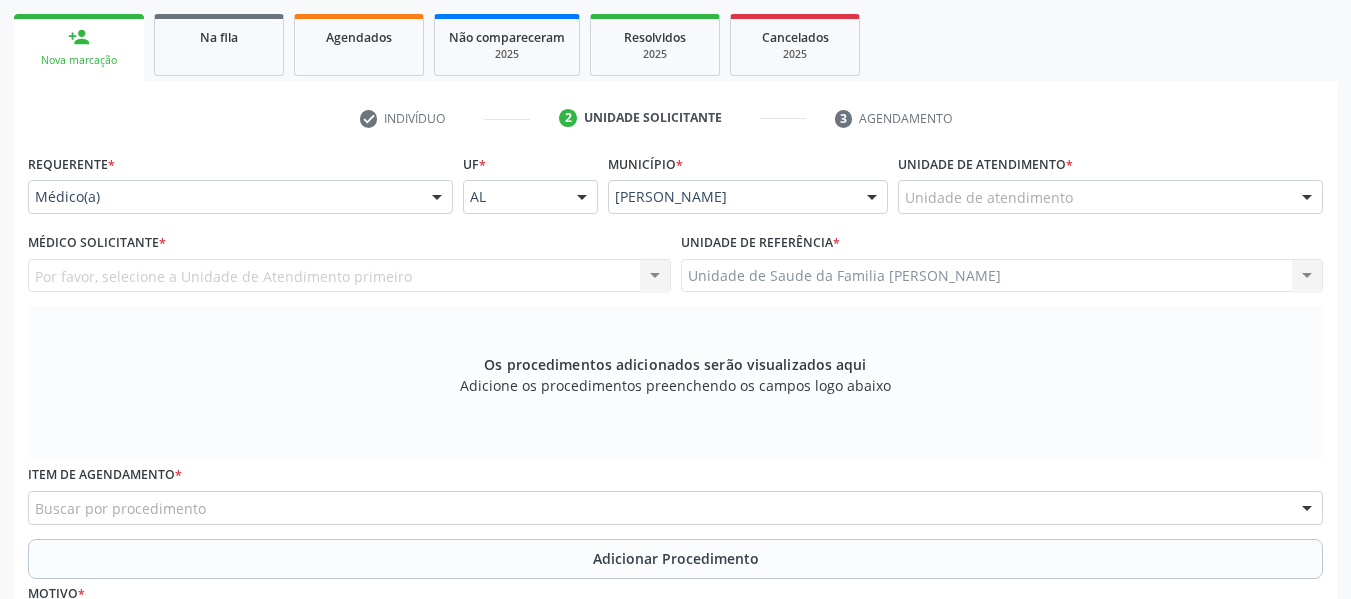 scroll, scrollTop: 126, scrollLeft: 0, axis: vertical 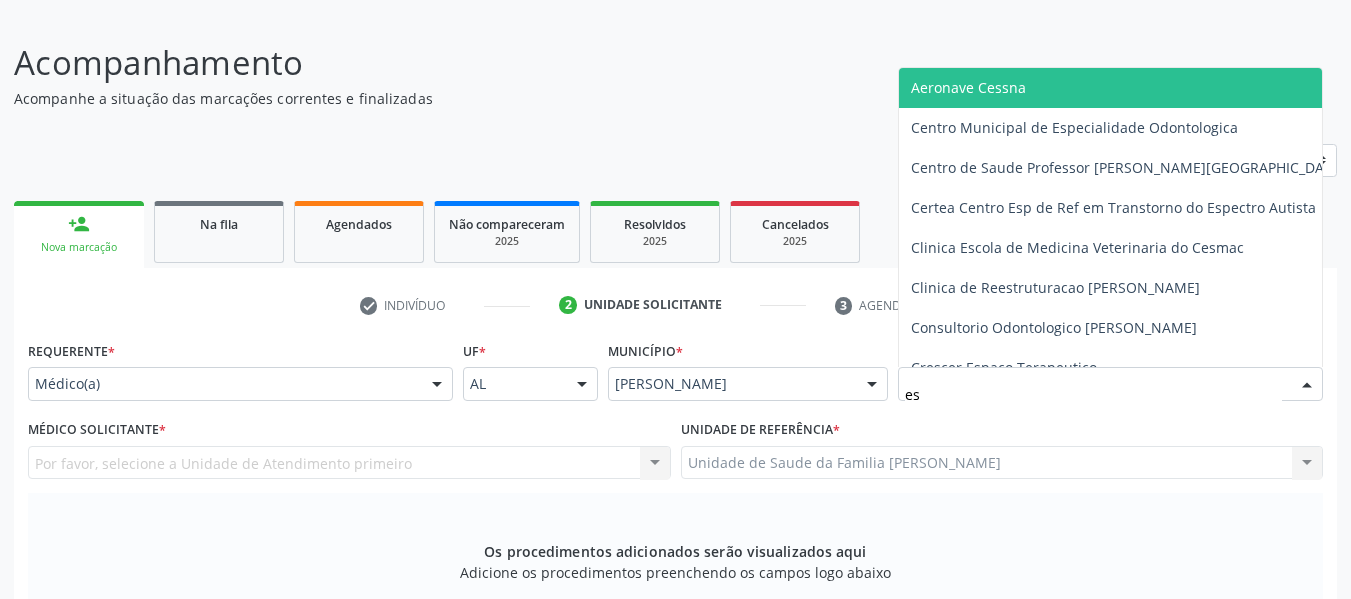 type on "est" 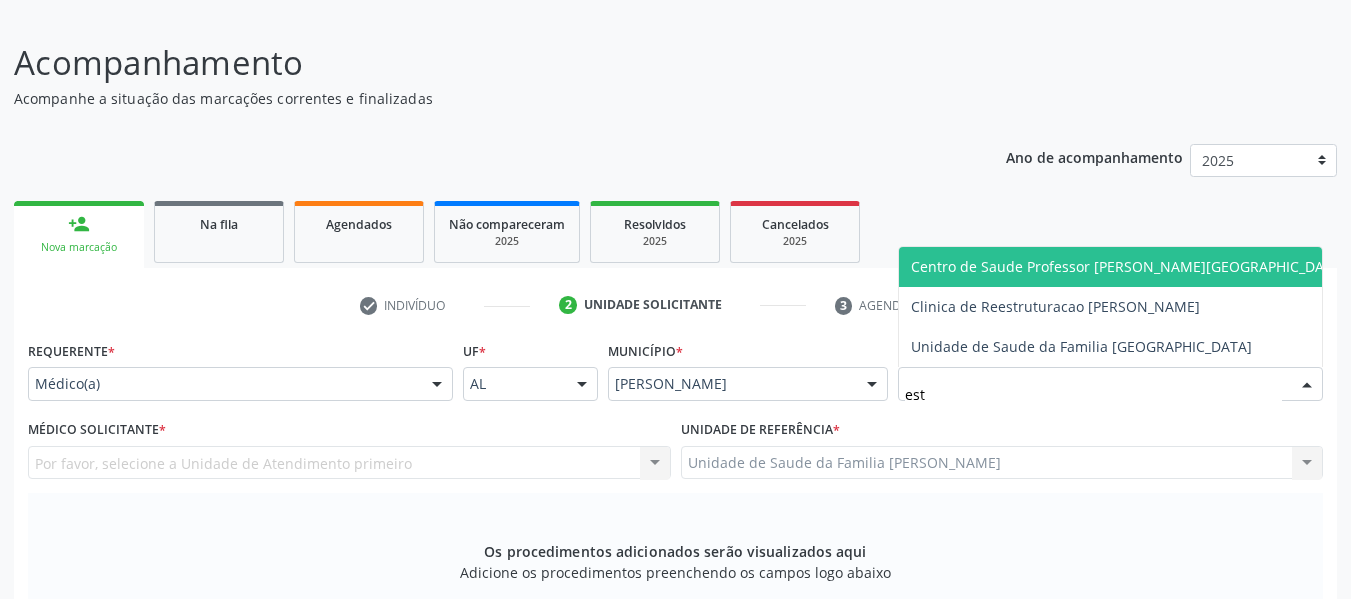 click on "Centro de Saude Professor [PERSON_NAME][GEOGRAPHIC_DATA]" at bounding box center (1128, 266) 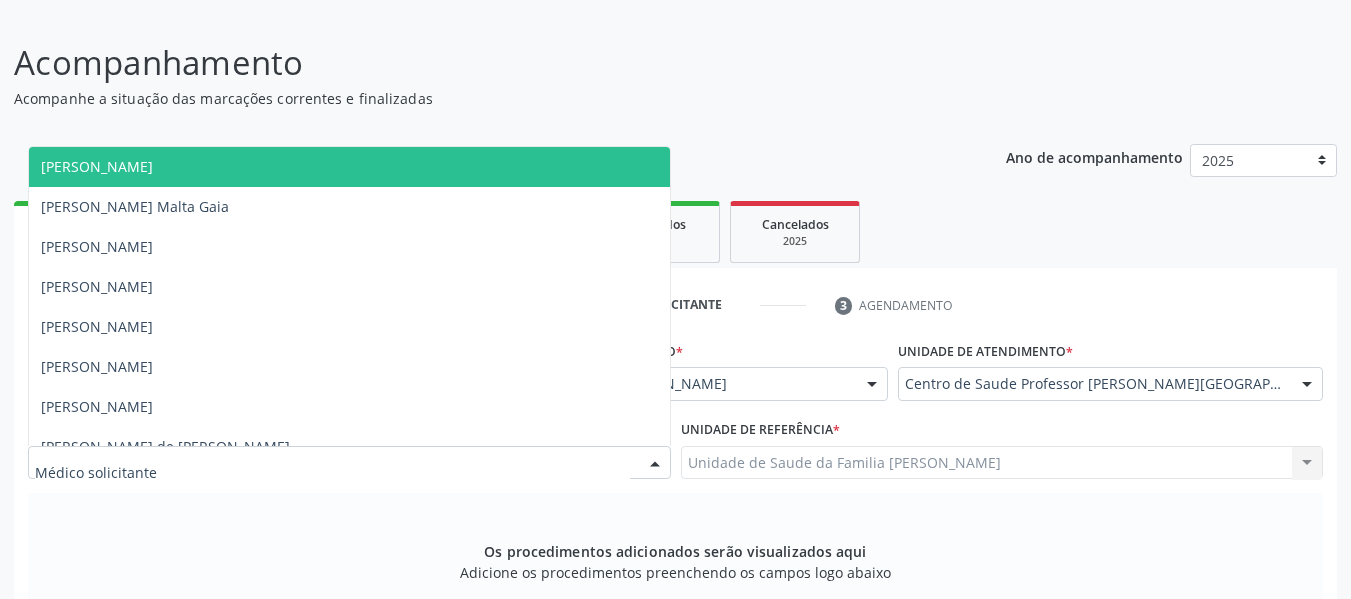 click at bounding box center (655, 464) 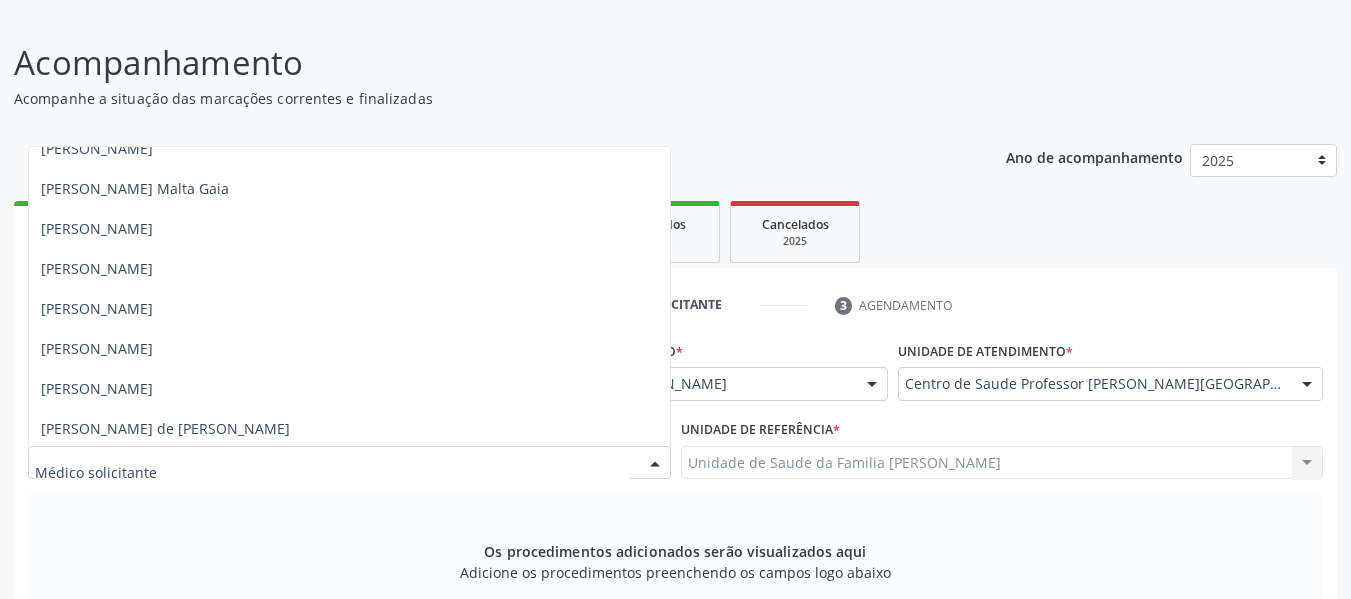 scroll, scrollTop: 0, scrollLeft: 0, axis: both 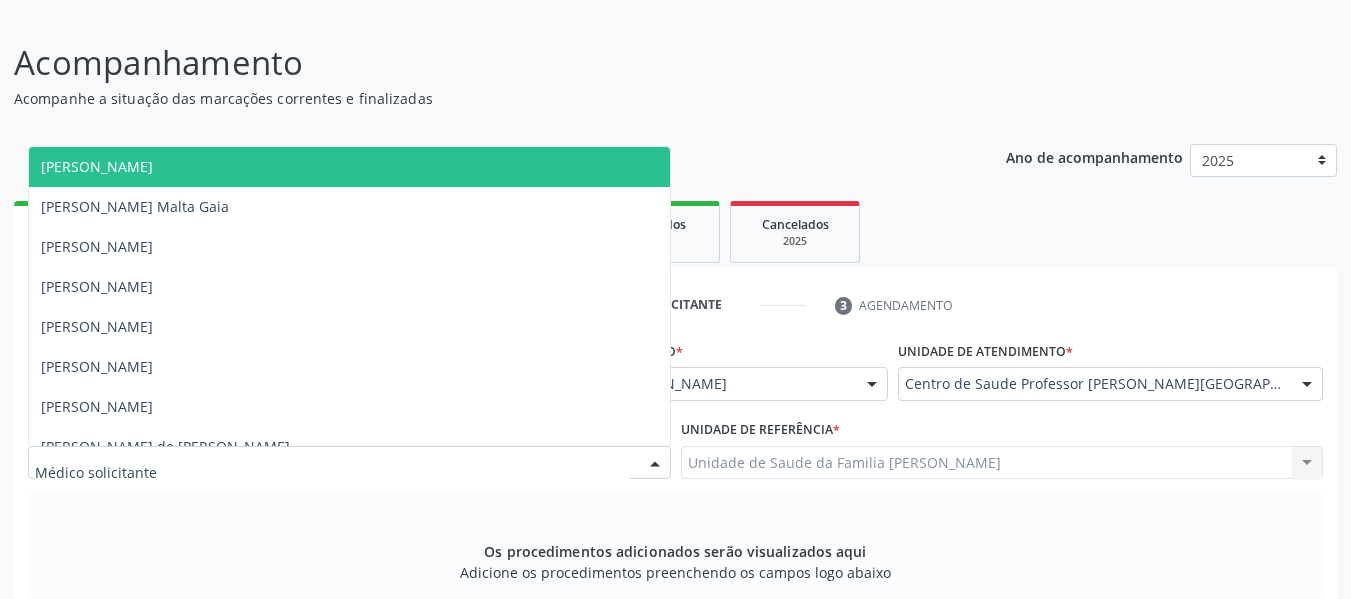 click on "[PERSON_NAME]" at bounding box center (349, 167) 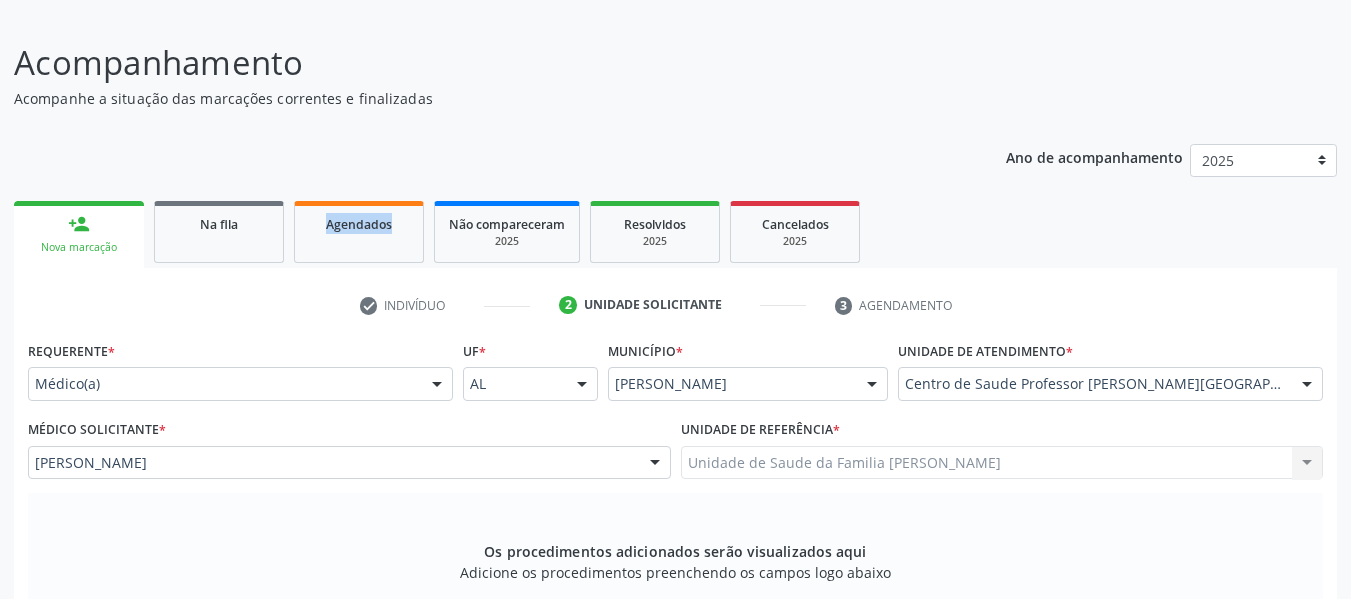 click on "Ano de acompanhamento
2025
person_add
Nova marcação
Na fila   Agendados   Não compareceram
2025
Resolvidos
2025
Cancelados
2025
check
Indivíduo
2
Unidade solicitante
3
Agendamento
CNS
*
702 4090 0830 0025       done
Nome
*
[PERSON_NAME]
[PERSON_NAME]
CNS:
702 4090 0830 0025
CPF:    --   Nascimento:
[DATE]
Nenhum resultado encontrado para: "   "
Digite o nome ou CNS para buscar um indivíduo
Sexo
*
Feminino         Masculino   Feminino
Nenhum resultado encontrado para: "   "
Não há nenhuma opção para ser exibida.
Está gestante
Sim
Raça/cor
*
03 - [MEDICAL_DATA]" at bounding box center [675, 560] 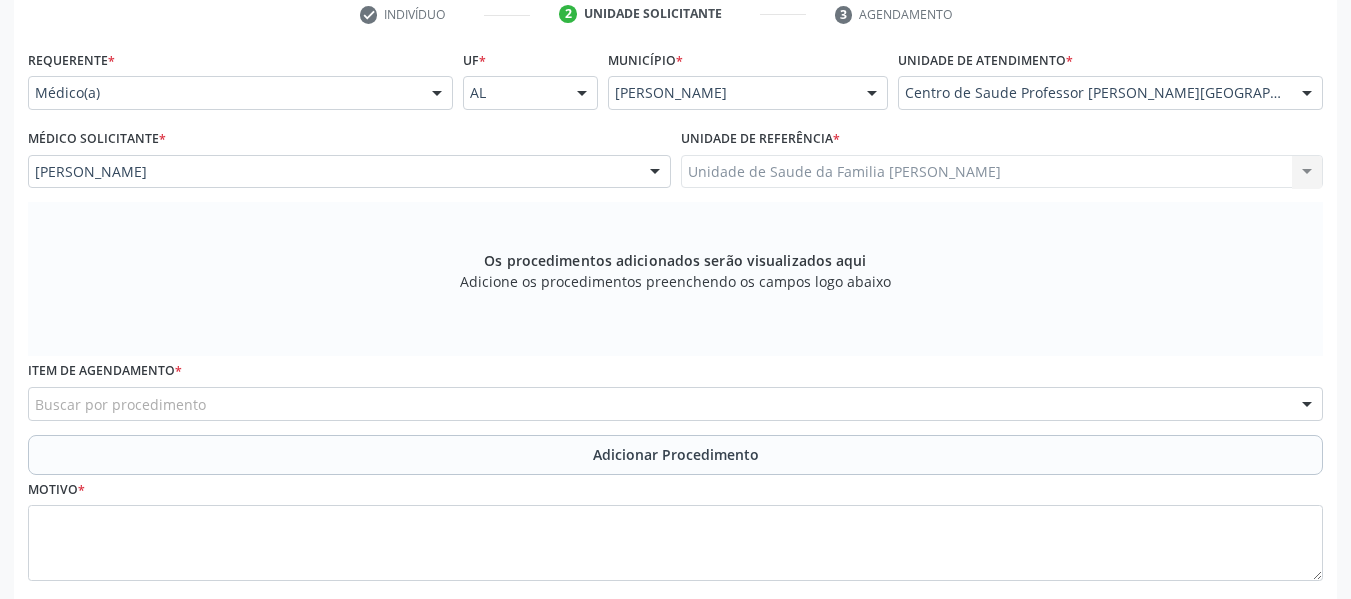 scroll, scrollTop: 446, scrollLeft: 0, axis: vertical 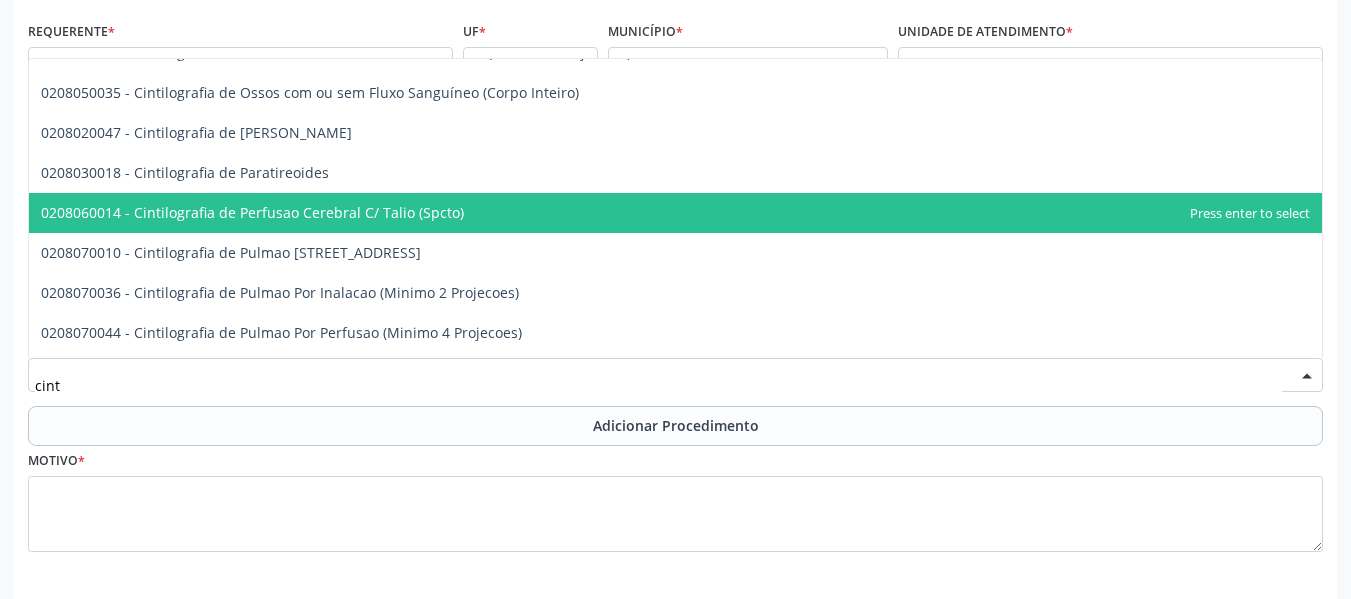 click on "0208060014 - Cintilografia de Perfusao Cerebral C/ Talio (Spcto)" at bounding box center (252, 212) 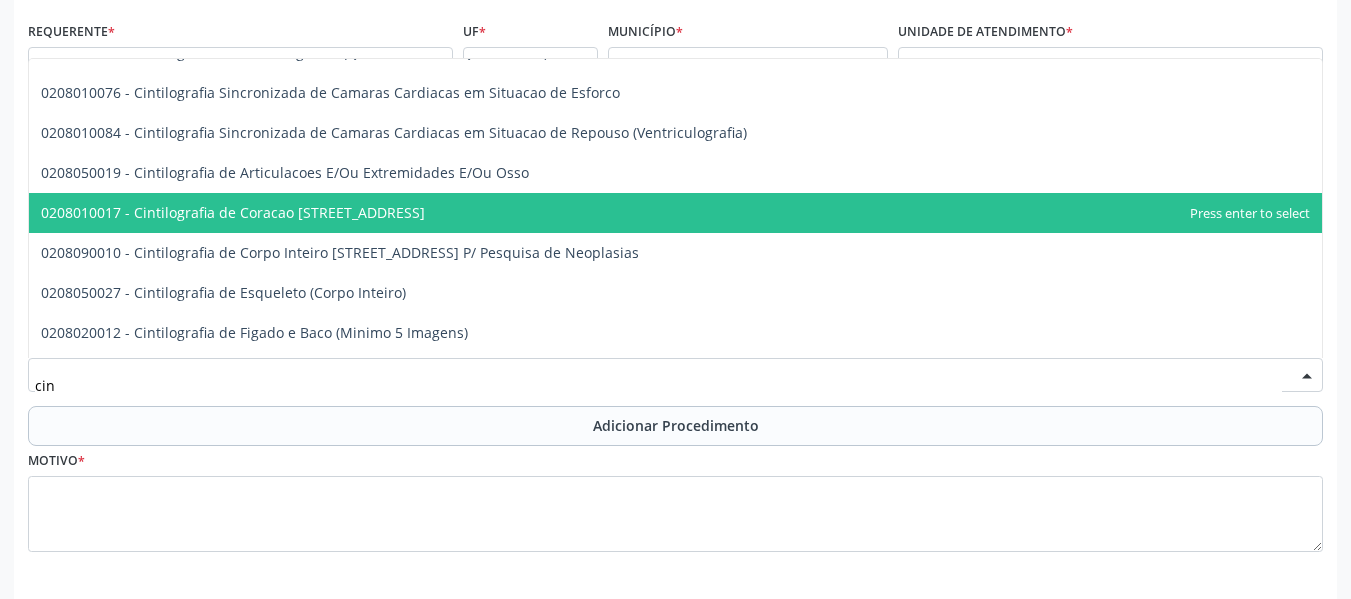 type on "cint" 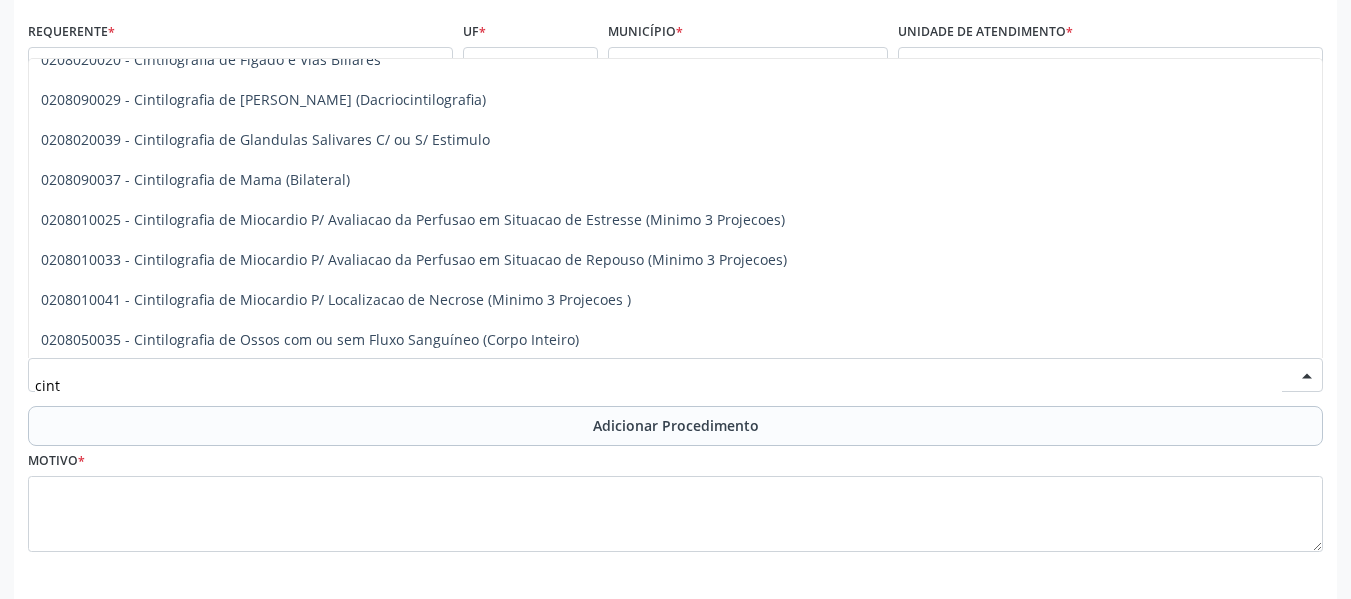 scroll, scrollTop: 928, scrollLeft: 0, axis: vertical 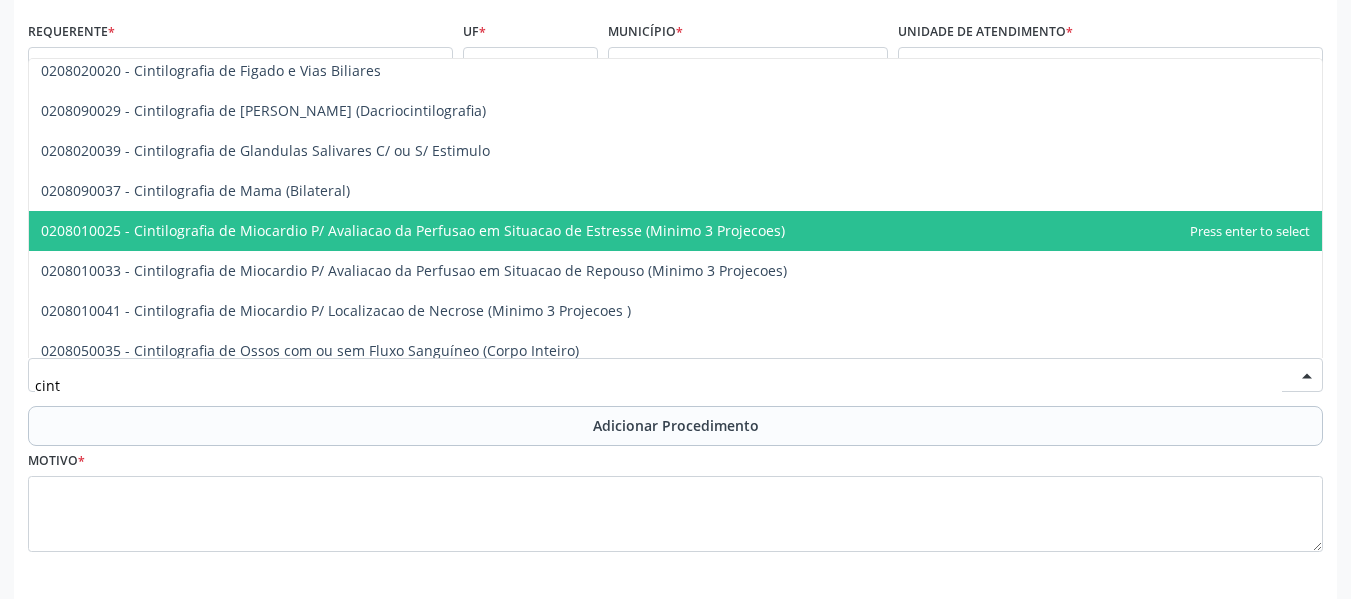 click on "0208010025 - Cintilografia de Miocardio P/ Avaliacao da Perfusao em Situacao de Estresse (Minimo 3 Projecoes)" at bounding box center [413, 230] 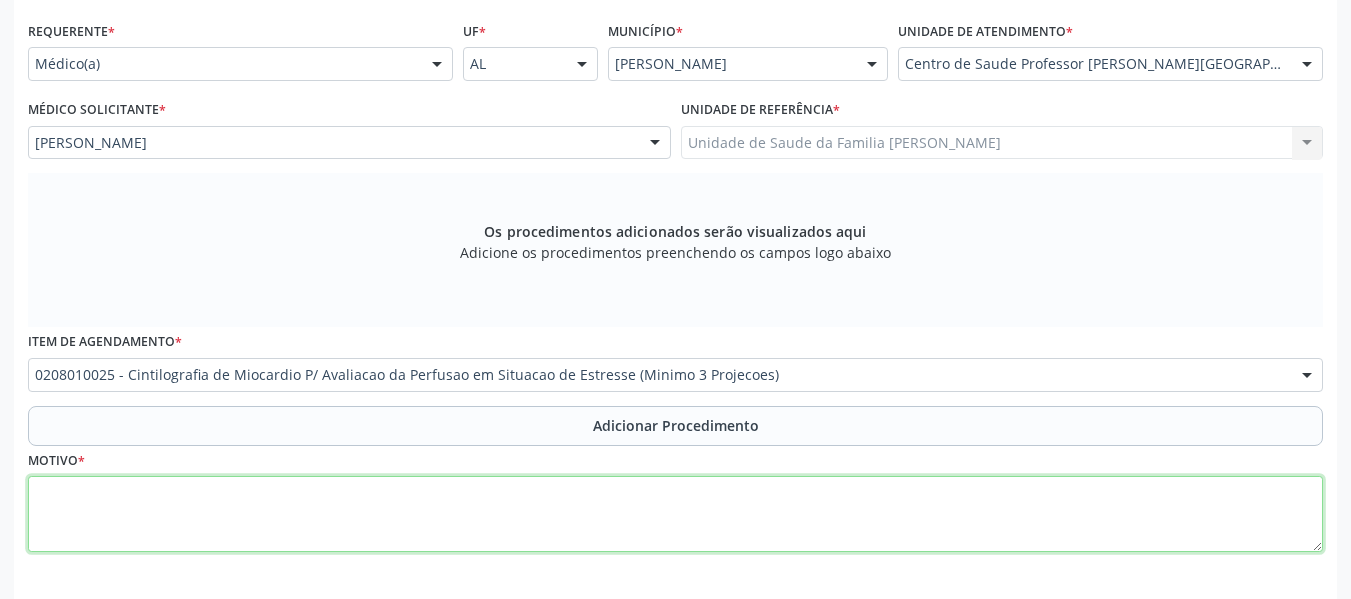 click at bounding box center (675, 514) 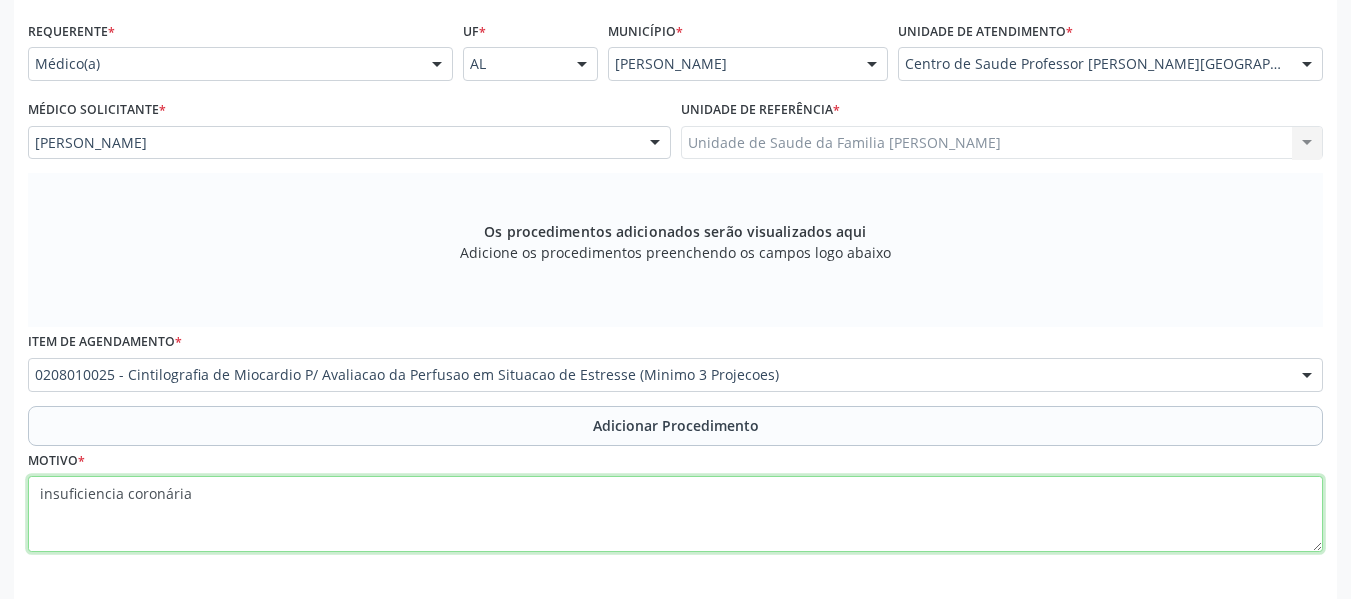 type on "insuficiencia coronária" 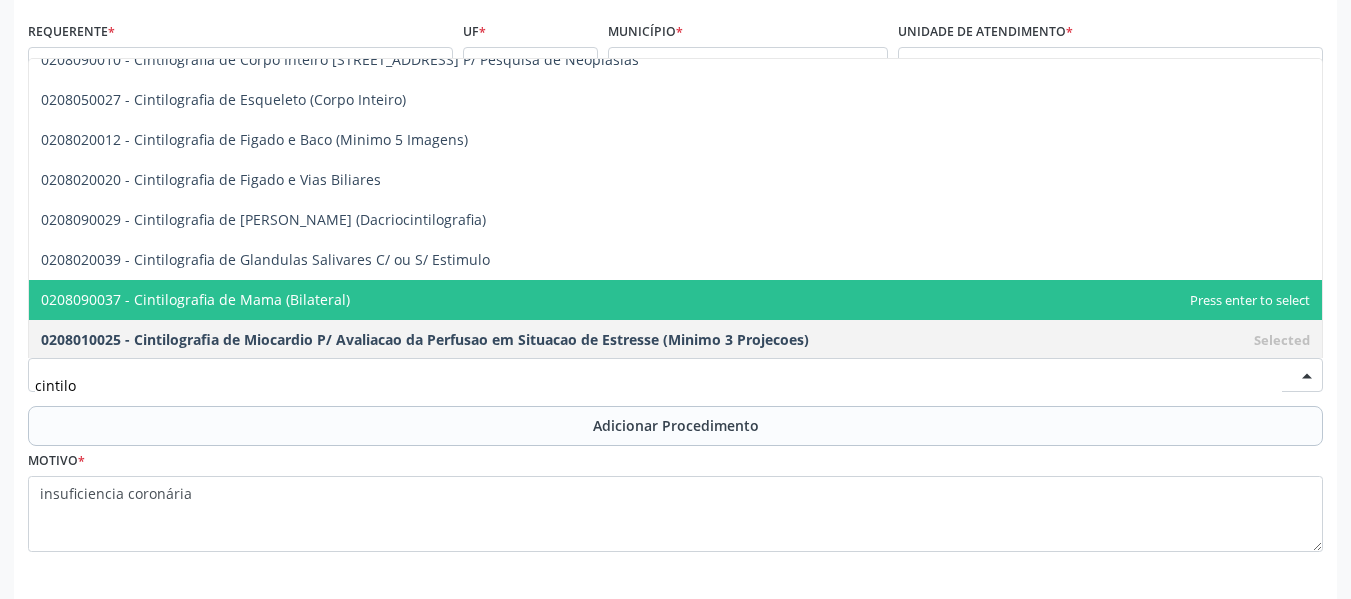 scroll, scrollTop: 688, scrollLeft: 0, axis: vertical 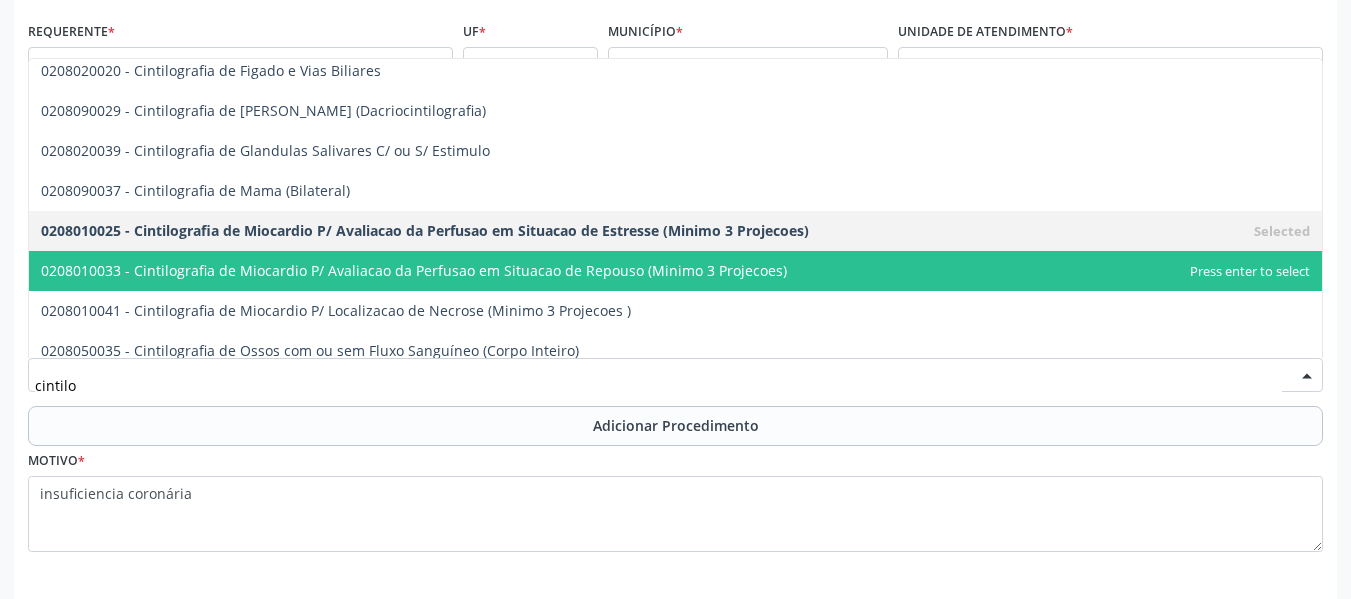 click on "0208010033 - Cintilografia de Miocardio P/ Avaliacao da Perfusao em Situacao de Repouso (Minimo 3 Projecoes)" at bounding box center (414, 270) 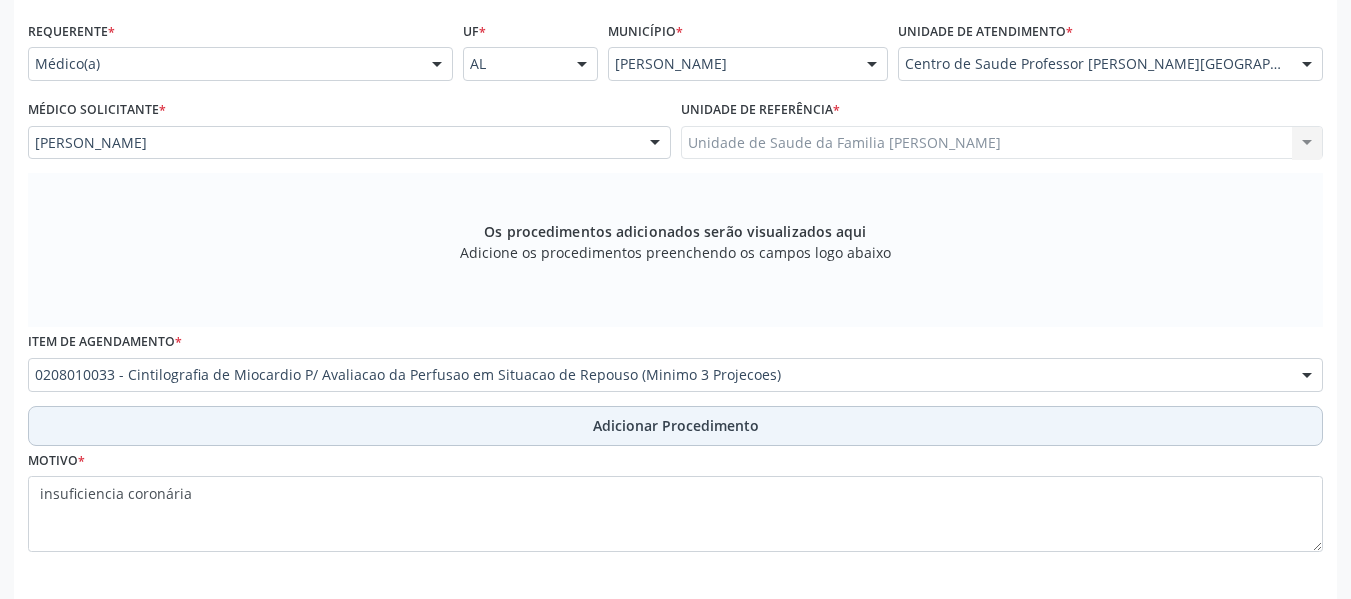 click on "Adicionar Procedimento" at bounding box center [676, 425] 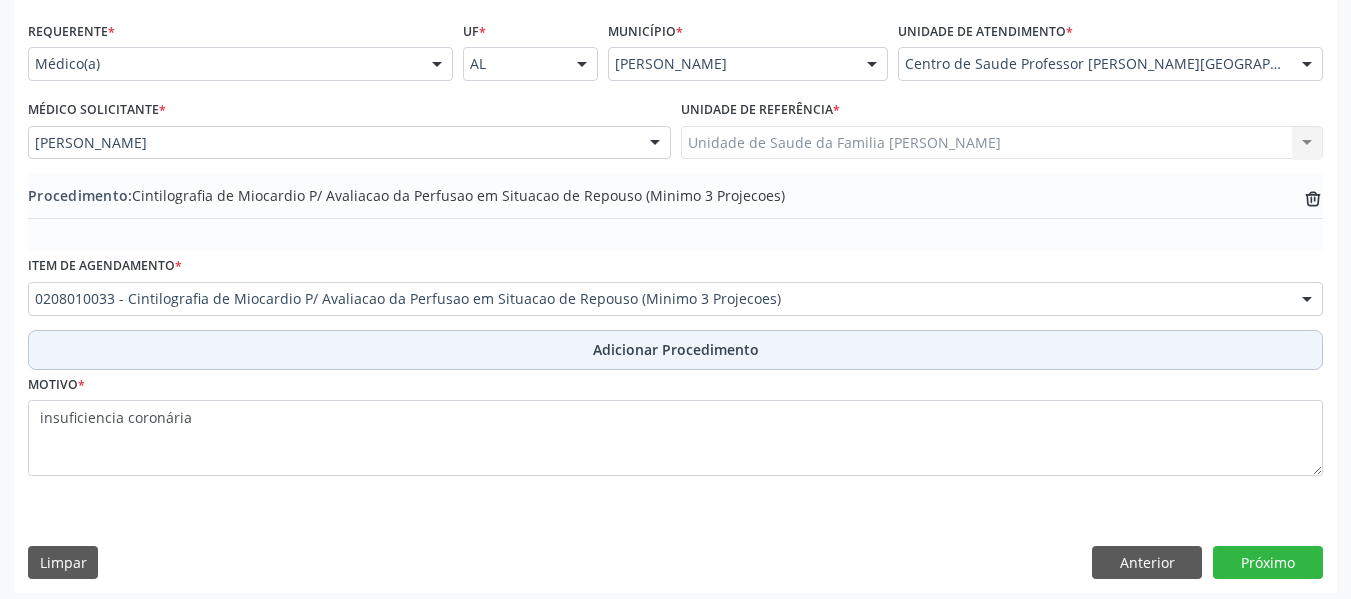 click on "Adicionar Procedimento" at bounding box center (676, 349) 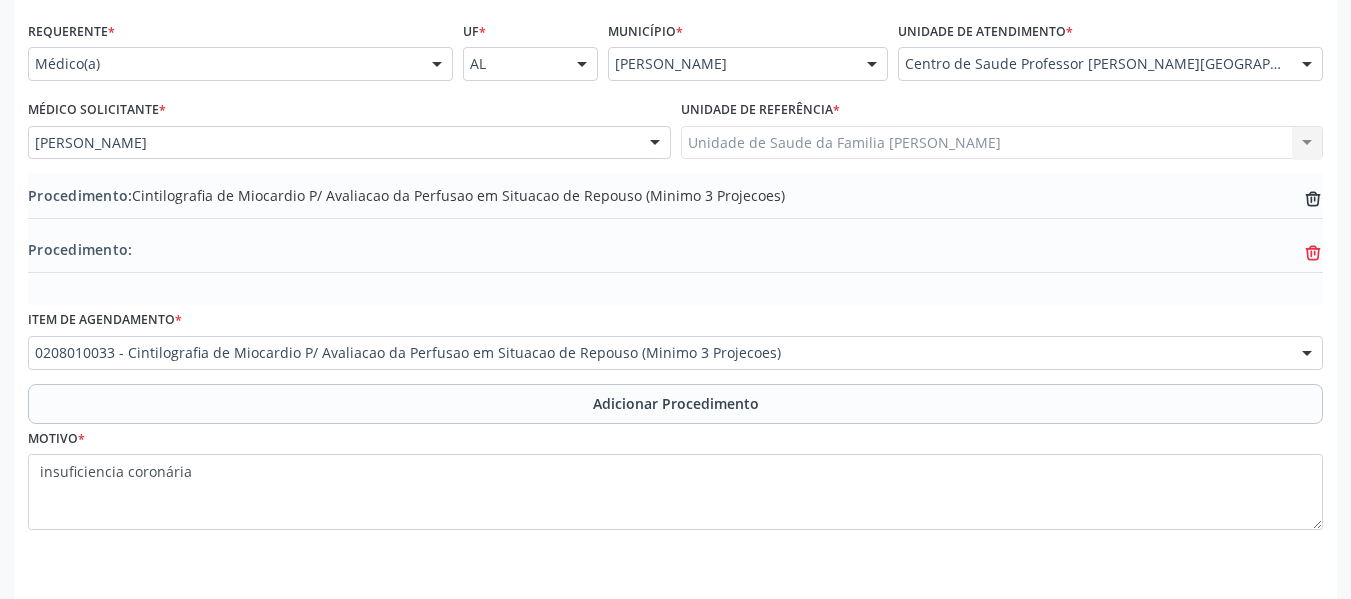 click 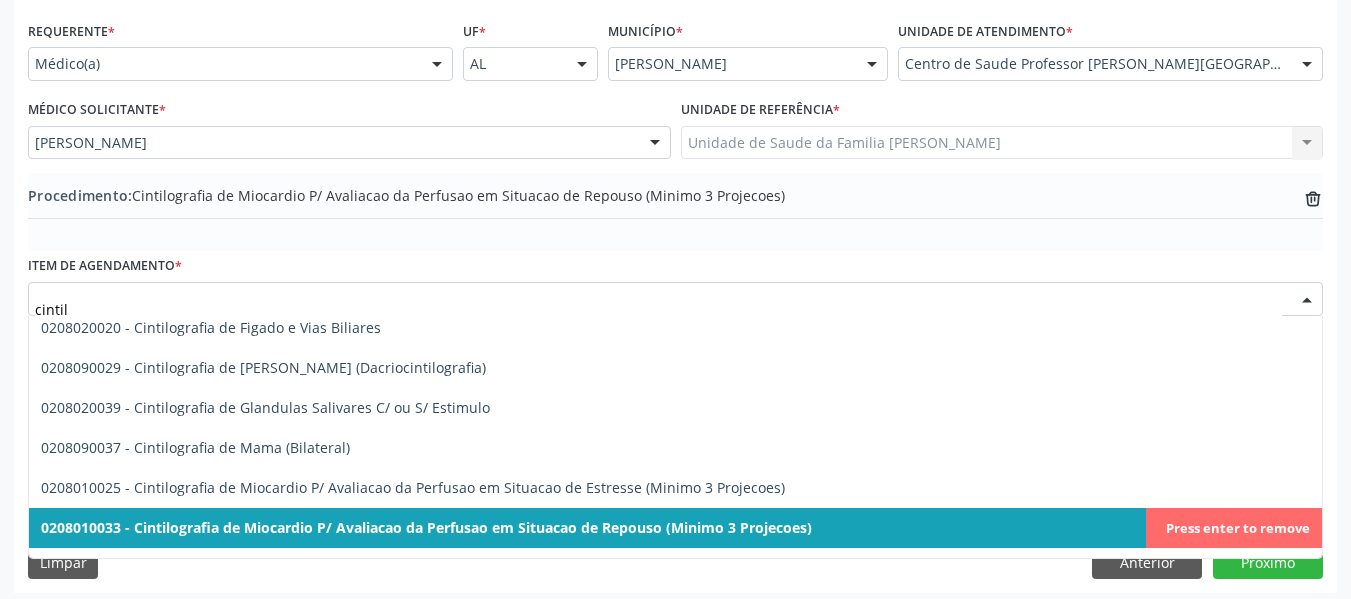 type on "cintilo" 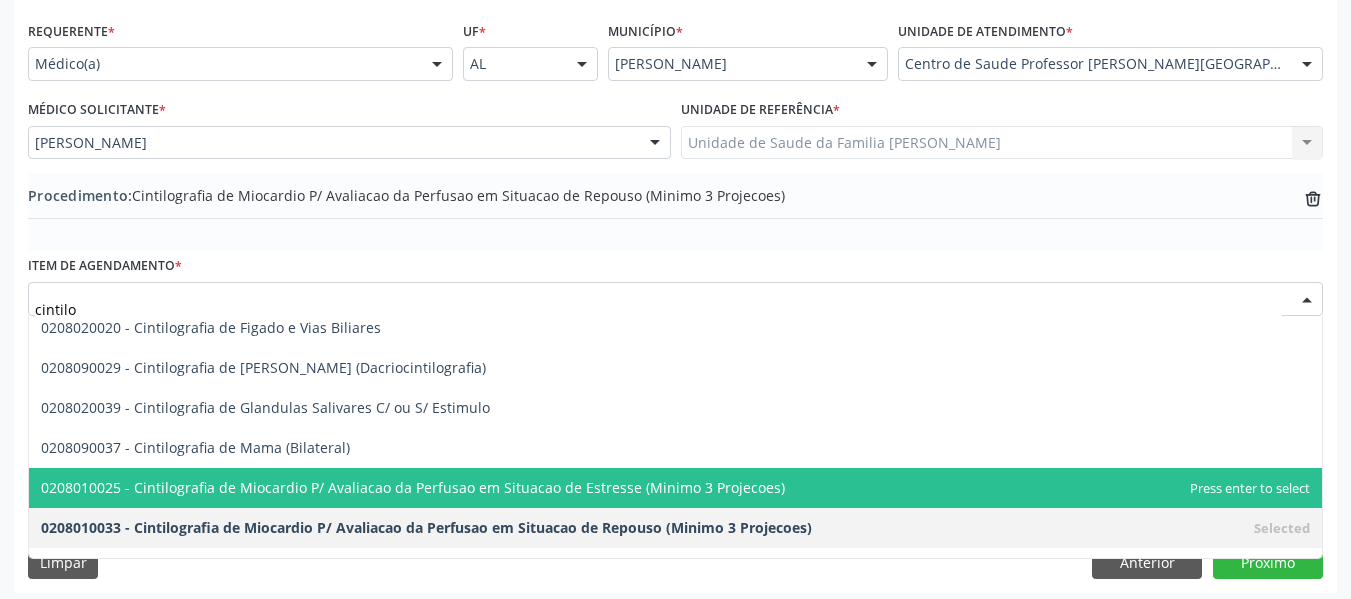 click on "0208010025 - Cintilografia de Miocardio P/ Avaliacao da Perfusao em Situacao de Estresse (Minimo 3 Projecoes)" at bounding box center (413, 487) 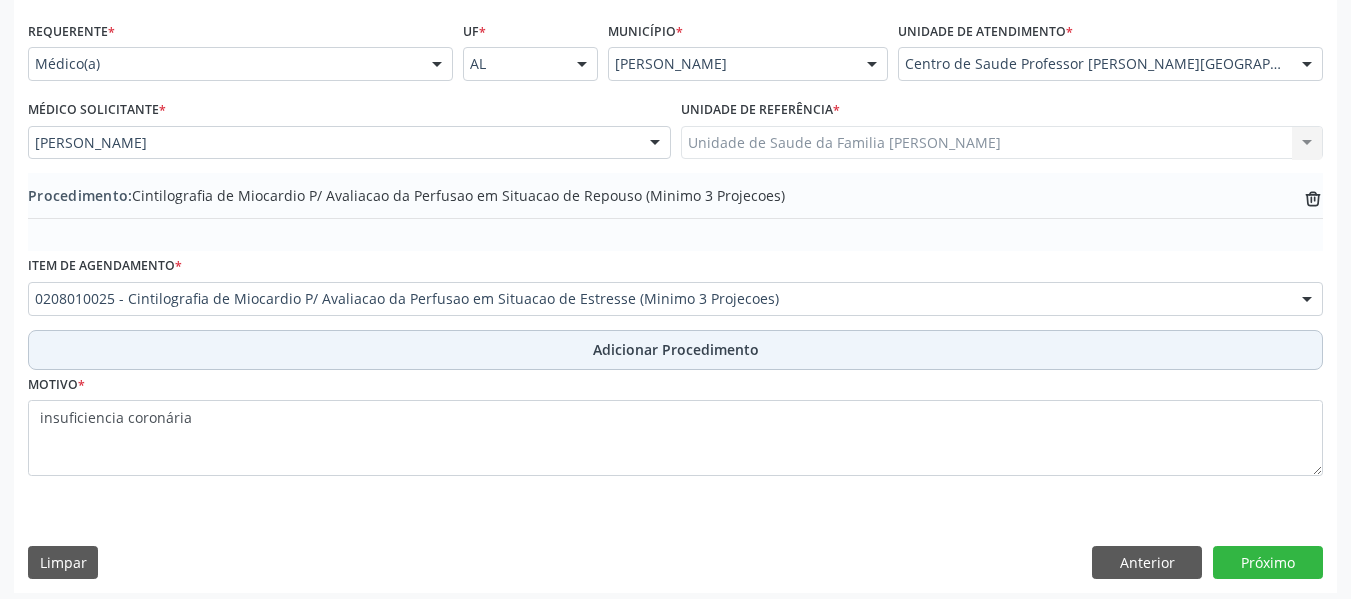 click on "Adicionar Procedimento" at bounding box center (676, 349) 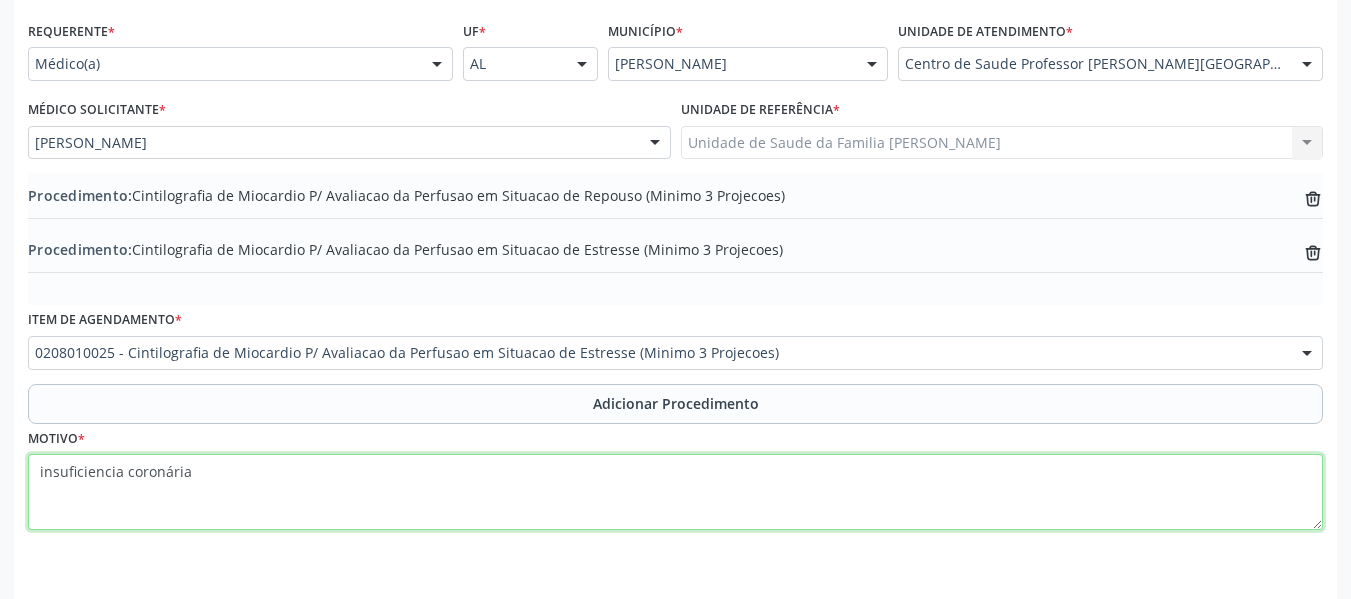 click on "insuficiencia coronária" at bounding box center (675, 492) 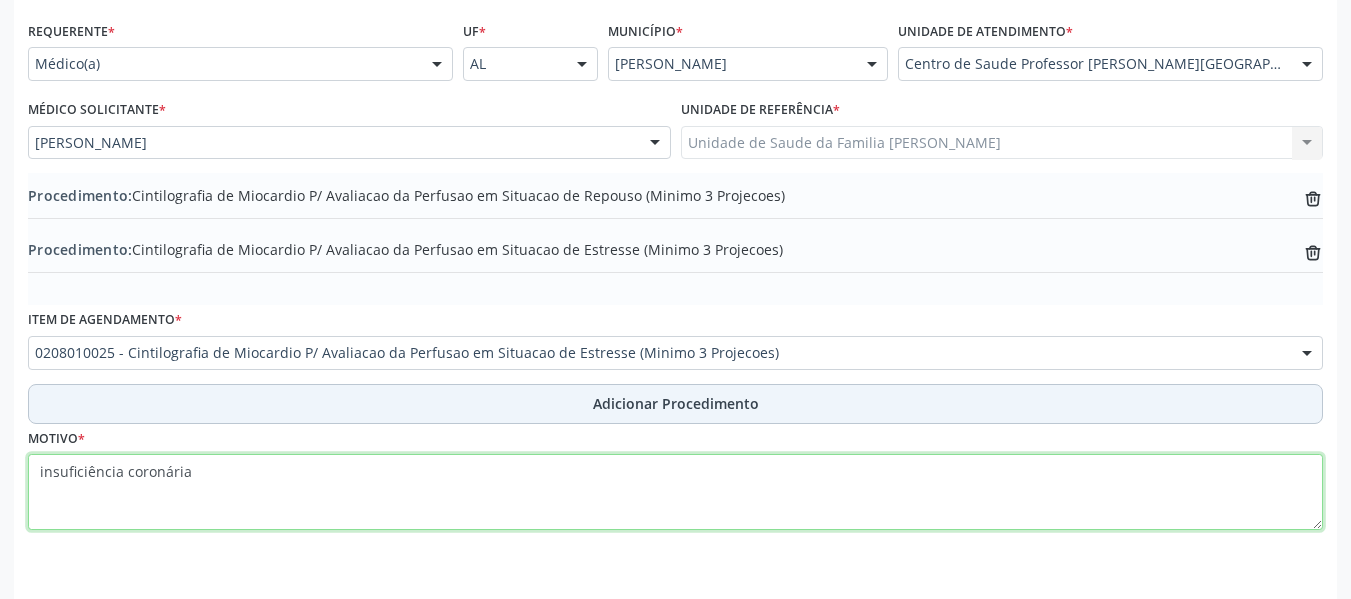 type on "insuficiência coronária" 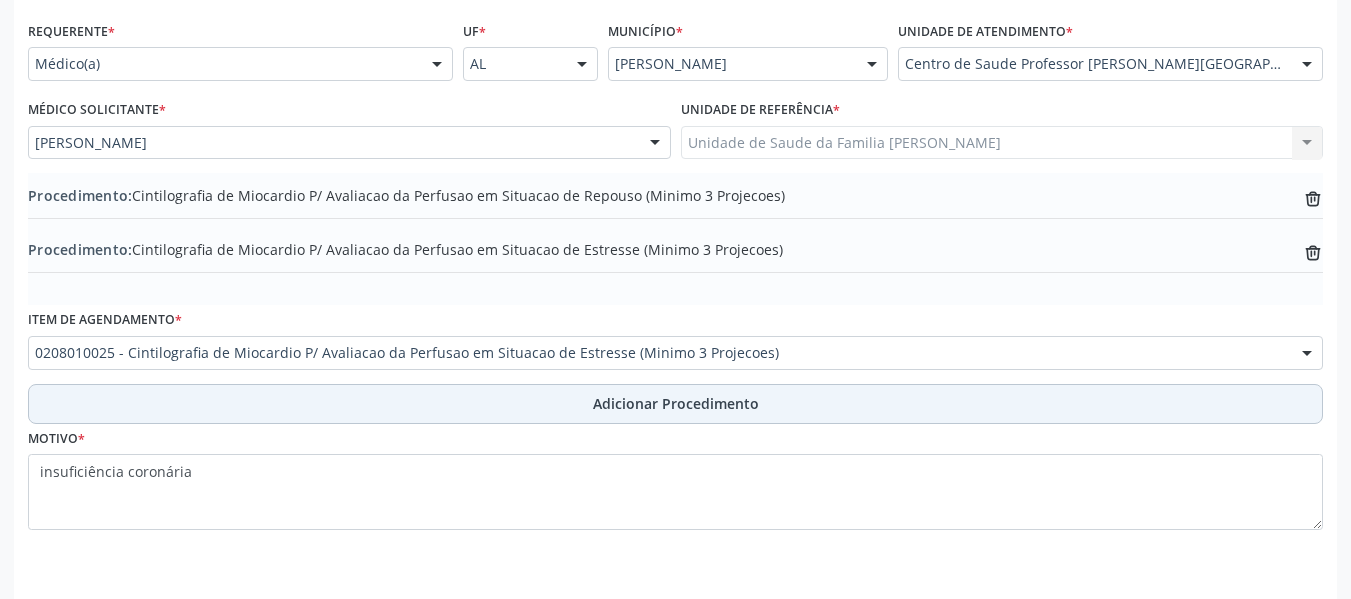 click on "Adicionar Procedimento" at bounding box center [676, 403] 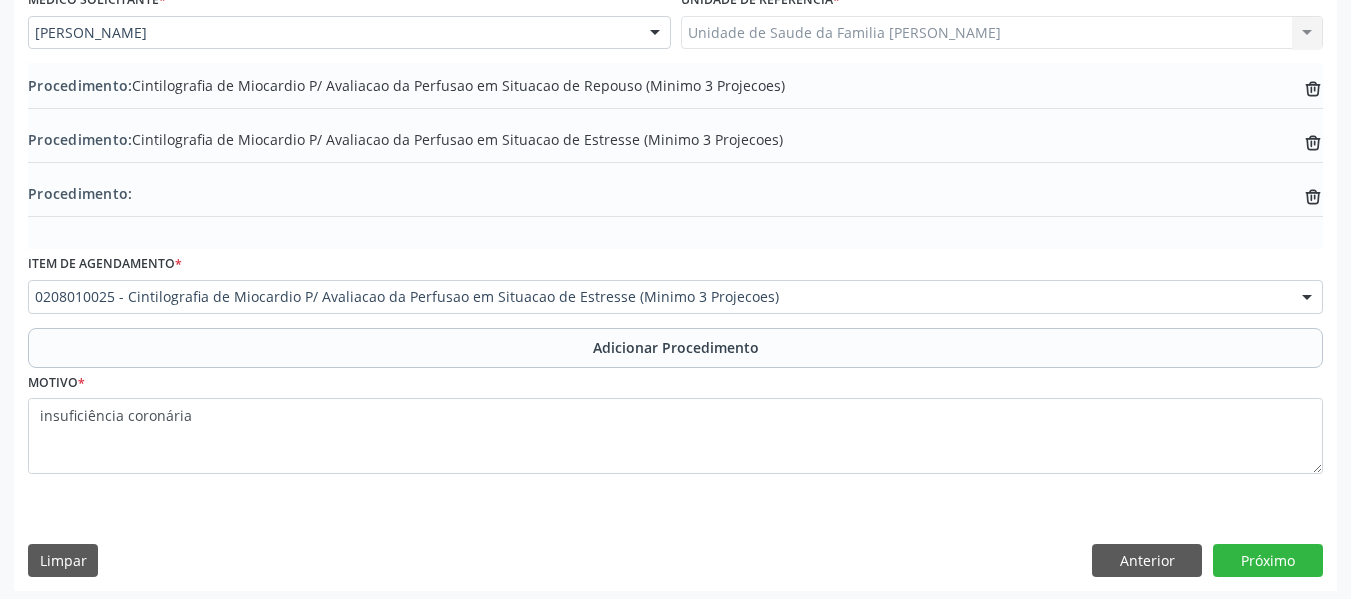 scroll, scrollTop: 562, scrollLeft: 0, axis: vertical 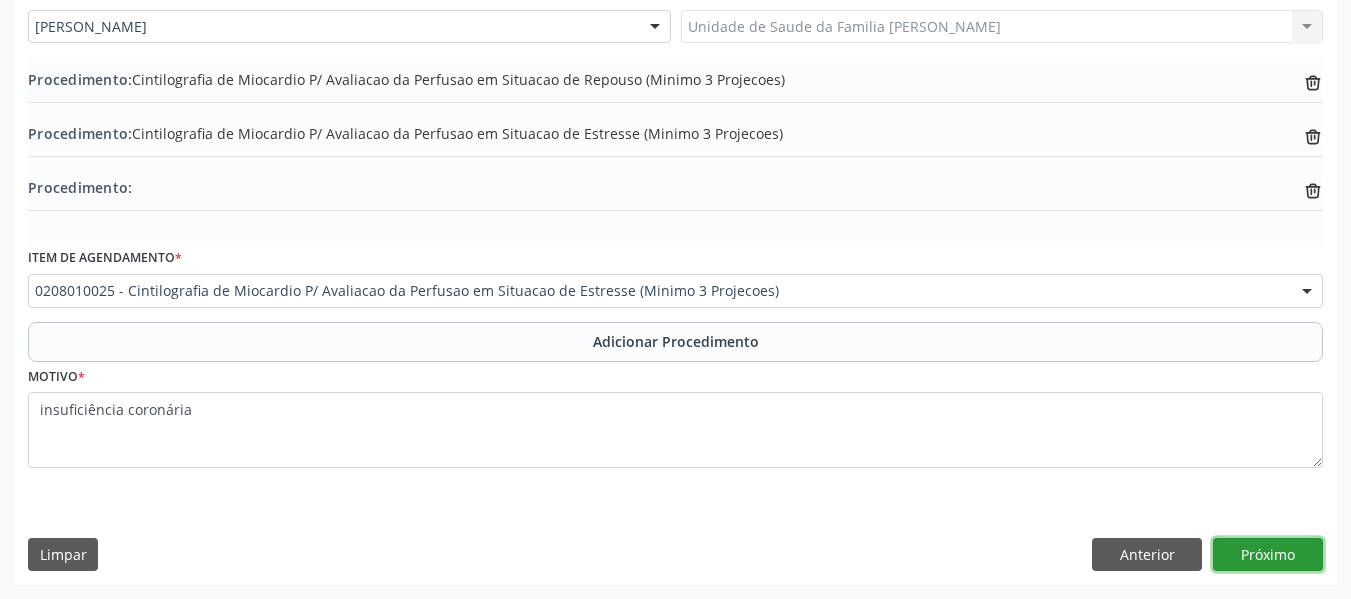 click on "Próximo" at bounding box center (1268, 555) 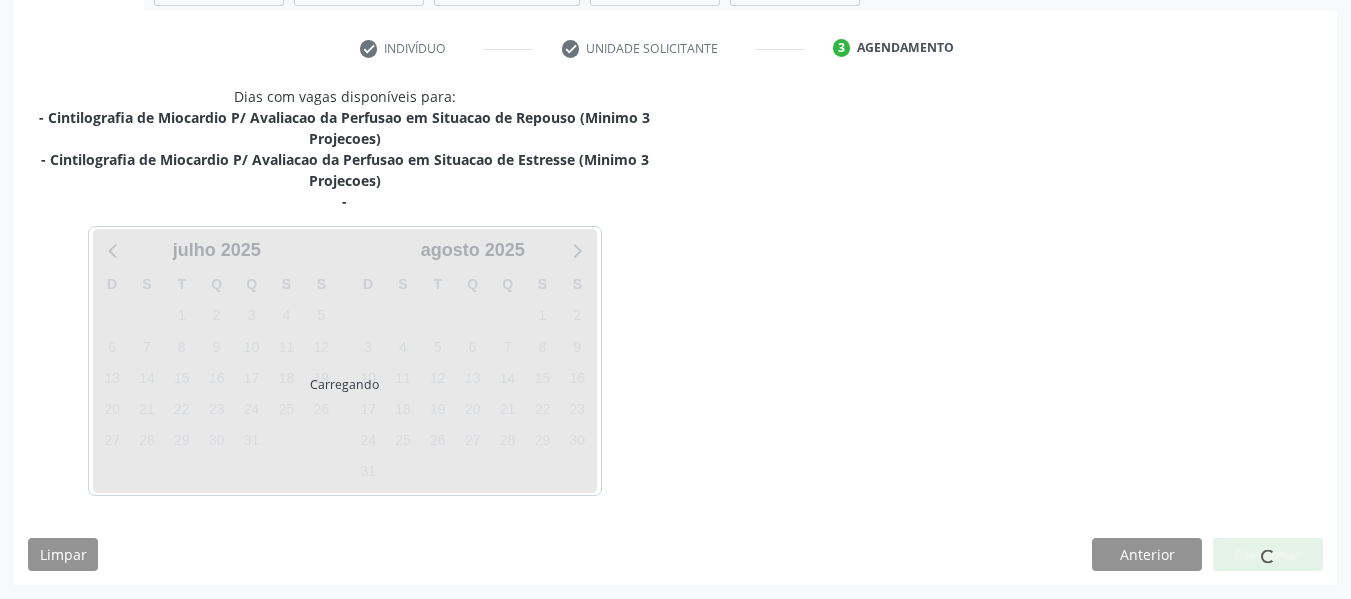 scroll, scrollTop: 442, scrollLeft: 0, axis: vertical 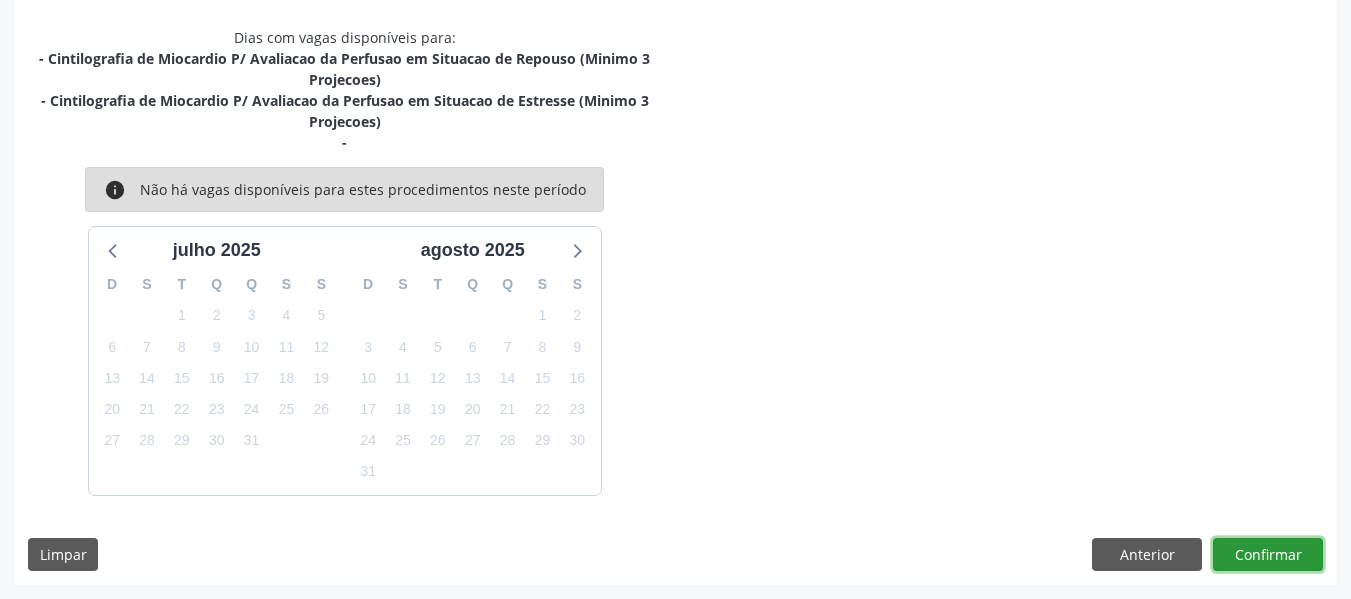 click on "Confirmar" at bounding box center (1268, 555) 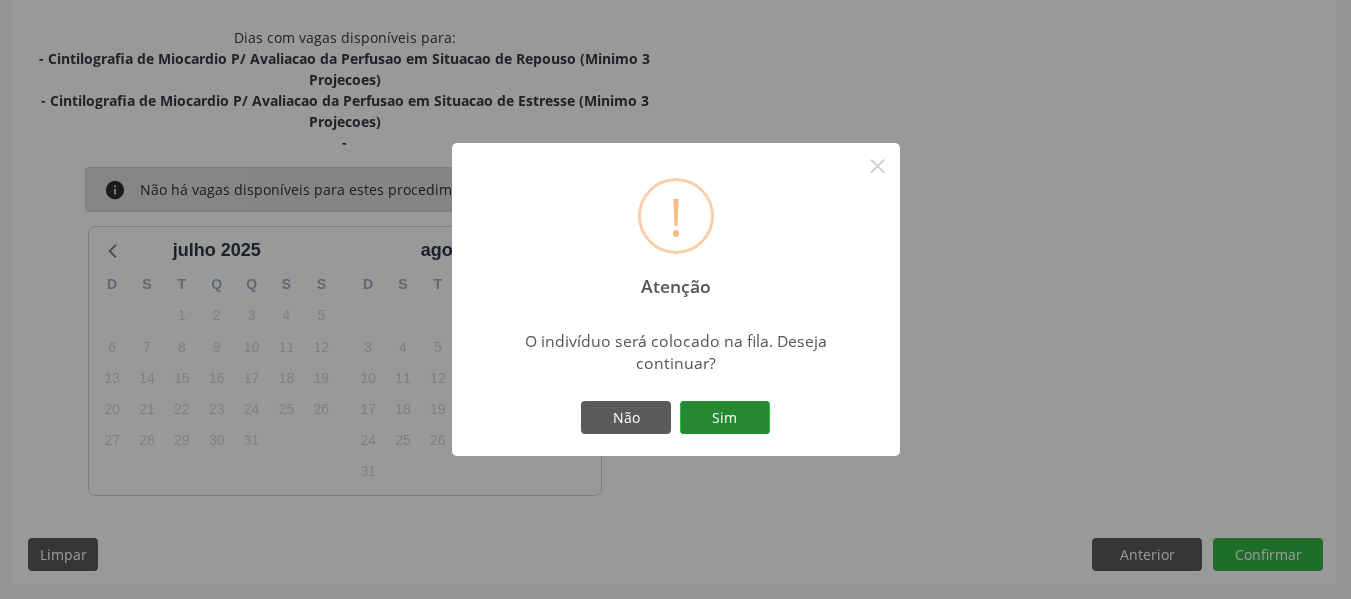click on "Sim" at bounding box center [725, 418] 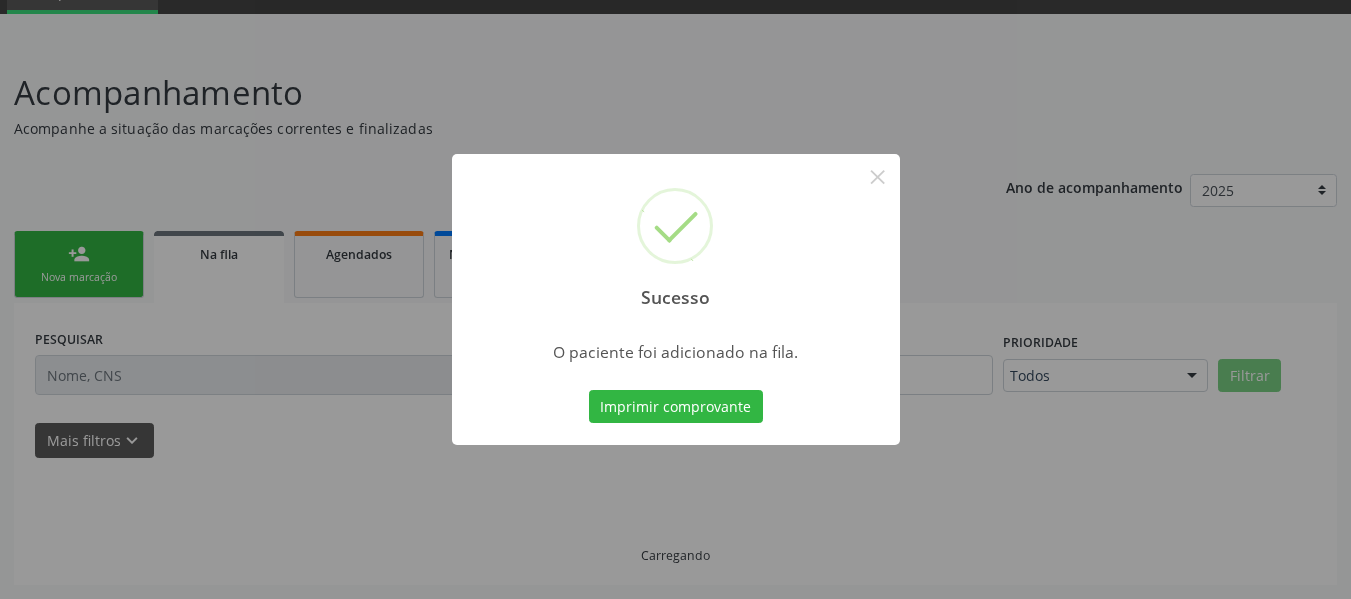 scroll, scrollTop: 96, scrollLeft: 0, axis: vertical 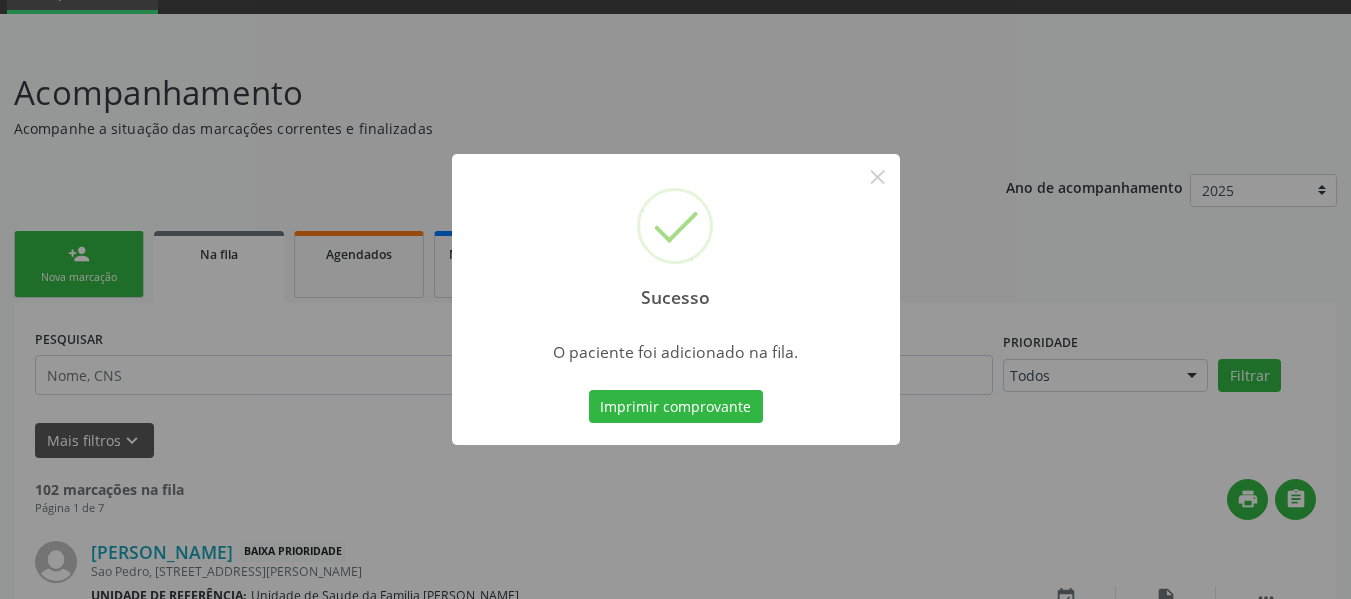 click on "Sucesso × O paciente foi adicionado na fila. Imprimir comprovante Cancel" at bounding box center (675, 299) 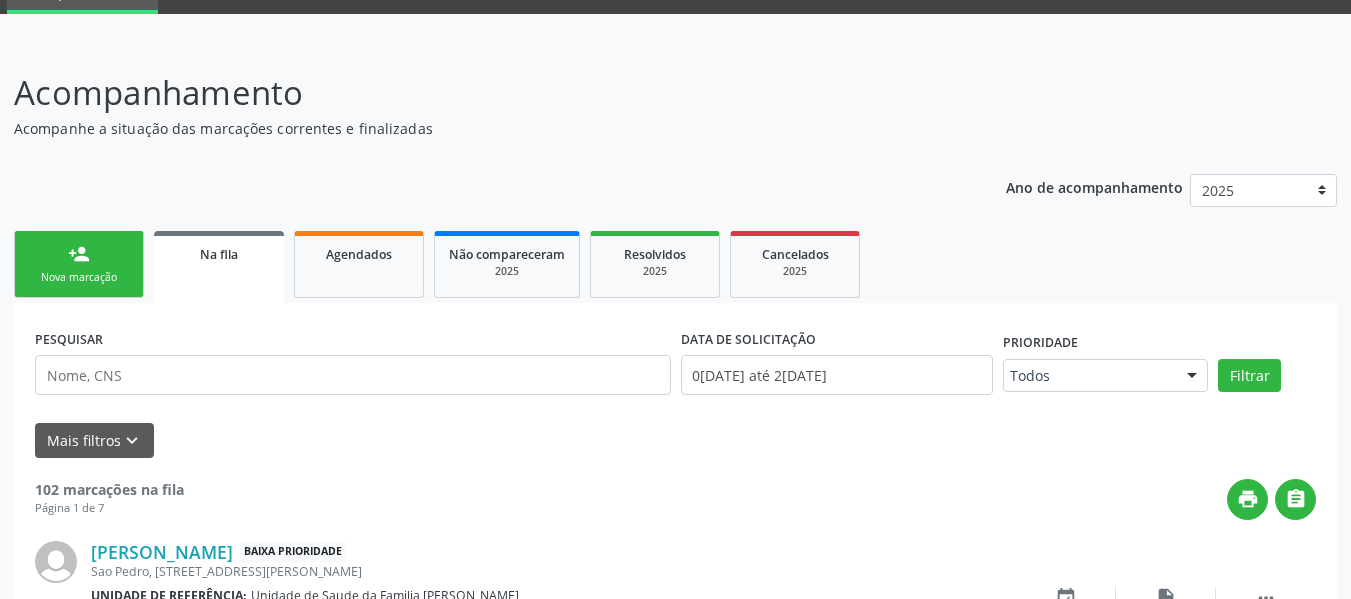 click on "person_add
Nova marcação" at bounding box center (79, 264) 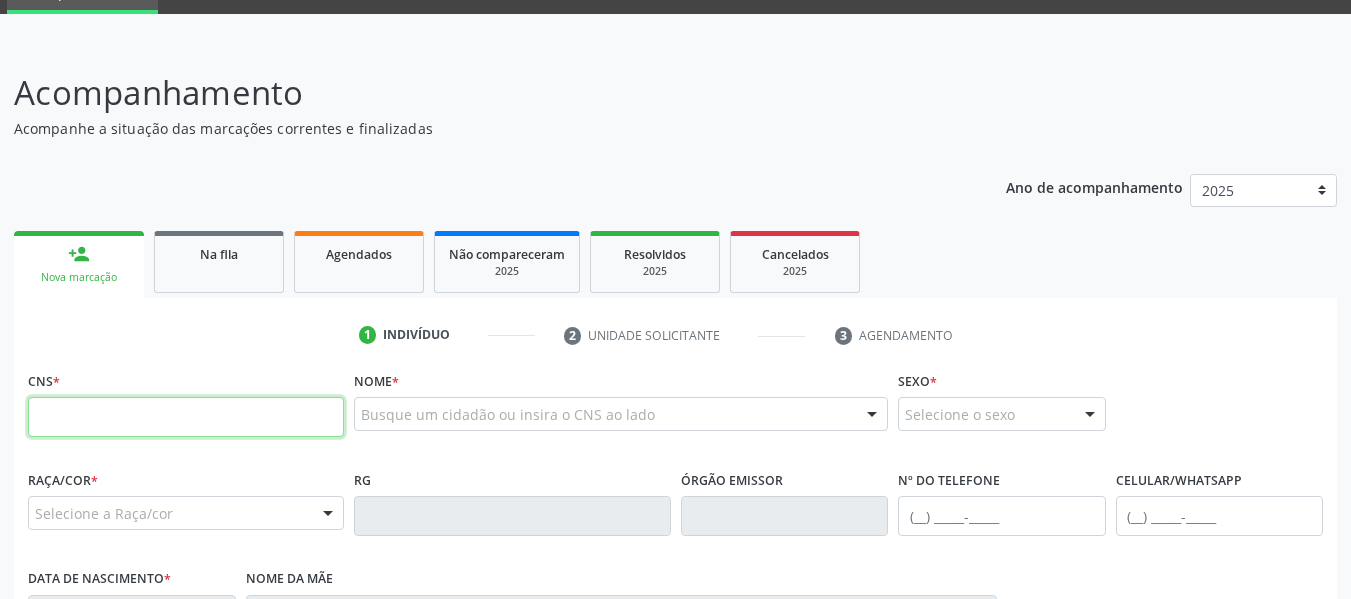 click at bounding box center [186, 417] 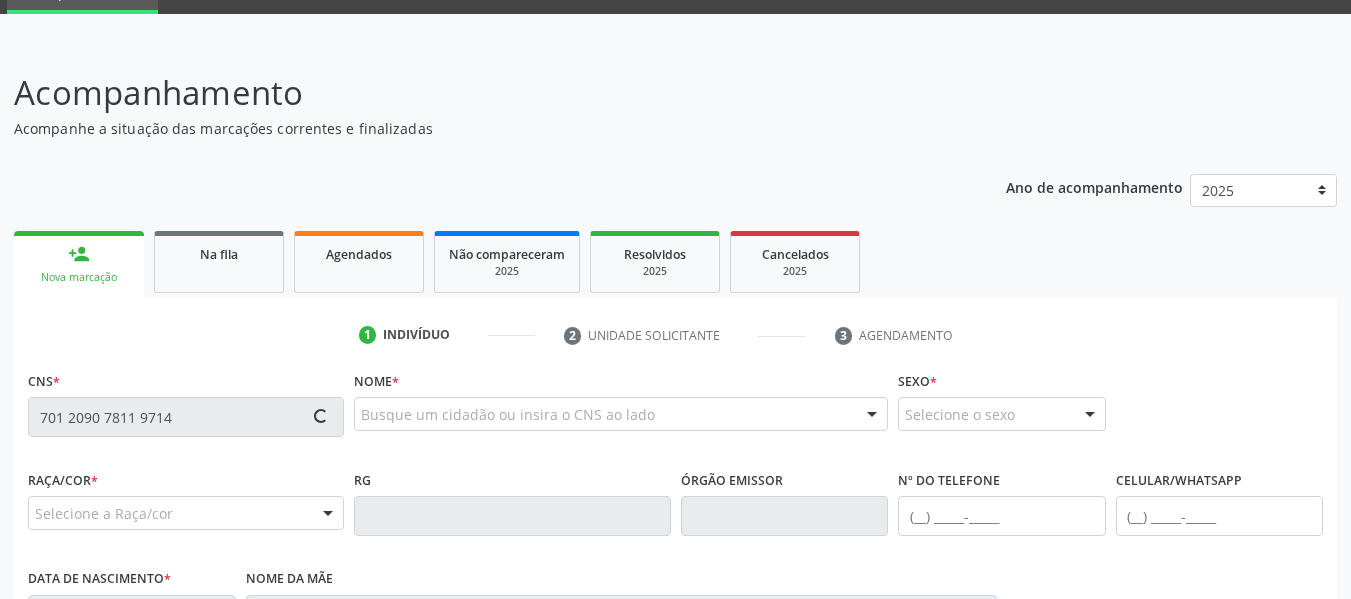 type on "701 2090 7811 9714" 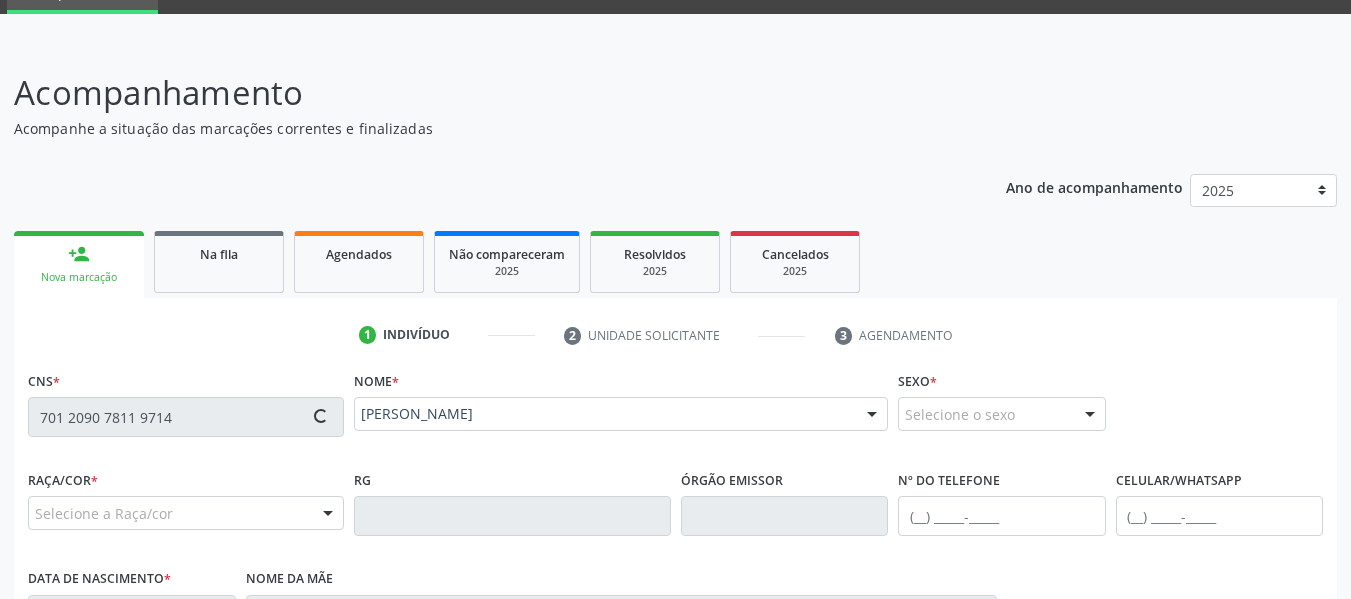 type on "[PHONE_NUMBER]" 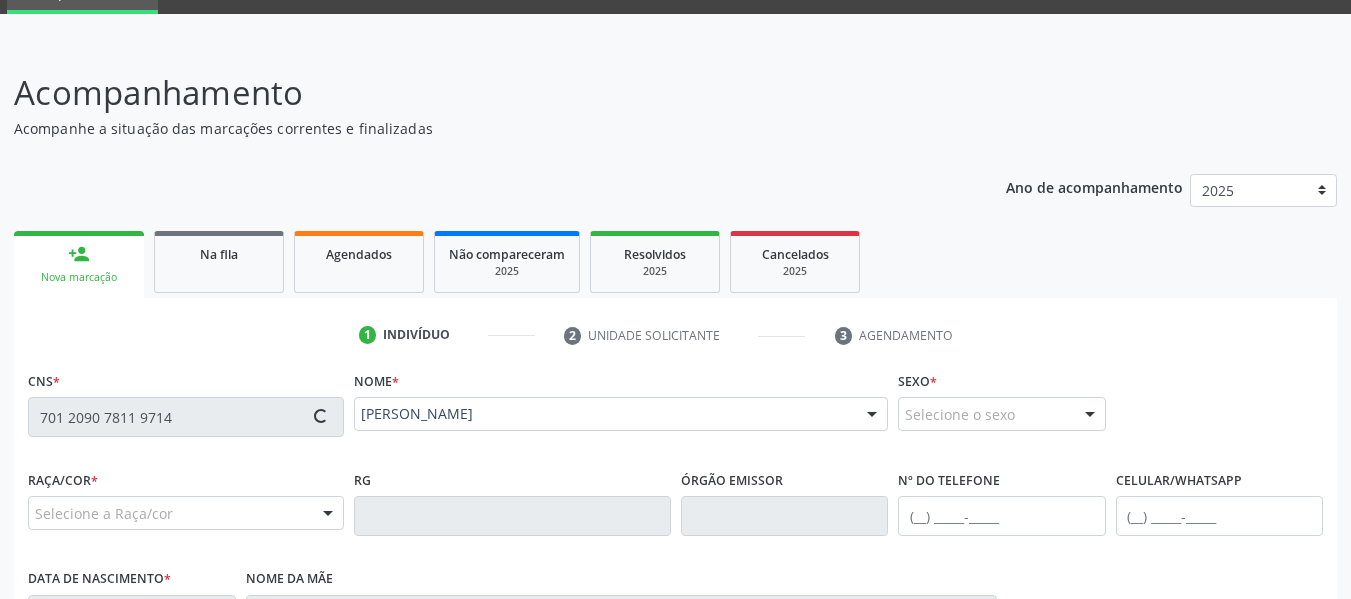 type on "02[DATE]" 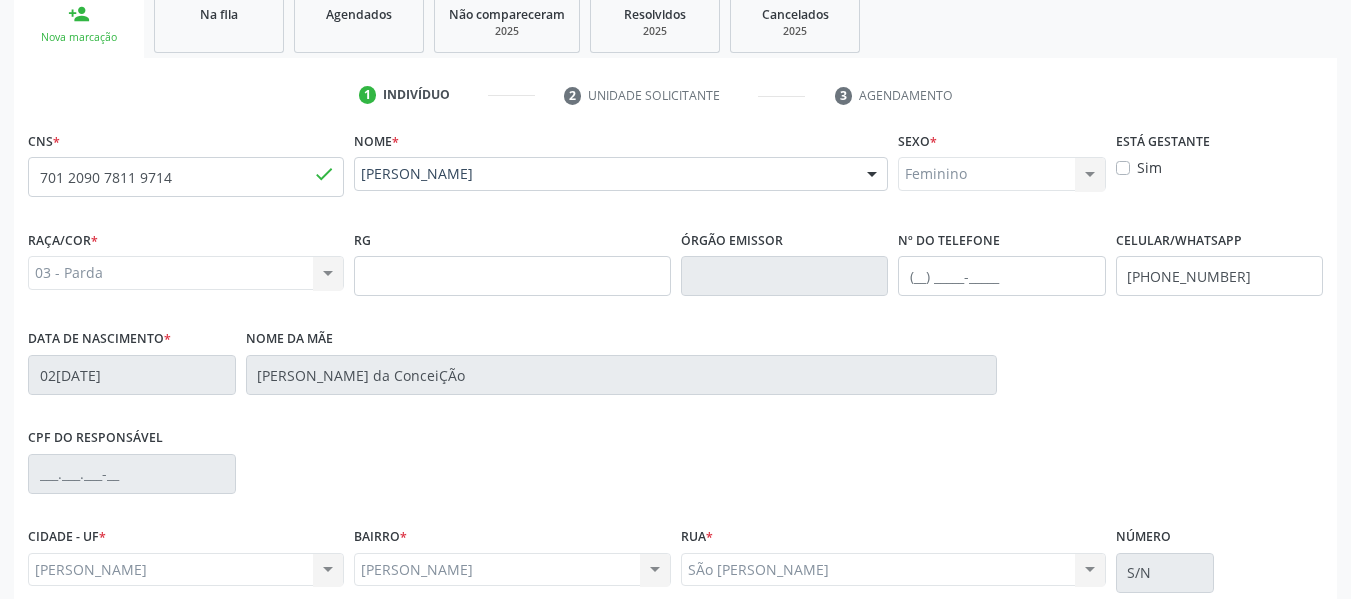 scroll, scrollTop: 513, scrollLeft: 0, axis: vertical 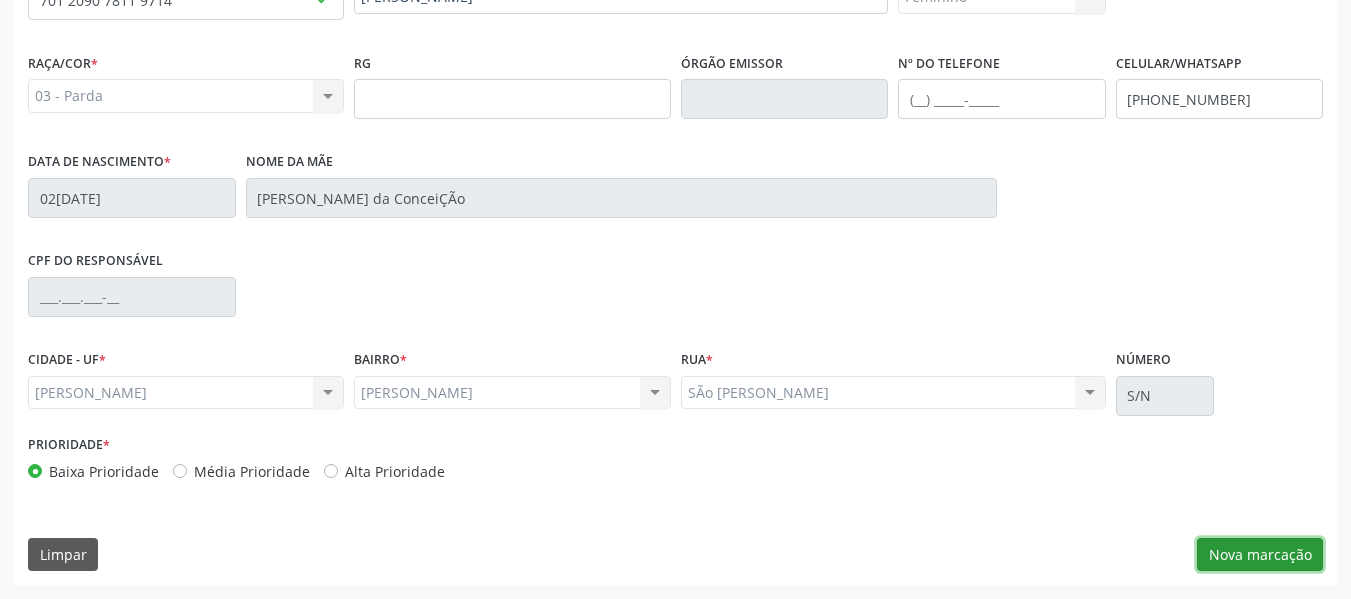 click on "Nova marcação" at bounding box center (1260, 555) 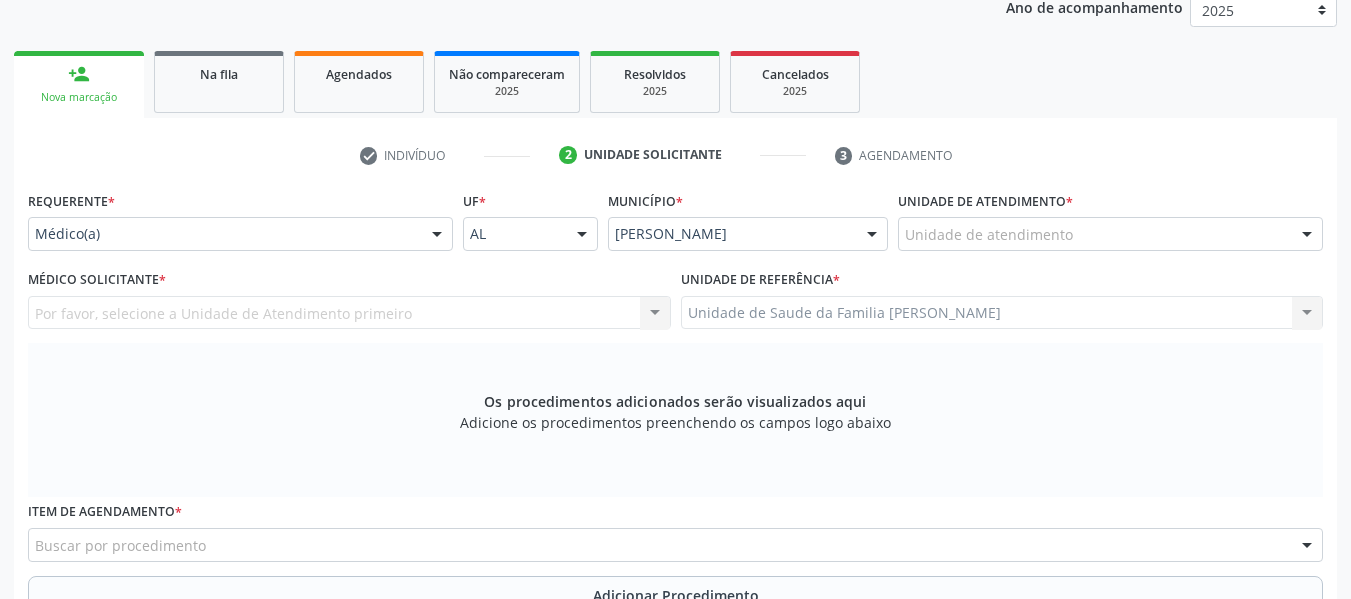 scroll, scrollTop: 273, scrollLeft: 0, axis: vertical 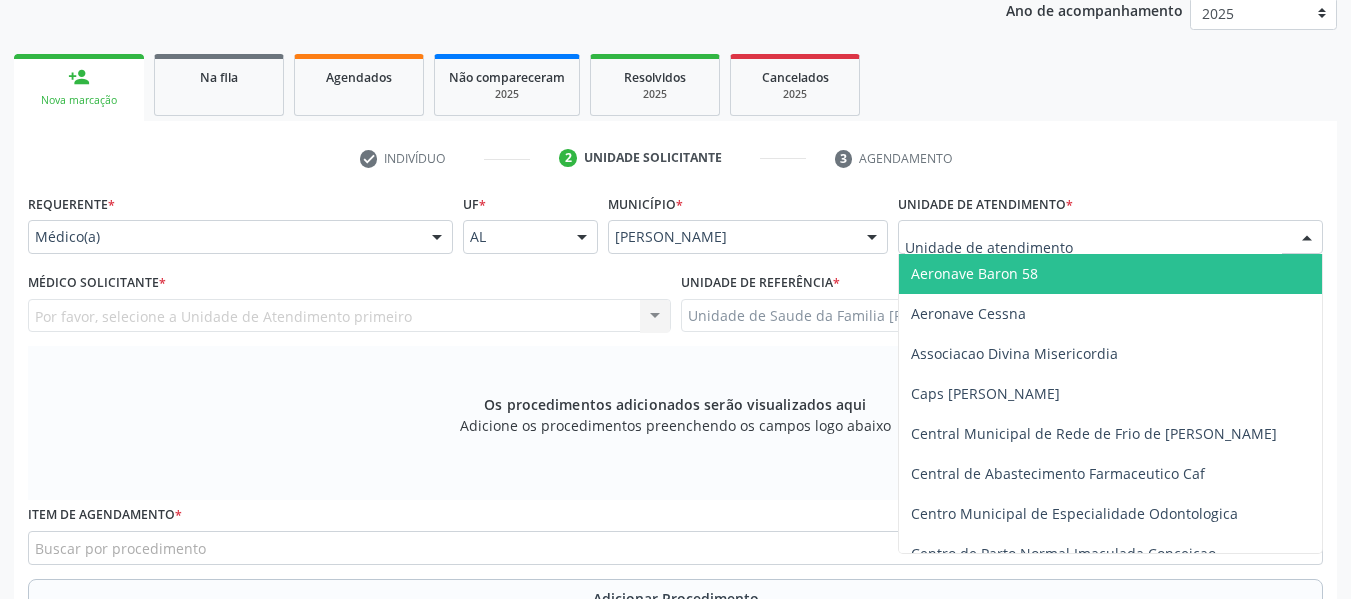 click at bounding box center [1307, 238] 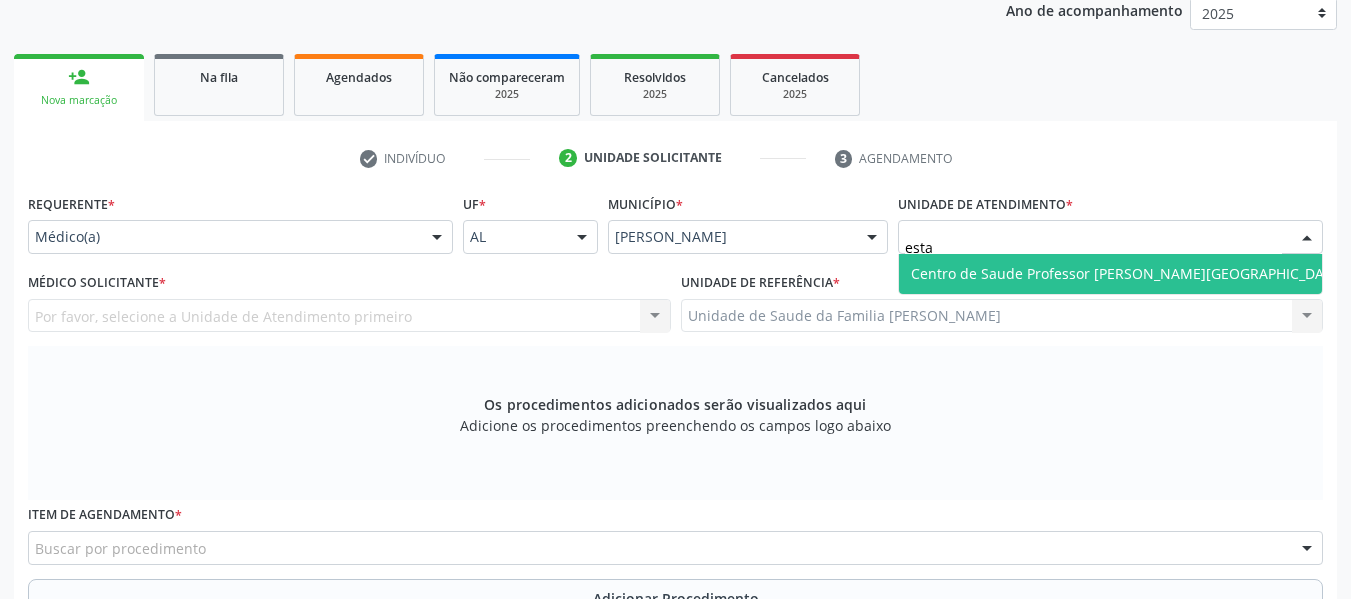 click on "Centro de Saude Professor [PERSON_NAME][GEOGRAPHIC_DATA]" at bounding box center (1128, 273) 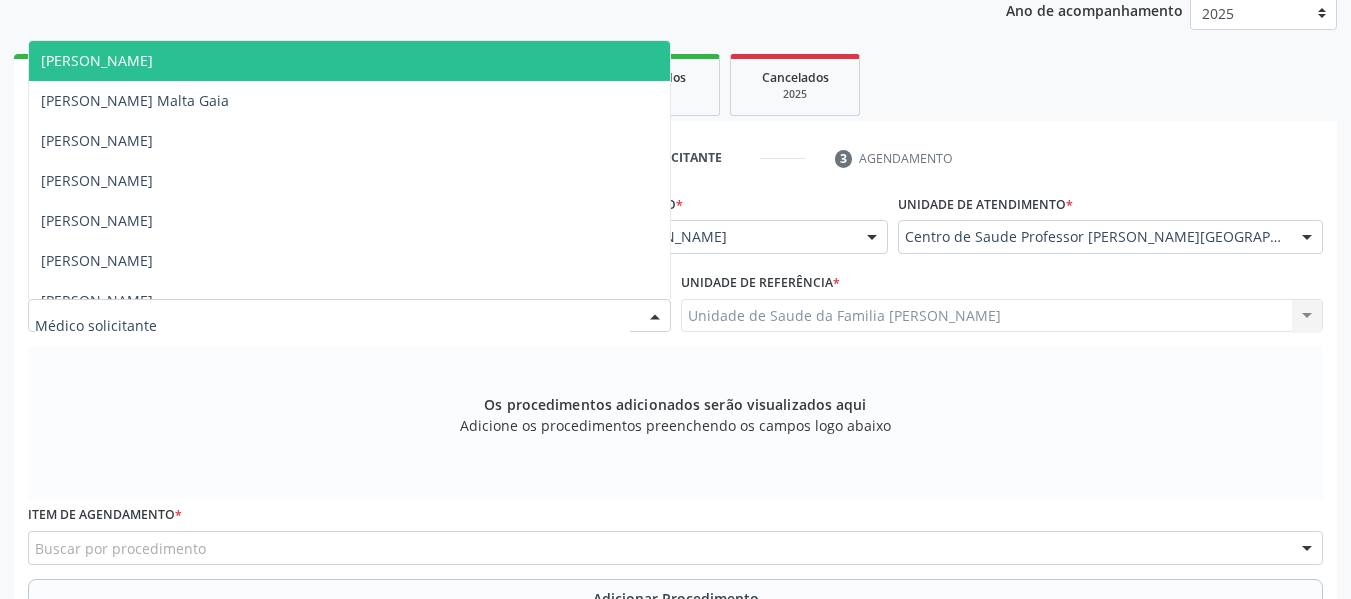 click at bounding box center [655, 317] 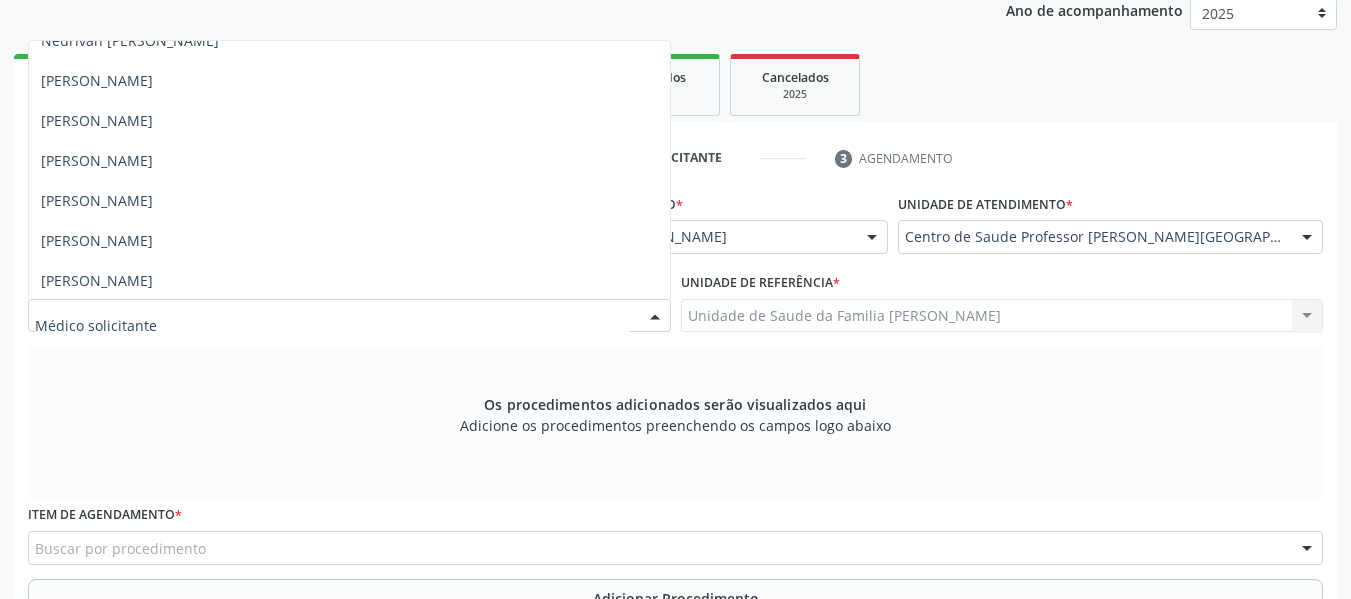 scroll, scrollTop: 1422, scrollLeft: 0, axis: vertical 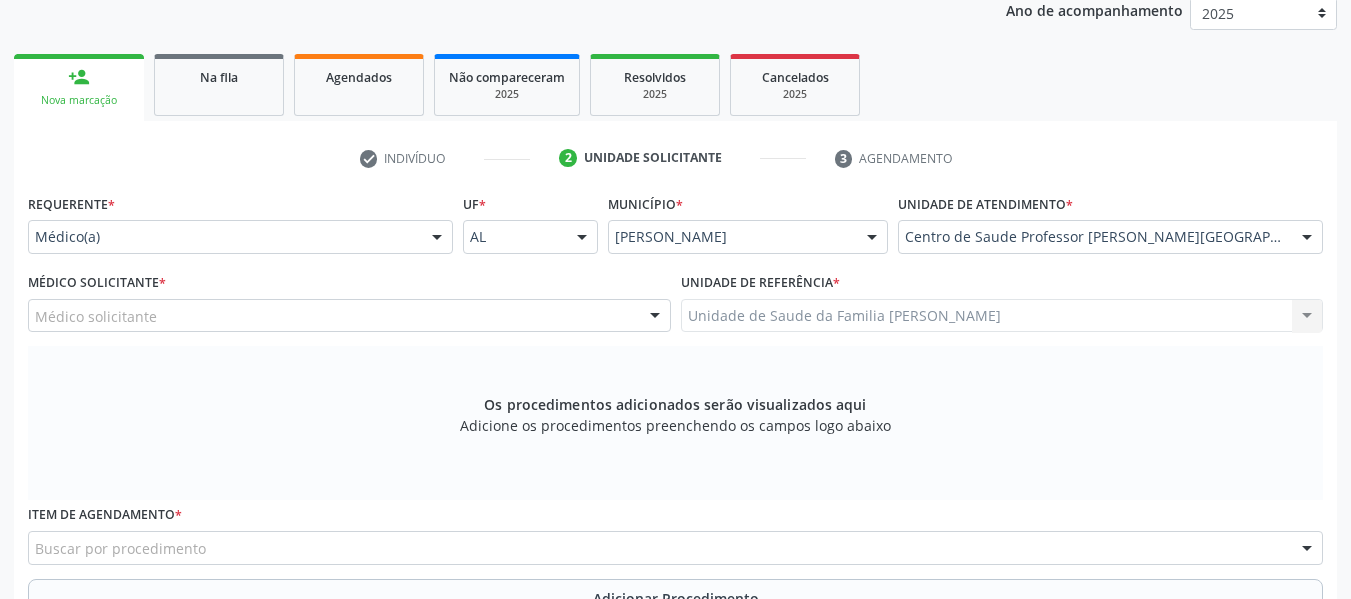 click at bounding box center (1307, 238) 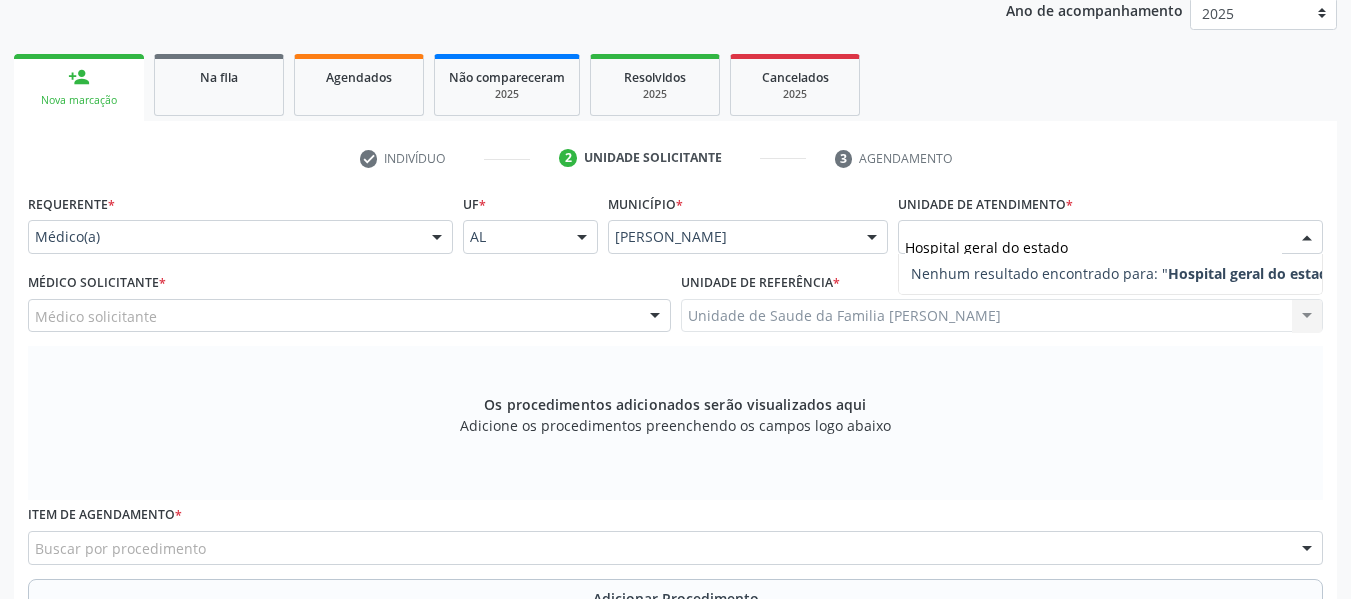 click on "Hospital geral do estado" at bounding box center [1093, 247] 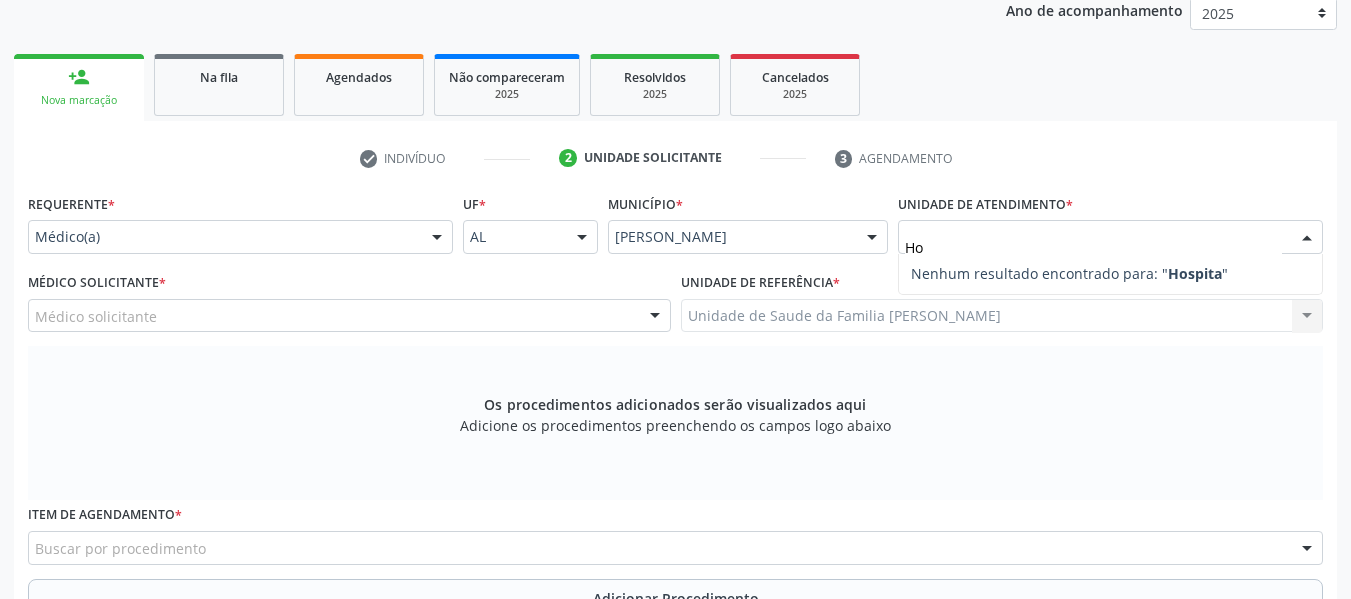 type on "H" 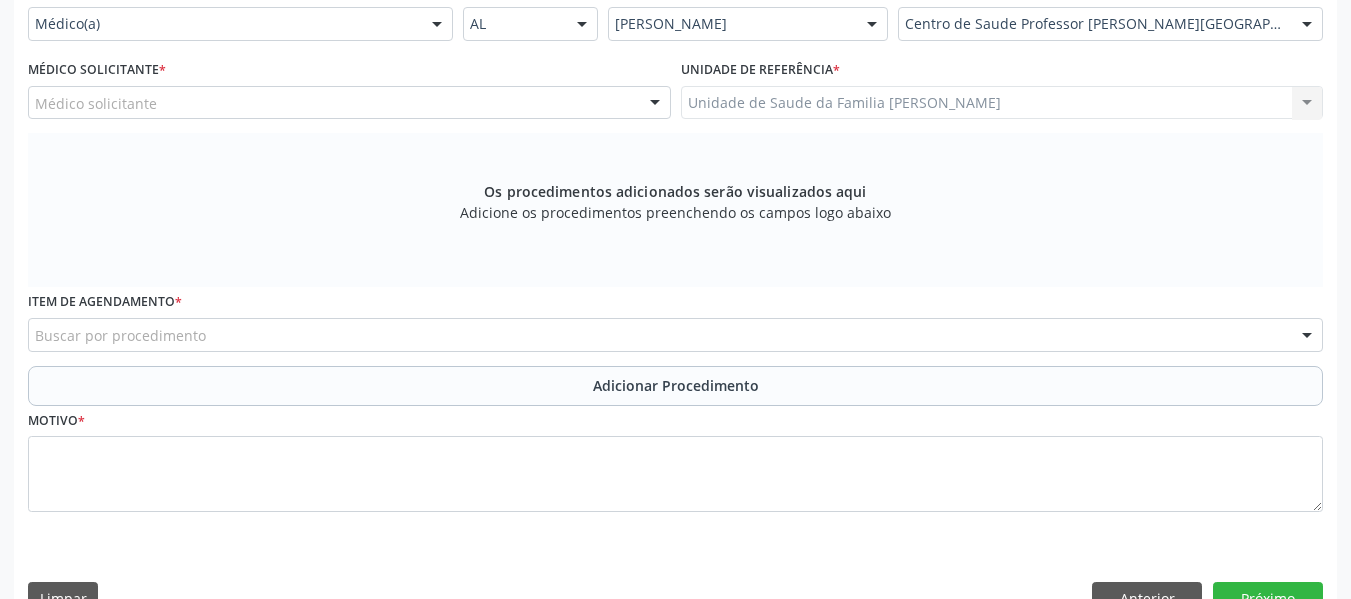 scroll, scrollTop: 530, scrollLeft: 0, axis: vertical 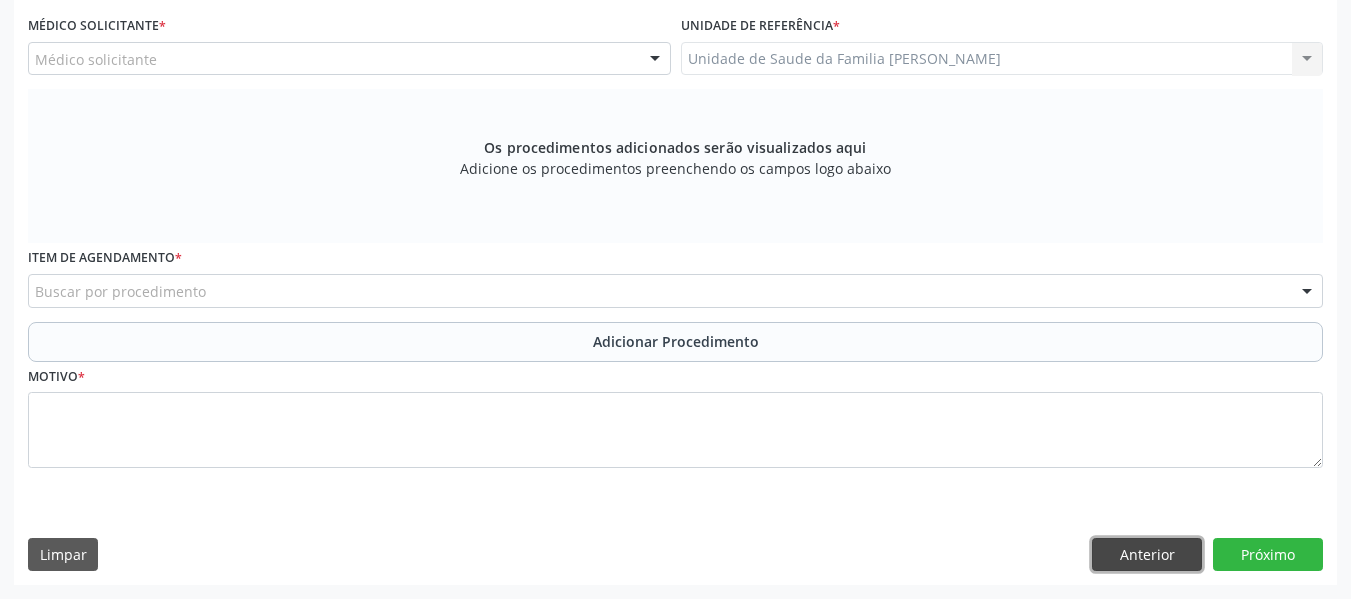 click on "Anterior" at bounding box center (1147, 555) 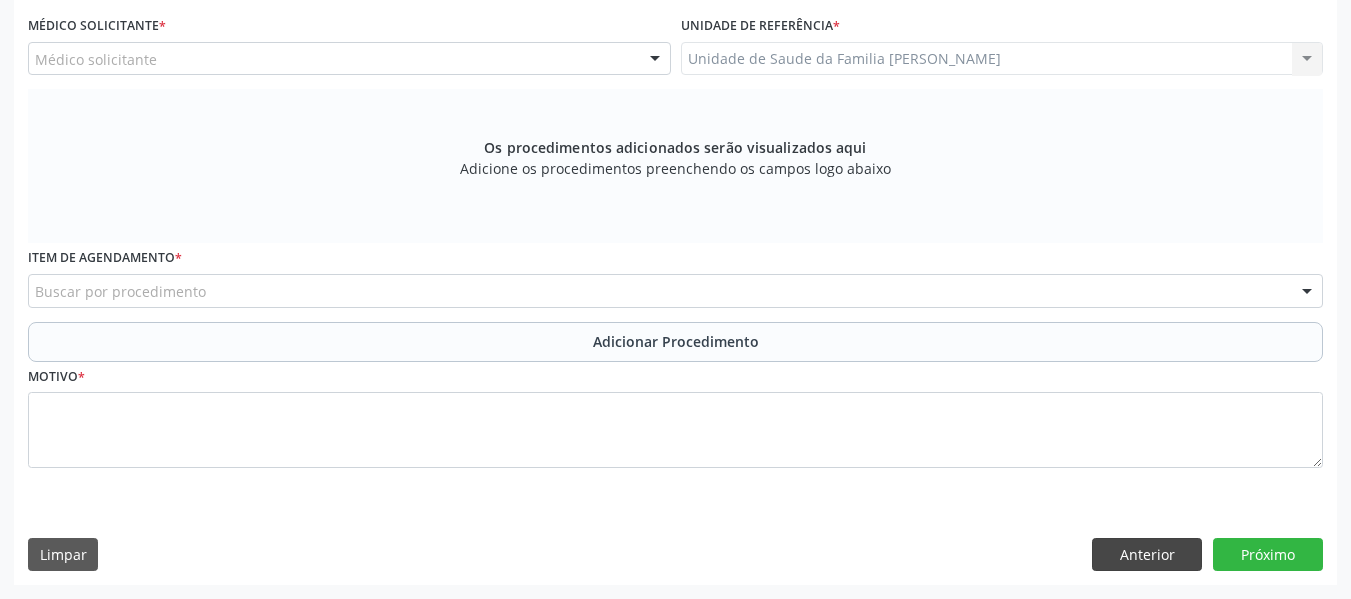 scroll, scrollTop: 513, scrollLeft: 0, axis: vertical 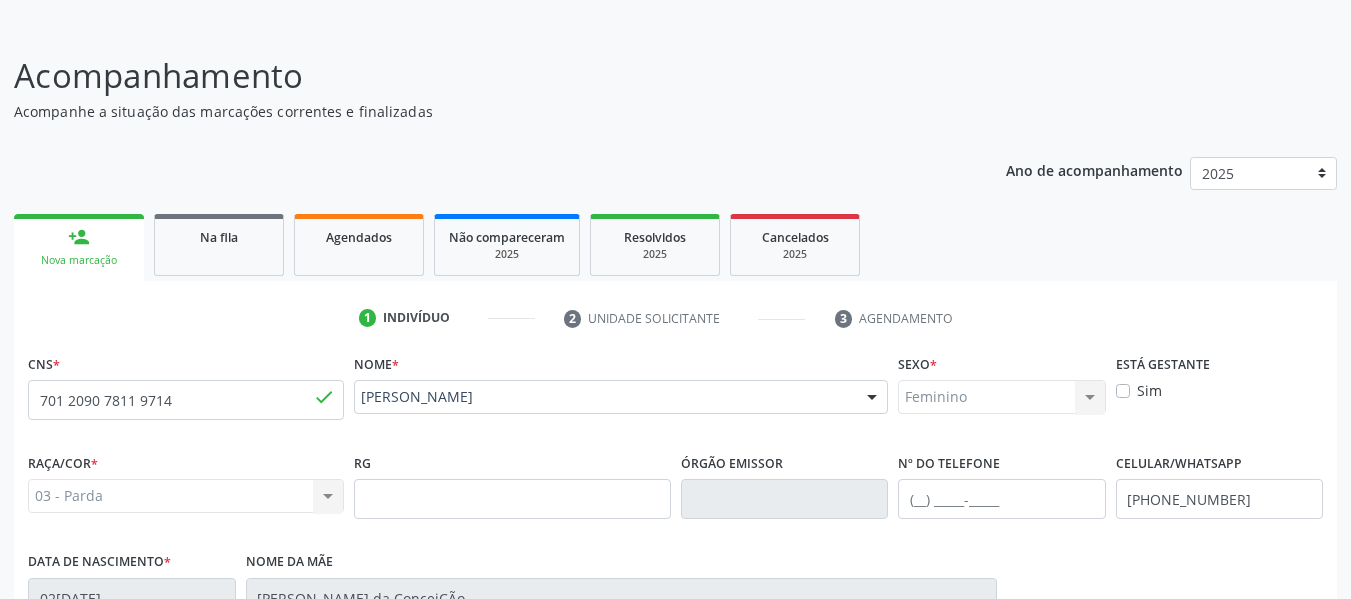 click on "person_add" at bounding box center (79, 237) 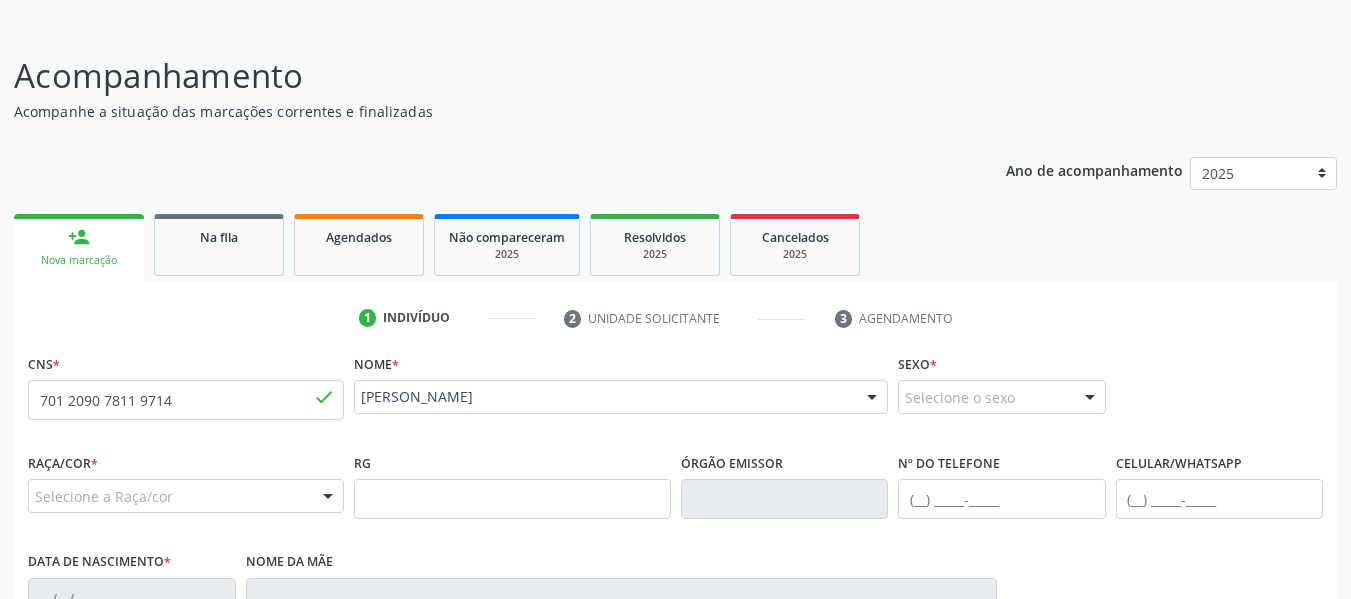 scroll, scrollTop: 0, scrollLeft: 0, axis: both 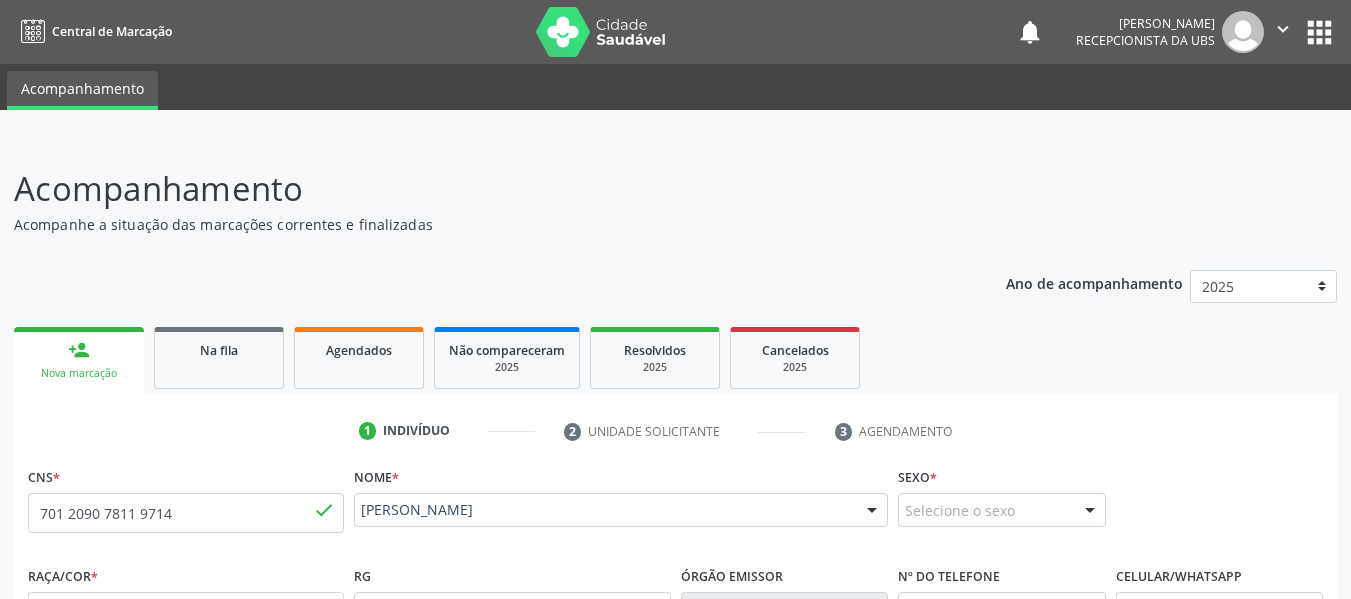 click on "person_add" at bounding box center (79, 350) 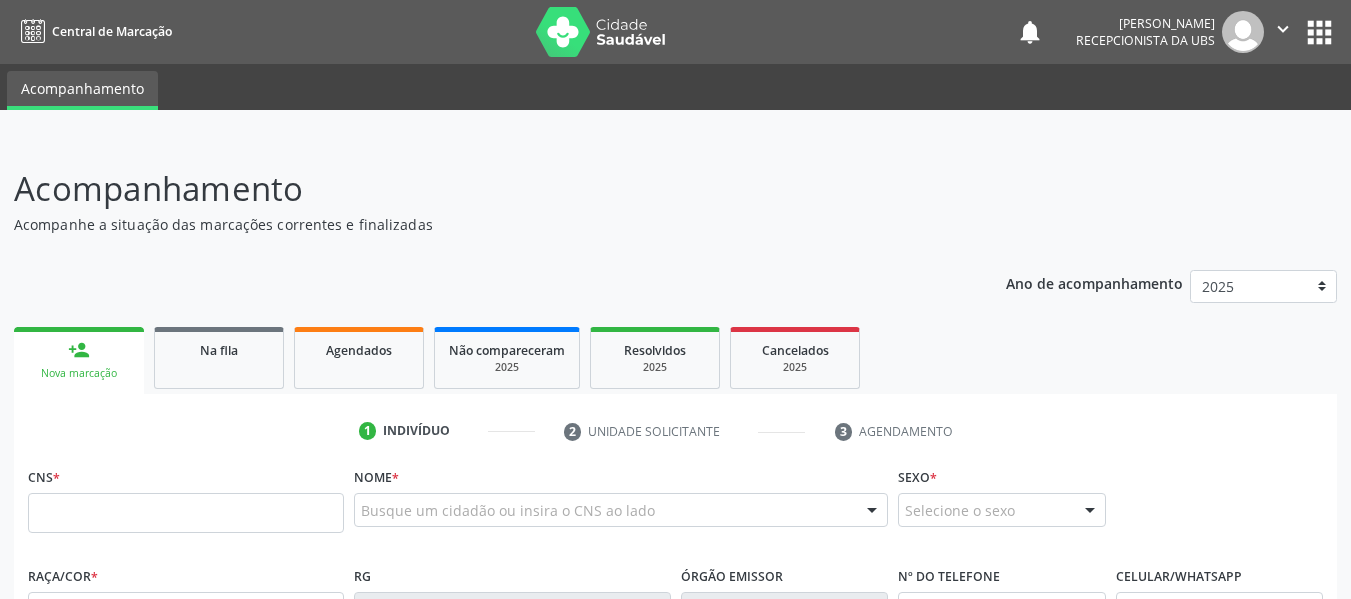 scroll, scrollTop: 0, scrollLeft: 0, axis: both 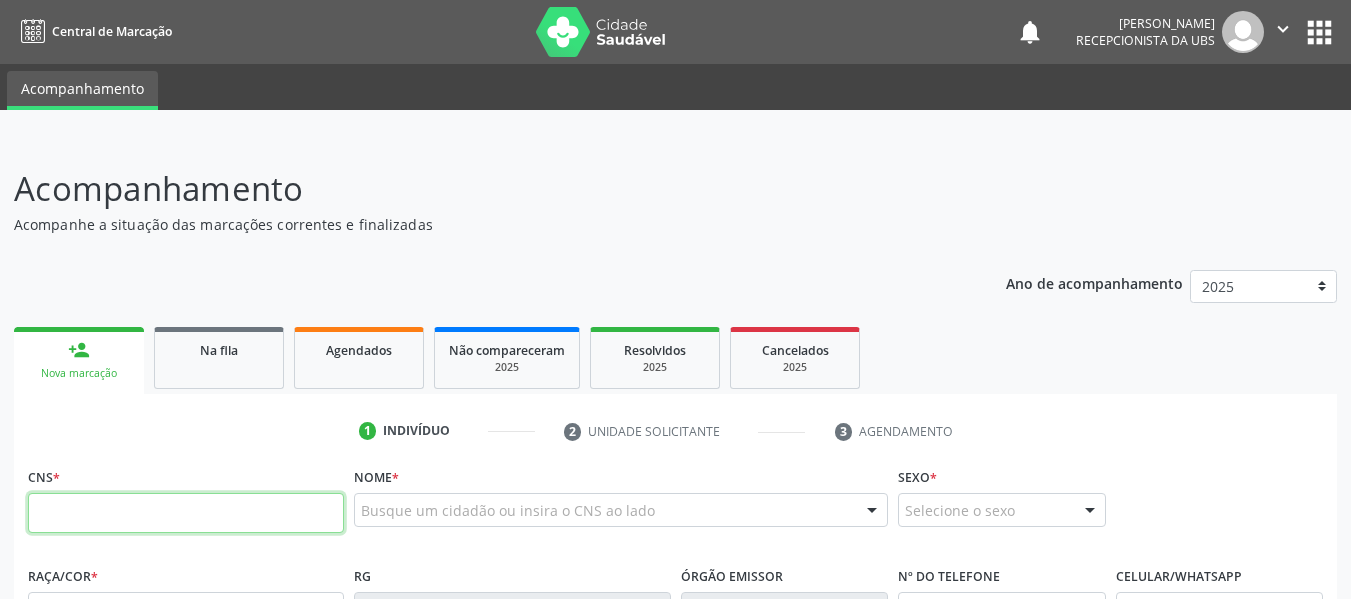 click at bounding box center (186, 513) 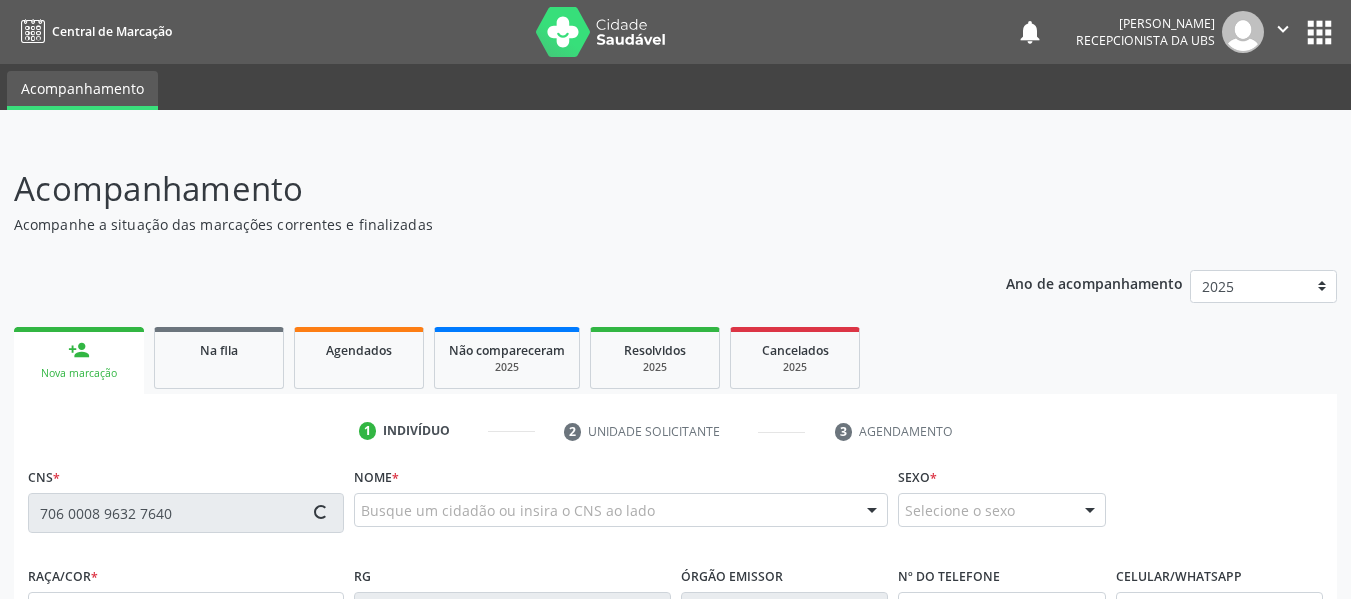type on "706 0008 9632 7640" 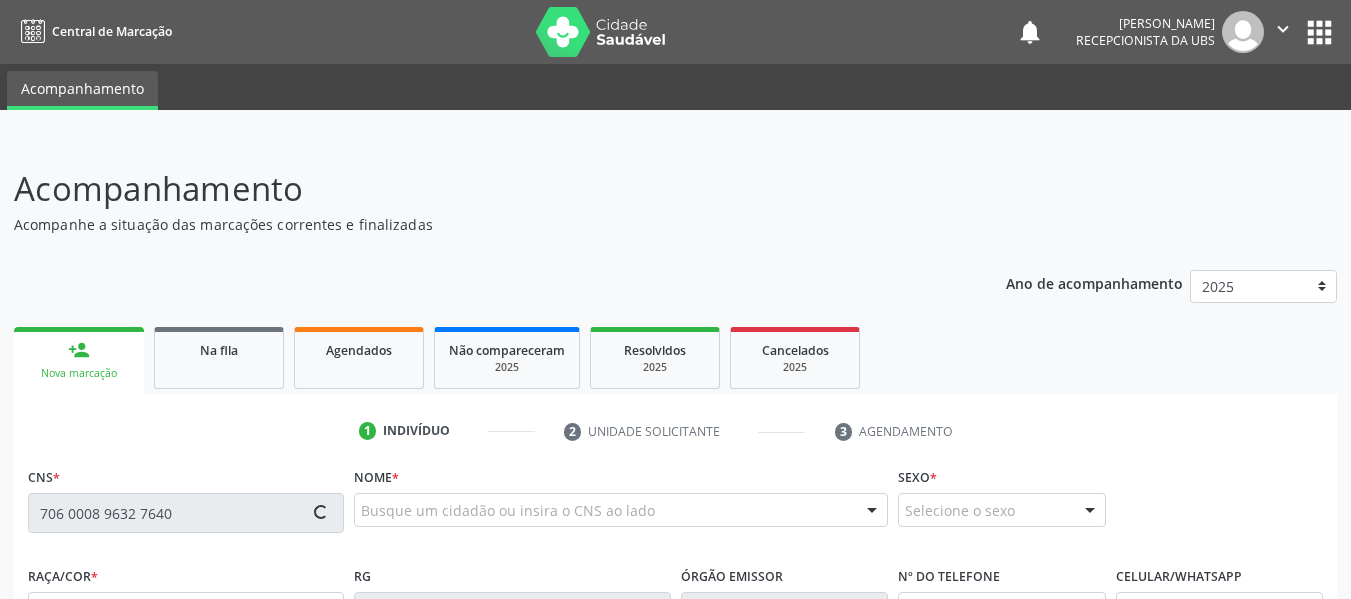 type 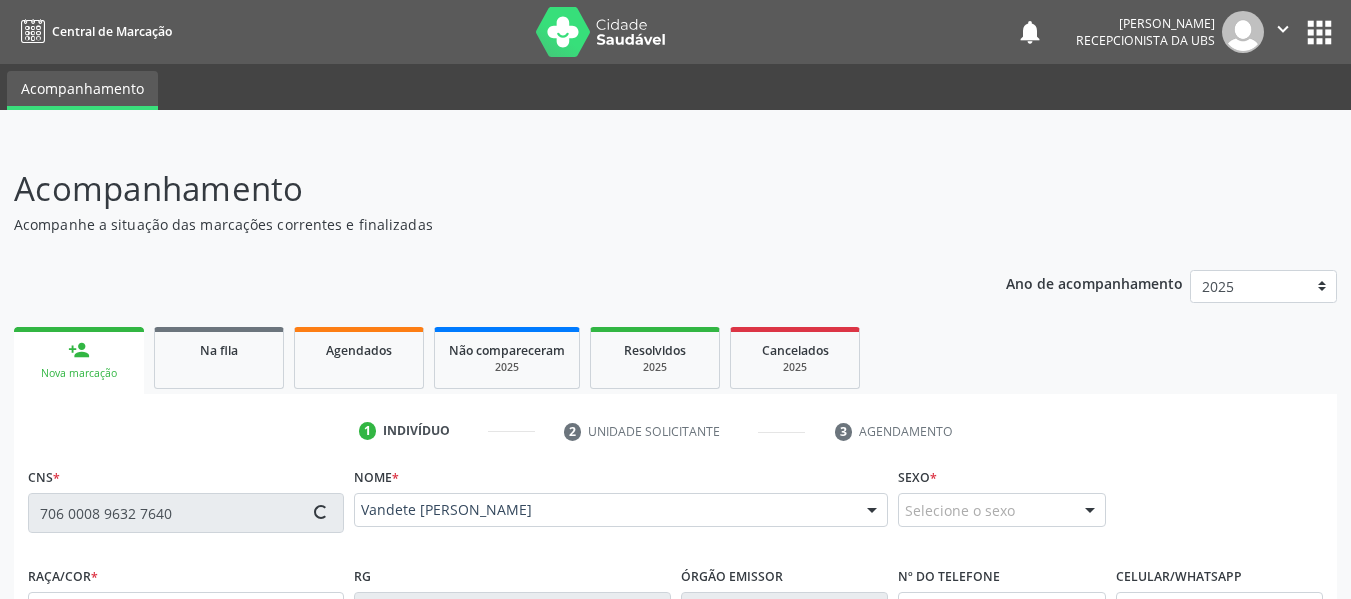 type on "(82) 99179-4239" 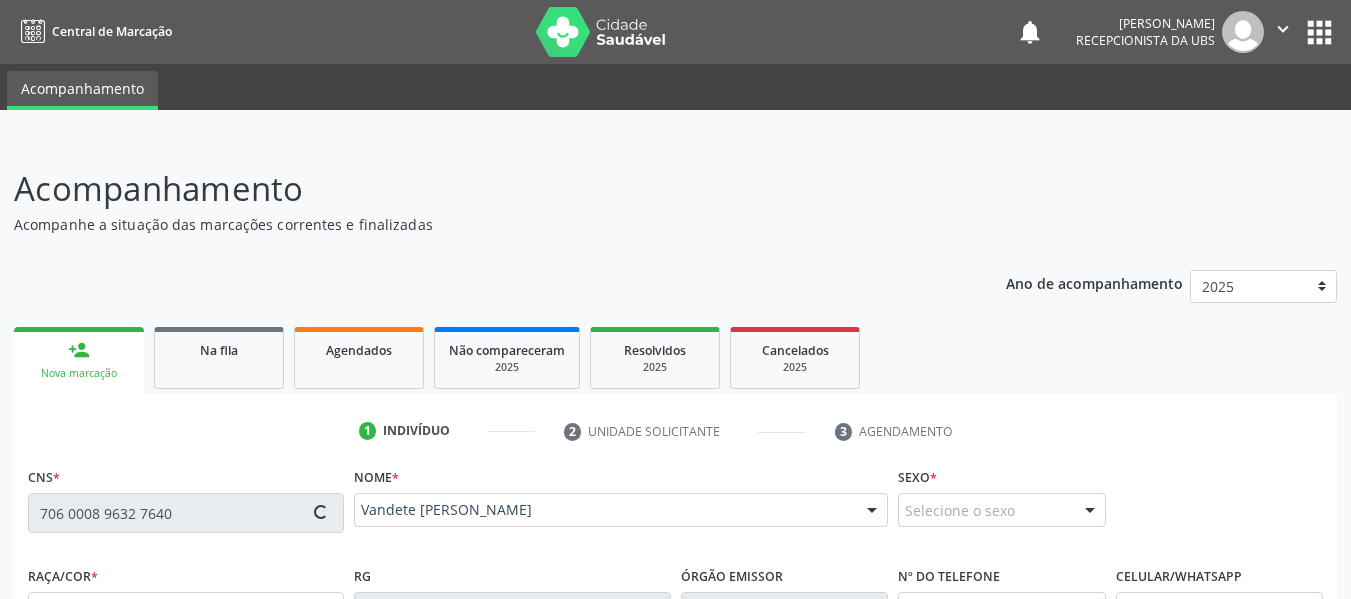 type on "11/08/1943" 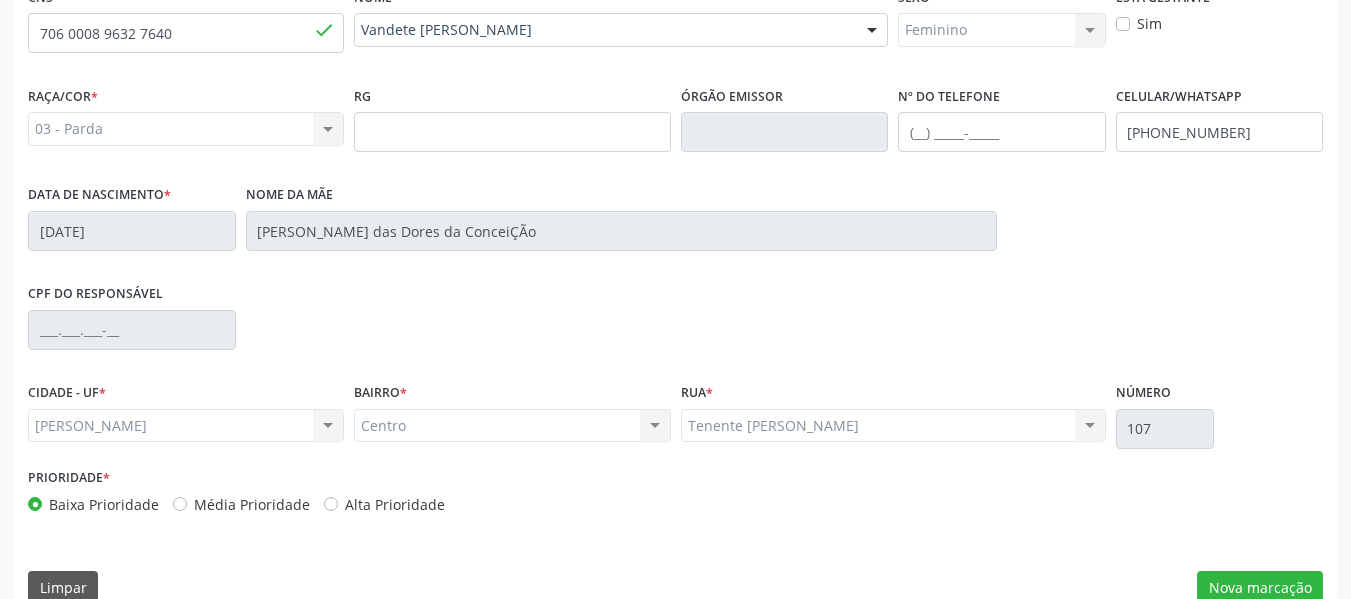 scroll, scrollTop: 513, scrollLeft: 0, axis: vertical 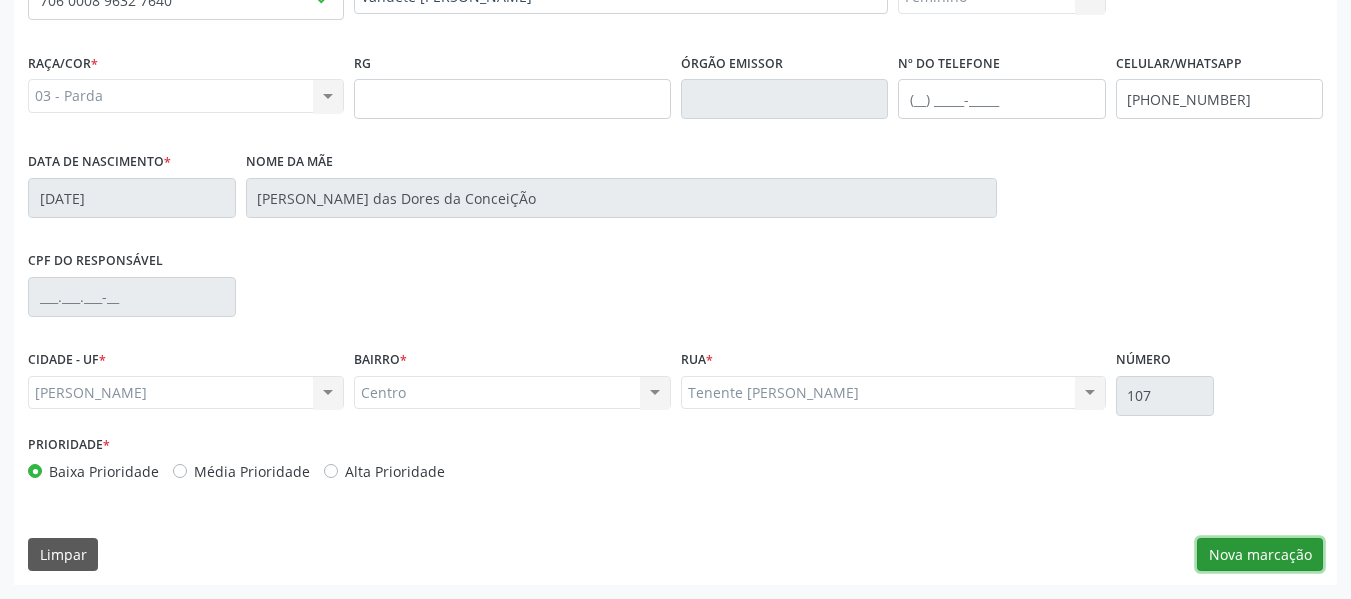 click on "Nova marcação" at bounding box center (1260, 555) 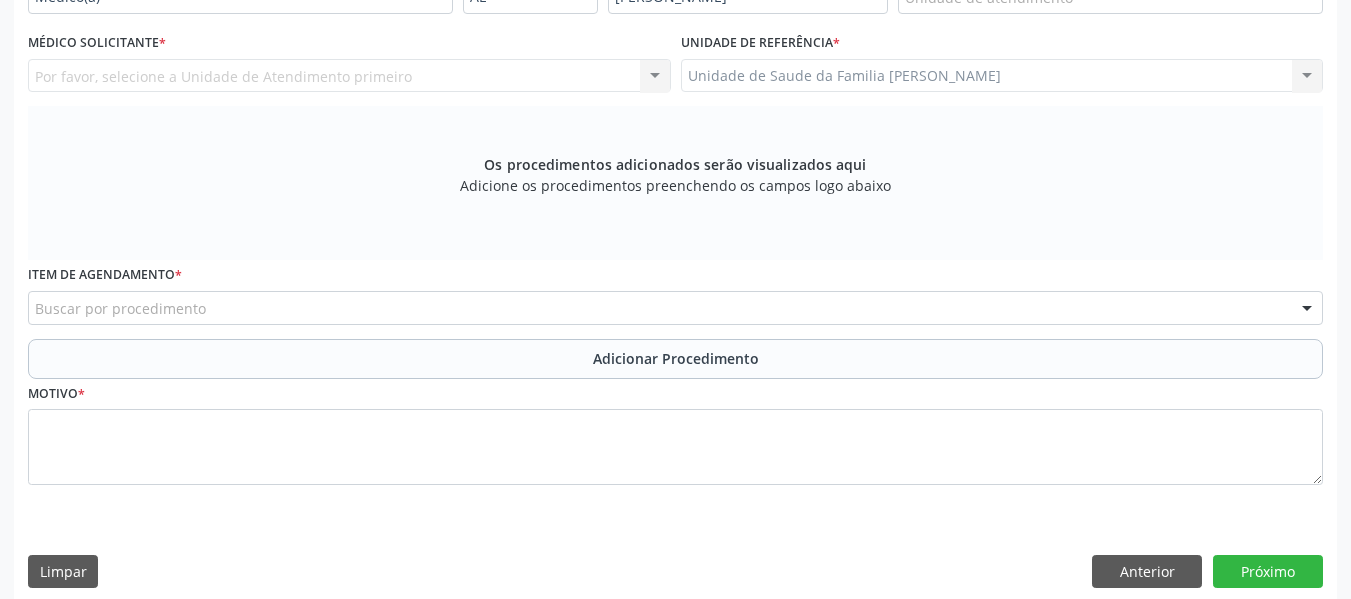 click on "Unidade de Saude da Familia Barro Vermelho         Unidade de Saude da Familia Barro Vermelho
Nenhum resultado encontrado para: "   "
Não há nenhuma opção para ser exibida." at bounding box center [1002, 76] 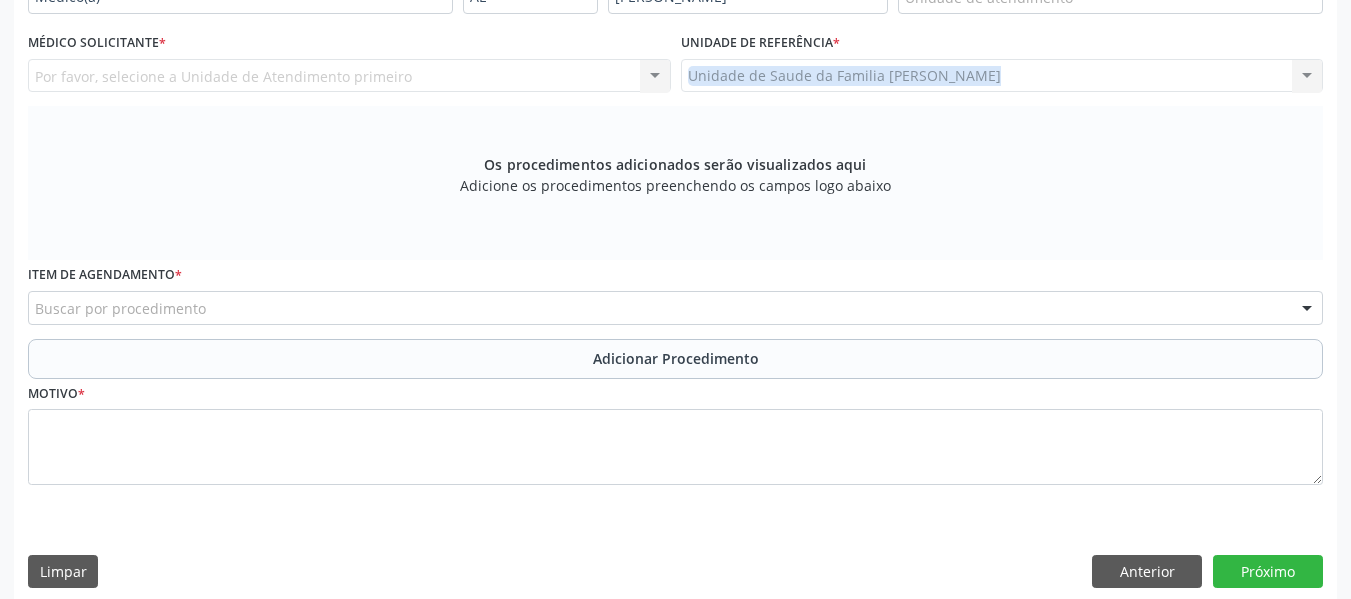 click on "Unidade de Saude da Familia Barro Vermelho         Unidade de Saude da Familia Barro Vermelho
Nenhum resultado encontrado para: "   "
Não há nenhuma opção para ser exibida." at bounding box center [1002, 76] 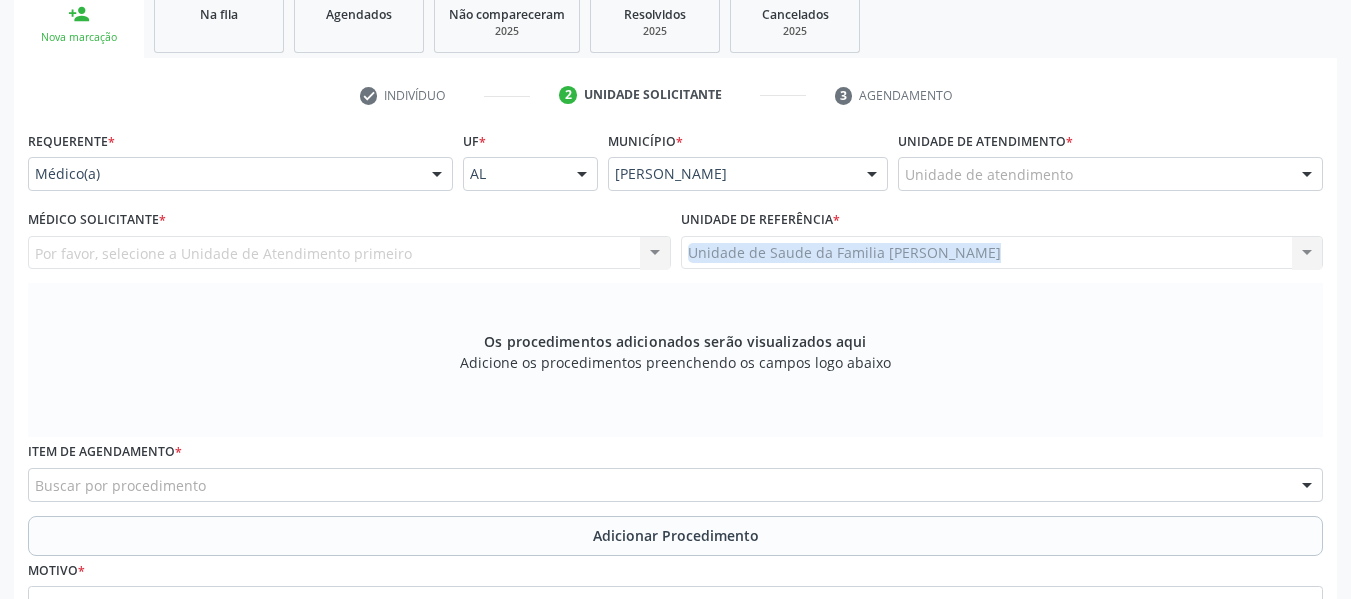 scroll, scrollTop: 313, scrollLeft: 0, axis: vertical 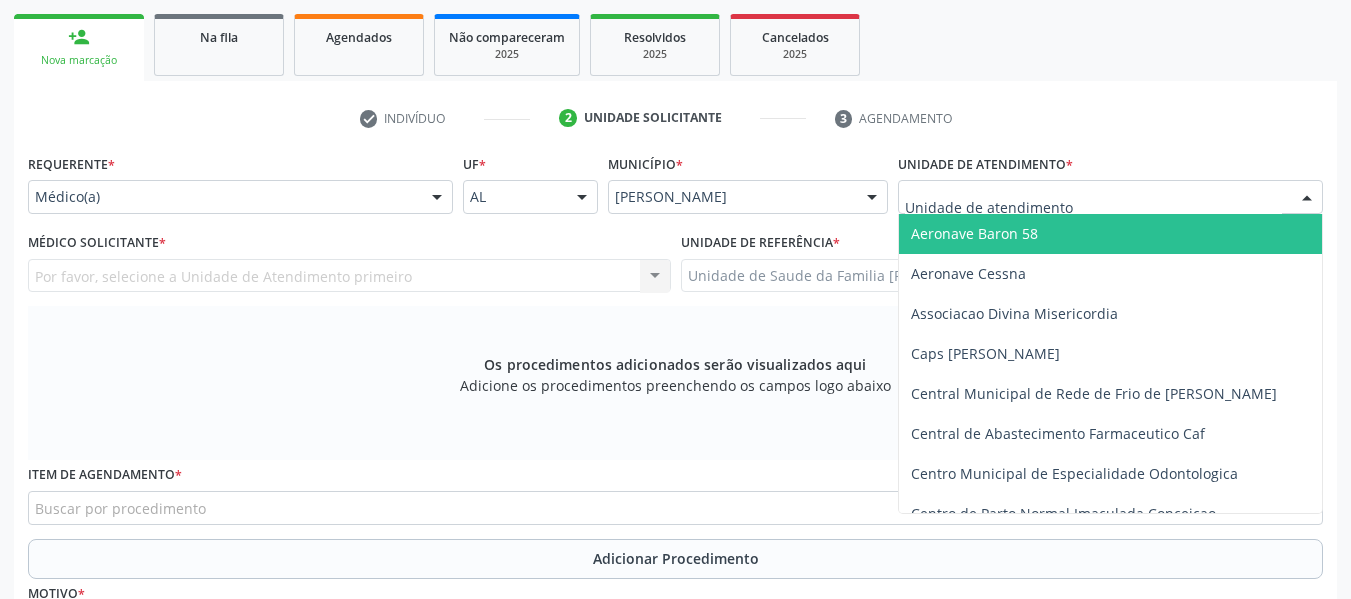click at bounding box center (1110, 197) 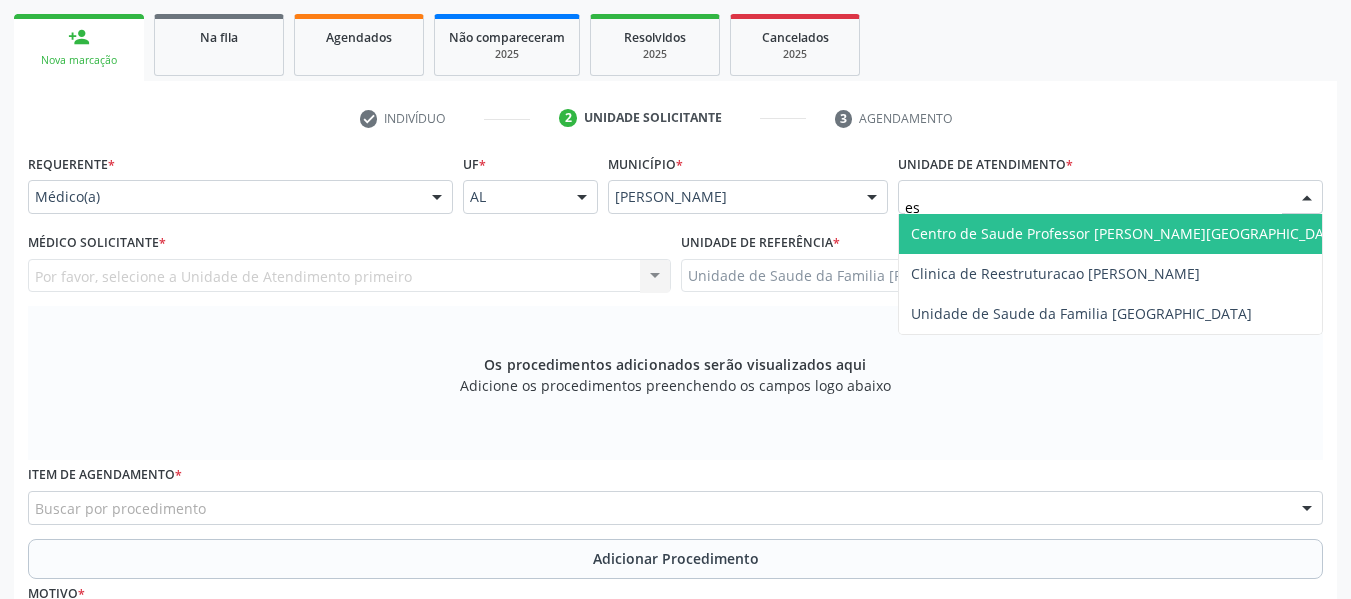 type on "est" 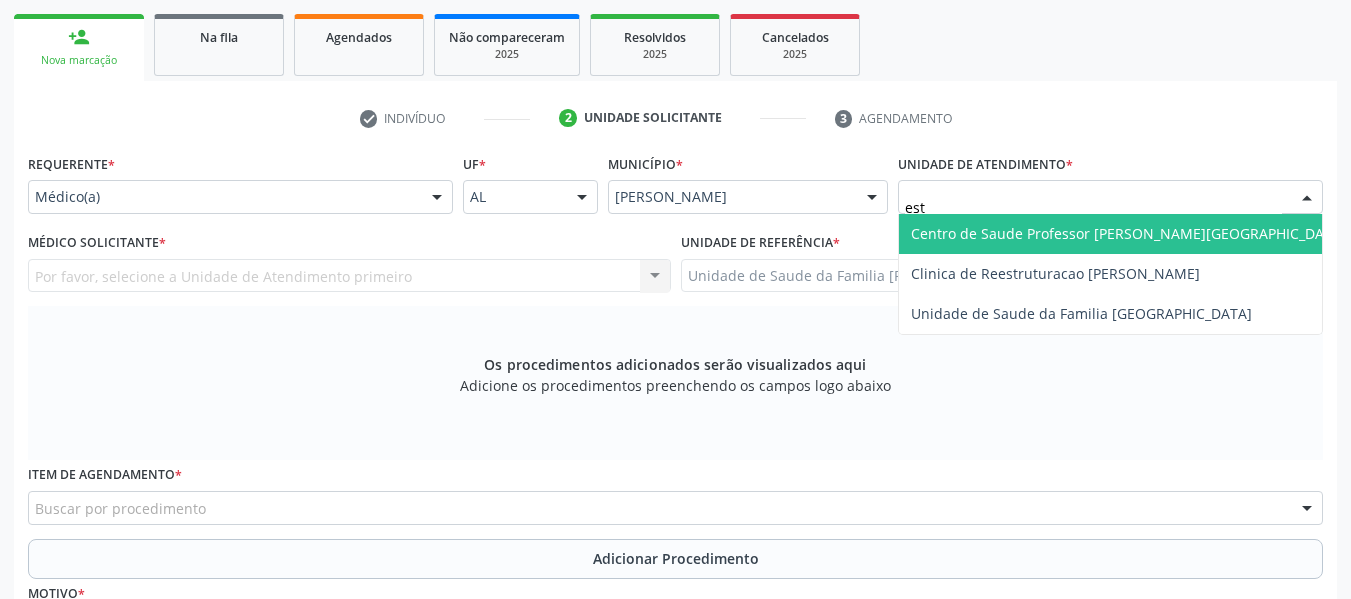 click on "Centro de Saude Professor [PERSON_NAME][GEOGRAPHIC_DATA]" at bounding box center (1128, 233) 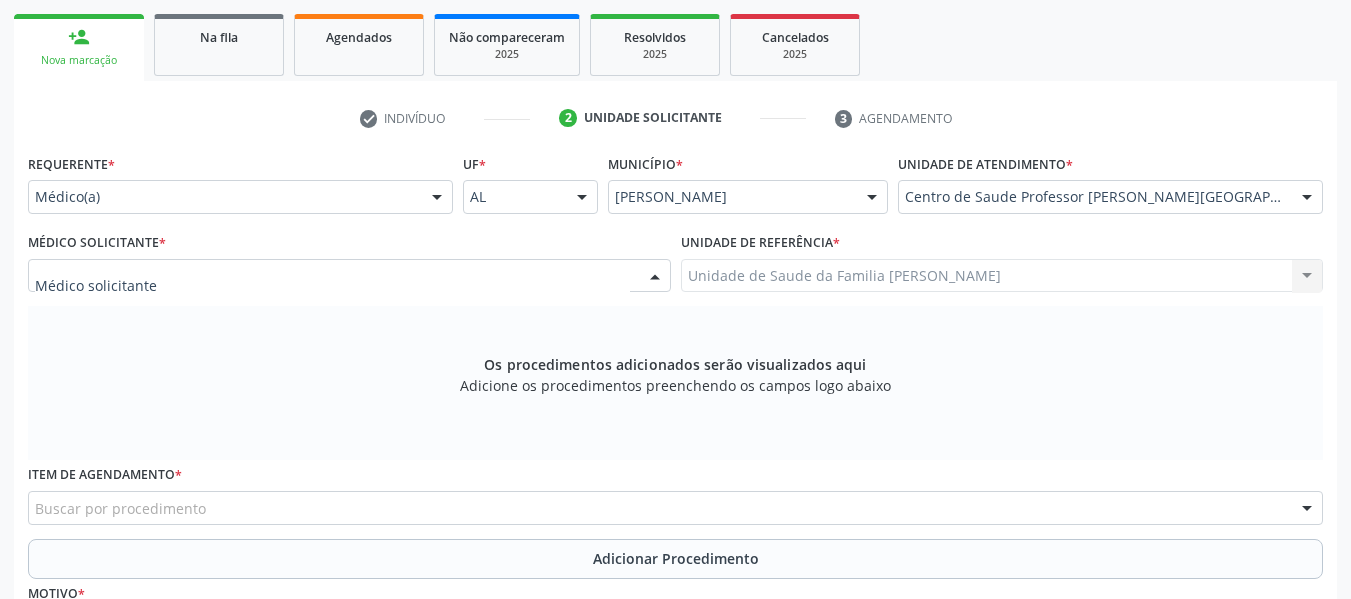 click at bounding box center (655, 277) 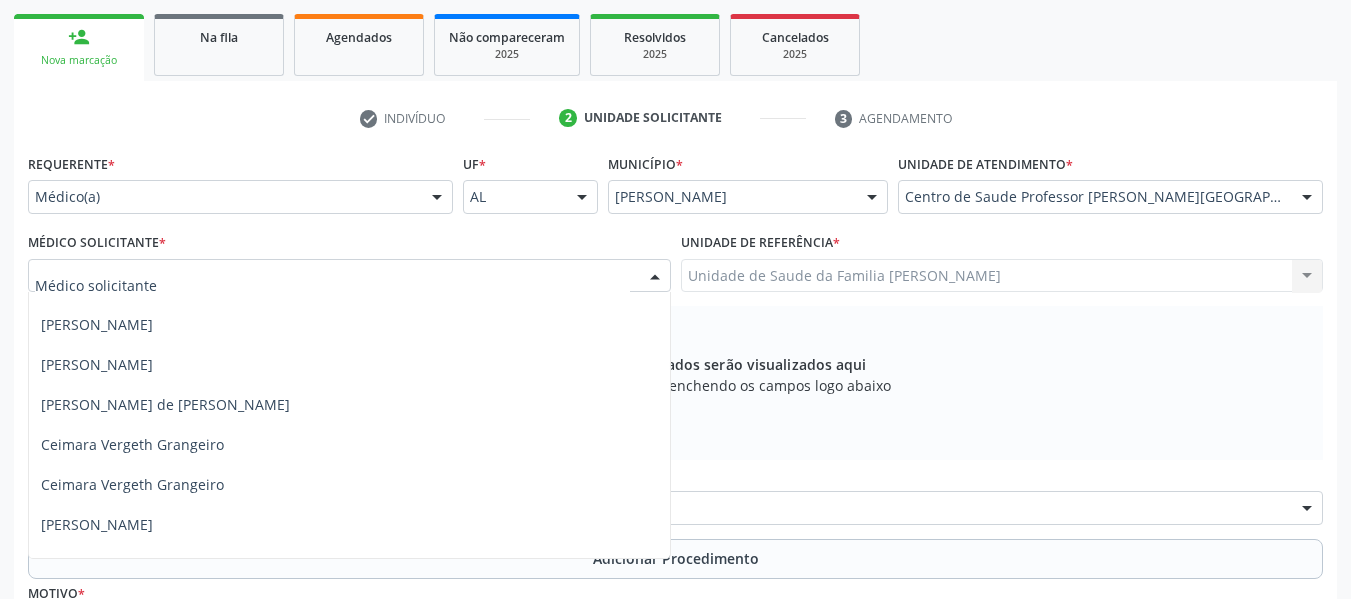 scroll, scrollTop: 200, scrollLeft: 0, axis: vertical 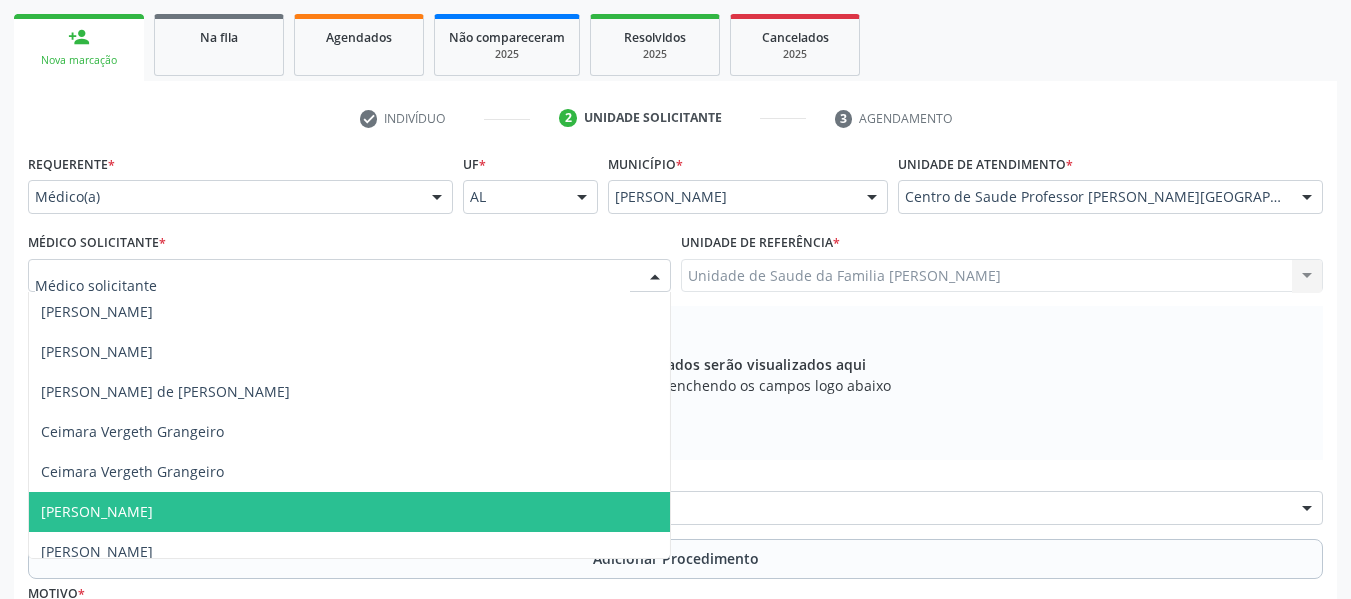 click on "[PERSON_NAME]" at bounding box center [97, 511] 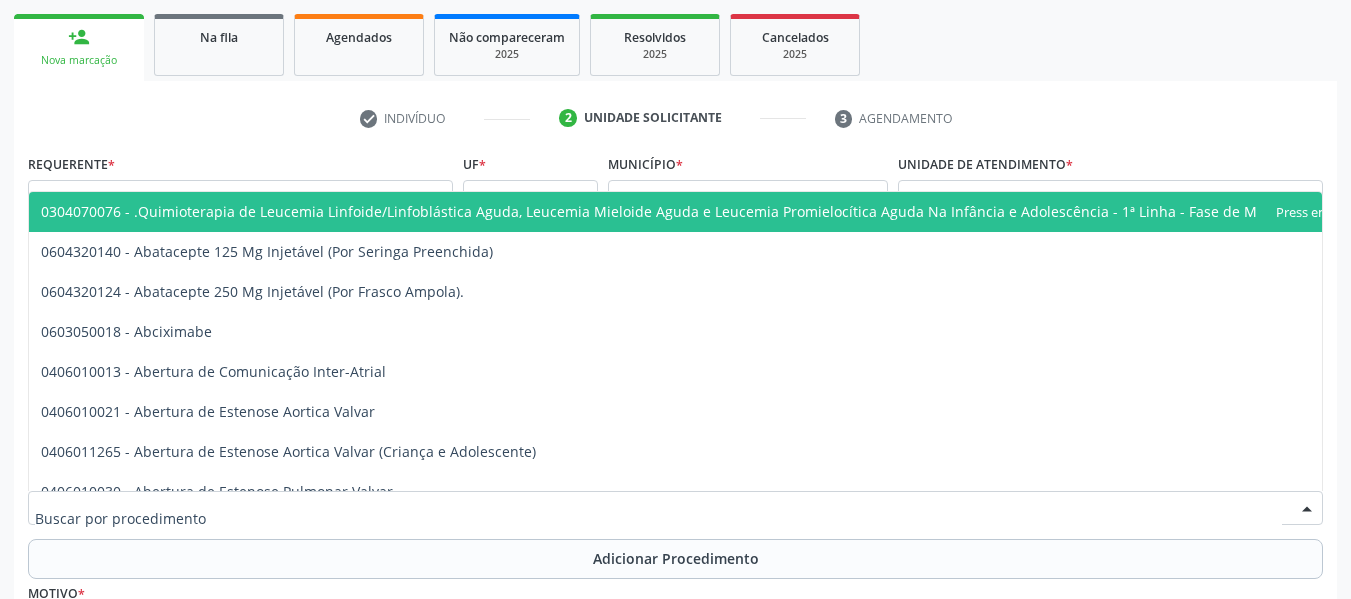click at bounding box center (675, 508) 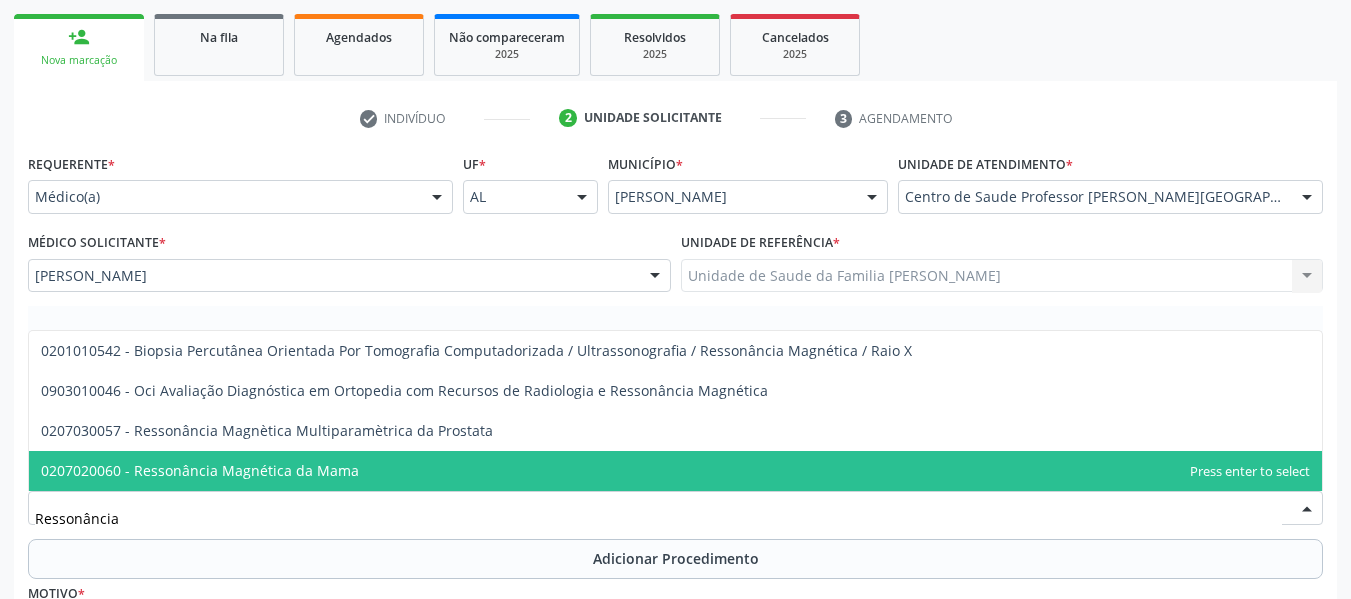 type on "Ressonância" 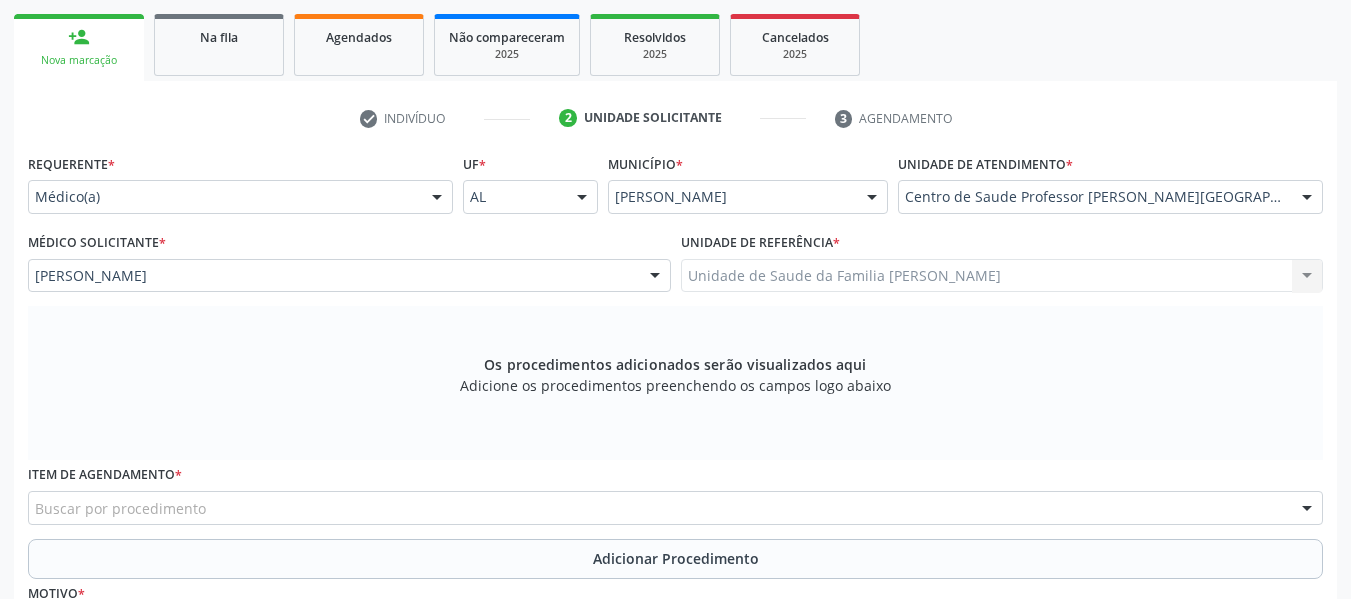 click at bounding box center (1307, 509) 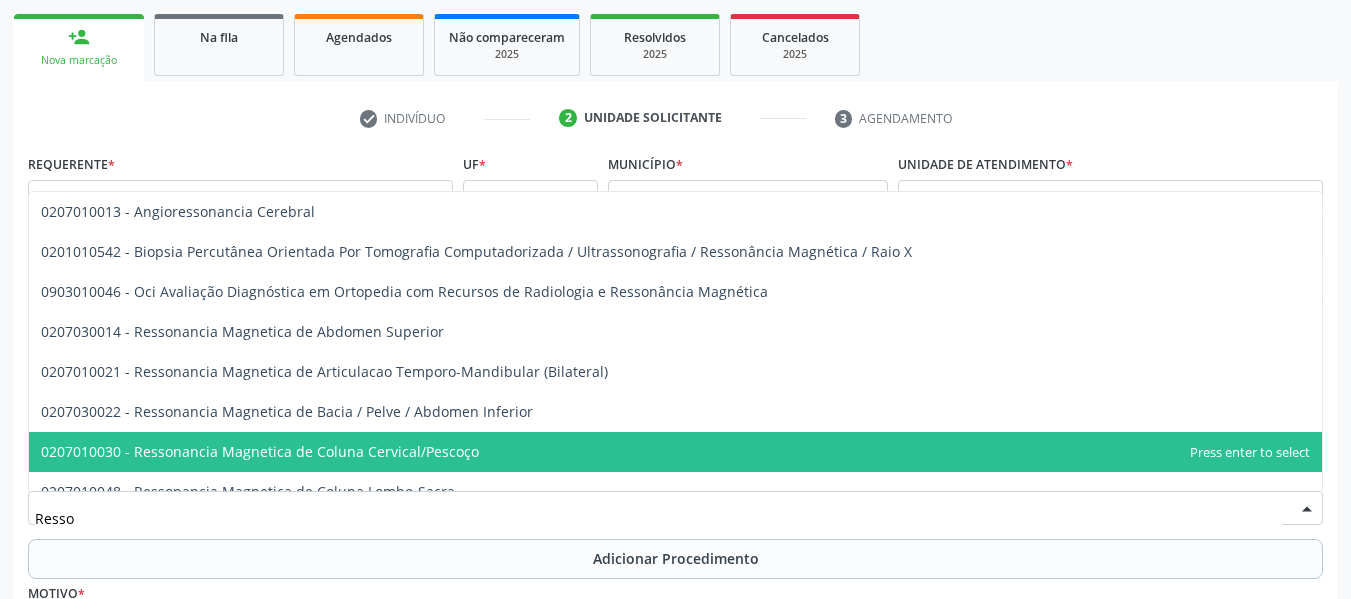 type on "Resson" 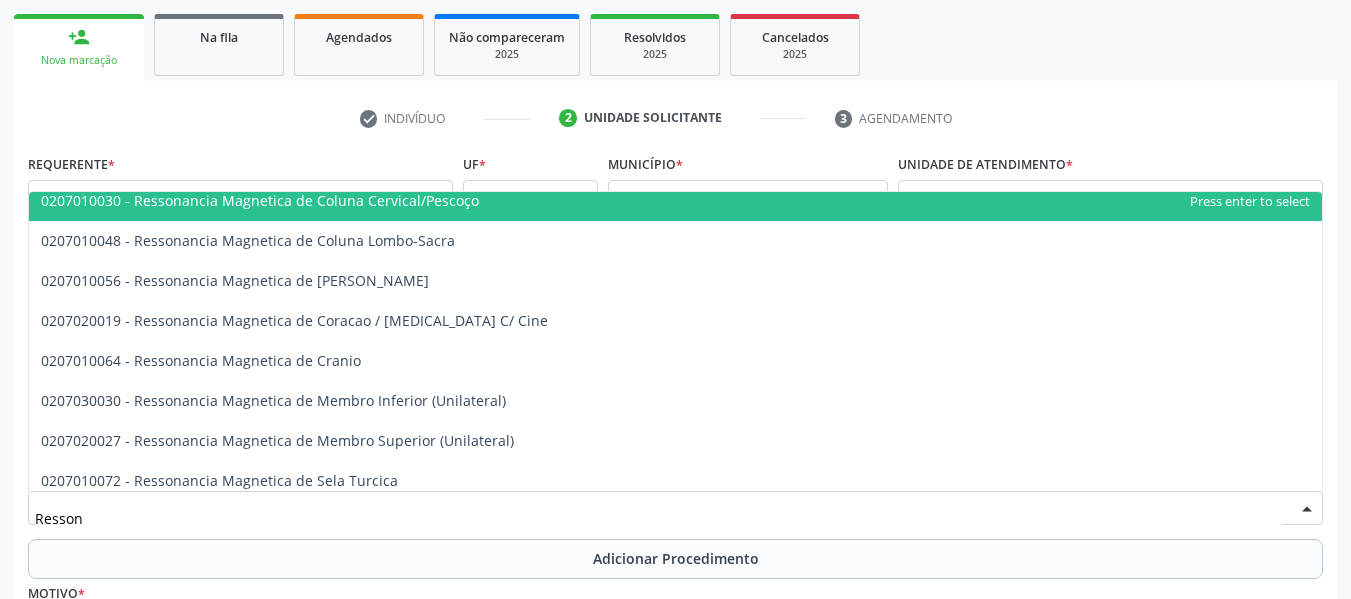 scroll, scrollTop: 280, scrollLeft: 0, axis: vertical 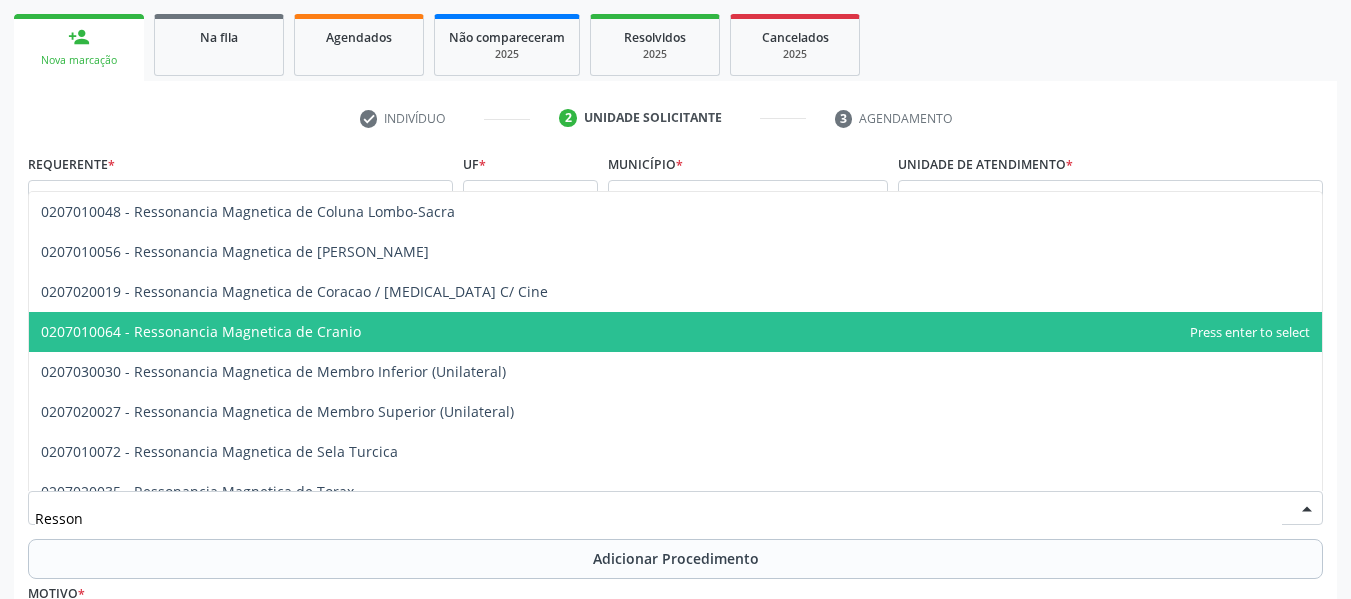 click on "0207010064 - Ressonancia Magnetica de Cranio" at bounding box center [201, 331] 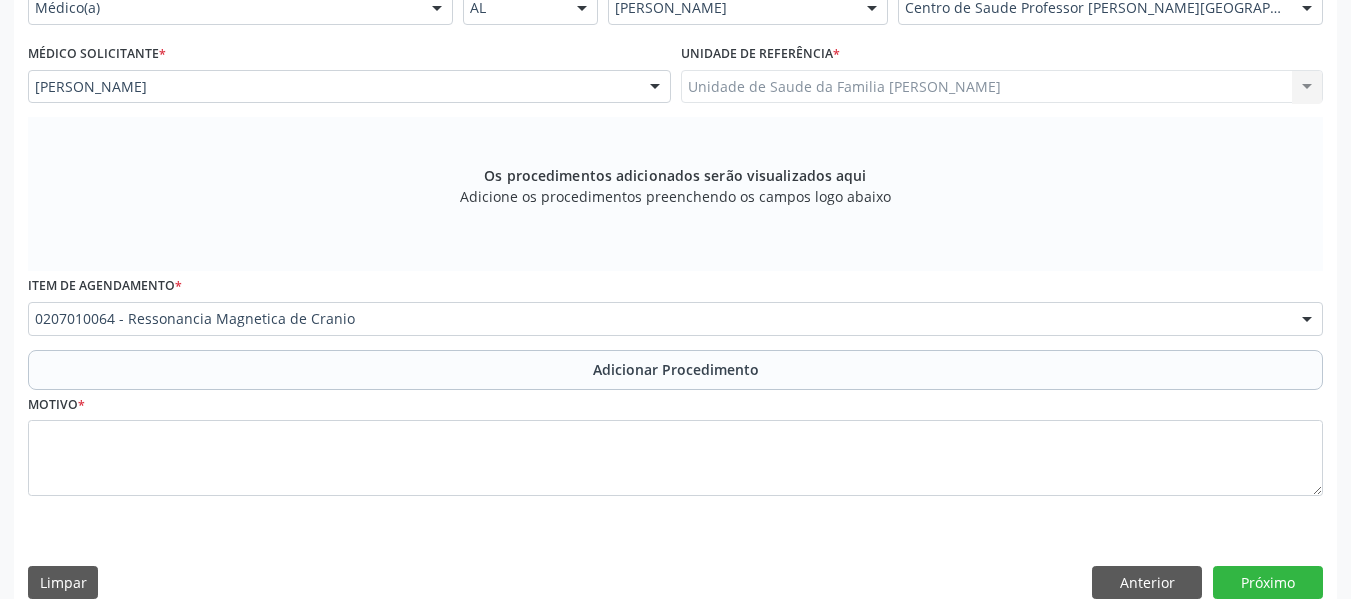 scroll, scrollTop: 530, scrollLeft: 0, axis: vertical 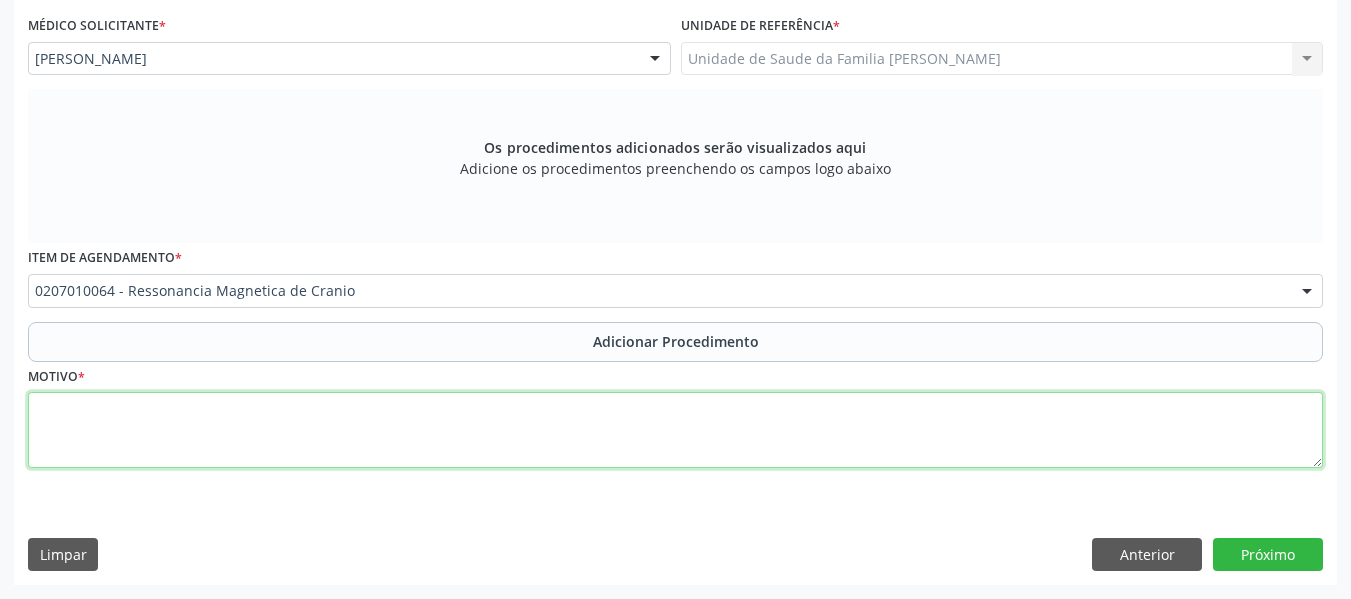 click at bounding box center [675, 430] 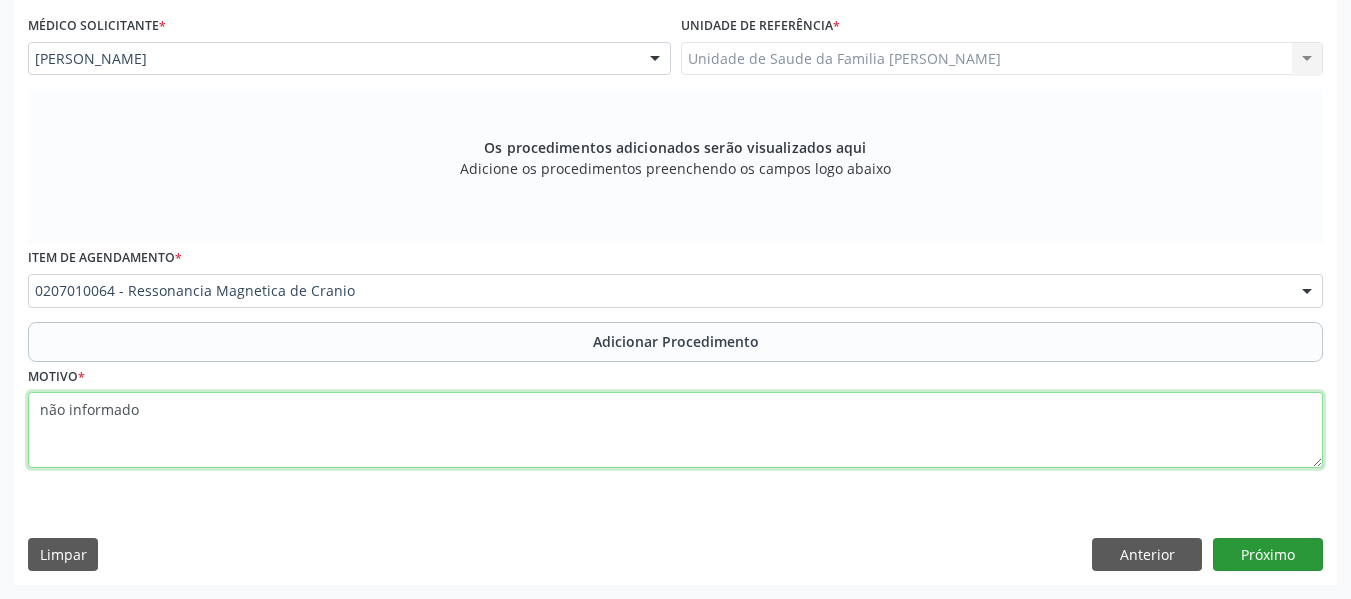 type on "não informado" 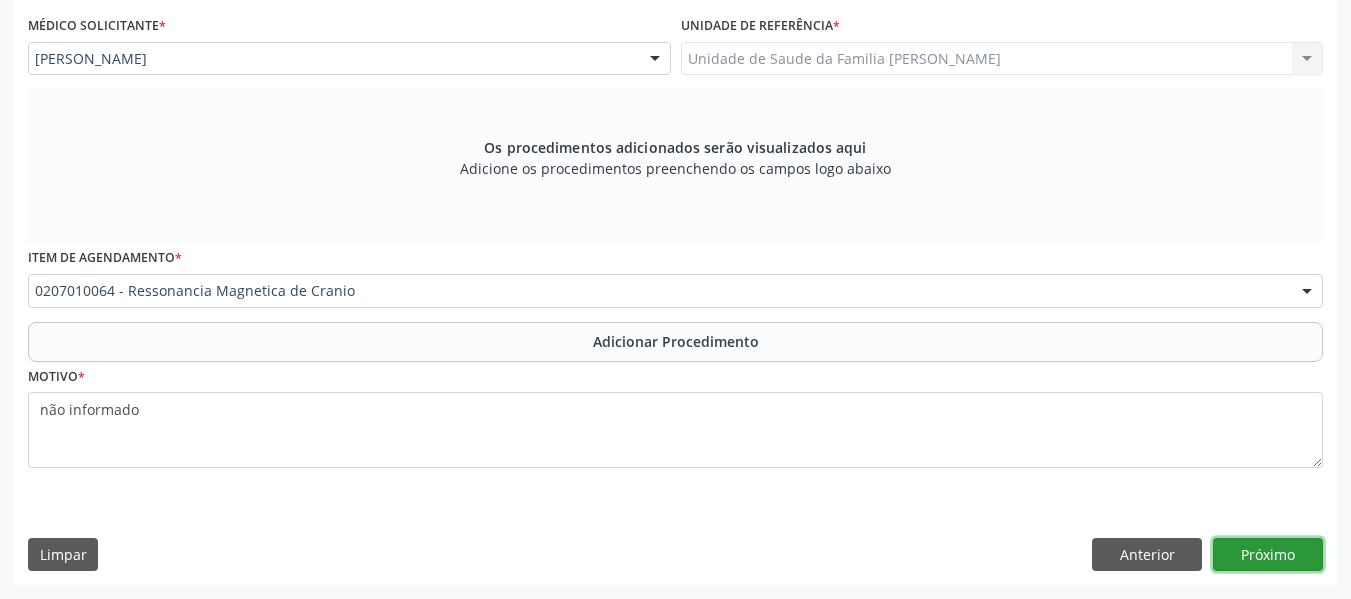 click on "Próximo" at bounding box center [1268, 555] 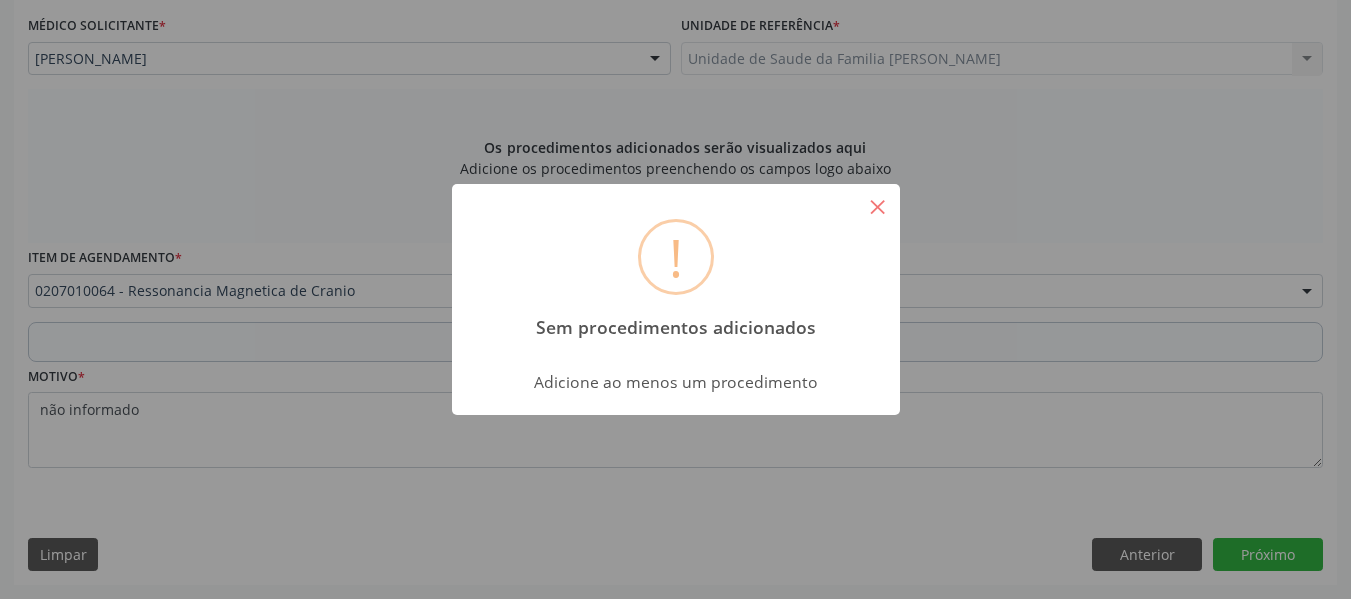 click on "×" at bounding box center (878, 206) 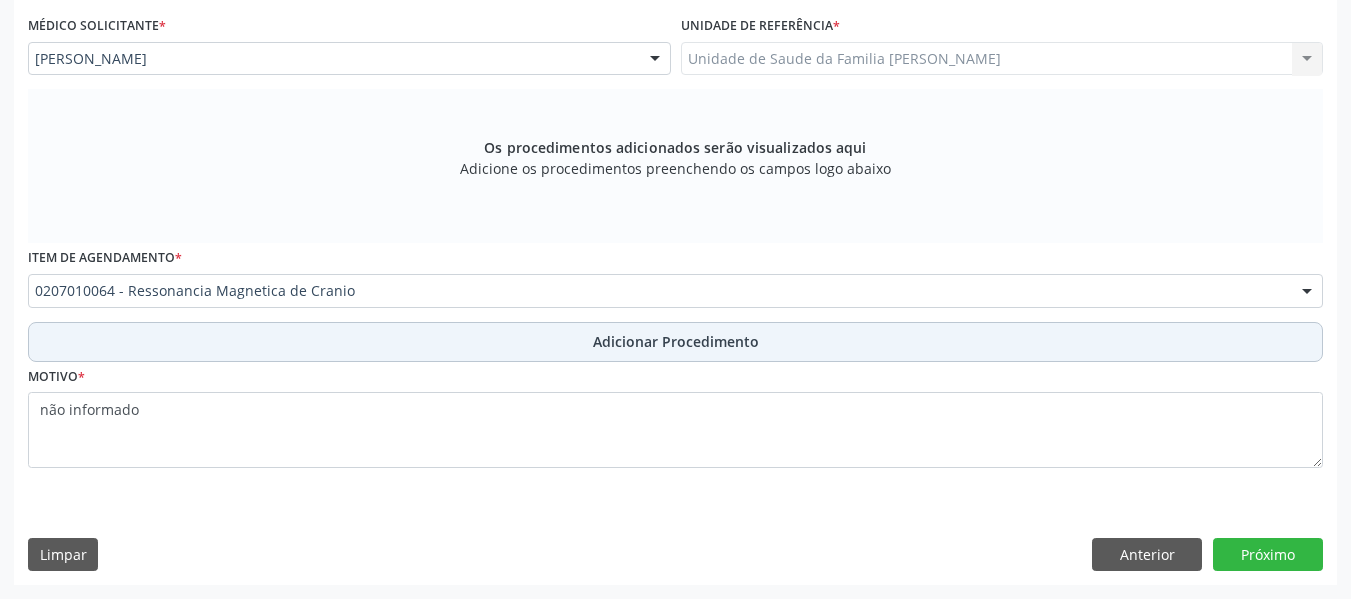 click on "Adicionar Procedimento" at bounding box center [676, 341] 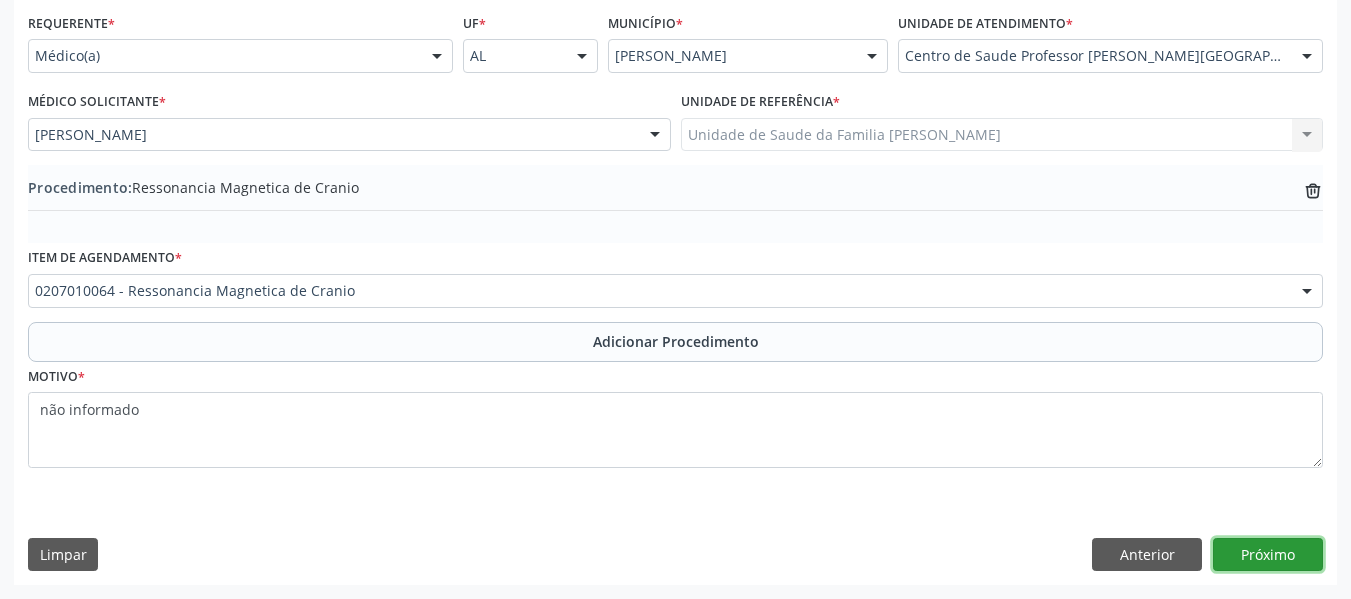 click on "Próximo" at bounding box center [1268, 555] 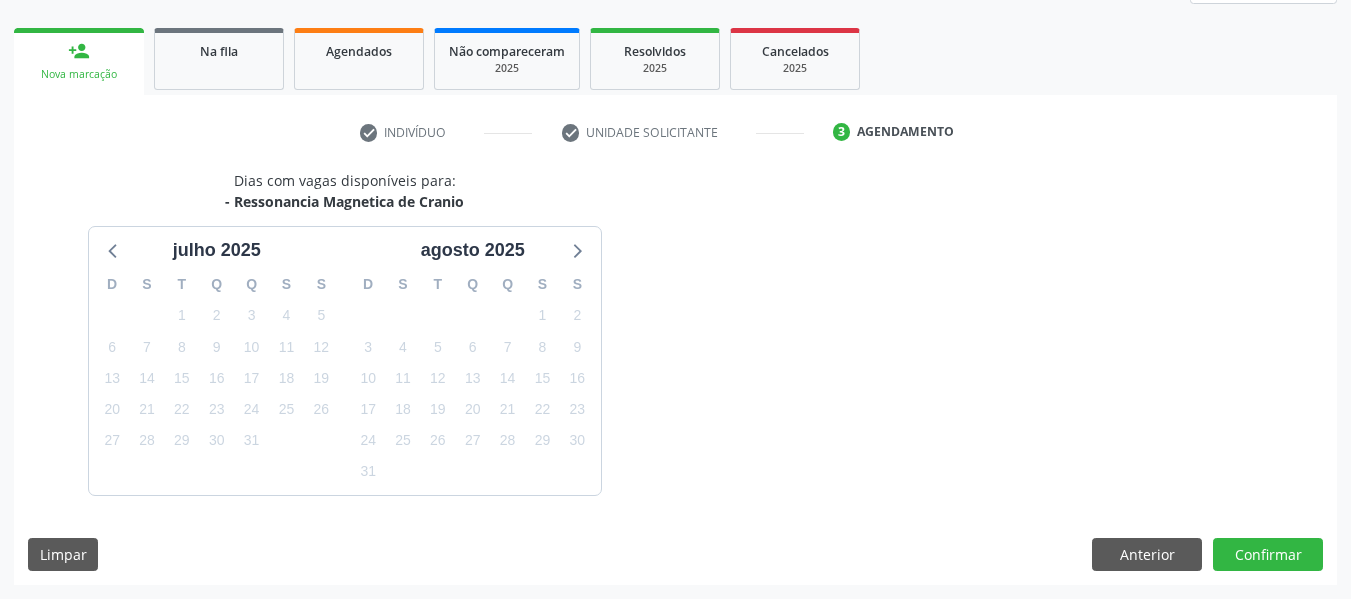 scroll, scrollTop: 358, scrollLeft: 0, axis: vertical 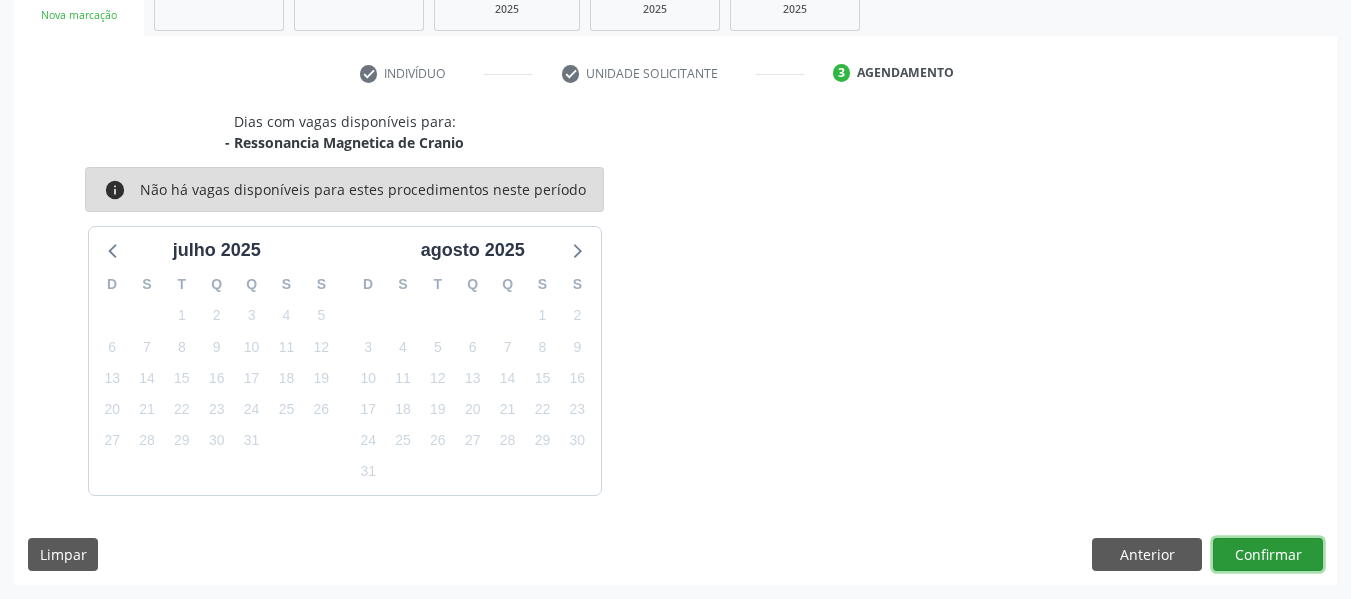 click on "Confirmar" at bounding box center (1268, 555) 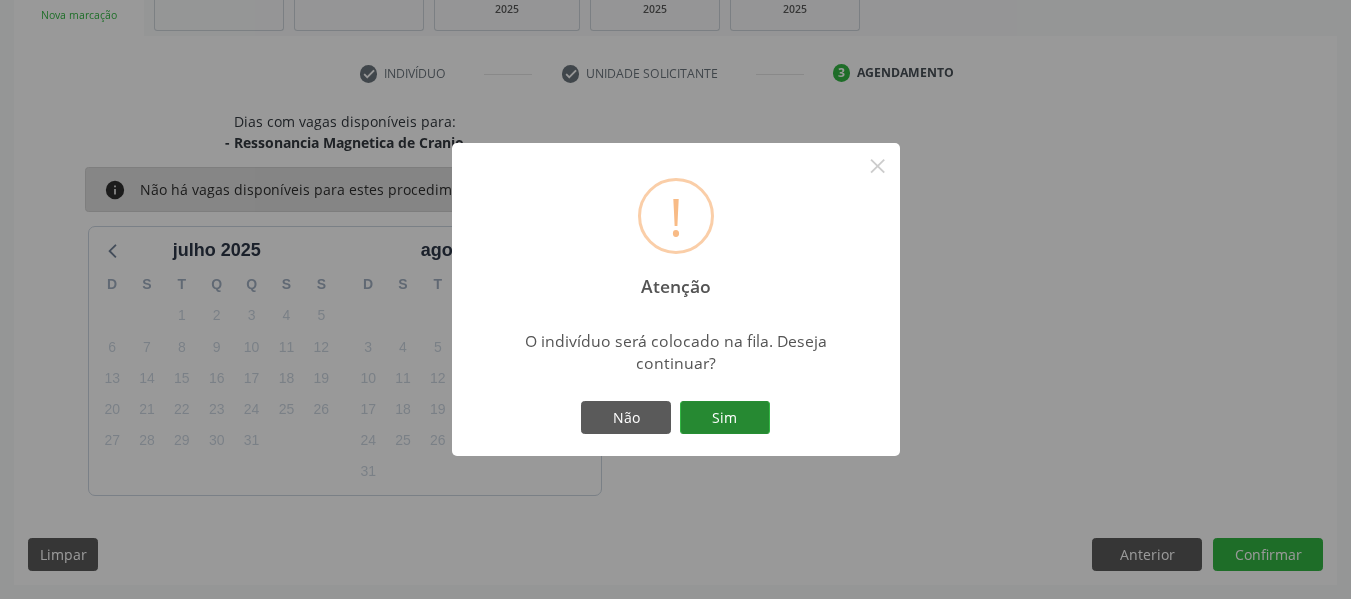 click on "Sim" at bounding box center [725, 418] 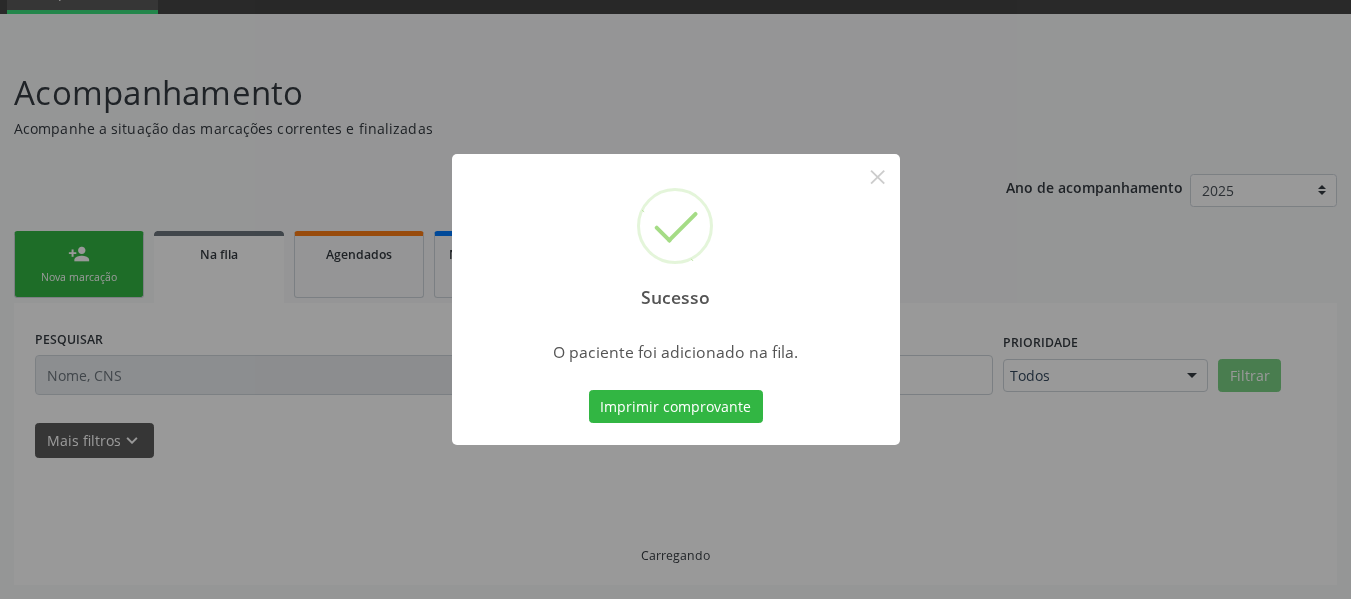 scroll, scrollTop: 96, scrollLeft: 0, axis: vertical 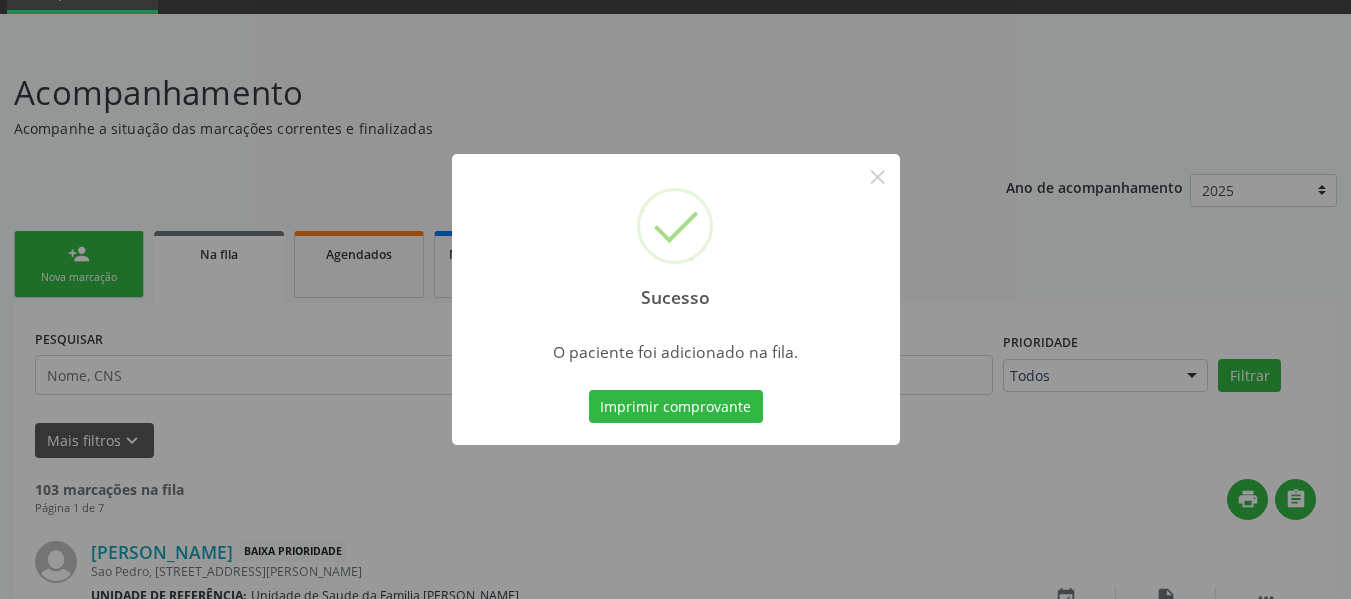 click on "Sucesso × O paciente foi adicionado na fila. Imprimir comprovante Cancel" at bounding box center (675, 299) 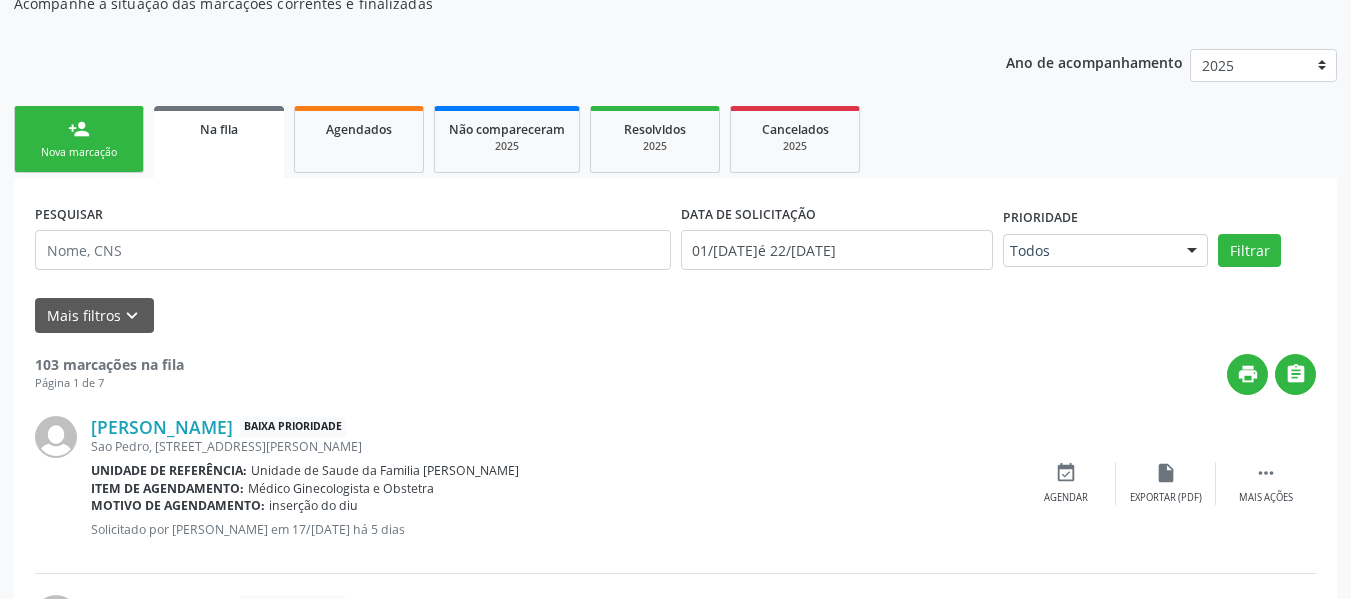 scroll, scrollTop: 256, scrollLeft: 0, axis: vertical 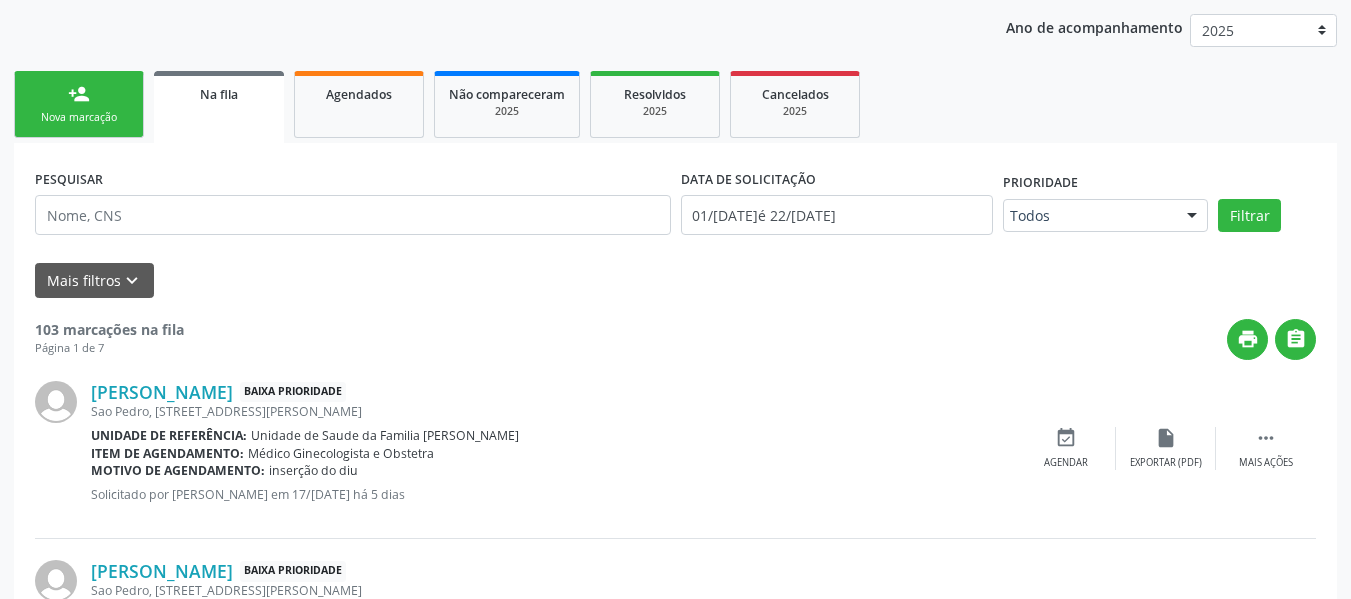 click on "person_add
Nova marcação" at bounding box center (79, 104) 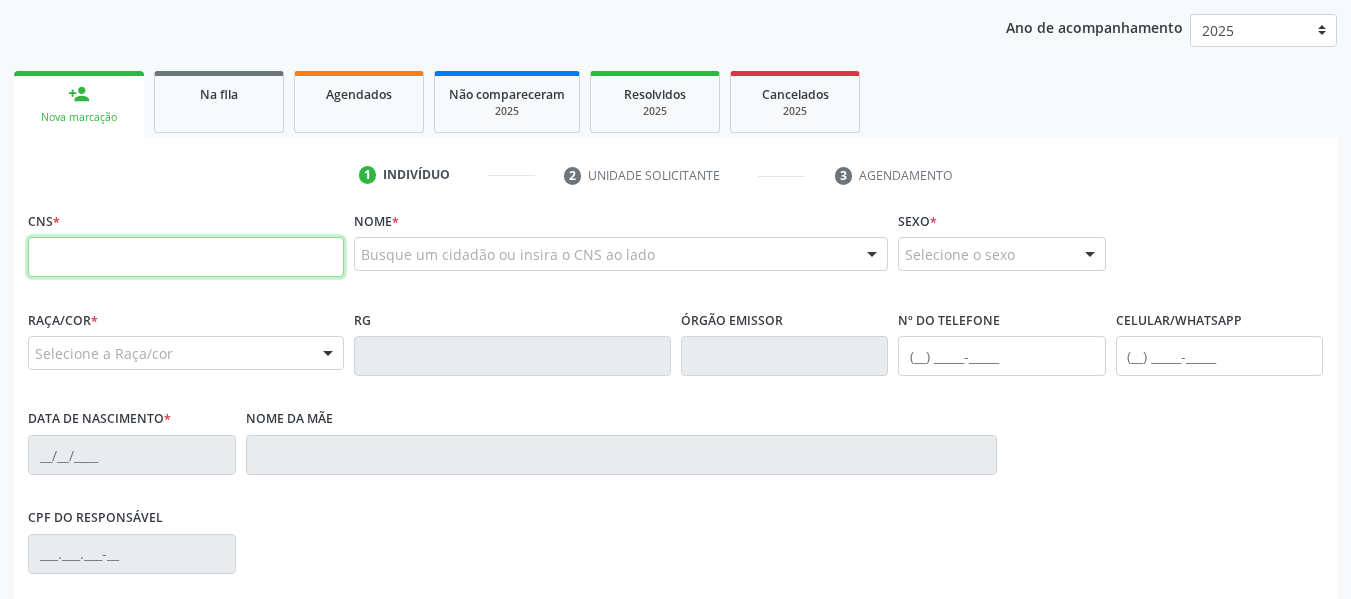 click at bounding box center [186, 257] 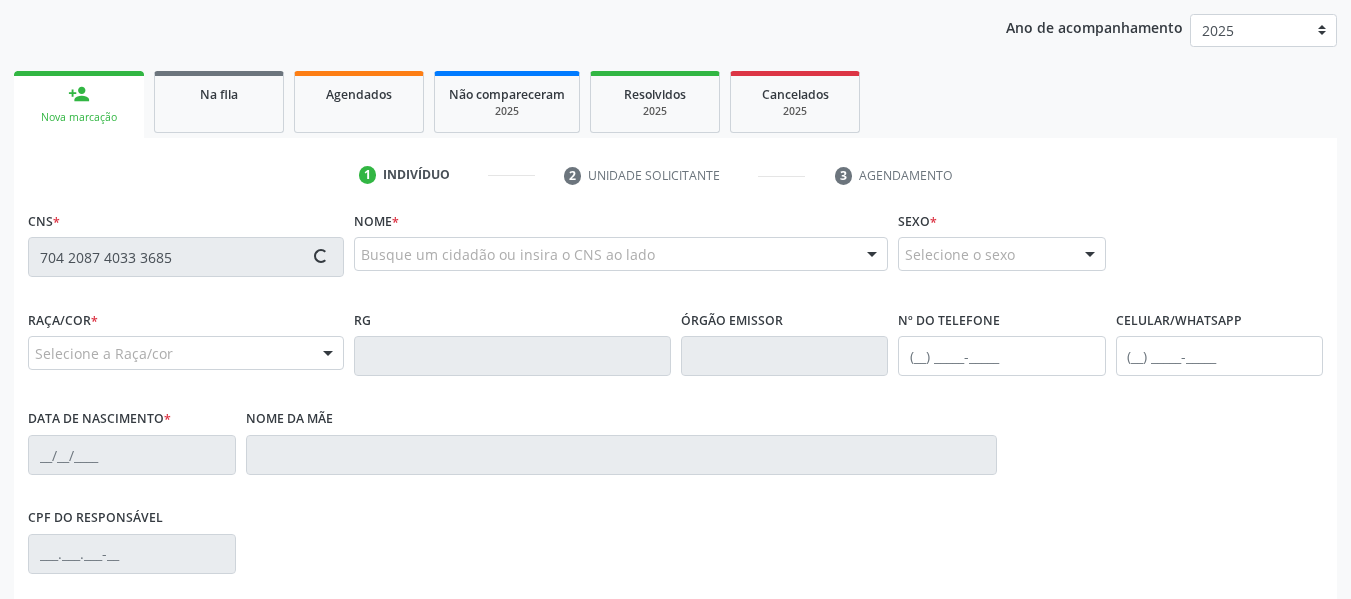 type on "704 2087 4033 3685" 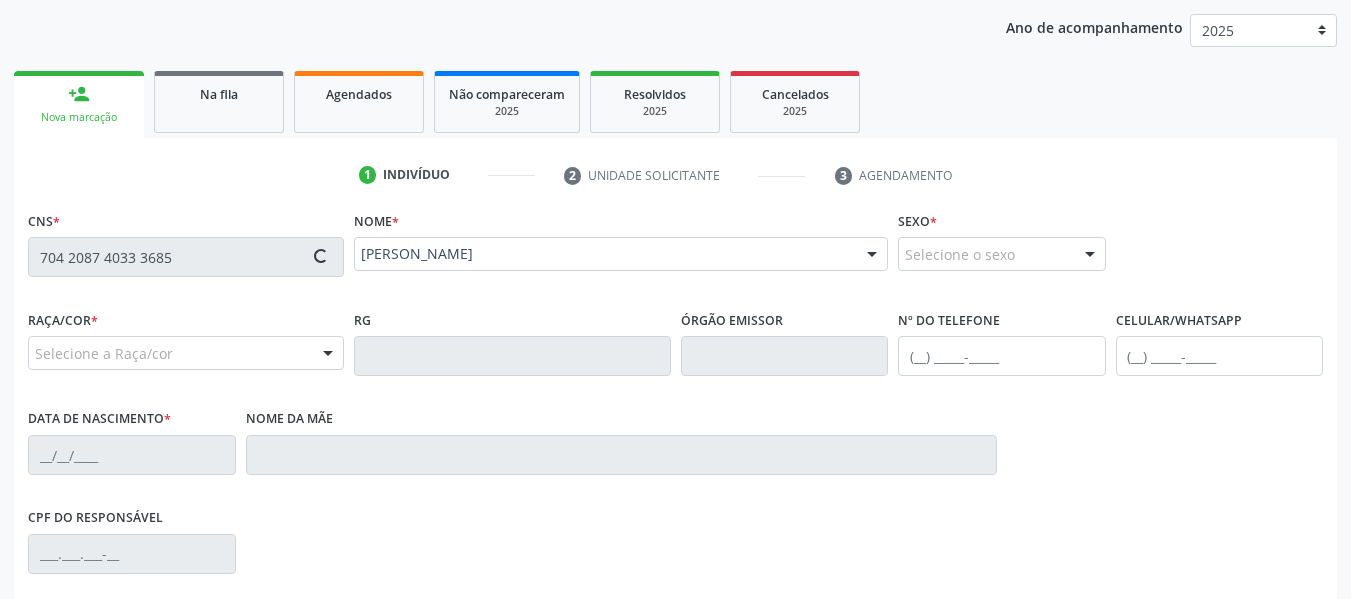 type on "(82) 99182-3230" 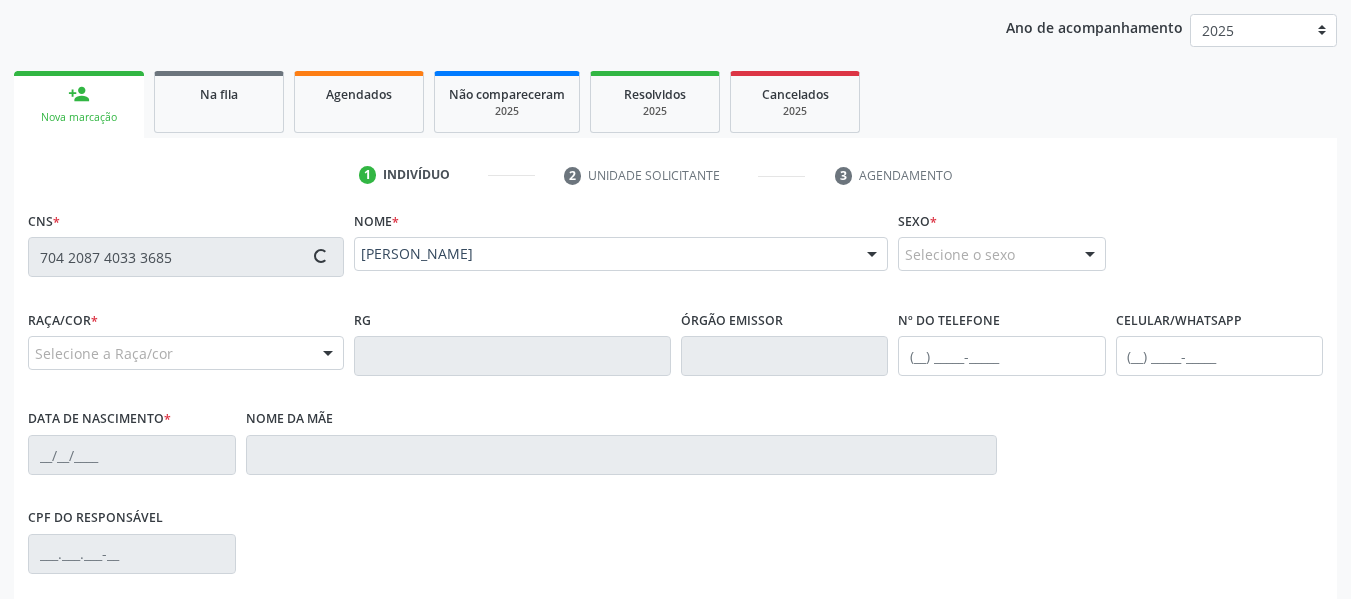 type on "23/12/1985" 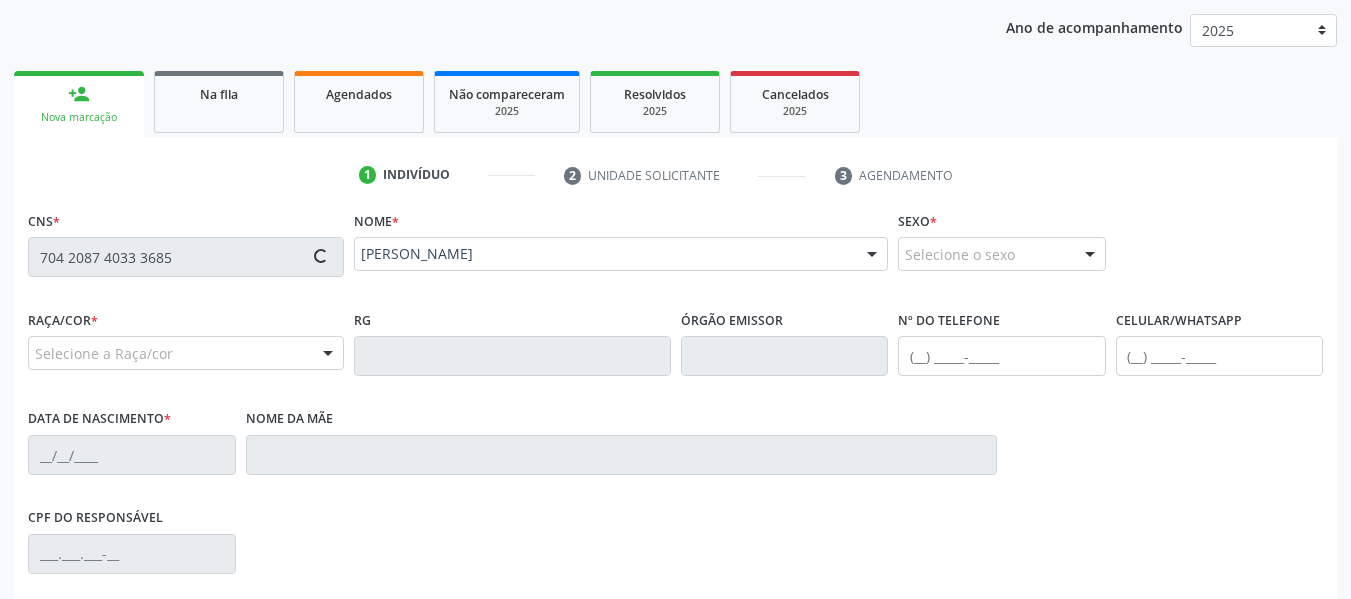 type on "Maria de Lourdes dos Santos" 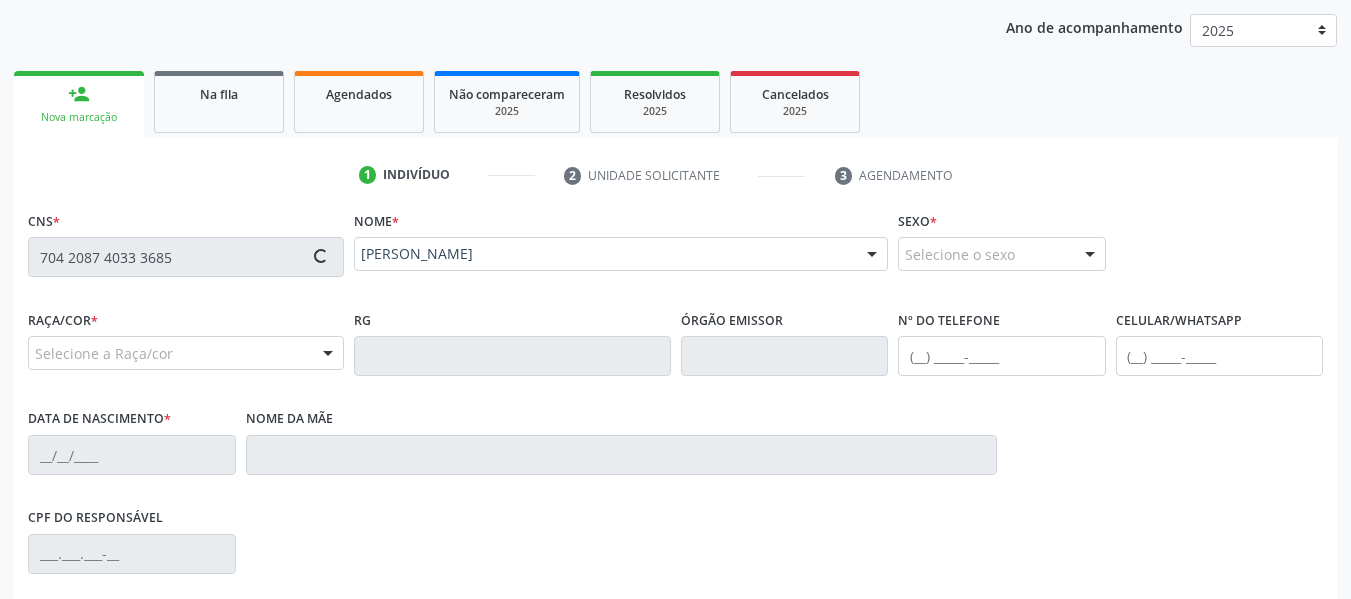 type on "S/N" 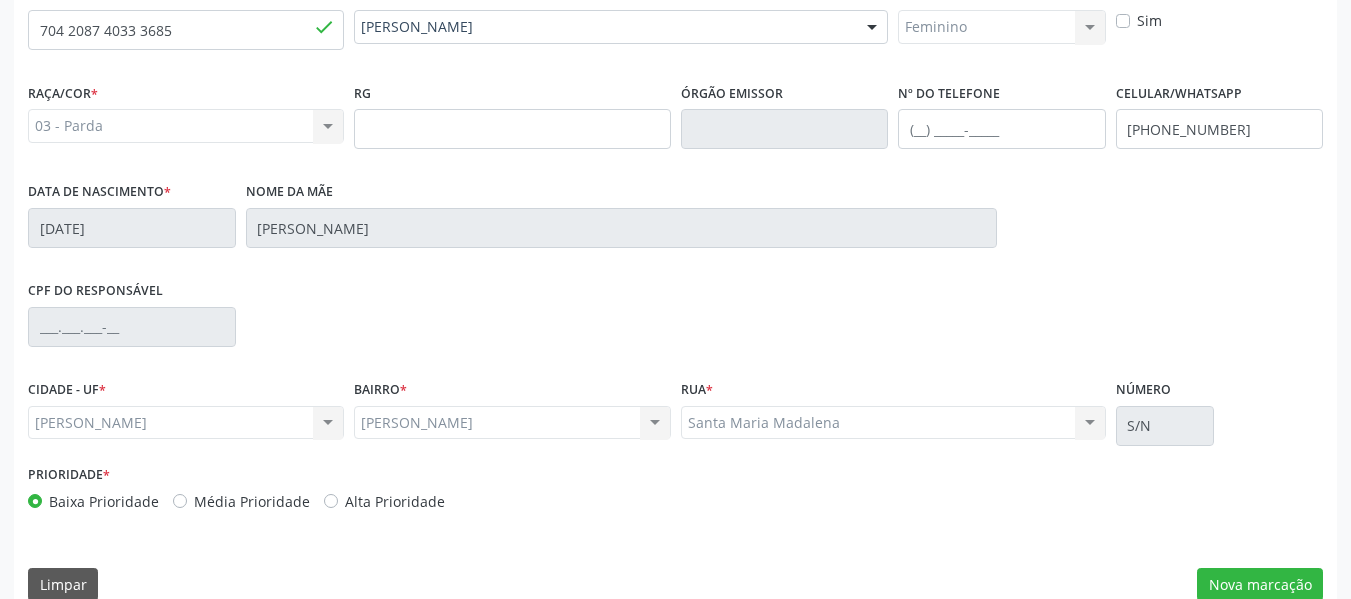 scroll, scrollTop: 513, scrollLeft: 0, axis: vertical 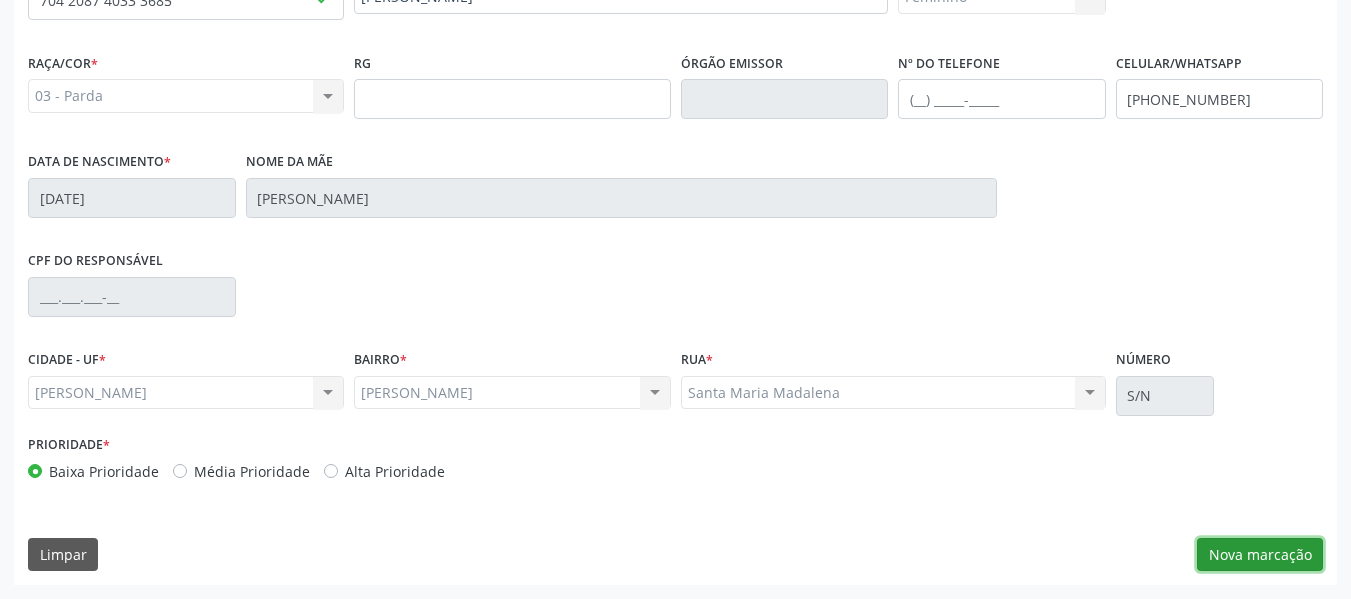 click on "Nova marcação" at bounding box center (1260, 555) 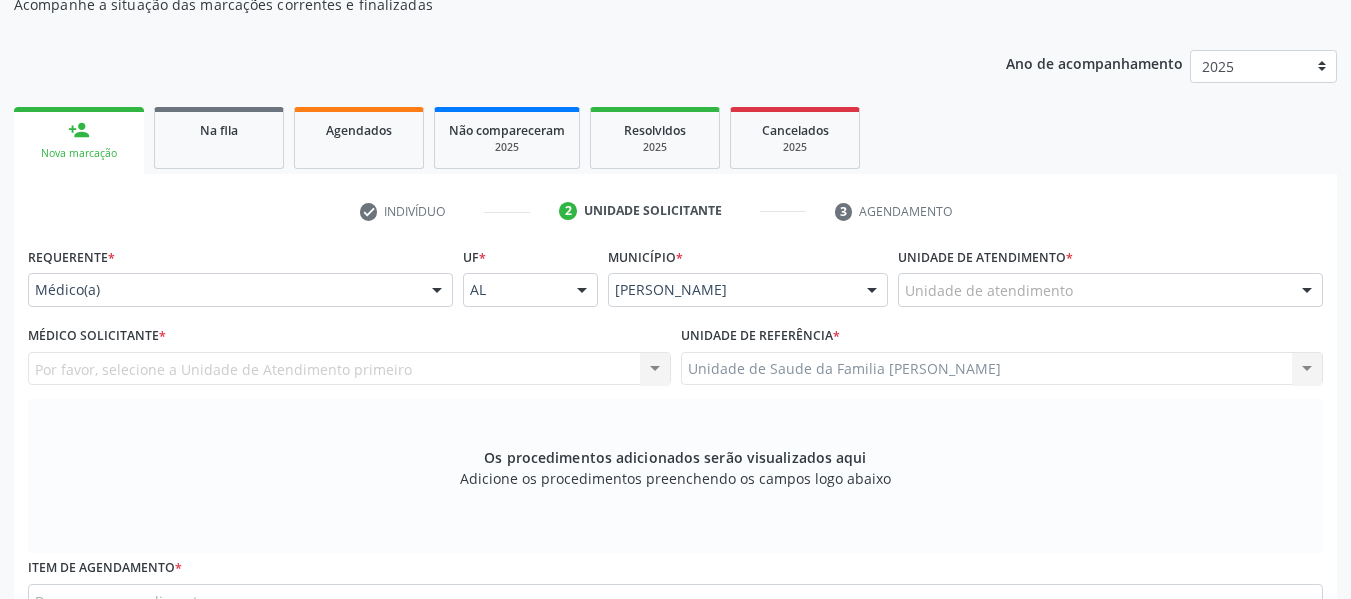 scroll, scrollTop: 193, scrollLeft: 0, axis: vertical 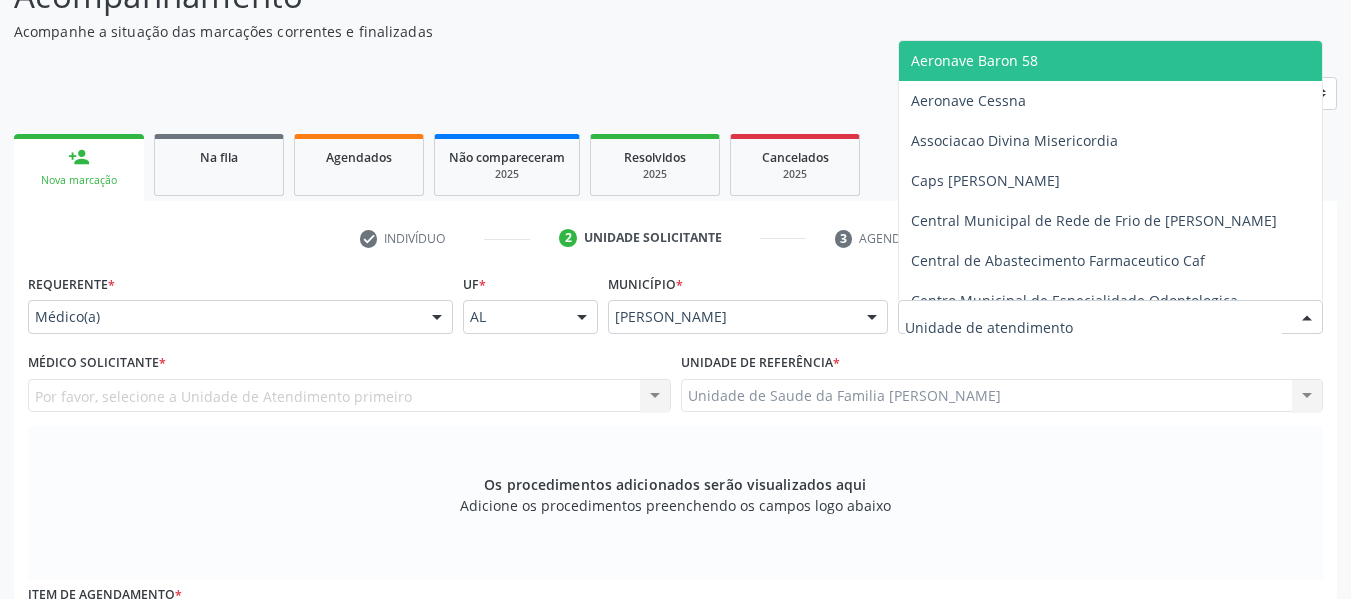 click at bounding box center [1307, 318] 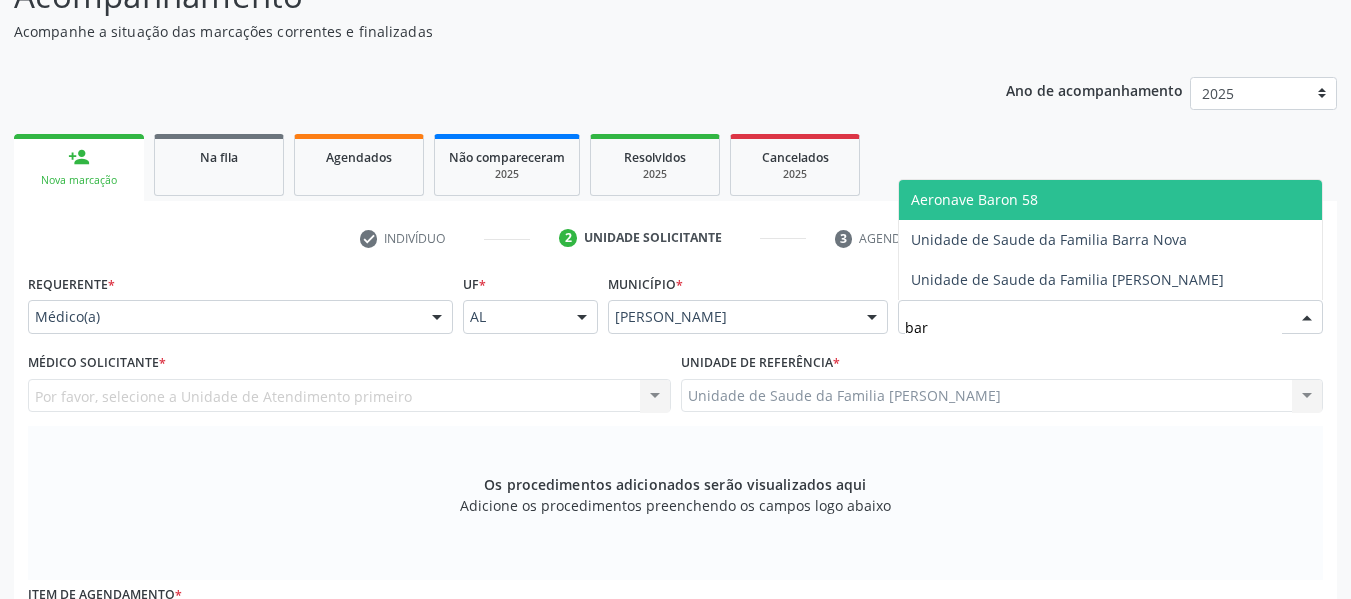 type on "barr" 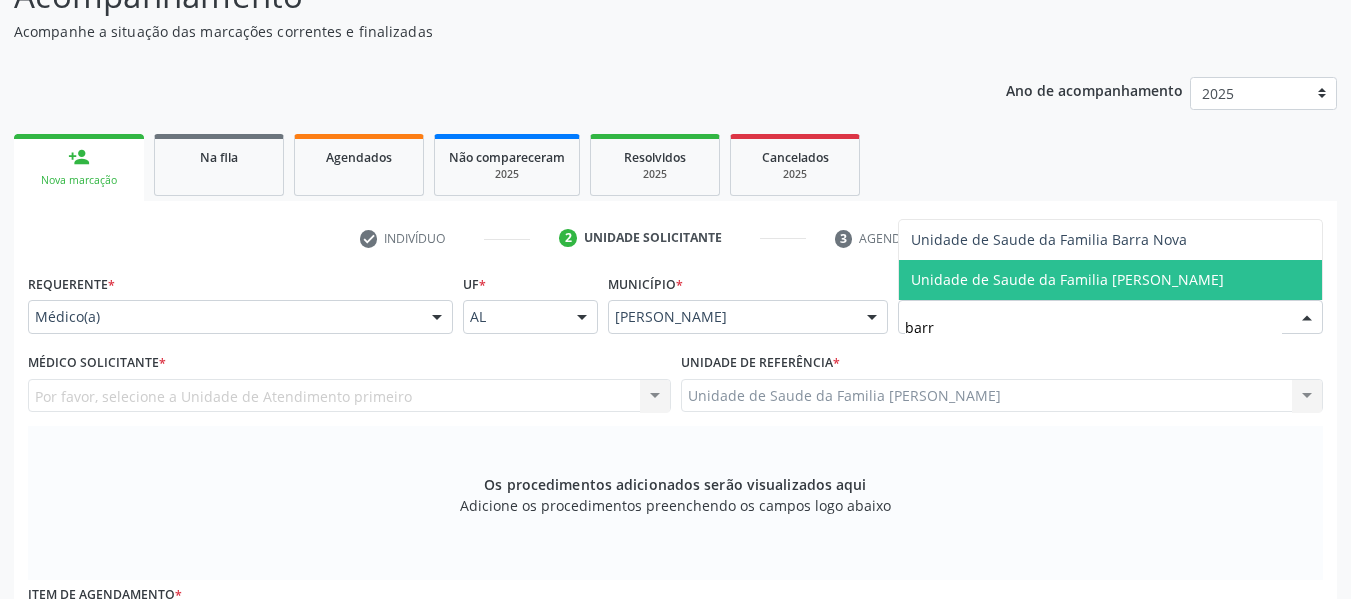 click on "Unidade de Saude da Familia [PERSON_NAME]" at bounding box center [1067, 279] 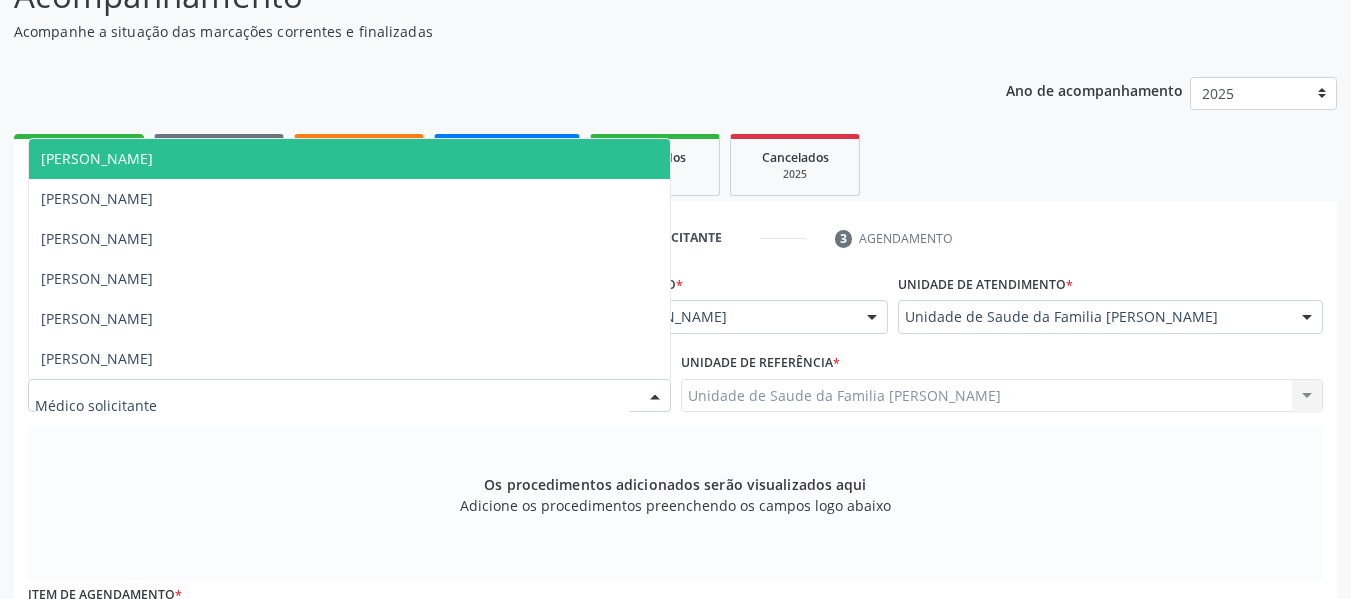 click at bounding box center (655, 397) 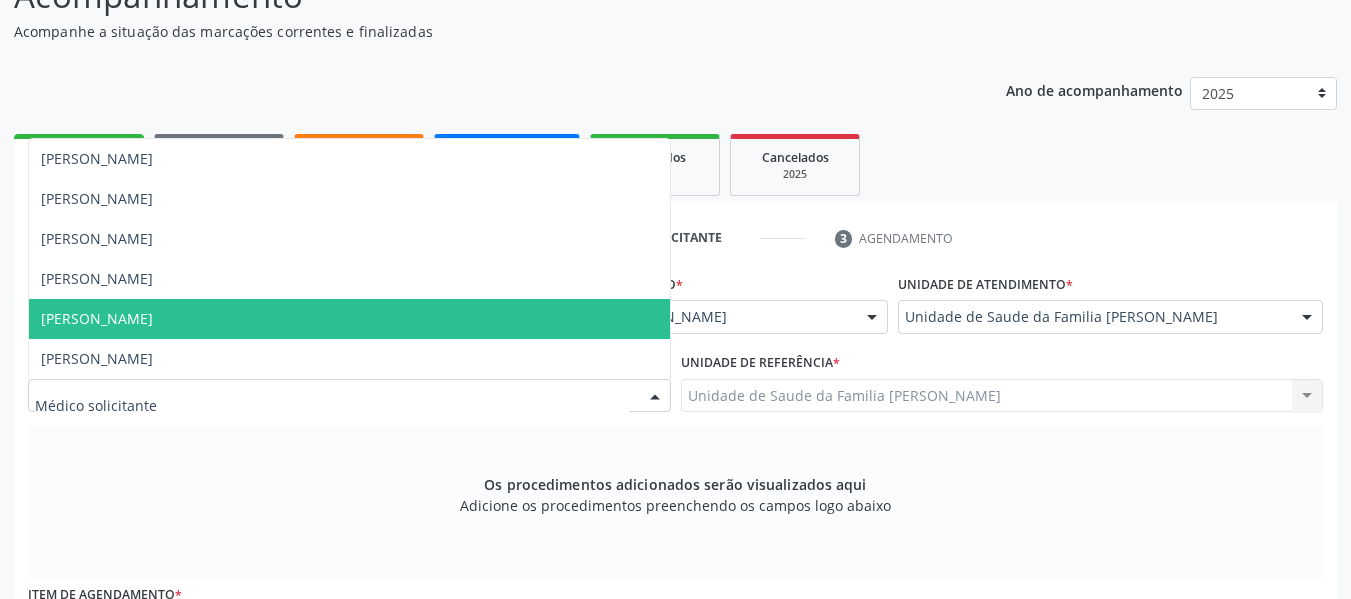 click on "[PERSON_NAME]" at bounding box center (97, 318) 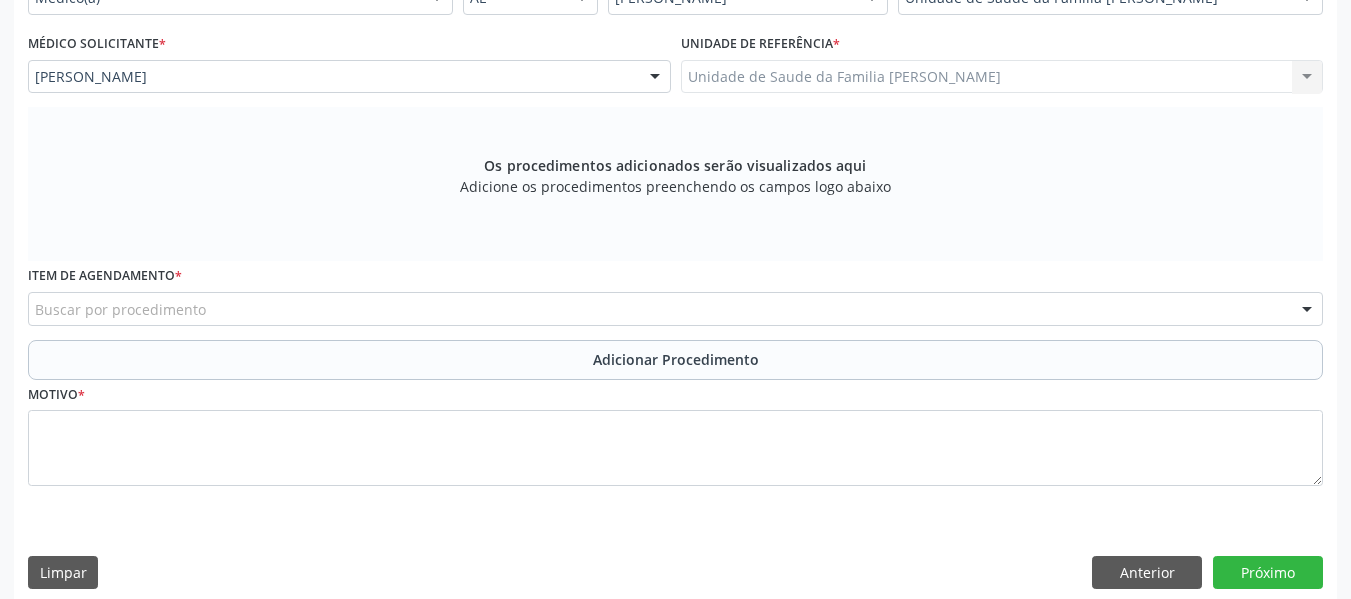 scroll, scrollTop: 530, scrollLeft: 0, axis: vertical 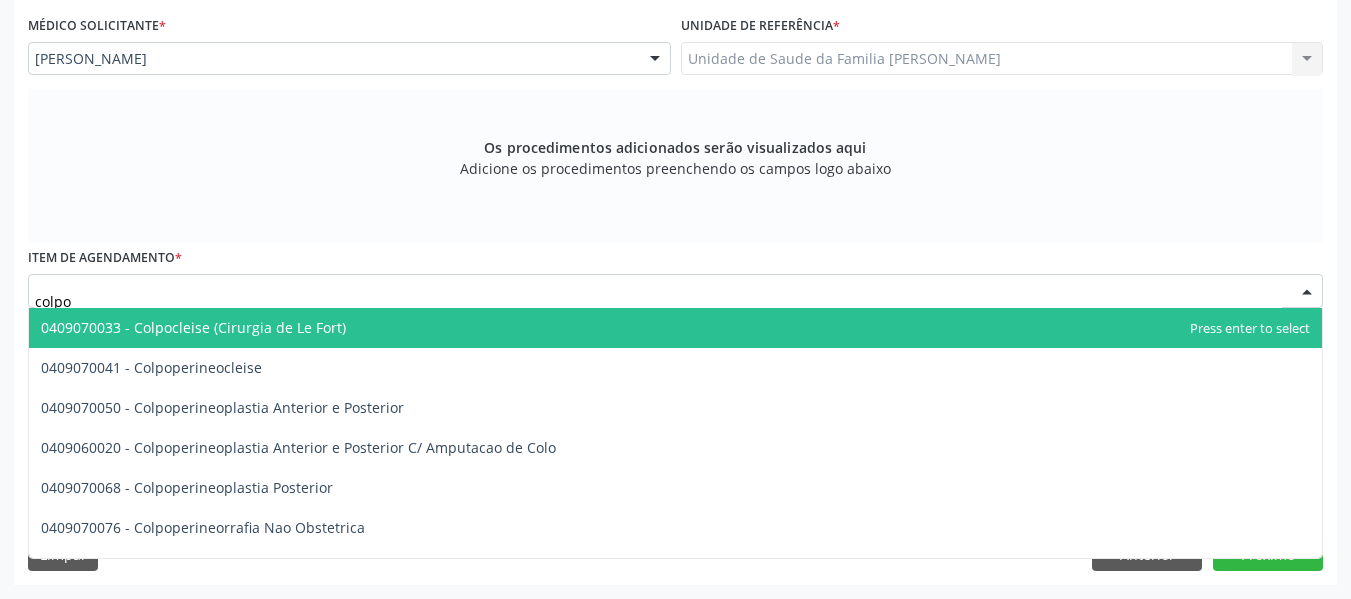 type on "colpos" 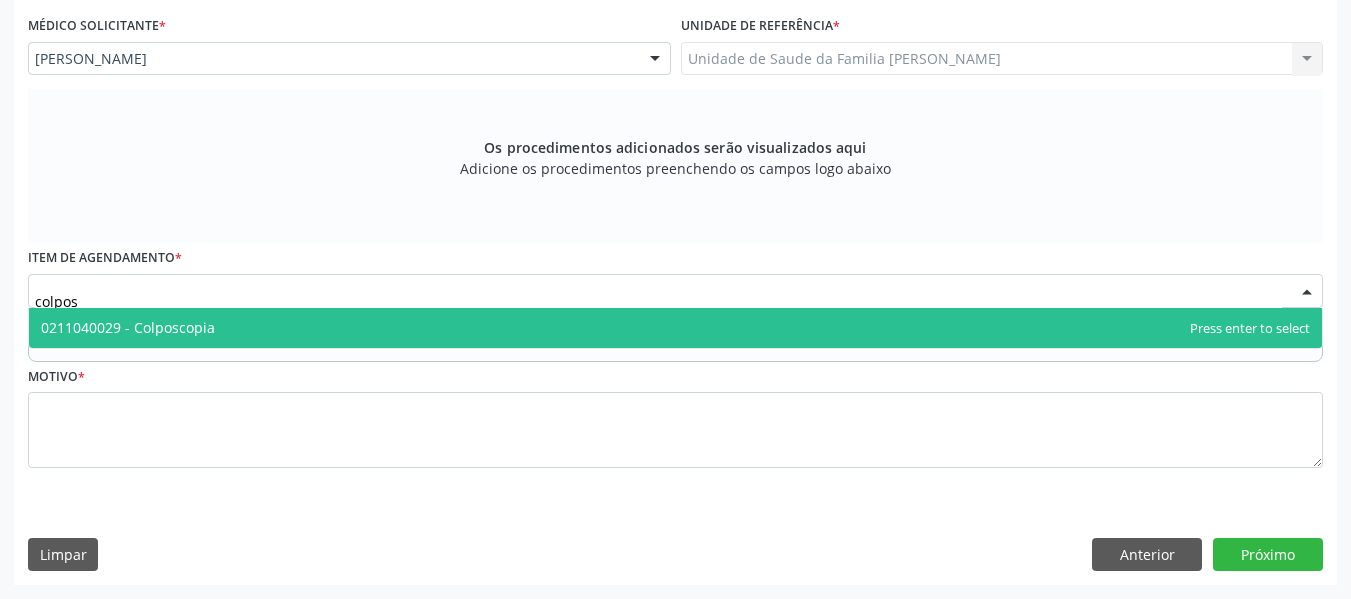 click on "0211040029 - Colposcopia" at bounding box center [128, 327] 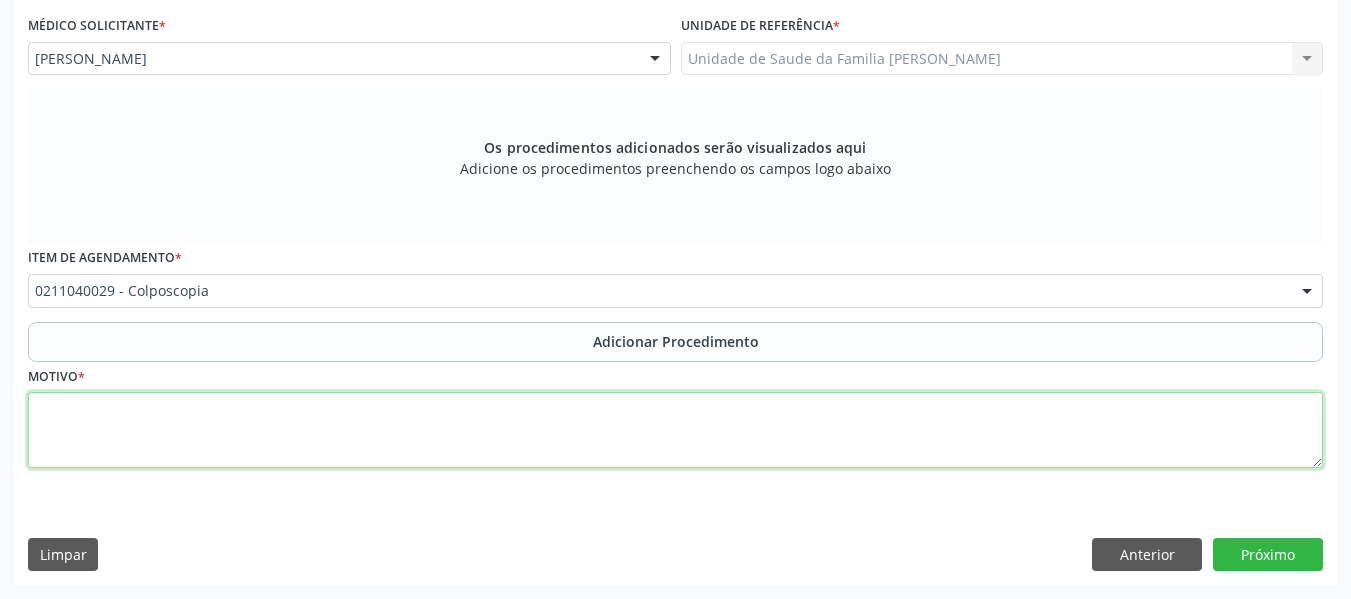 click at bounding box center [675, 430] 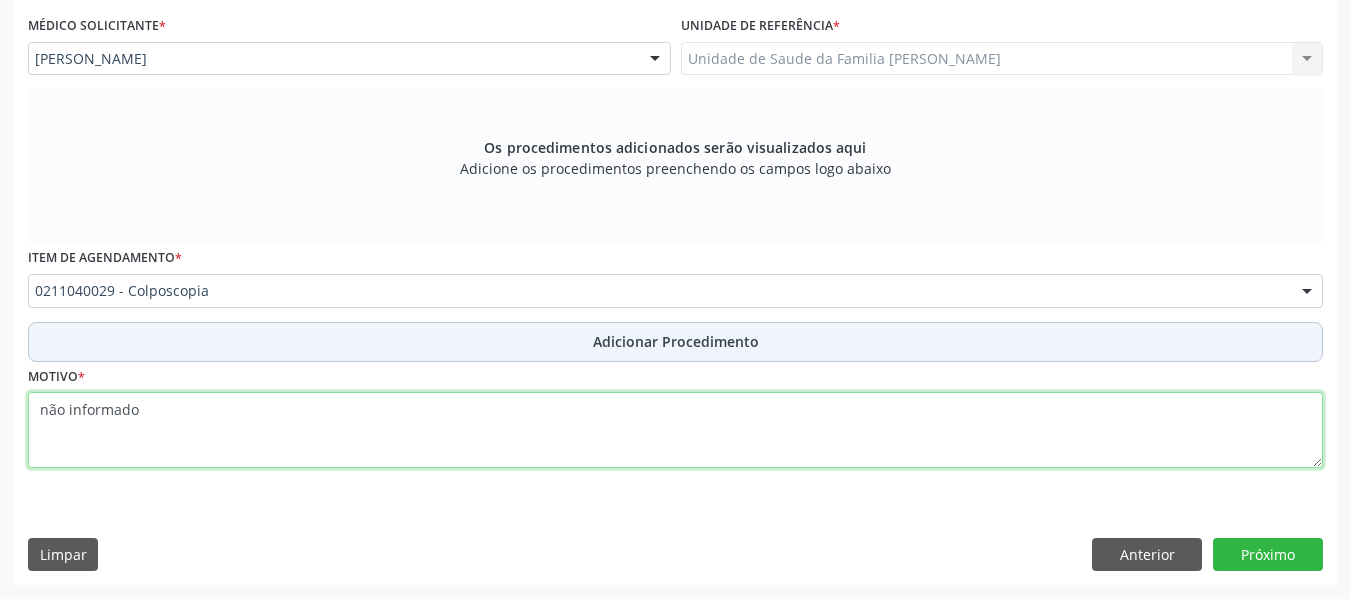 type on "não informado" 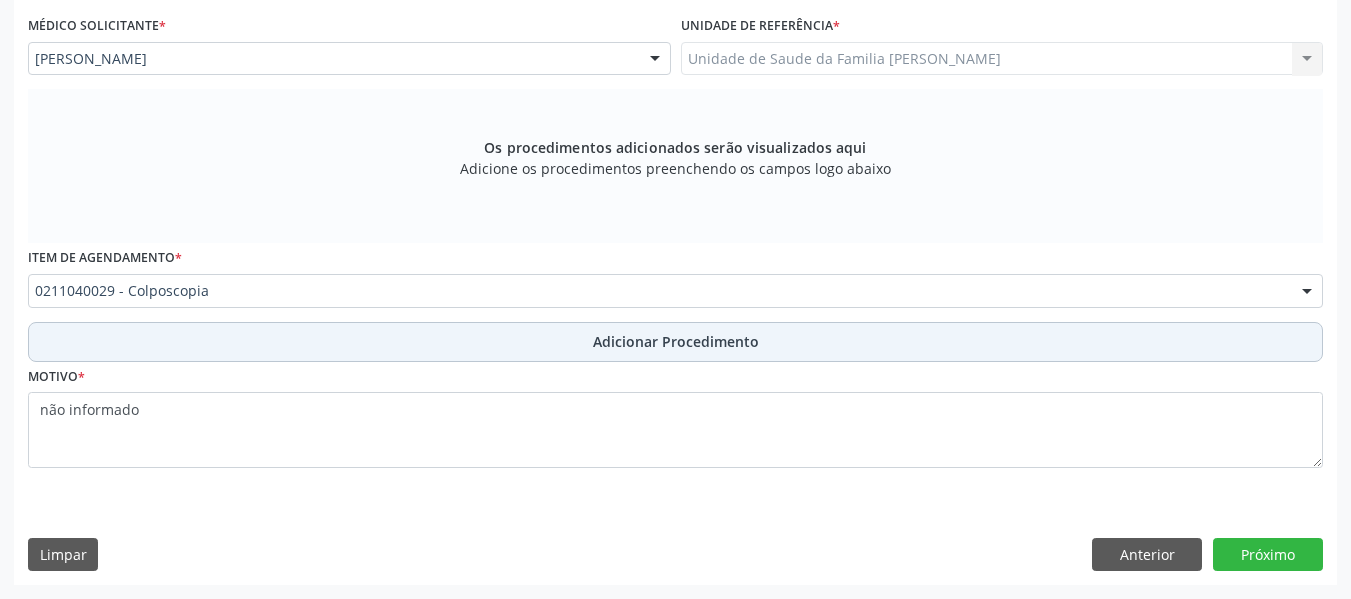 click on "Adicionar Procedimento" at bounding box center [676, 341] 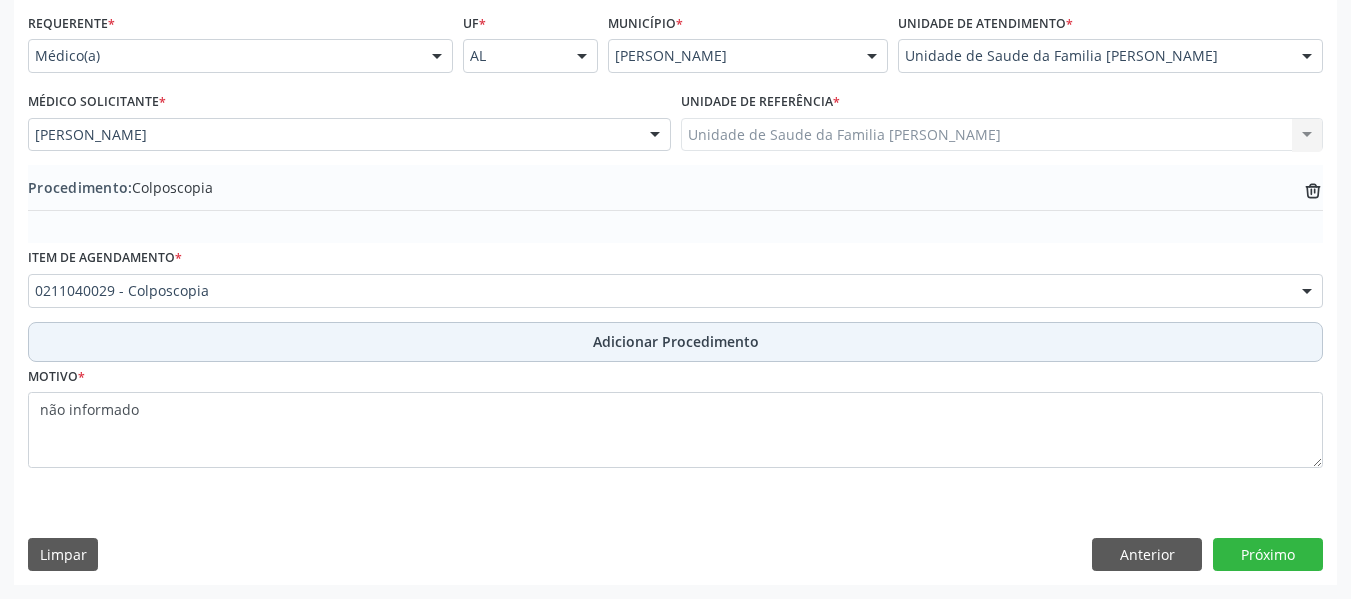 scroll, scrollTop: 454, scrollLeft: 0, axis: vertical 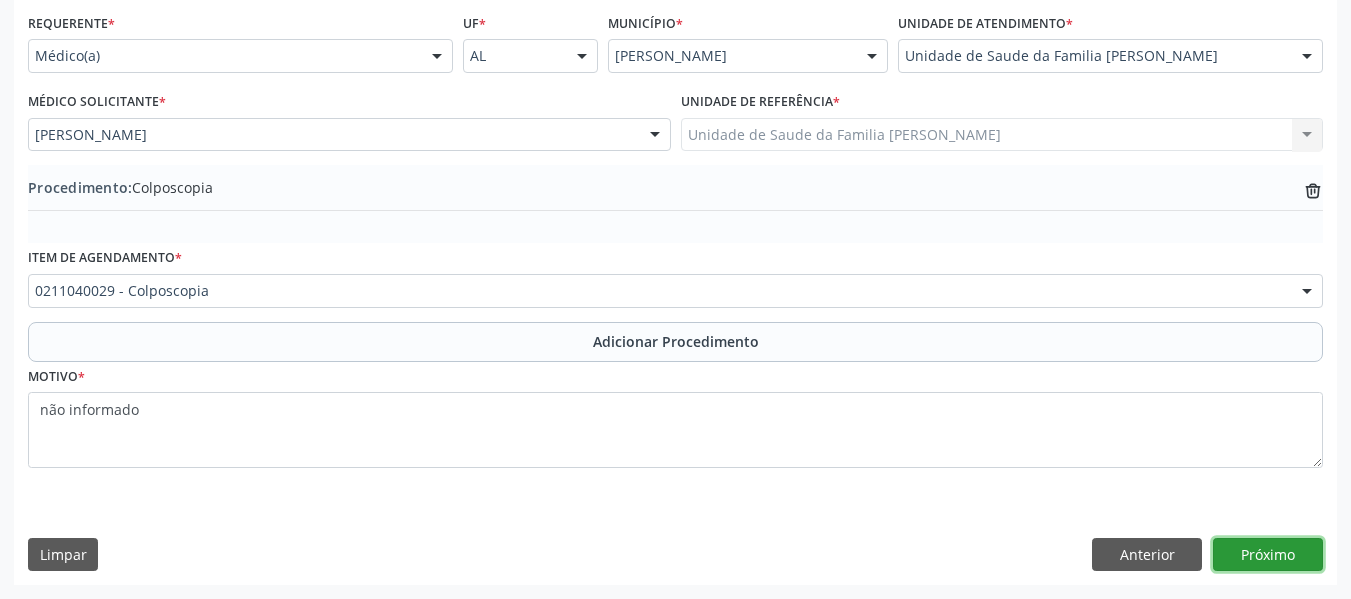 click on "Próximo" at bounding box center [1268, 555] 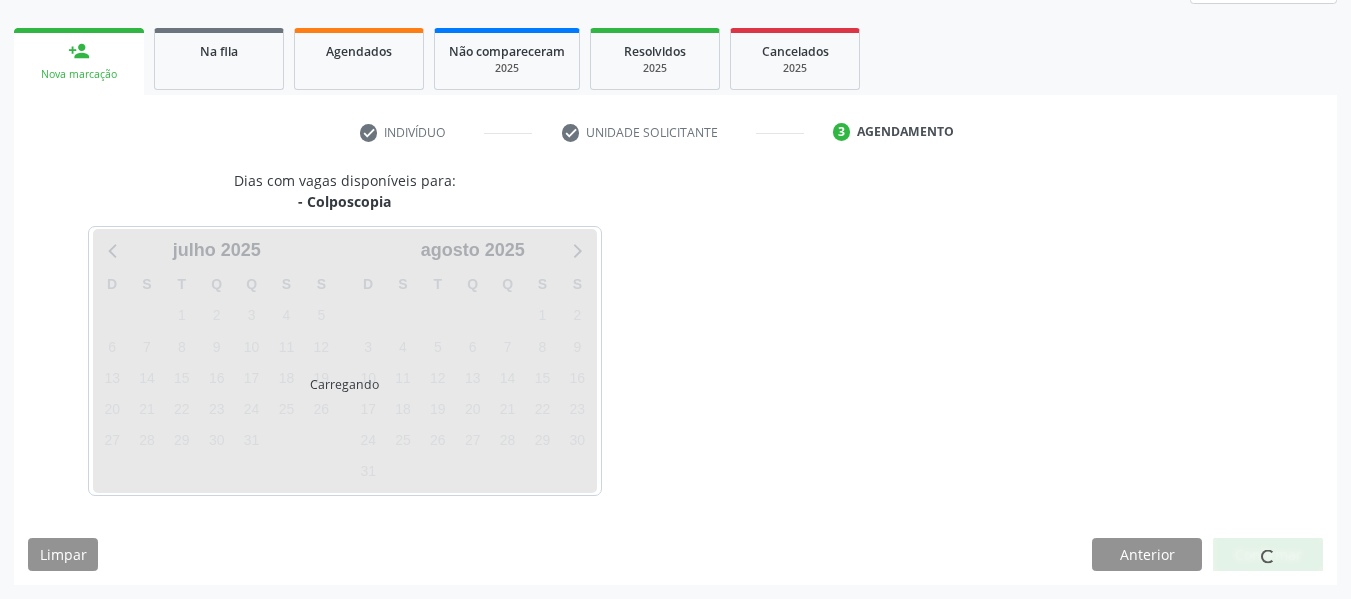 scroll, scrollTop: 358, scrollLeft: 0, axis: vertical 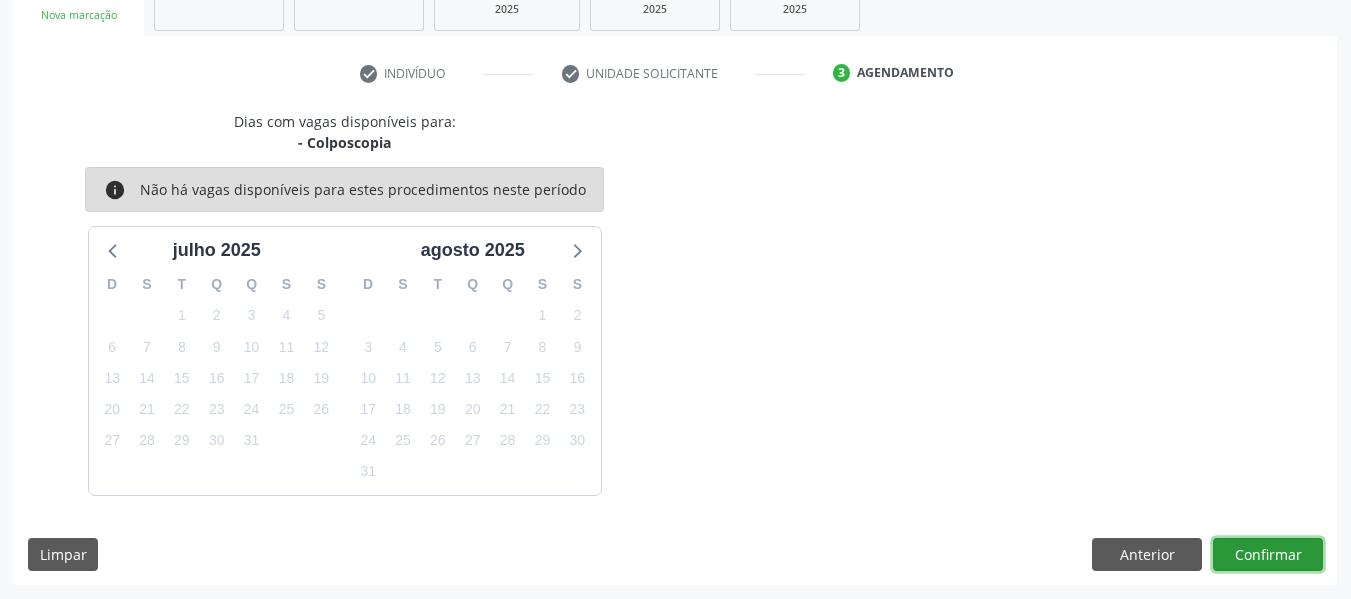 click on "Confirmar" at bounding box center (1268, 555) 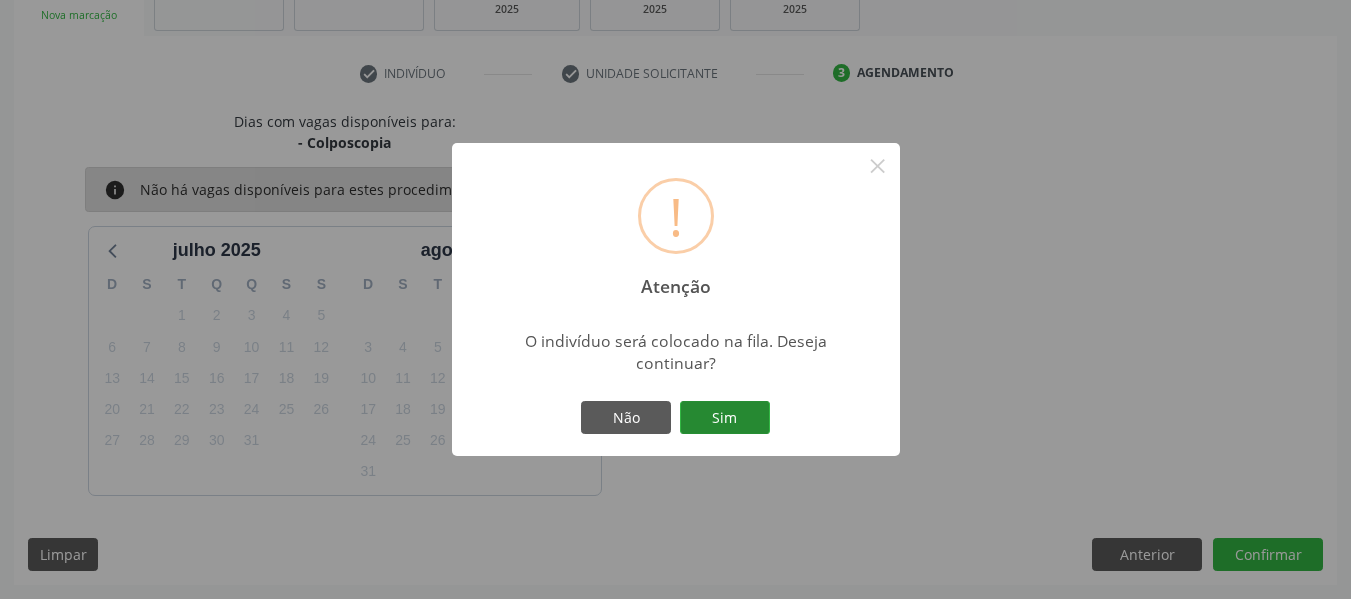 click on "Sim" at bounding box center (725, 418) 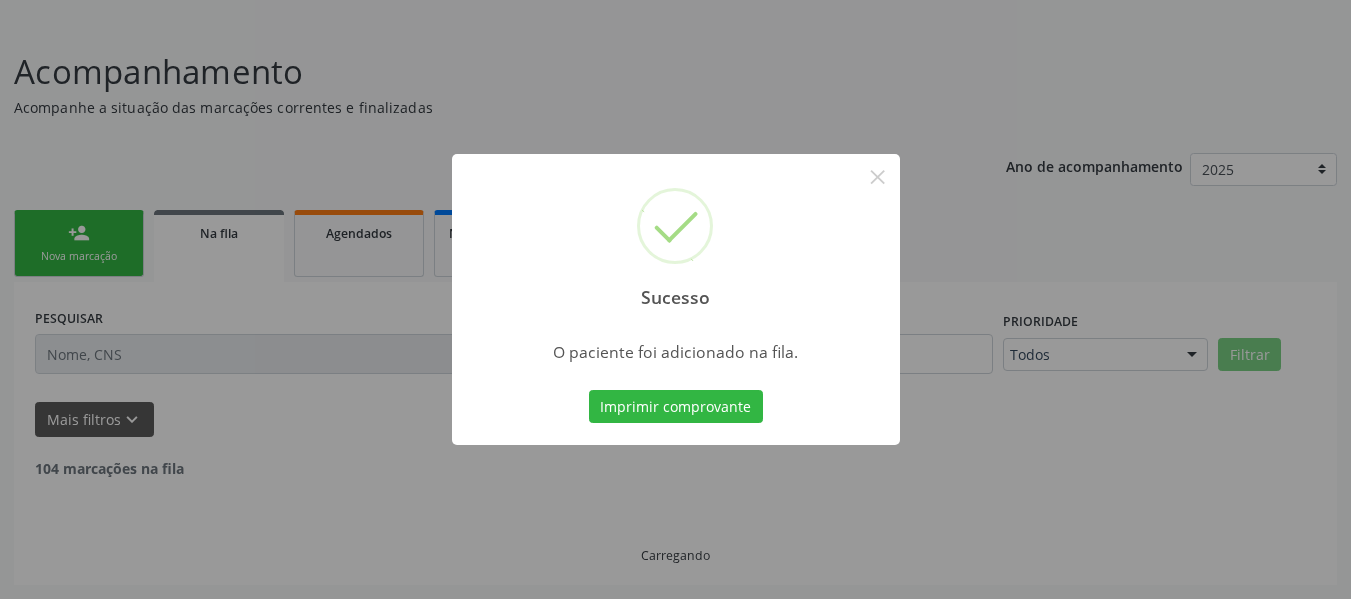 scroll, scrollTop: 96, scrollLeft: 0, axis: vertical 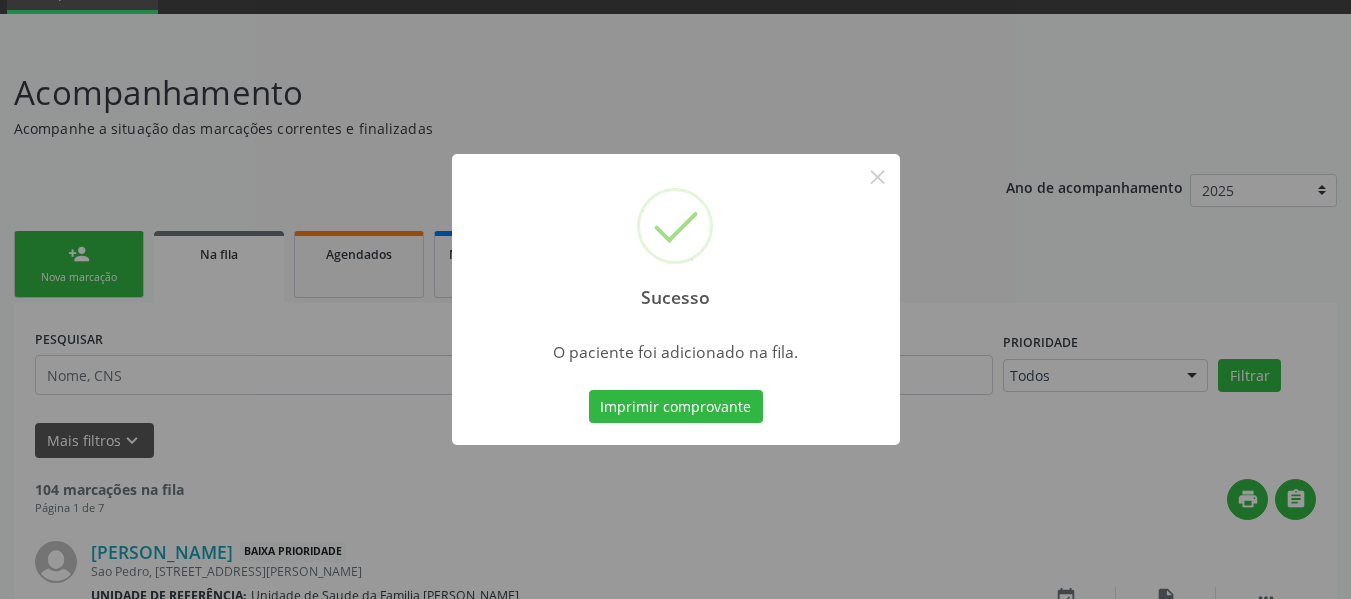 click on "Sucesso × O paciente foi adicionado na fila. Imprimir comprovante Cancel" at bounding box center (675, 299) 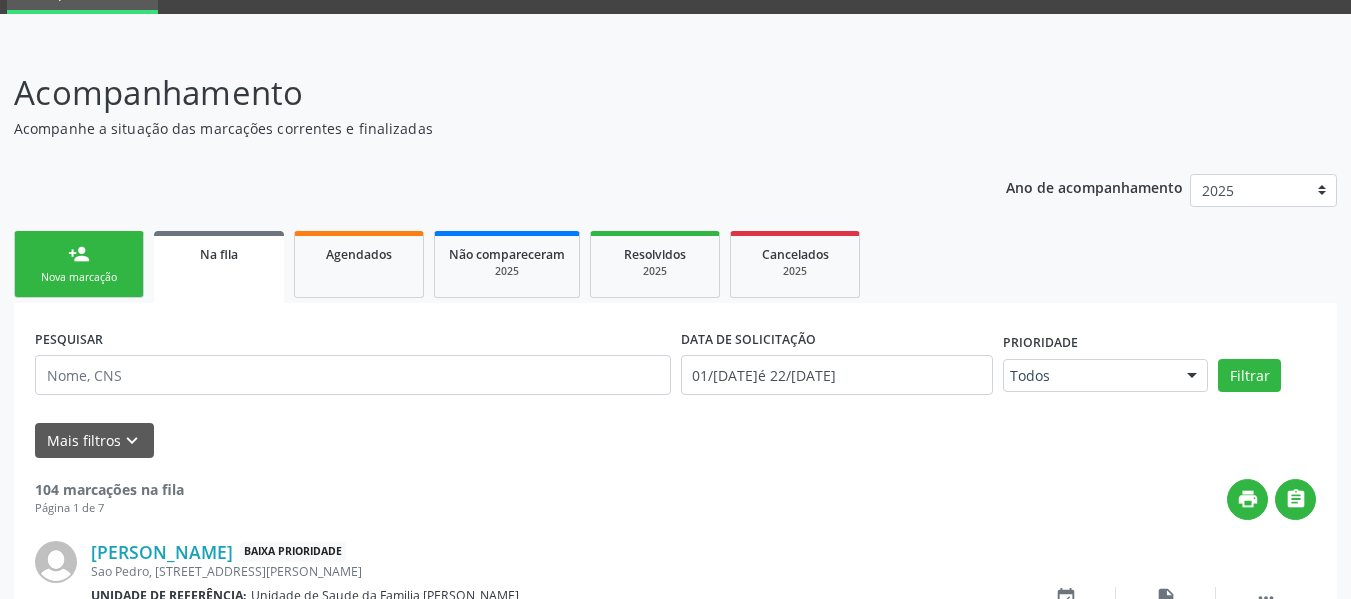 click on "person_add" at bounding box center [79, 254] 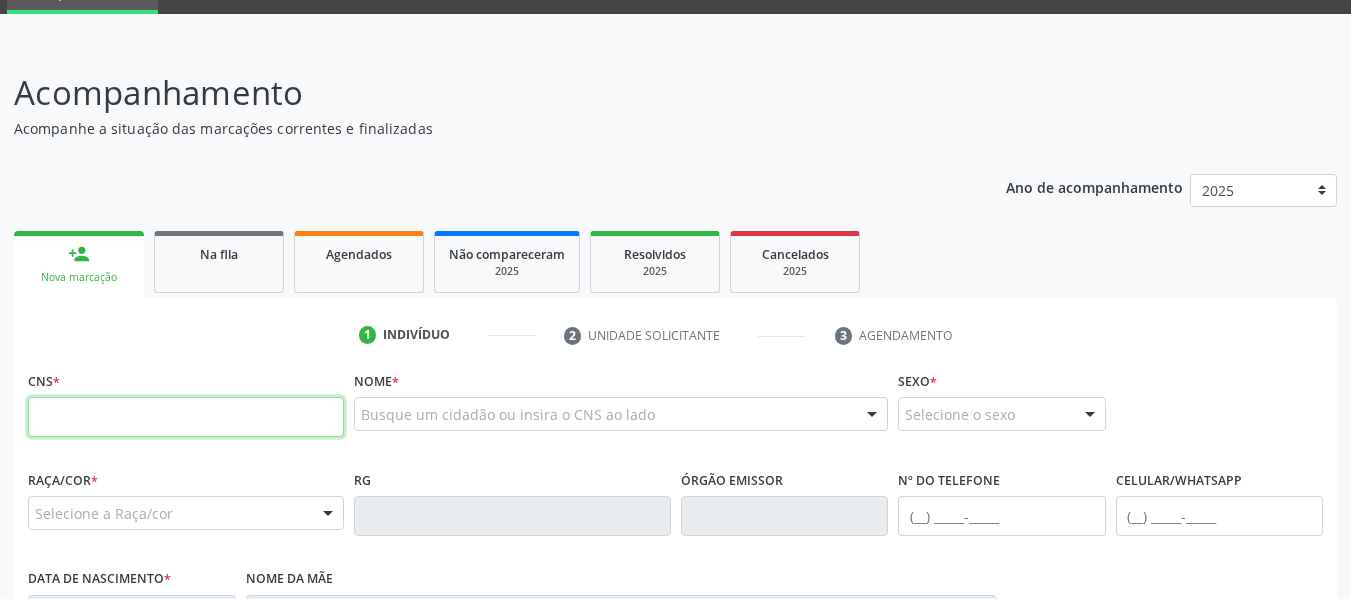 click at bounding box center [186, 417] 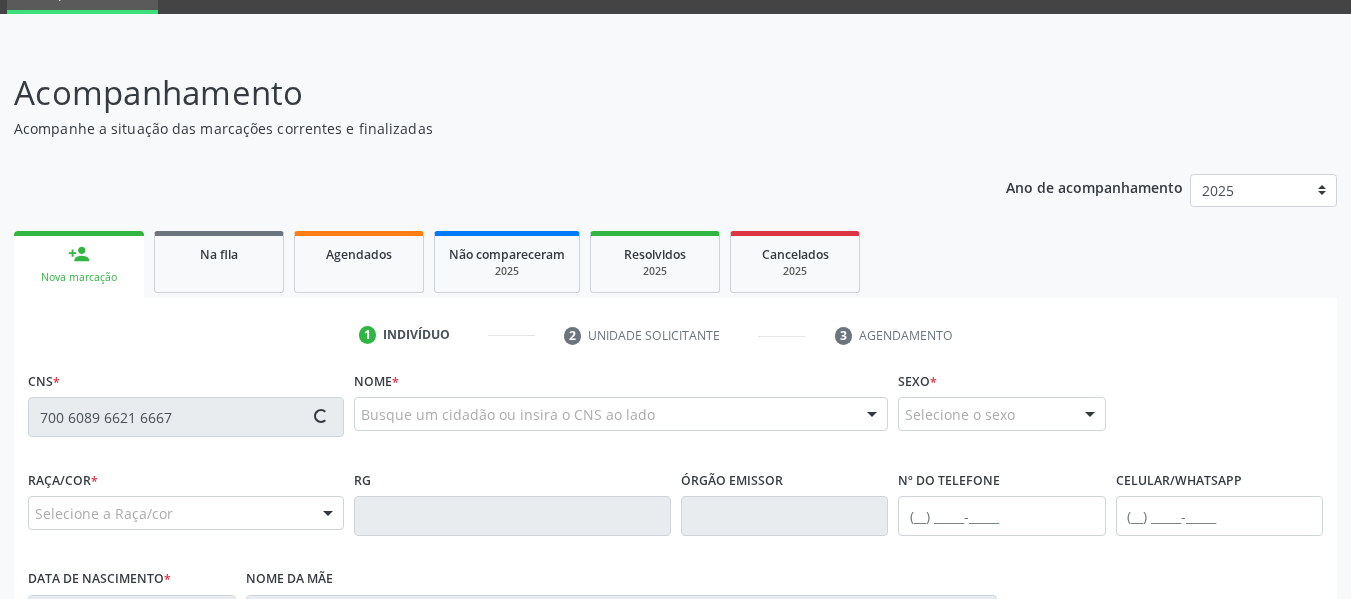 type on "700 6089 6621 6667" 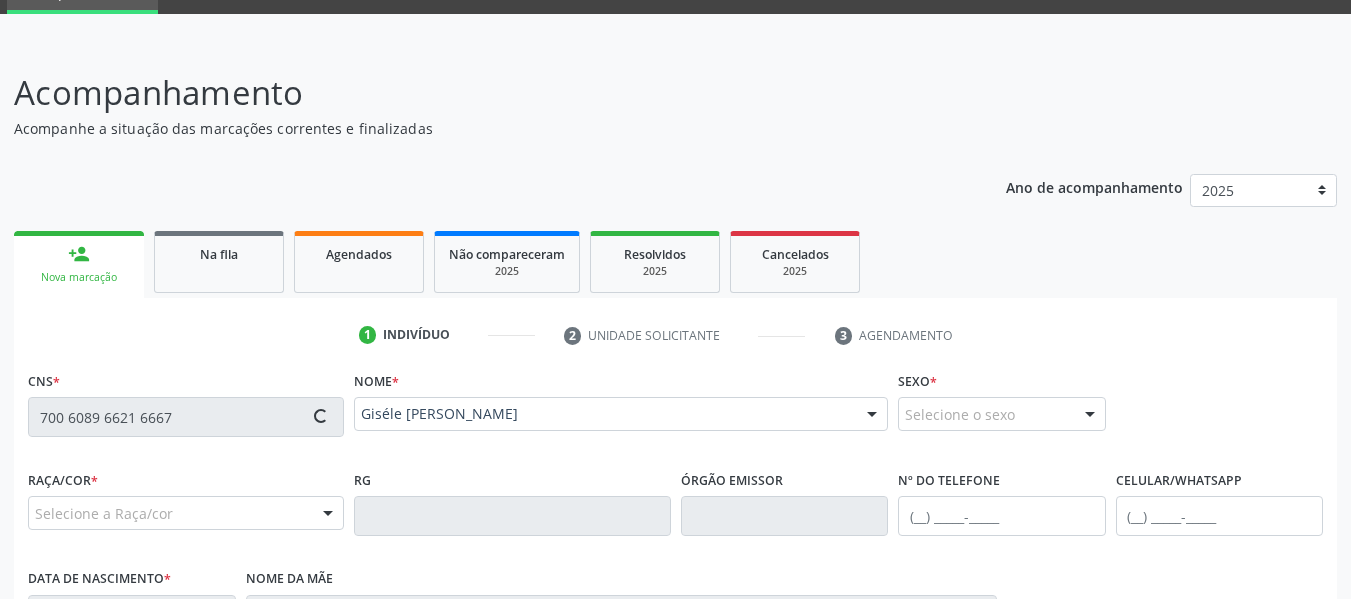 type on "(82) 99128-6473" 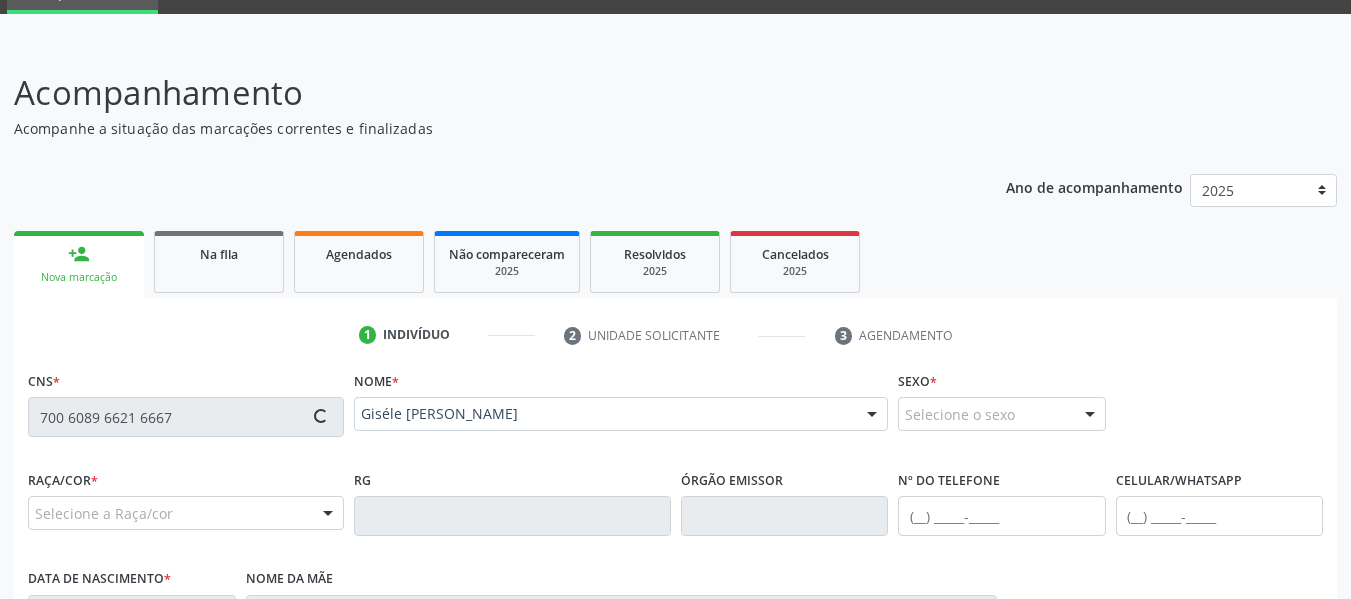 type on "(82) 98813-6979" 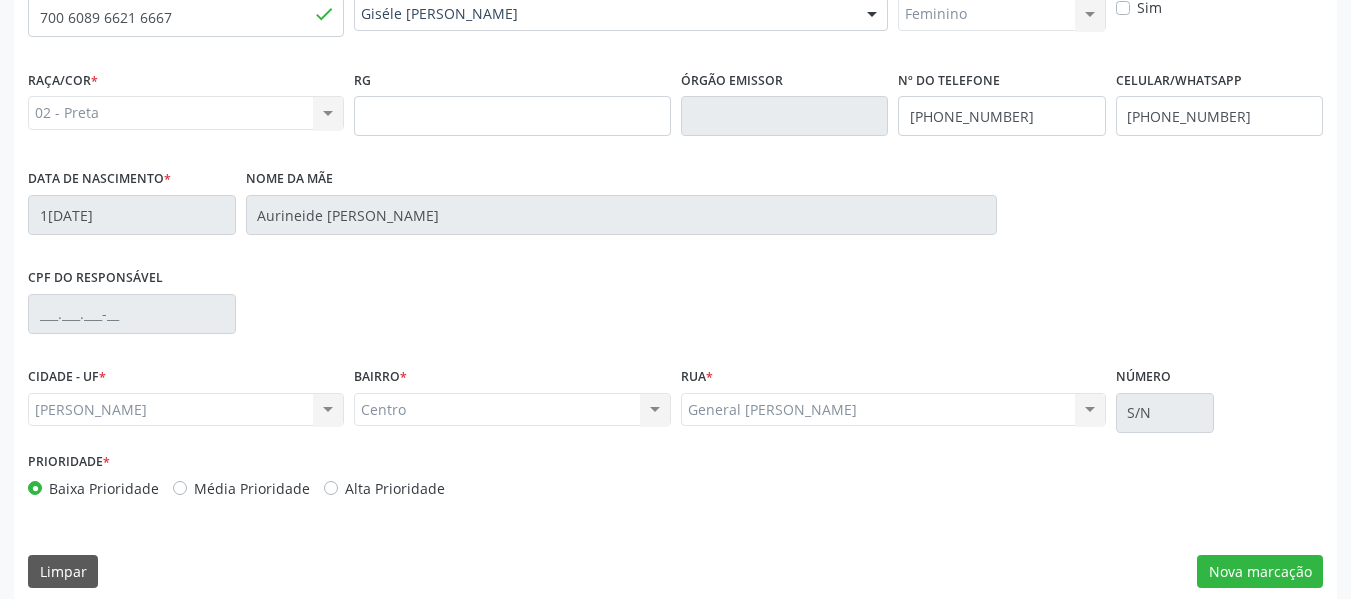scroll, scrollTop: 513, scrollLeft: 0, axis: vertical 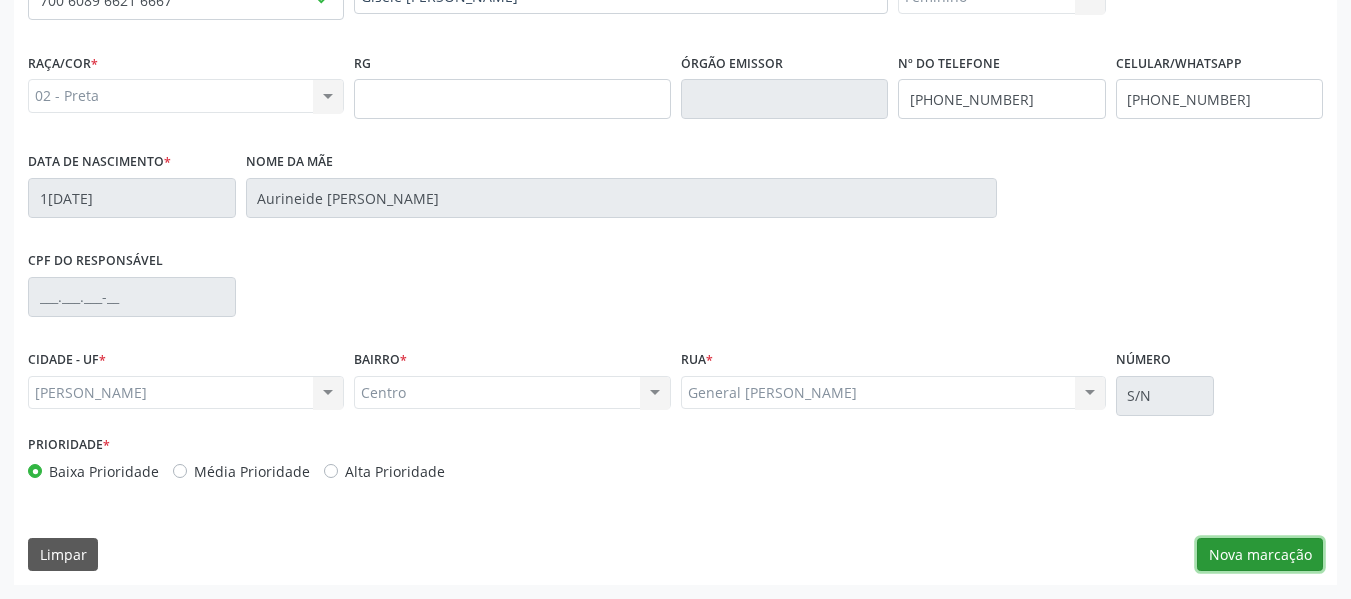 click on "Nova marcação" at bounding box center (1260, 555) 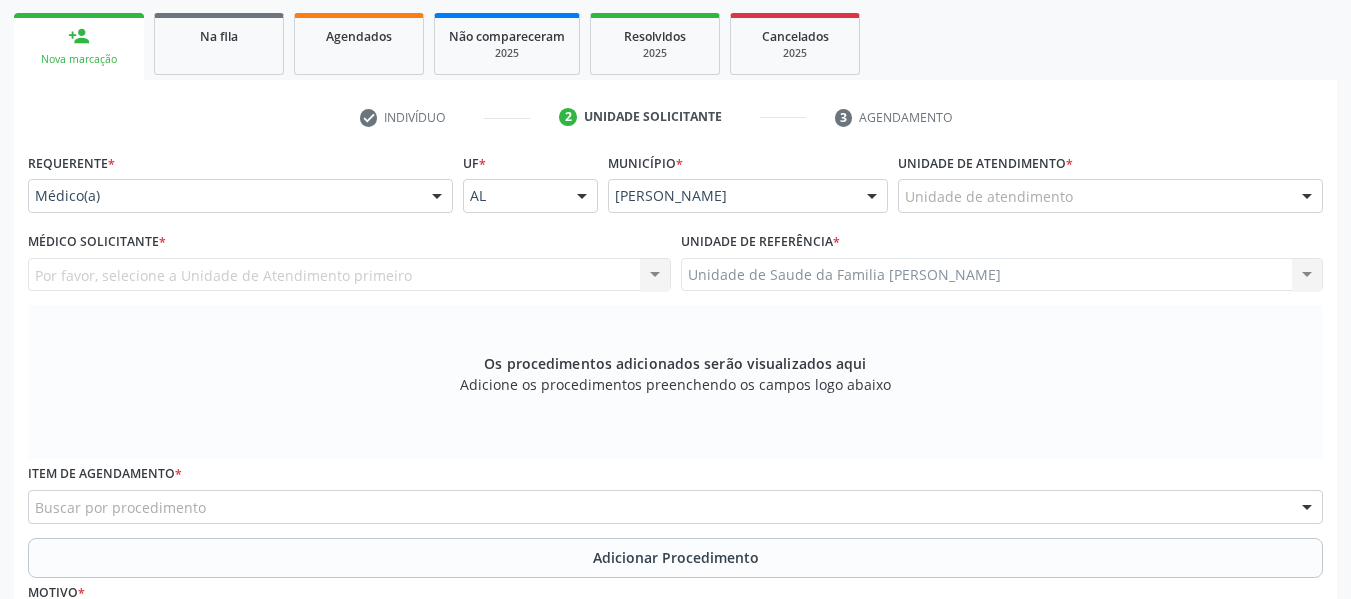 scroll, scrollTop: 247, scrollLeft: 0, axis: vertical 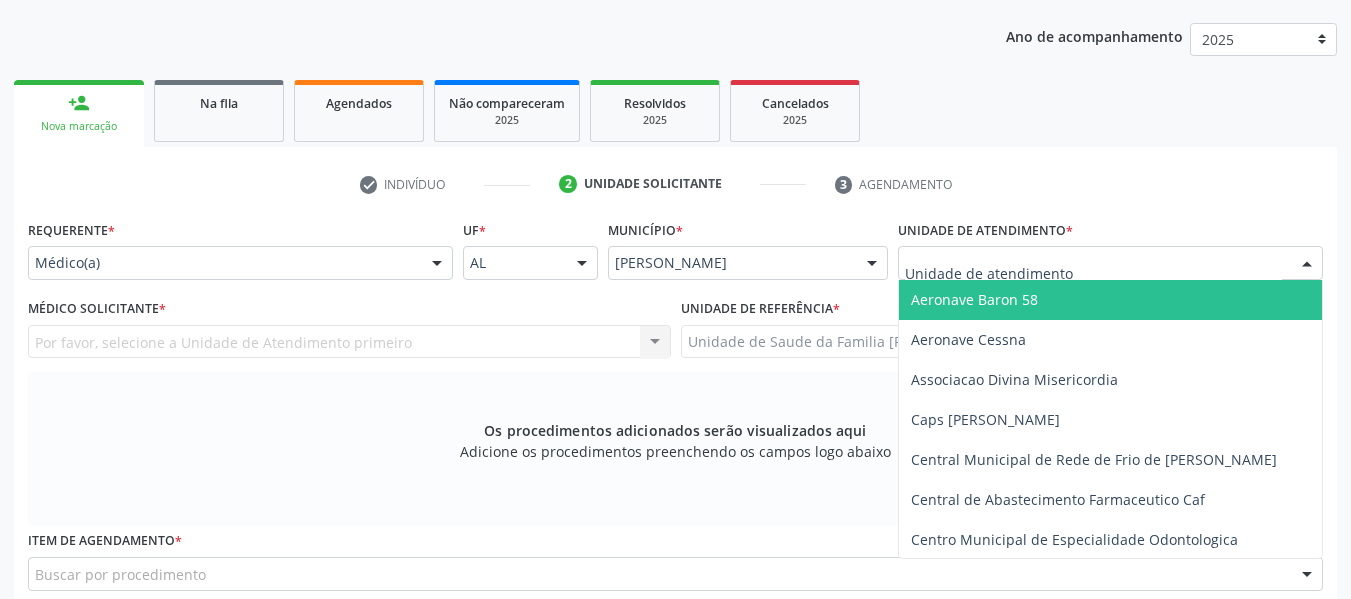 click at bounding box center [1307, 264] 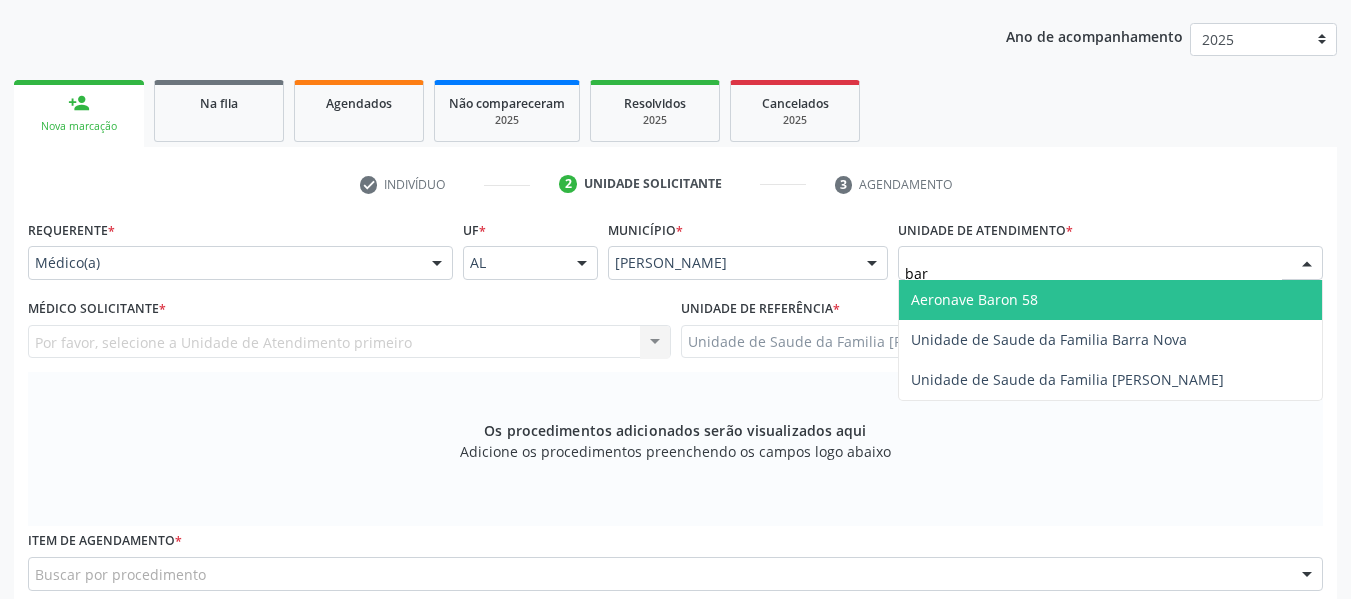 type on "barr" 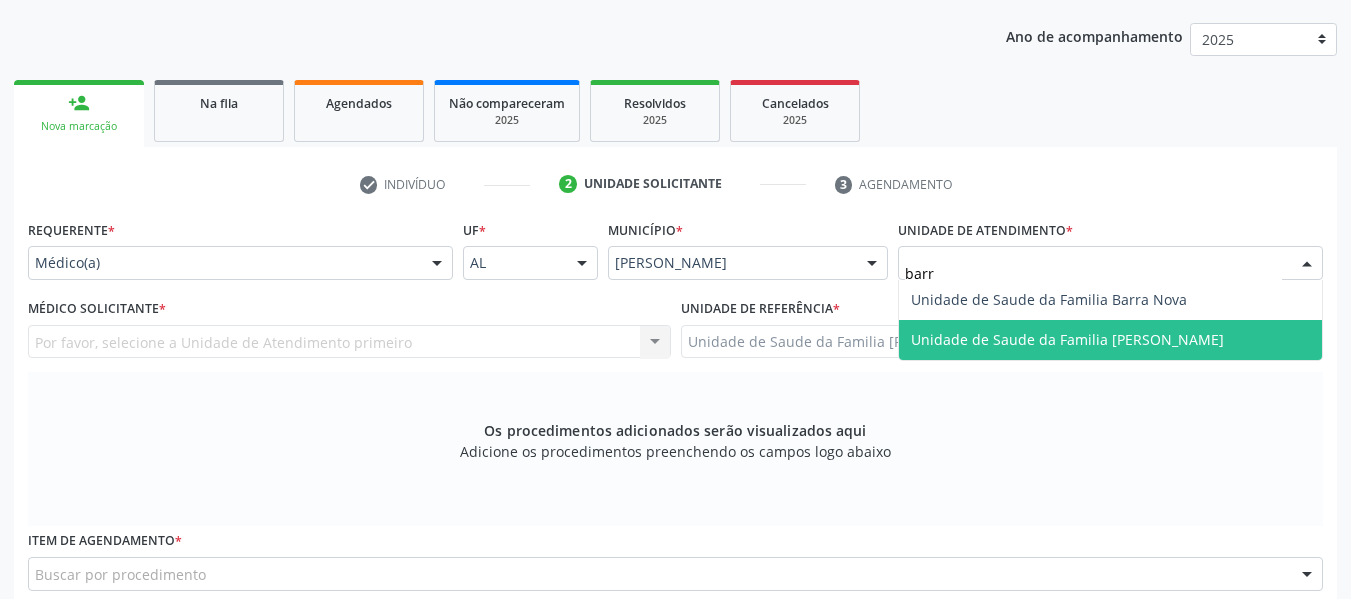 click on "Unidade de Saude da Familia [PERSON_NAME]" at bounding box center [1067, 339] 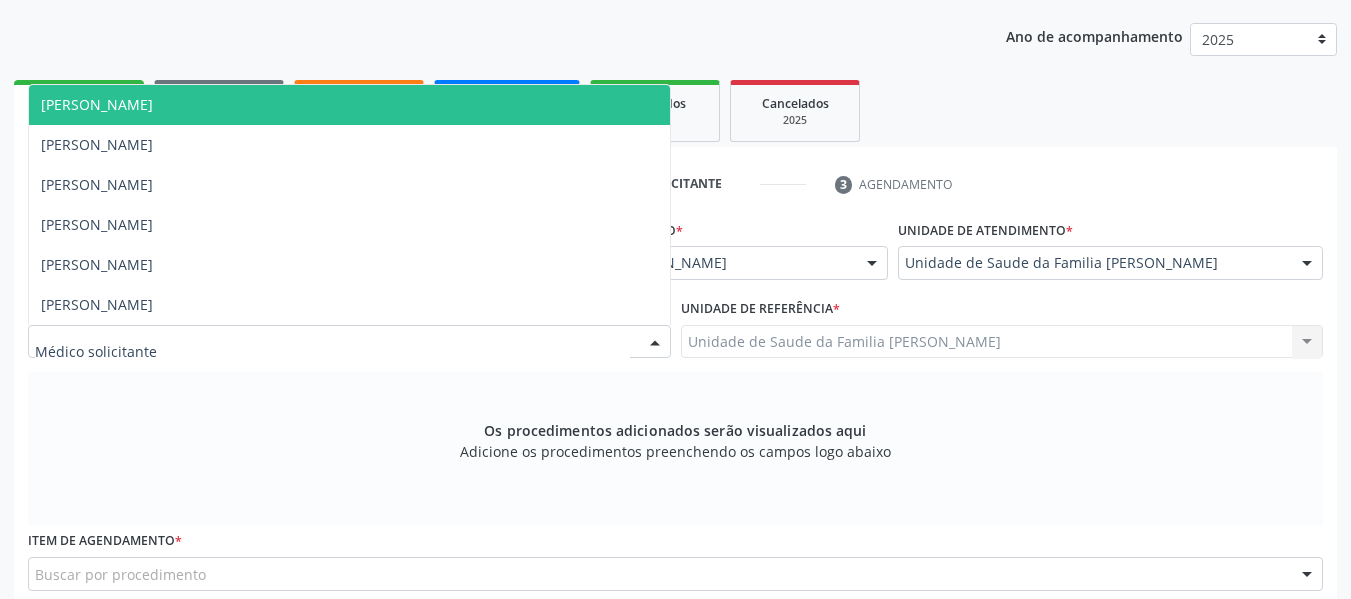 click at bounding box center [655, 343] 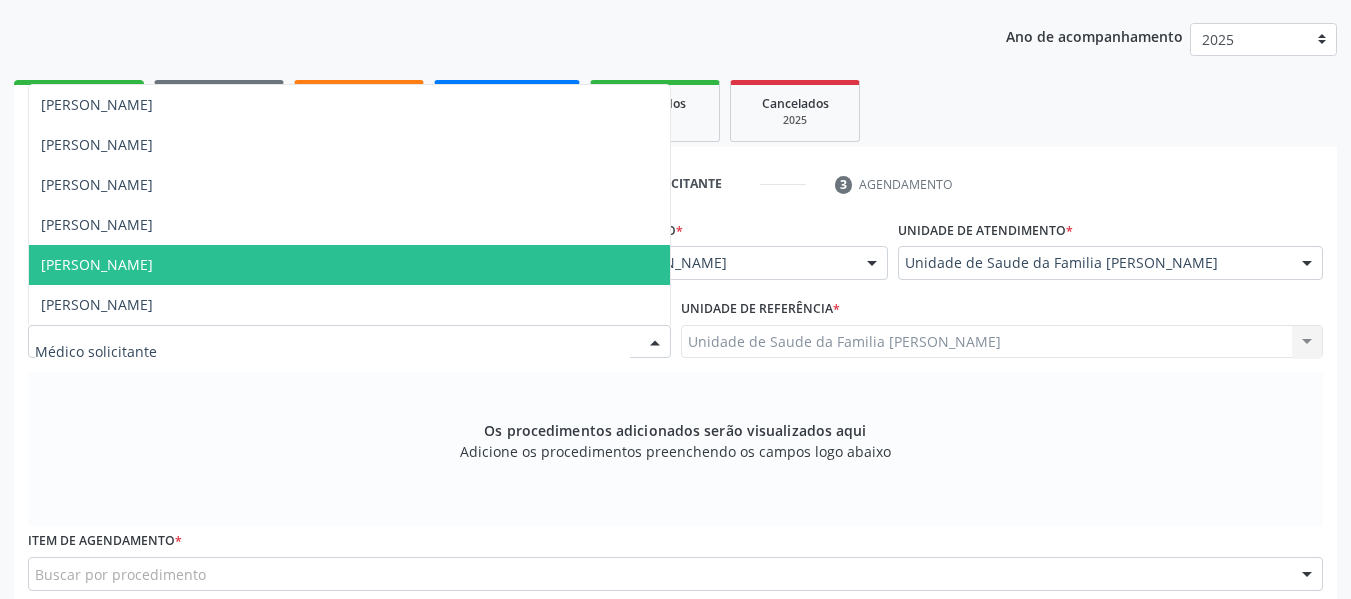 click on "[PERSON_NAME]" at bounding box center [97, 264] 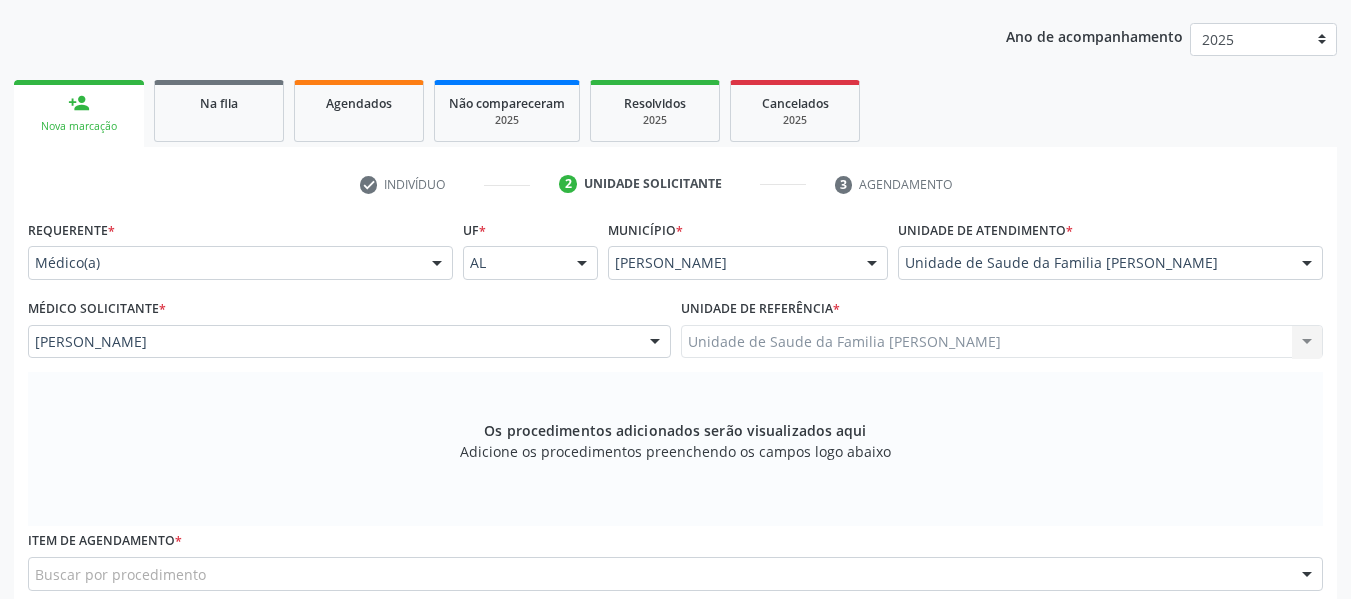 scroll, scrollTop: 252, scrollLeft: 0, axis: vertical 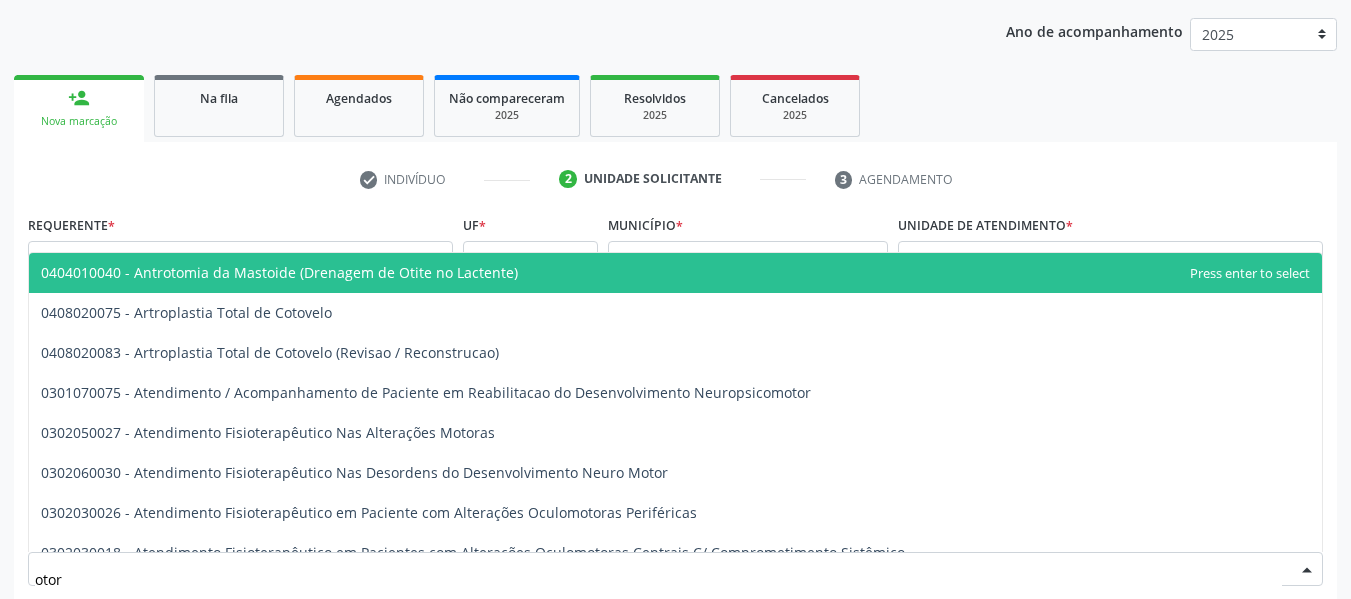 type on "otorr" 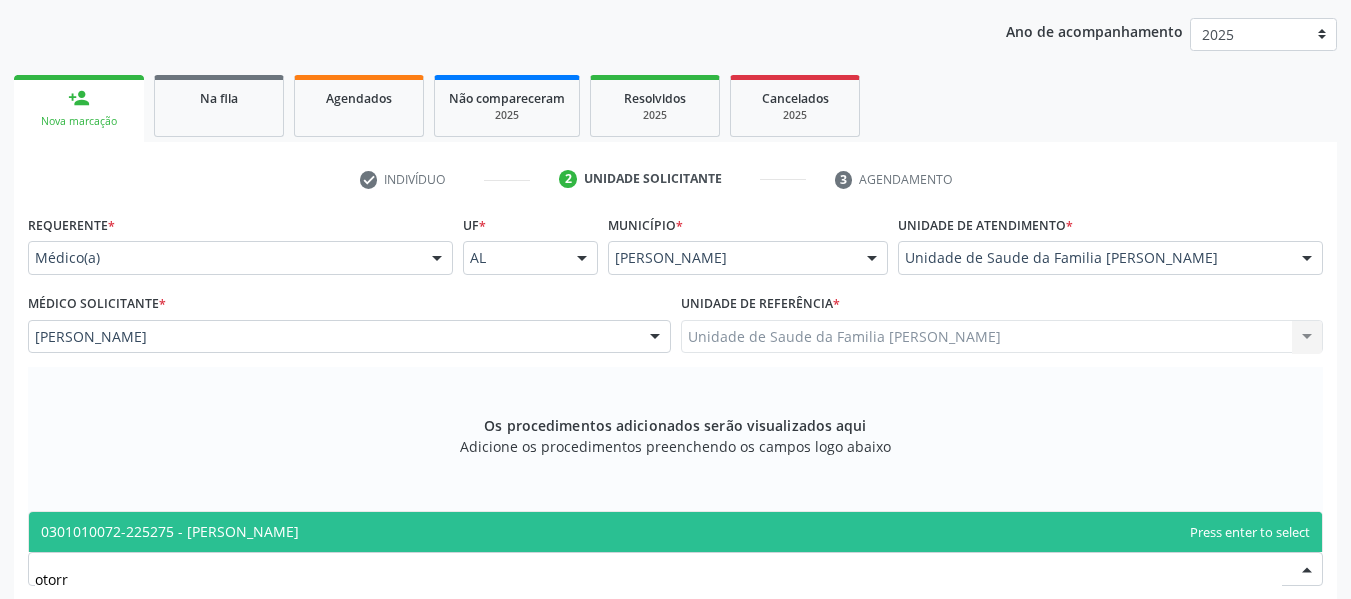 click on "0301010072-225275 - Médico Otorrinolaringologista" at bounding box center [170, 531] 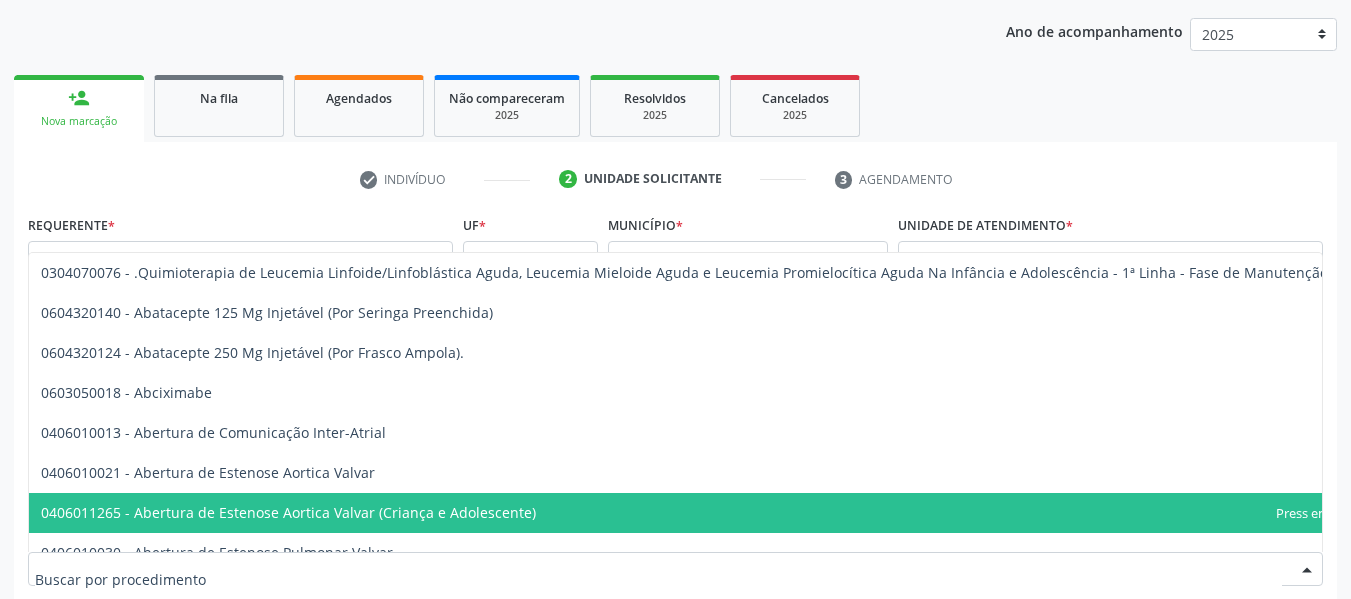 click at bounding box center [1307, 570] 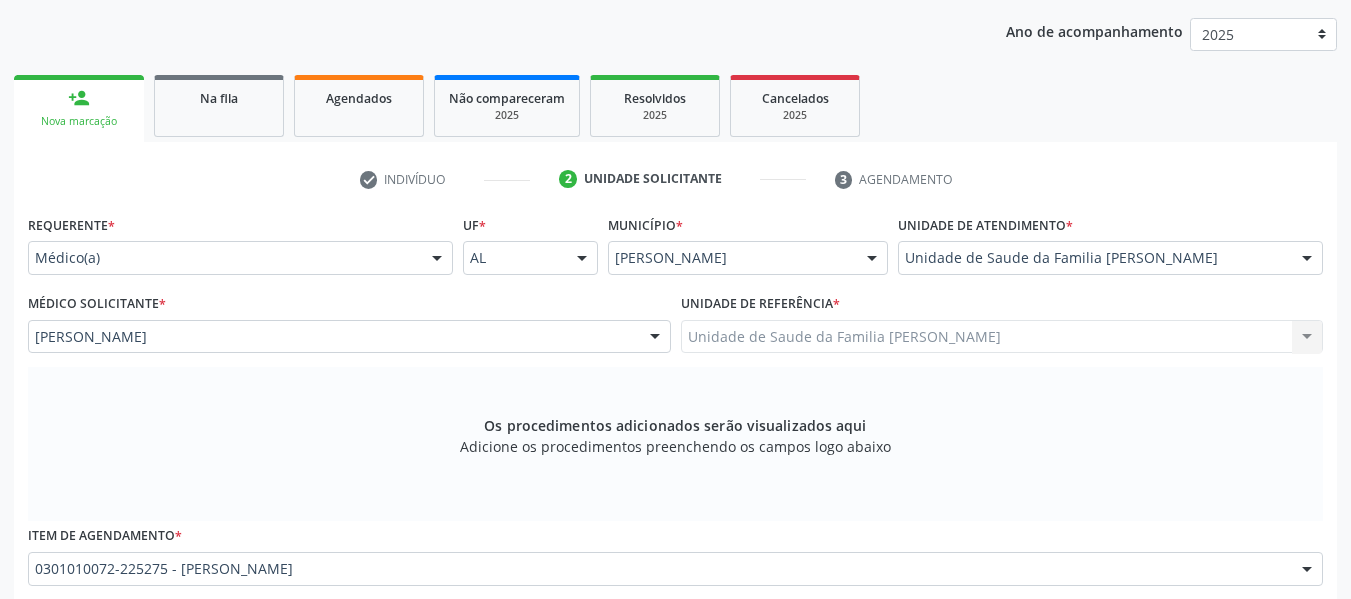 click at bounding box center [1307, 570] 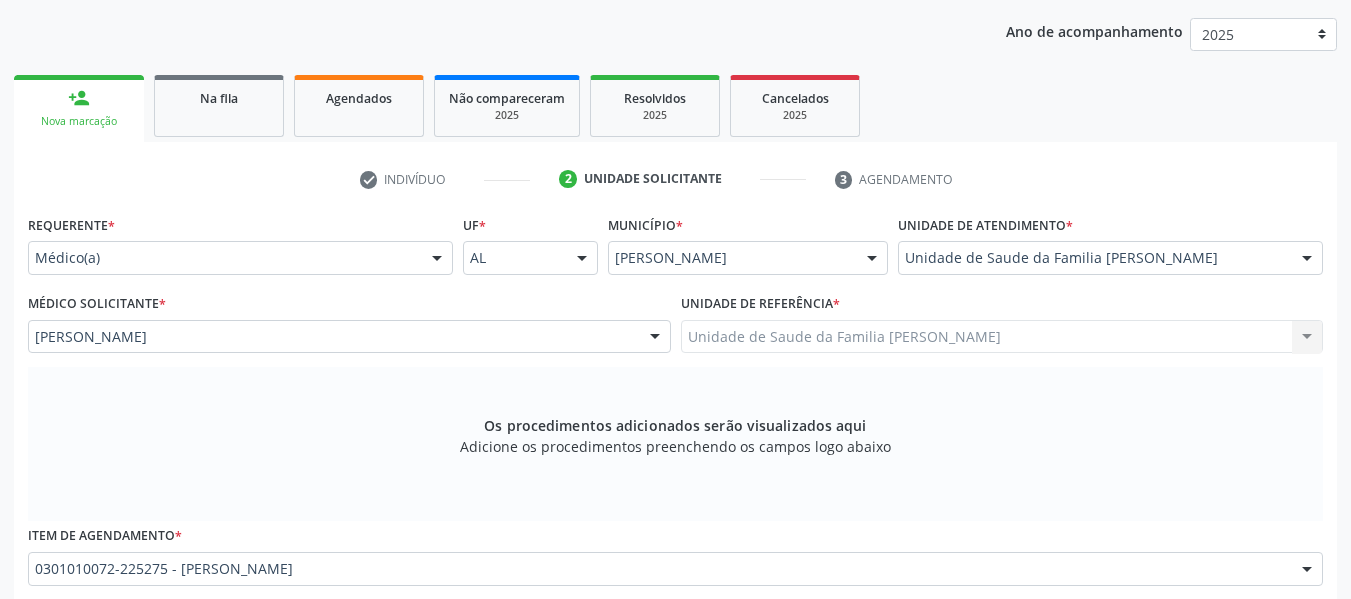 click at bounding box center (1307, 570) 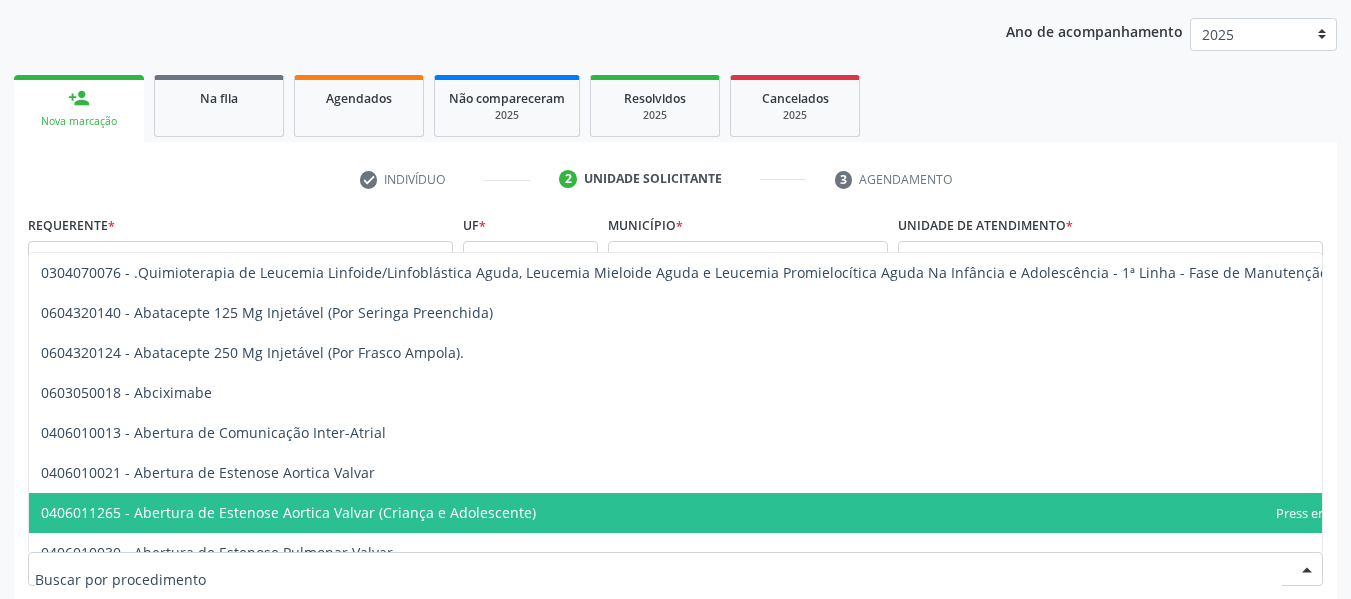 click at bounding box center [1307, 570] 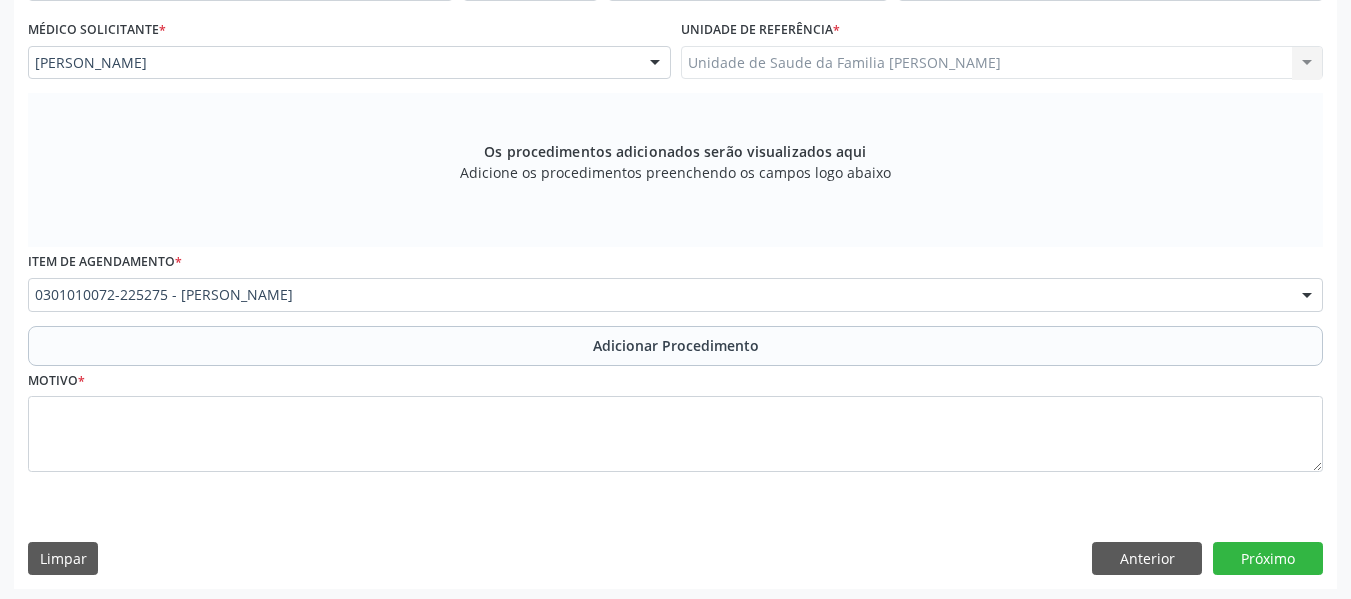 scroll, scrollTop: 530, scrollLeft: 0, axis: vertical 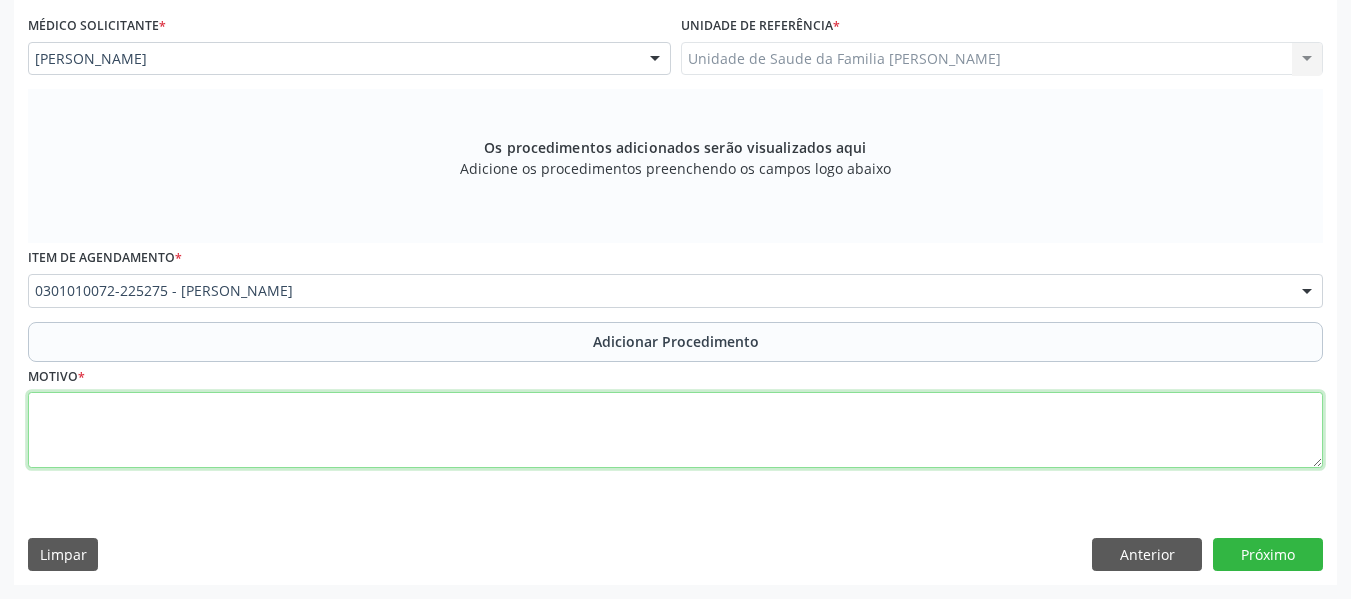 click at bounding box center [675, 430] 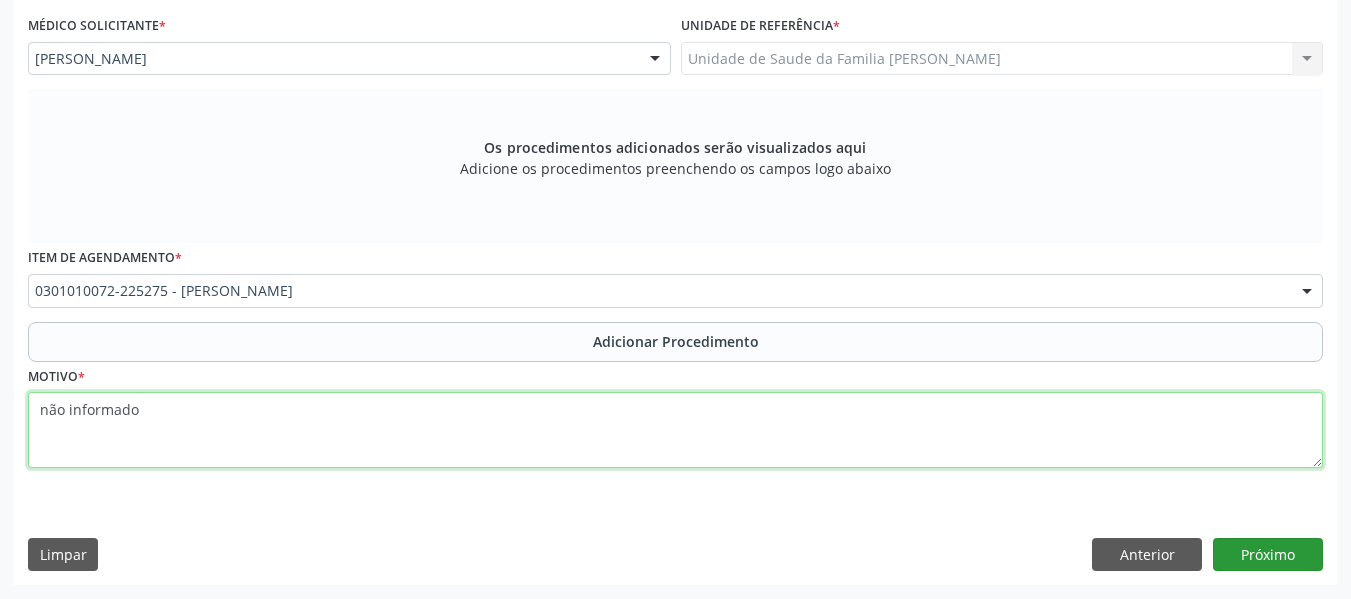 type on "não informado" 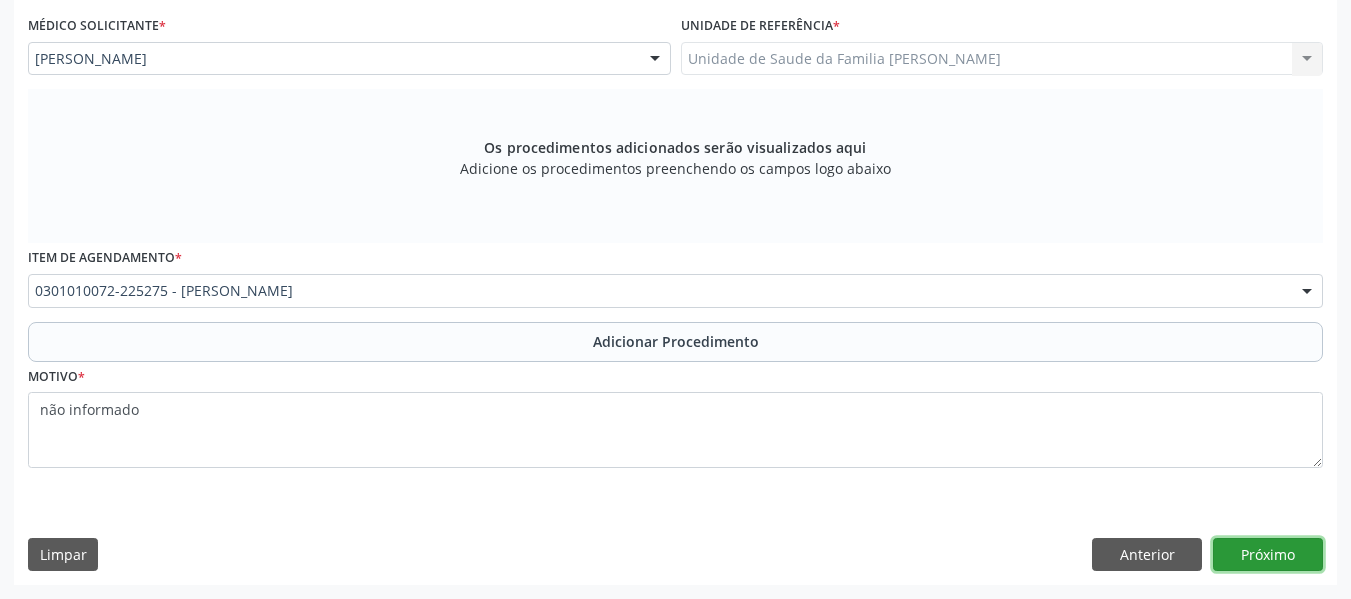 click on "Próximo" at bounding box center [1268, 555] 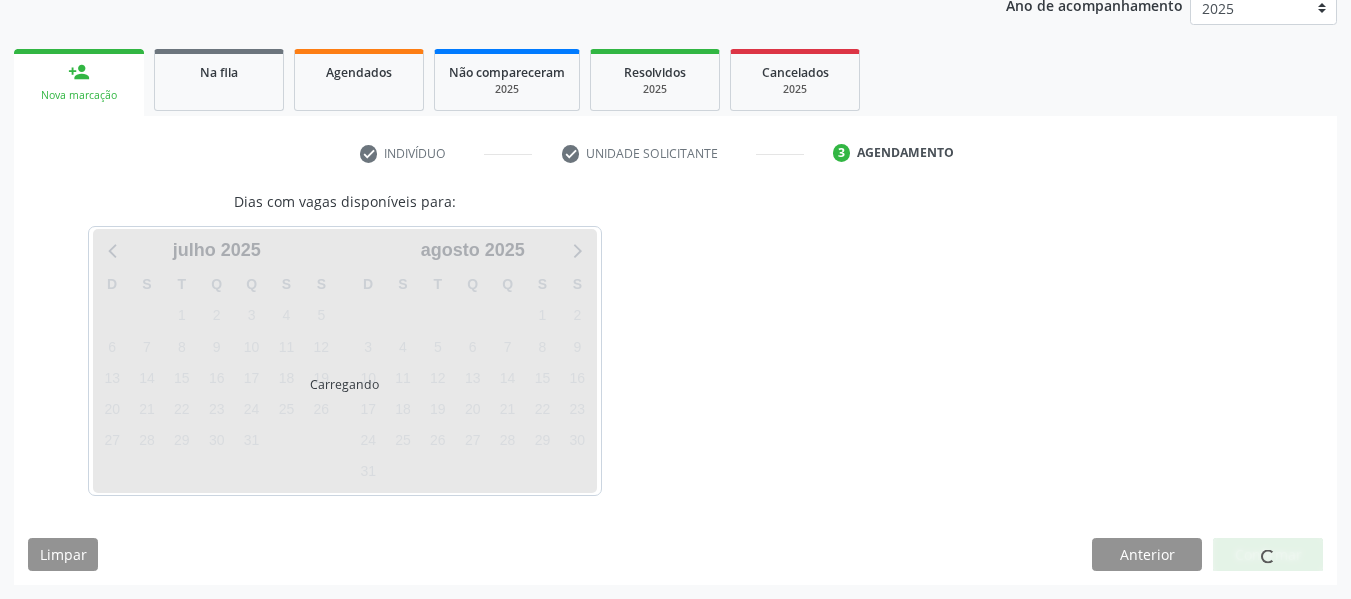 scroll, scrollTop: 337, scrollLeft: 0, axis: vertical 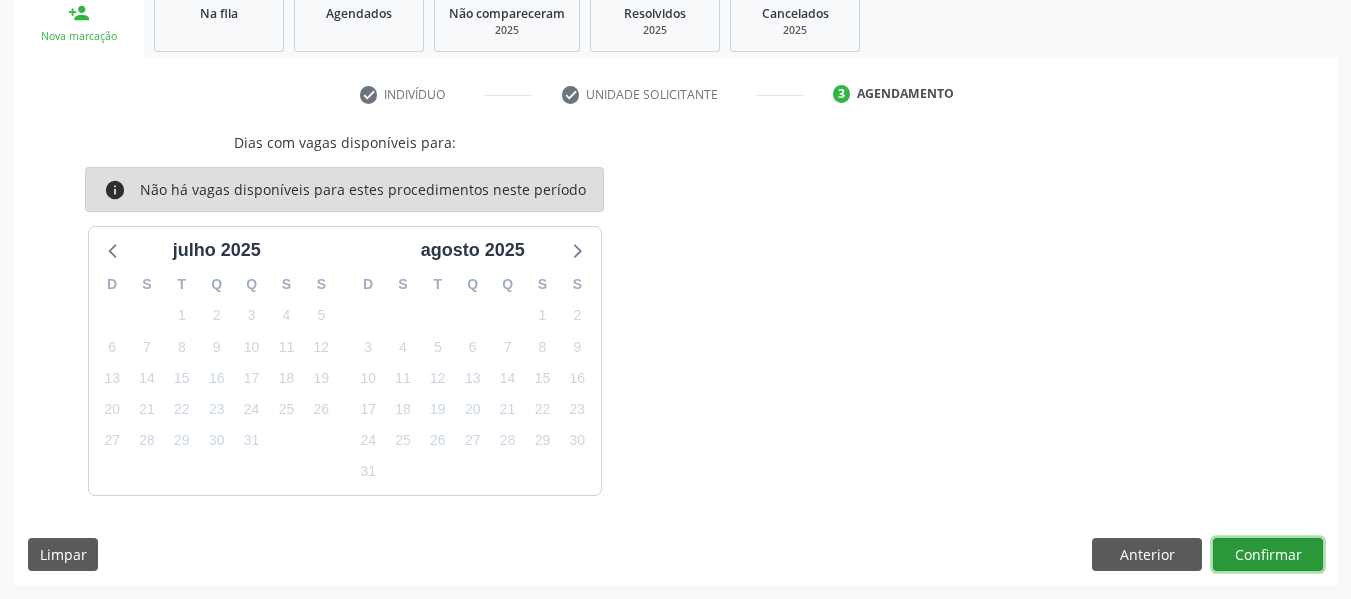 click on "Confirmar" at bounding box center [1268, 555] 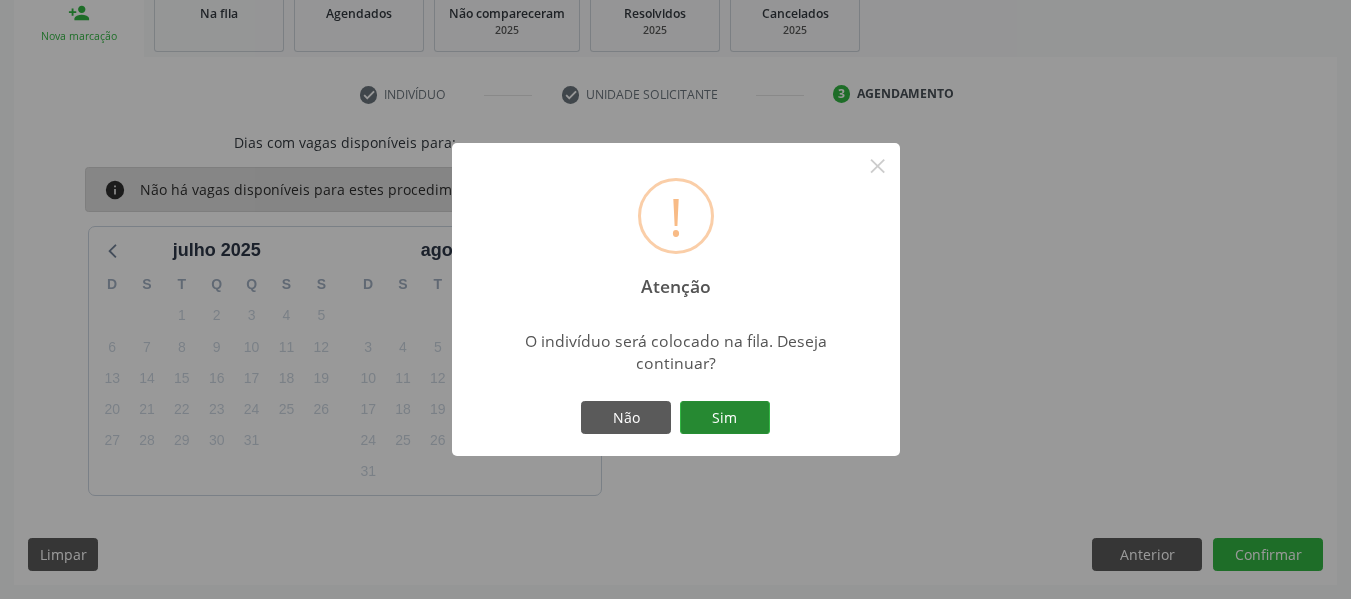 click on "Sim" at bounding box center (725, 418) 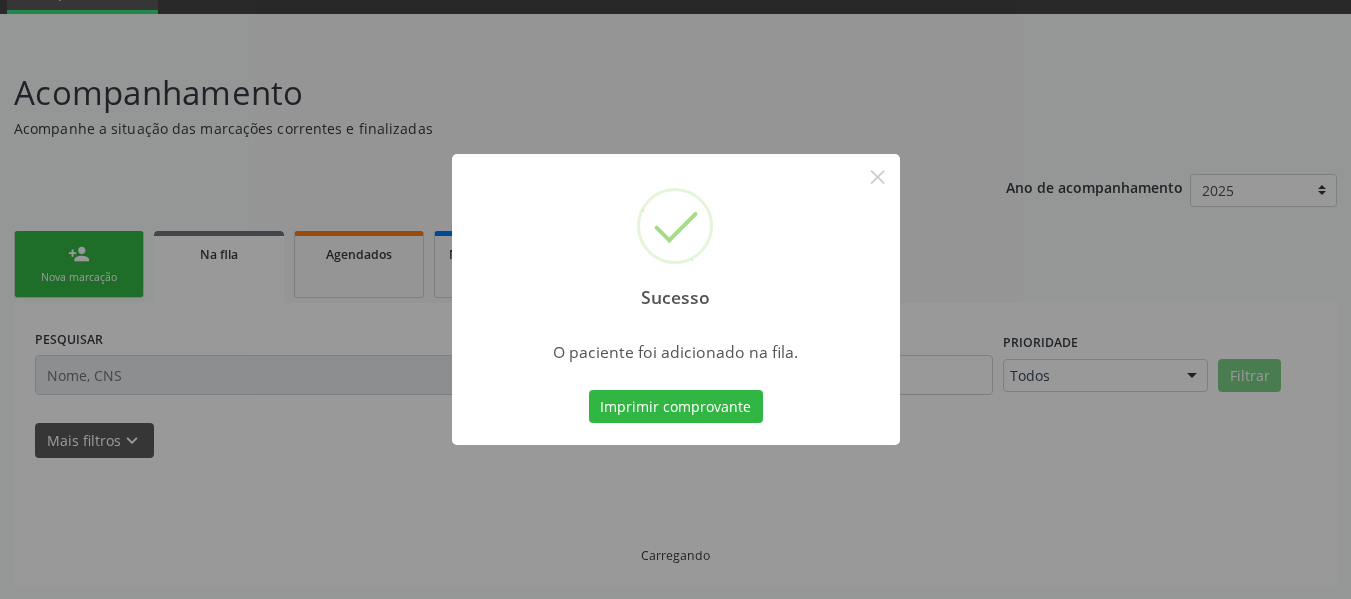 scroll, scrollTop: 96, scrollLeft: 0, axis: vertical 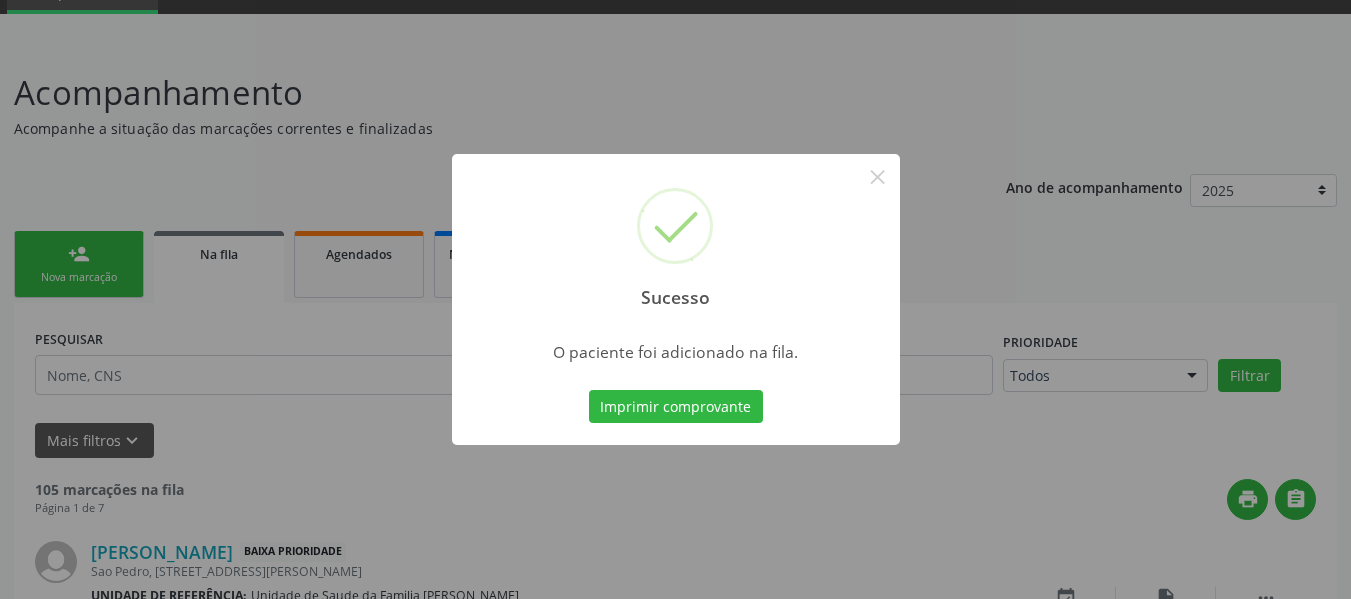 click on "Sucesso × O paciente foi adicionado na fila. Imprimir comprovante Cancel" at bounding box center (675, 299) 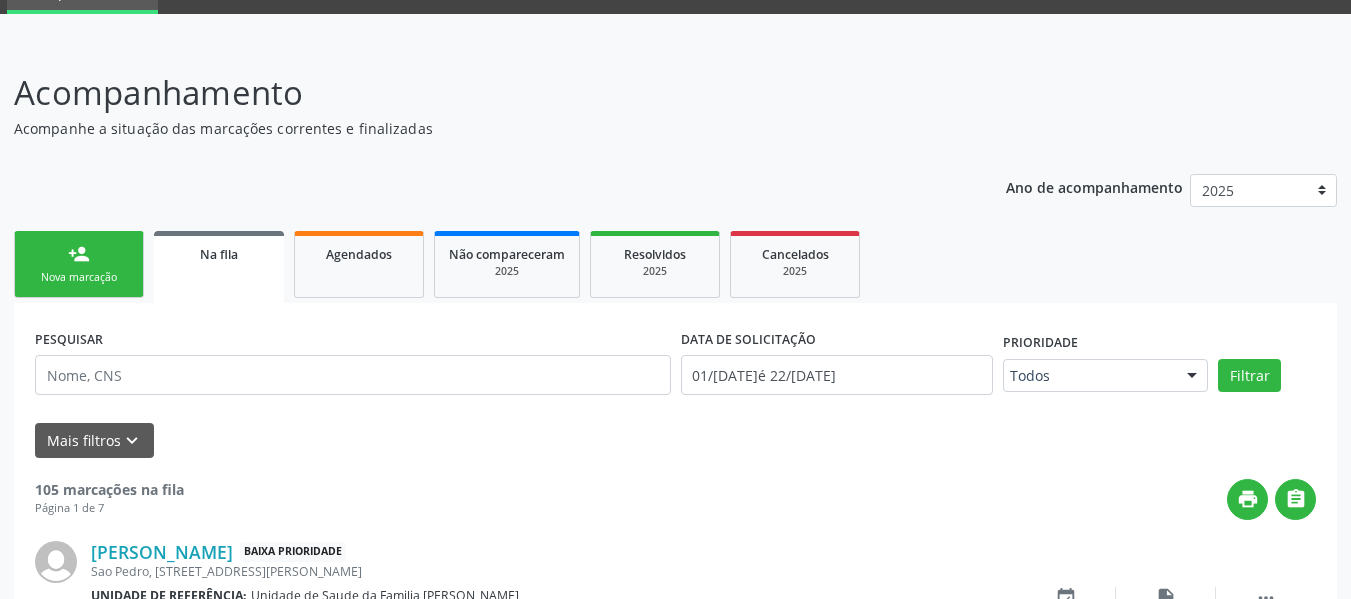 click on "person_add
Nova marcação" at bounding box center (79, 264) 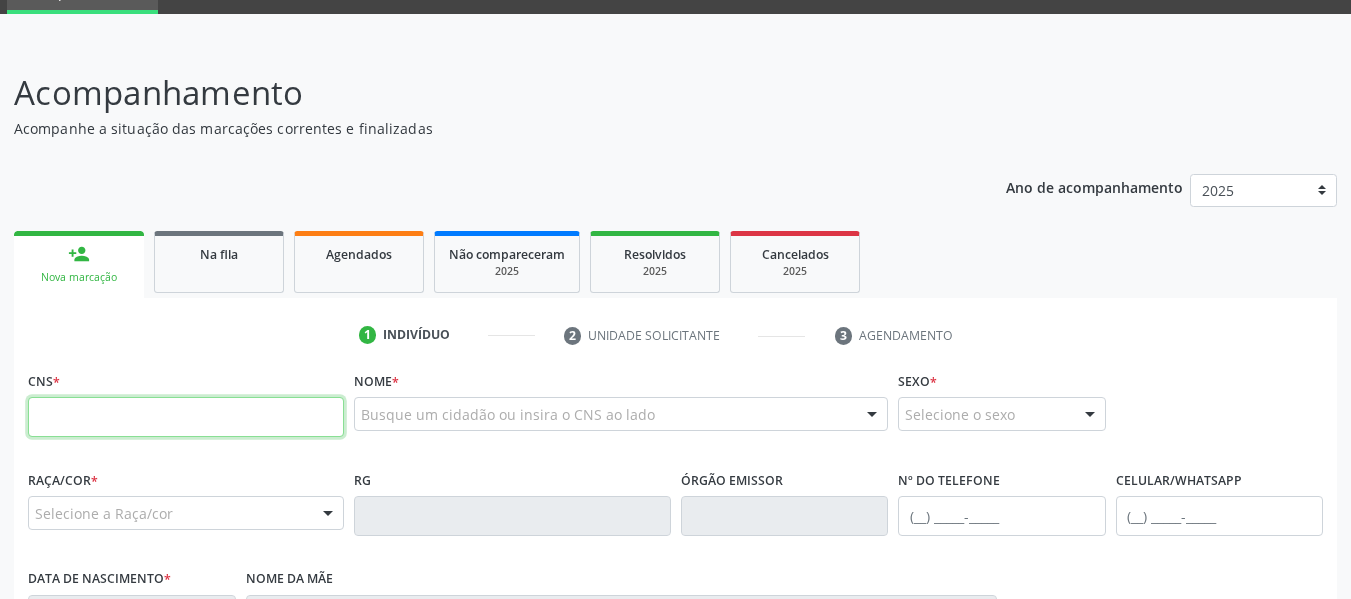 click at bounding box center [186, 417] 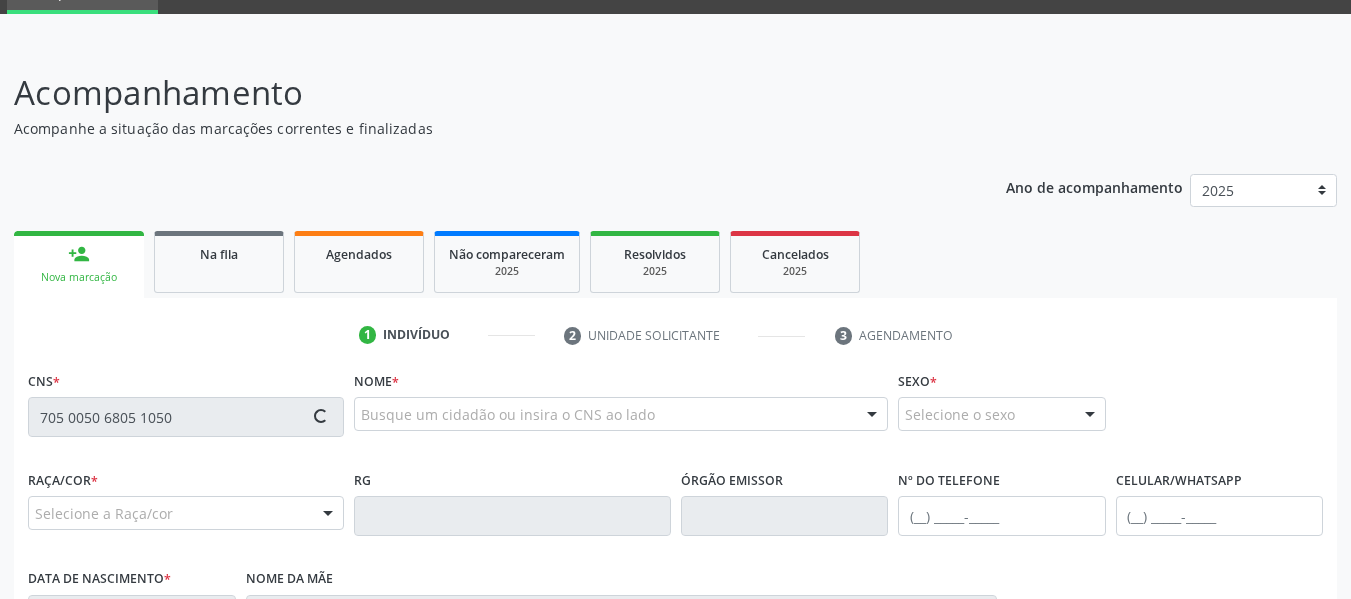 type on "705 0050 6805 1050" 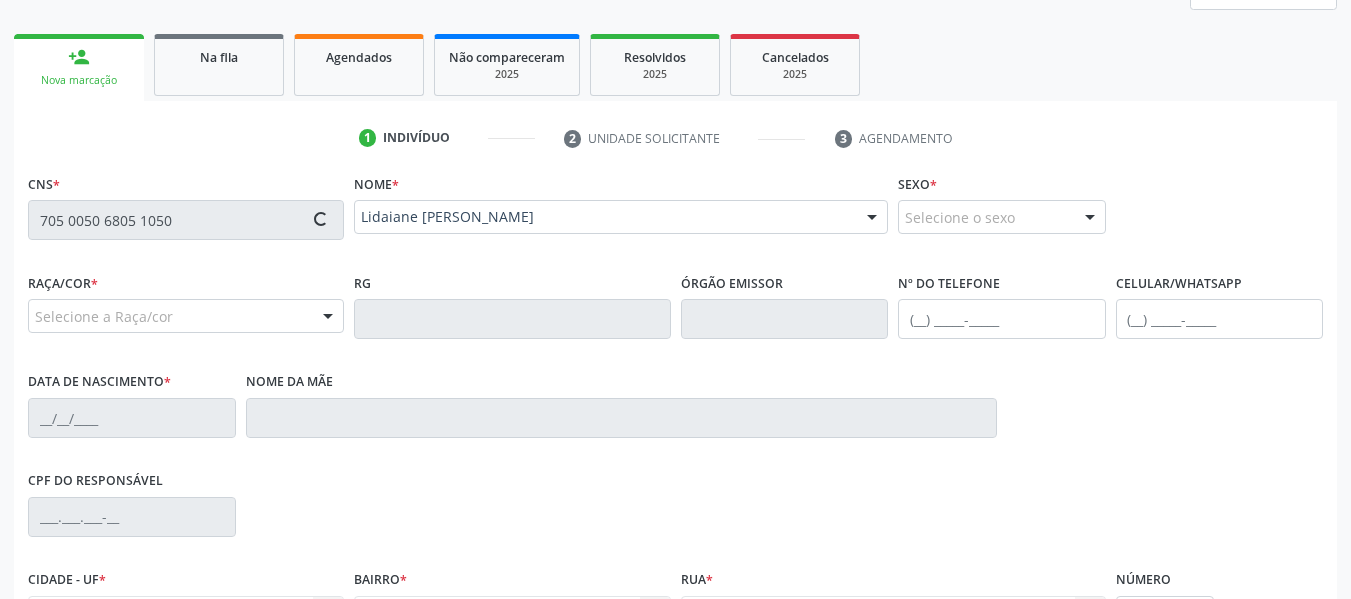 type on "(82) 99603-4478" 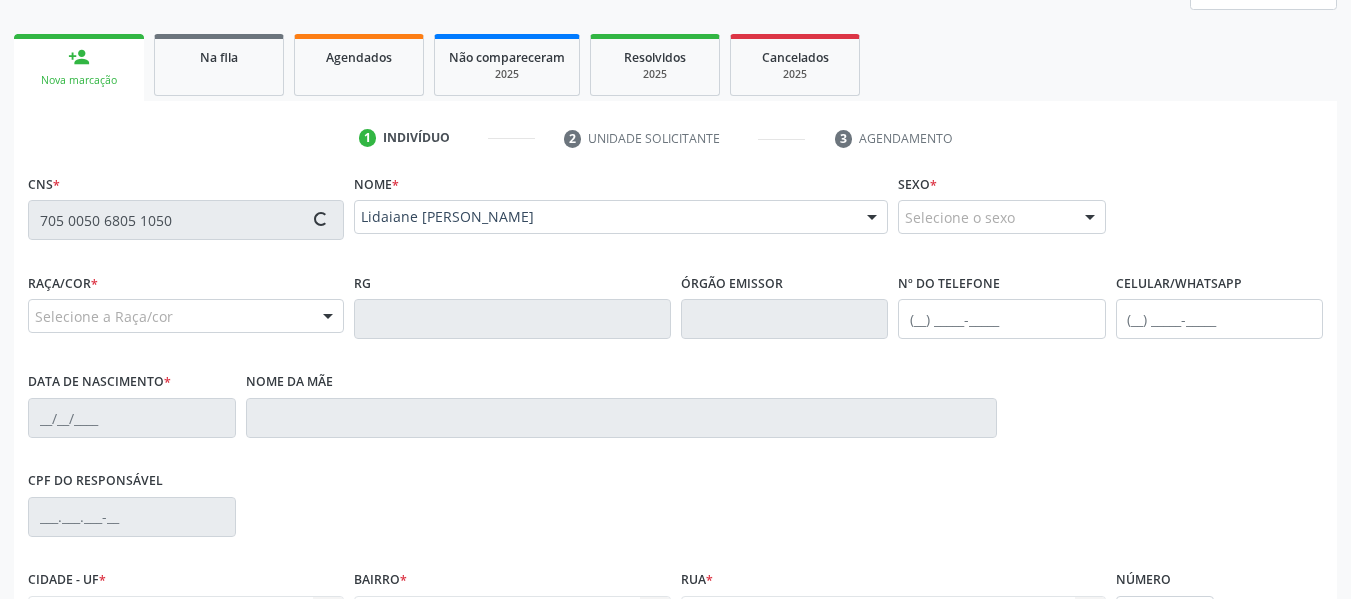 type on "20/01/1996" 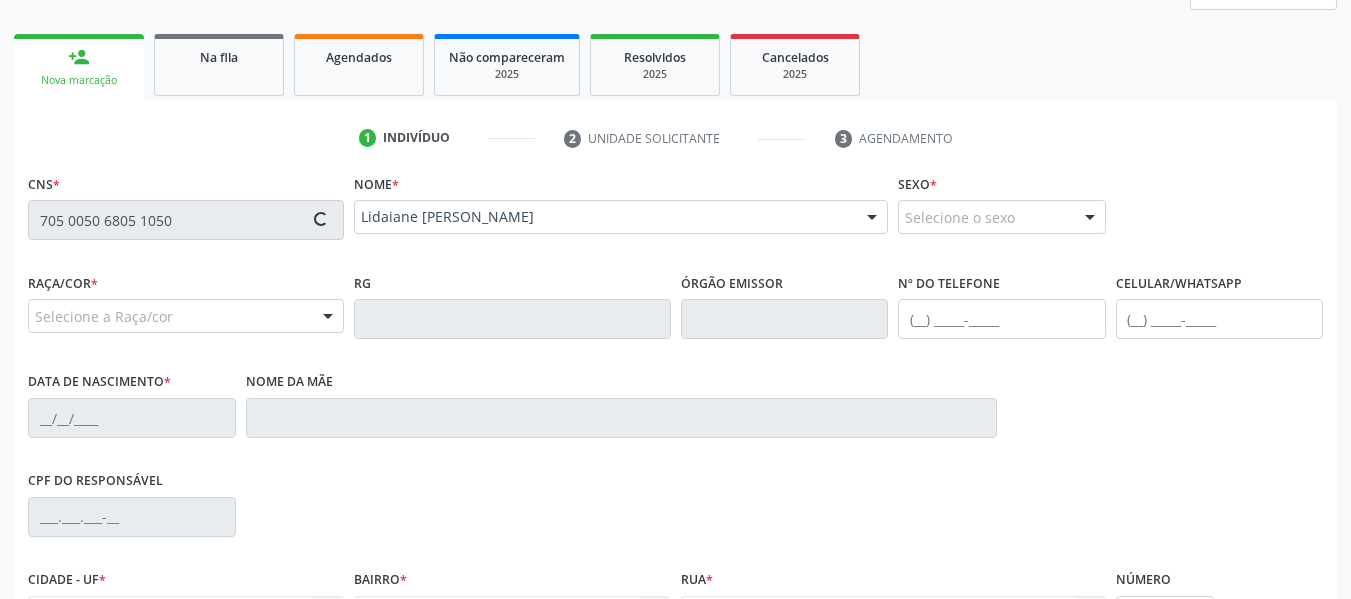 type on "S/N" 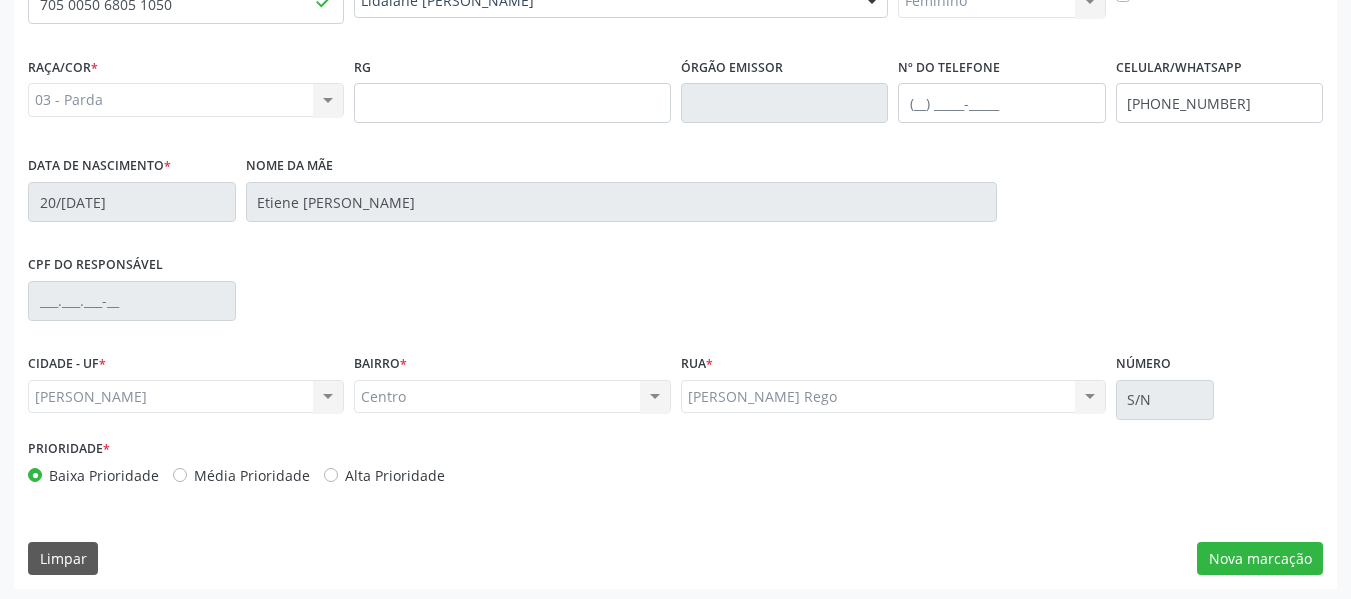 scroll, scrollTop: 513, scrollLeft: 0, axis: vertical 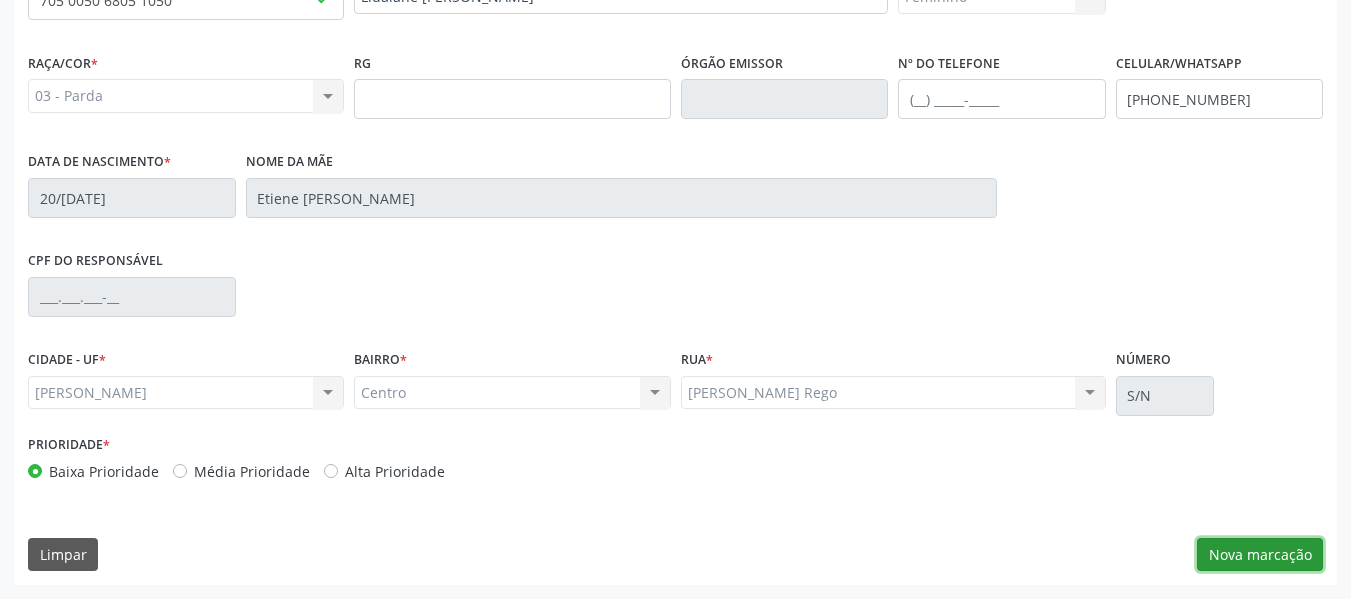 click on "Nova marcação" at bounding box center [1260, 555] 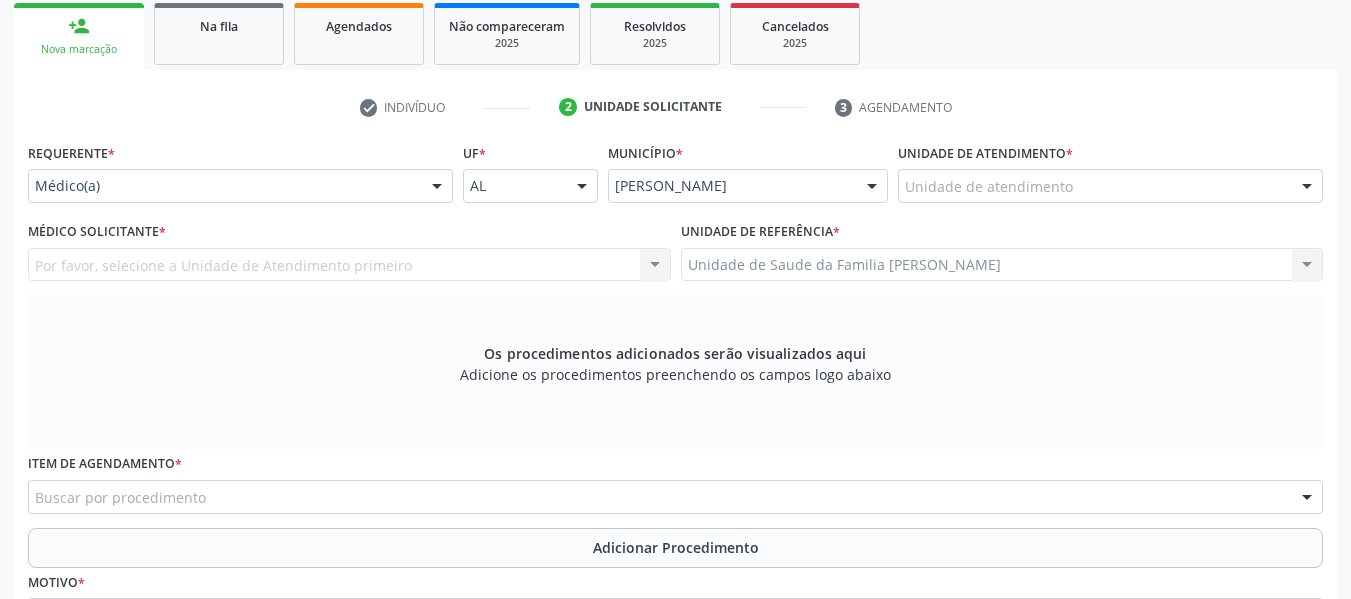 scroll, scrollTop: 313, scrollLeft: 0, axis: vertical 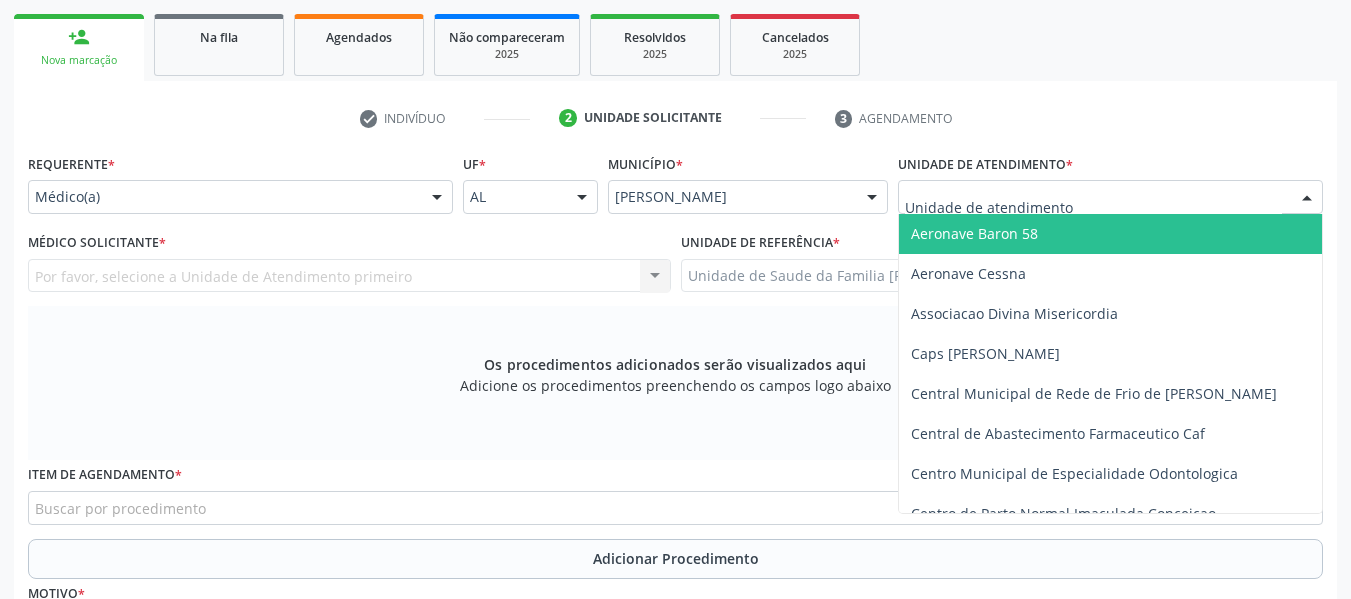 click at bounding box center [1110, 197] 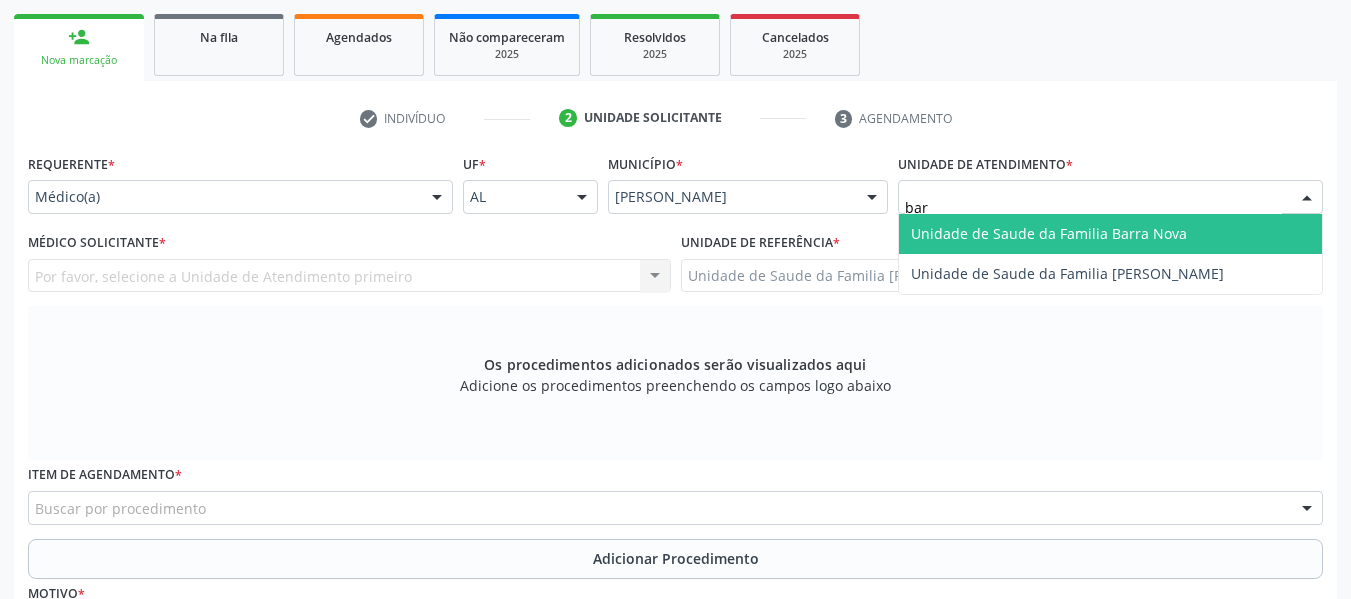 type on "barr" 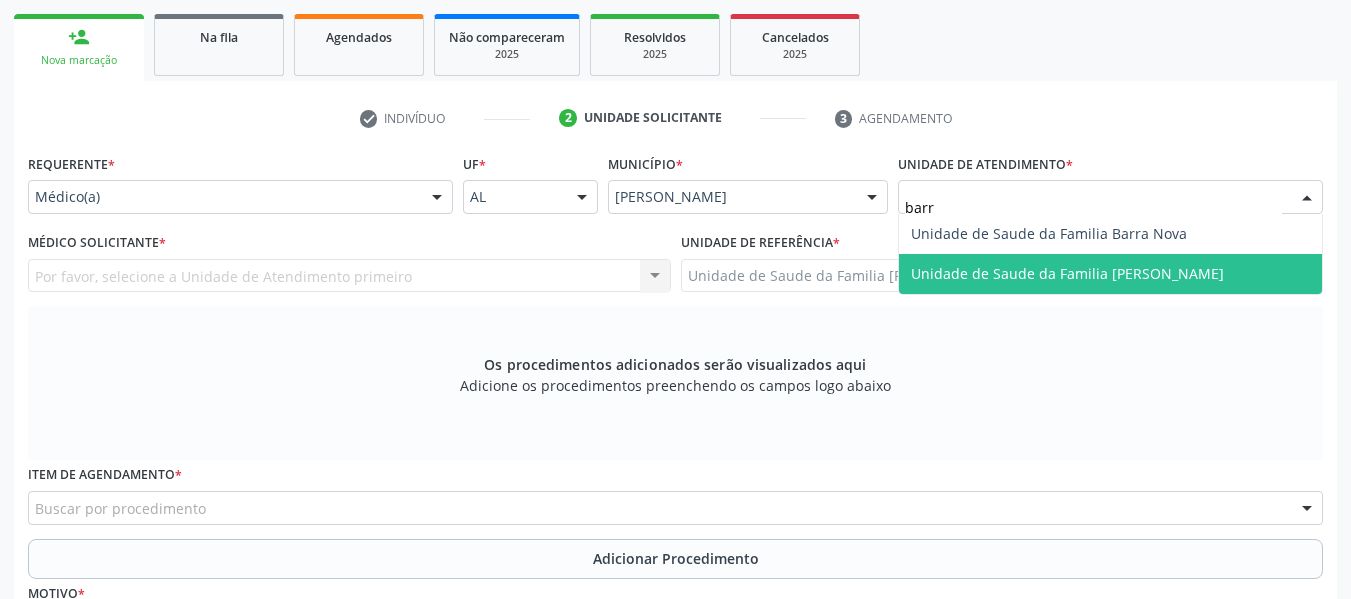 click on "Unidade de Saude da Familia [PERSON_NAME]" at bounding box center (1067, 273) 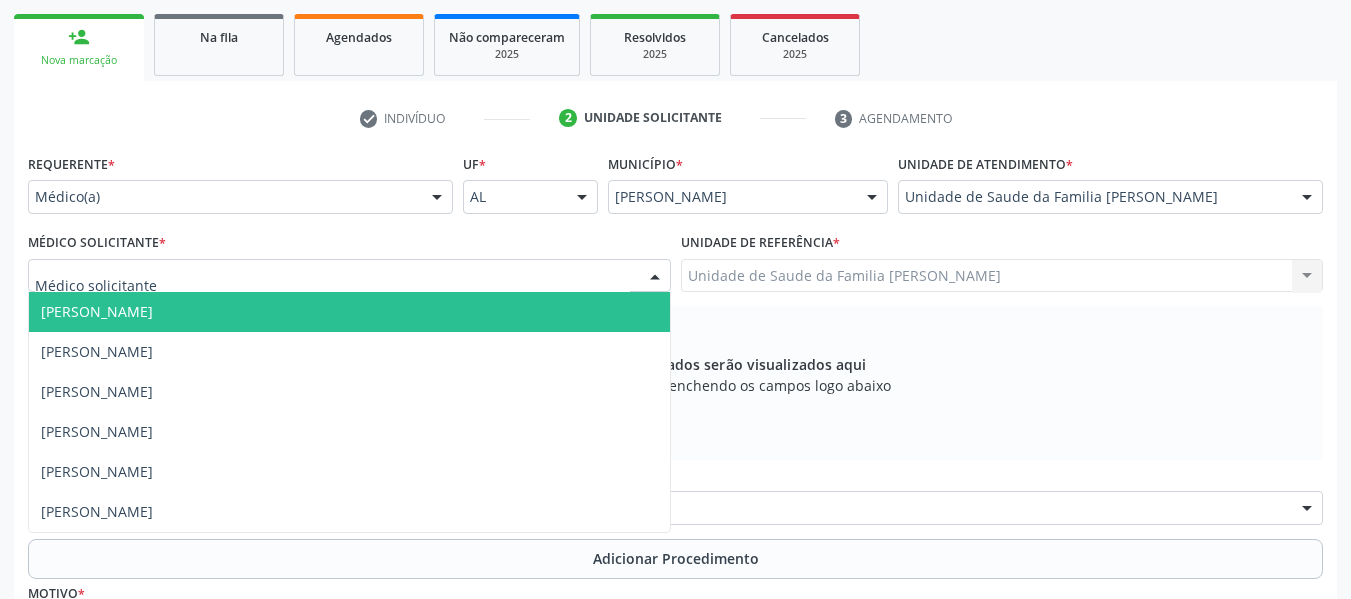 click at bounding box center (655, 277) 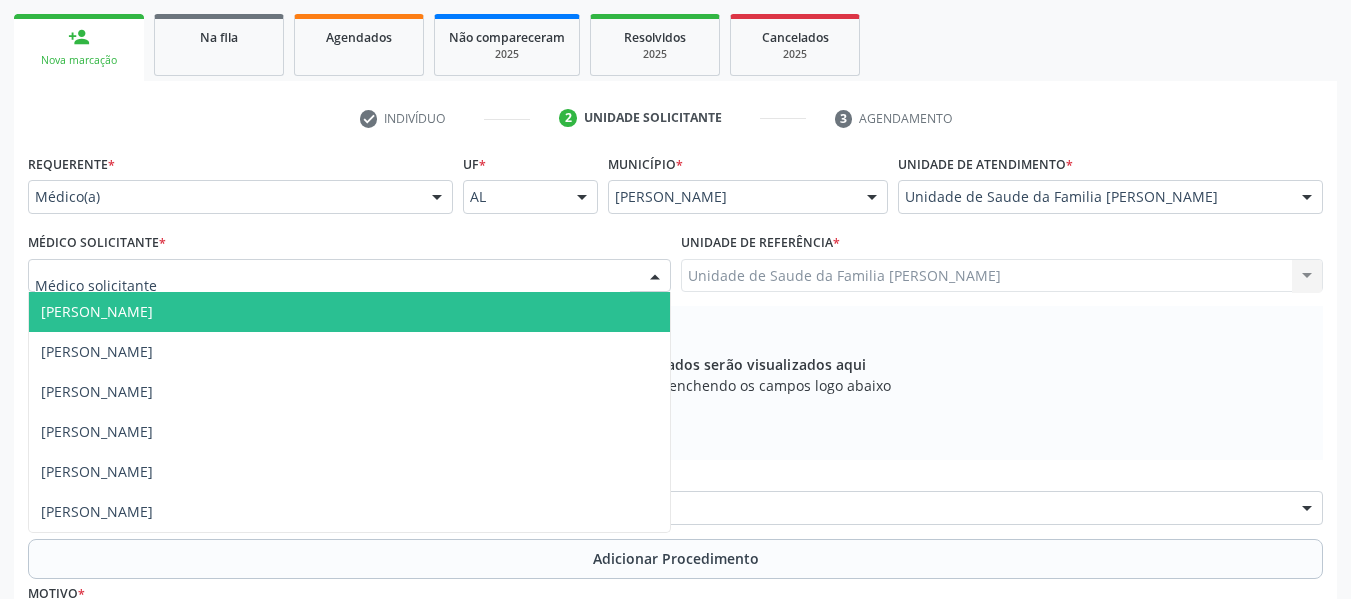 click on "[PERSON_NAME]" at bounding box center (349, 312) 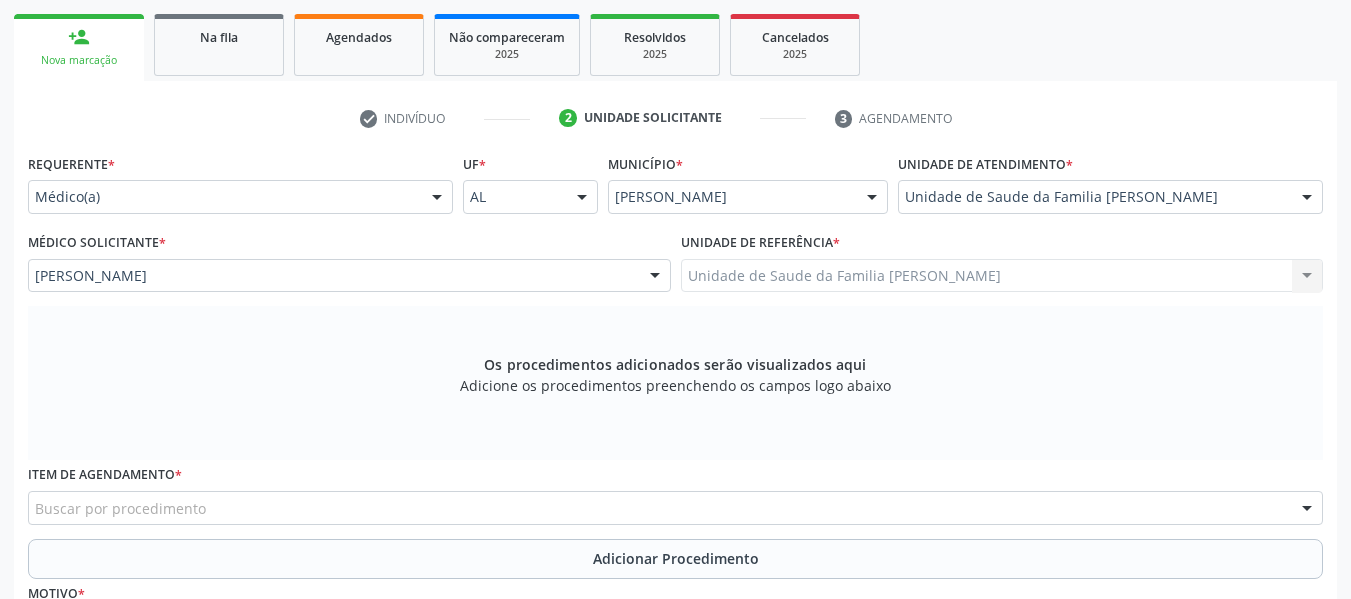 click on "Buscar por procedimento" at bounding box center [675, 508] 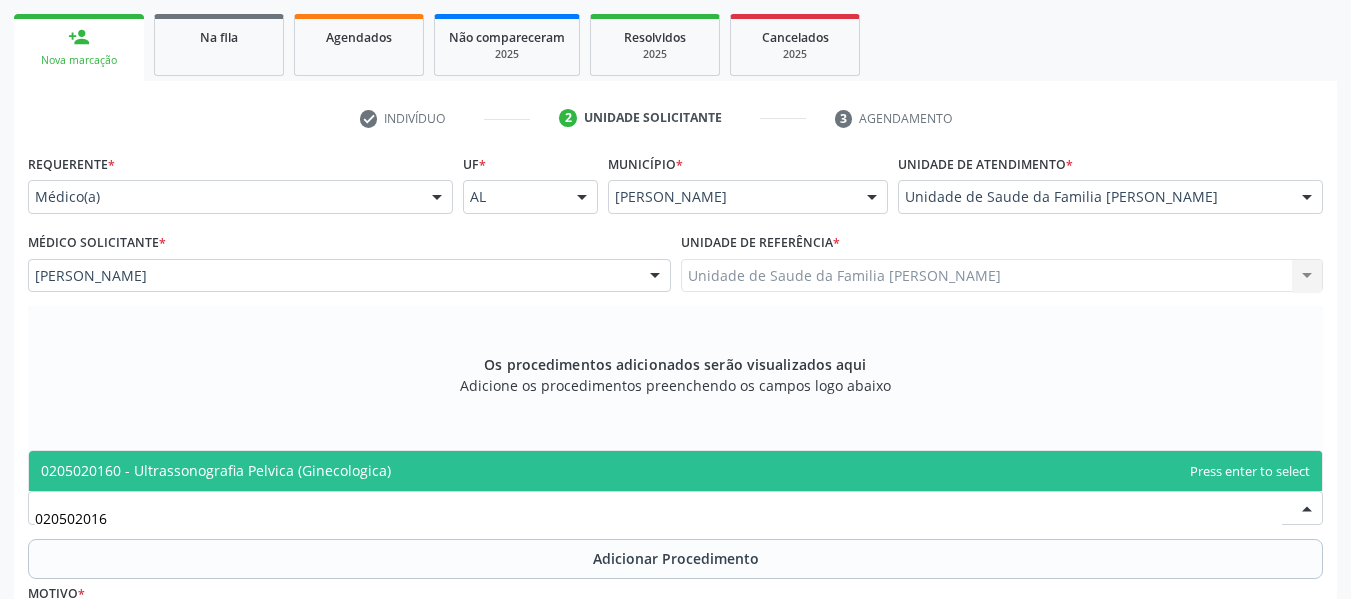 type on "0205020160" 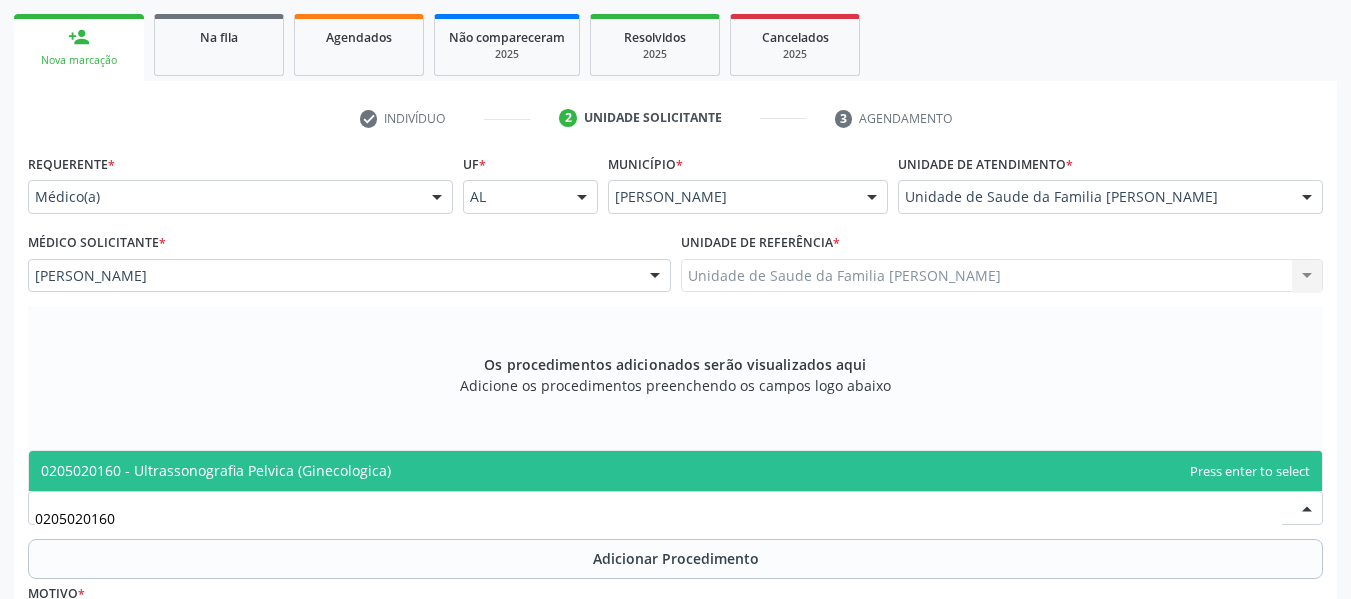 click on "0205020160 - Ultrassonografia Pelvica (Ginecologica)" at bounding box center [216, 470] 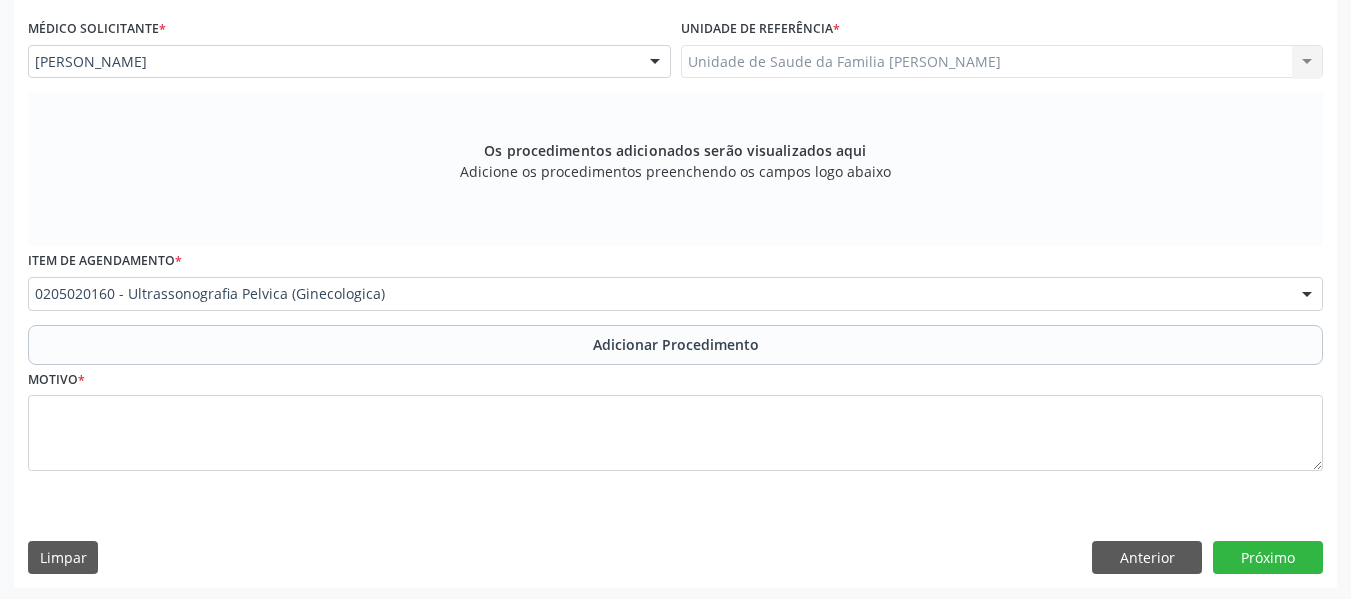 scroll, scrollTop: 530, scrollLeft: 0, axis: vertical 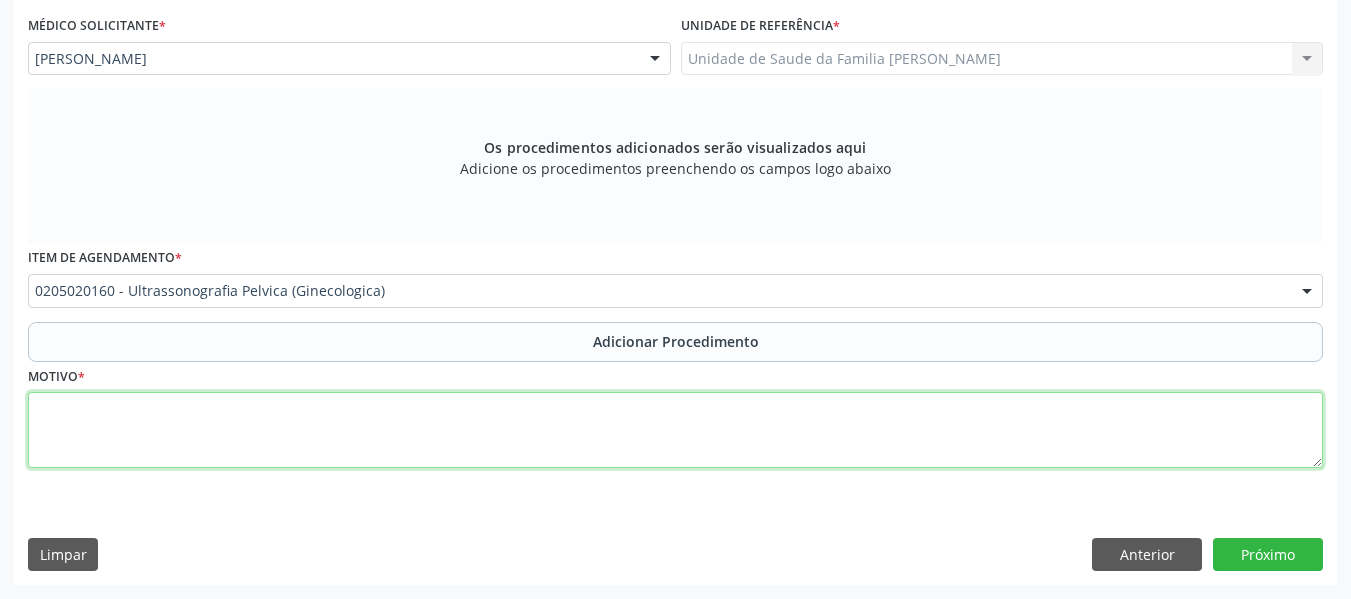 click at bounding box center [675, 430] 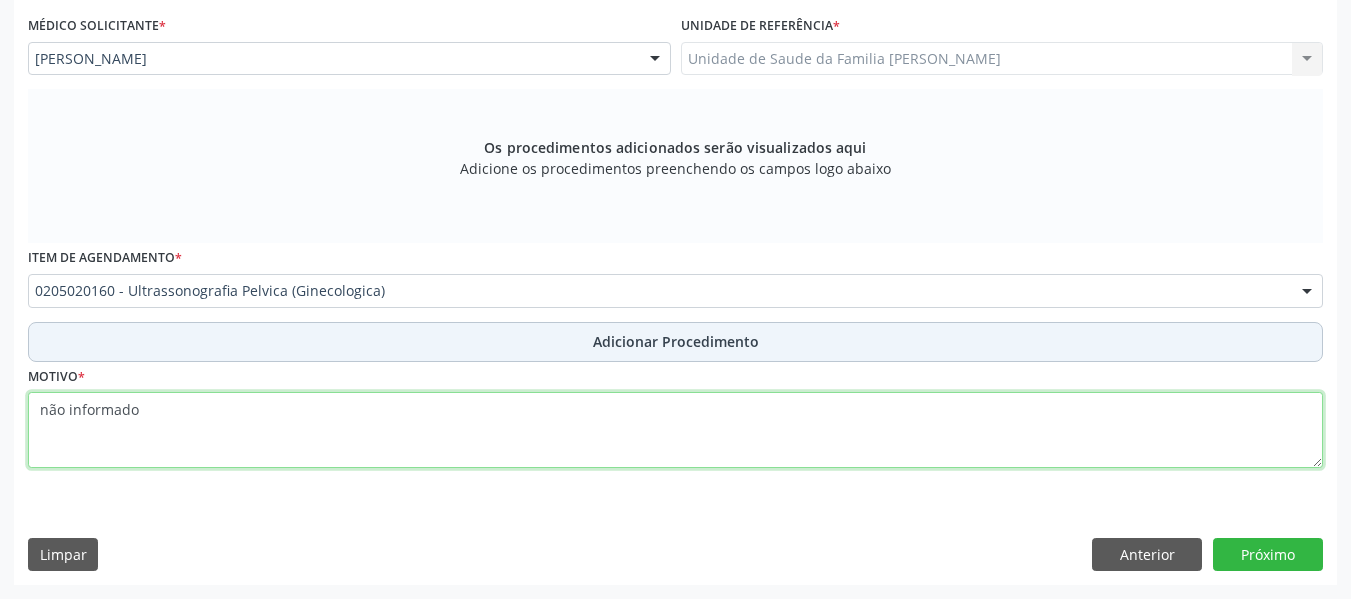 type on "não informado" 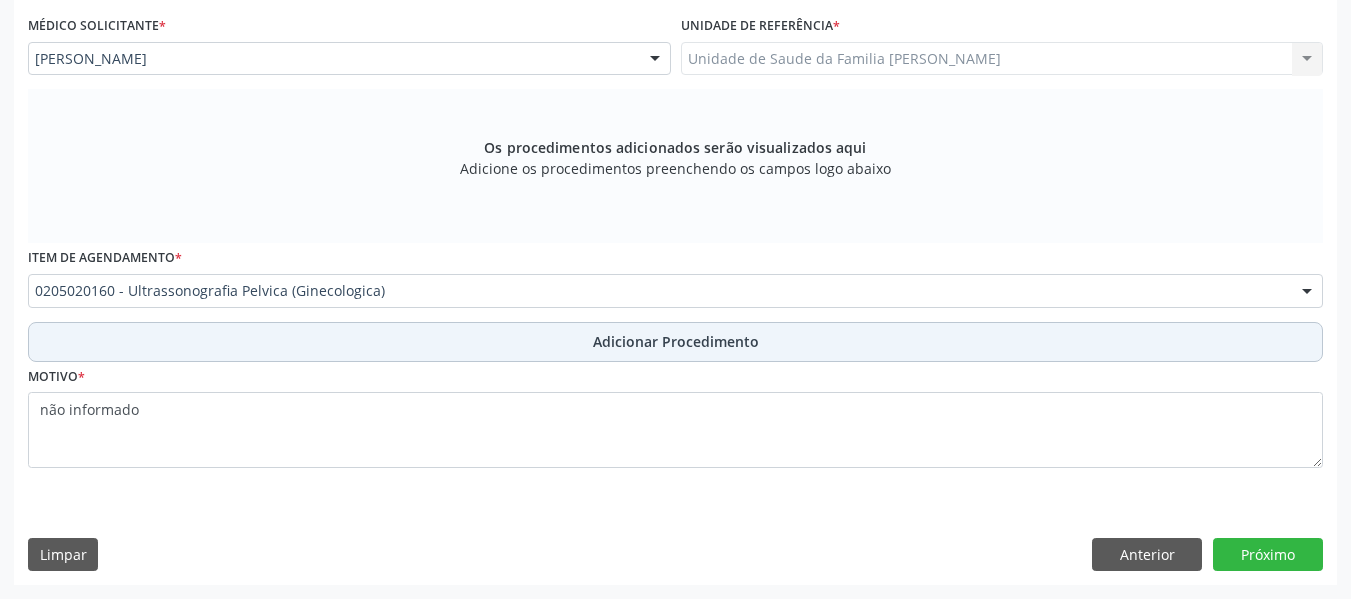 click on "Adicionar Procedimento" at bounding box center [676, 341] 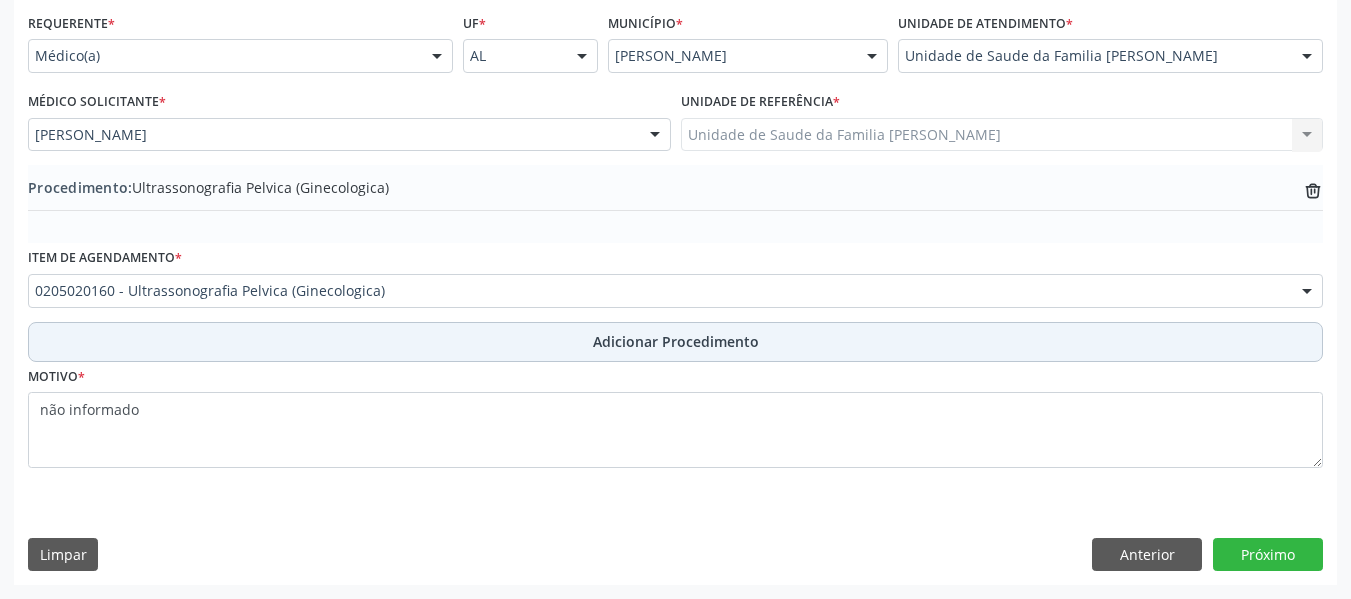 scroll, scrollTop: 454, scrollLeft: 0, axis: vertical 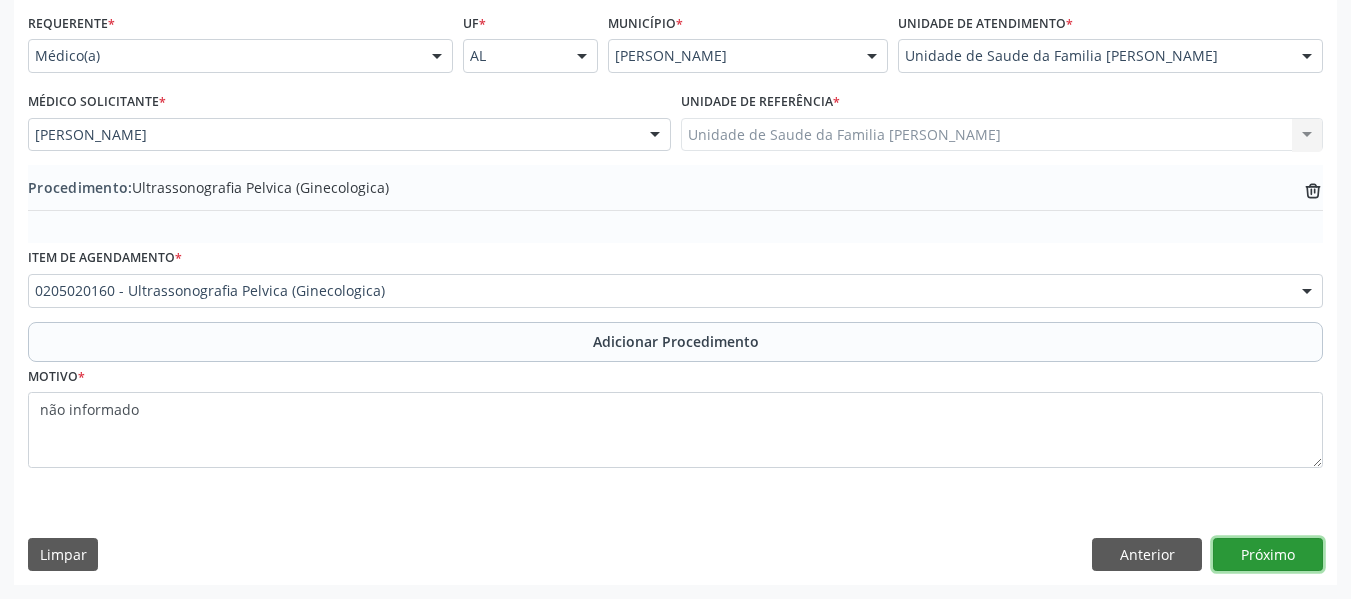 click on "Próximo" at bounding box center (1268, 555) 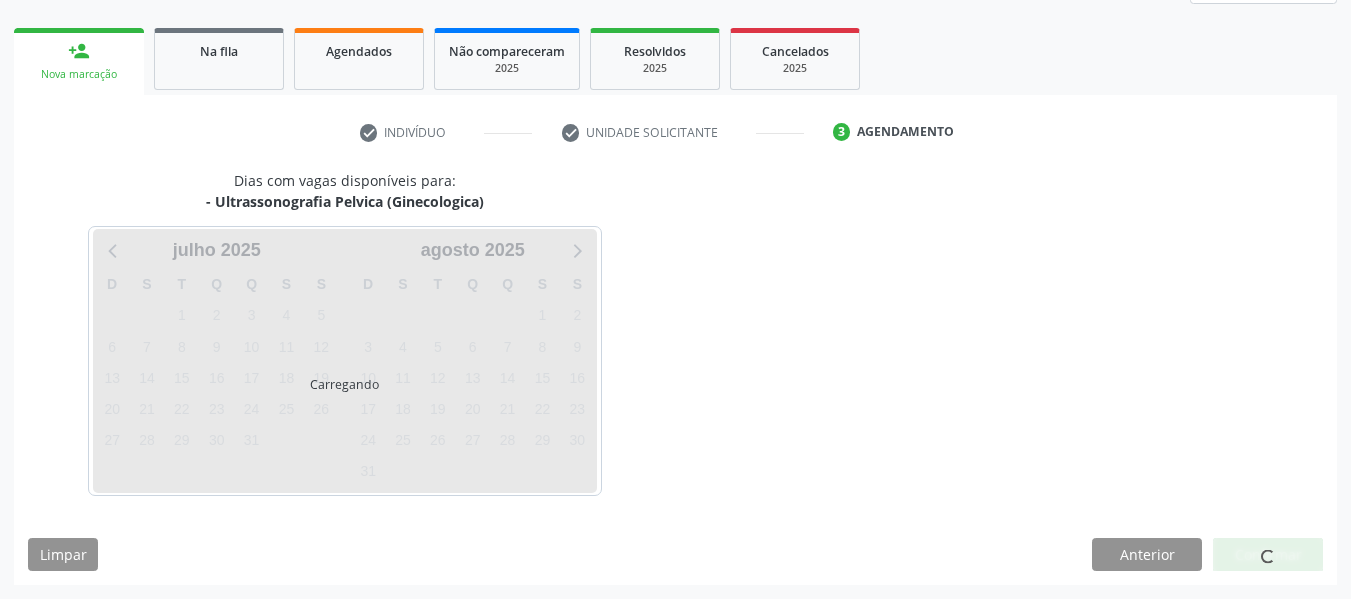 scroll, scrollTop: 358, scrollLeft: 0, axis: vertical 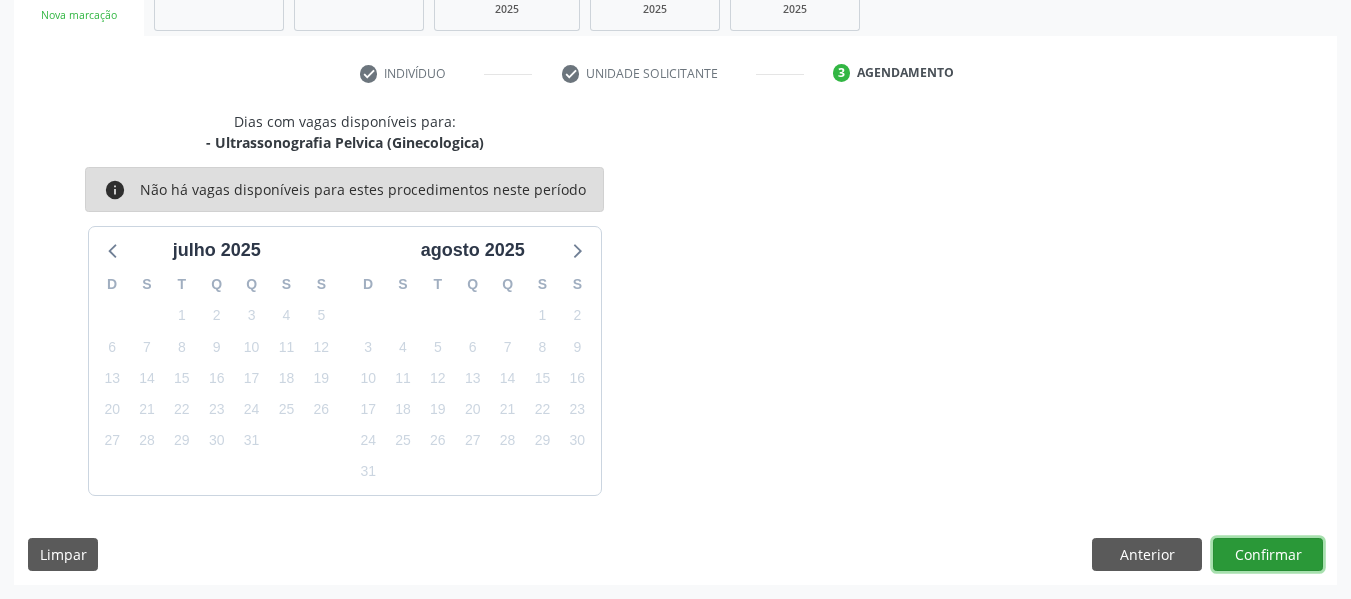 click on "Confirmar" at bounding box center (1268, 555) 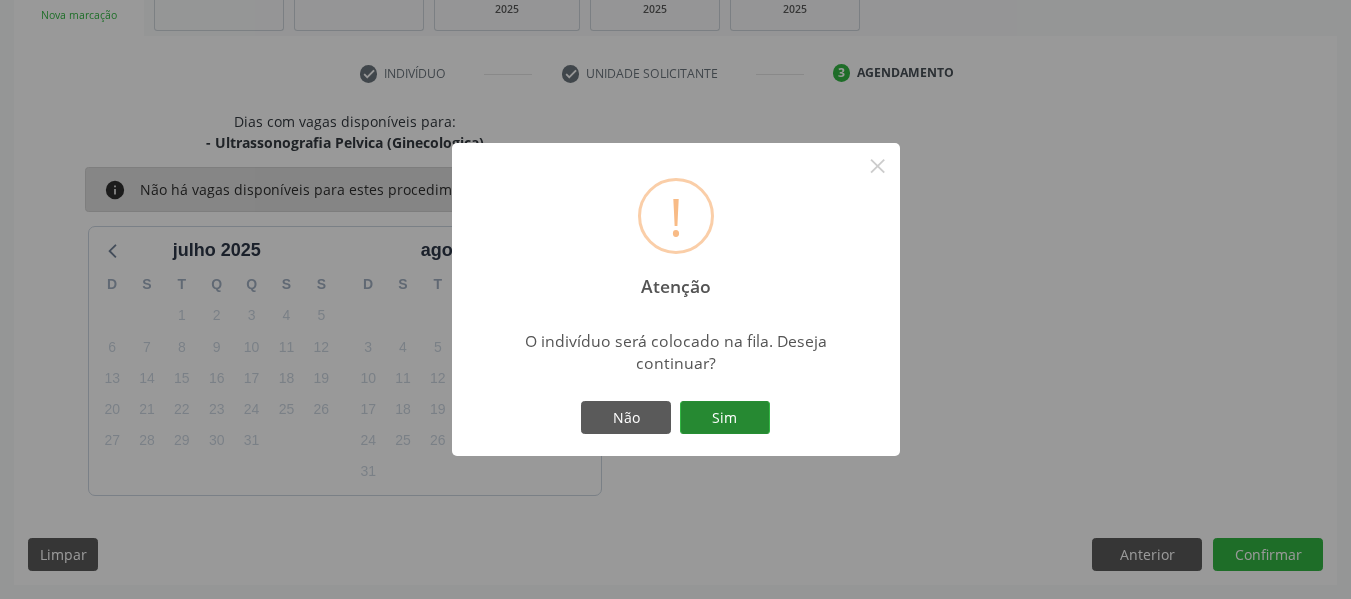 click on "Sim" at bounding box center [725, 418] 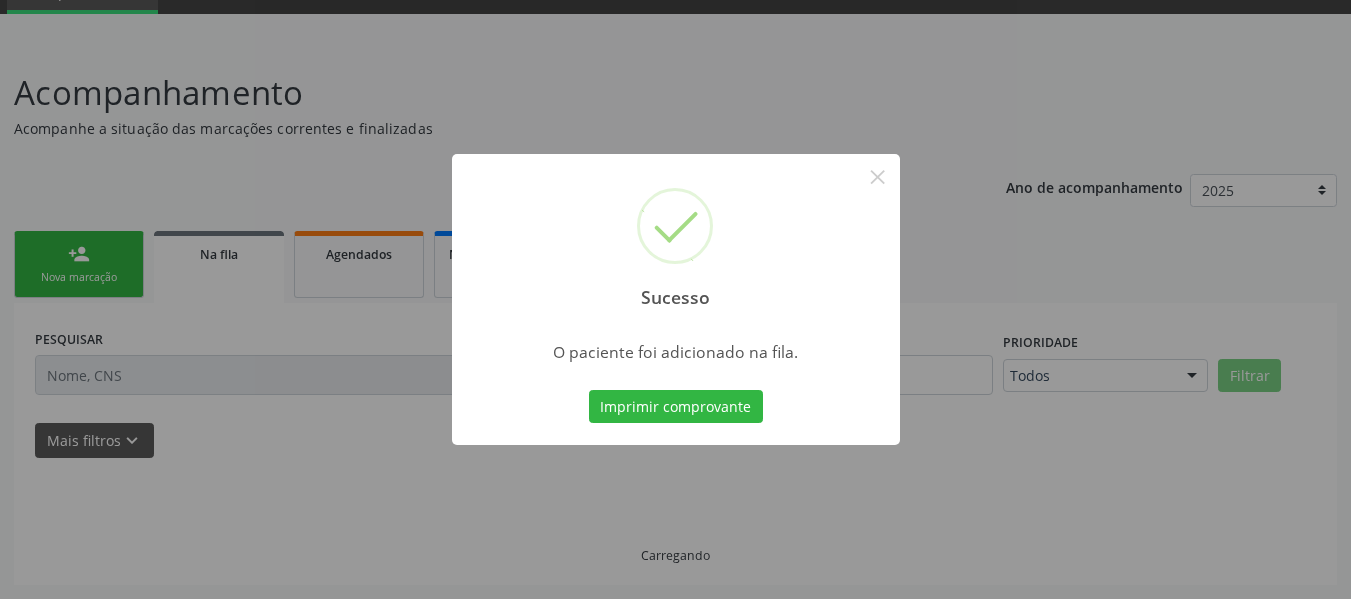 scroll, scrollTop: 96, scrollLeft: 0, axis: vertical 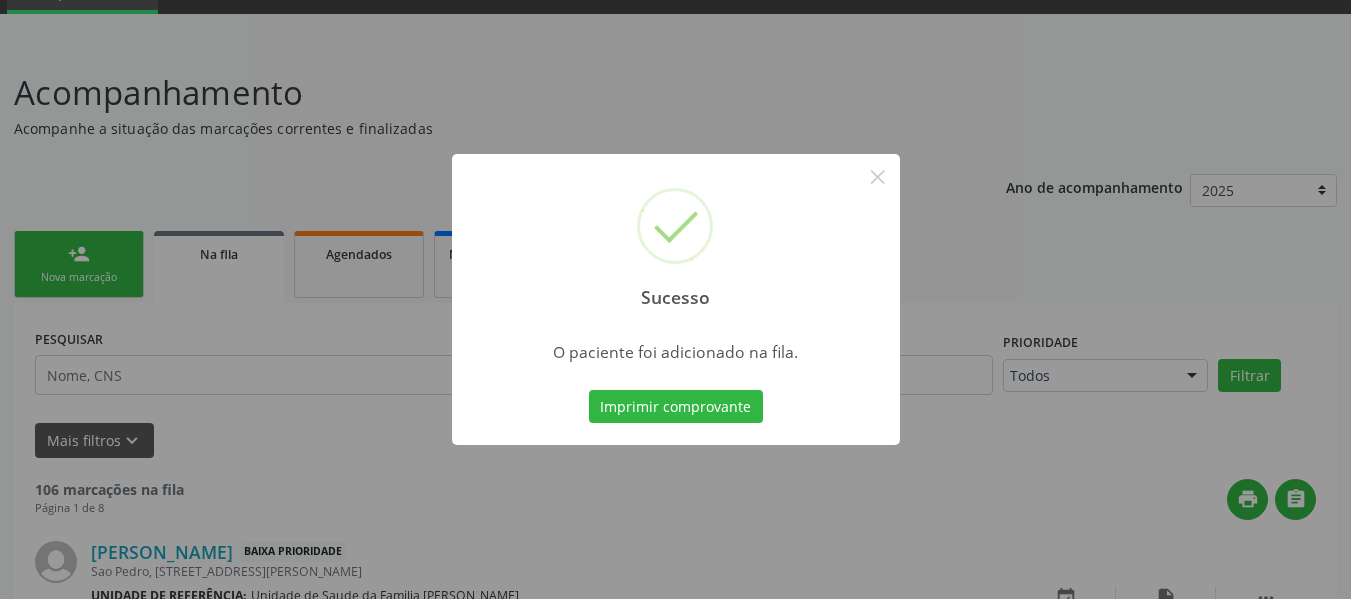 click on "Sucesso × O paciente foi adicionado na fila. Imprimir comprovante Cancel" at bounding box center (675, 299) 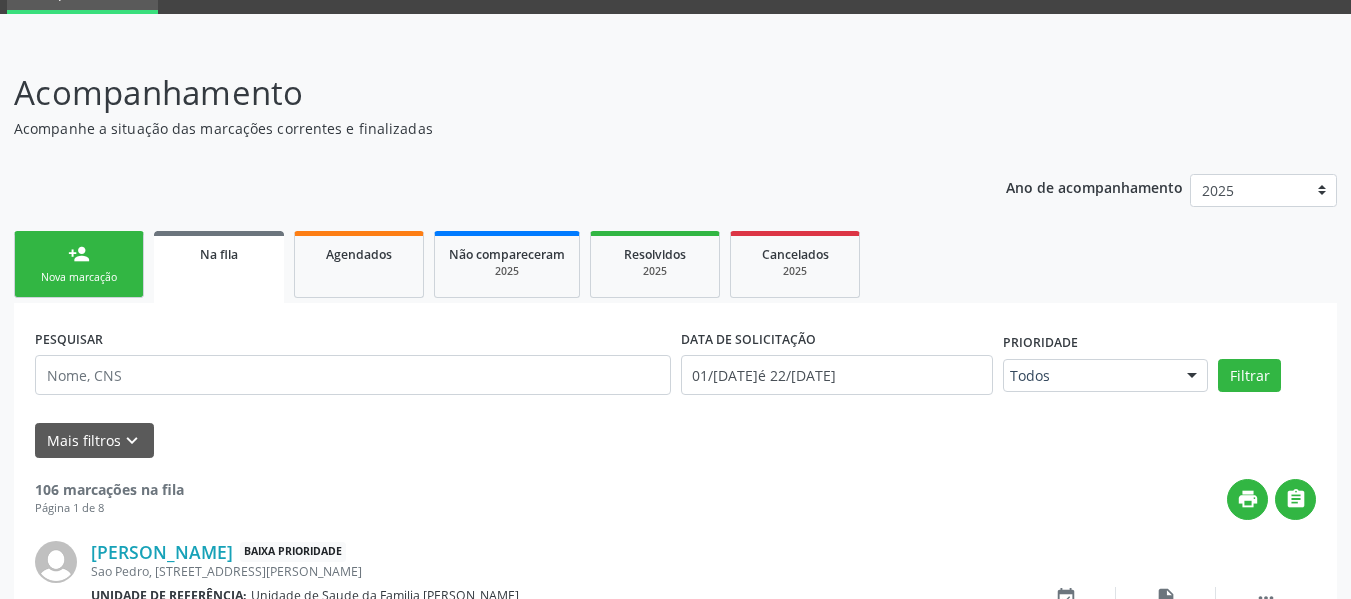 click on "person_add
Nova marcação" at bounding box center [79, 264] 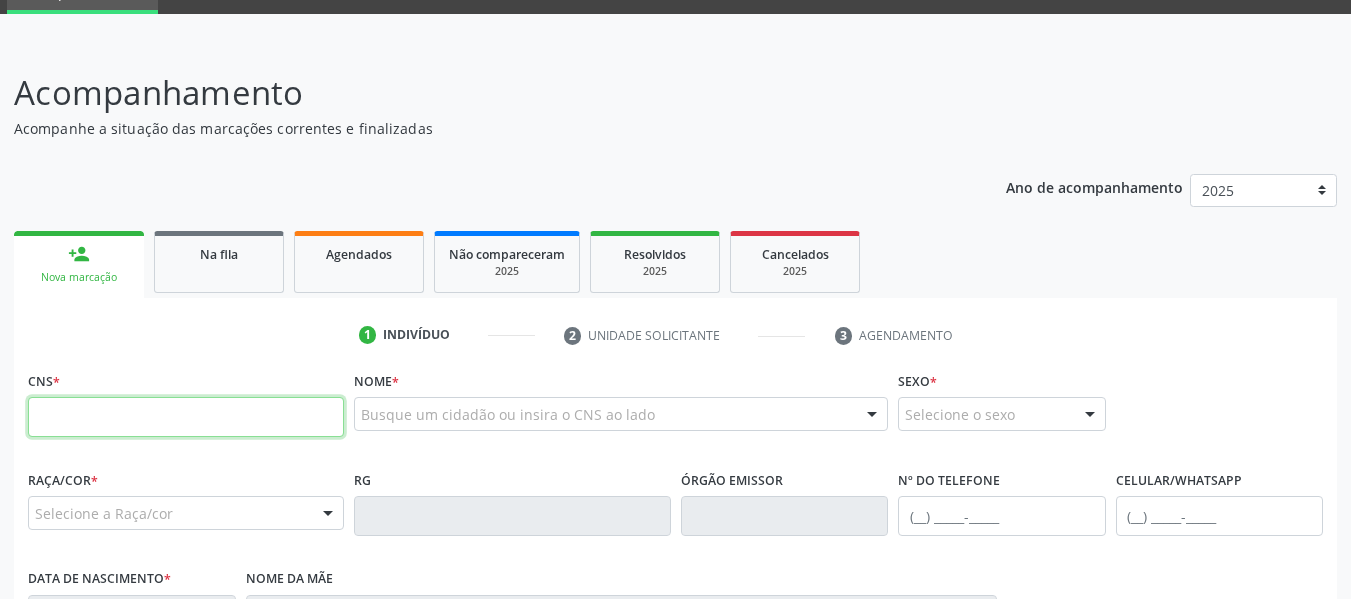 click at bounding box center (186, 417) 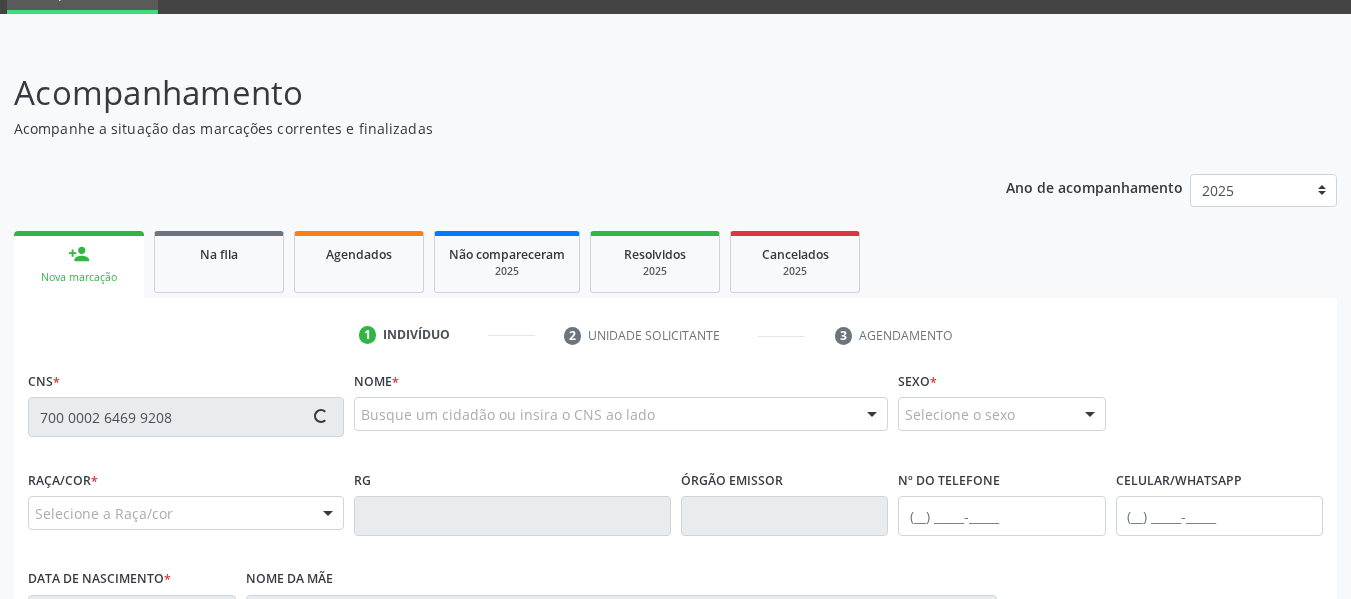 type on "700 0002 6469 9208" 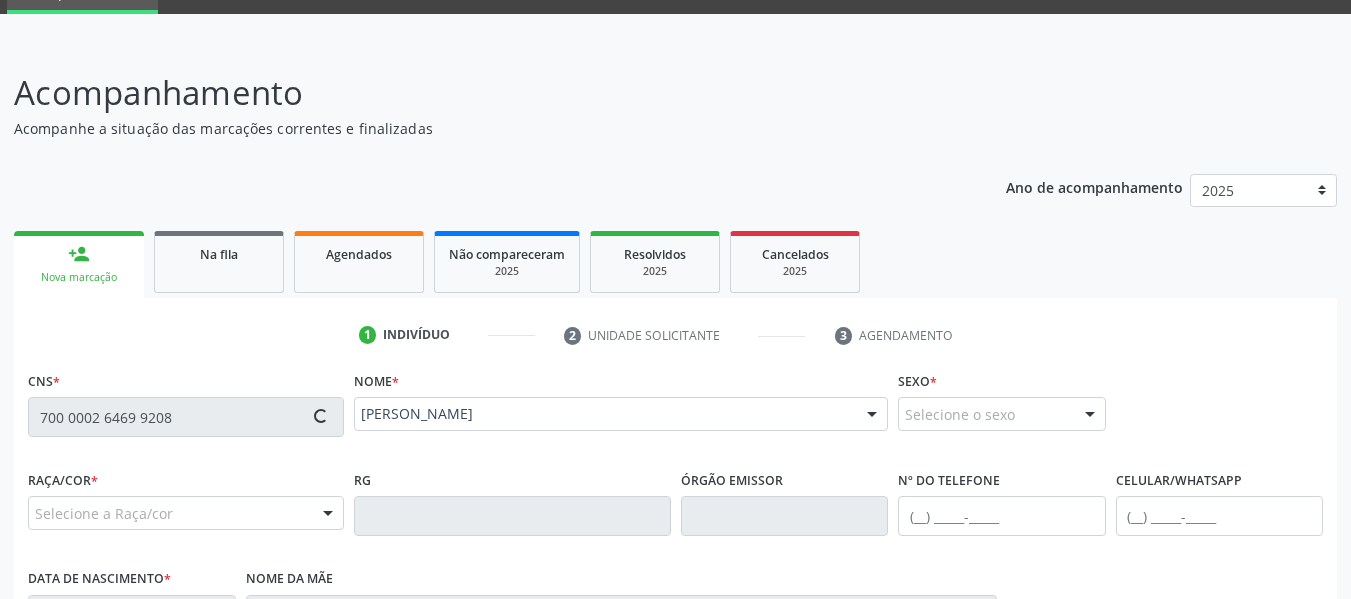 type on "(82) 99323-6568" 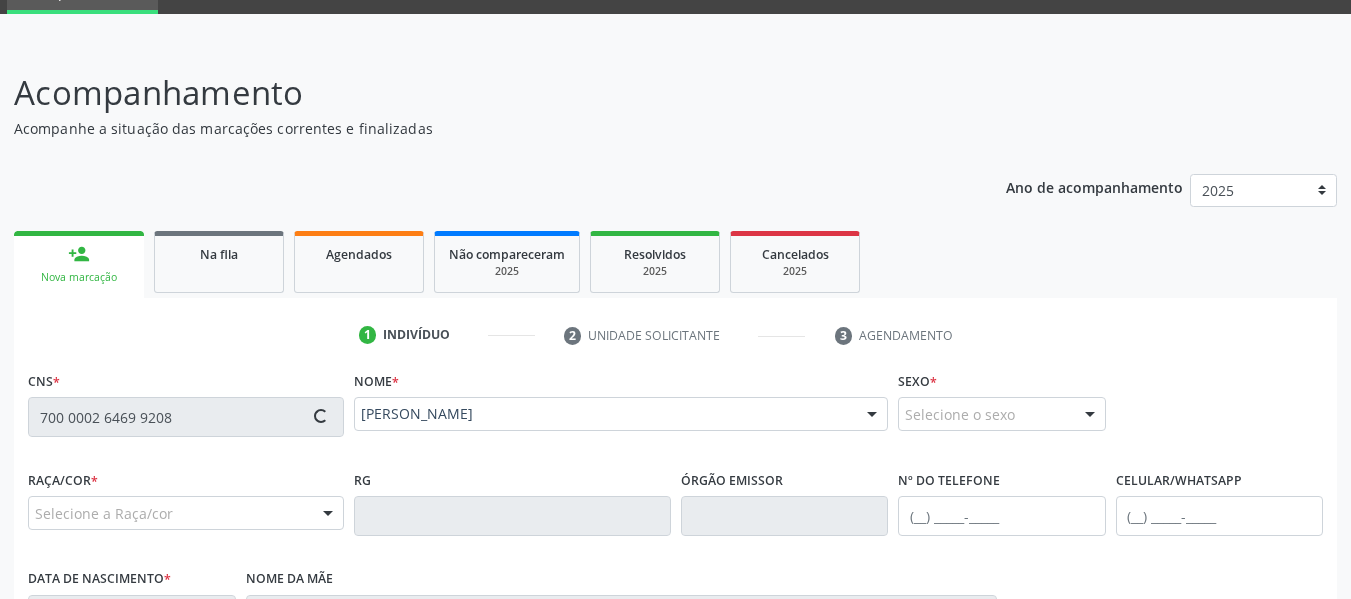 type on "03/11/1997" 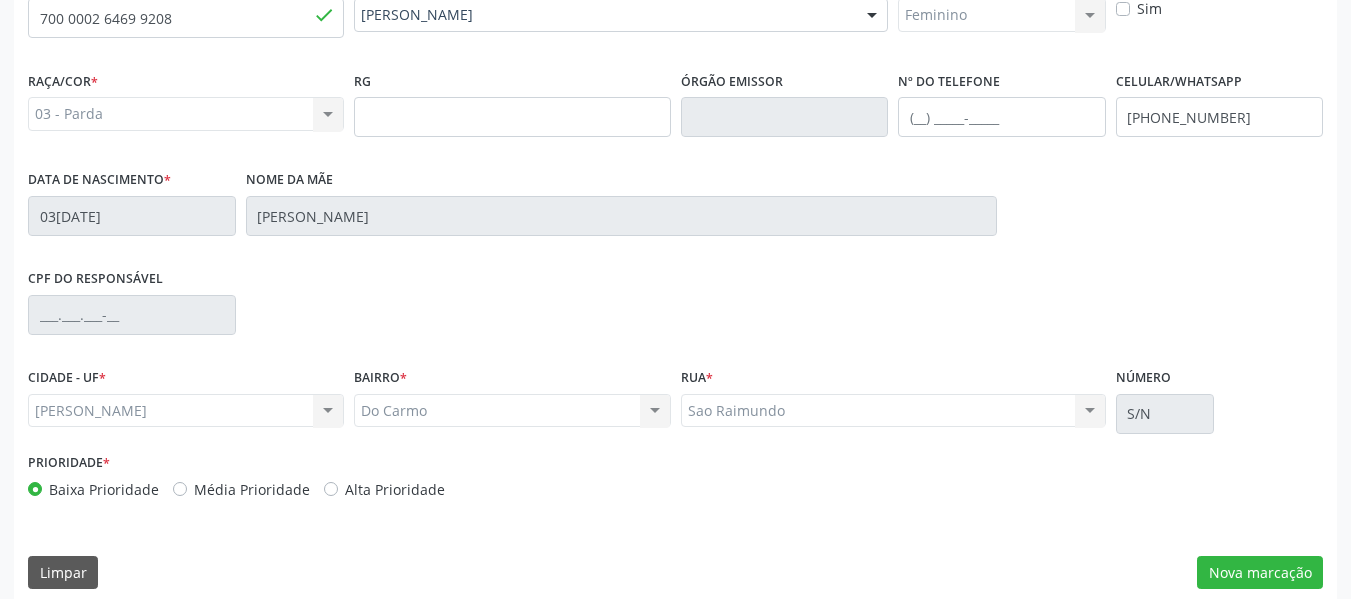 scroll, scrollTop: 513, scrollLeft: 0, axis: vertical 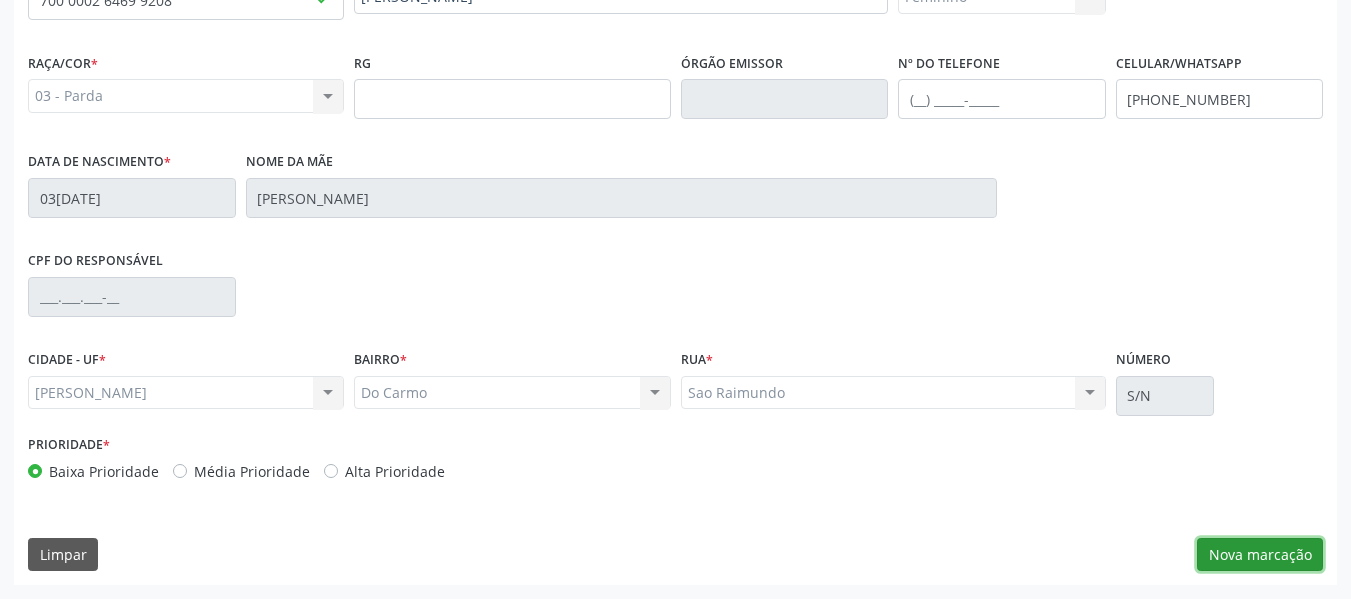 click on "Nova marcação" at bounding box center [1260, 555] 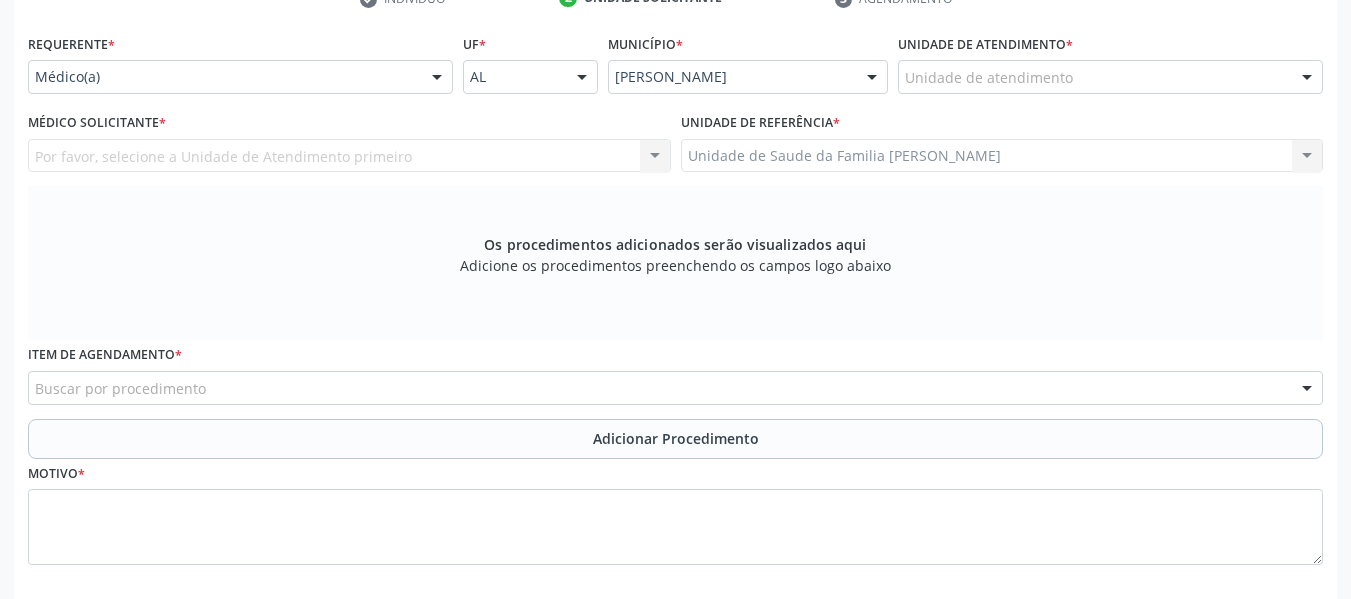 scroll, scrollTop: 393, scrollLeft: 0, axis: vertical 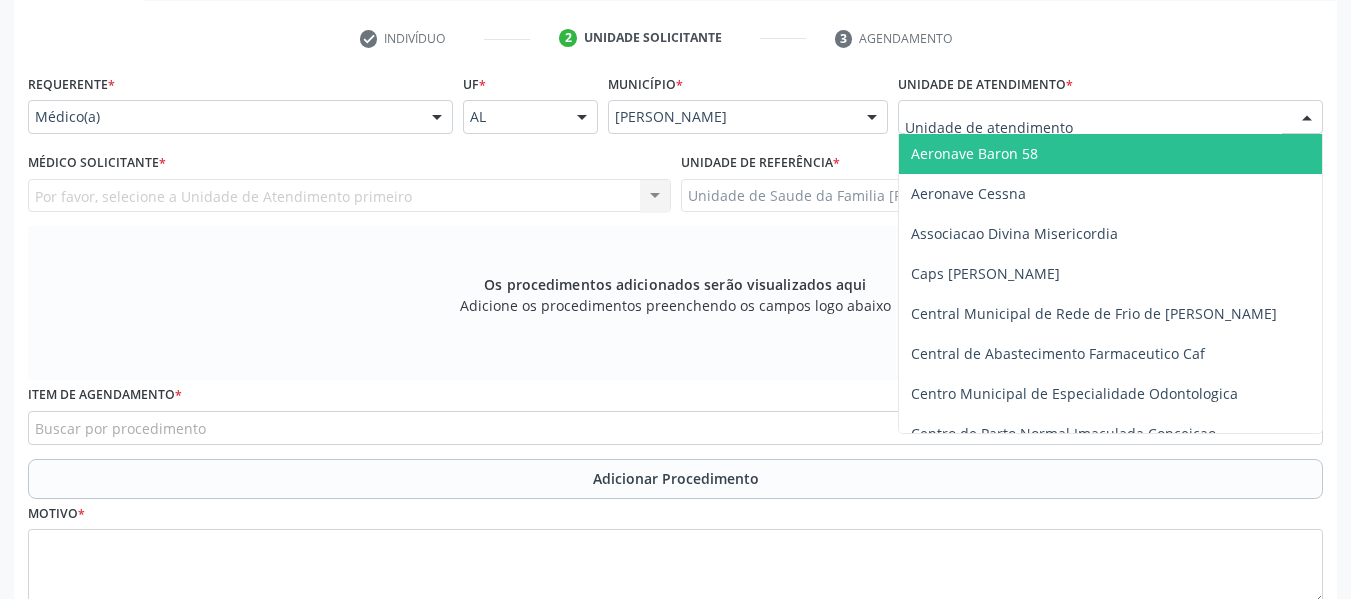 click at bounding box center (1307, 118) 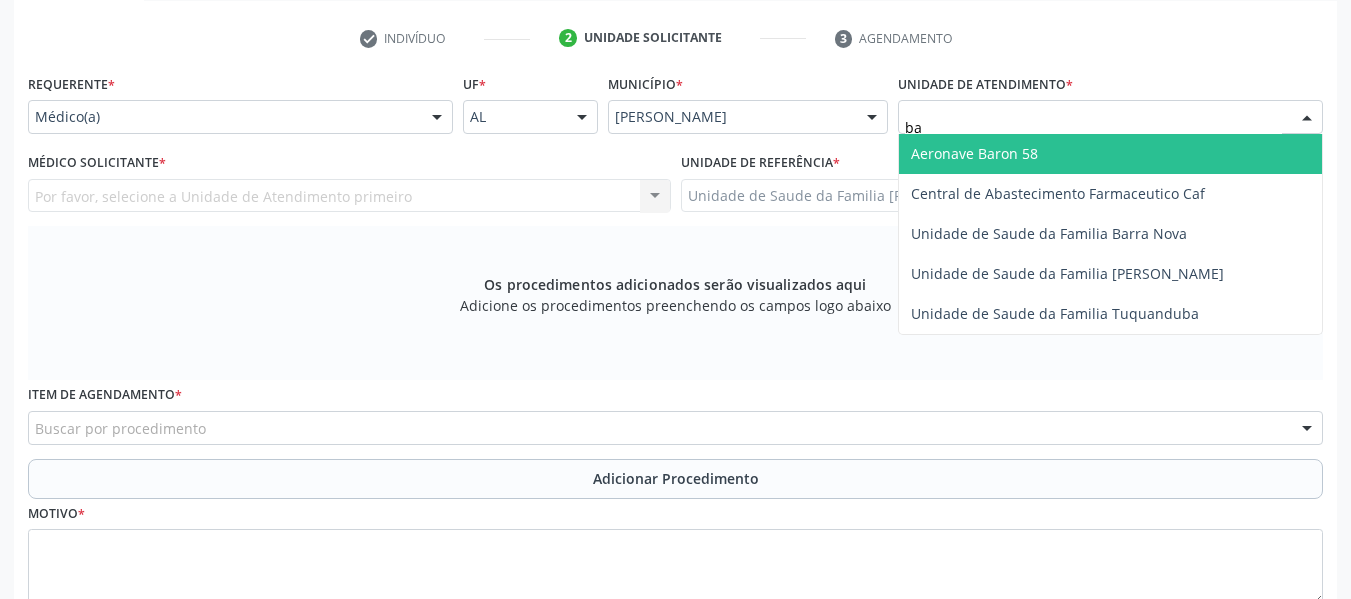 type on "bar" 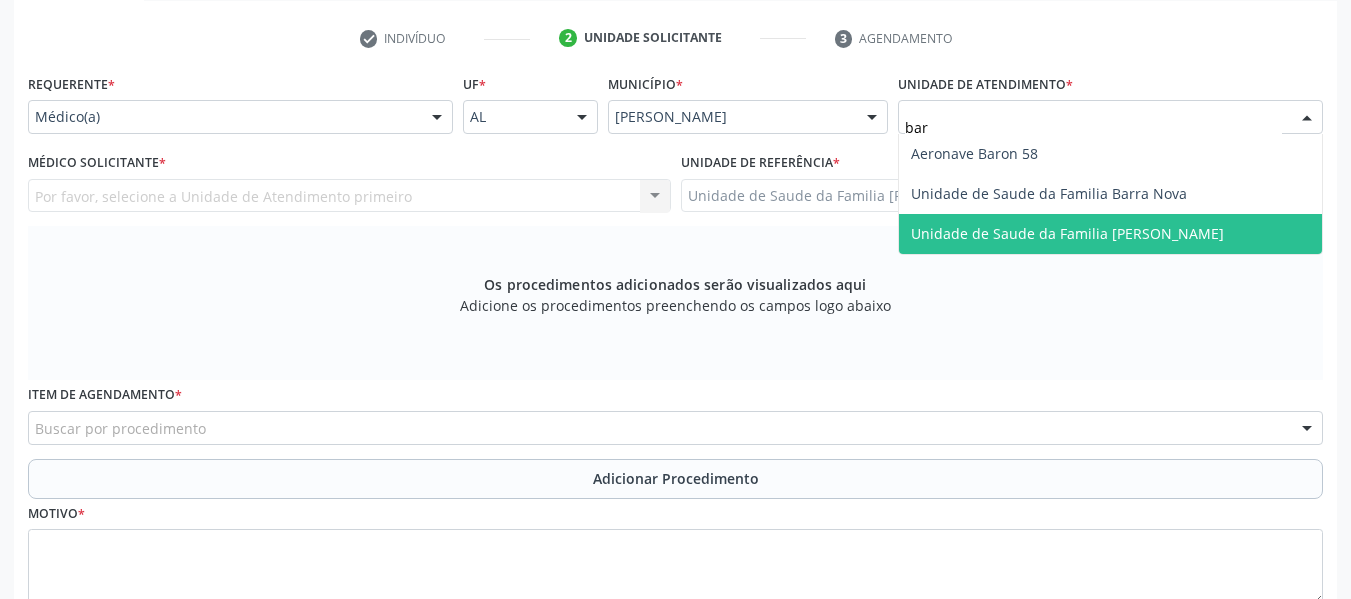 click on "Unidade de Saude da Familia [PERSON_NAME]" at bounding box center (1067, 233) 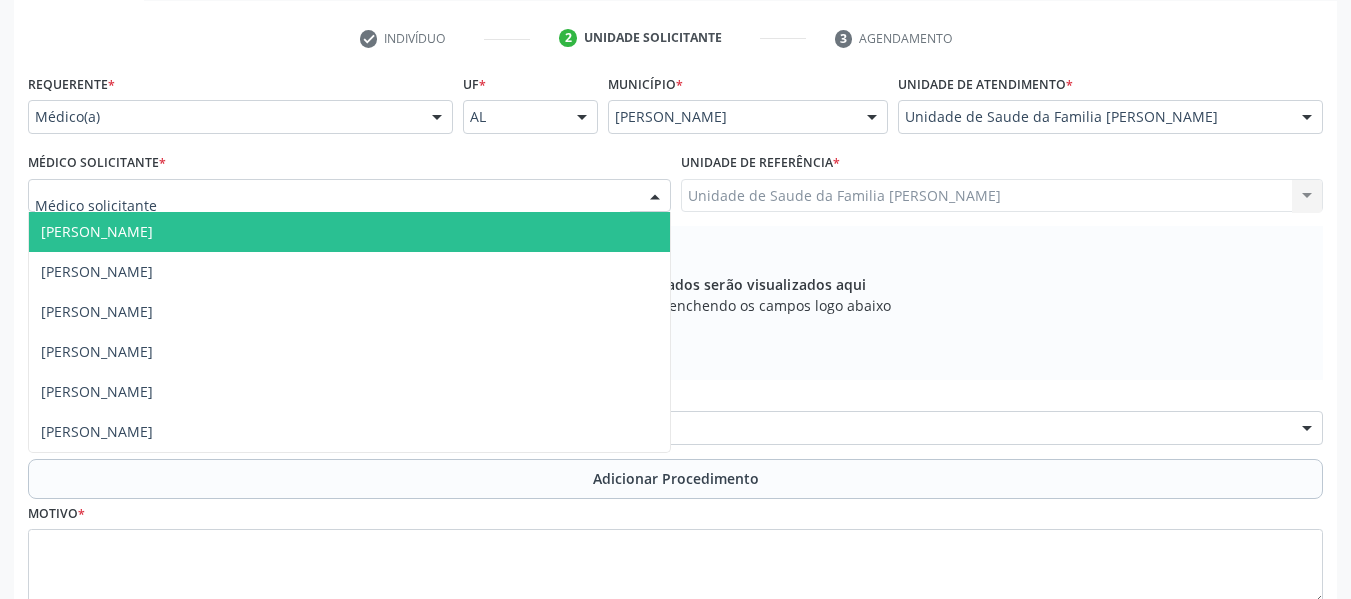 click at bounding box center (655, 197) 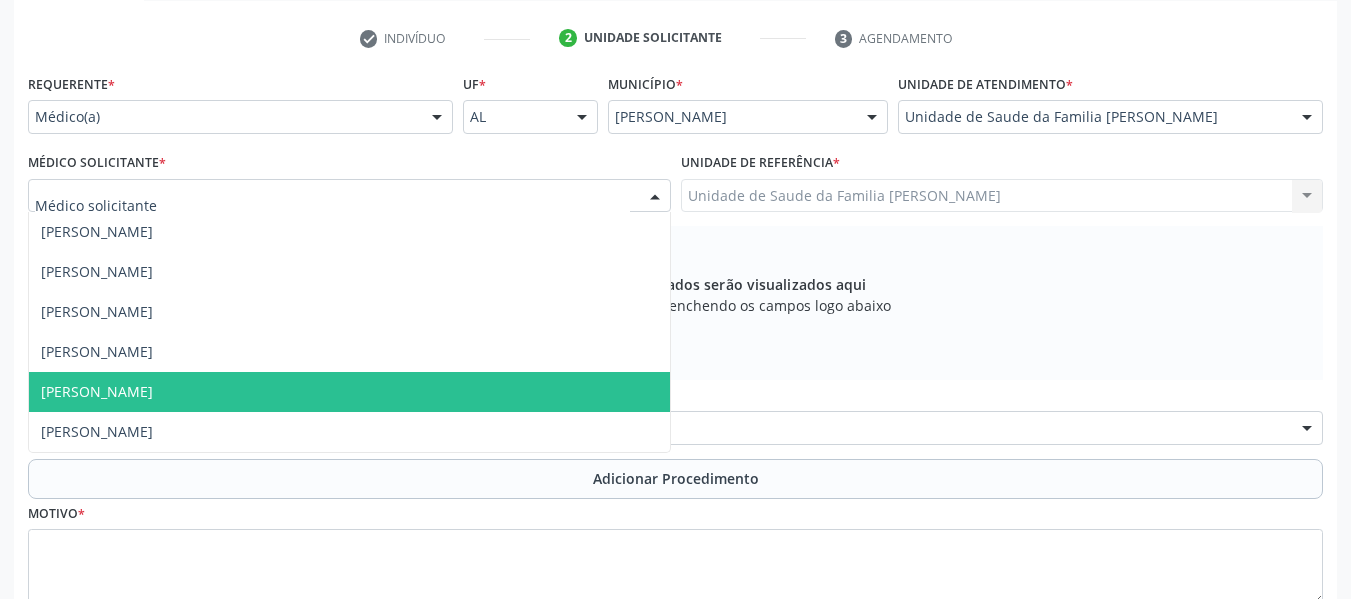 click on "[PERSON_NAME]" at bounding box center (97, 391) 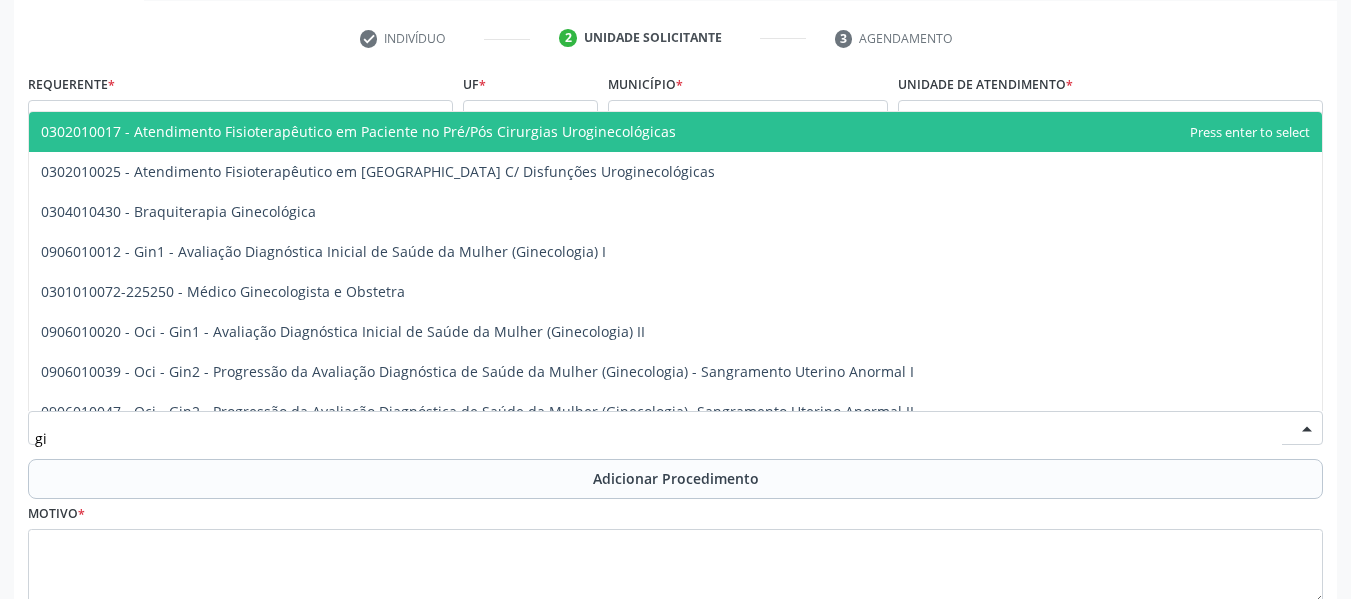 type on "g" 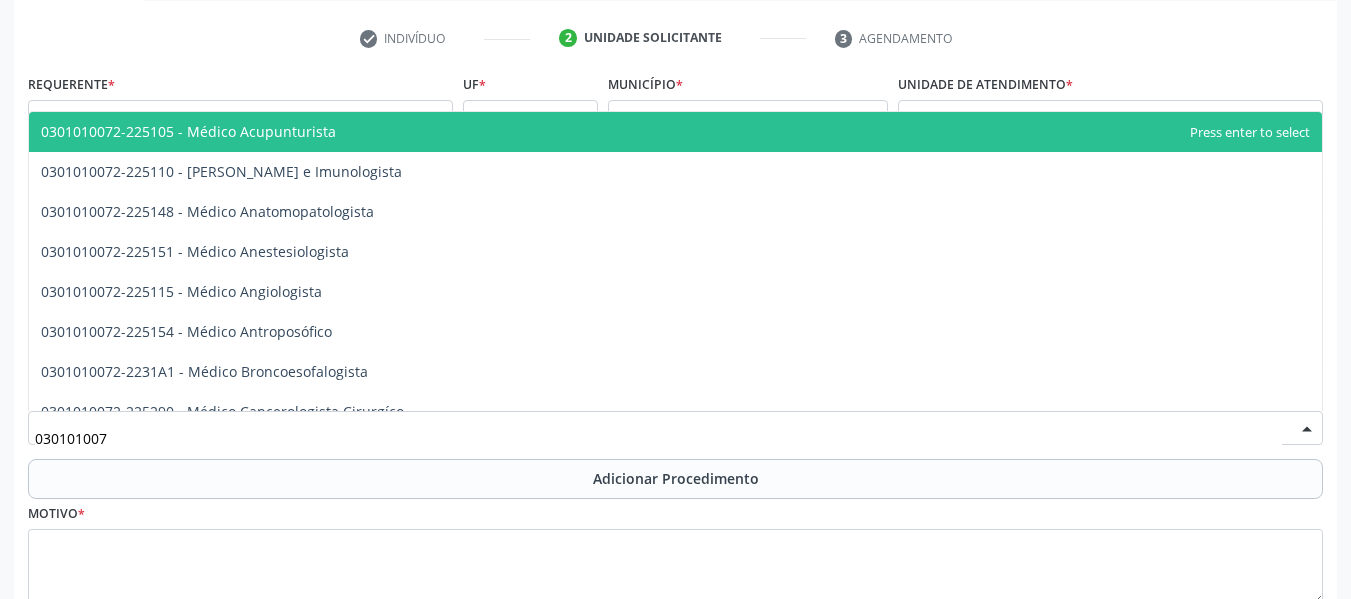 type on "0301010072" 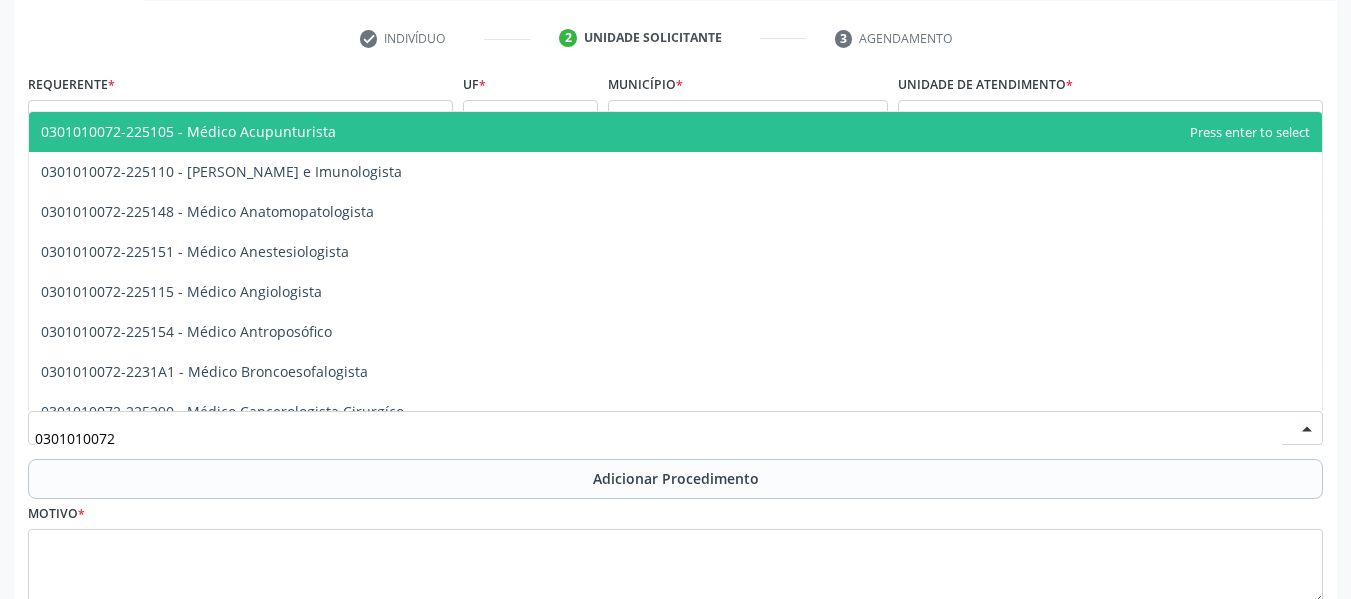 click on "0301010072" at bounding box center [658, 438] 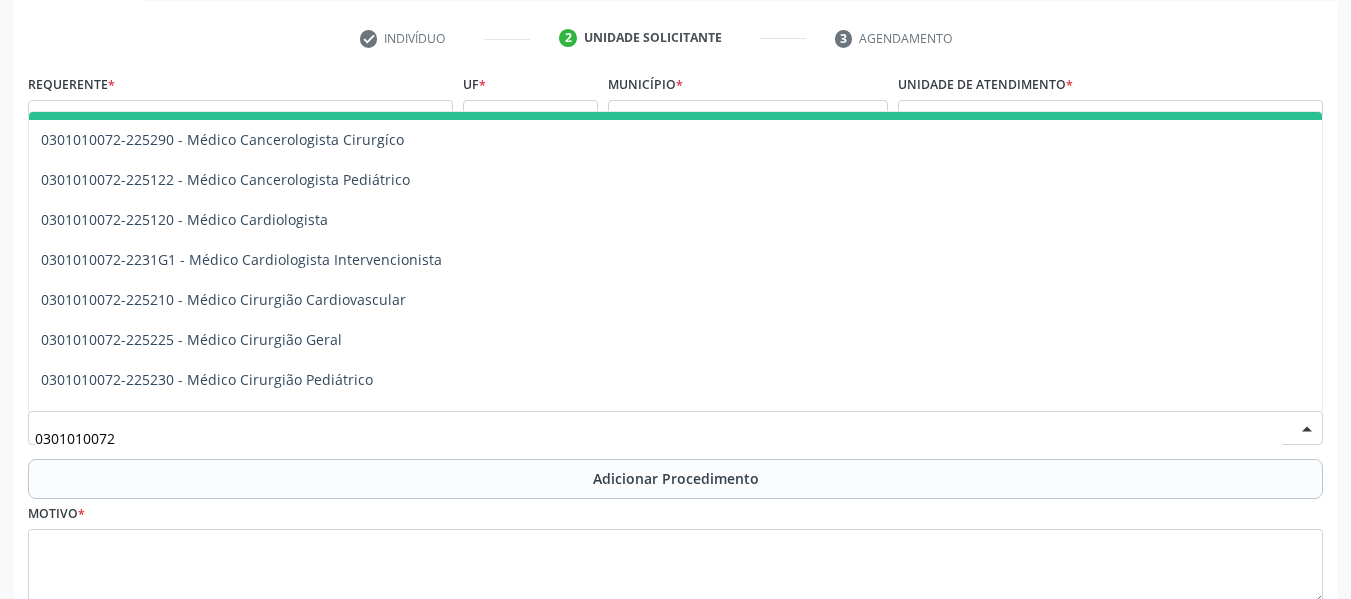 scroll, scrollTop: 280, scrollLeft: 0, axis: vertical 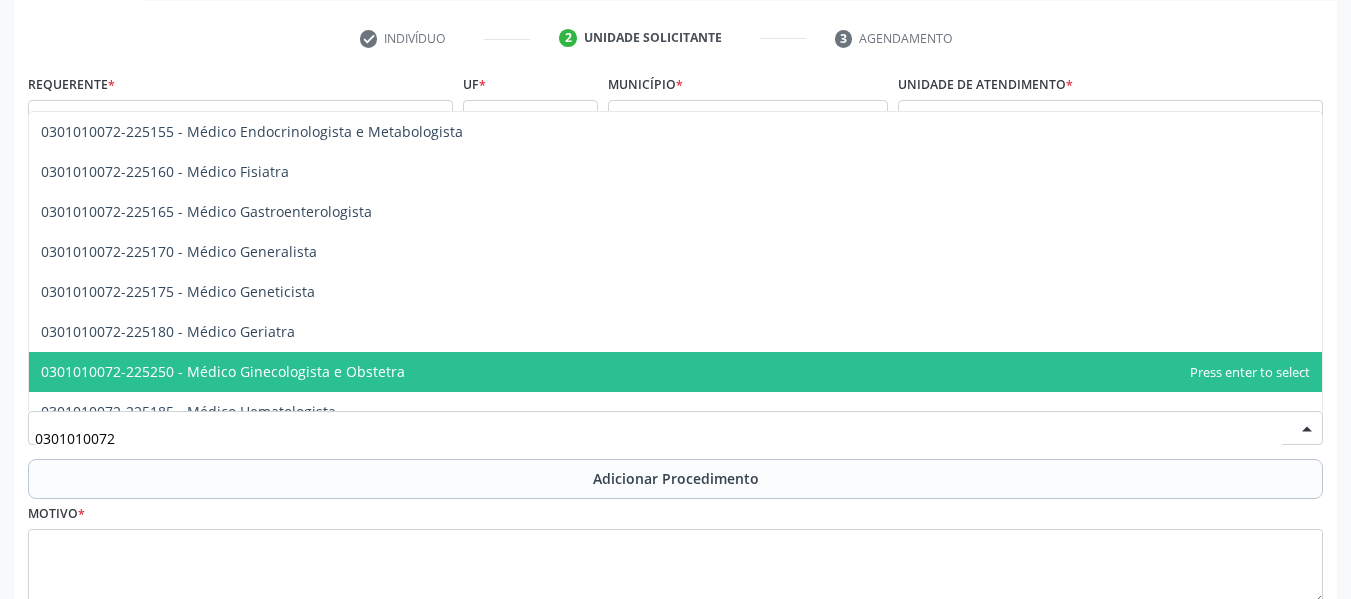 click on "0301010072-225250 - Médico Ginecologista e Obstetra" at bounding box center [675, 372] 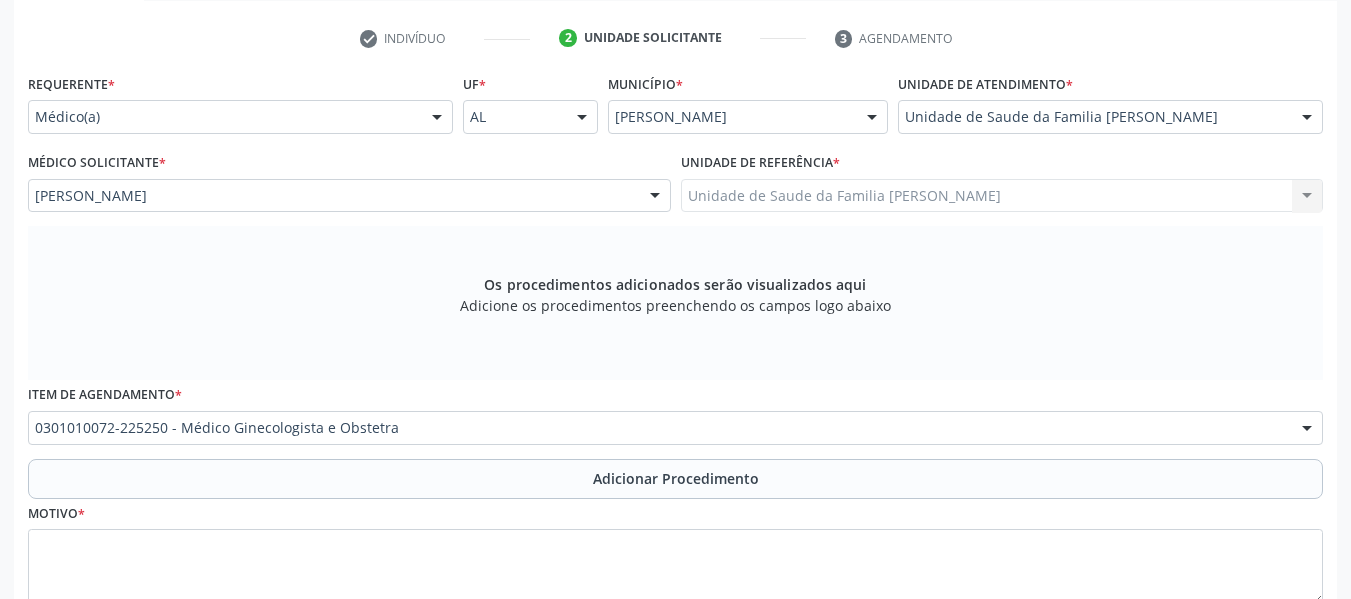 click on "Os procedimentos adicionados serão visualizados aqui
Adicione os procedimentos preenchendo os campos logo abaixo" at bounding box center [675, 303] 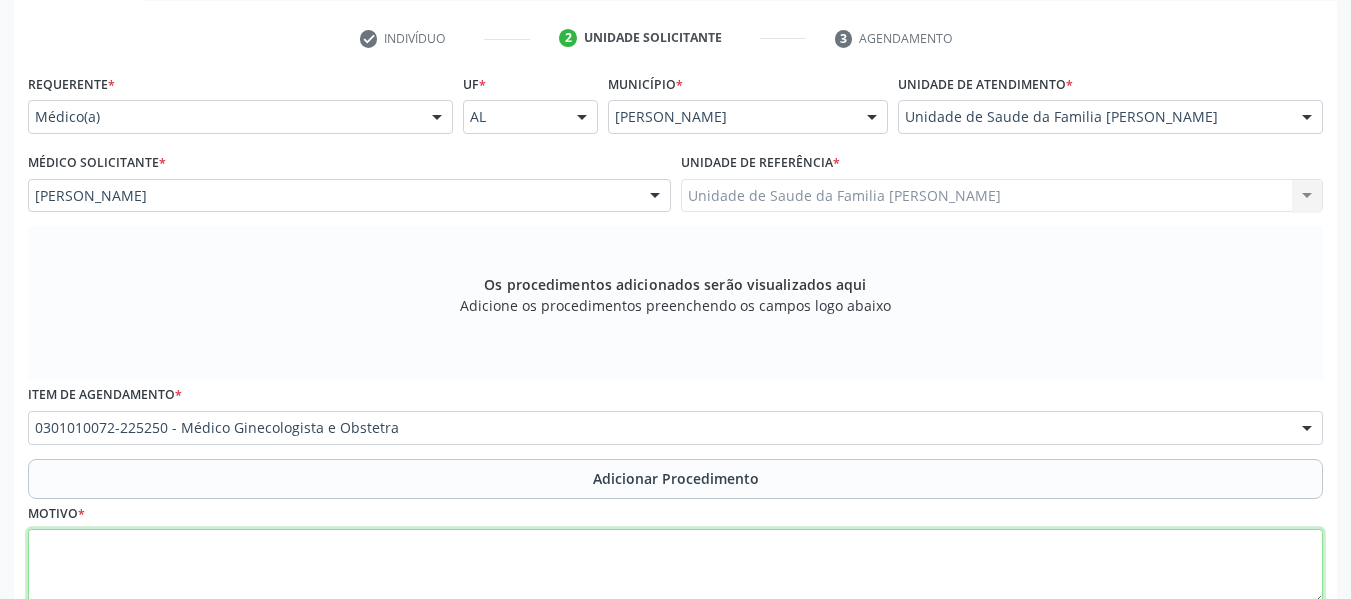 click at bounding box center [675, 567] 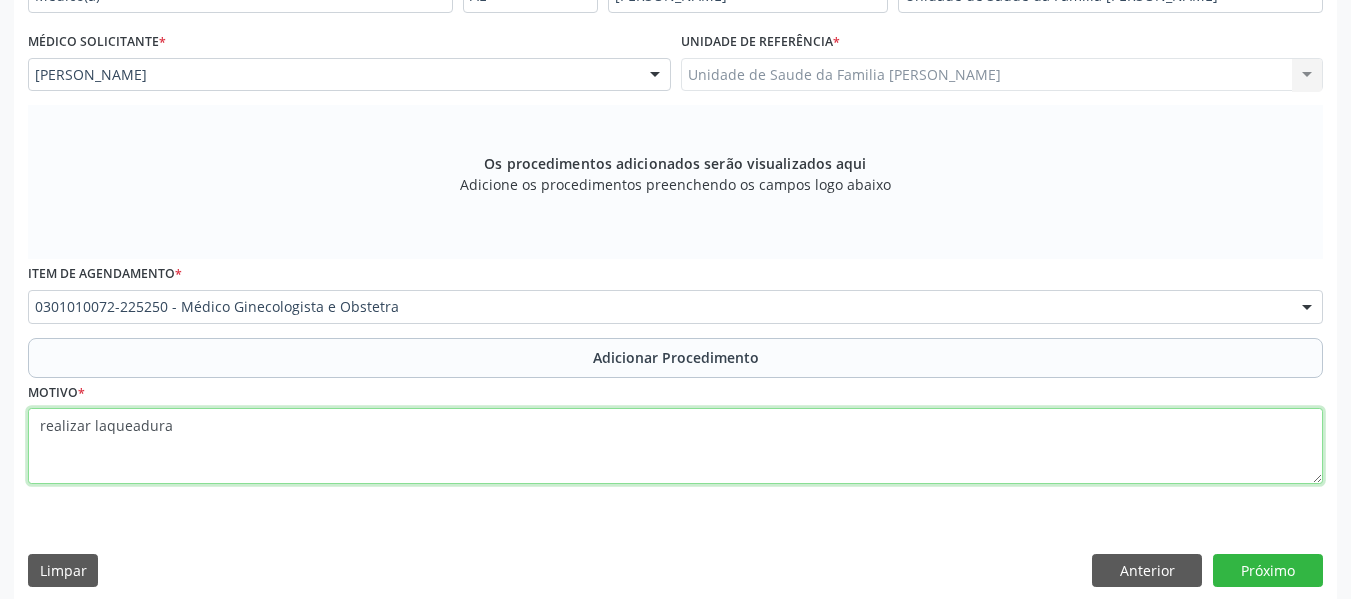scroll, scrollTop: 530, scrollLeft: 0, axis: vertical 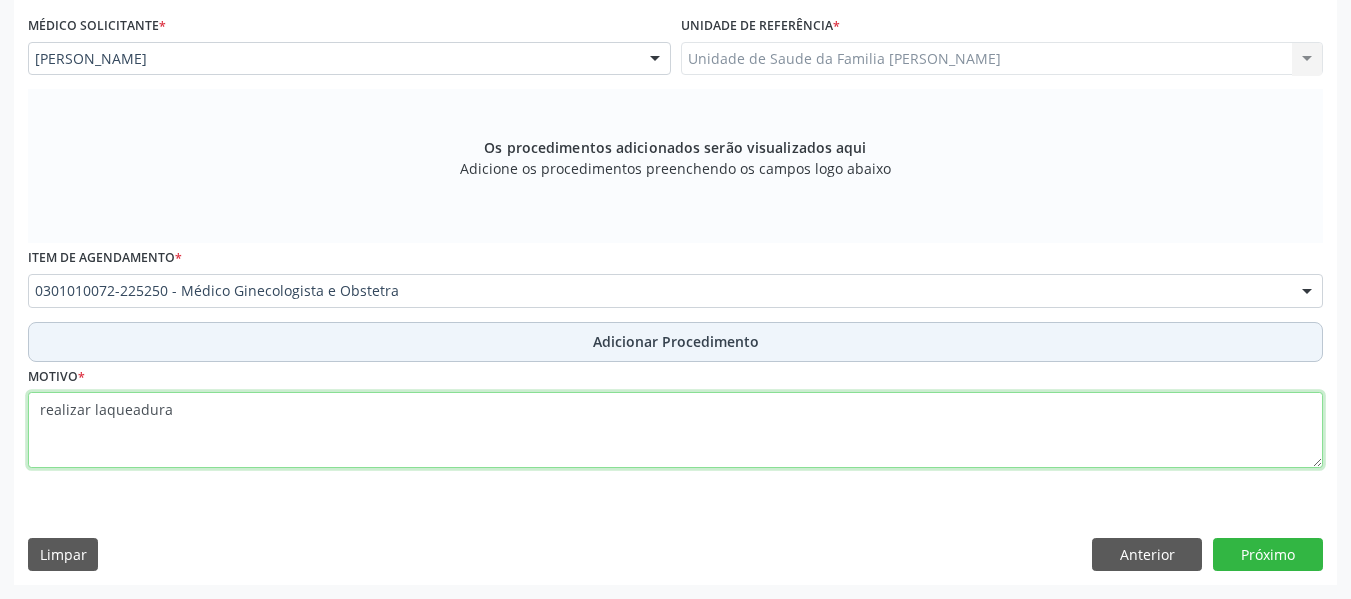 type on "realizar laqueadura" 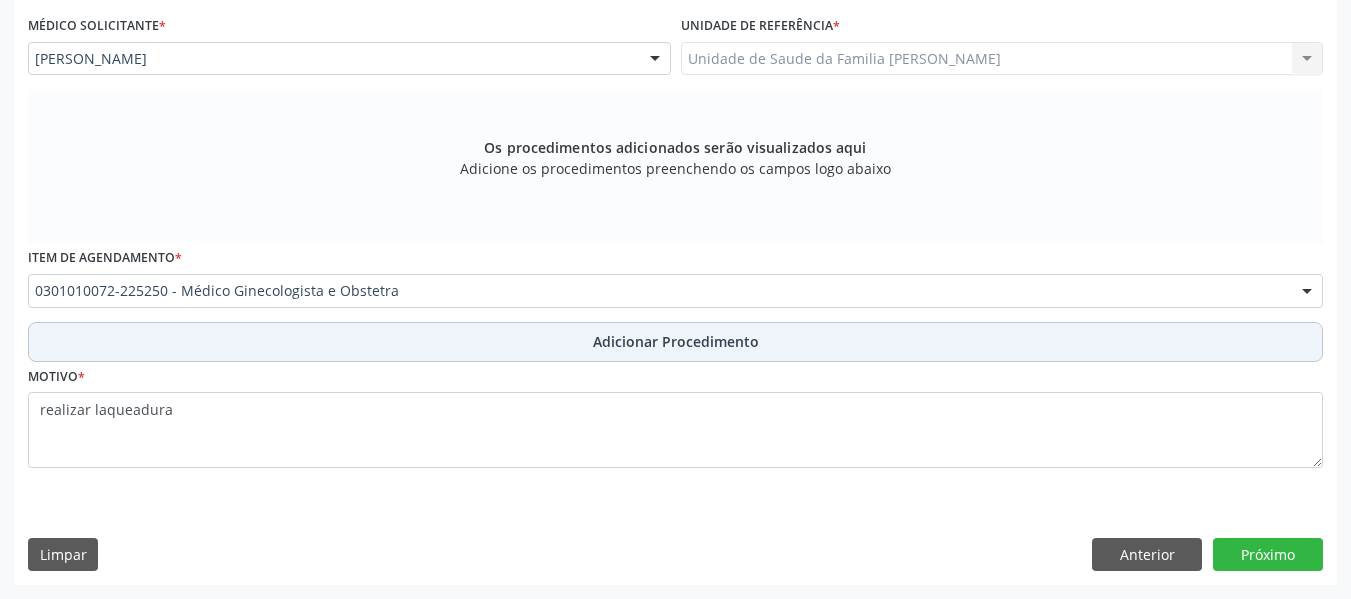 click on "Adicionar Procedimento" at bounding box center (676, 341) 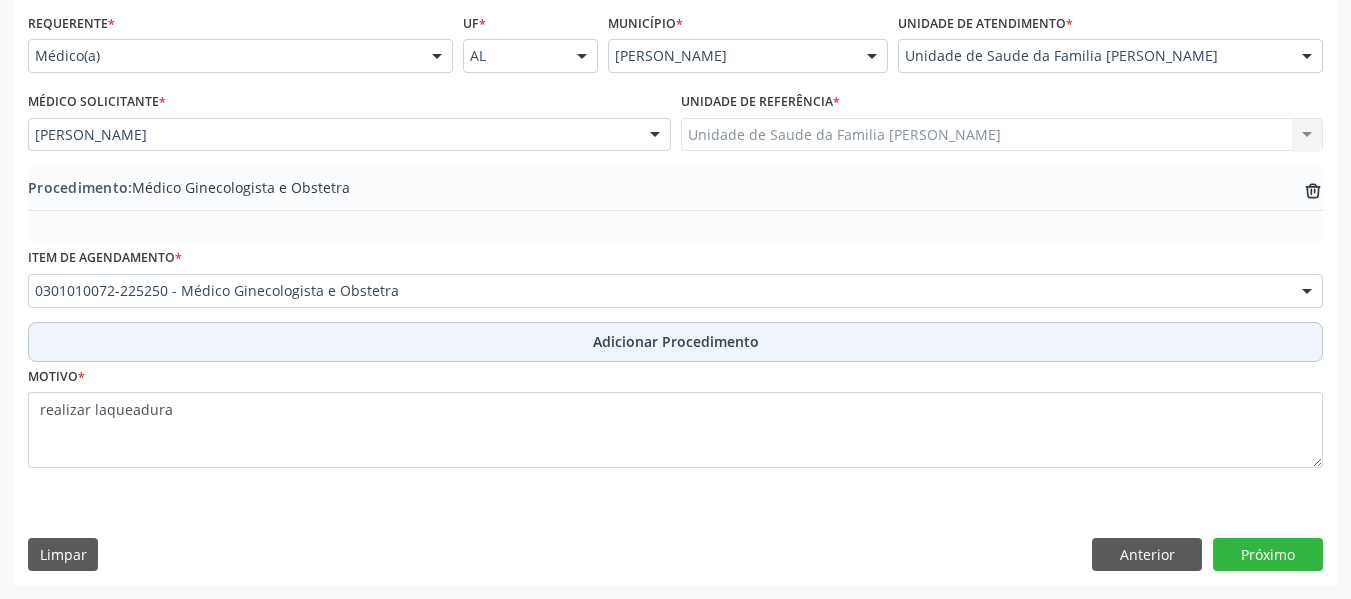 scroll, scrollTop: 454, scrollLeft: 0, axis: vertical 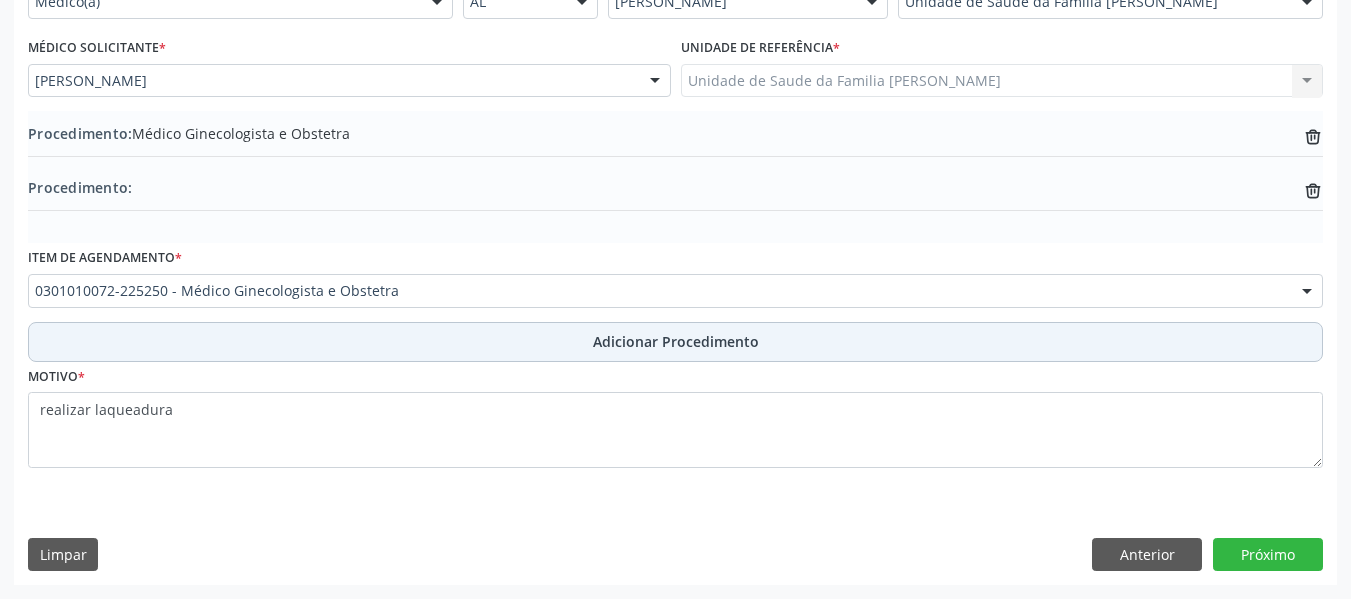 click on "Adicionar Procedimento" at bounding box center [675, 342] 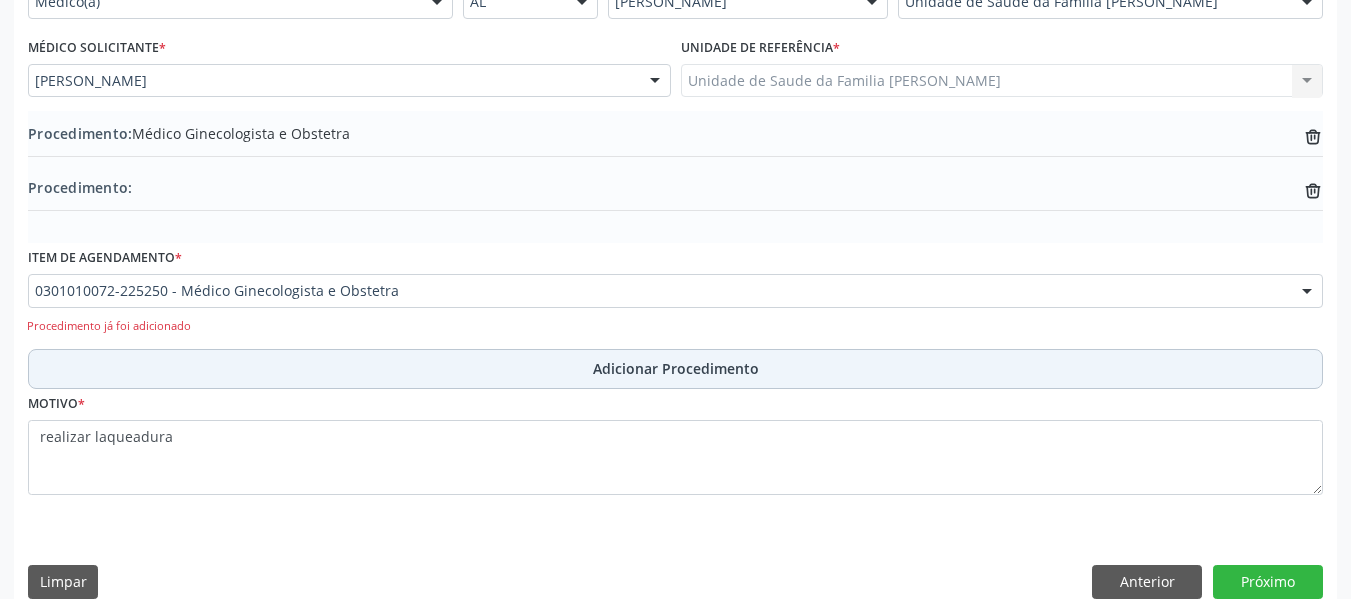 scroll, scrollTop: 530, scrollLeft: 0, axis: vertical 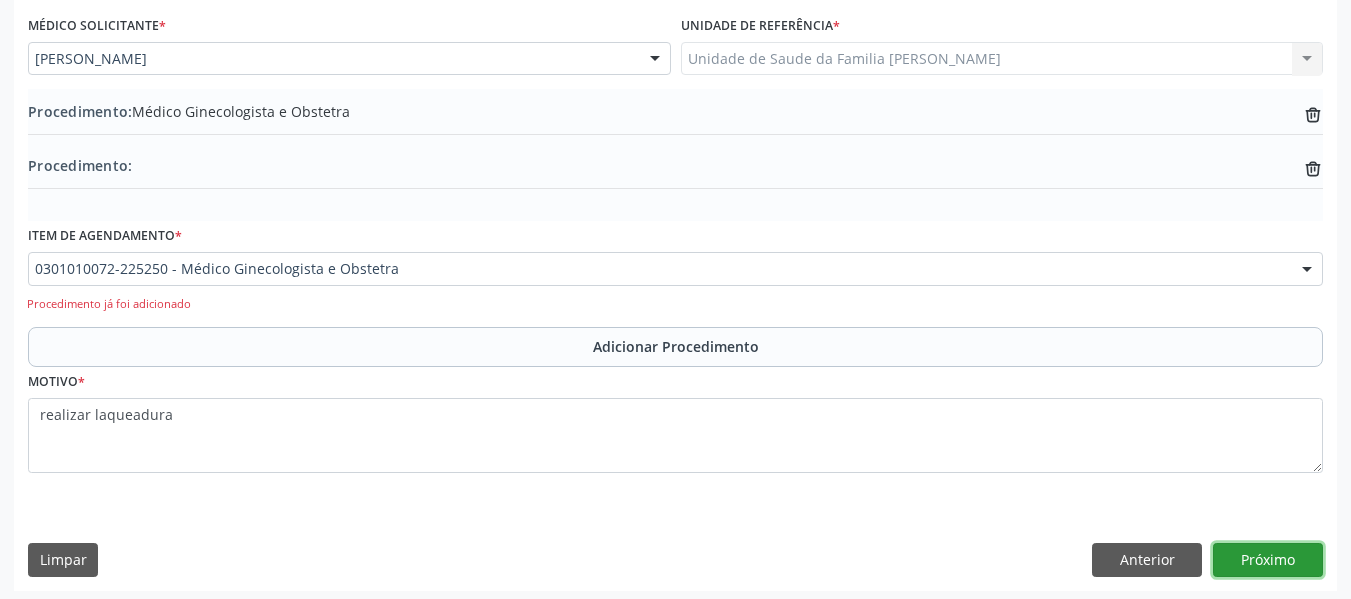 click on "Próximo" at bounding box center (1268, 560) 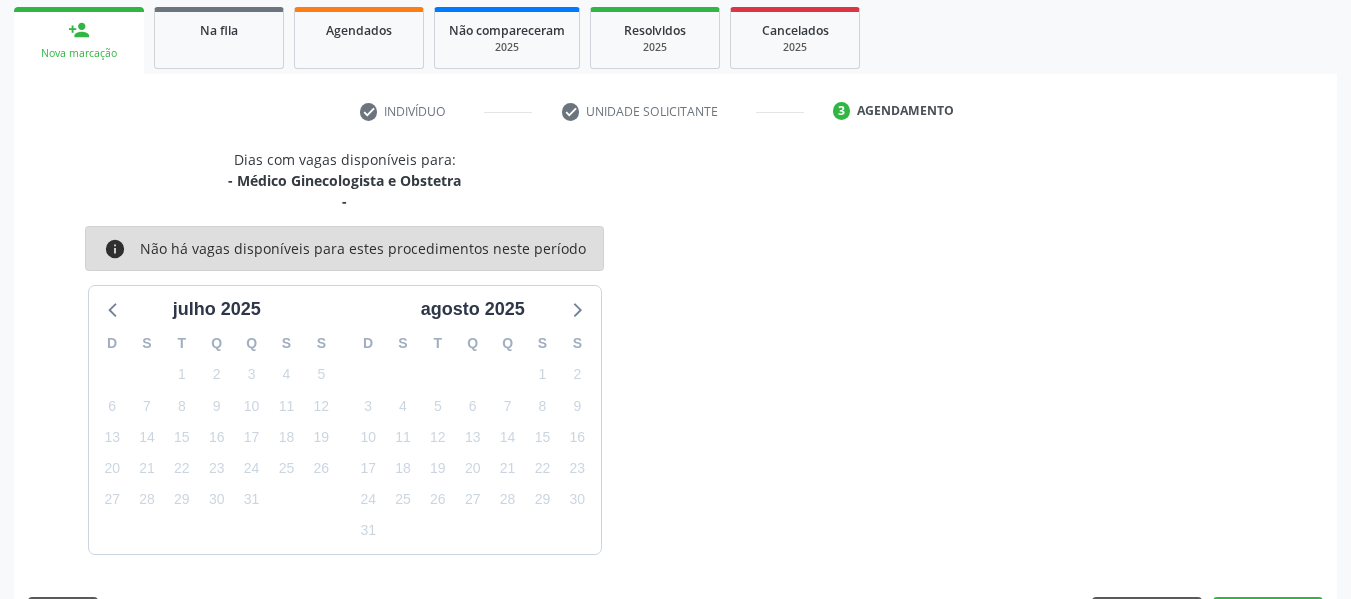 scroll, scrollTop: 379, scrollLeft: 0, axis: vertical 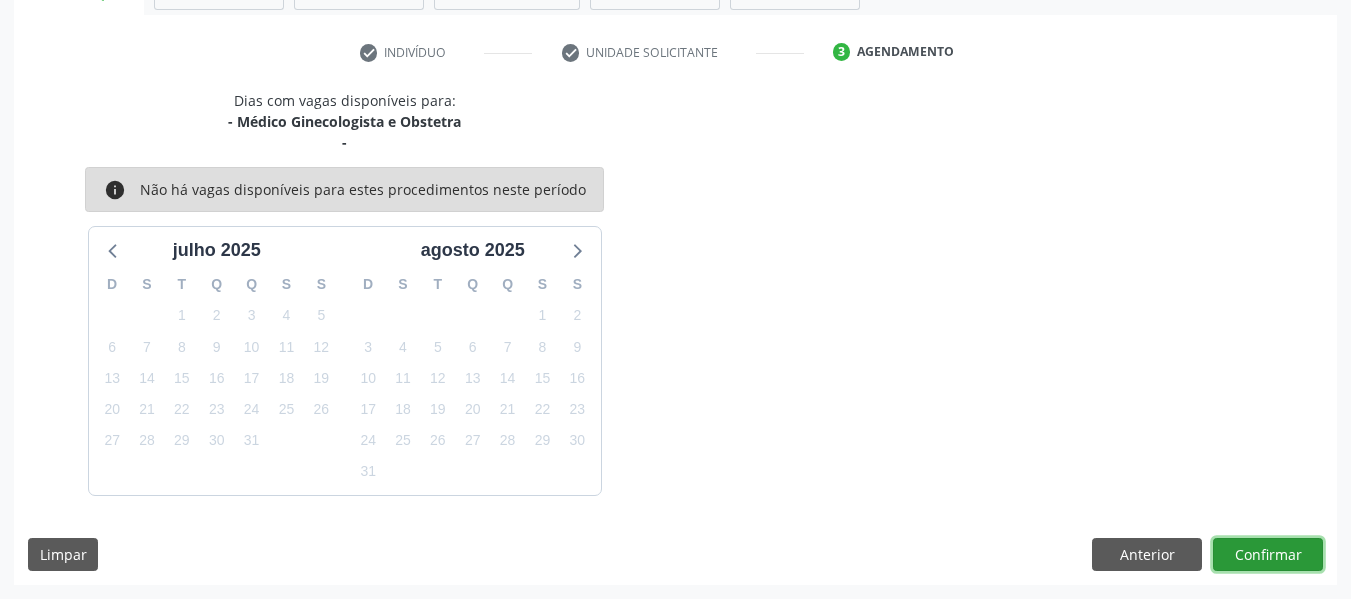 click on "Confirmar" at bounding box center [1268, 555] 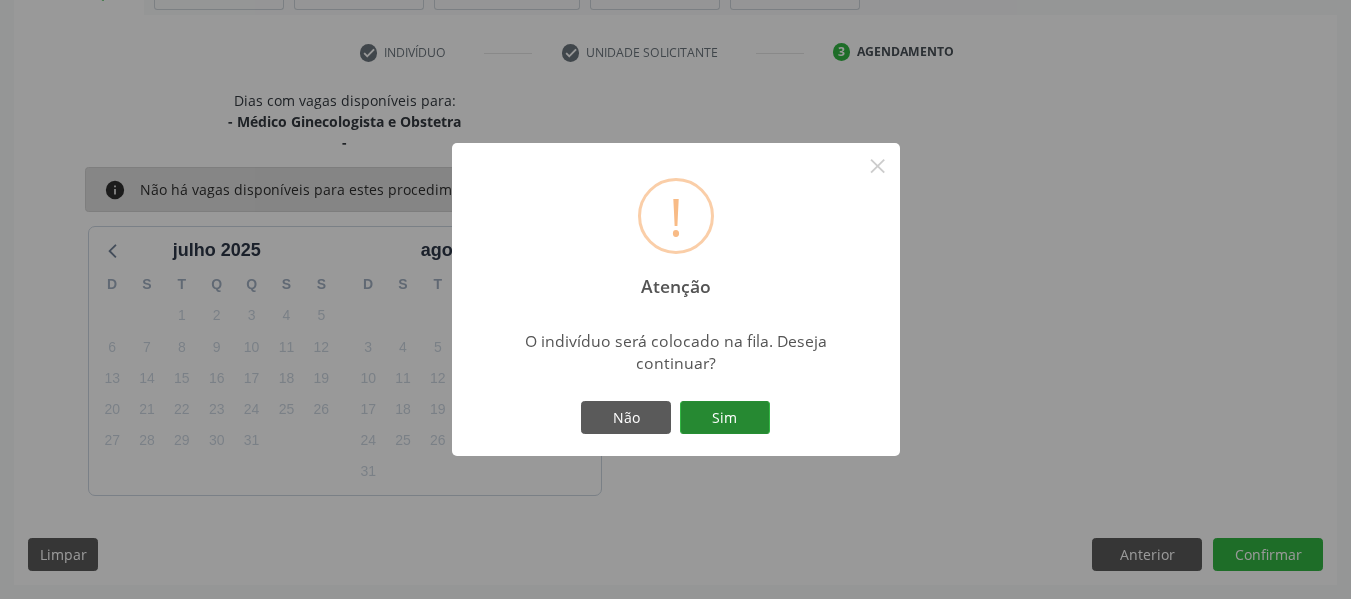 click on "Sim" at bounding box center (725, 418) 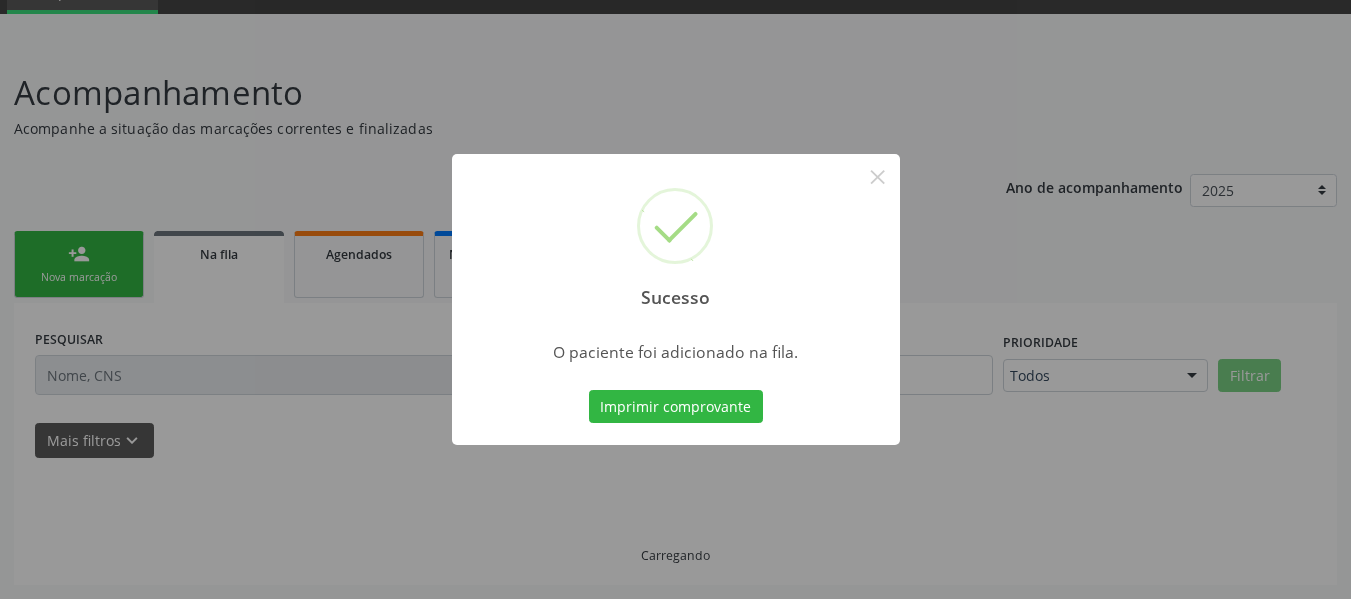 scroll, scrollTop: 96, scrollLeft: 0, axis: vertical 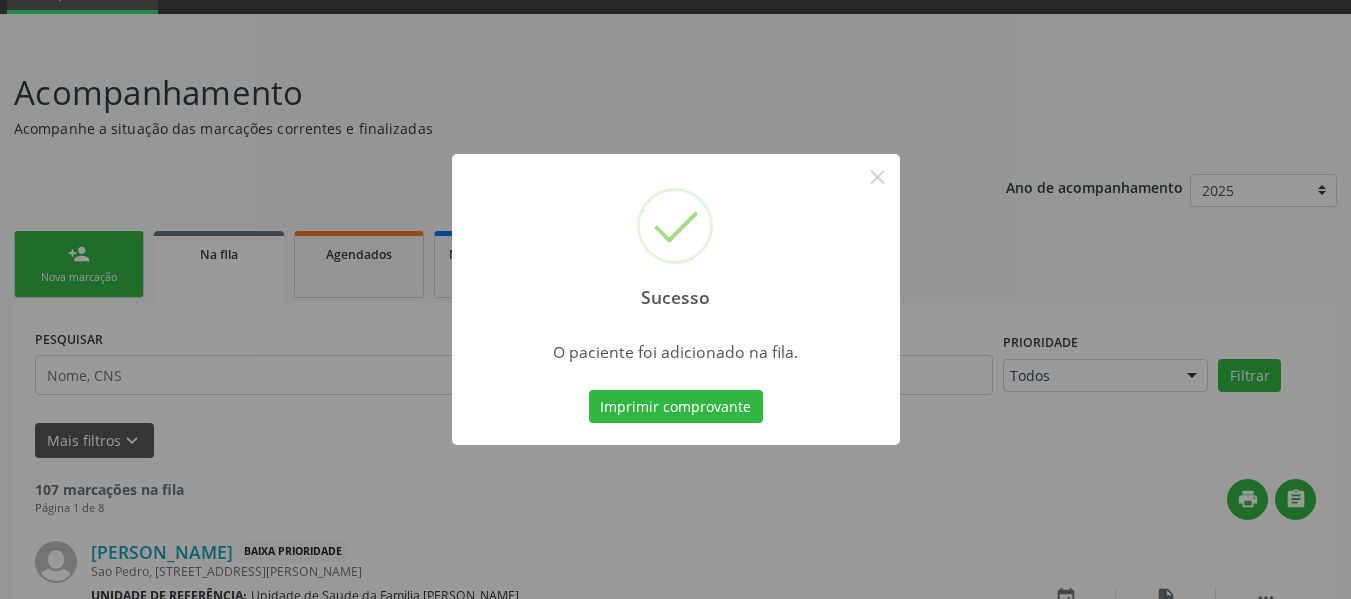 click on "Sucesso × O paciente foi adicionado na fila. Imprimir comprovante Cancel" at bounding box center [675, 299] 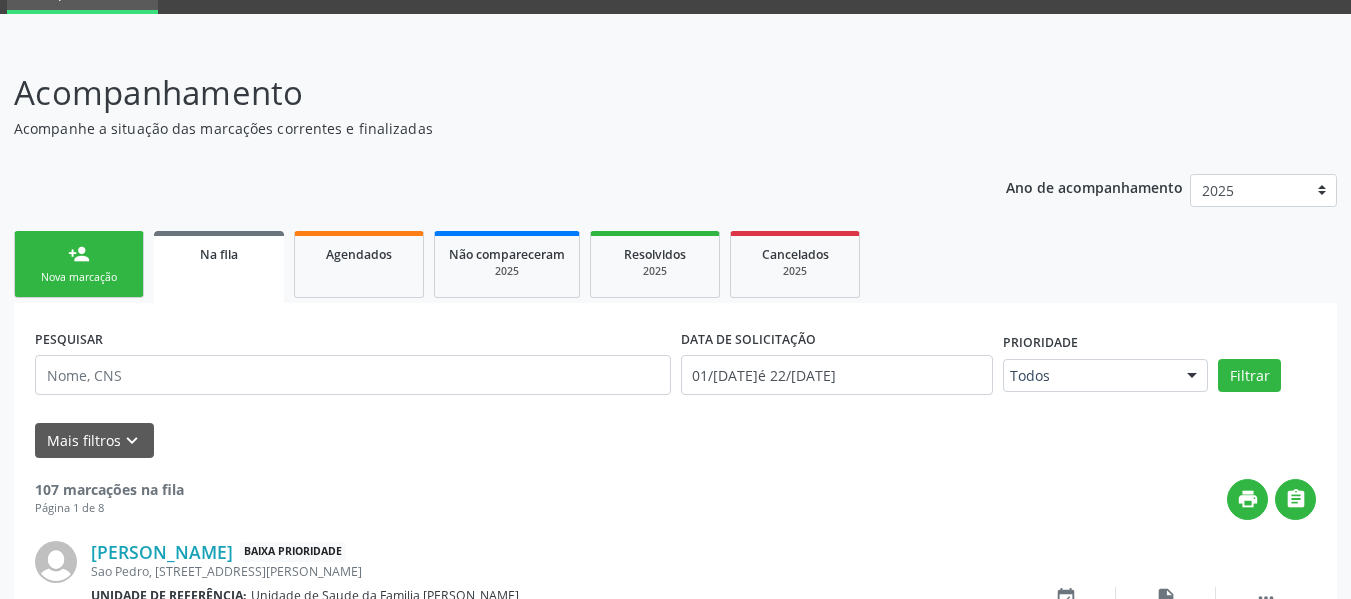 click on "person_add
Nova marcação" at bounding box center [79, 264] 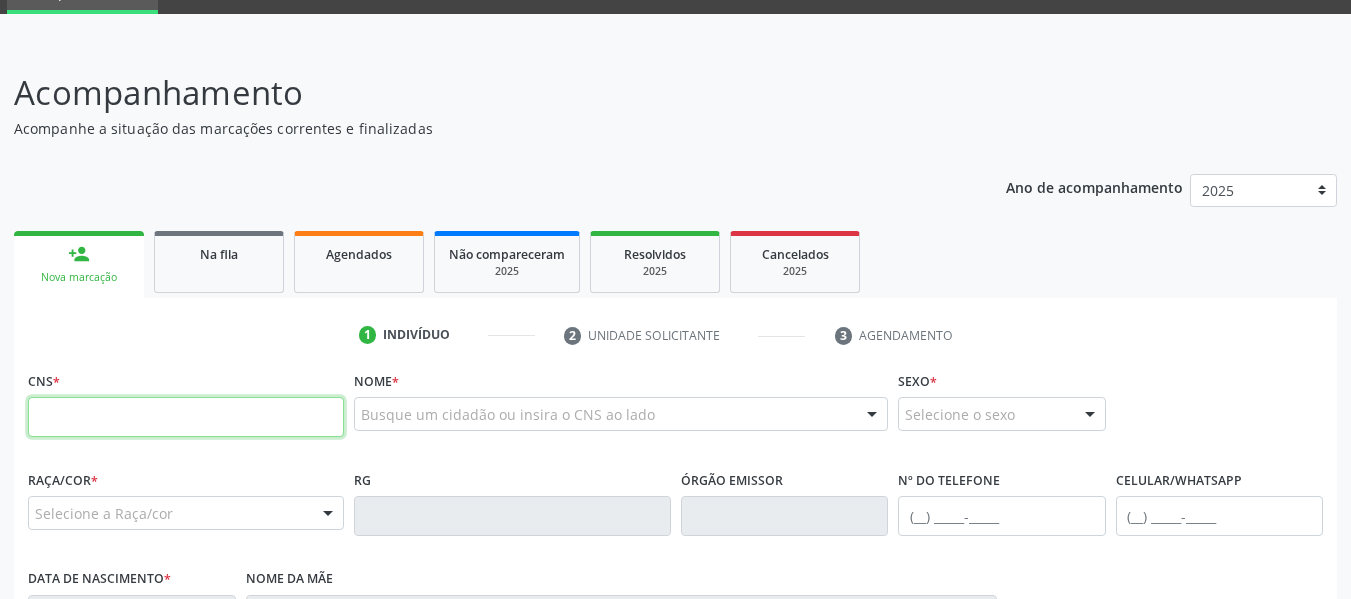click at bounding box center (186, 417) 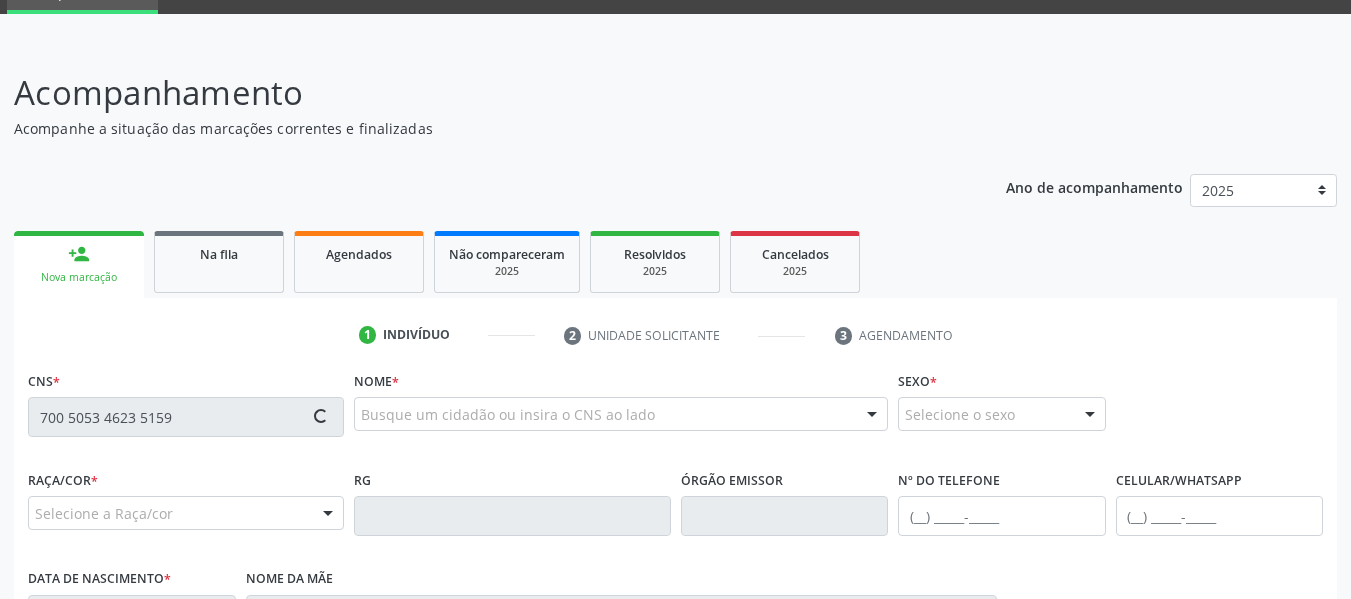 type on "700 5053 4623 5159" 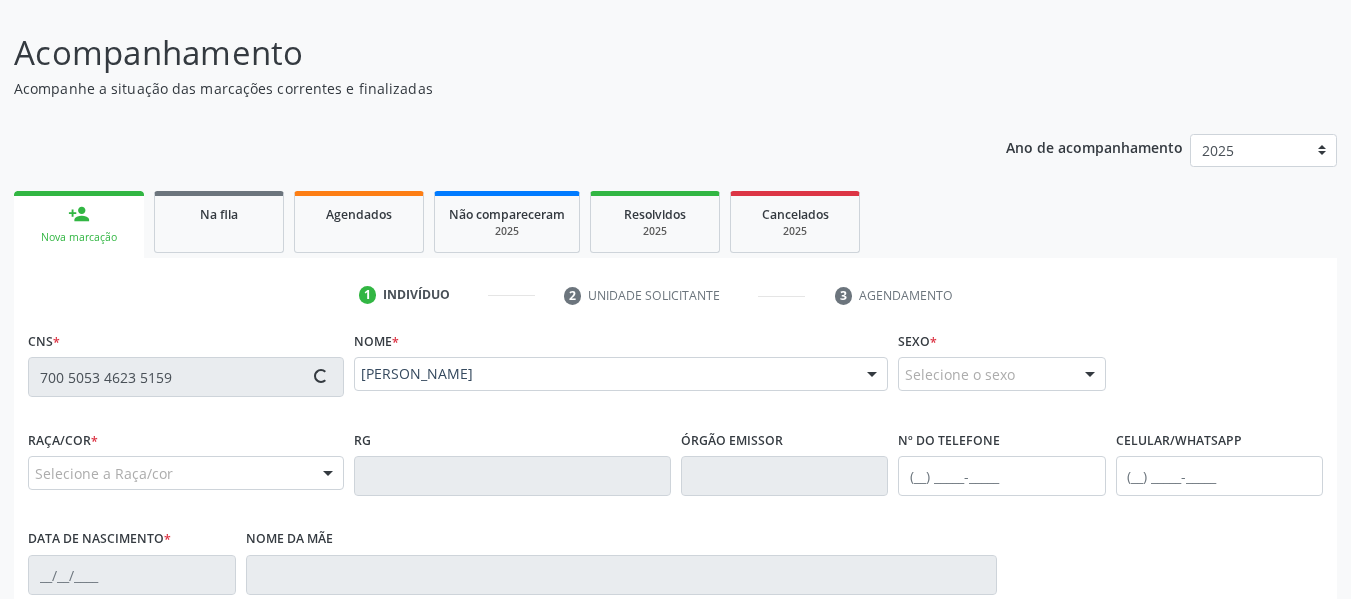 type on "(82) 99972-8677" 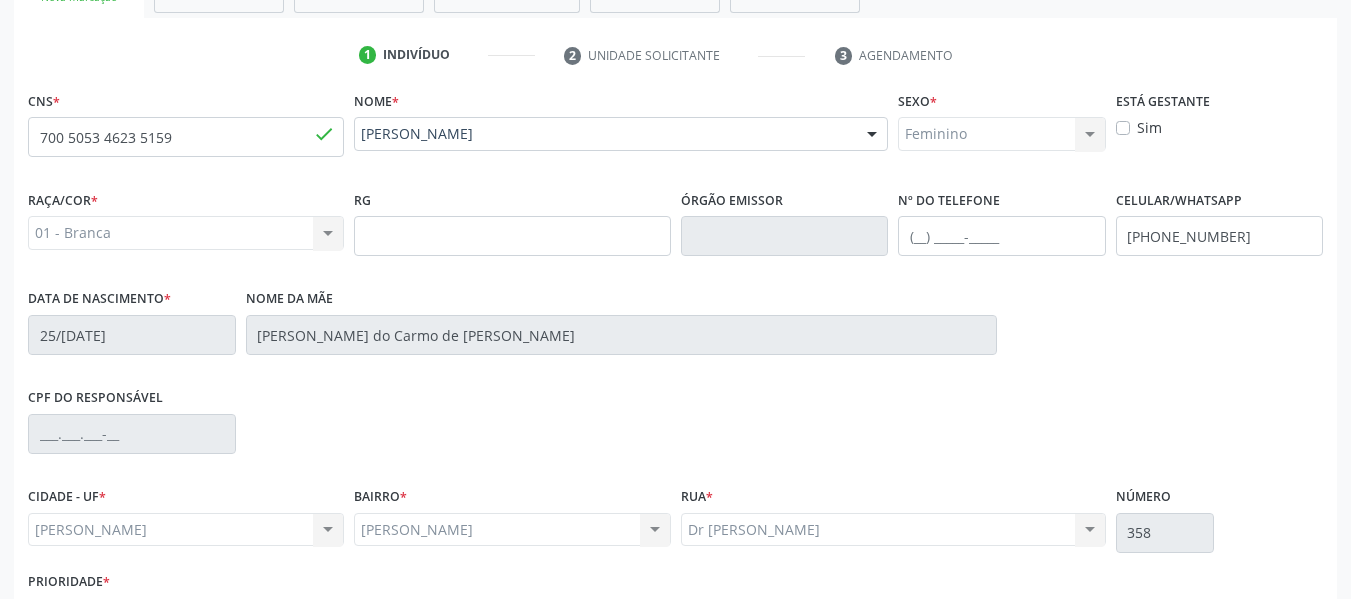 scroll, scrollTop: 513, scrollLeft: 0, axis: vertical 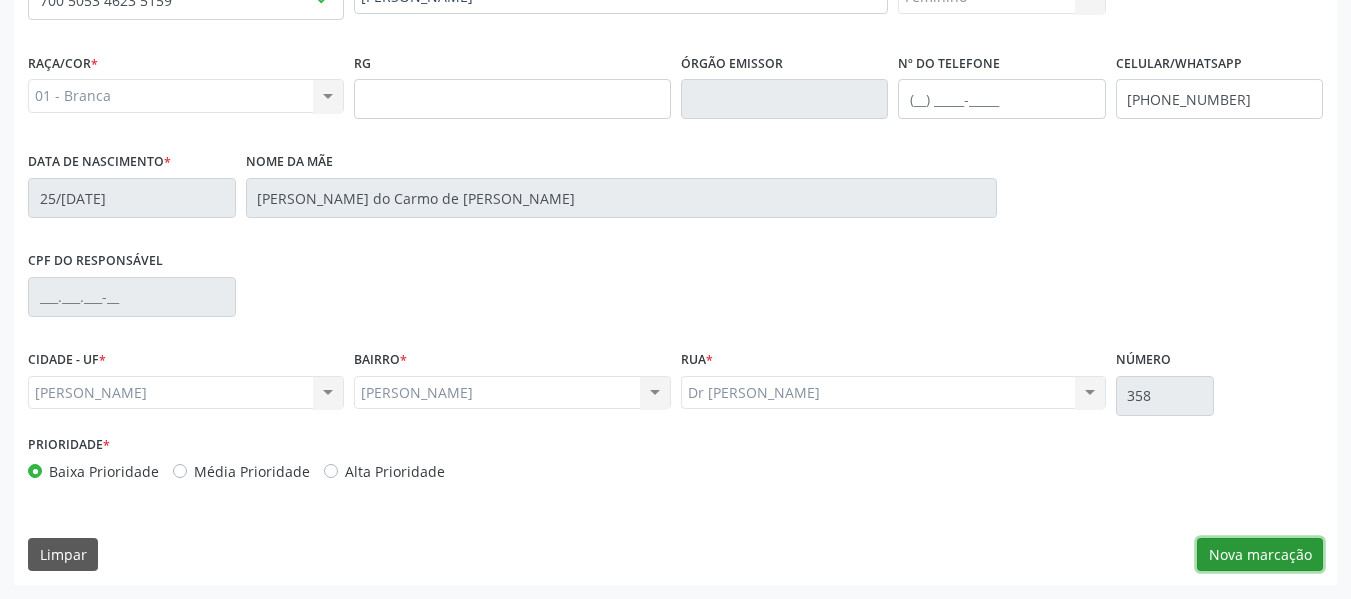 click on "Nova marcação" at bounding box center [1260, 555] 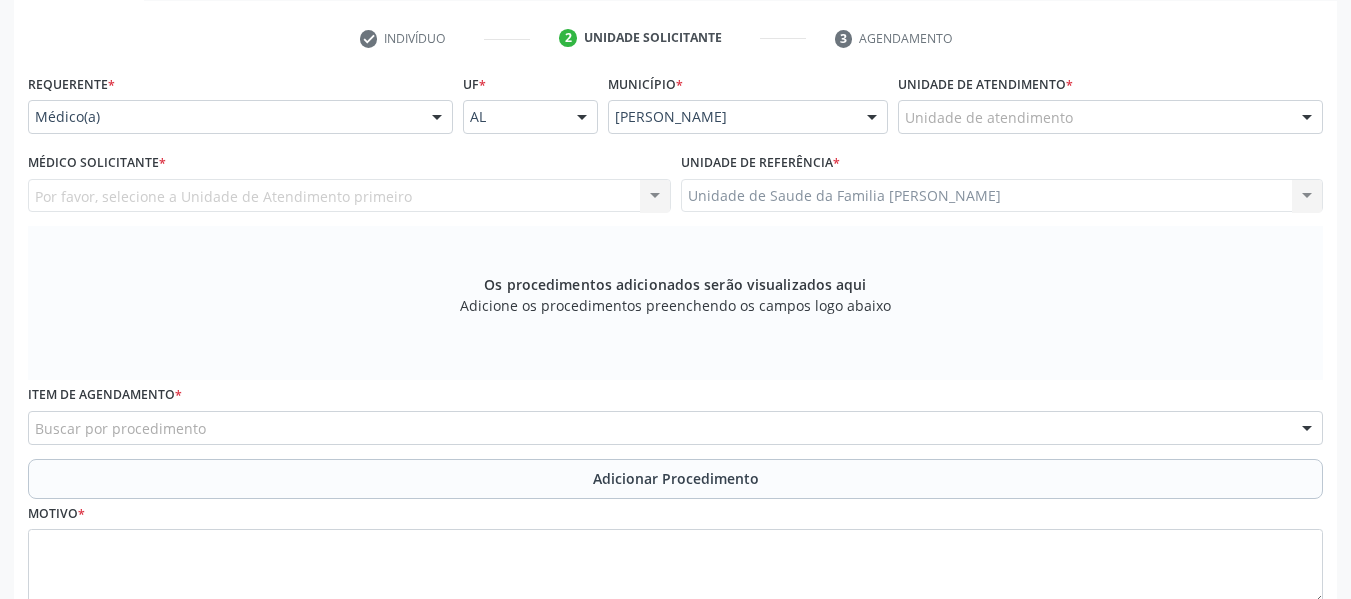 scroll, scrollTop: 353, scrollLeft: 0, axis: vertical 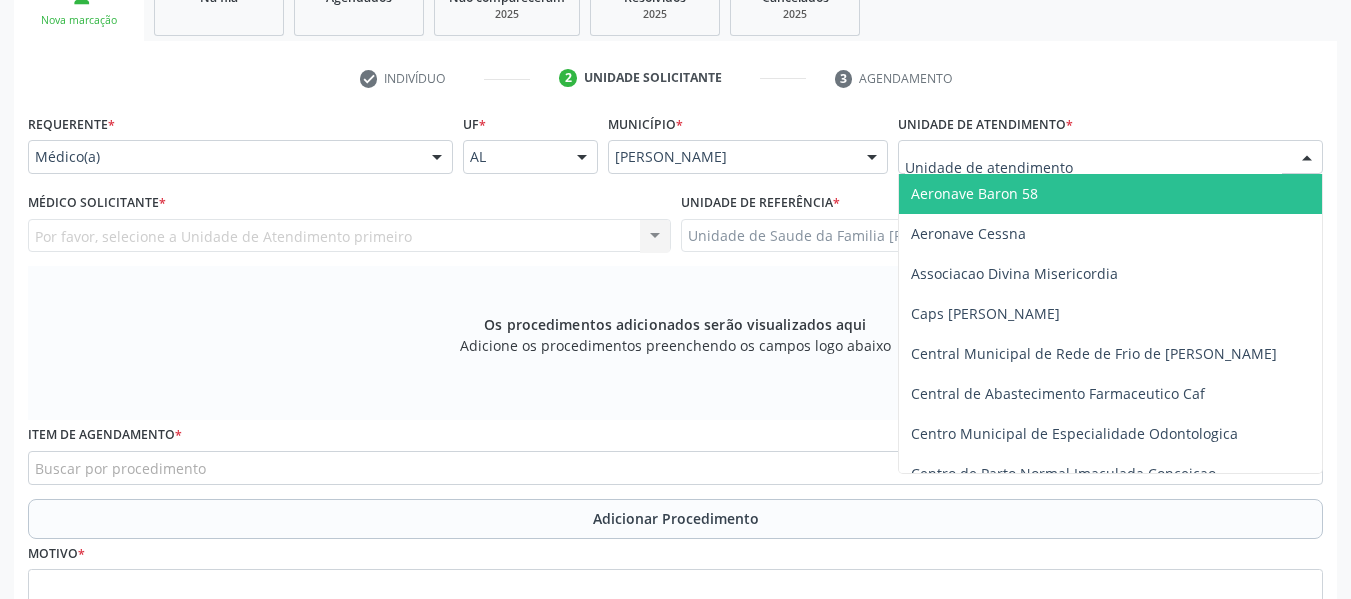 click at bounding box center (1307, 158) 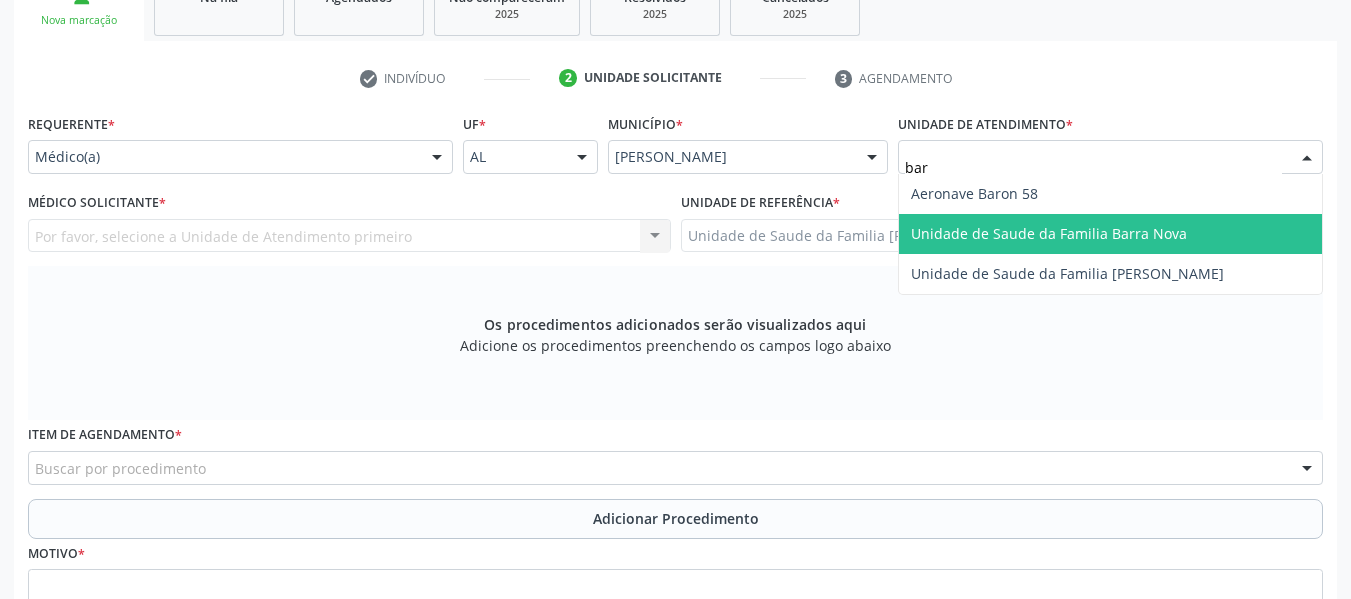 type on "barr" 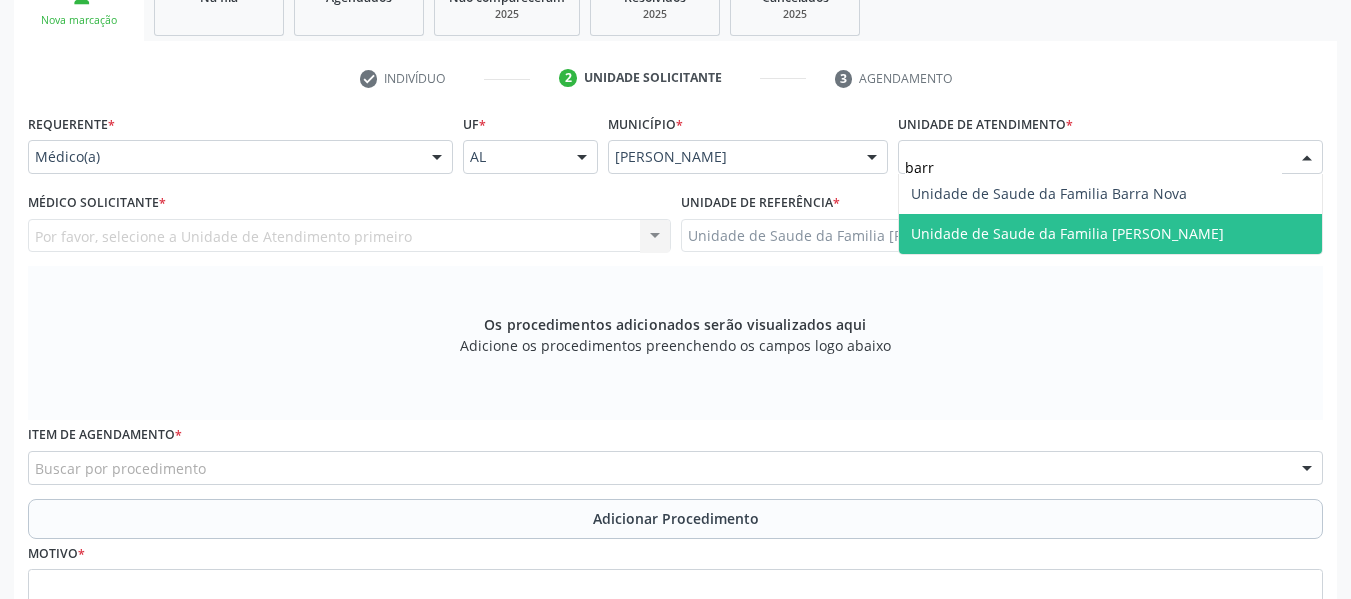 click on "Unidade de Saude da Familia [PERSON_NAME]" at bounding box center (1067, 233) 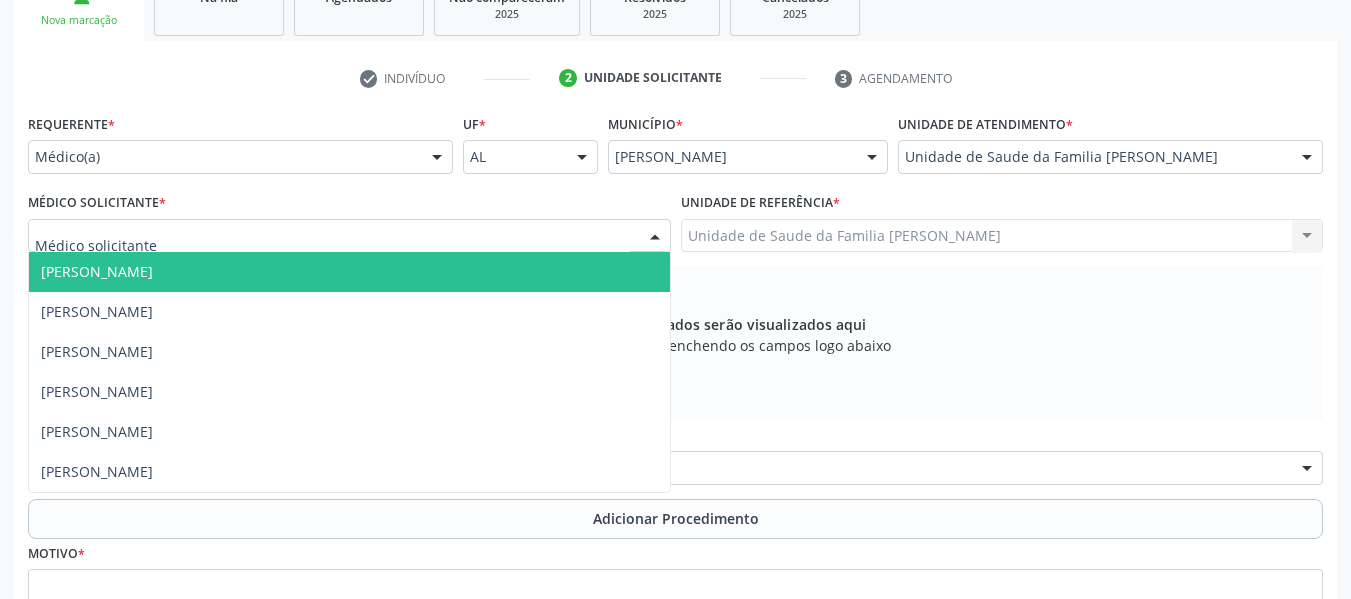 click at bounding box center (655, 237) 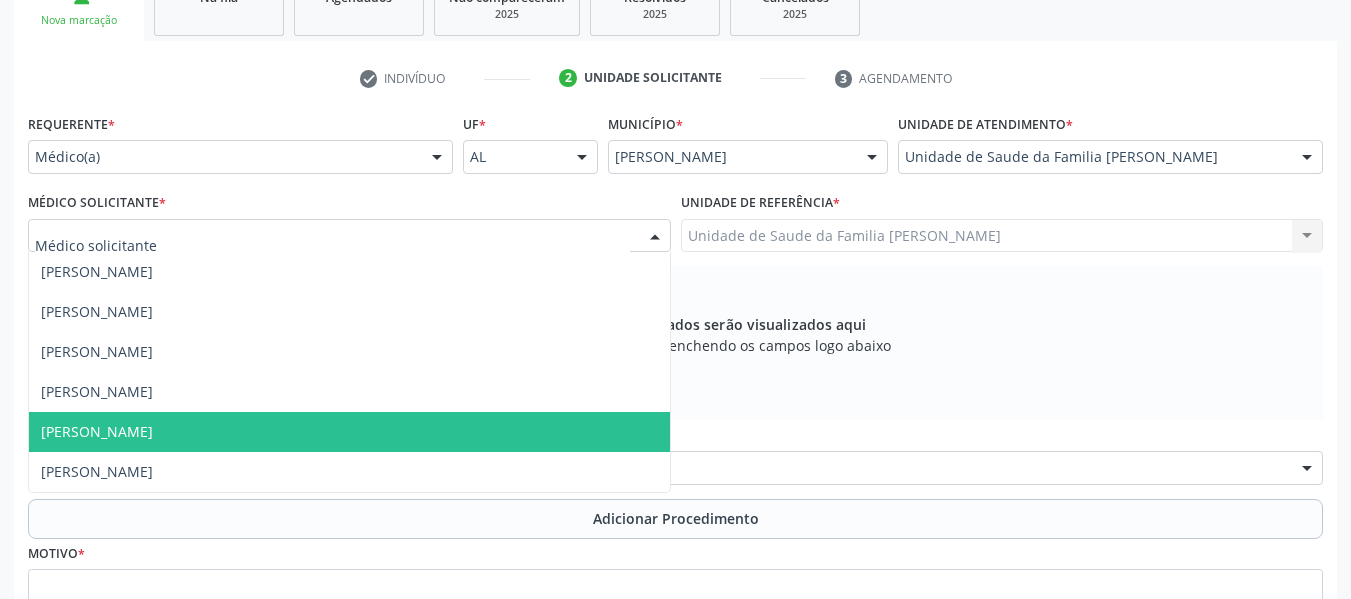 click on "[PERSON_NAME]" at bounding box center [97, 431] 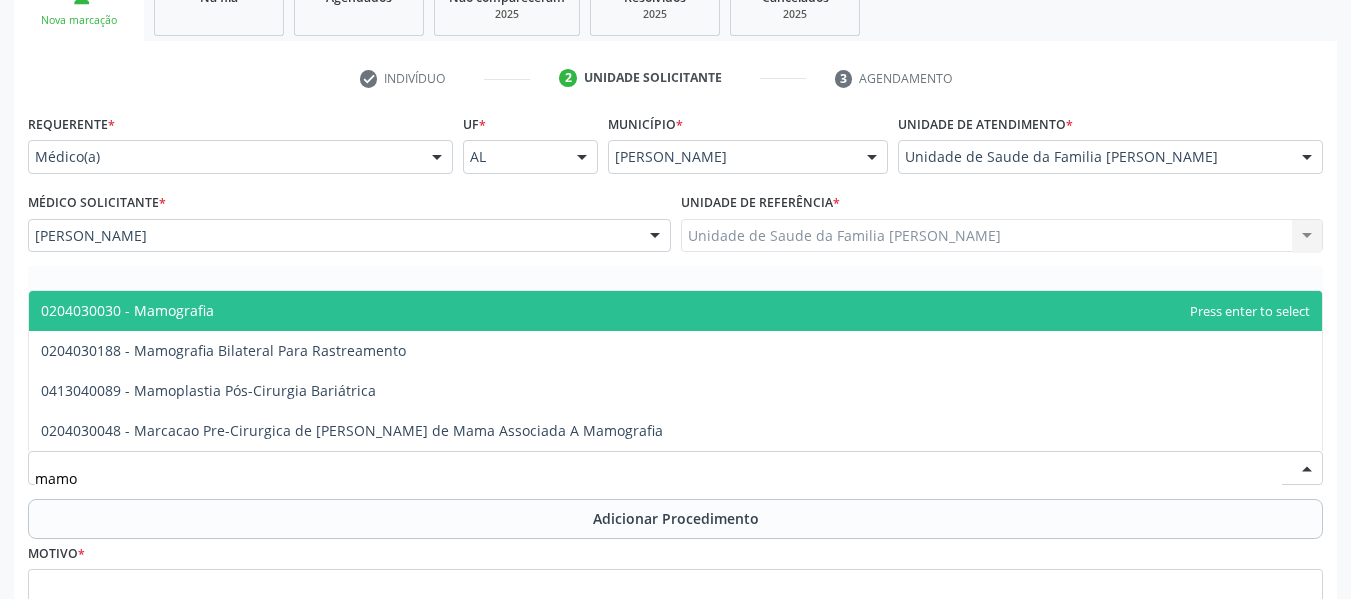 click on "0204030030 - Mamografia" at bounding box center (675, 311) 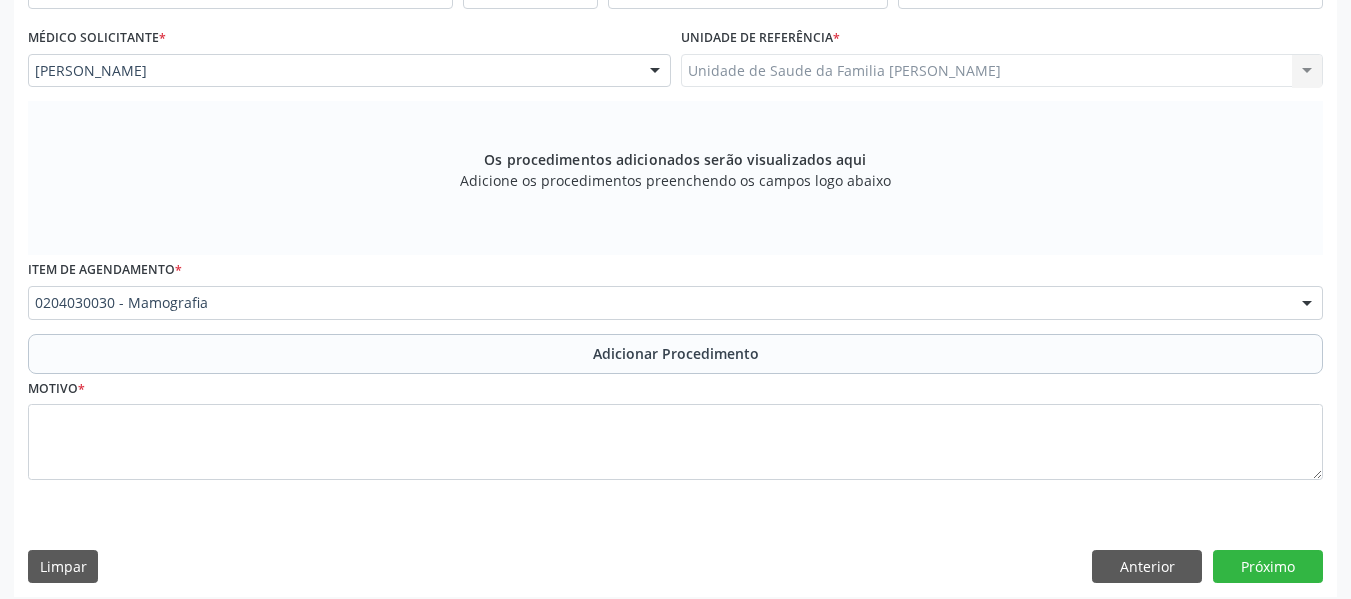 scroll, scrollTop: 530, scrollLeft: 0, axis: vertical 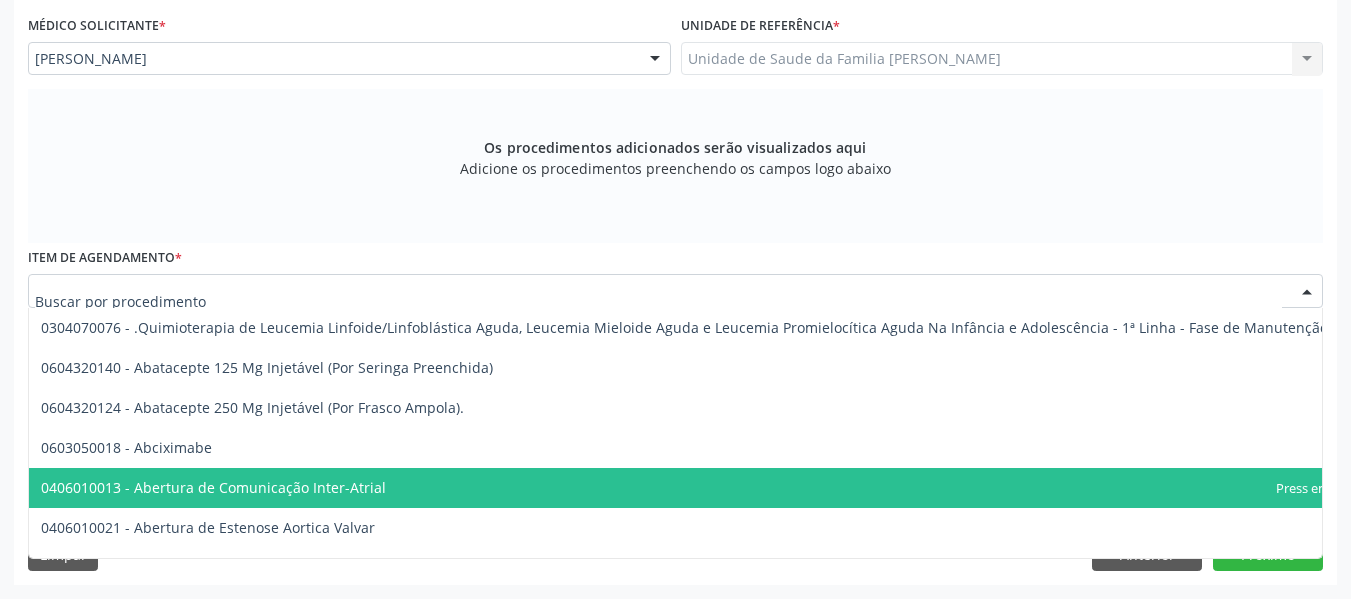 click at bounding box center (658, 301) 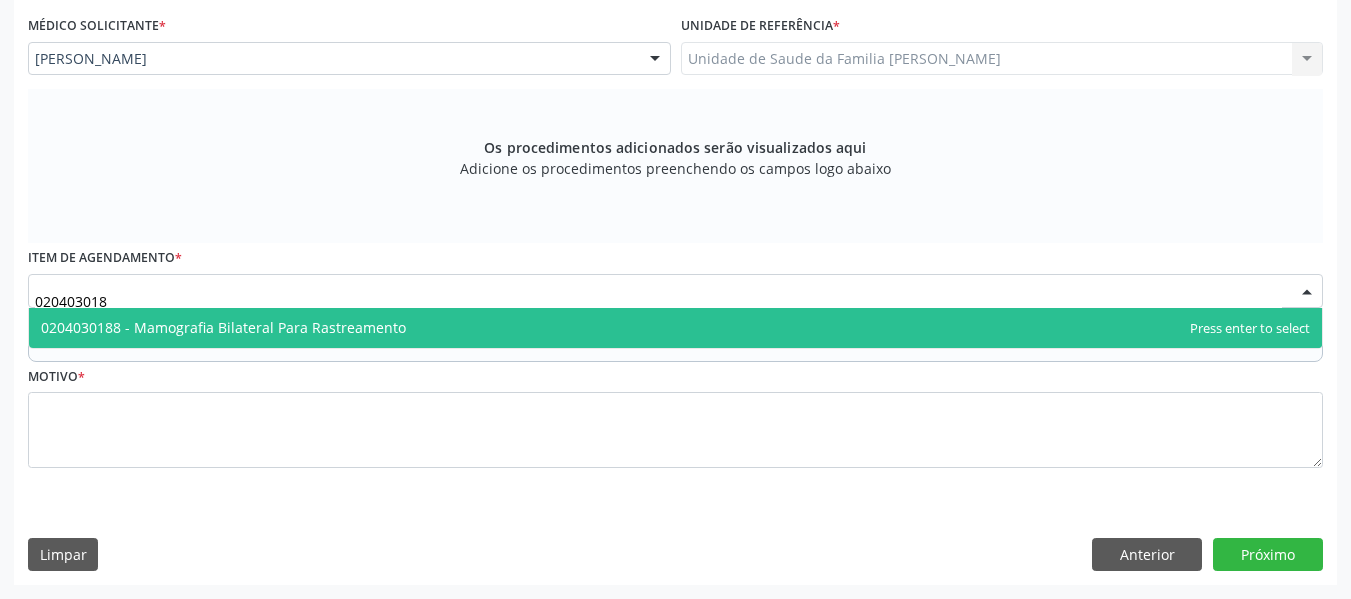 type on "0204030188" 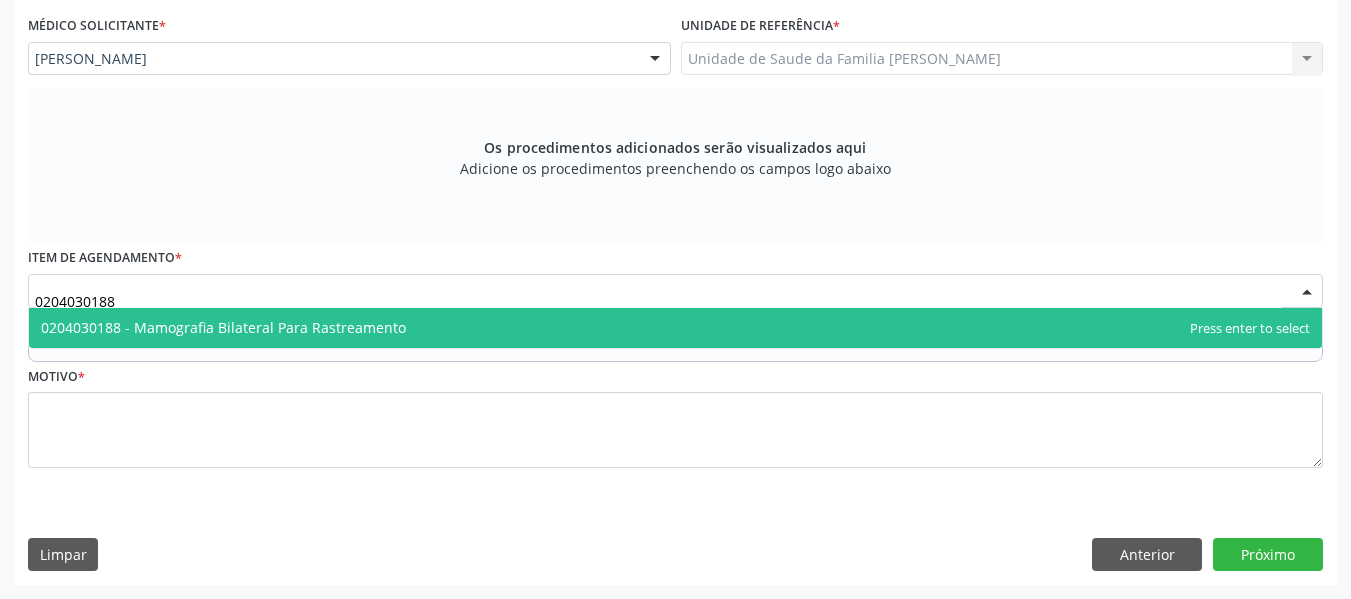 click on "0204030188 - Mamografia Bilateral Para Rastreamento" at bounding box center [223, 327] 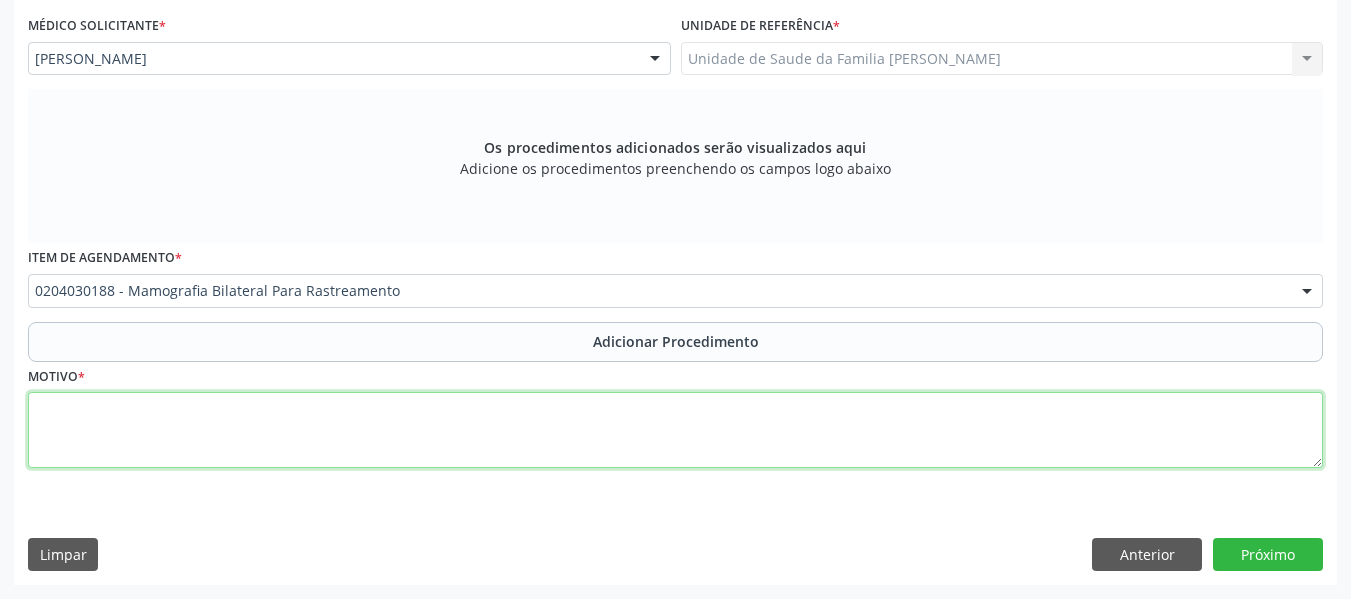 click at bounding box center (675, 430) 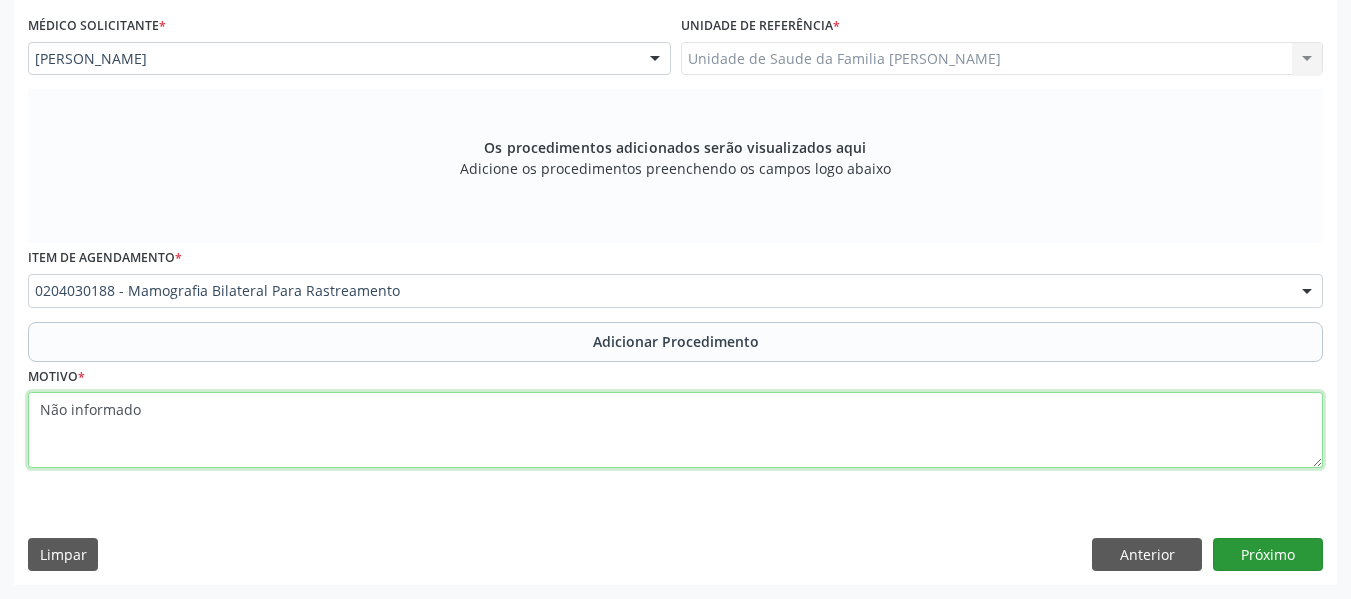 type on "Não informado" 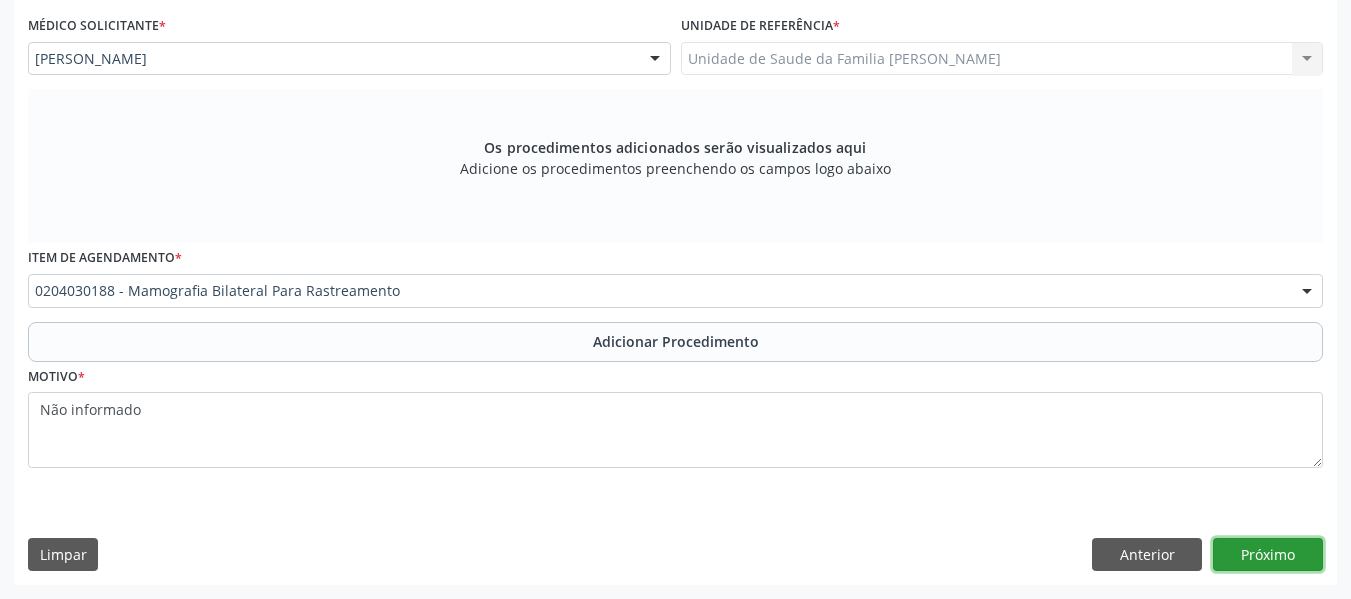 click on "Próximo" at bounding box center [1268, 555] 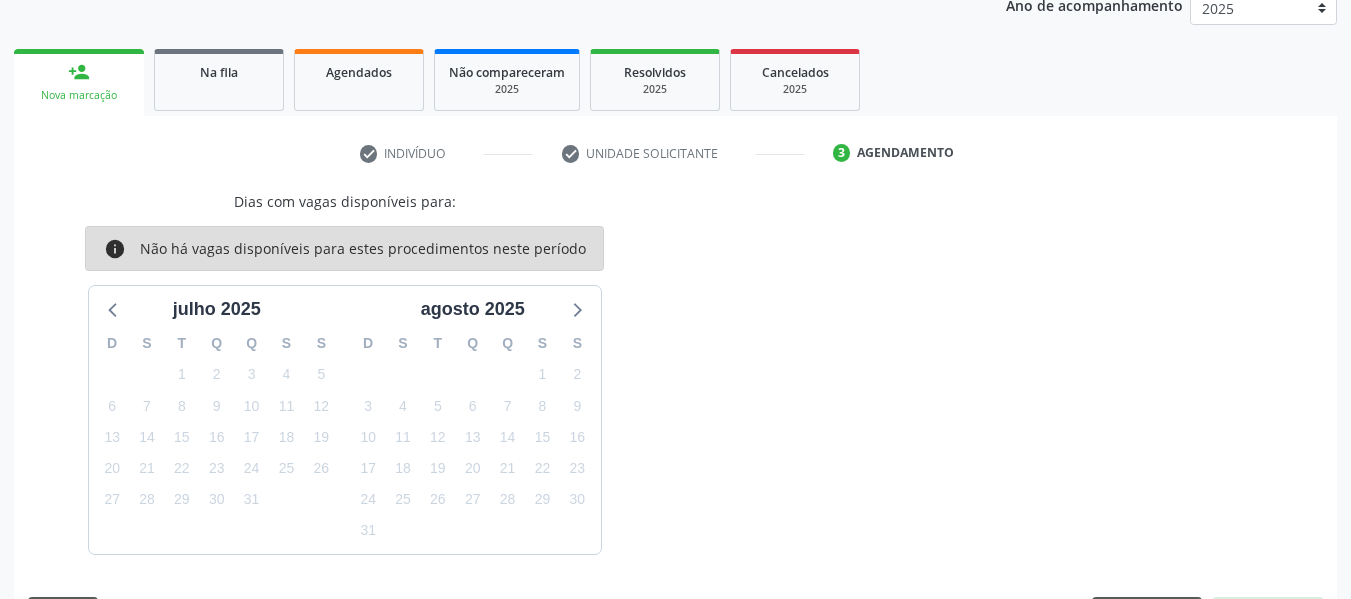 scroll, scrollTop: 337, scrollLeft: 0, axis: vertical 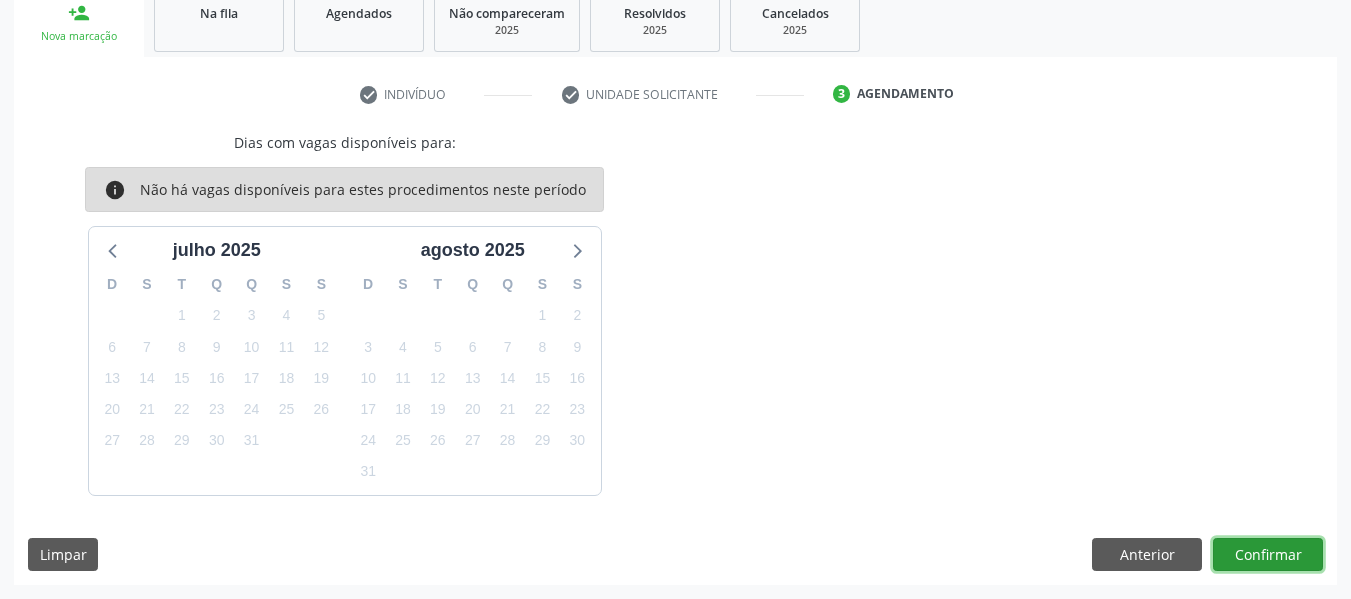click on "Confirmar" at bounding box center (1268, 555) 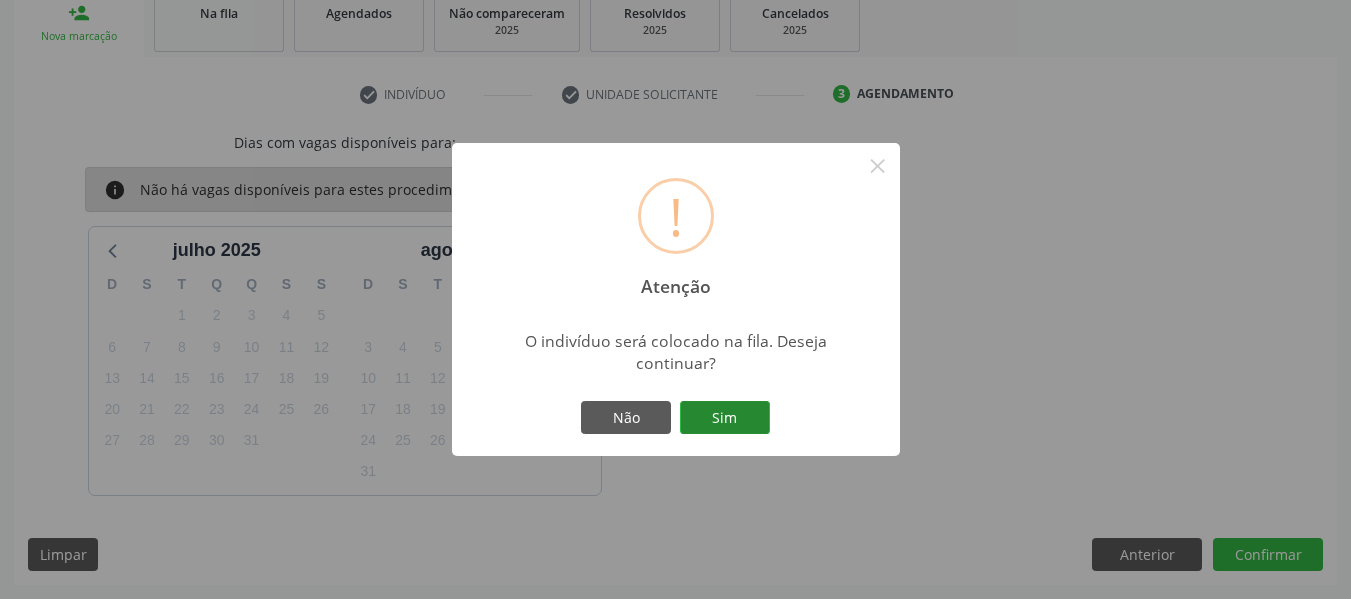 click on "Sim" at bounding box center (725, 418) 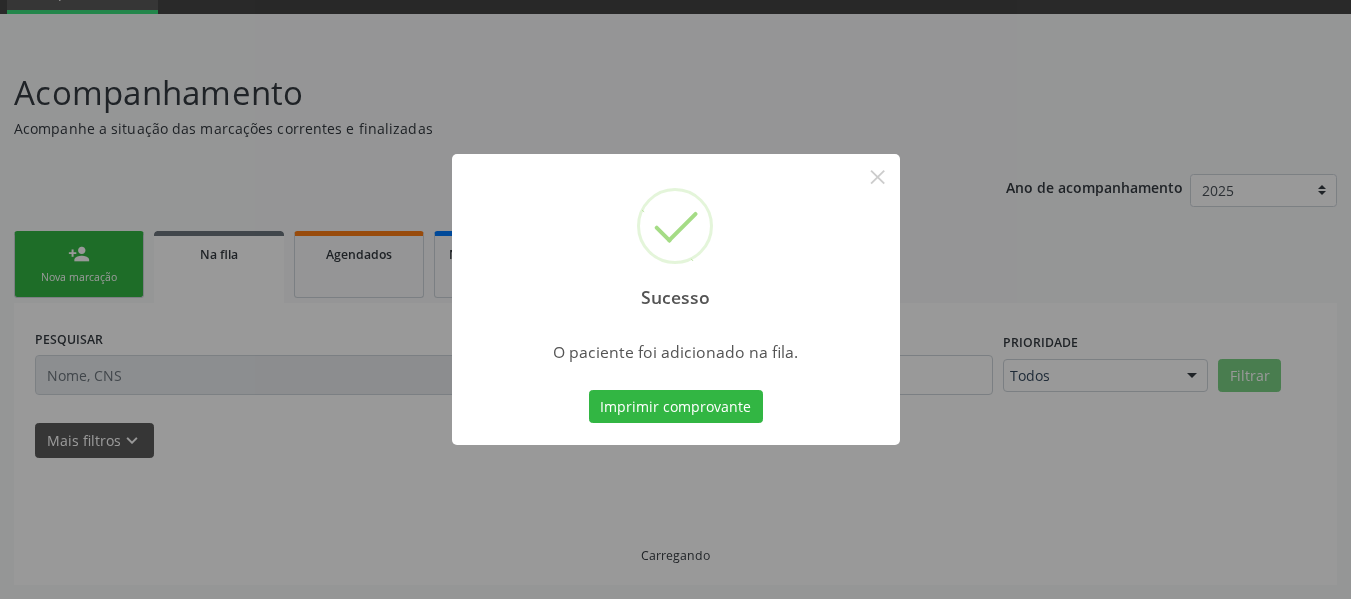 scroll, scrollTop: 96, scrollLeft: 0, axis: vertical 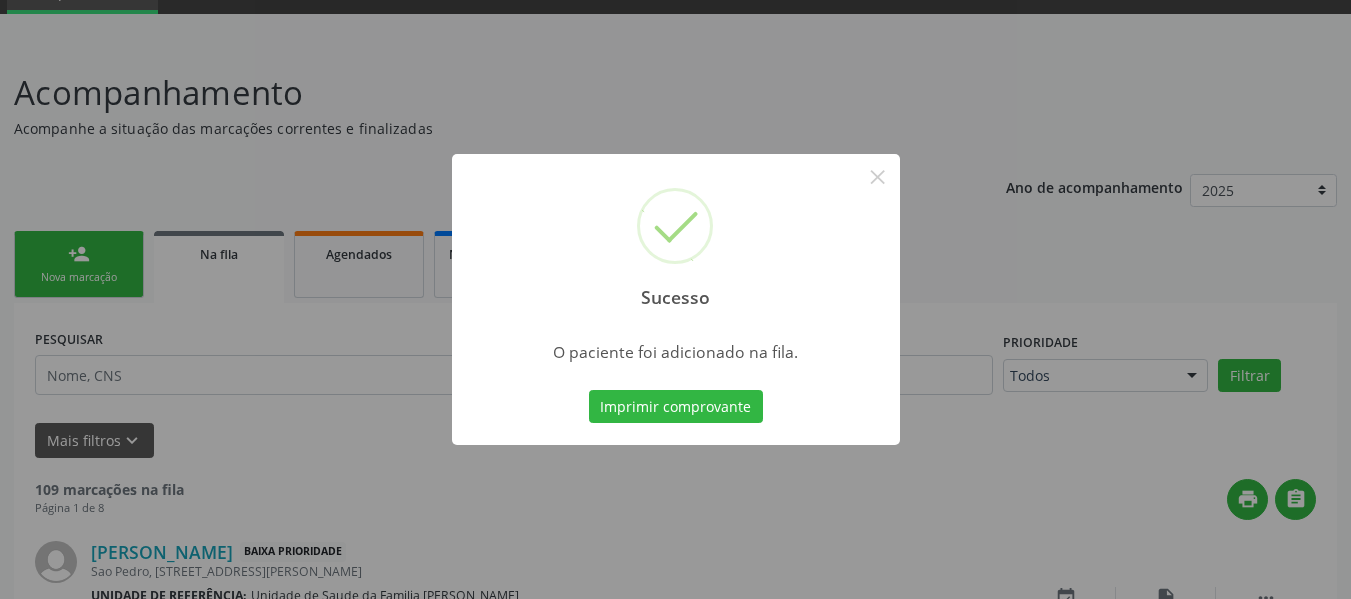 click on "Imprimir comprovante" at bounding box center [676, 407] 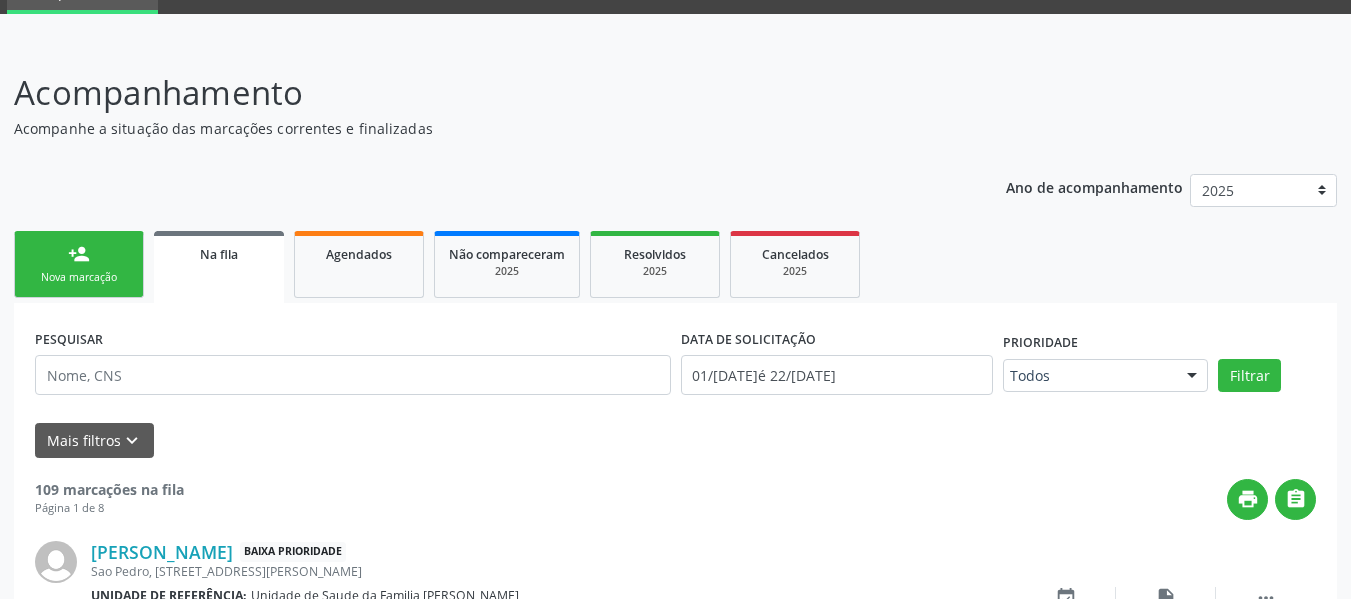 click on "person_add
Nova marcação" at bounding box center (79, 264) 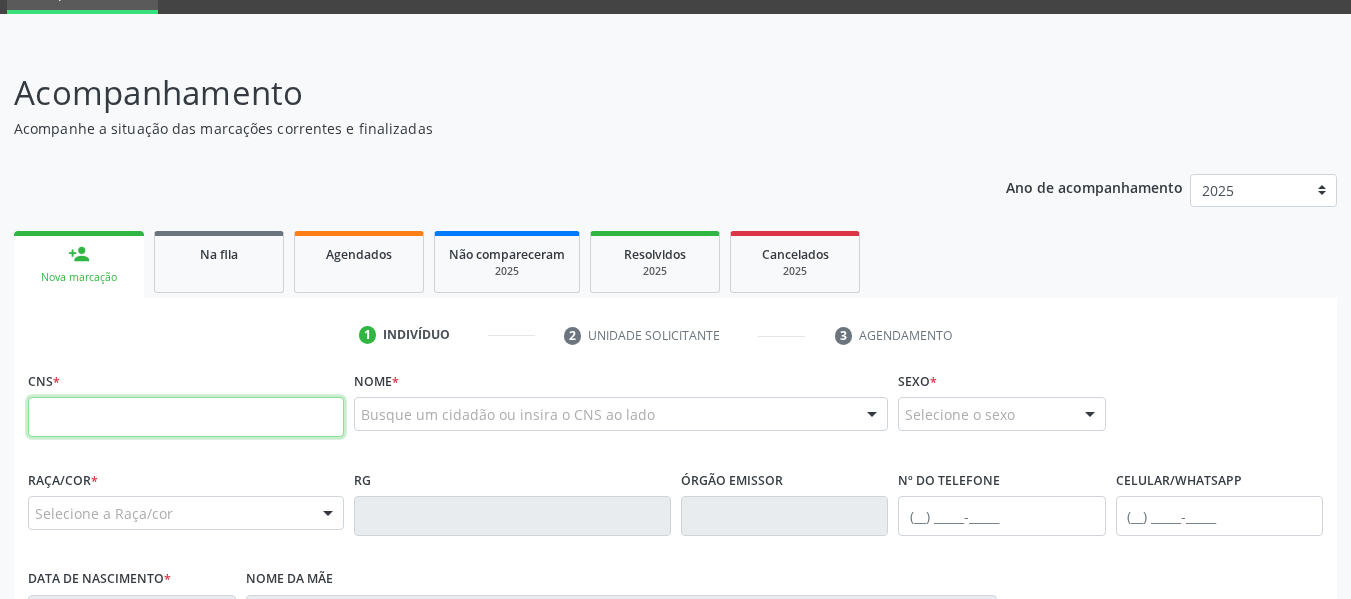 click at bounding box center (186, 417) 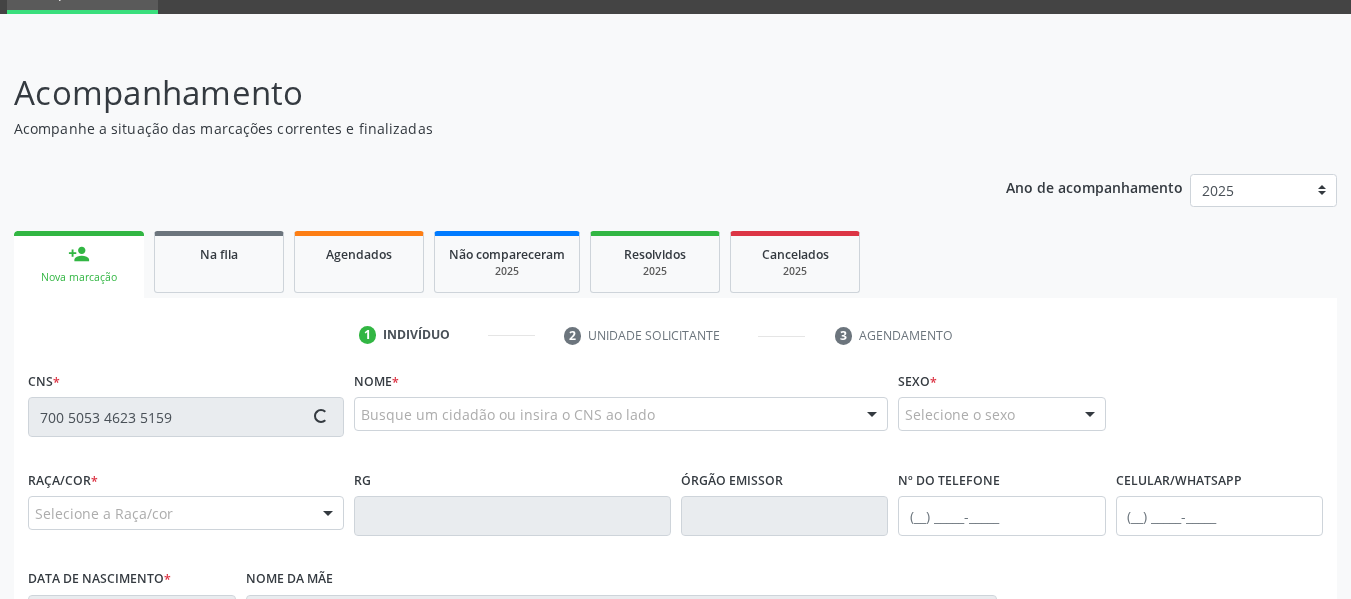 type on "700 5053 4623 5159" 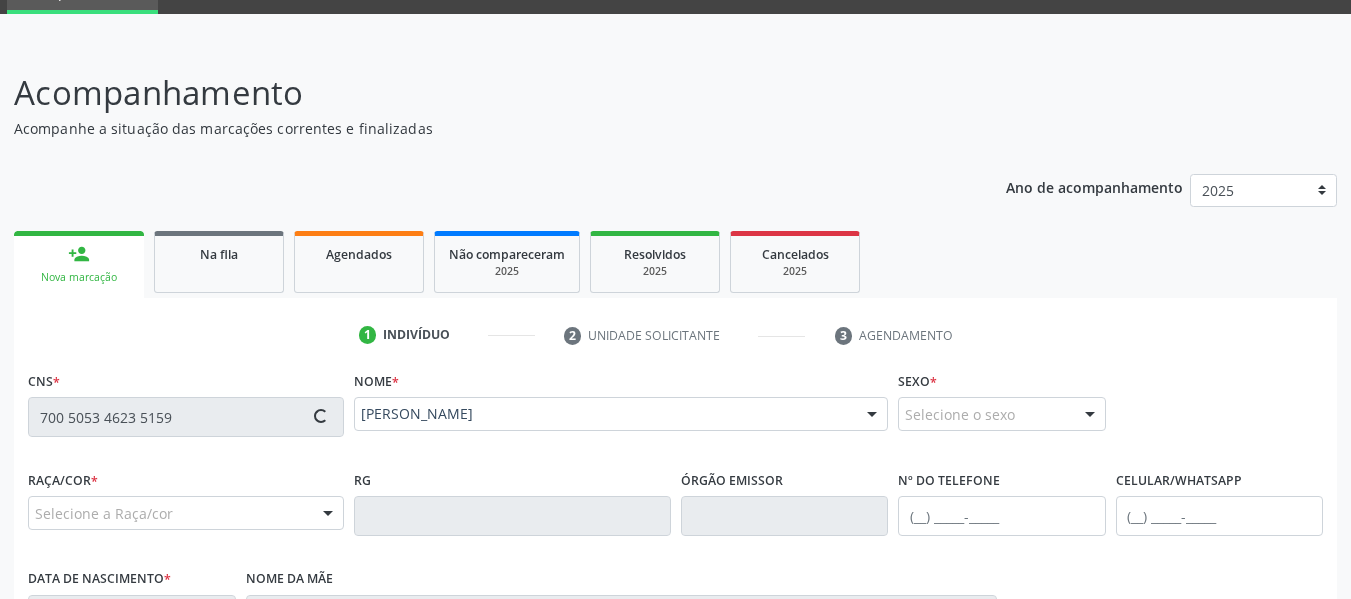 type on "(82) 99972-8677" 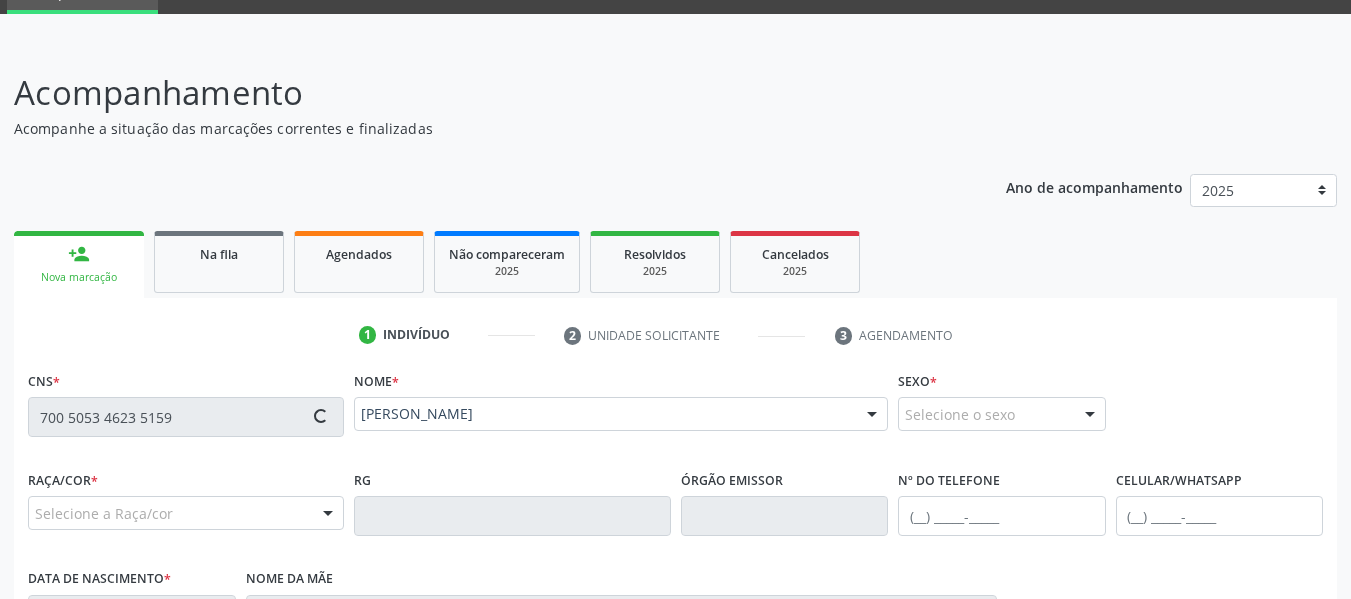type on "25/08/1973" 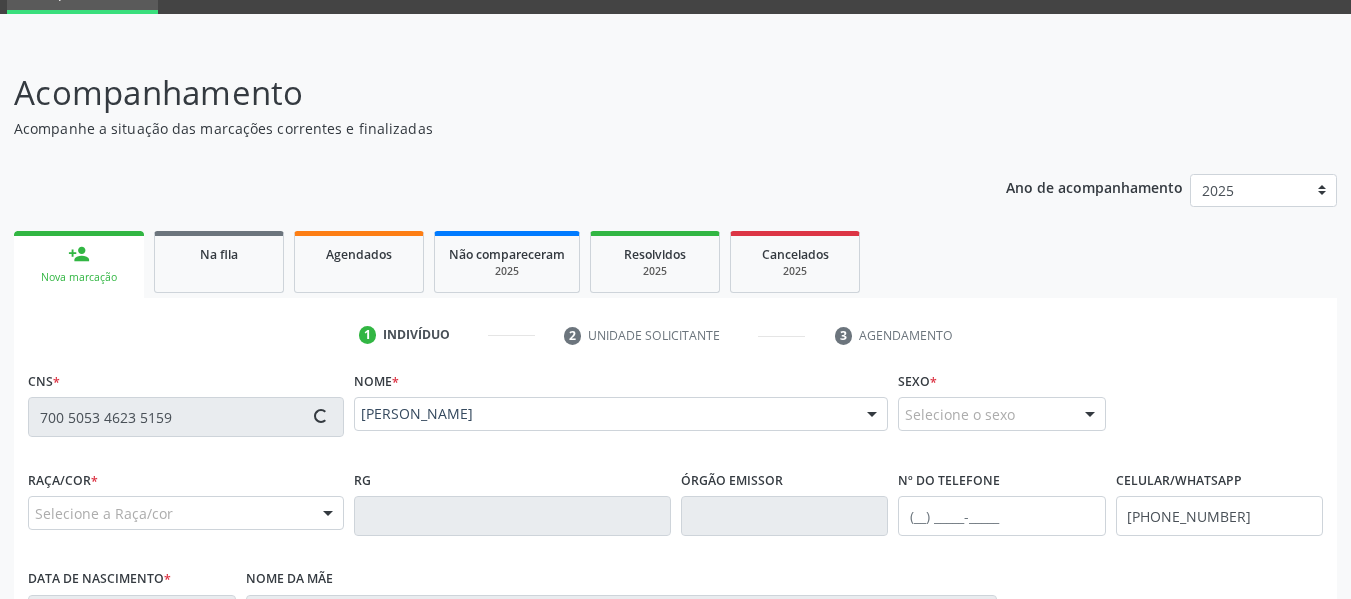 type on "358" 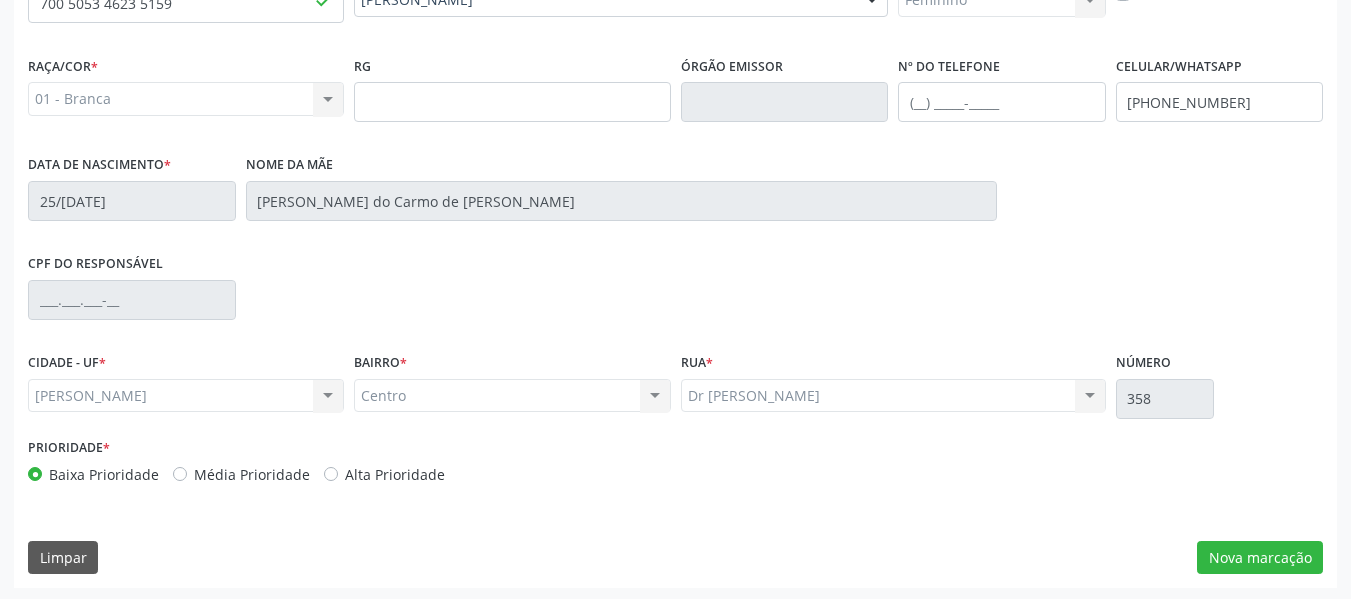 scroll, scrollTop: 513, scrollLeft: 0, axis: vertical 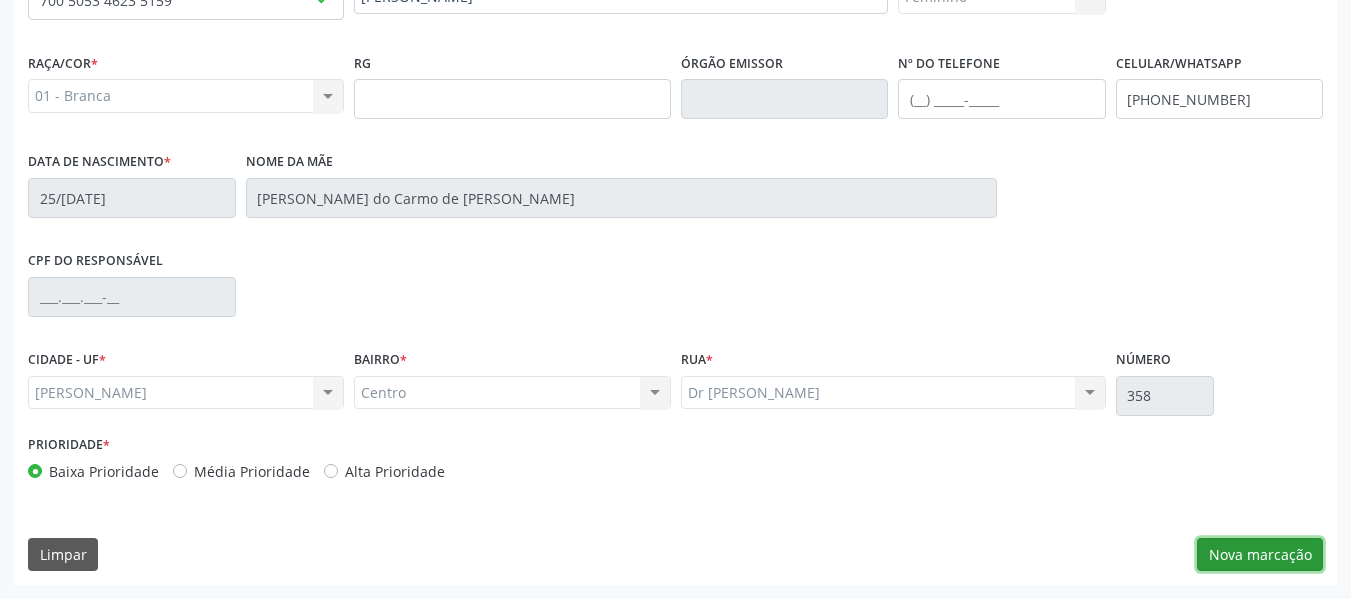 click on "Nova marcação" at bounding box center [1260, 555] 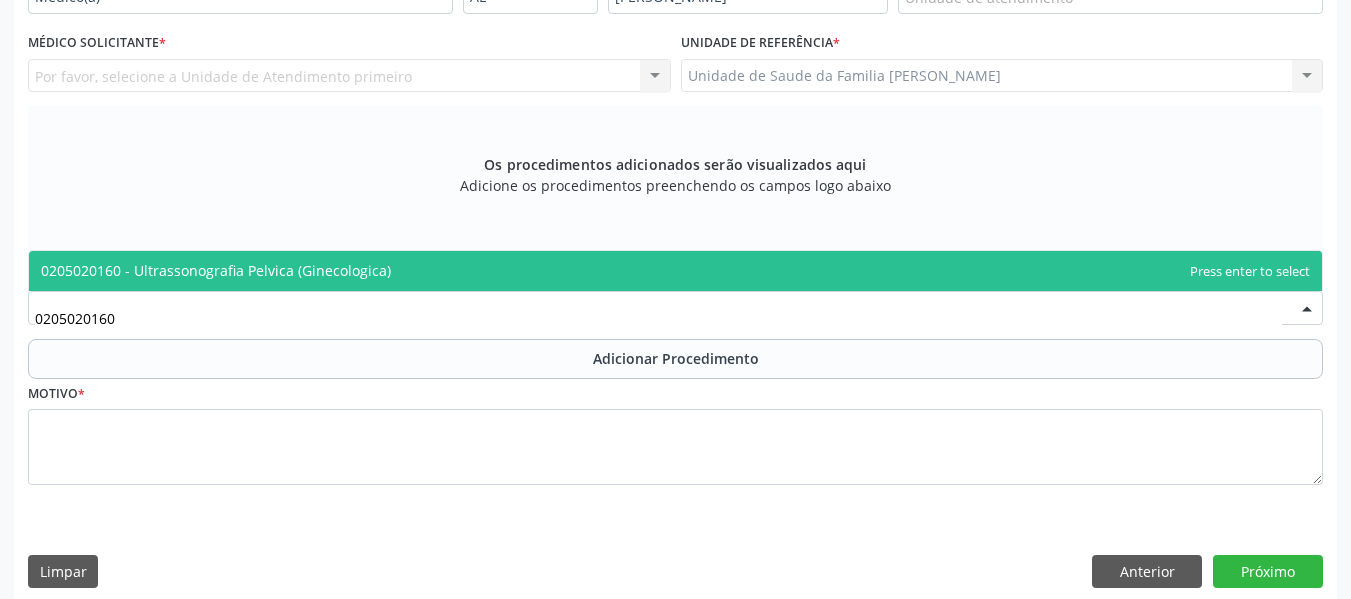 click on "0205020160 - Ultrassonografia Pelvica (Ginecologica)" at bounding box center (216, 270) 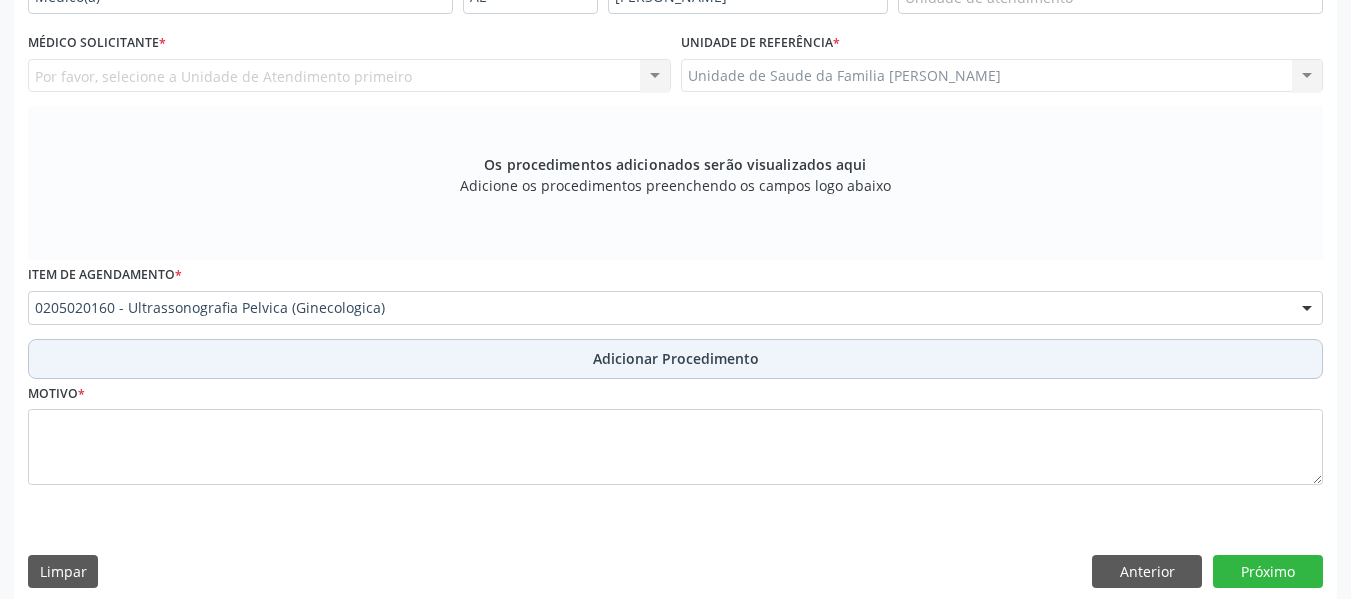 click on "Adicionar Procedimento" at bounding box center (676, 358) 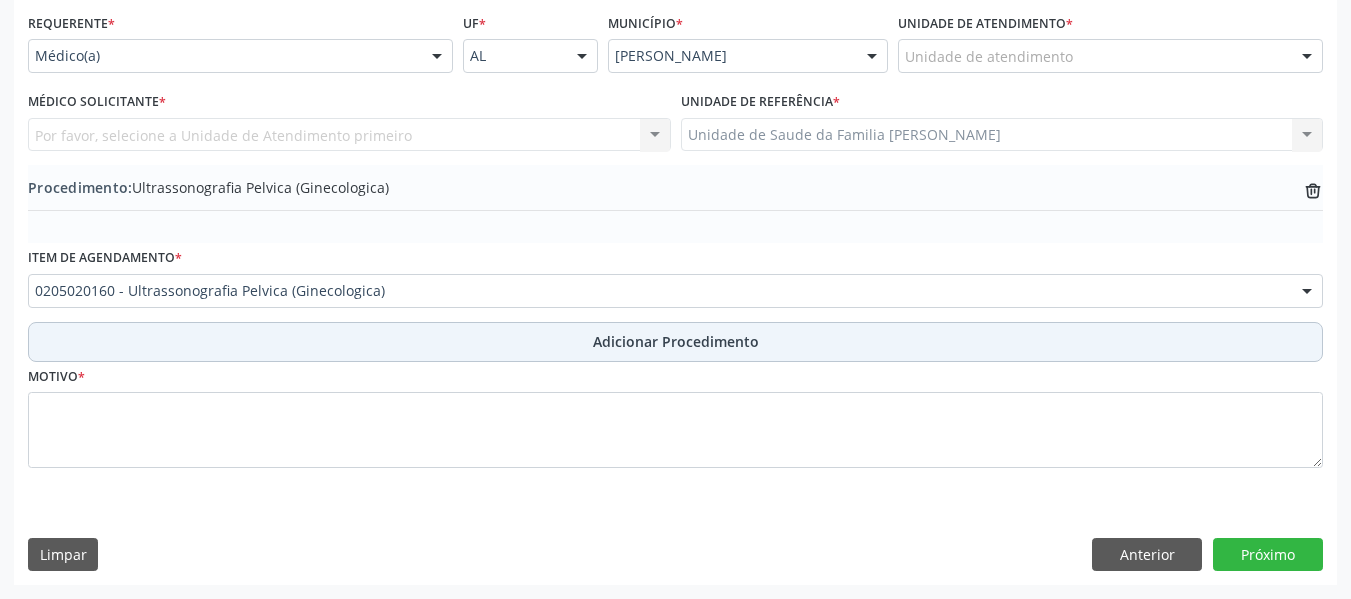 click on "Adicionar Procedimento" at bounding box center (676, 341) 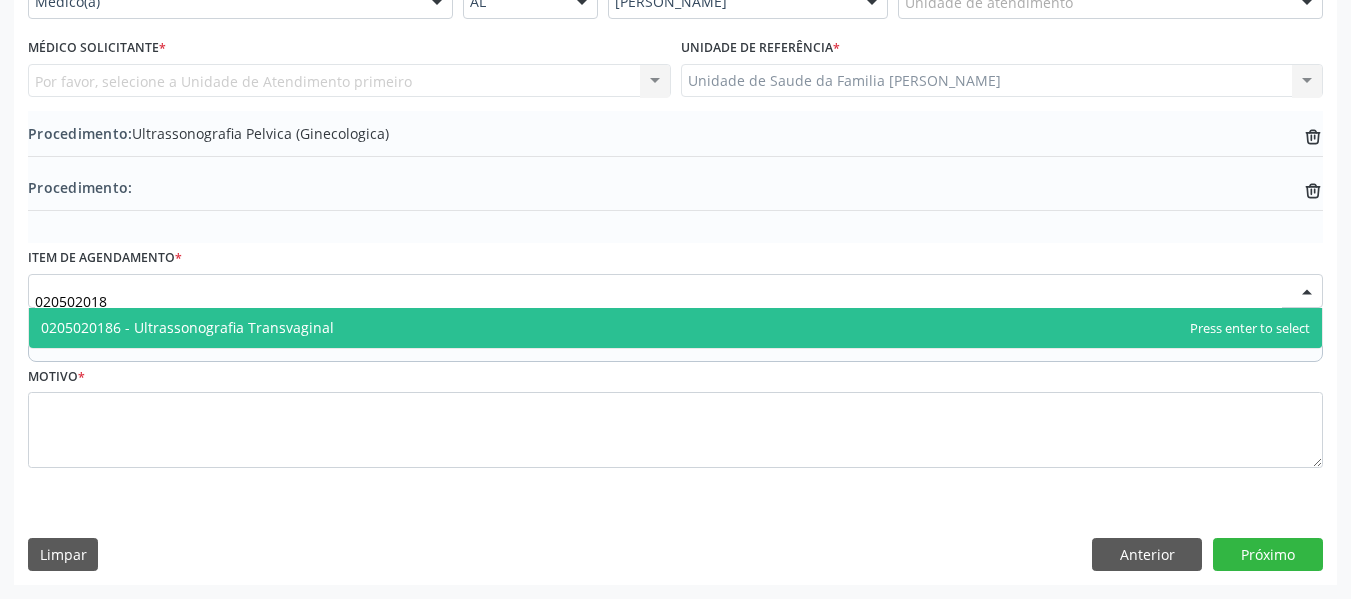type on "0205020186" 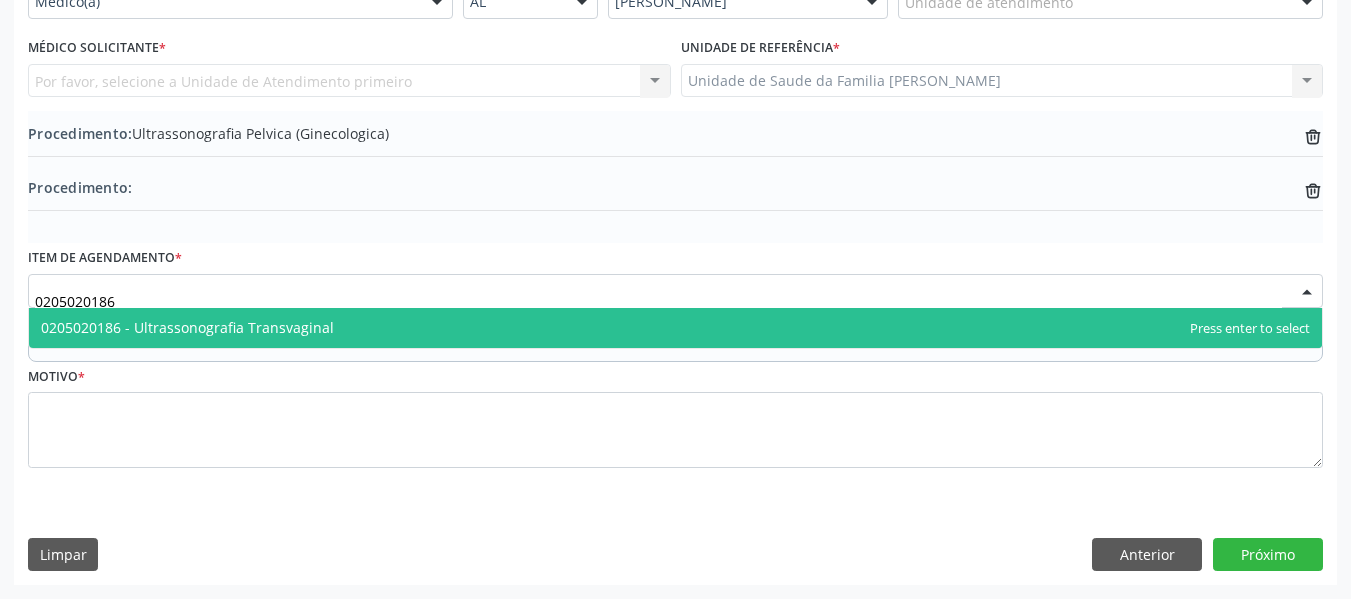 click on "0205020186 - Ultrassonografia Transvaginal" at bounding box center [187, 327] 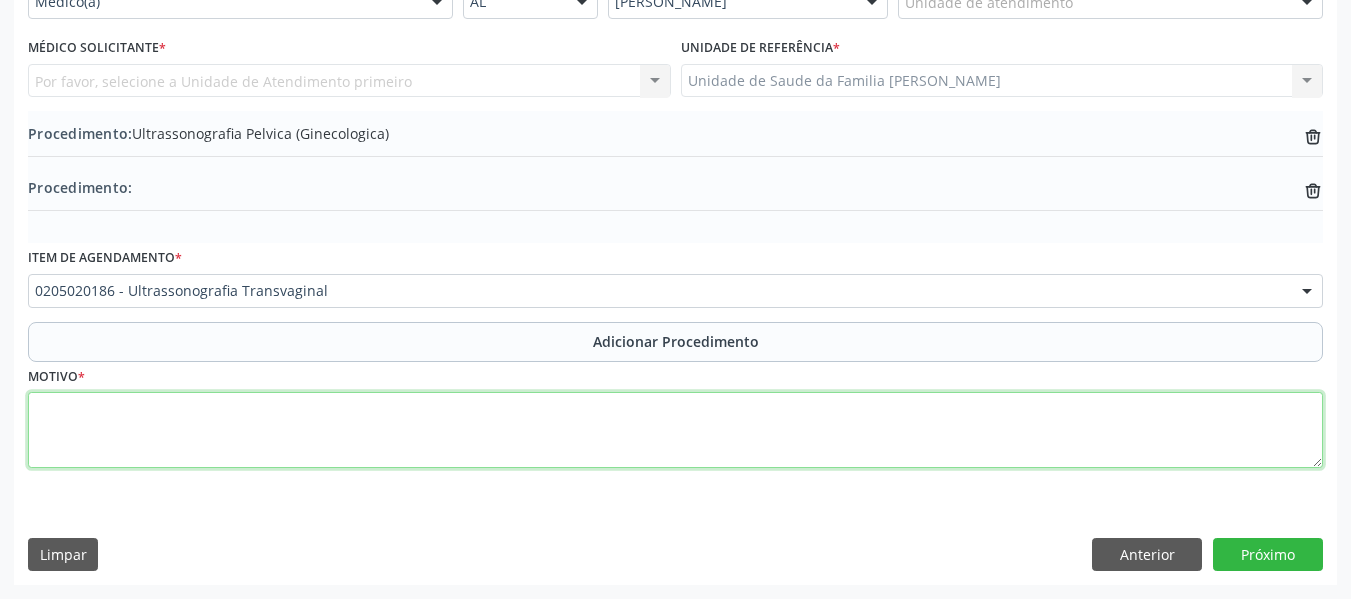 click at bounding box center [675, 430] 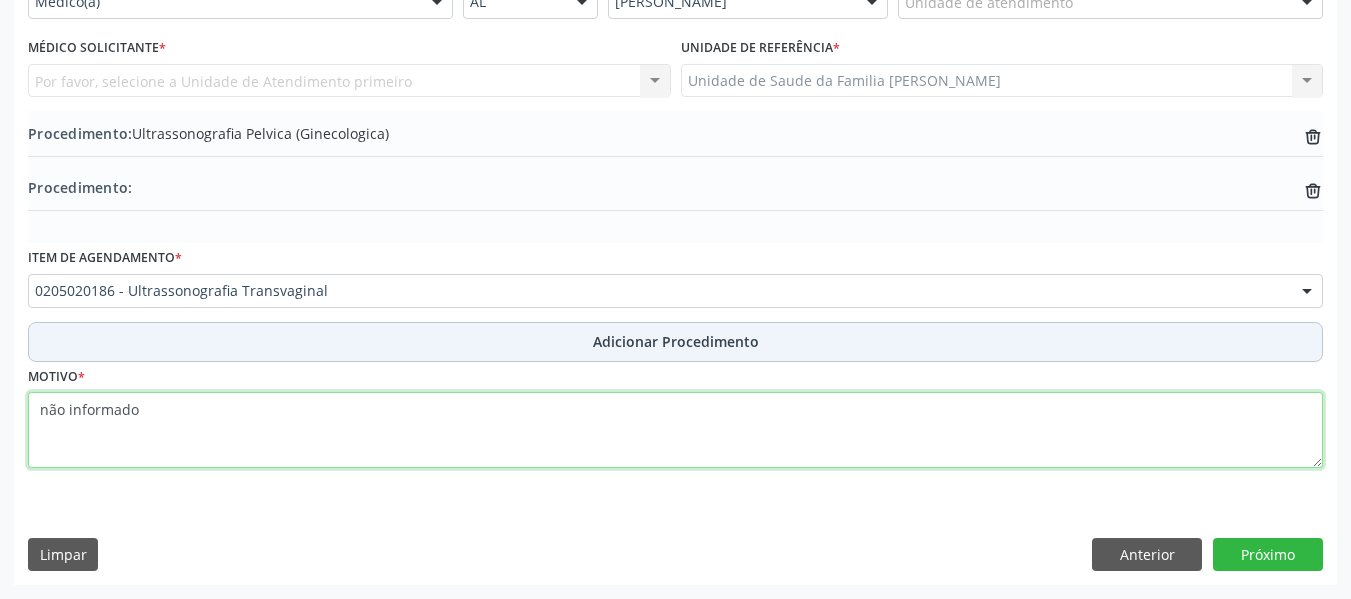 type on "não informado" 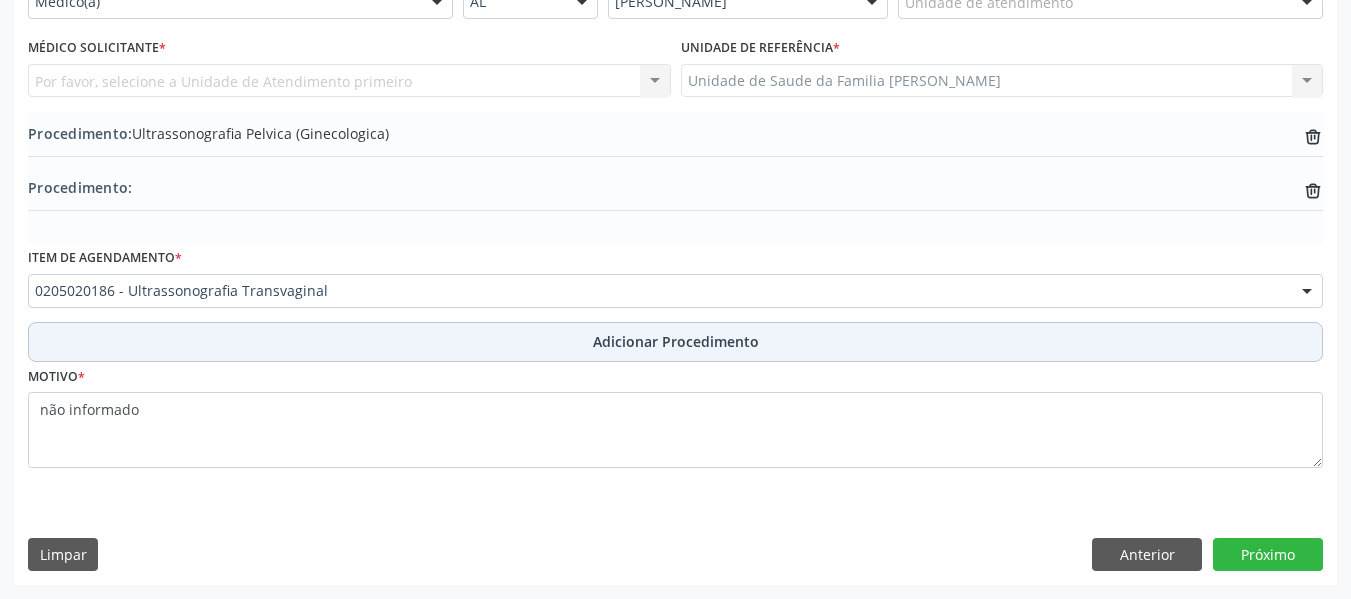 click on "Adicionar Procedimento" at bounding box center (676, 341) 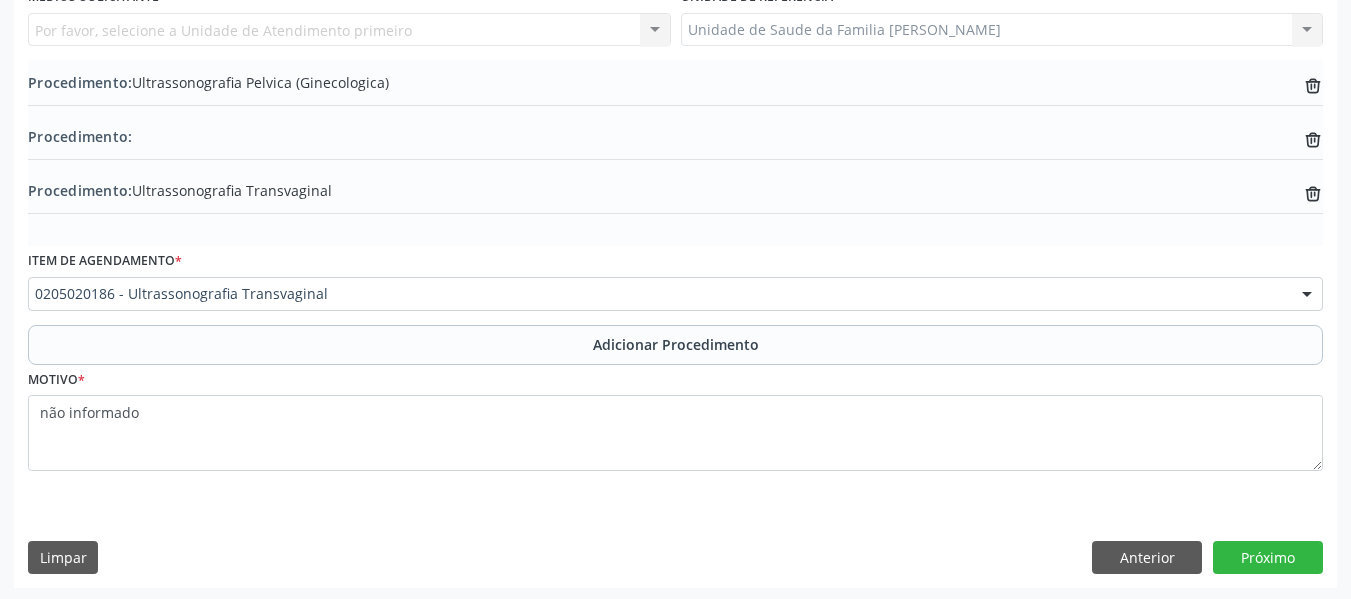 scroll, scrollTop: 562, scrollLeft: 0, axis: vertical 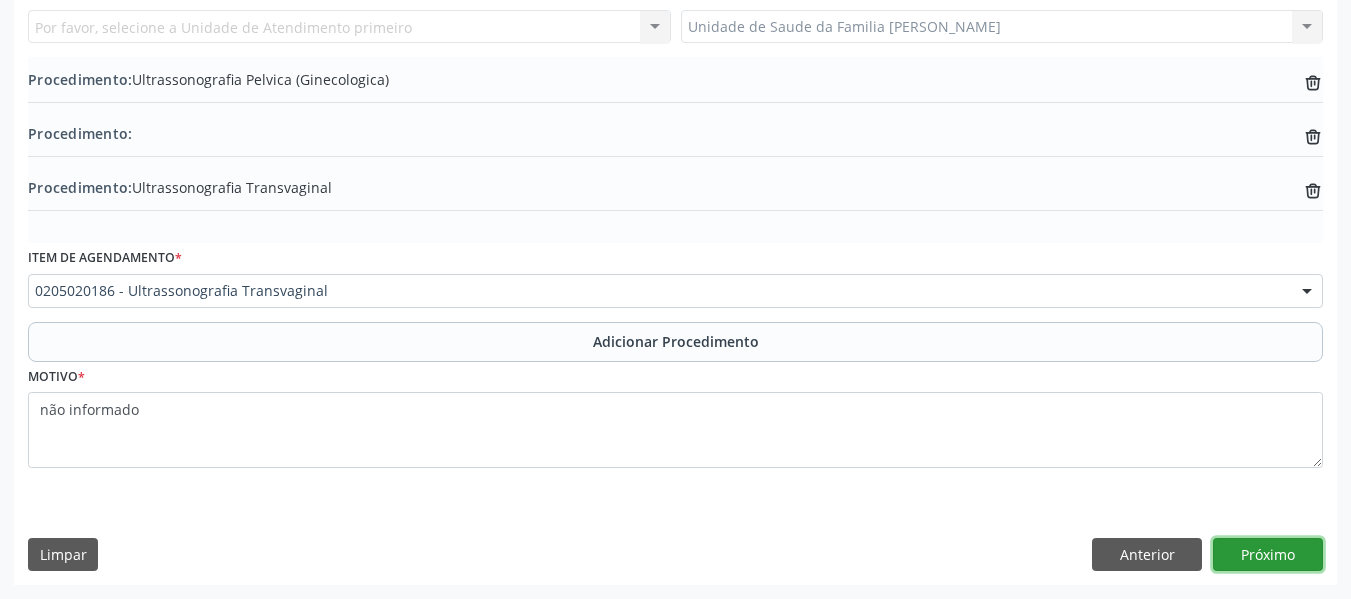 click on "Próximo" at bounding box center [1268, 555] 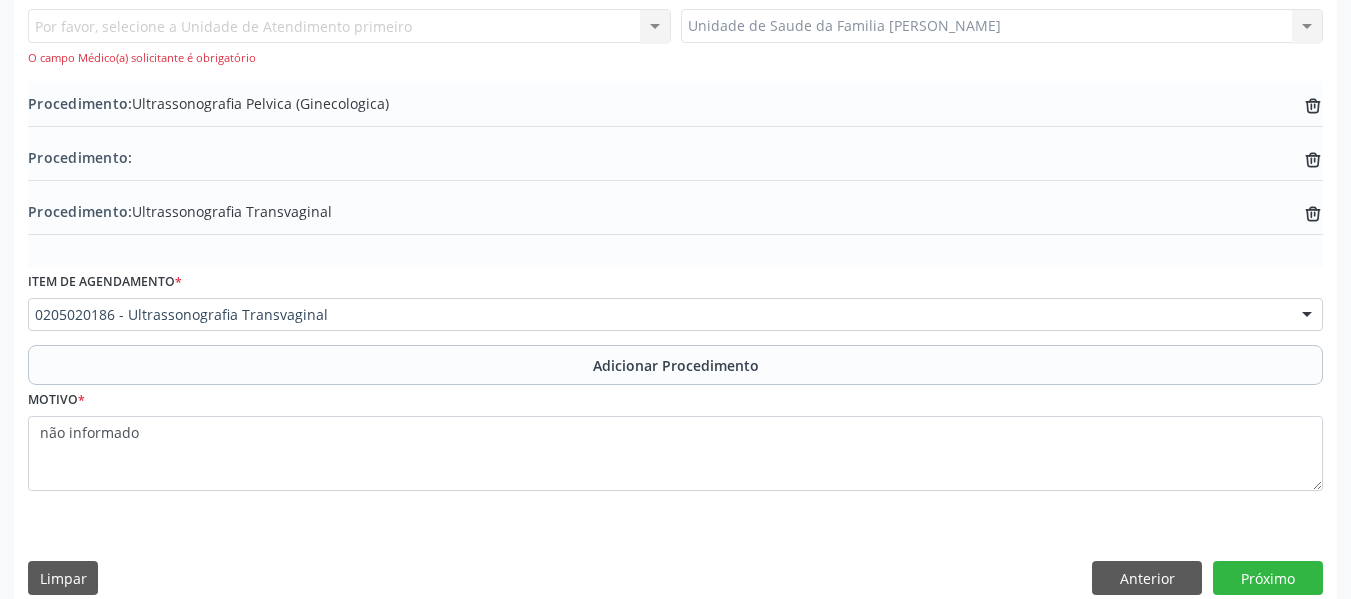 click on "Por favor, selecione a Unidade de Atendimento primeiro
Nenhum resultado encontrado para: "   "
Não há nenhuma opção para ser exibida.
O campo Médico(a) solicitante é obrigatório" at bounding box center [349, 37] 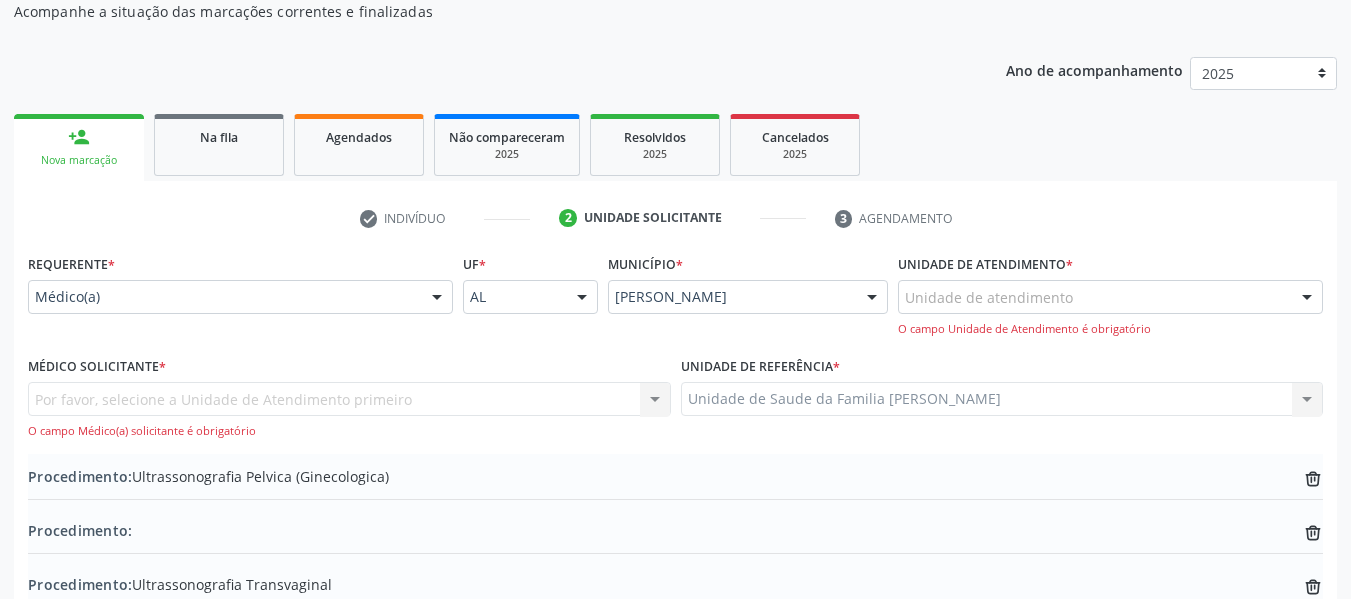 scroll, scrollTop: 173, scrollLeft: 0, axis: vertical 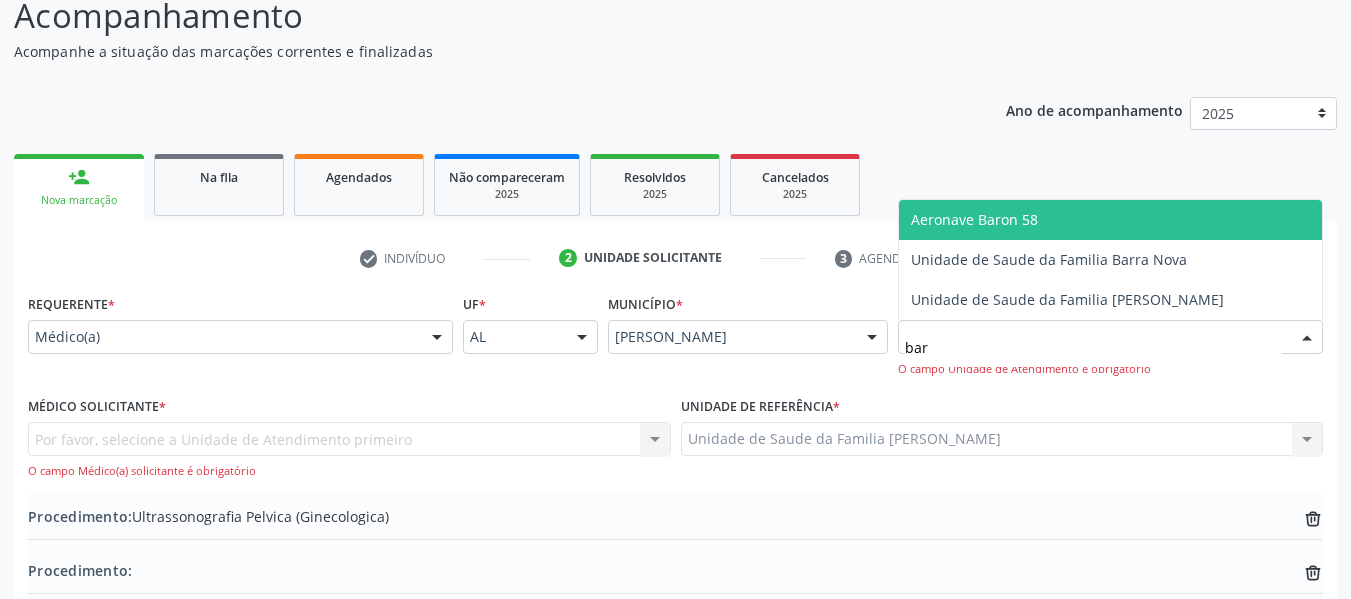 type on "barr" 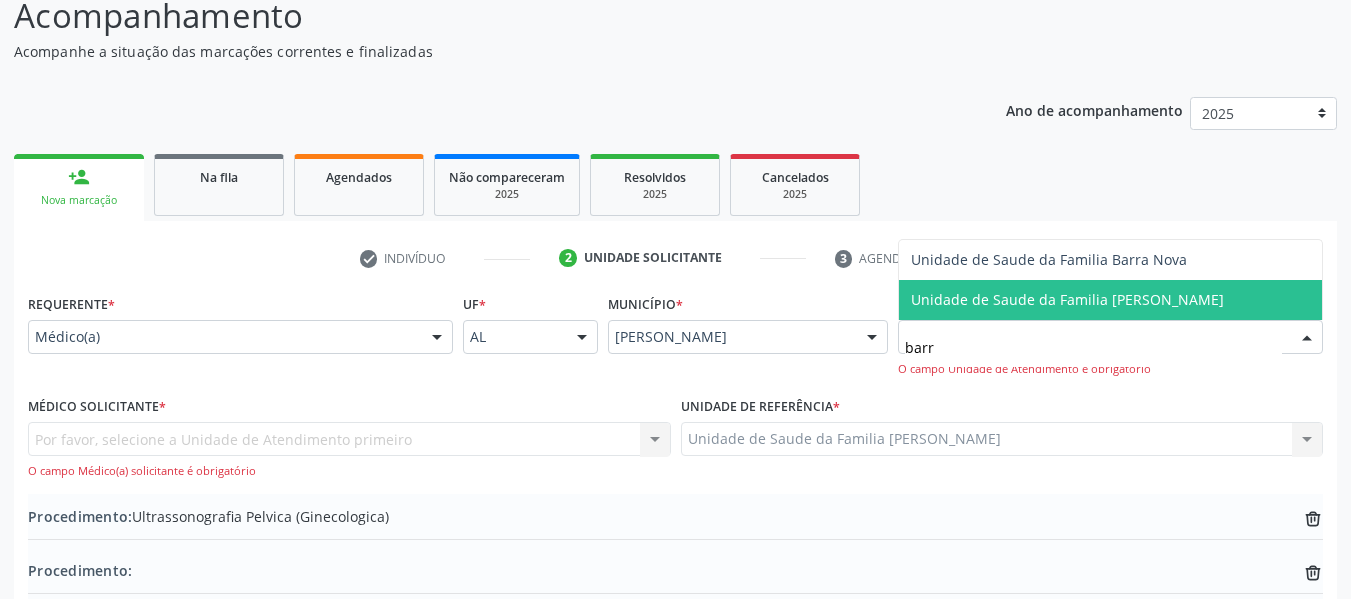click on "Unidade de Saude da Familia [PERSON_NAME]" at bounding box center [1110, 300] 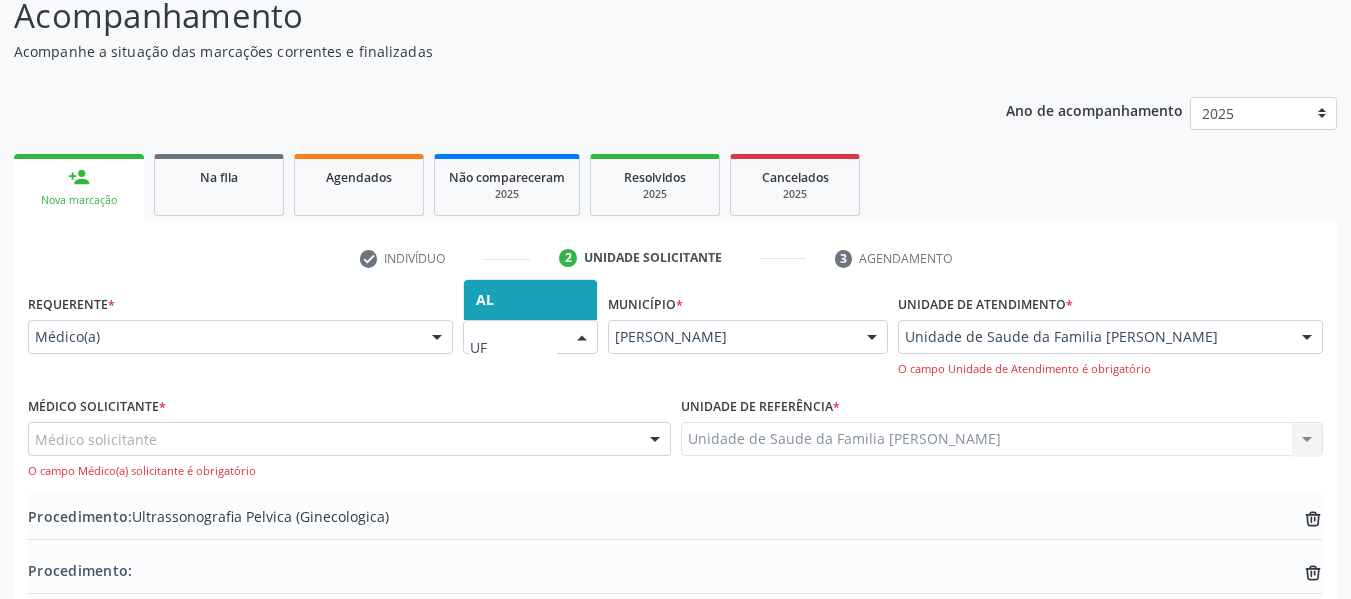 click at bounding box center (582, 338) 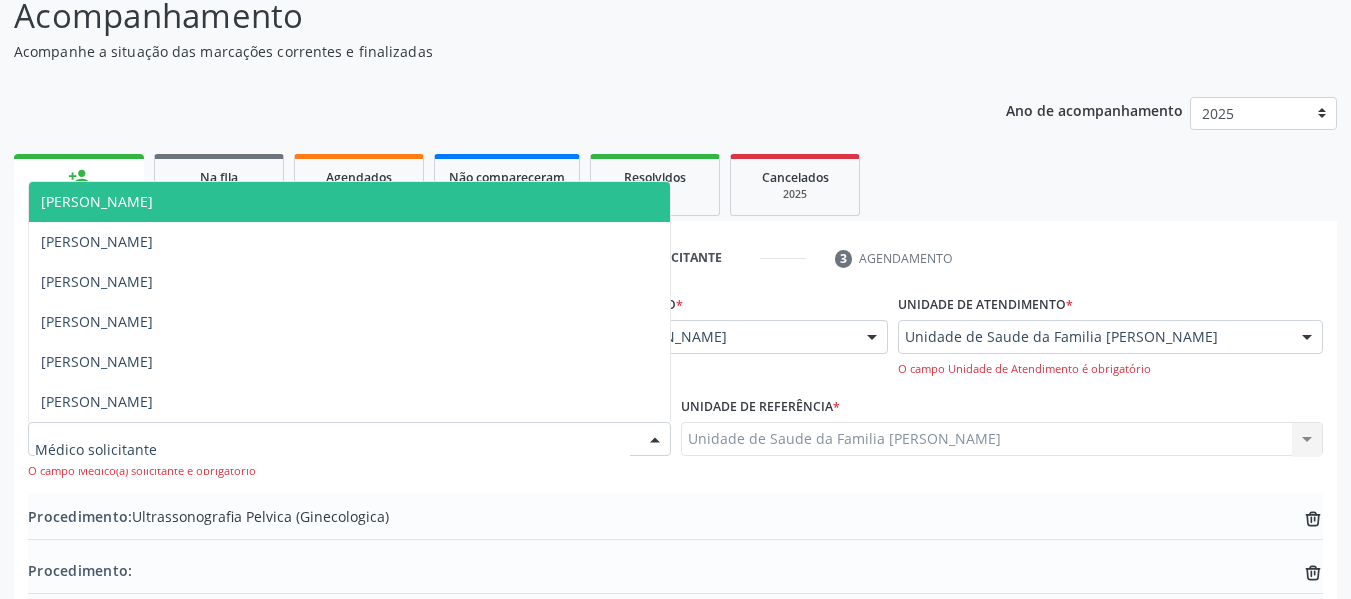 click at bounding box center [655, 440] 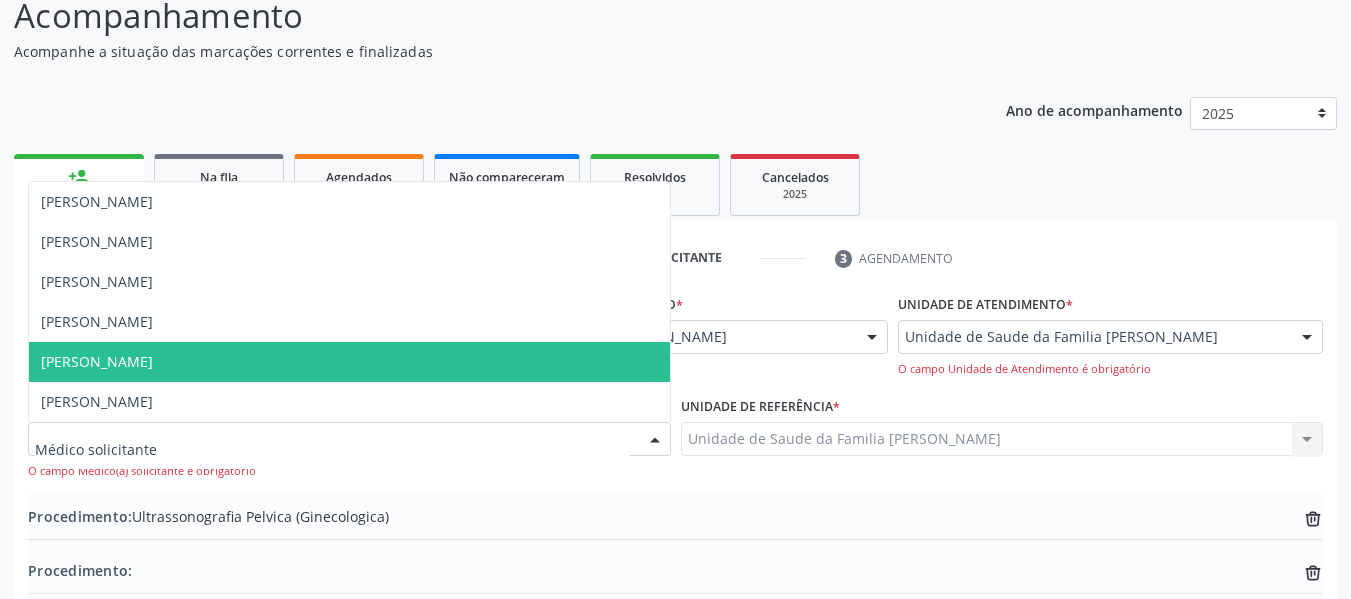 click on "[PERSON_NAME]" at bounding box center (349, 362) 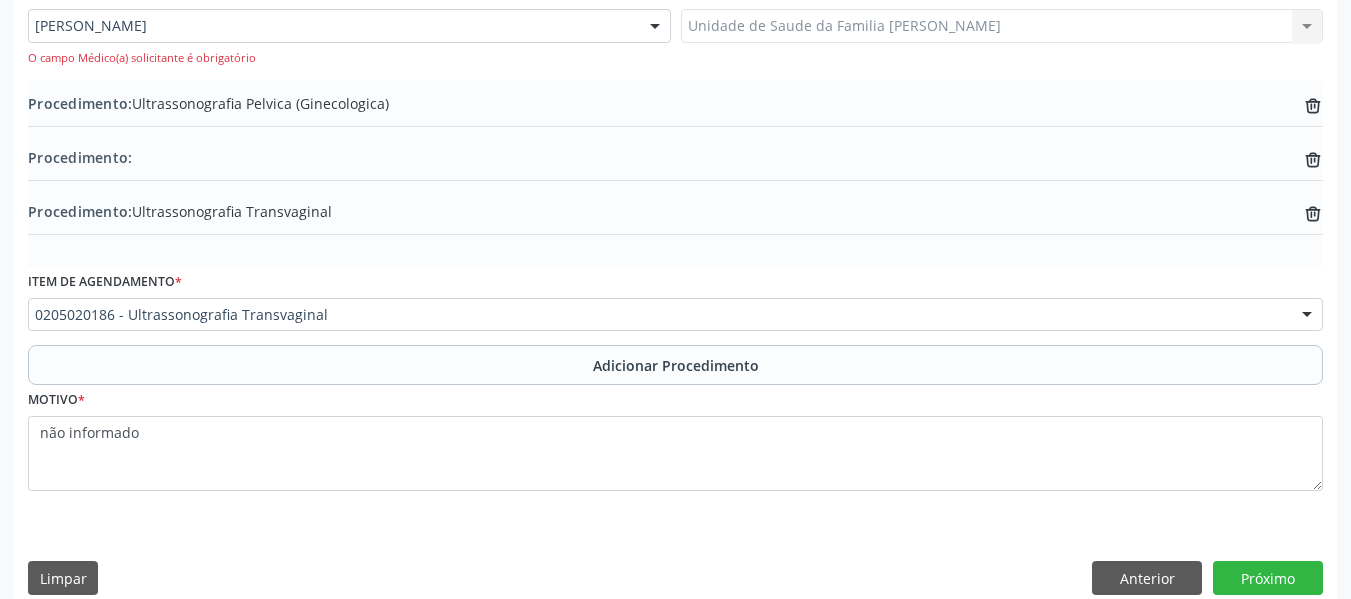 scroll, scrollTop: 610, scrollLeft: 0, axis: vertical 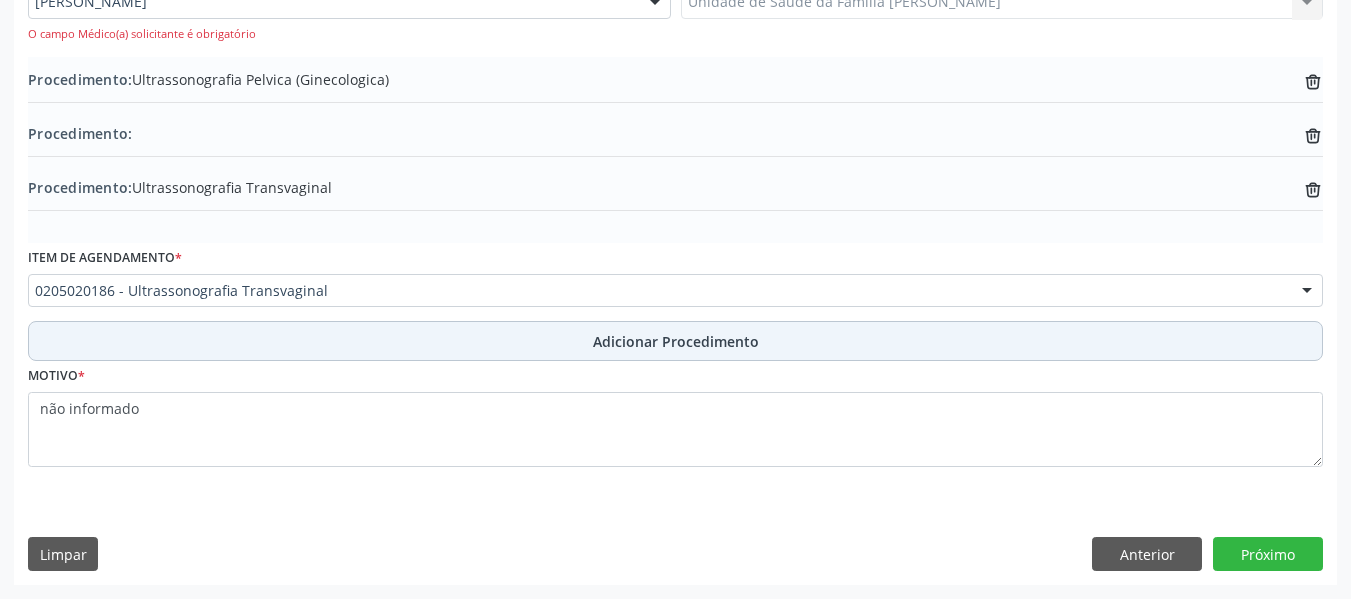 click on "Adicionar Procedimento" at bounding box center [676, 341] 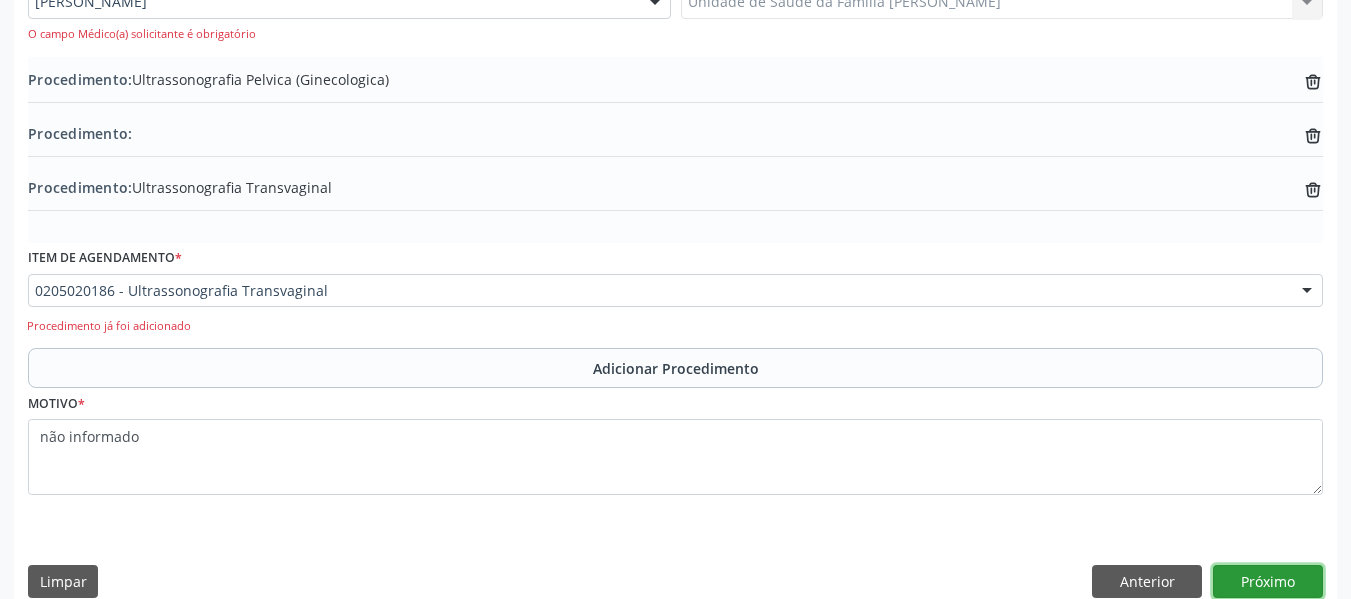 click on "Próximo" at bounding box center (1268, 582) 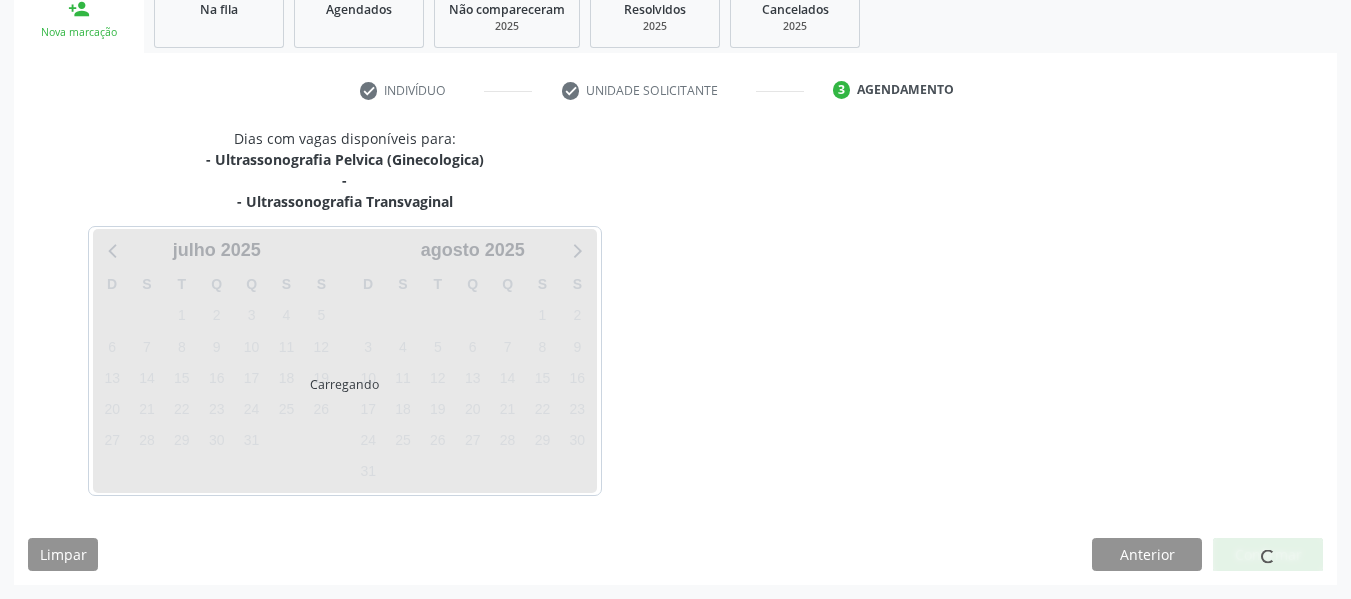 scroll, scrollTop: 400, scrollLeft: 0, axis: vertical 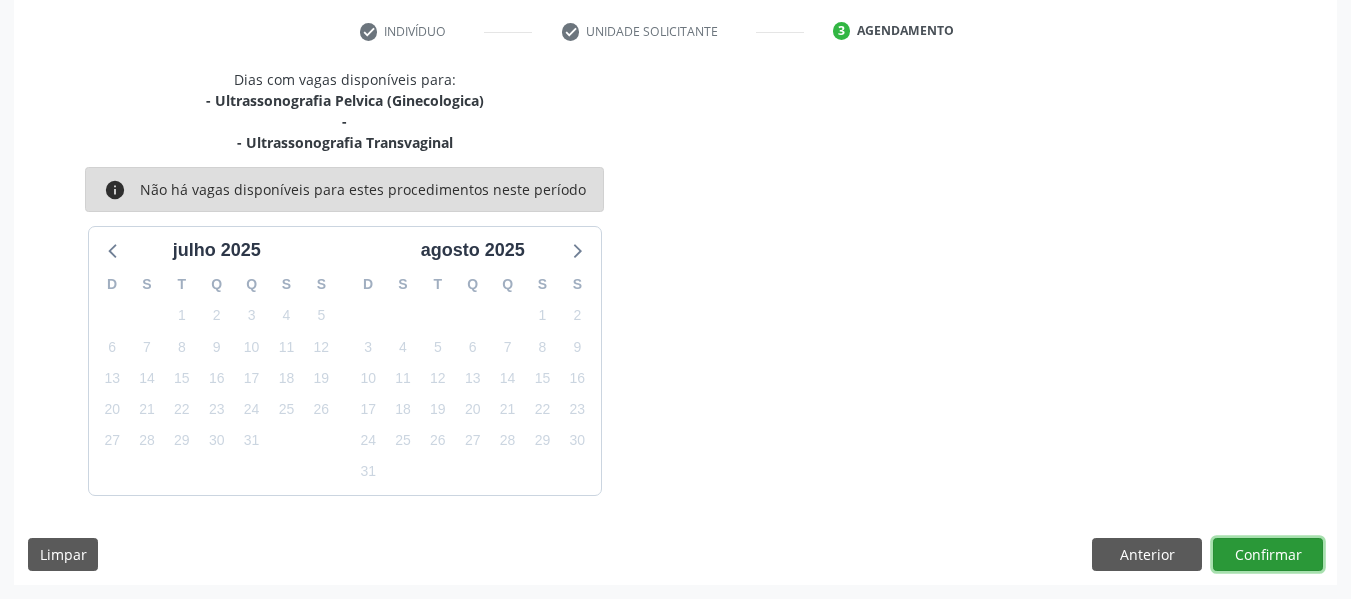click on "Confirmar" at bounding box center [1268, 555] 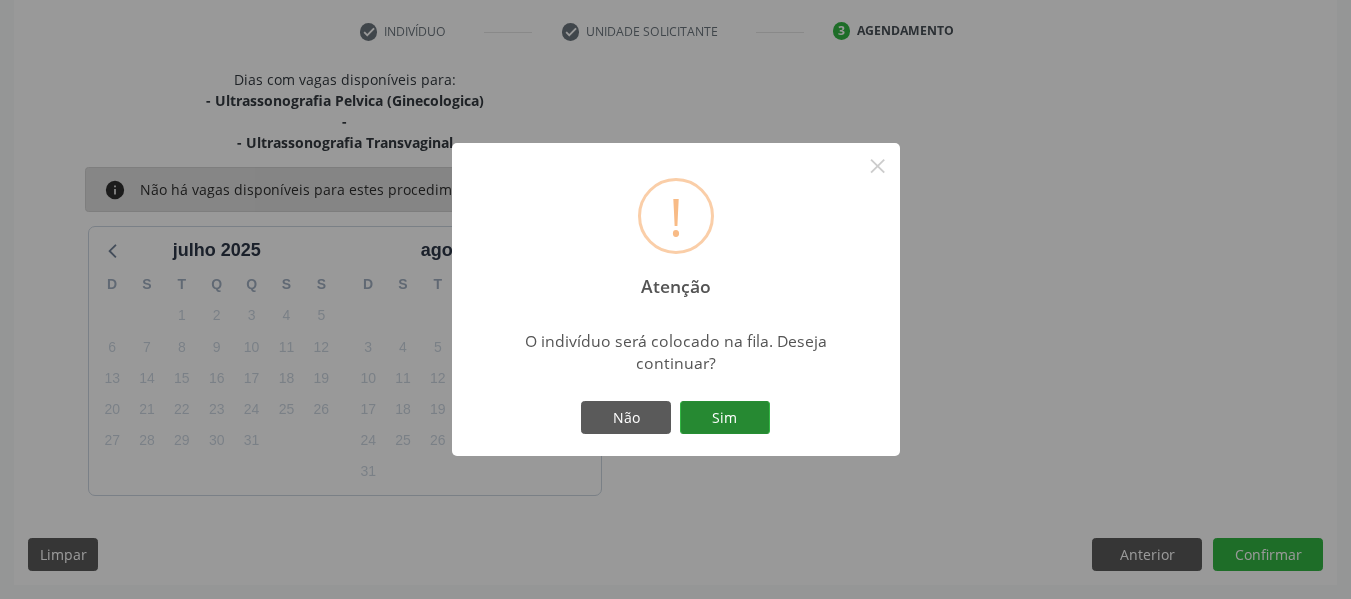 click on "Sim" at bounding box center (725, 418) 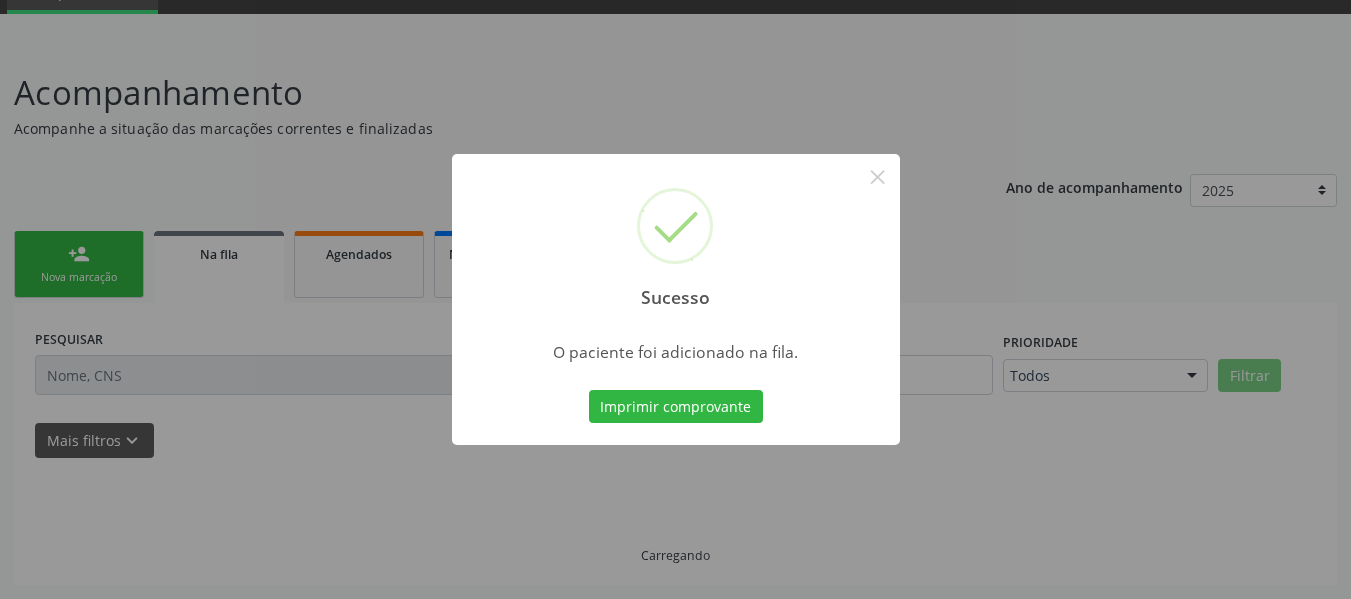 scroll, scrollTop: 96, scrollLeft: 0, axis: vertical 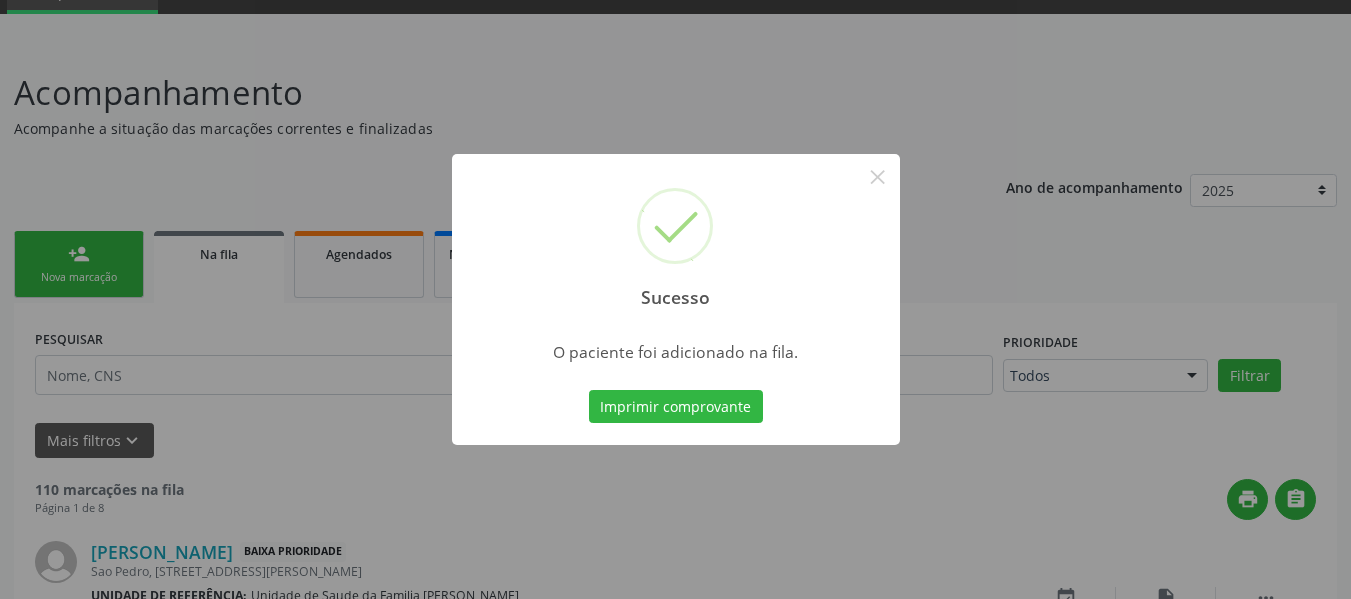 click on "Sucesso × O paciente foi adicionado na fila. Imprimir comprovante Cancel" at bounding box center (675, 299) 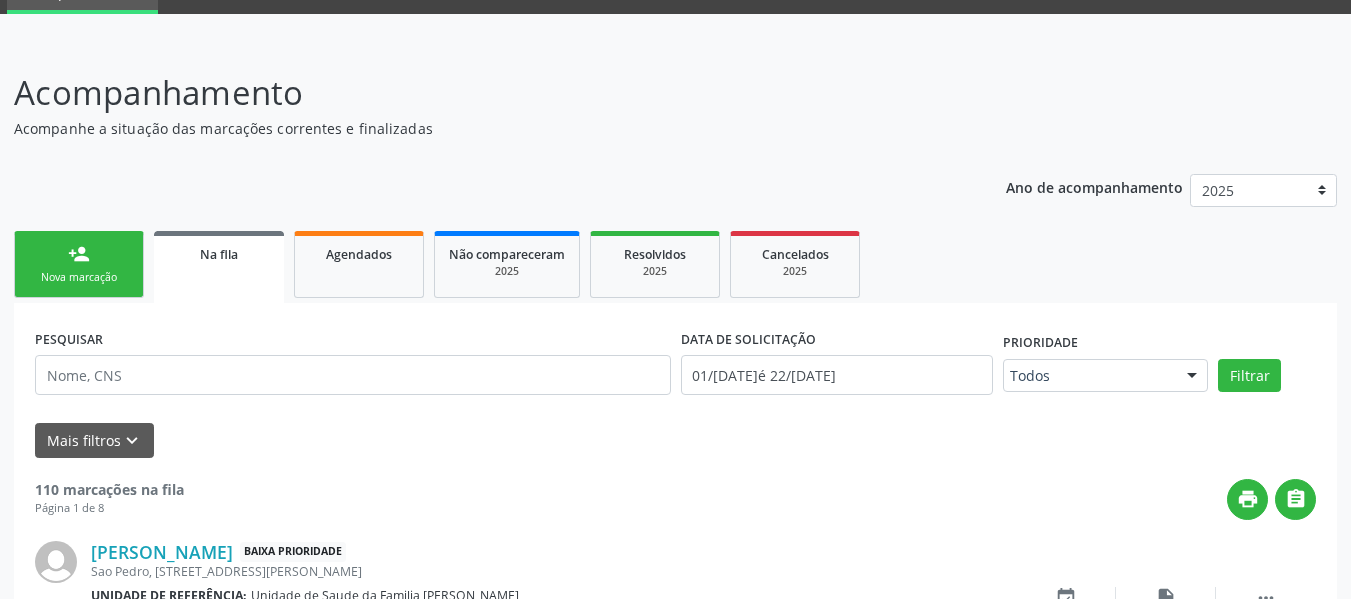 click on "person_add
Nova marcação" at bounding box center (79, 264) 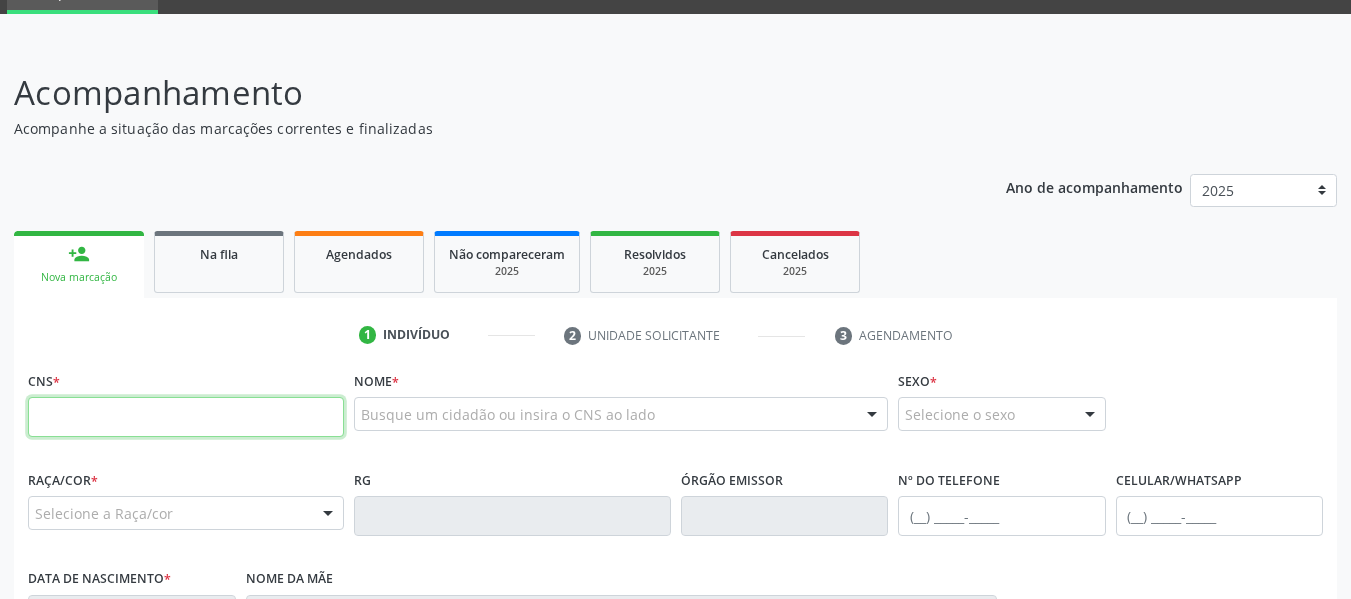 click at bounding box center [186, 417] 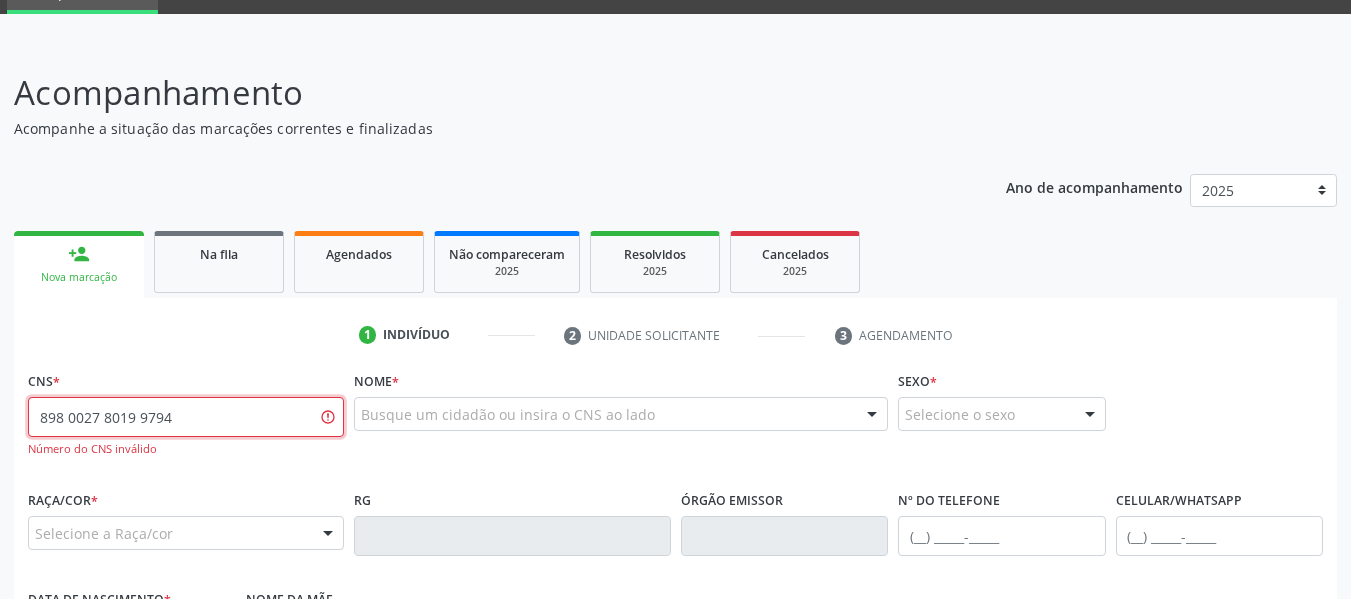type on "898 0027 8019 9794" 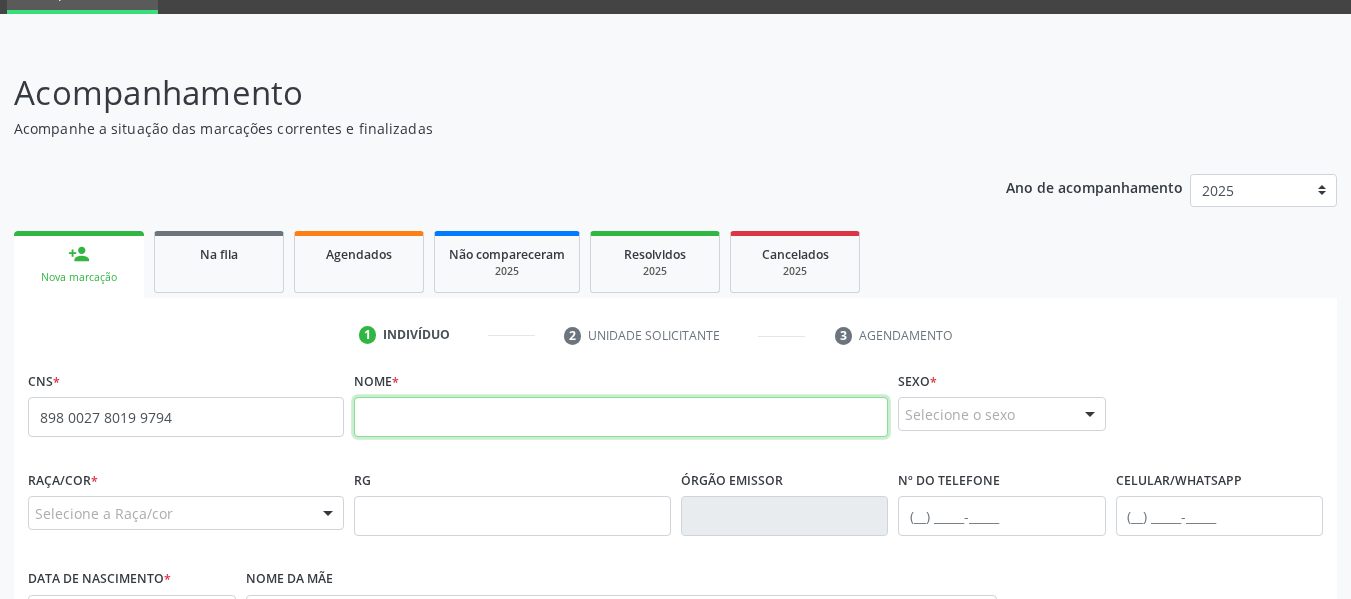 click at bounding box center [621, 417] 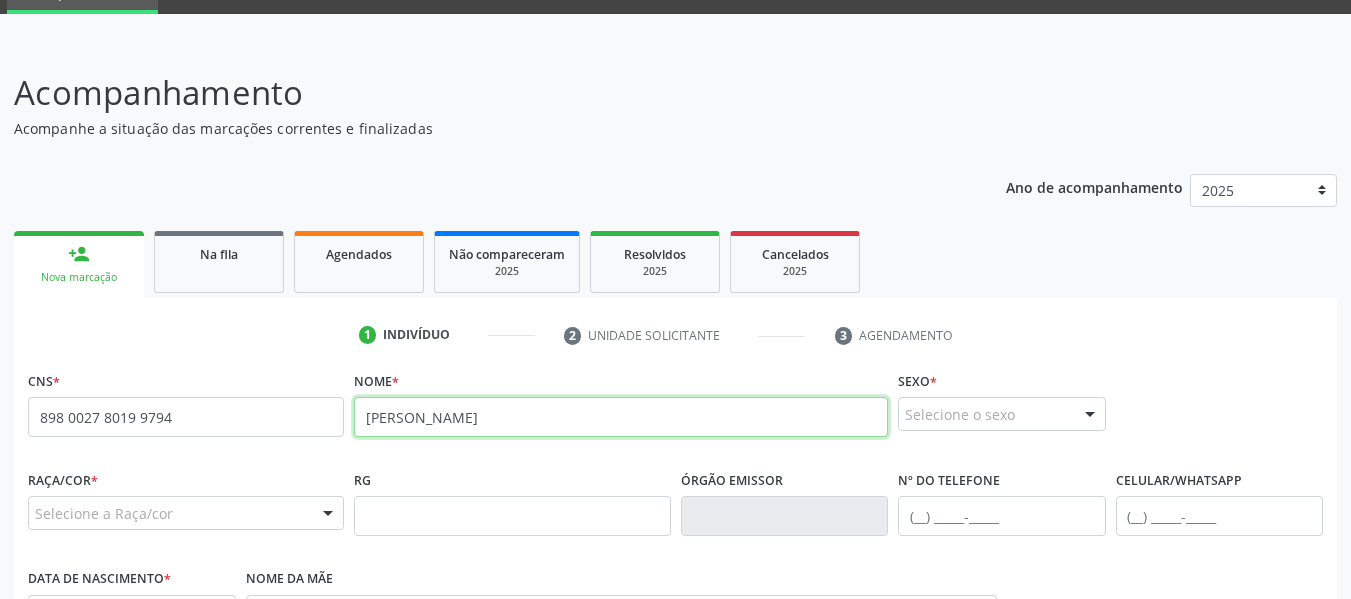 type on "Maria Laura dos Santos Silva" 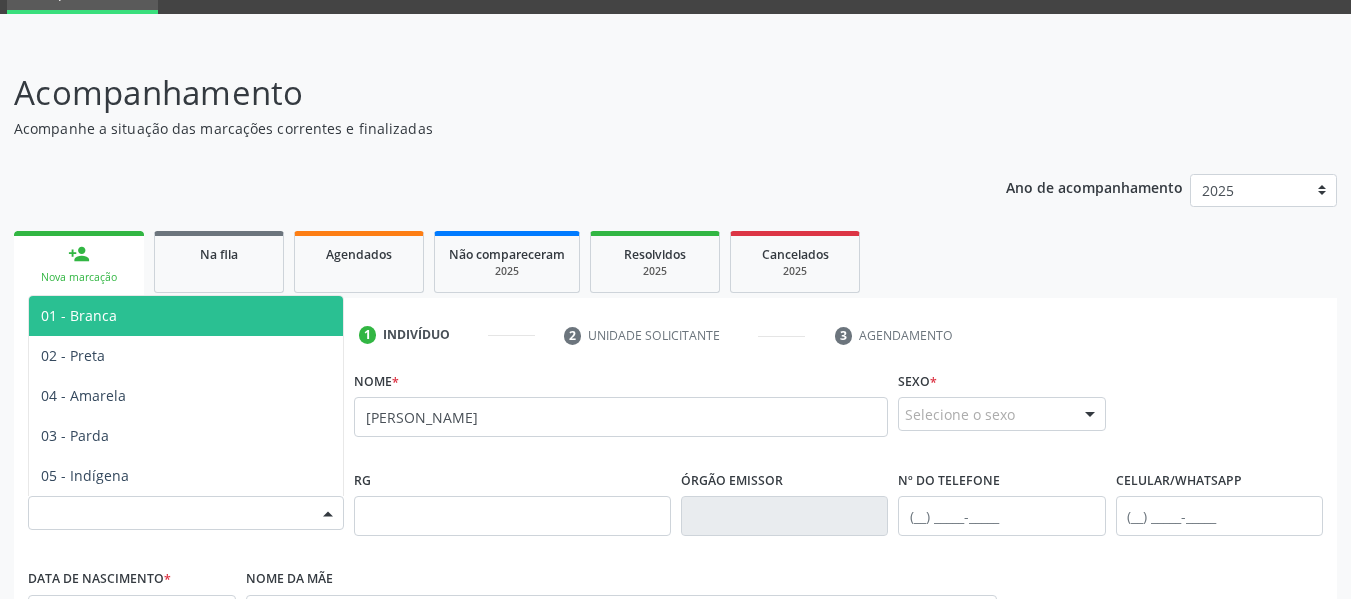 click at bounding box center (328, 514) 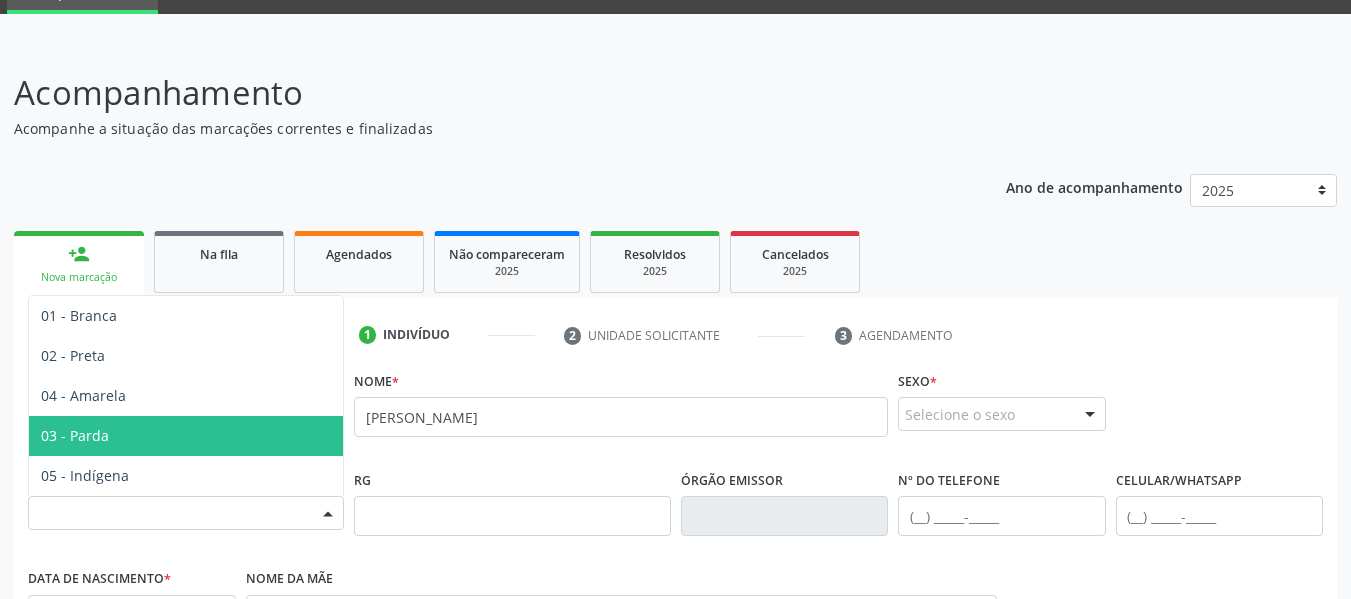 click on "03 - Parda" at bounding box center [186, 436] 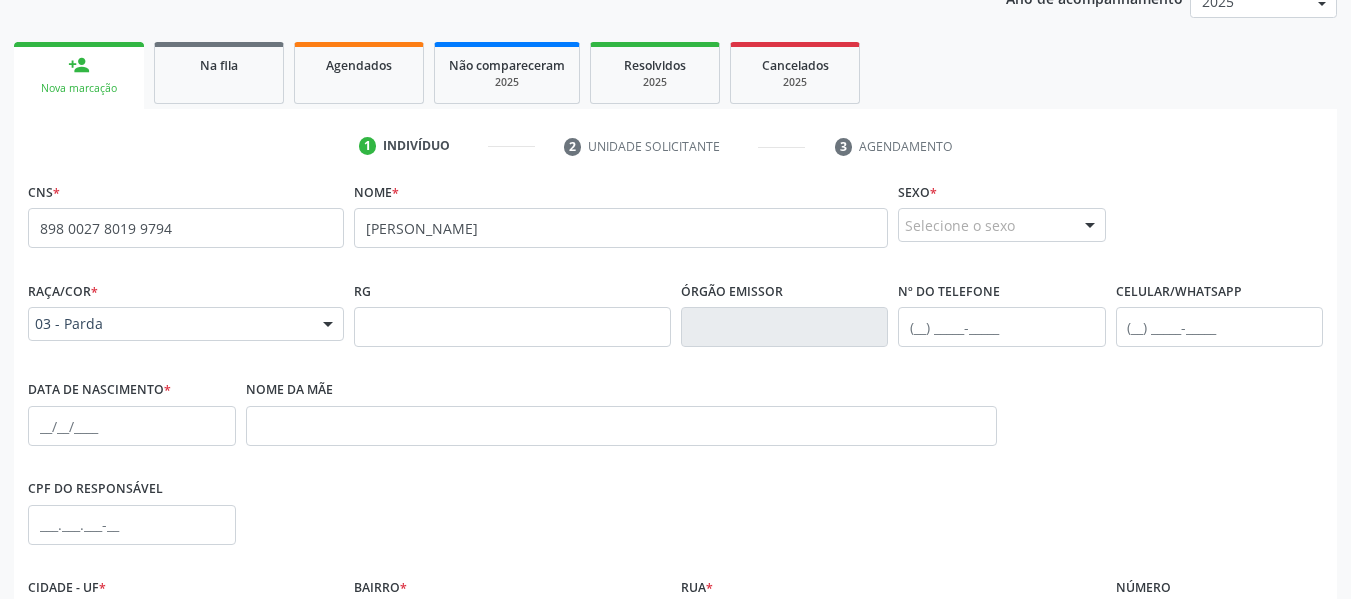 scroll, scrollTop: 296, scrollLeft: 0, axis: vertical 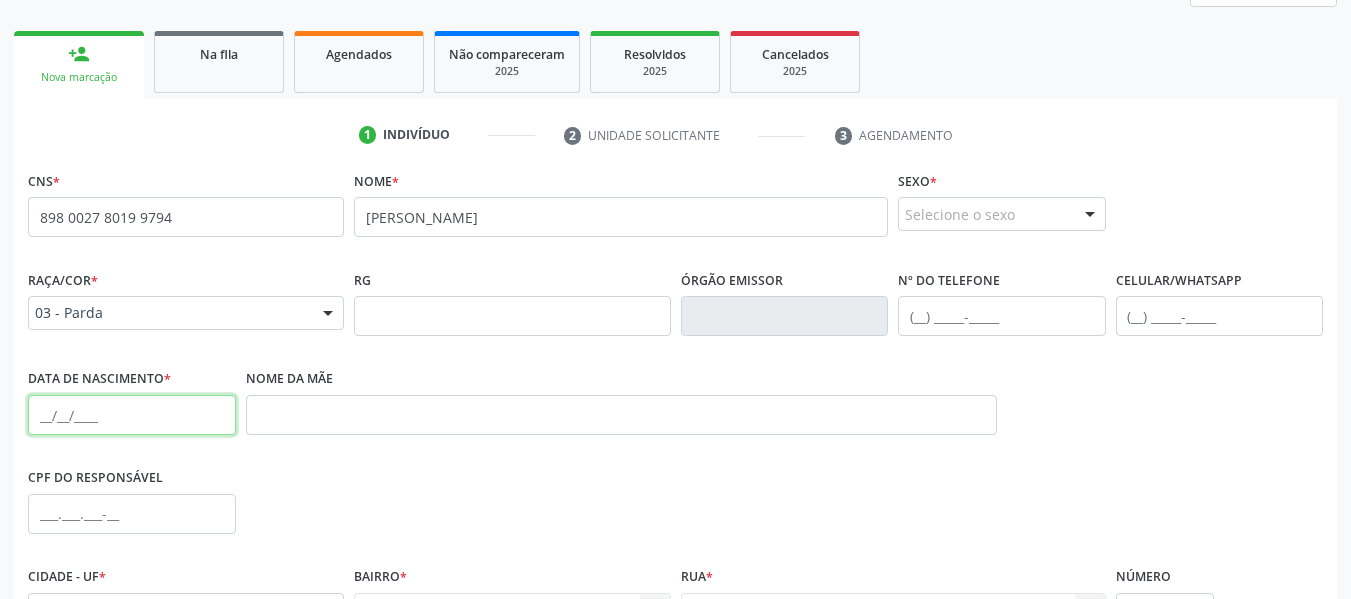 click at bounding box center (132, 415) 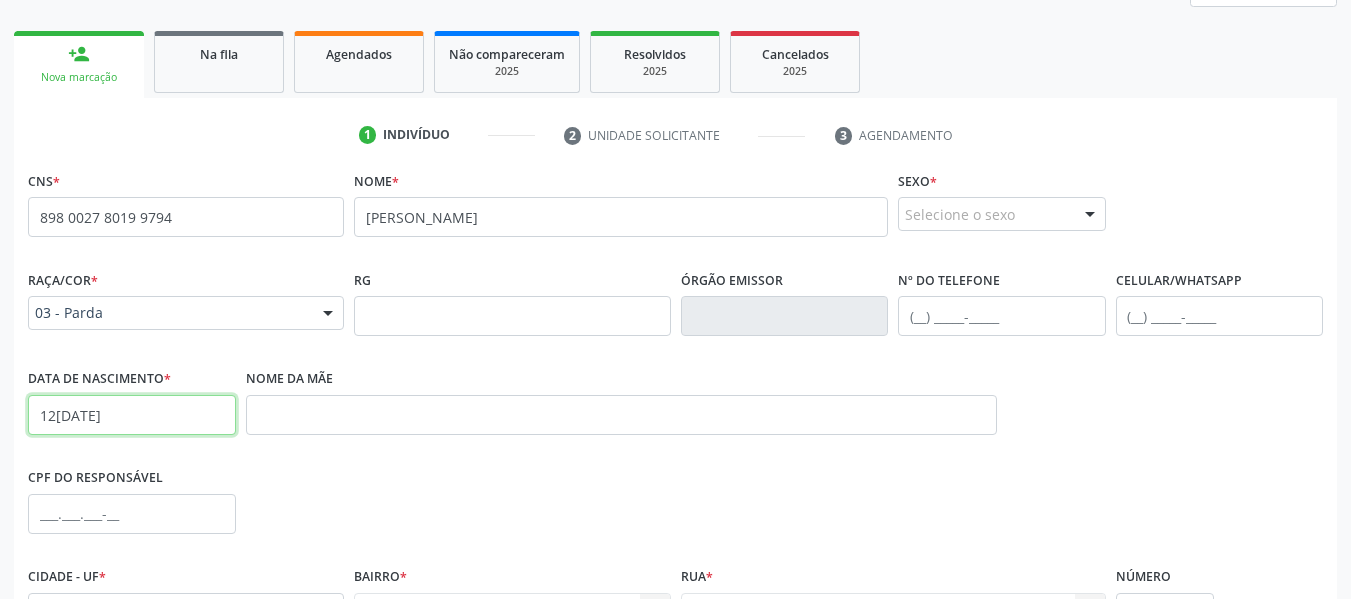 type on "12/02/2011" 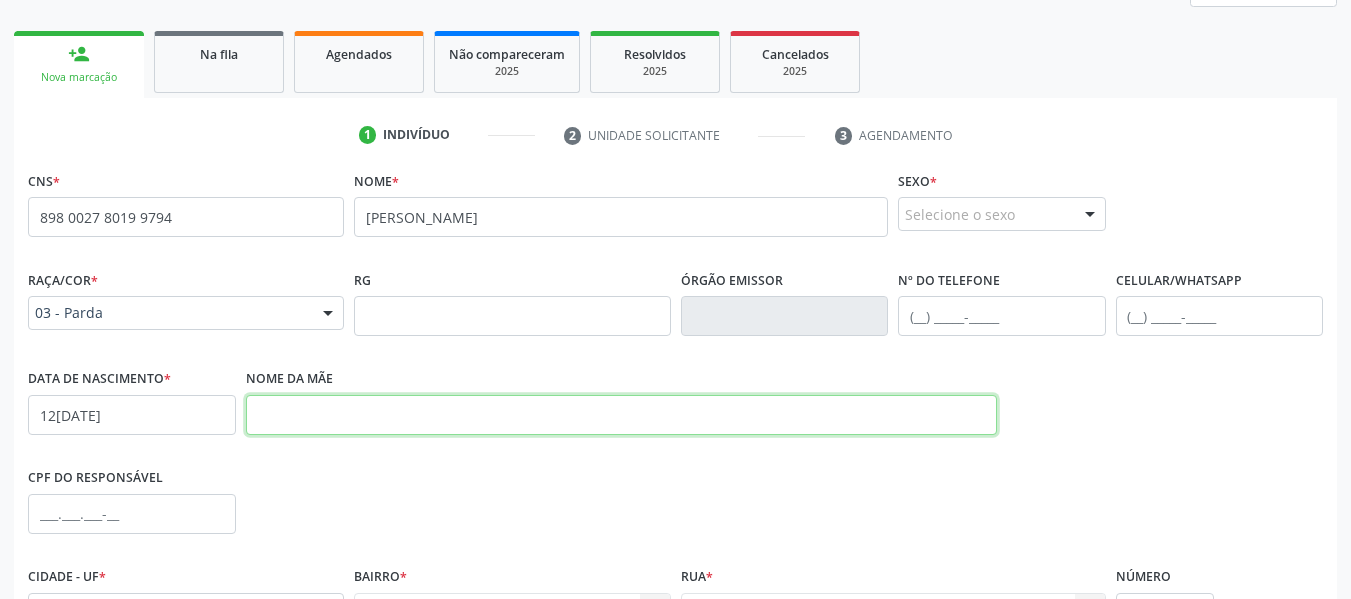 click at bounding box center (621, 415) 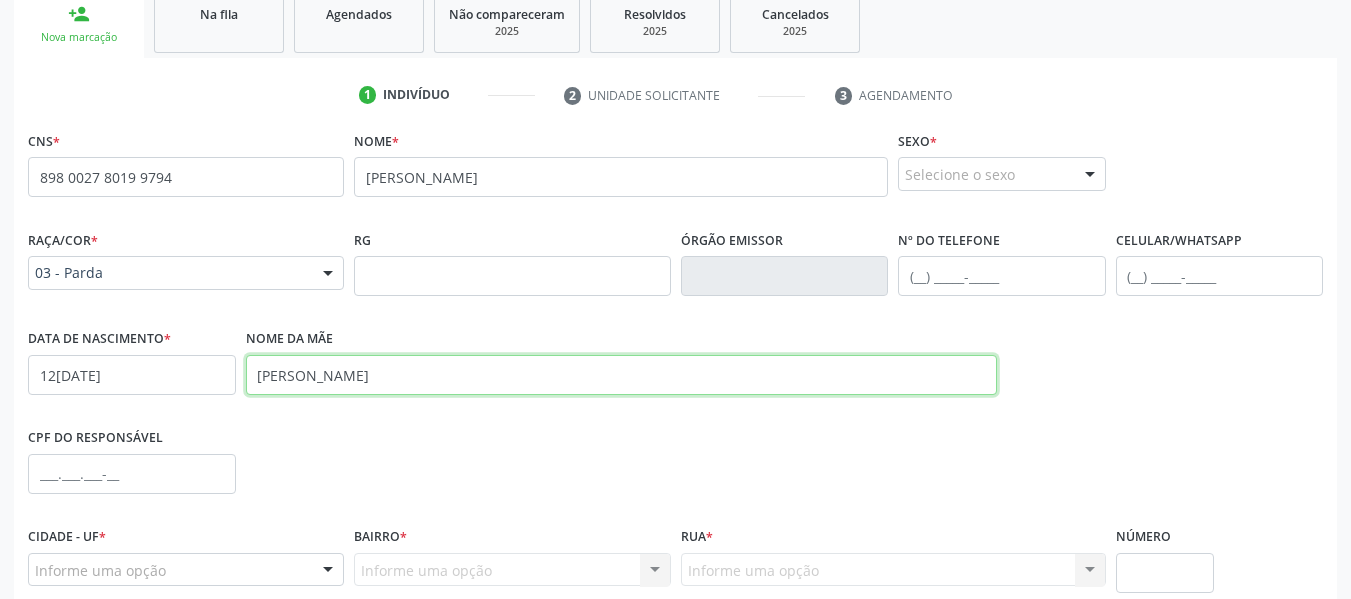 scroll, scrollTop: 513, scrollLeft: 0, axis: vertical 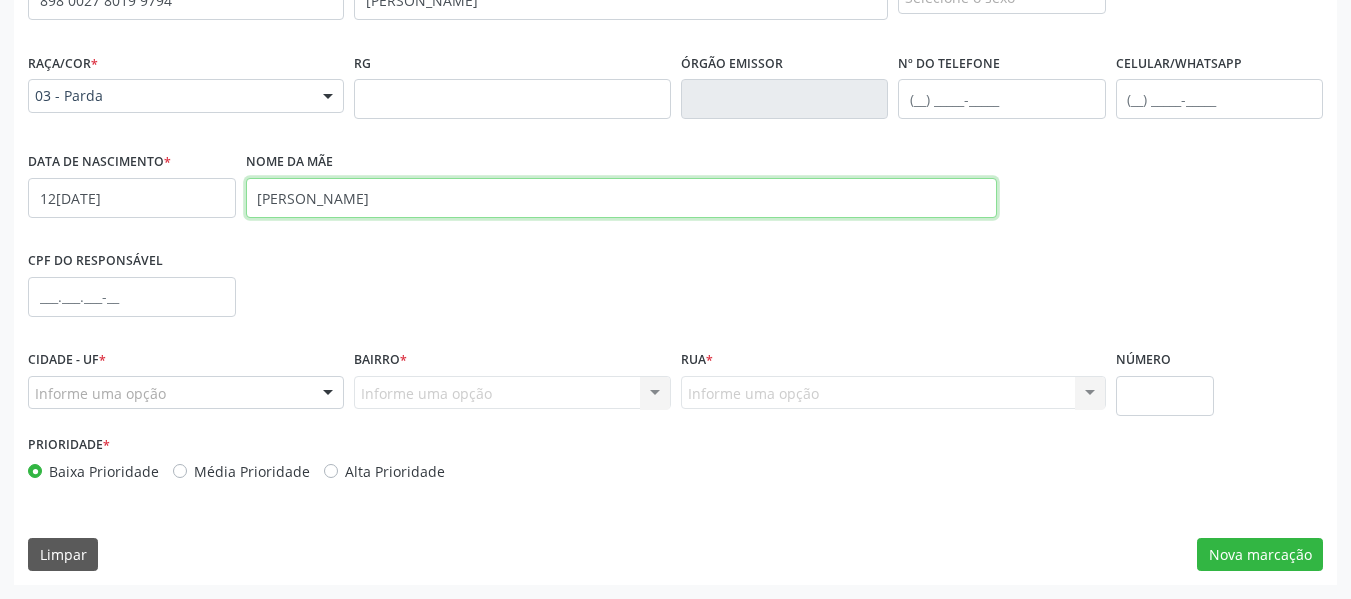 type on "Maria Vera dos Santos" 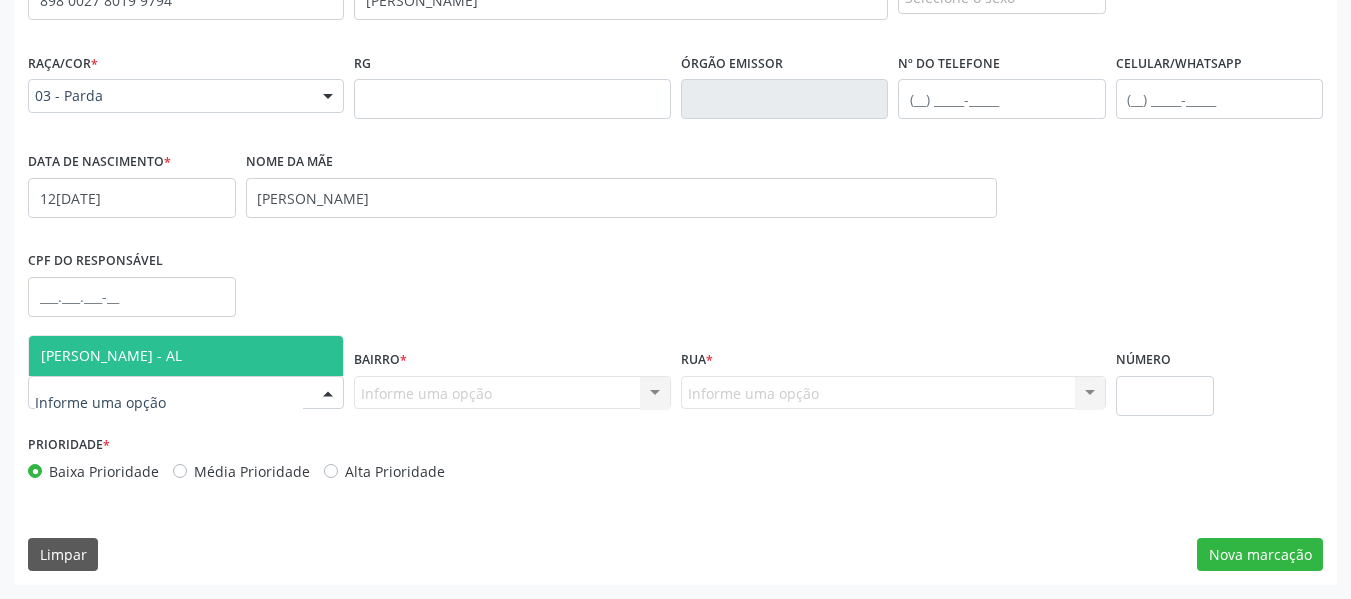 click at bounding box center [328, 394] 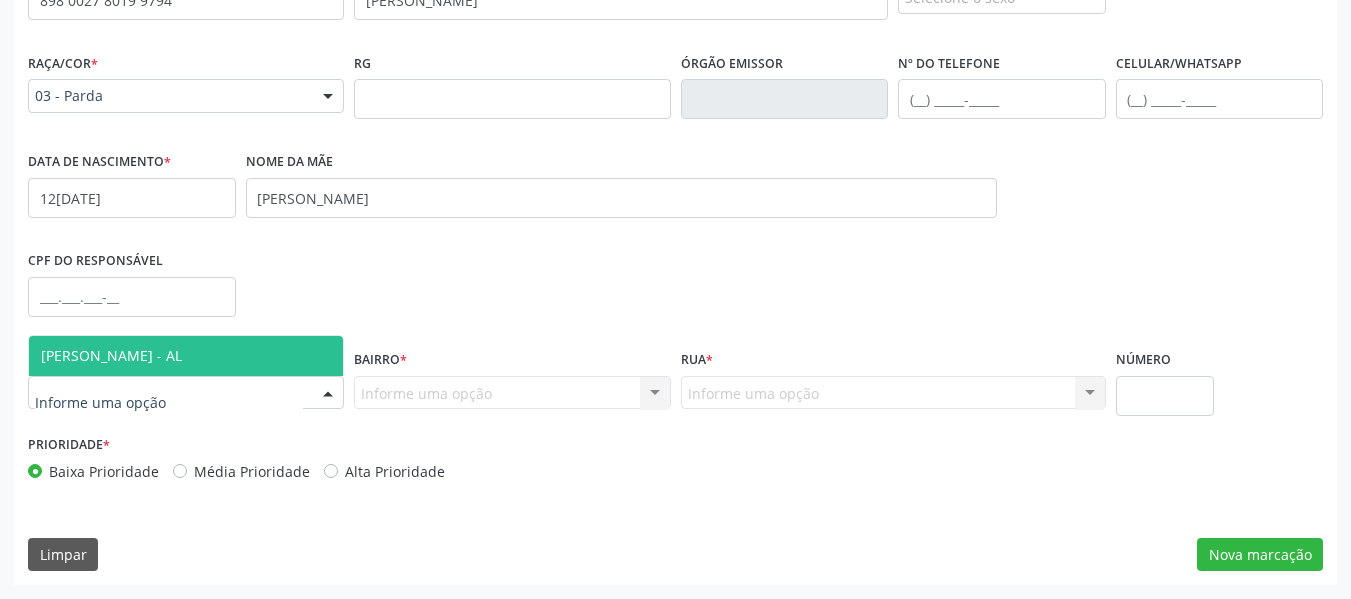click on "[PERSON_NAME] - AL" at bounding box center [186, 356] 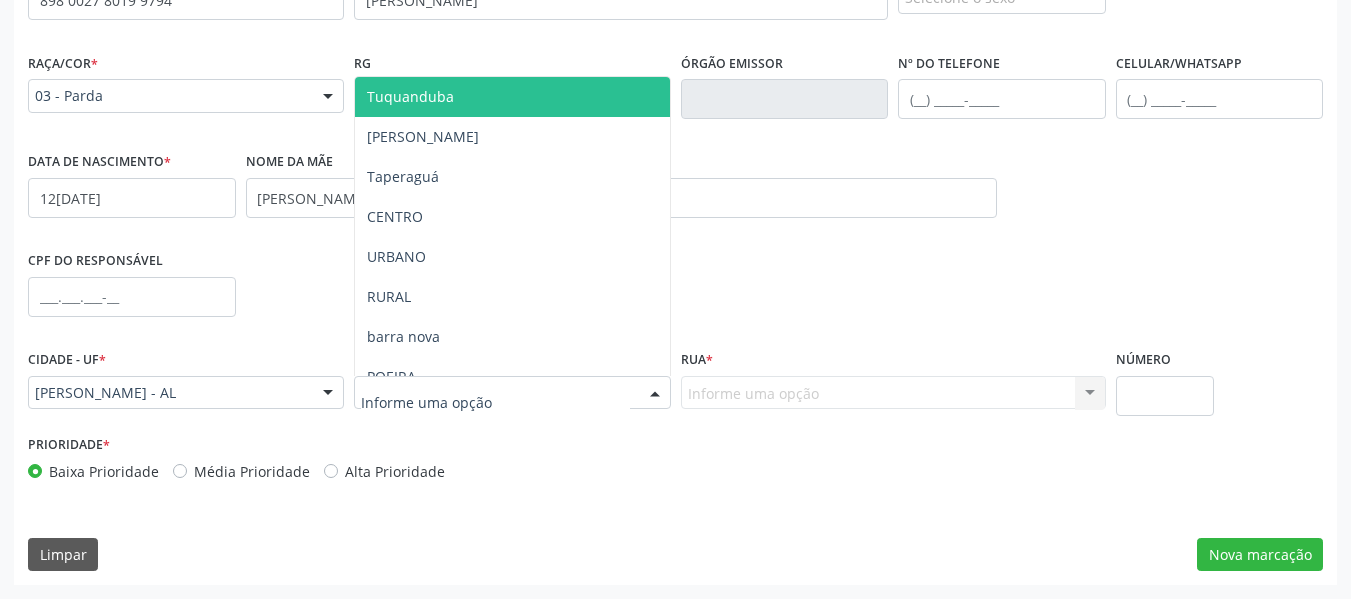click at bounding box center [655, 394] 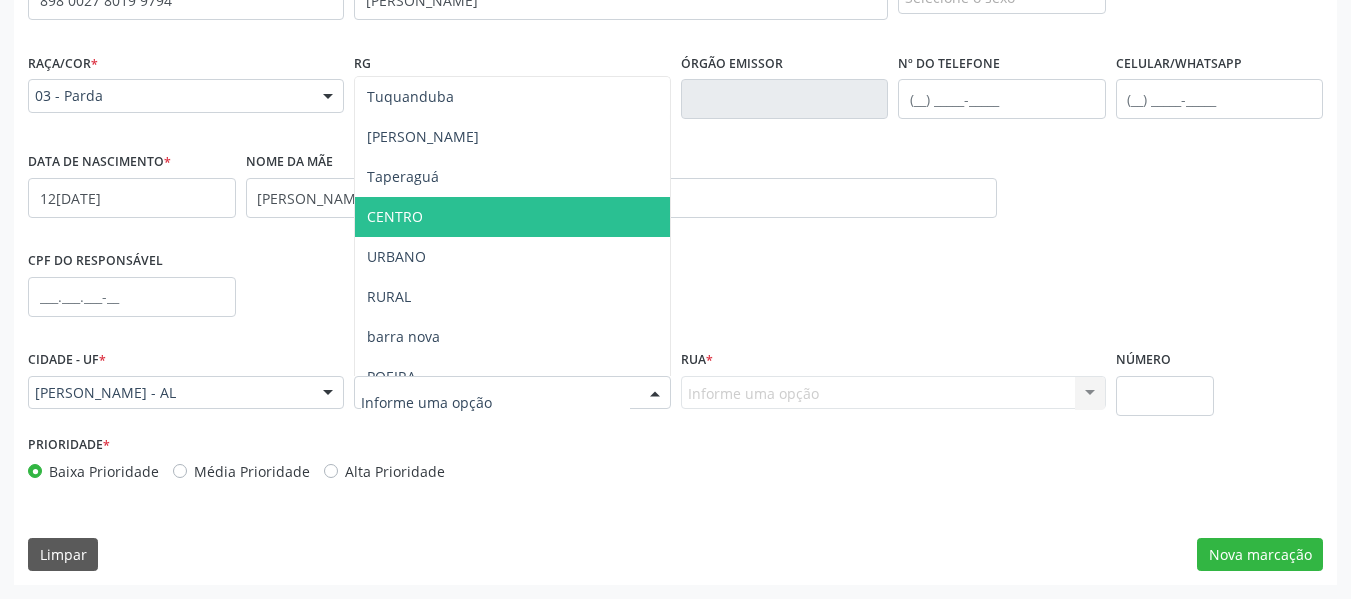 click on "CENTRO" at bounding box center [395, 216] 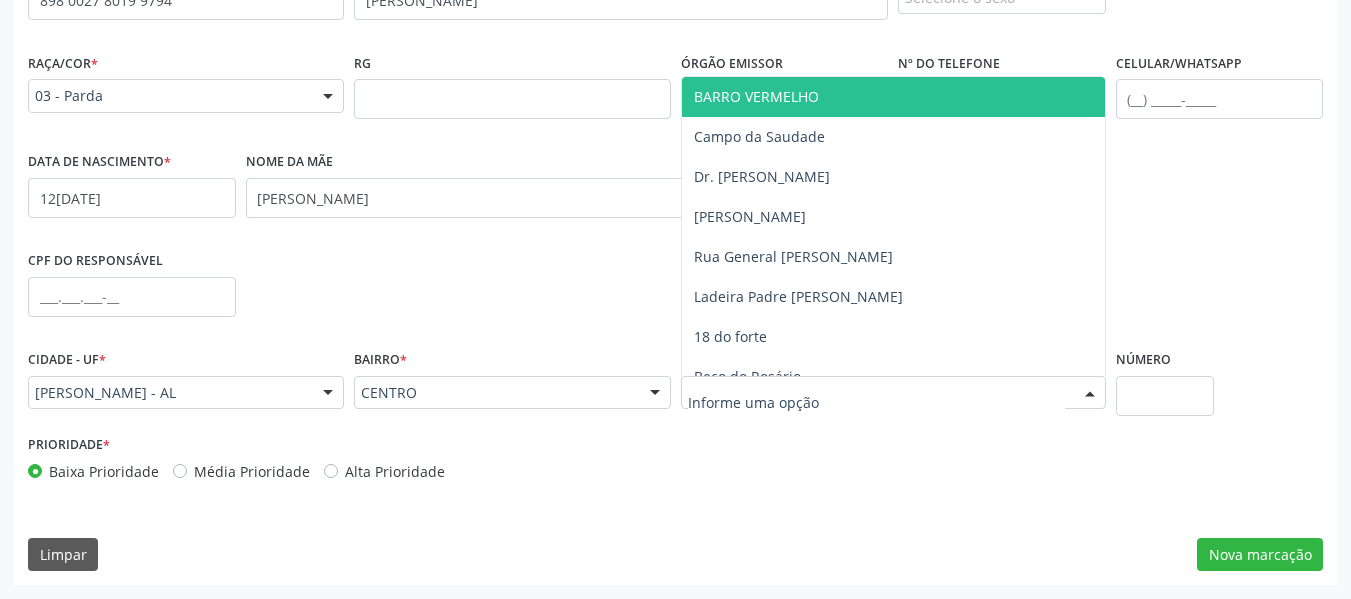click at bounding box center [1090, 394] 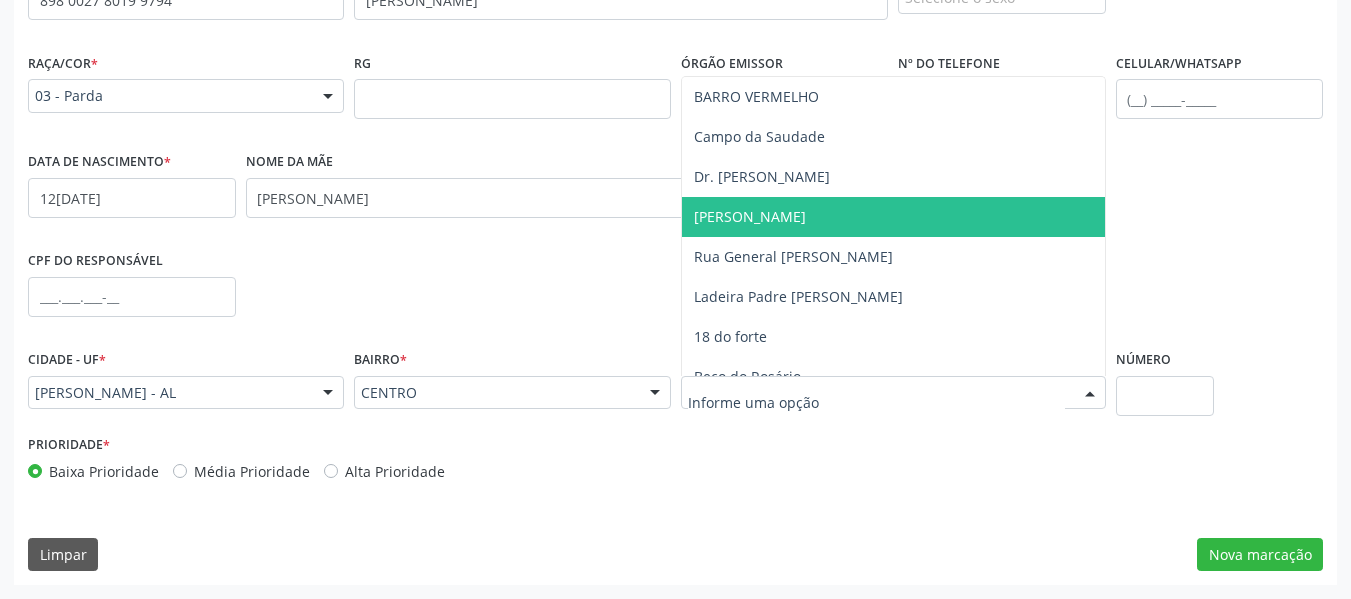 click on "[PERSON_NAME]" at bounding box center [750, 216] 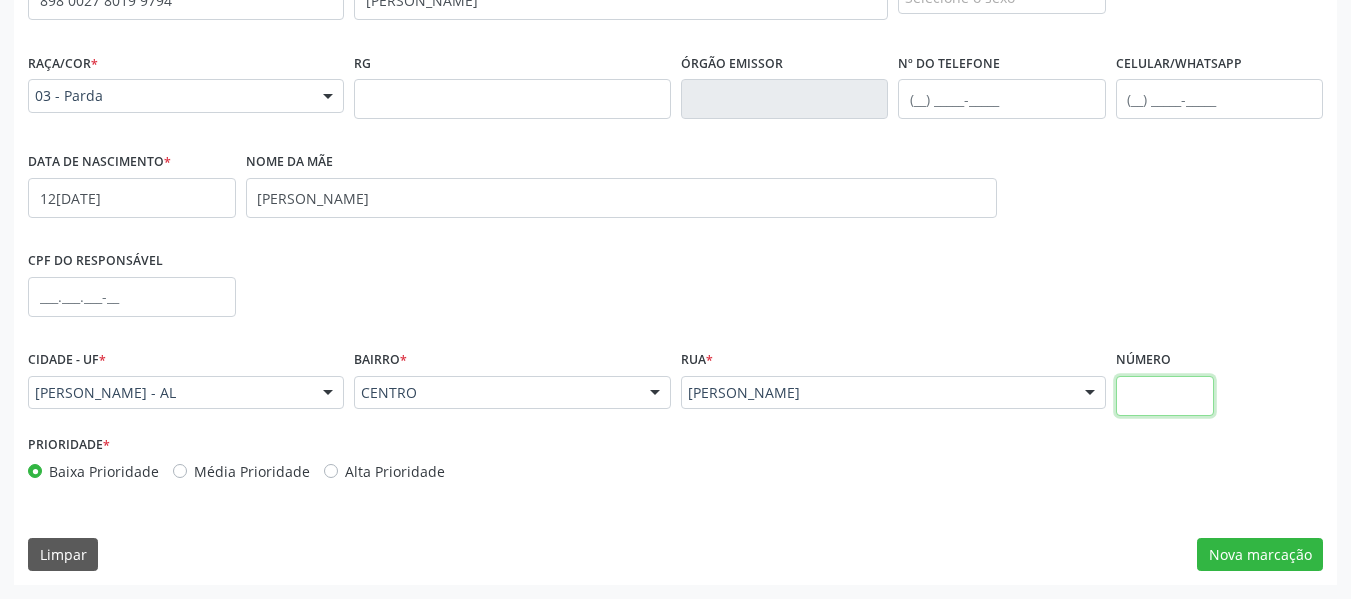 click at bounding box center (1165, 396) 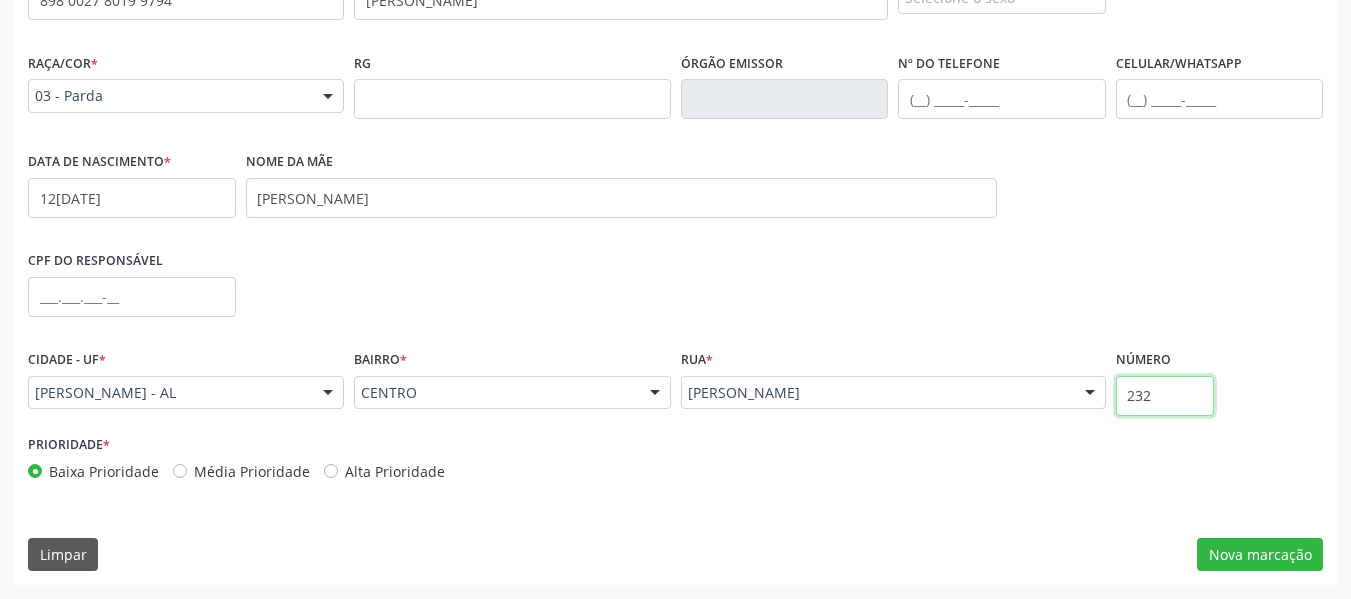 type on "232" 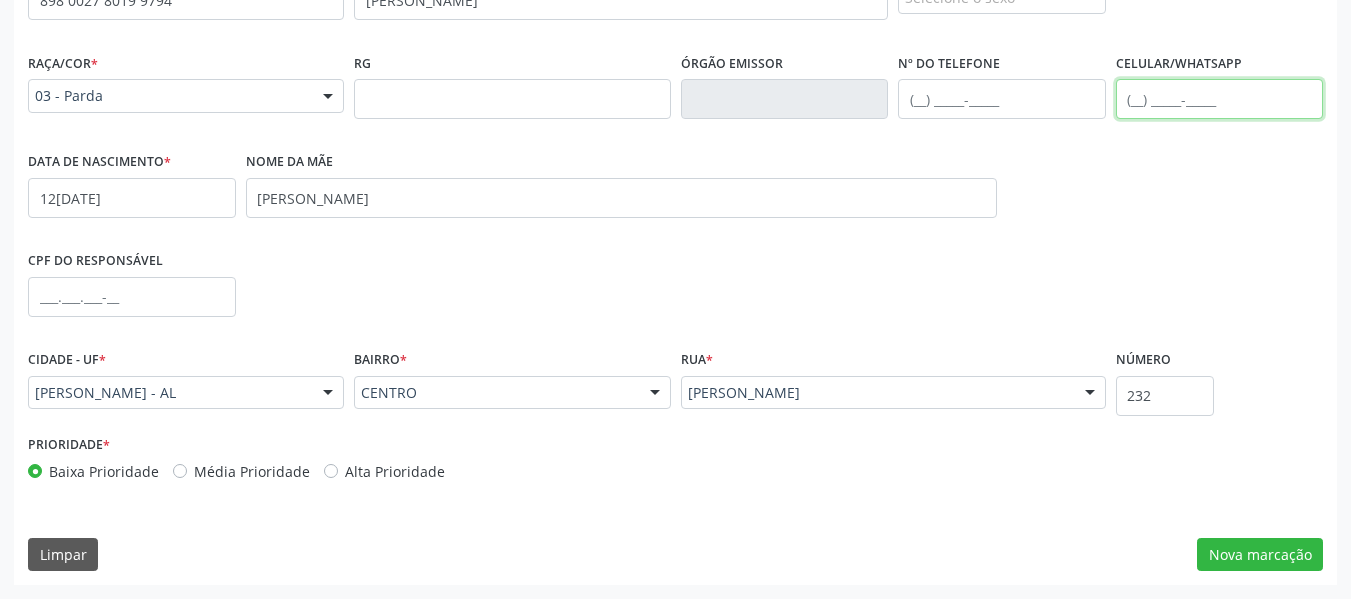 click at bounding box center (1220, 99) 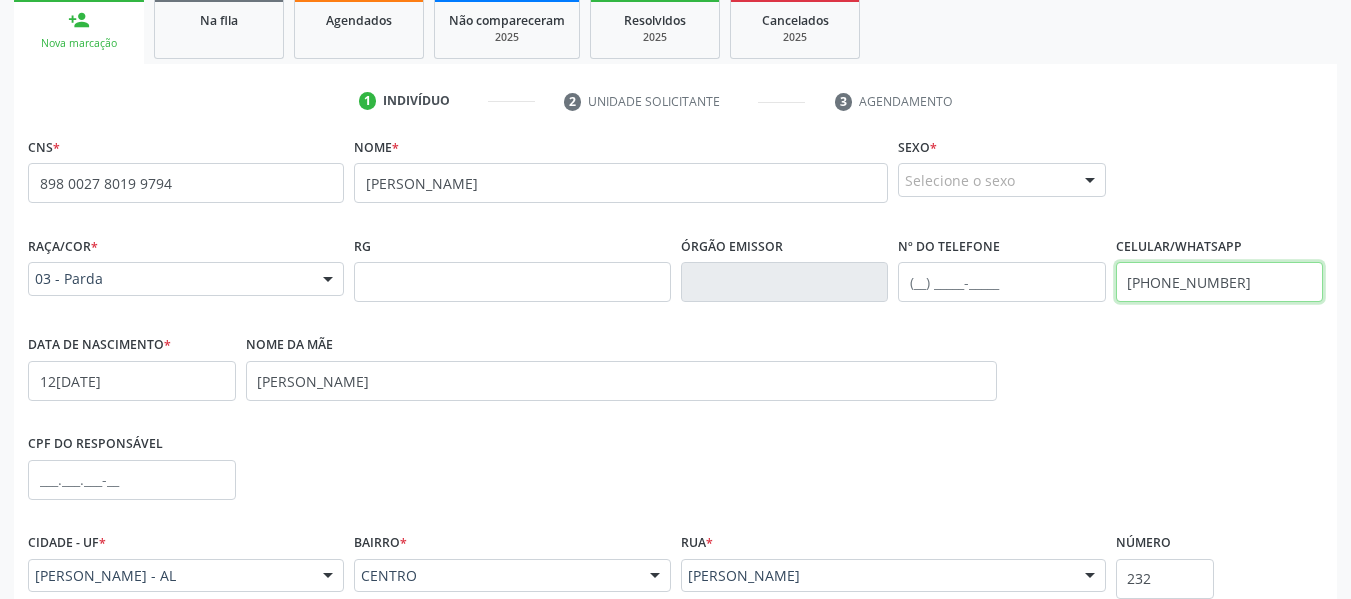 scroll, scrollTop: 313, scrollLeft: 0, axis: vertical 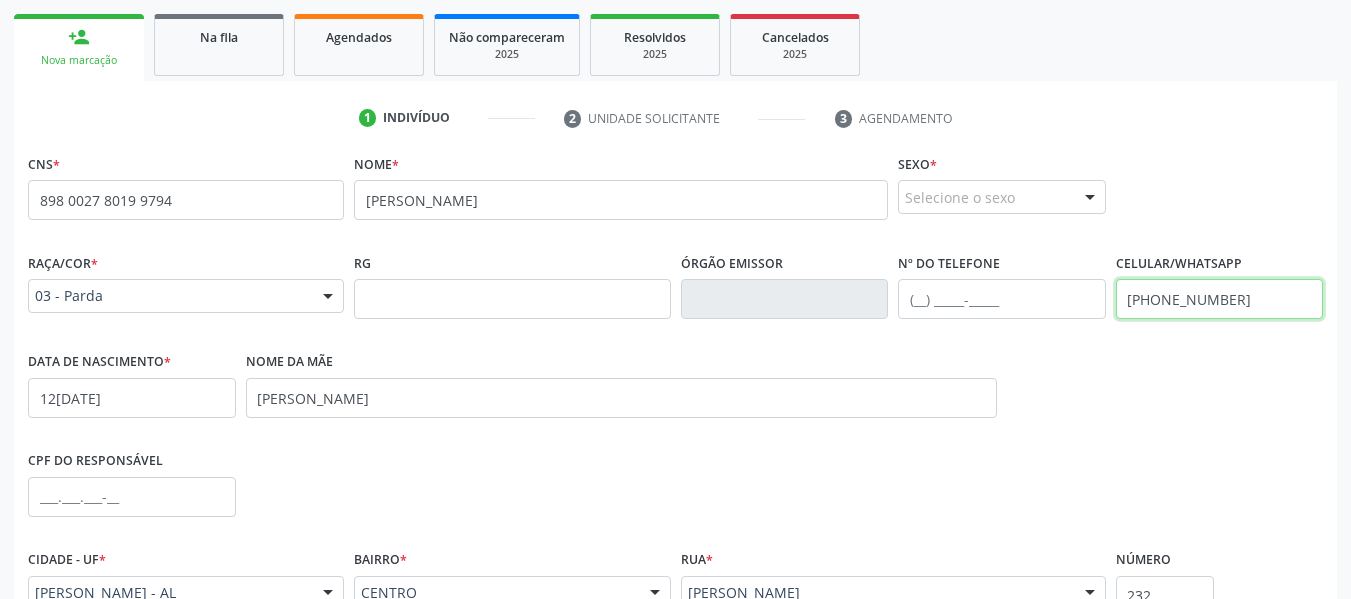 type on "(82) 99823-0444" 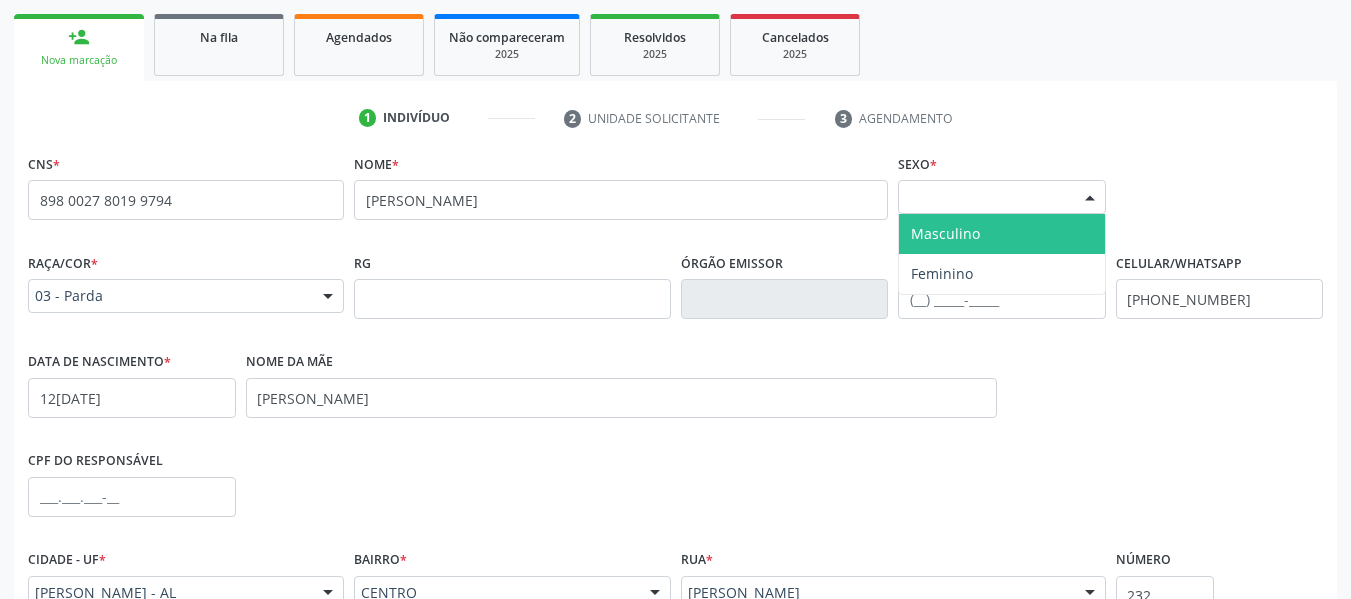 click at bounding box center [1090, 198] 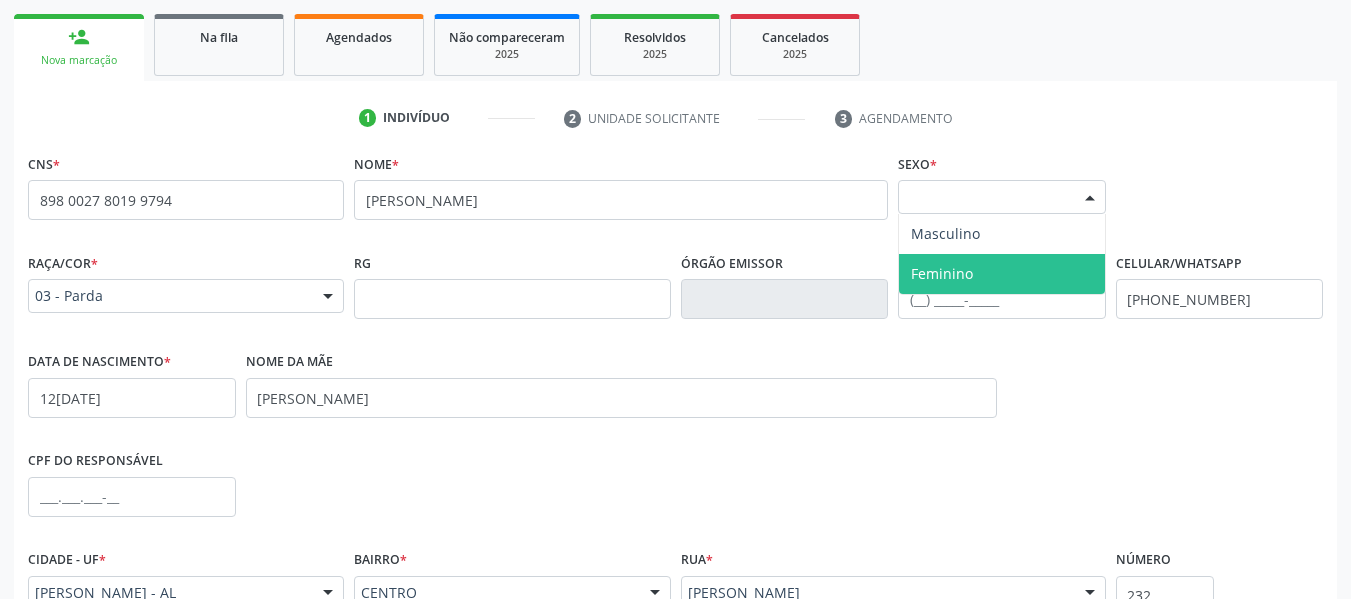click on "Feminino" at bounding box center [942, 273] 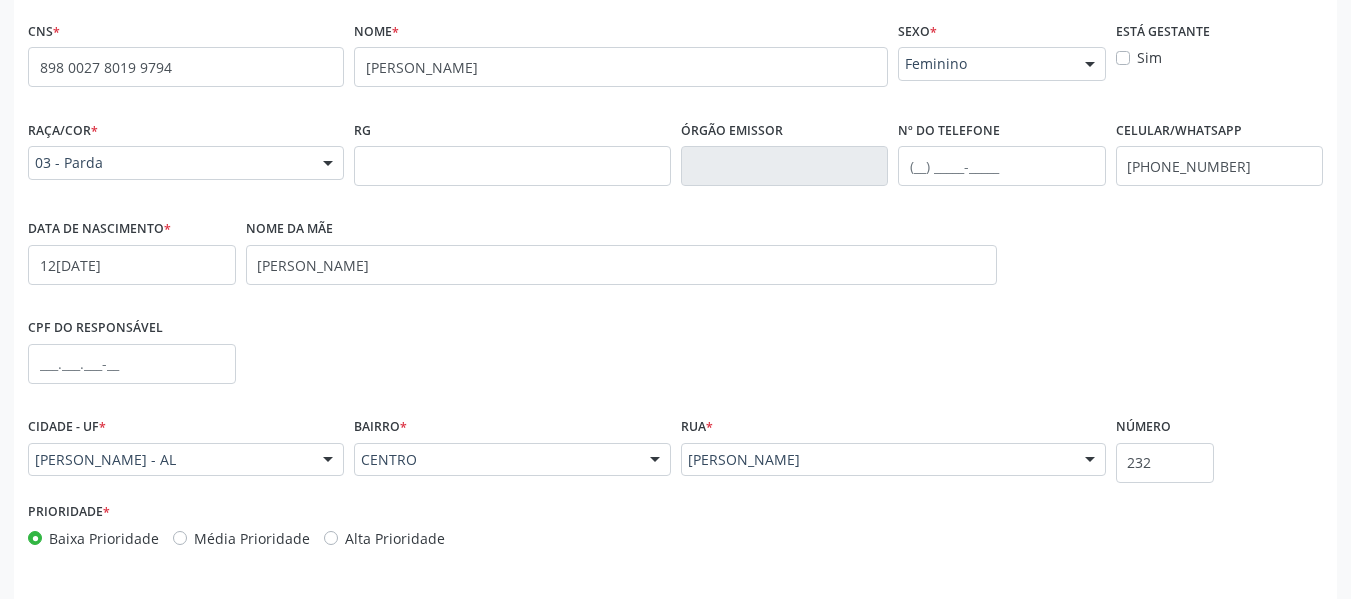 scroll, scrollTop: 513, scrollLeft: 0, axis: vertical 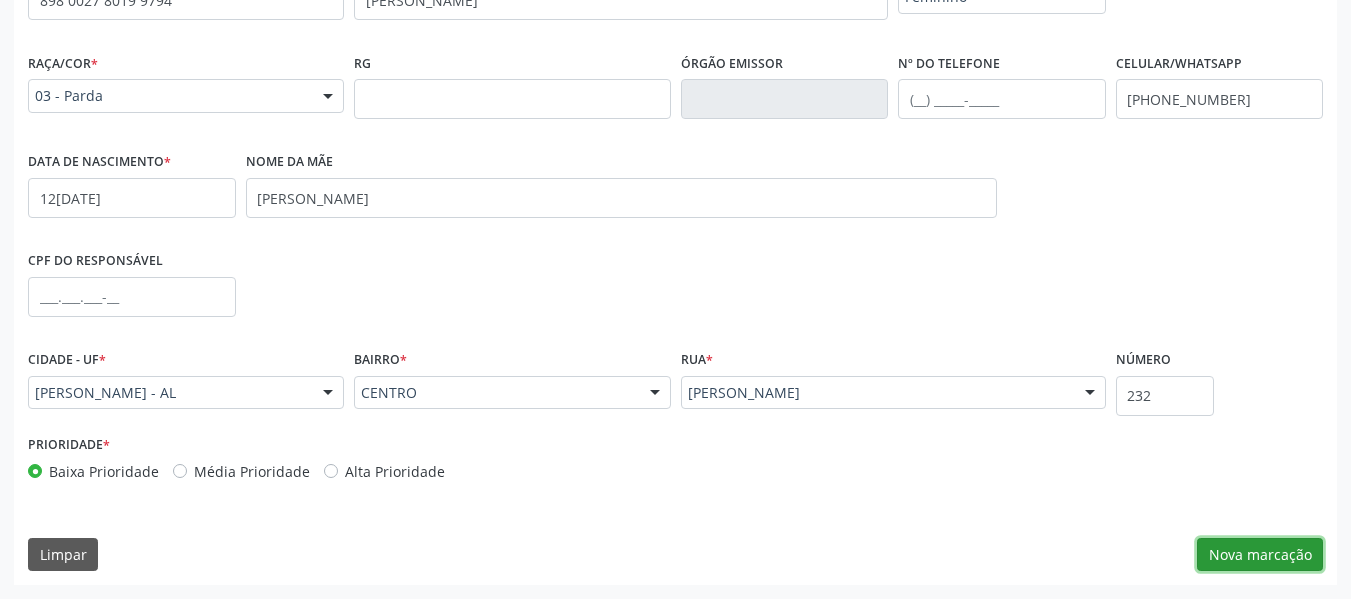 click on "Nova marcação" at bounding box center [1260, 555] 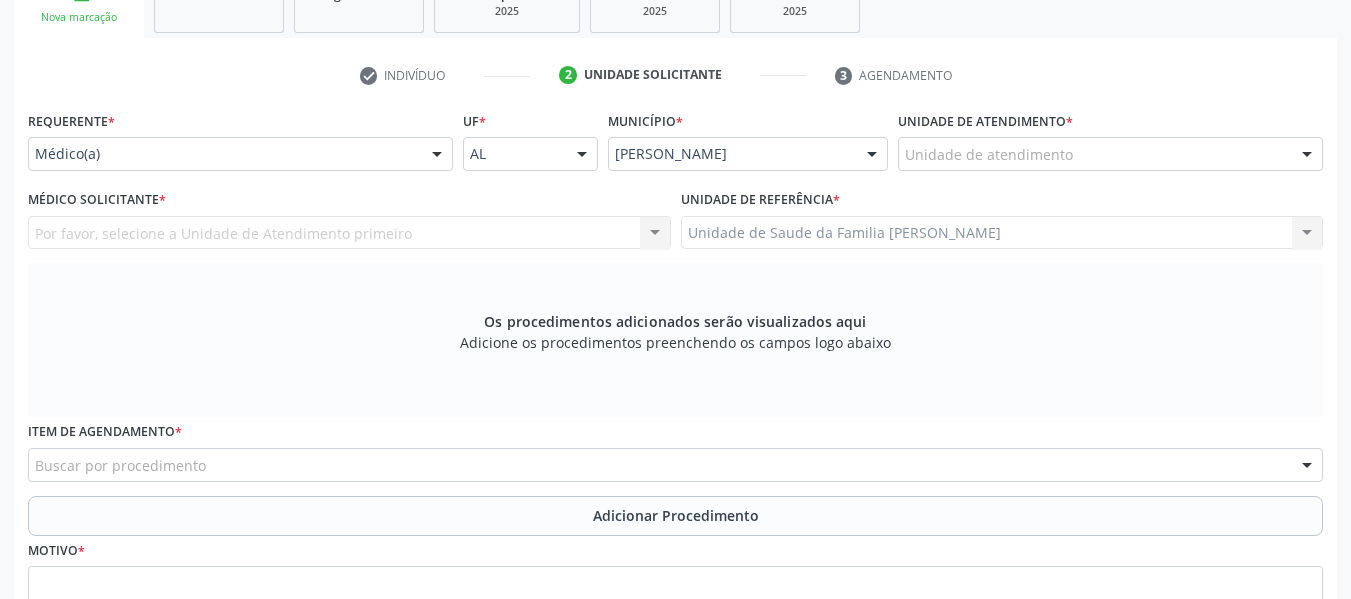 scroll, scrollTop: 353, scrollLeft: 0, axis: vertical 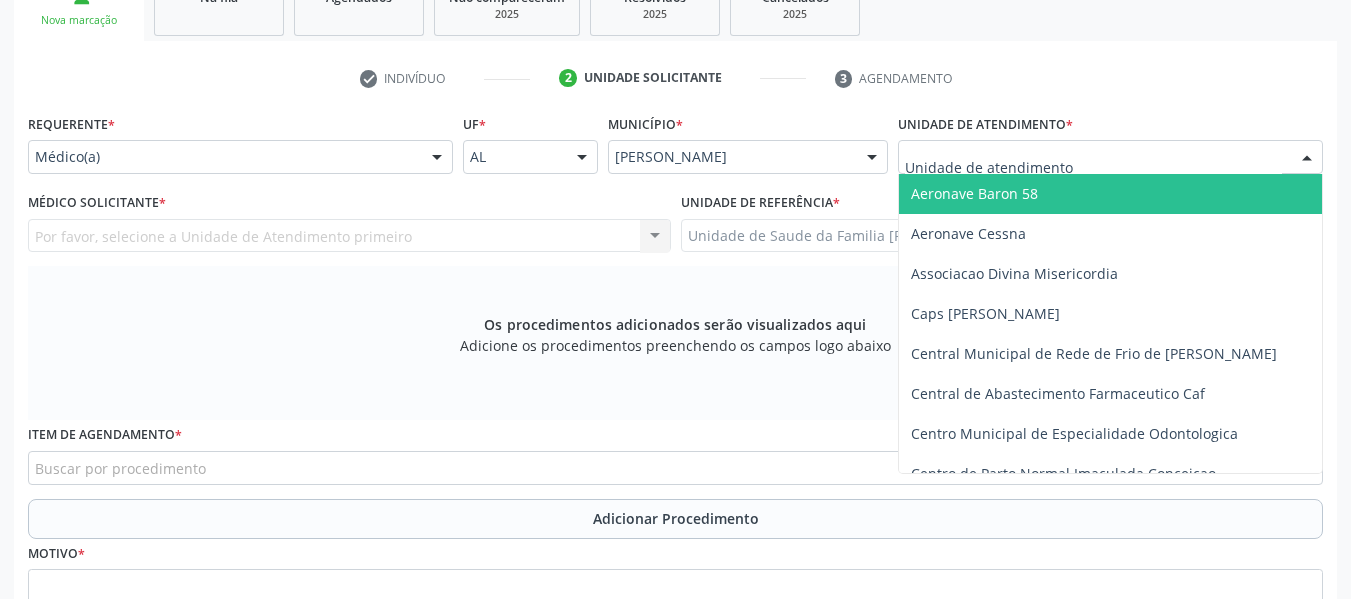 click at bounding box center (1307, 158) 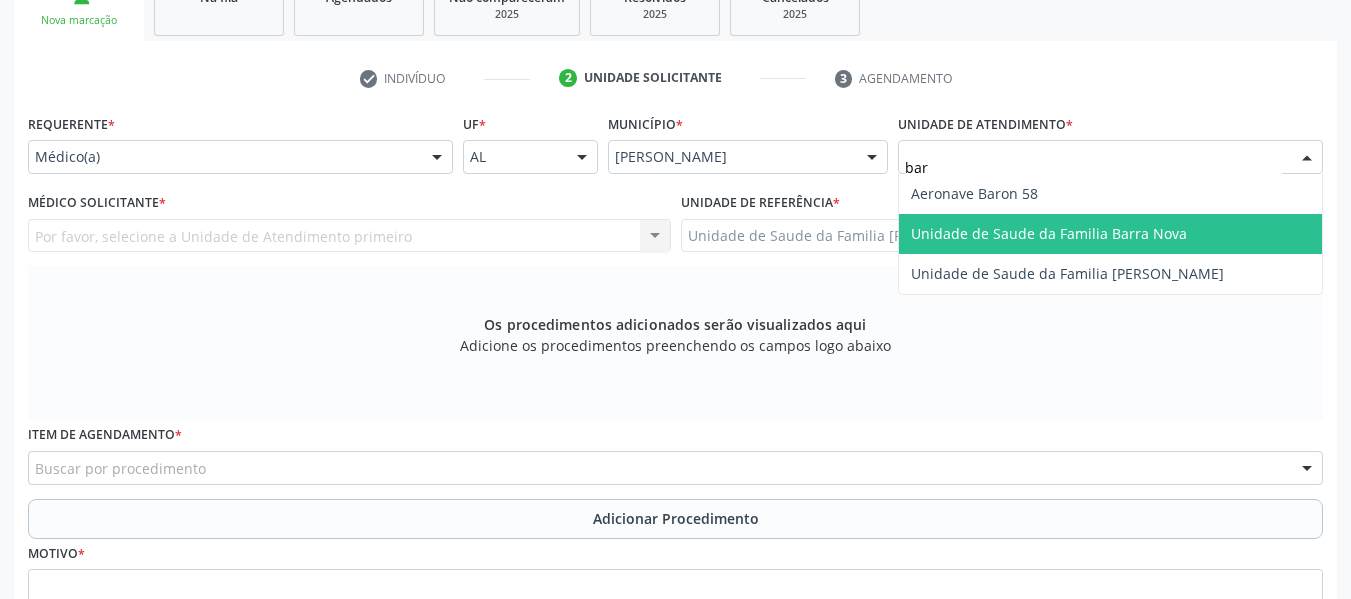 type on "barr" 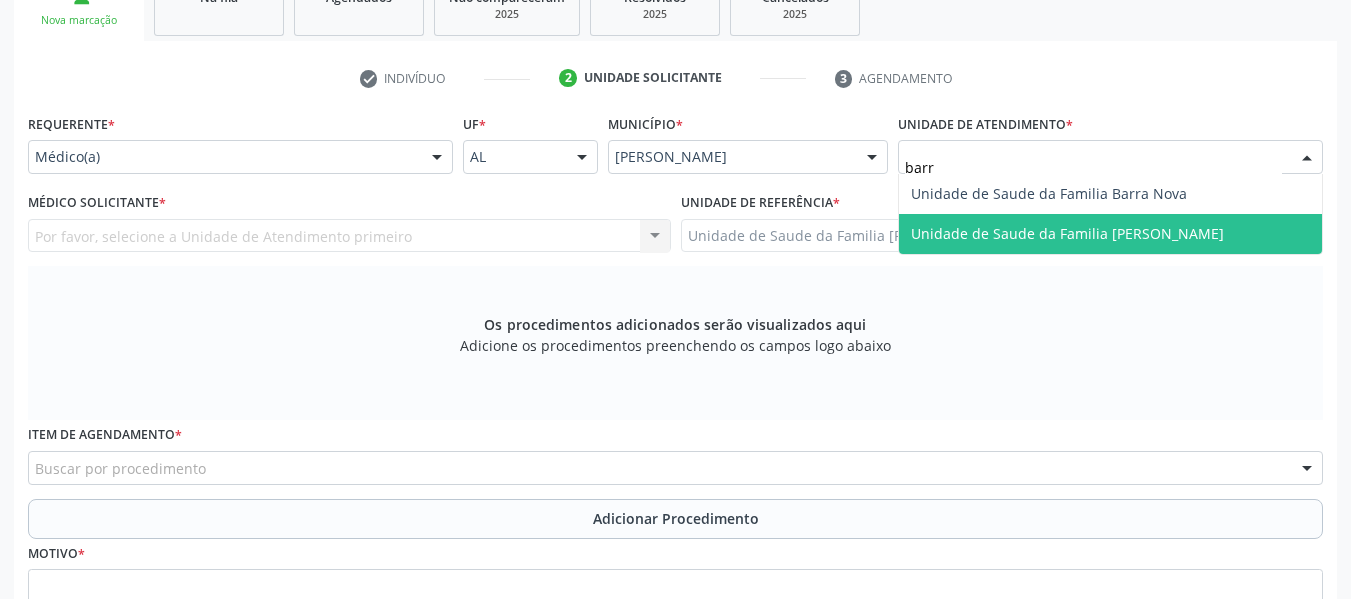click on "Unidade de Saude da Familia [PERSON_NAME]" at bounding box center (1067, 233) 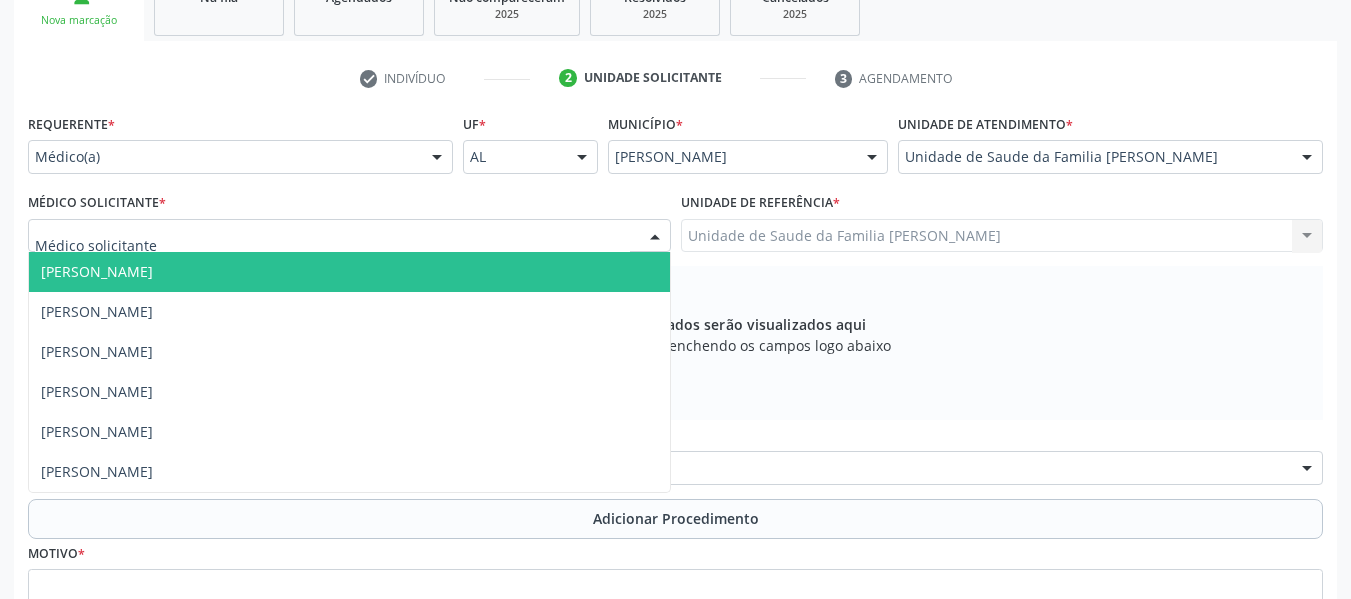 click at bounding box center [655, 237] 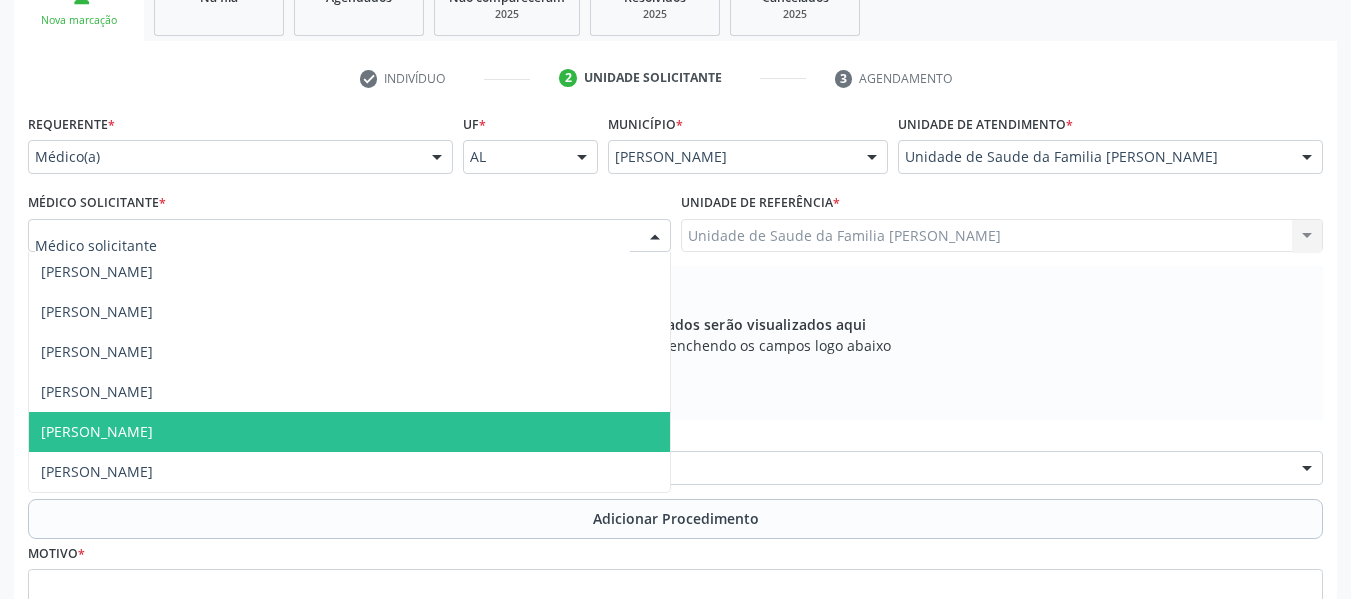 click on "[PERSON_NAME]" at bounding box center [97, 431] 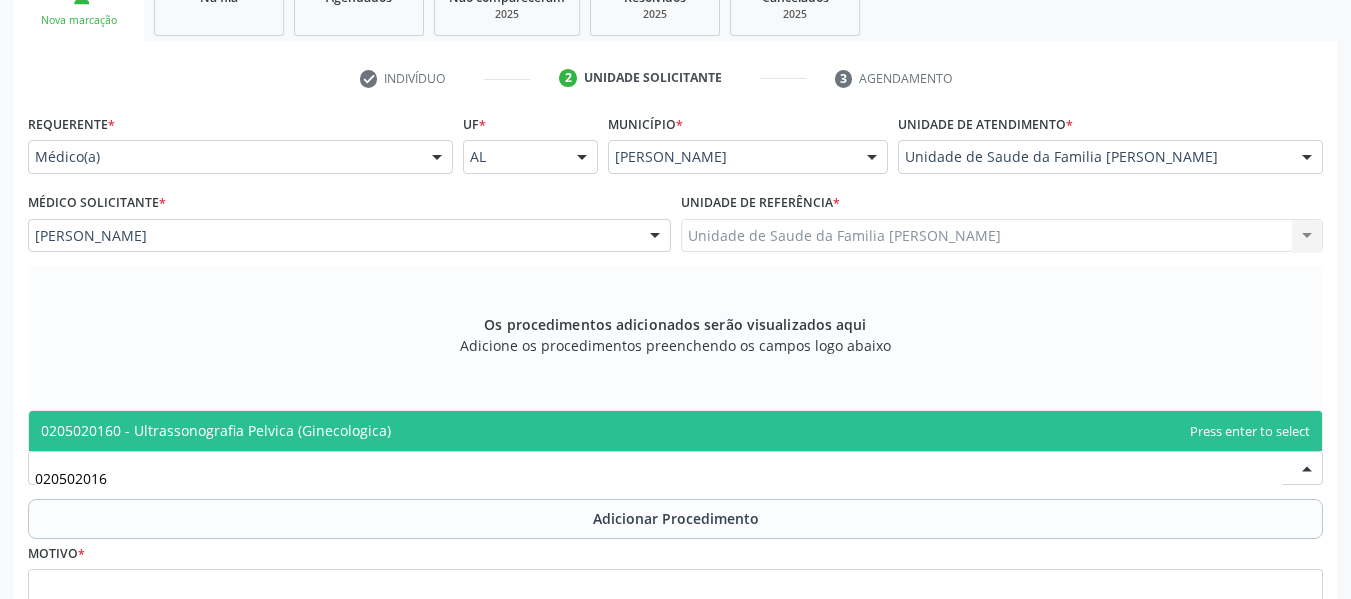 type on "0205020160" 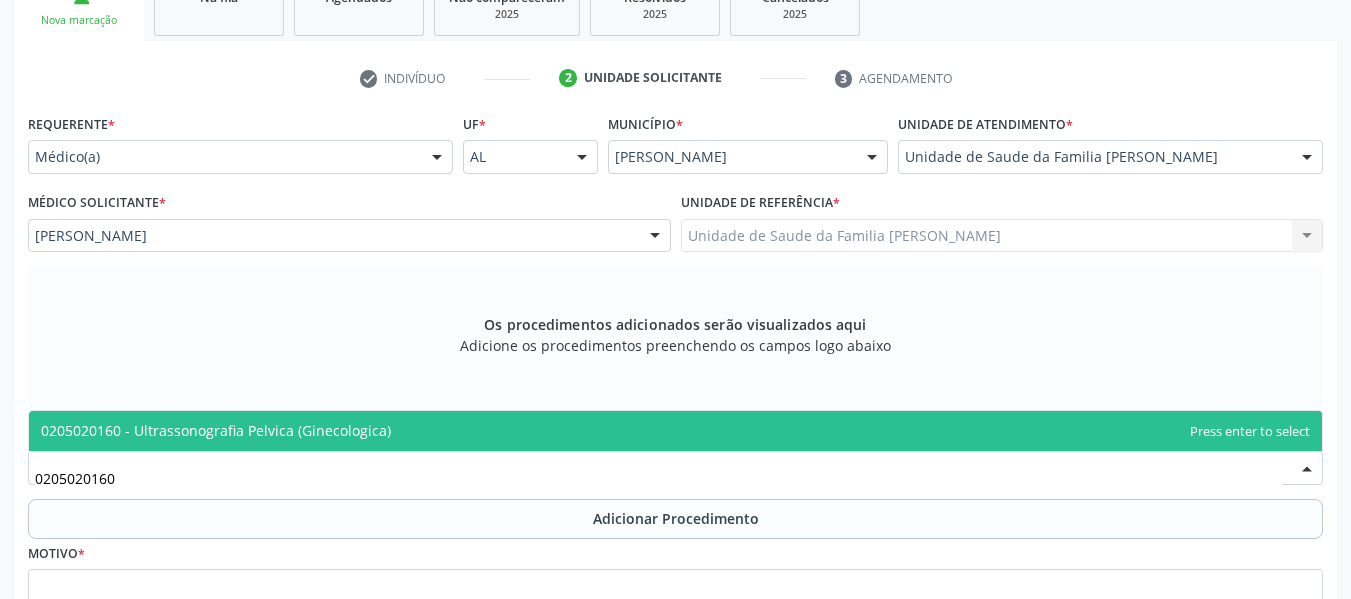 click on "0205020160 - Ultrassonografia Pelvica (Ginecologica)" at bounding box center [216, 430] 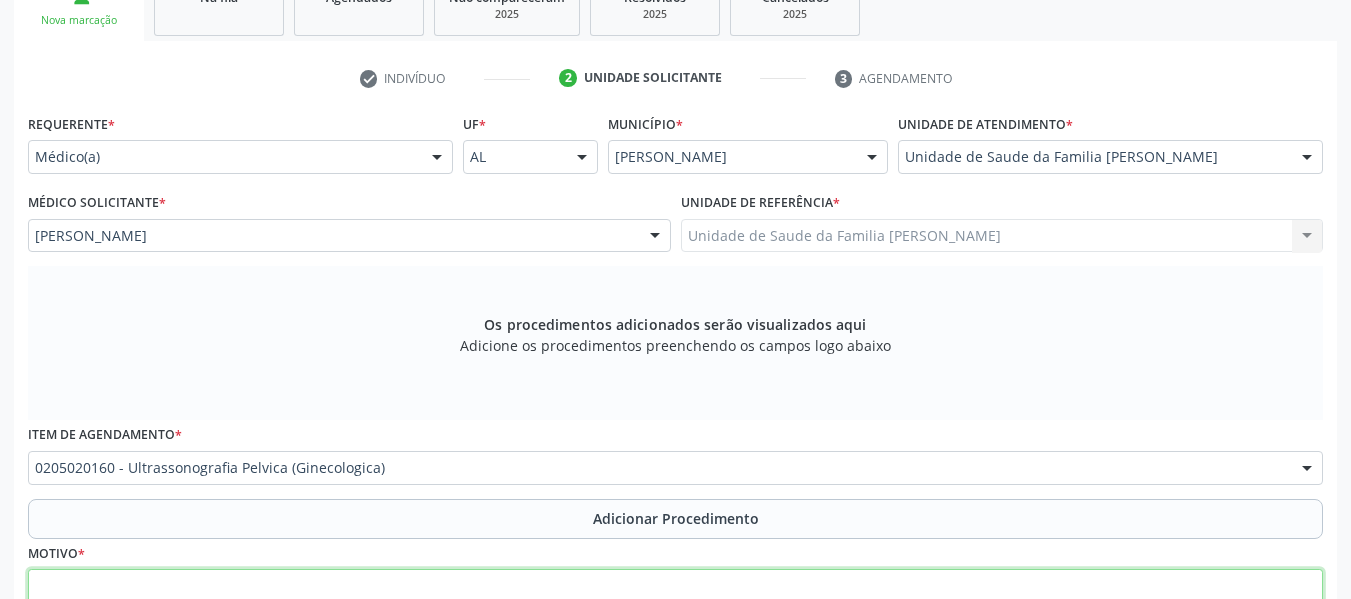 click at bounding box center [675, 607] 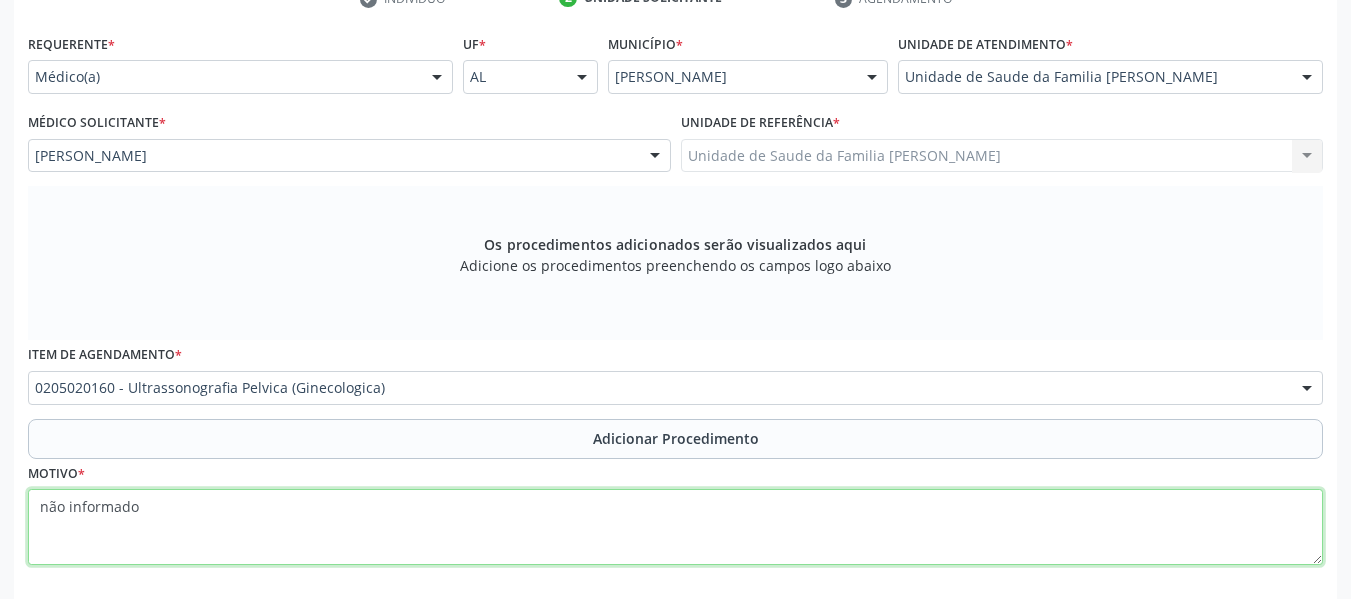 scroll, scrollTop: 530, scrollLeft: 0, axis: vertical 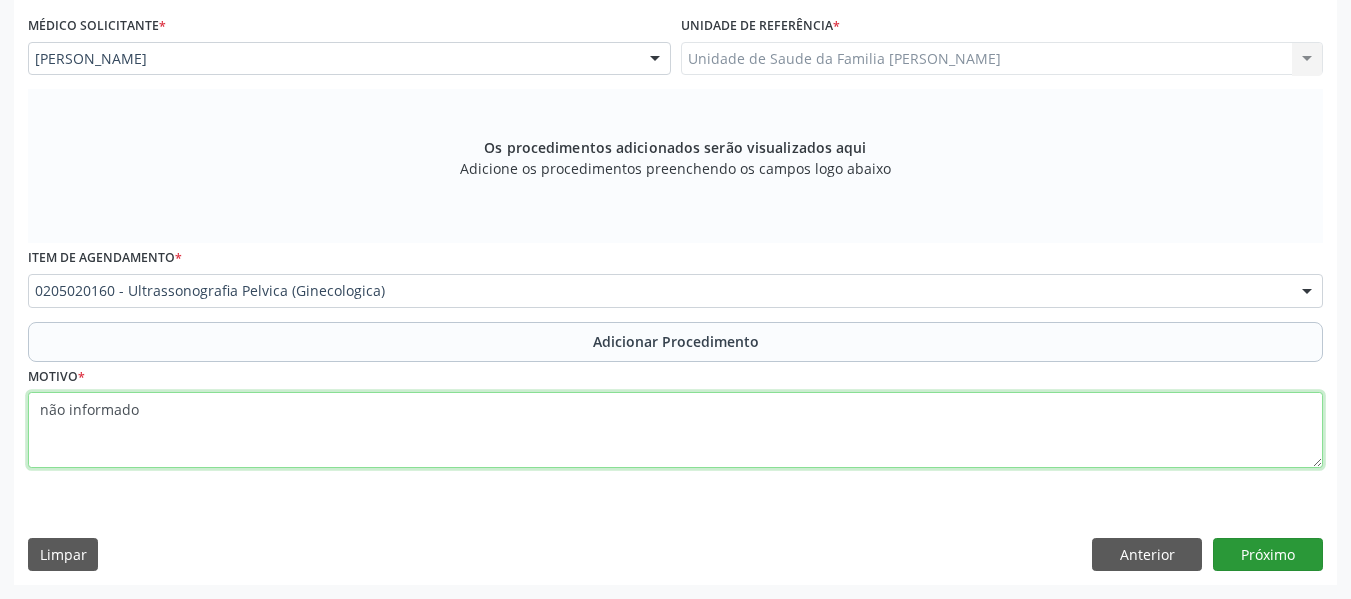 type on "não informado" 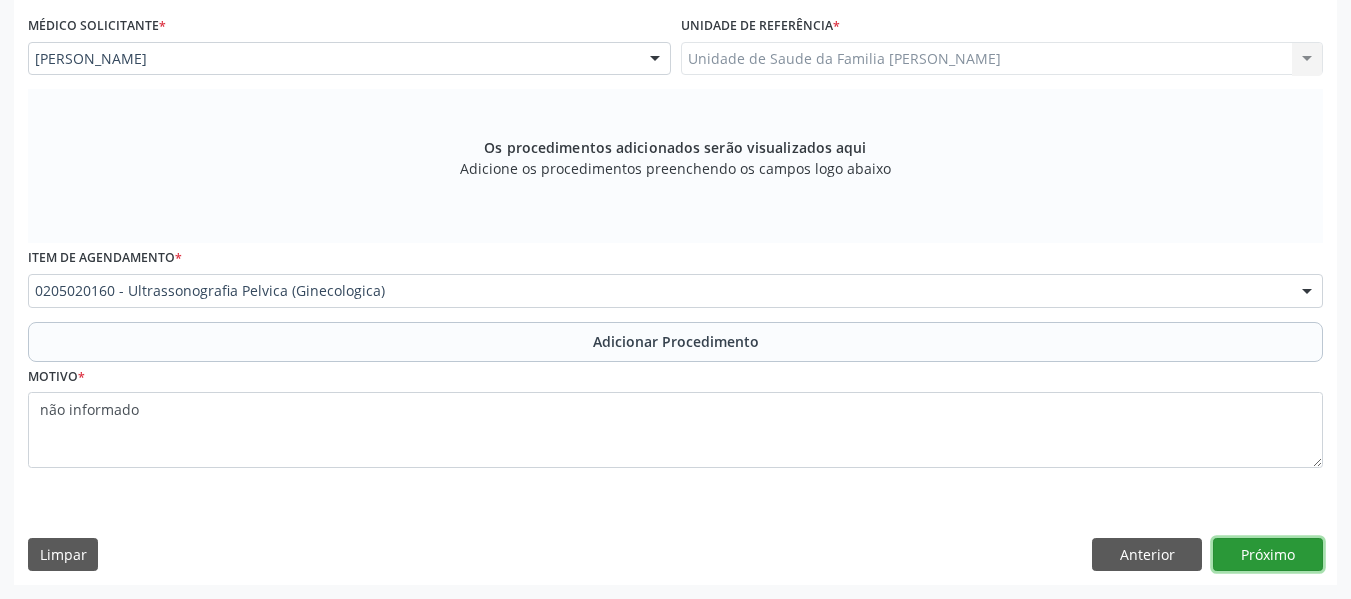 click on "Próximo" at bounding box center [1268, 555] 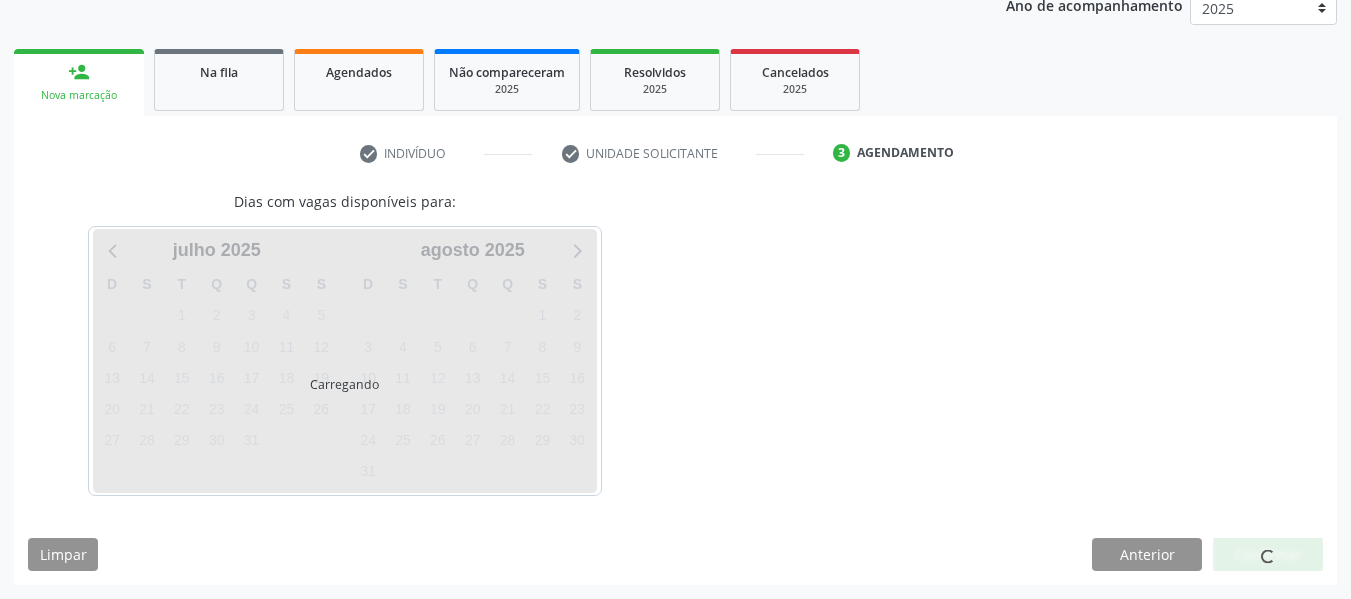 scroll, scrollTop: 337, scrollLeft: 0, axis: vertical 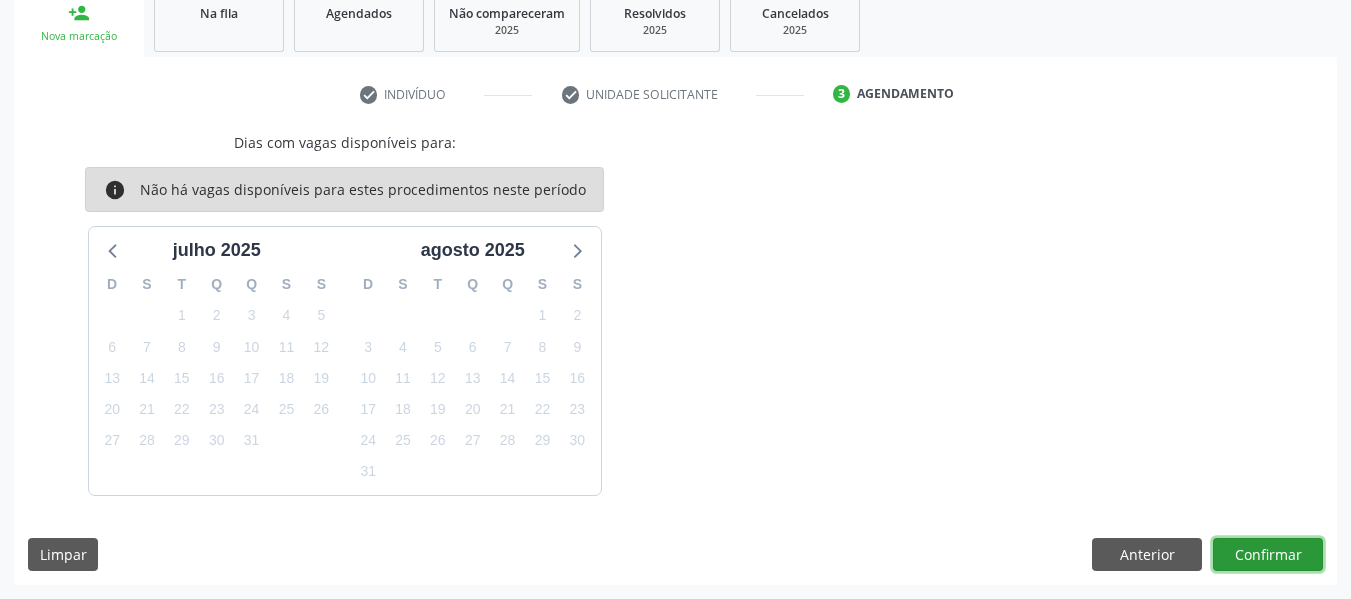 click on "Confirmar" at bounding box center (1268, 555) 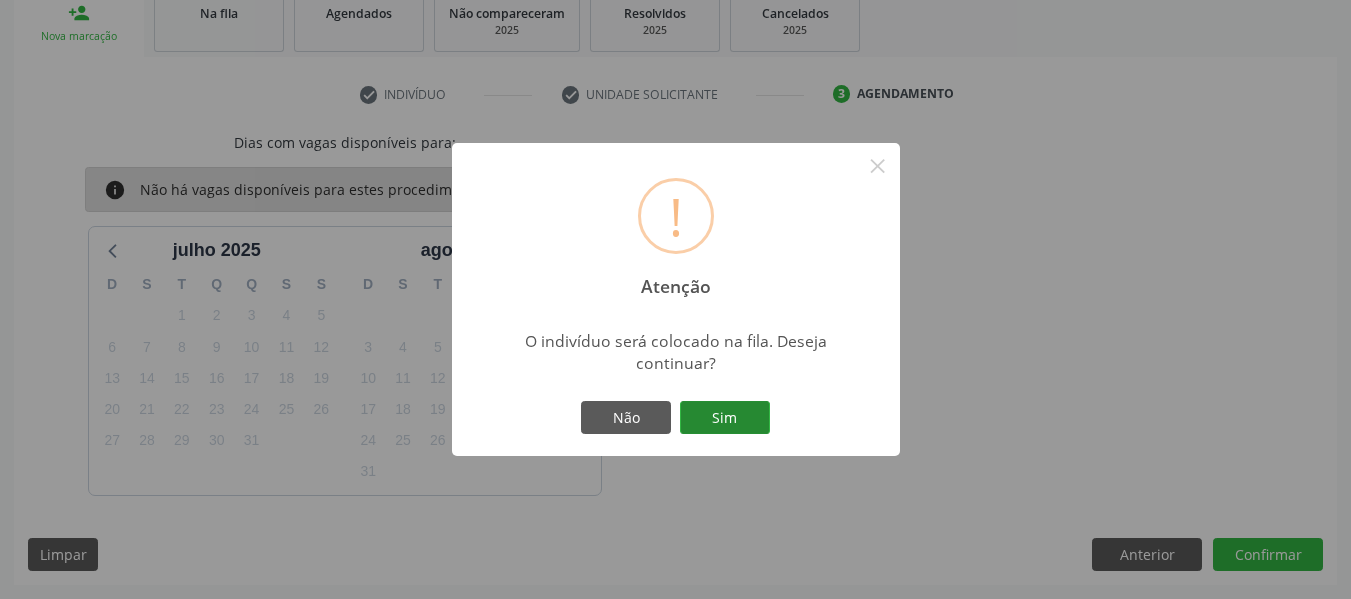 click on "Sim" at bounding box center [725, 418] 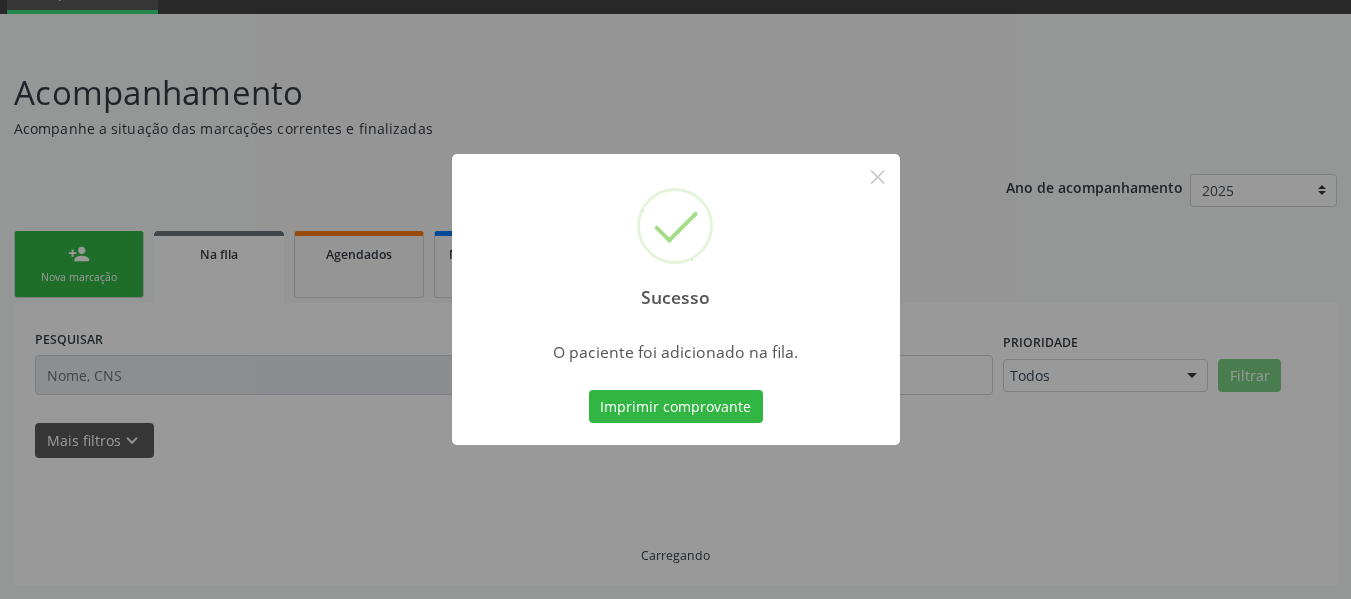 scroll, scrollTop: 96, scrollLeft: 0, axis: vertical 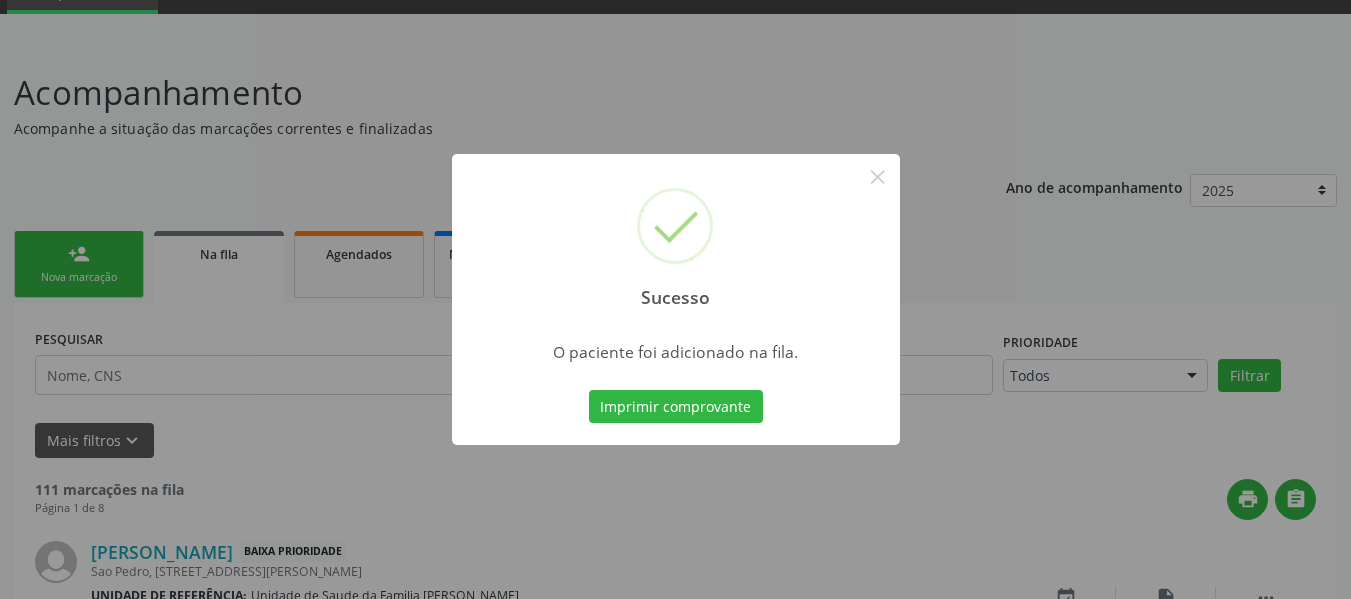 click on "Sucesso × O paciente foi adicionado na fila. Imprimir comprovante Cancel" at bounding box center [675, 299] 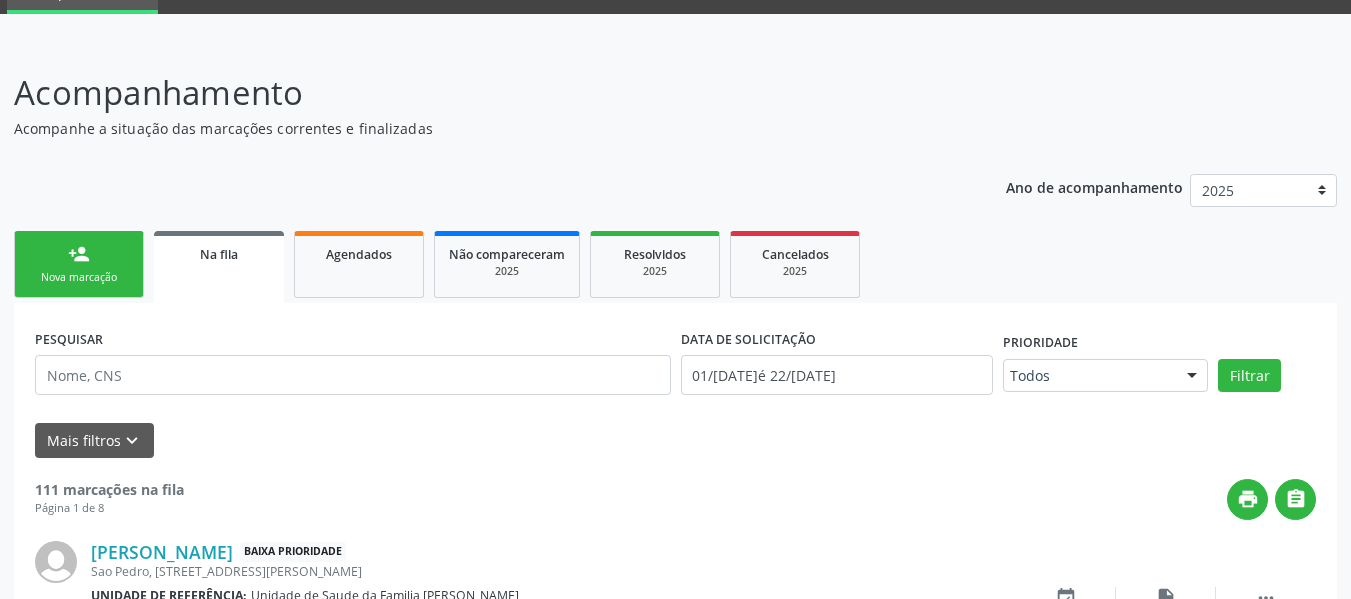 click on "person_add
Nova marcação" at bounding box center [79, 264] 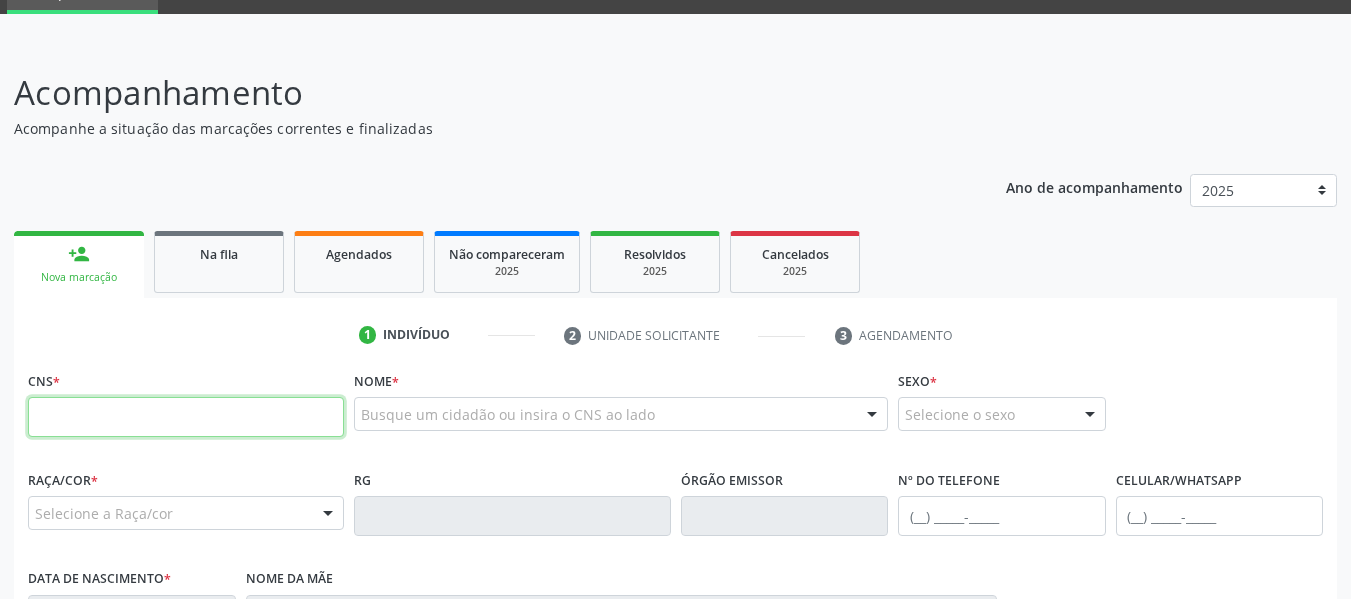 click at bounding box center [186, 417] 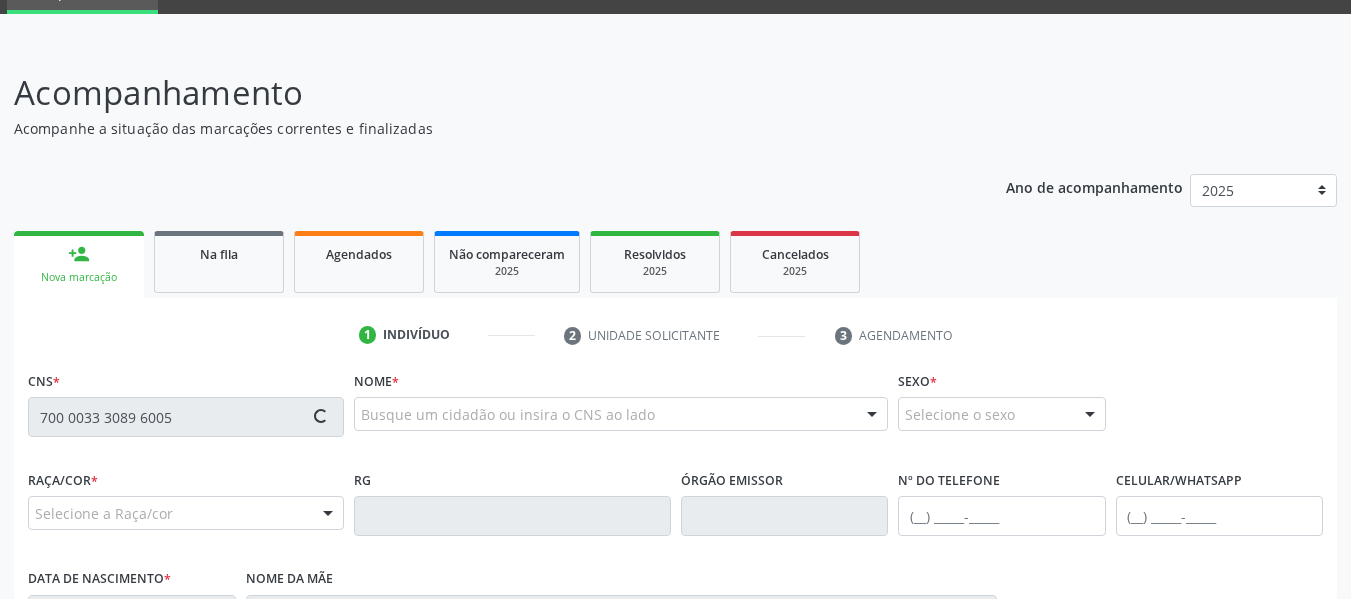 type on "700 0033 3089 6005" 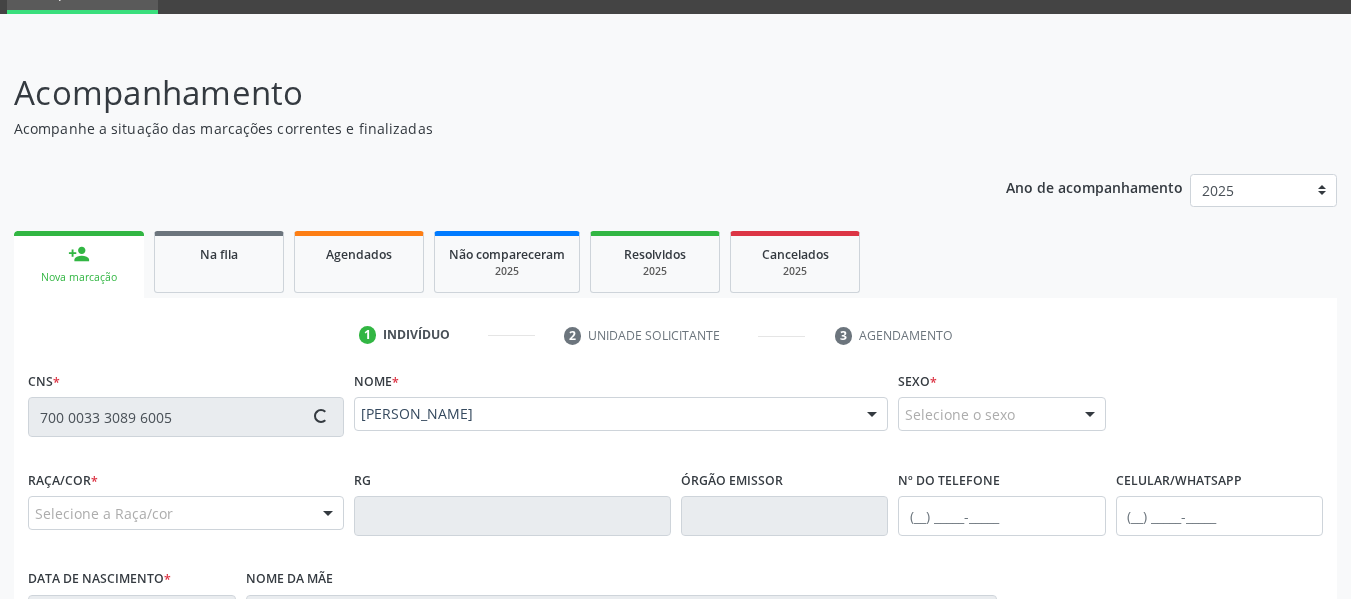 type on "(82) 98728-0146" 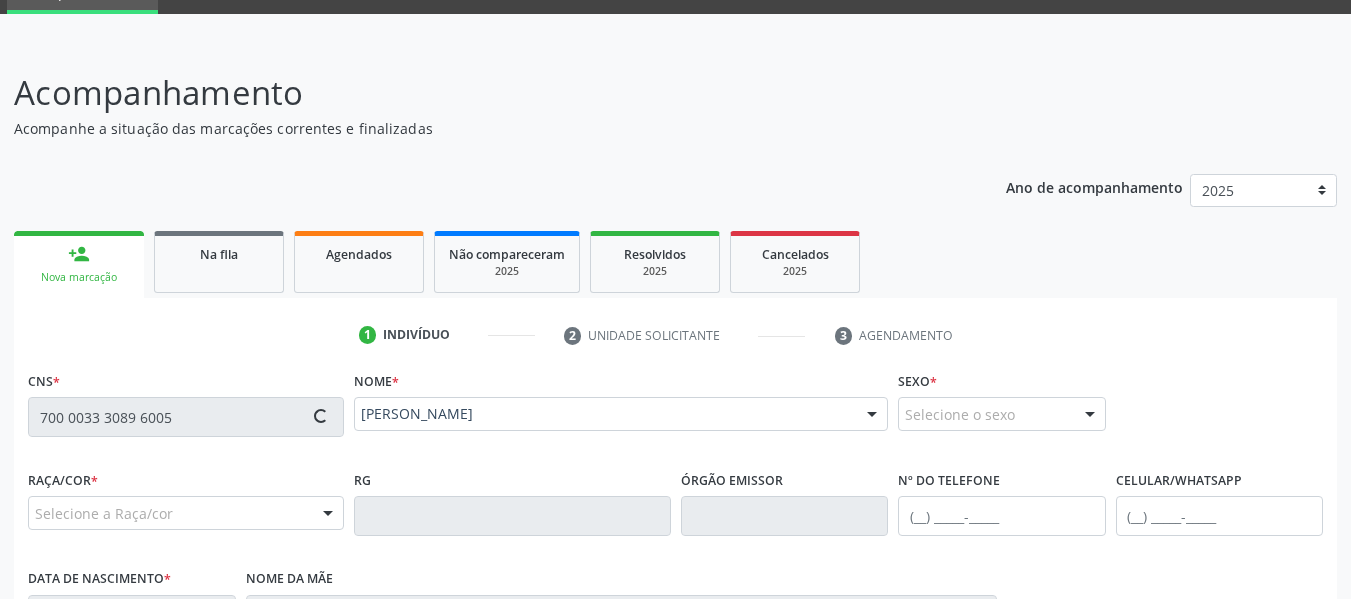 type on "13/05/1973" 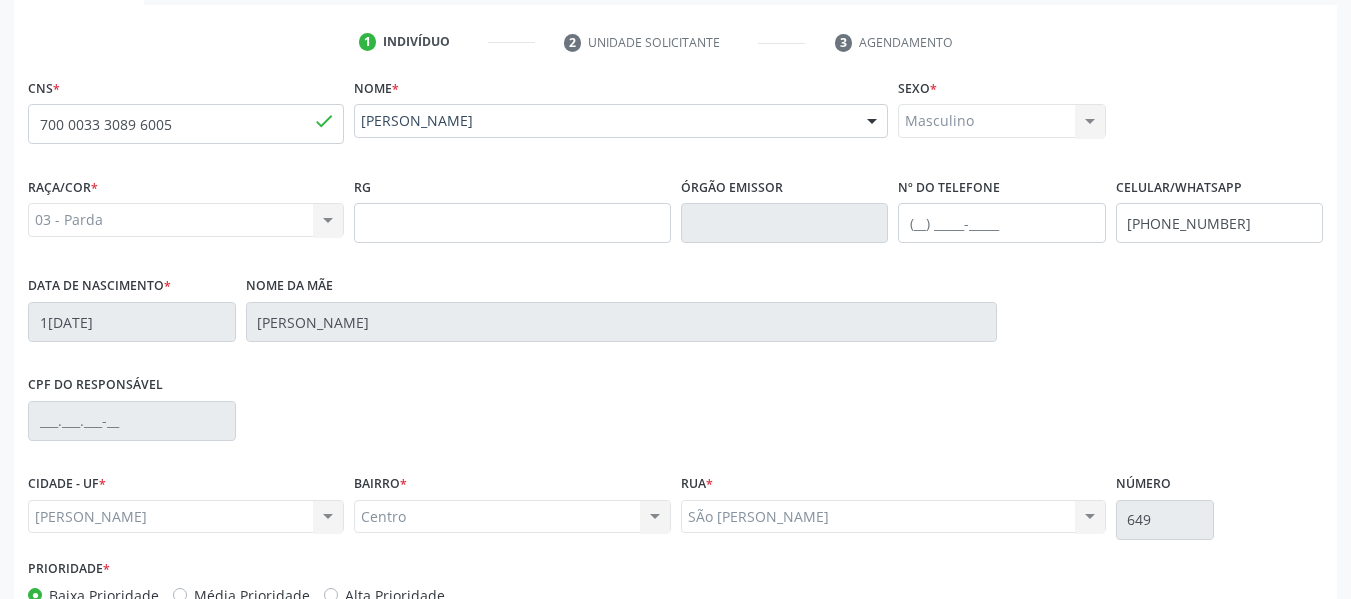 scroll, scrollTop: 513, scrollLeft: 0, axis: vertical 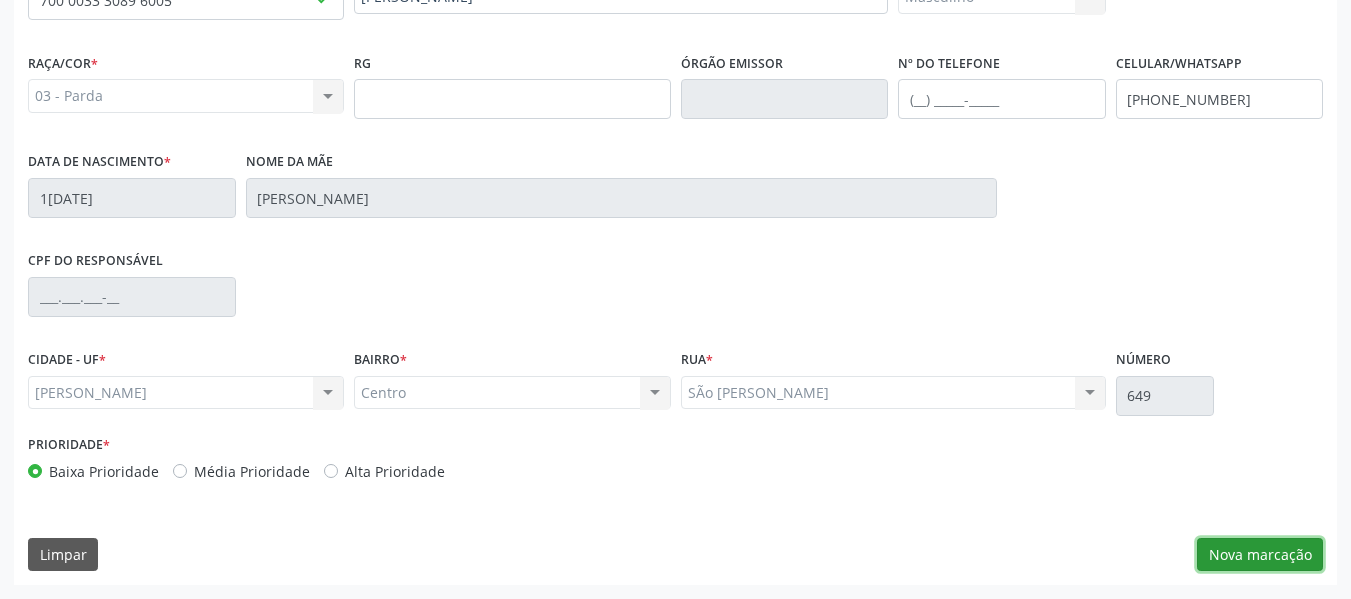 click on "Nova marcação" at bounding box center [1260, 555] 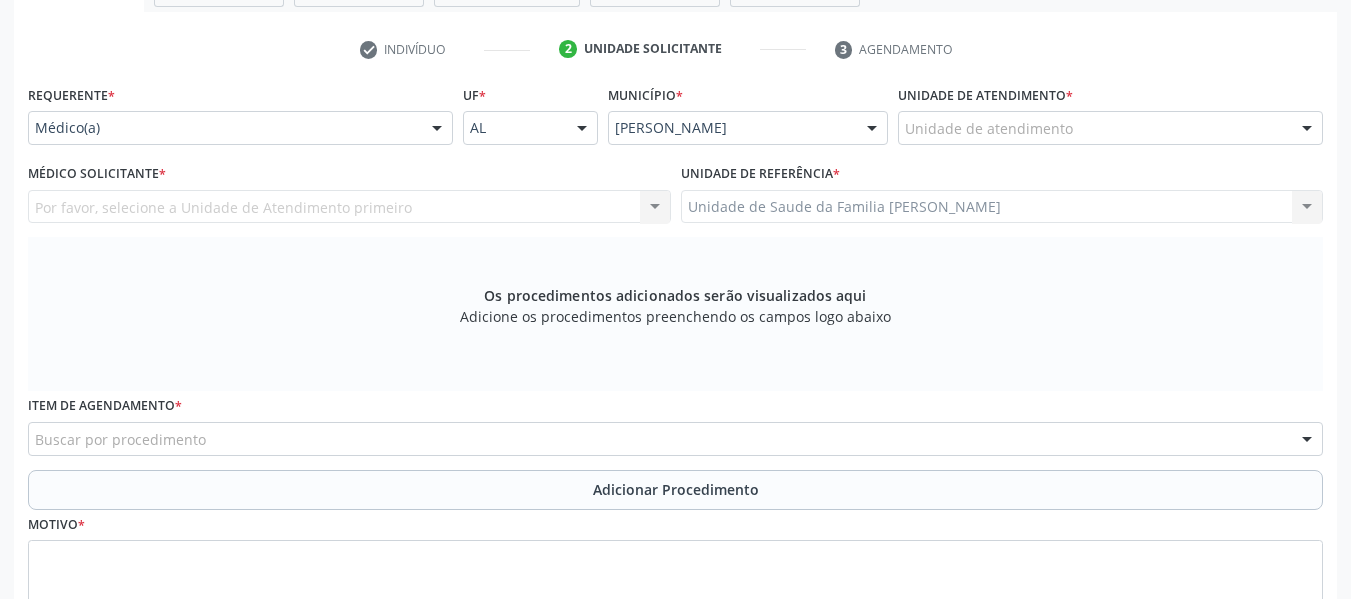 scroll, scrollTop: 353, scrollLeft: 0, axis: vertical 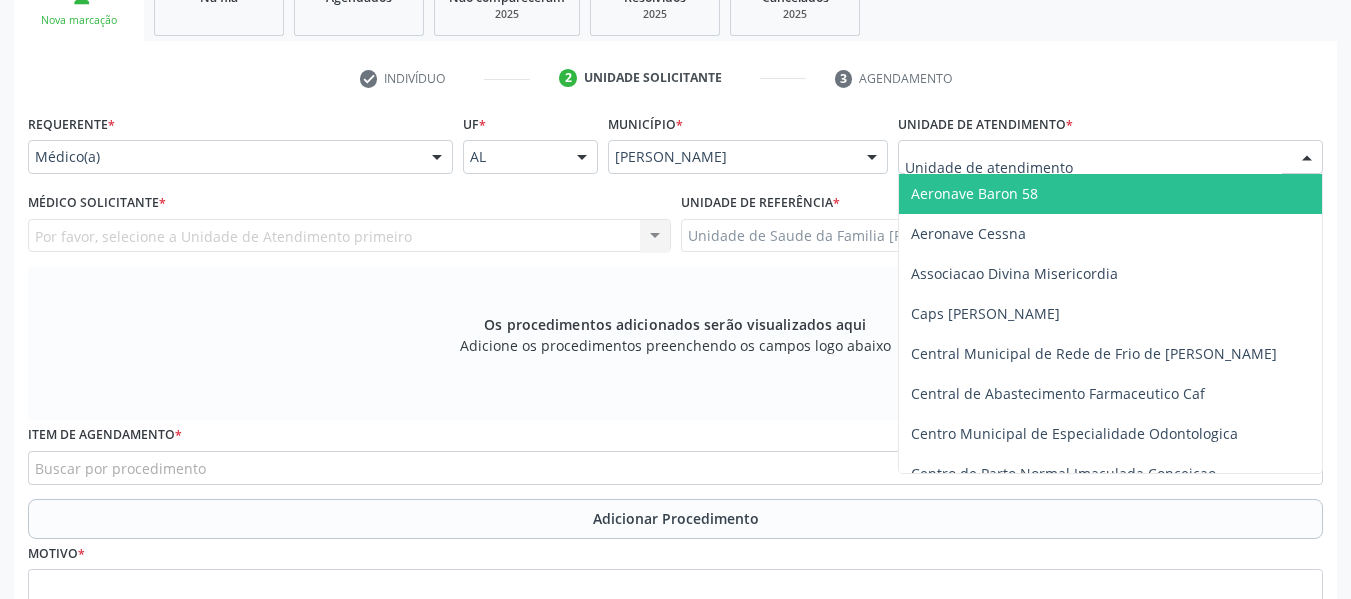 click at bounding box center [1307, 158] 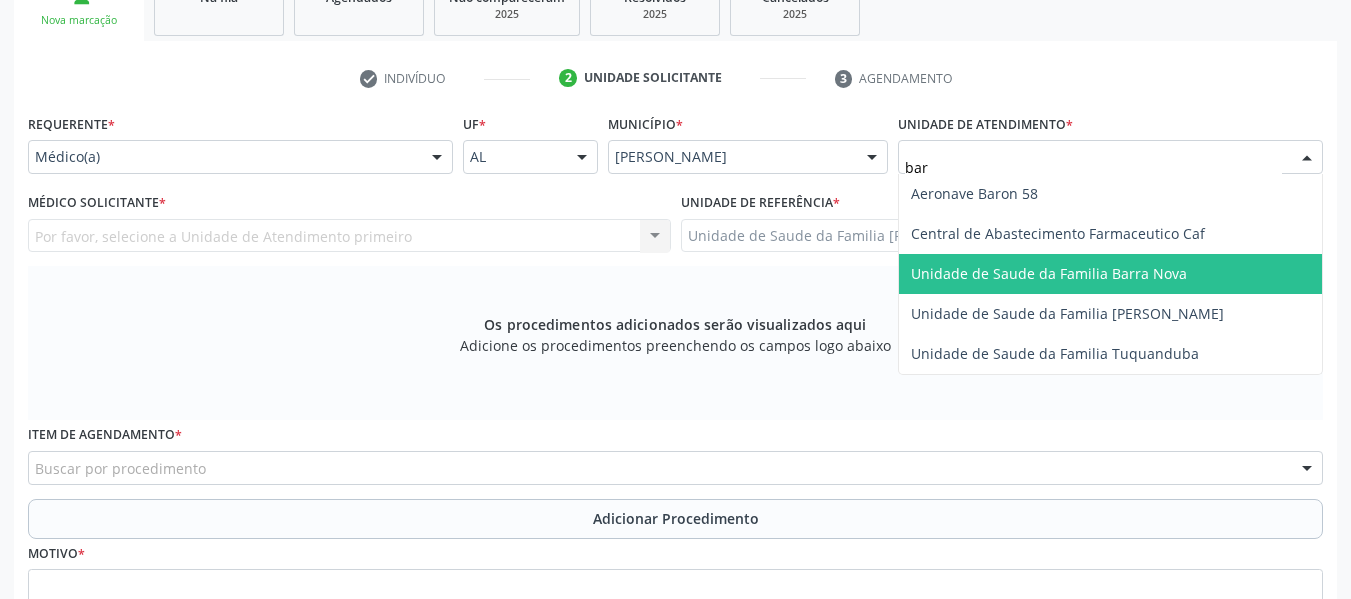 type on "barr" 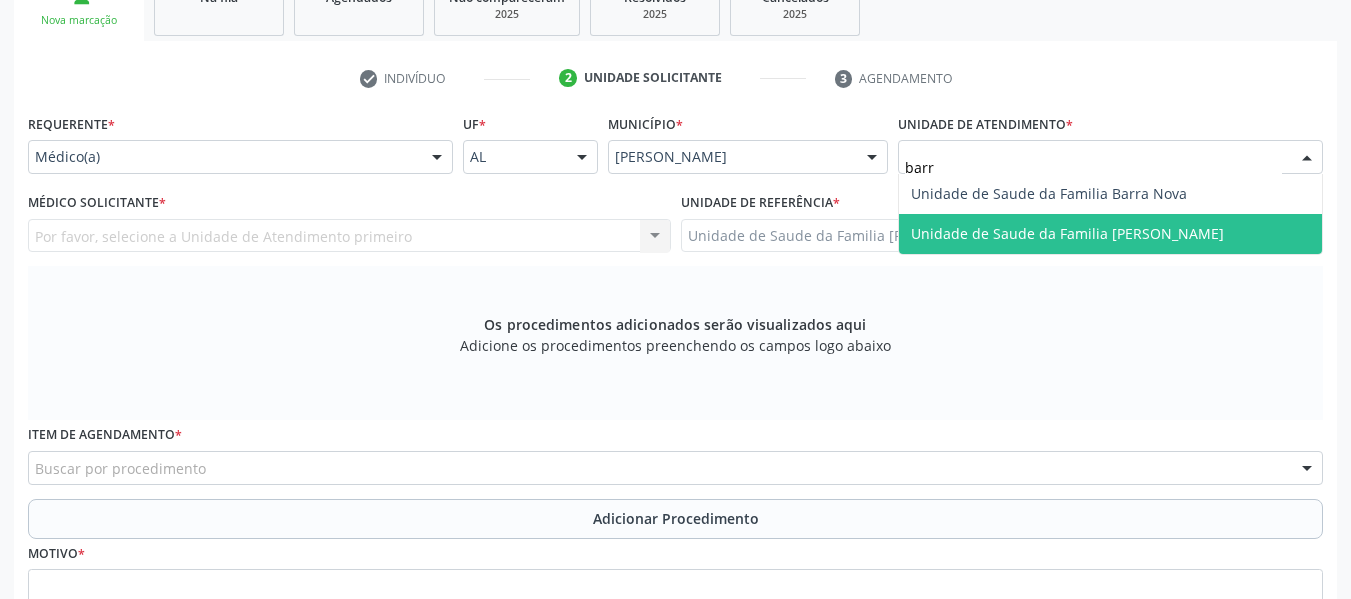 click on "Unidade de Saude da Familia [PERSON_NAME]" at bounding box center [1067, 233] 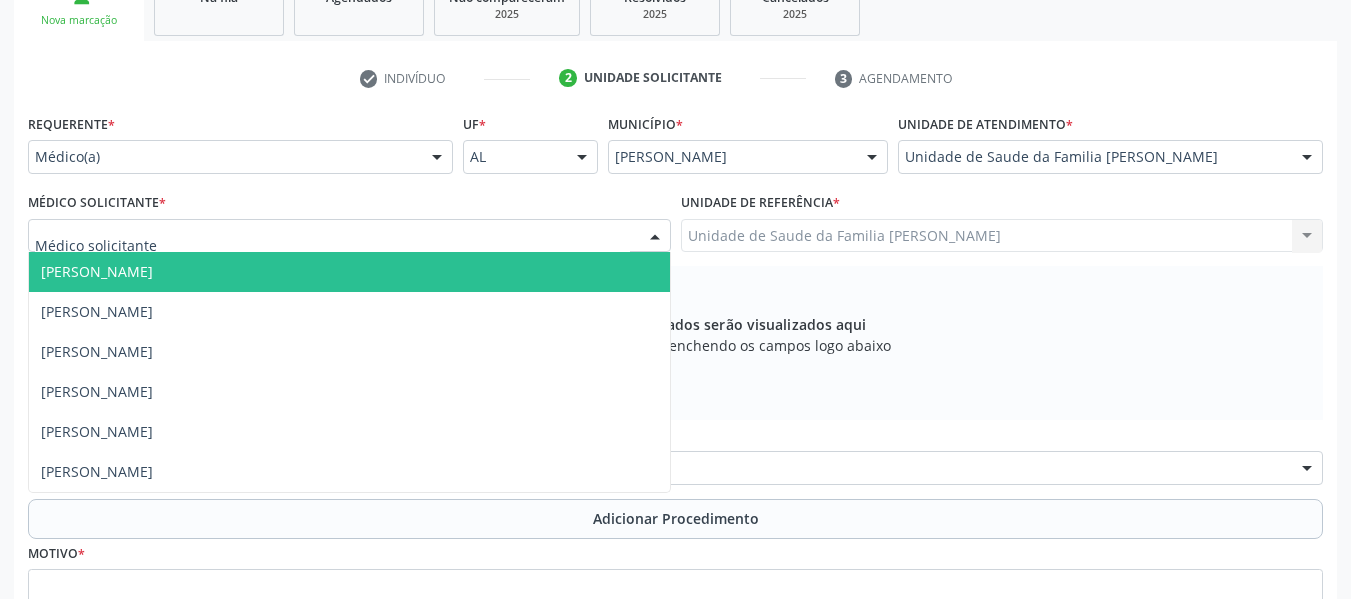 click at bounding box center (655, 237) 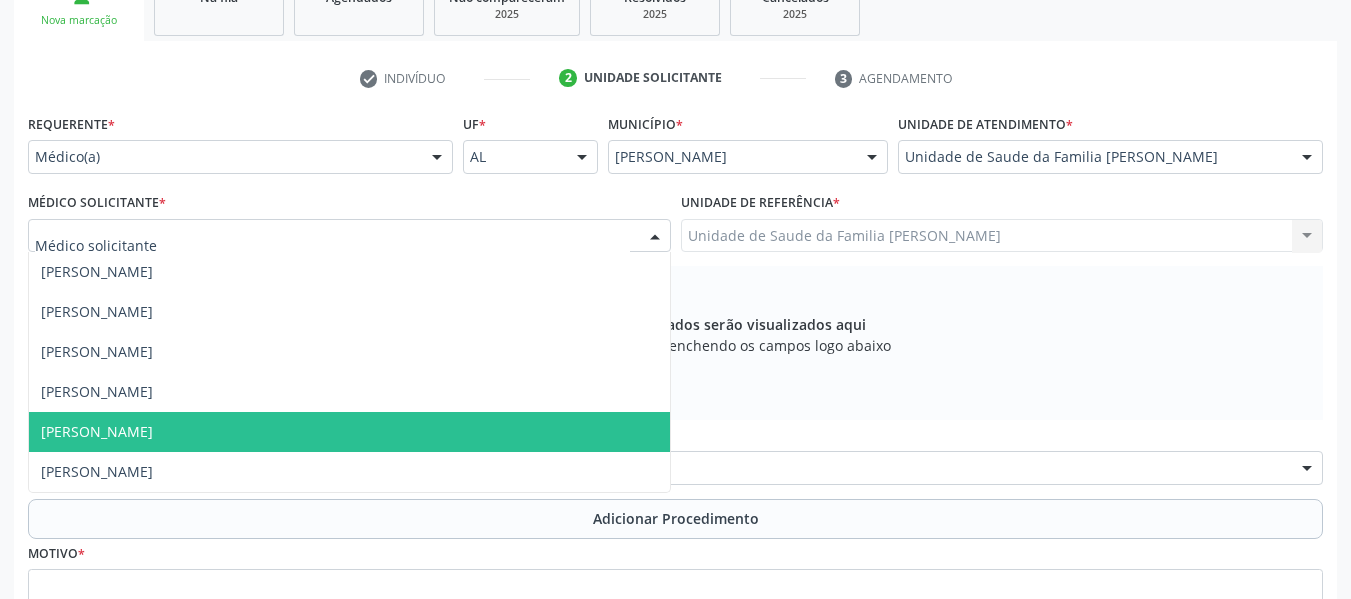 click on "[PERSON_NAME]" at bounding box center (97, 431) 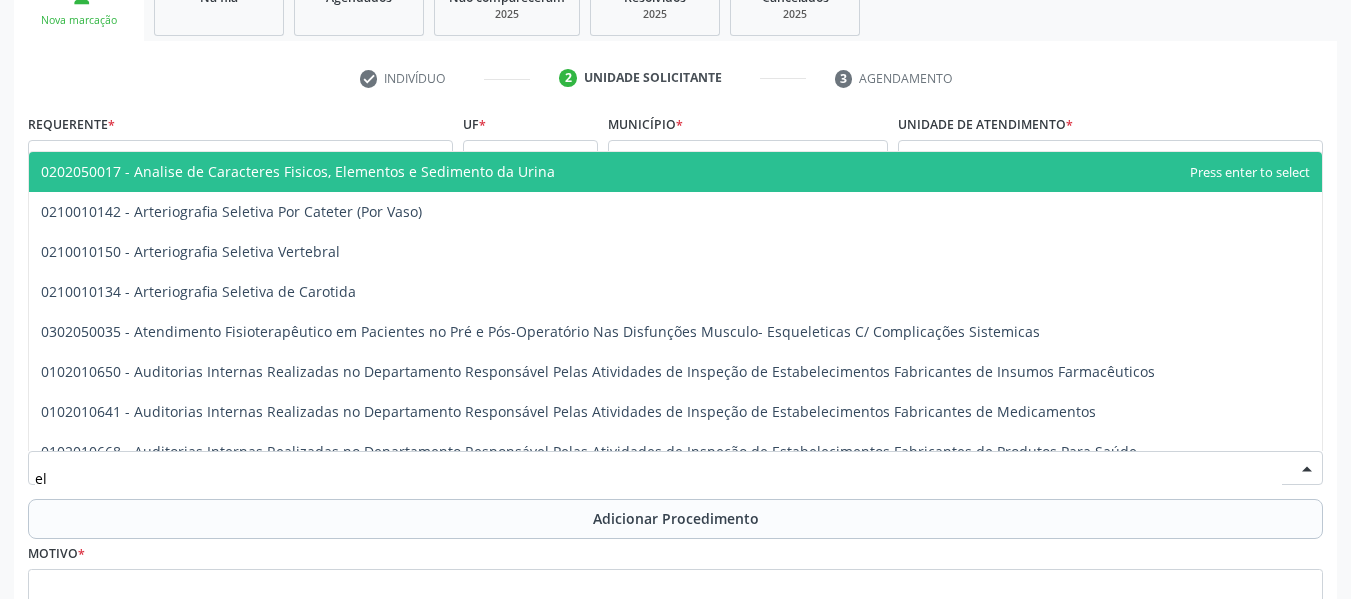 type on "e" 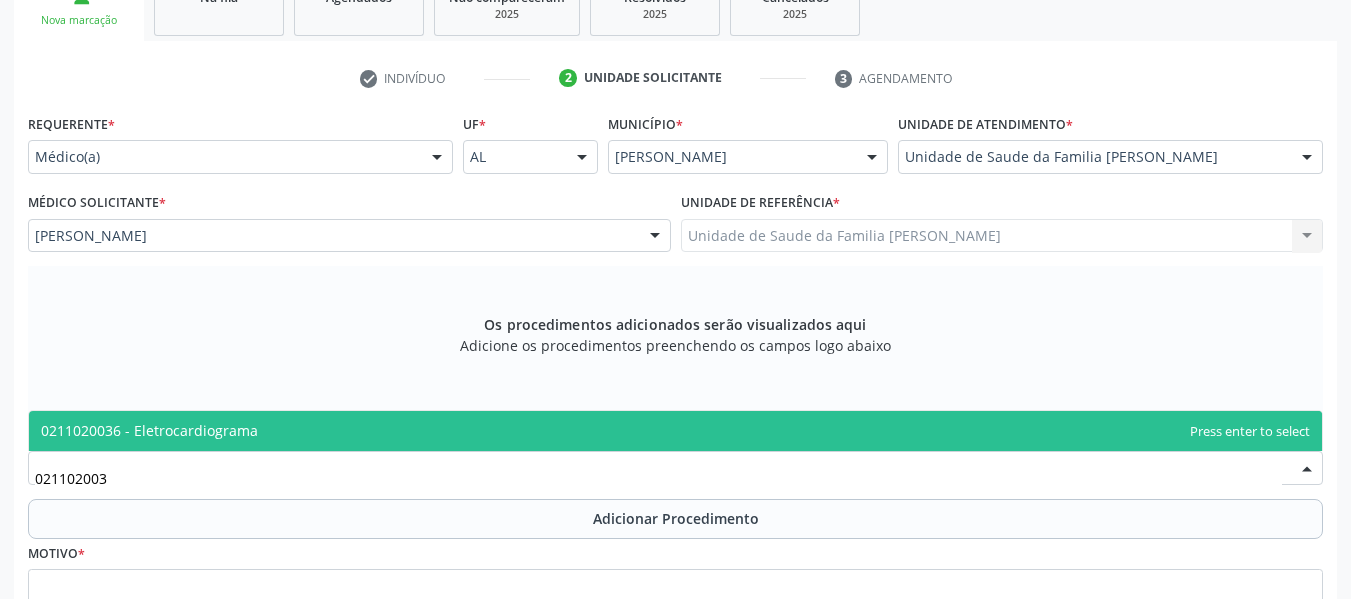 type on "0211020036" 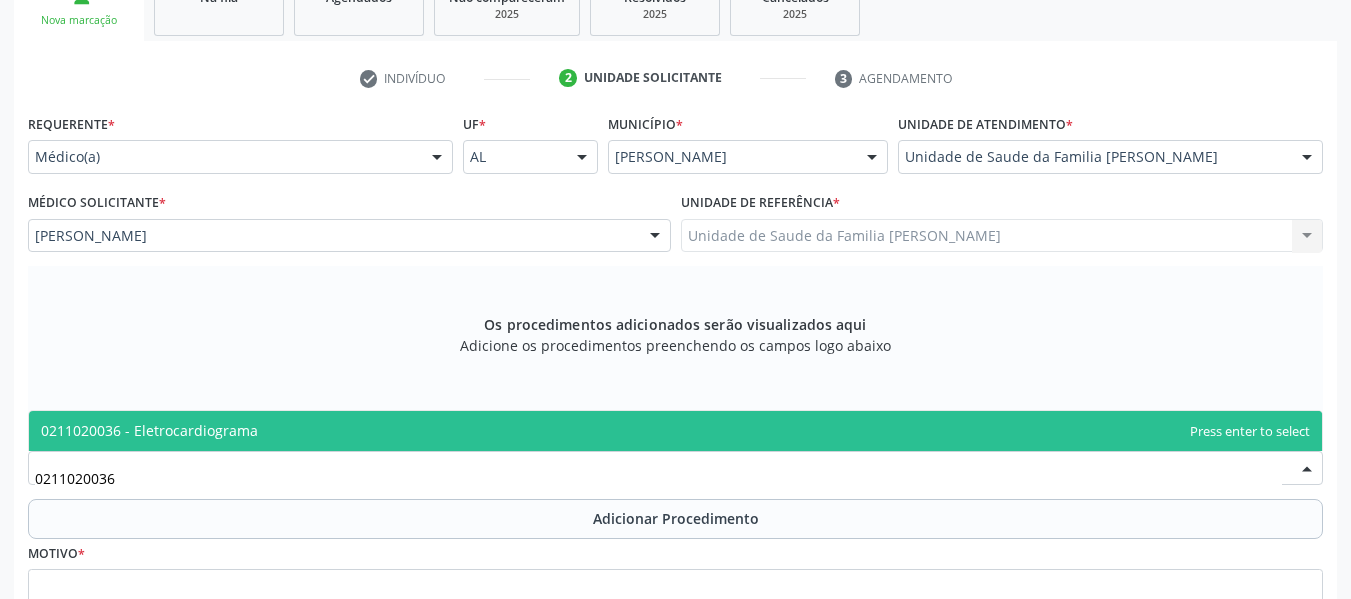 click on "0211020036 - Eletrocardiograma" at bounding box center [149, 430] 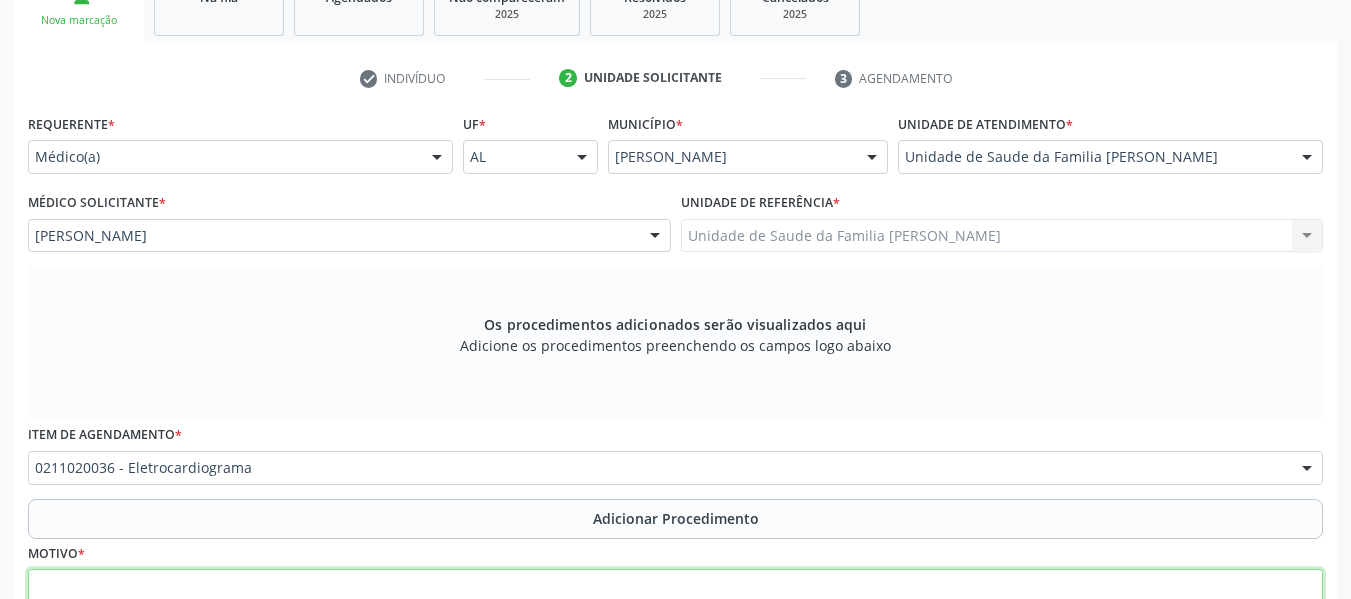 click at bounding box center [675, 607] 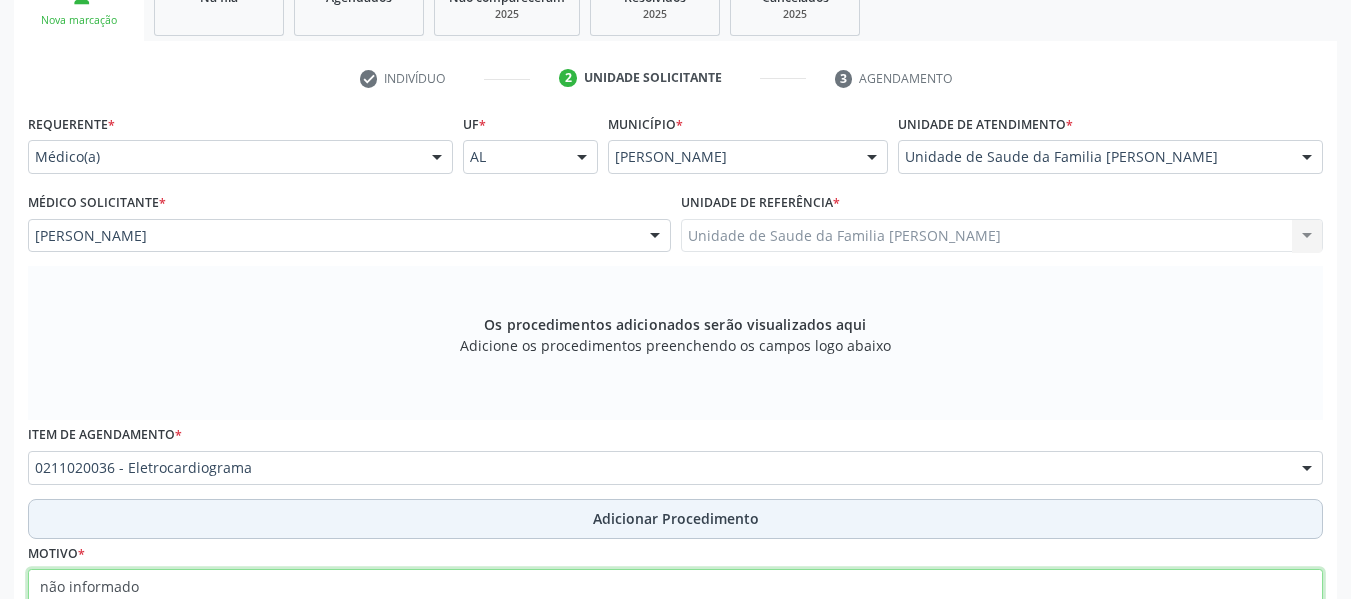 type on "não informado" 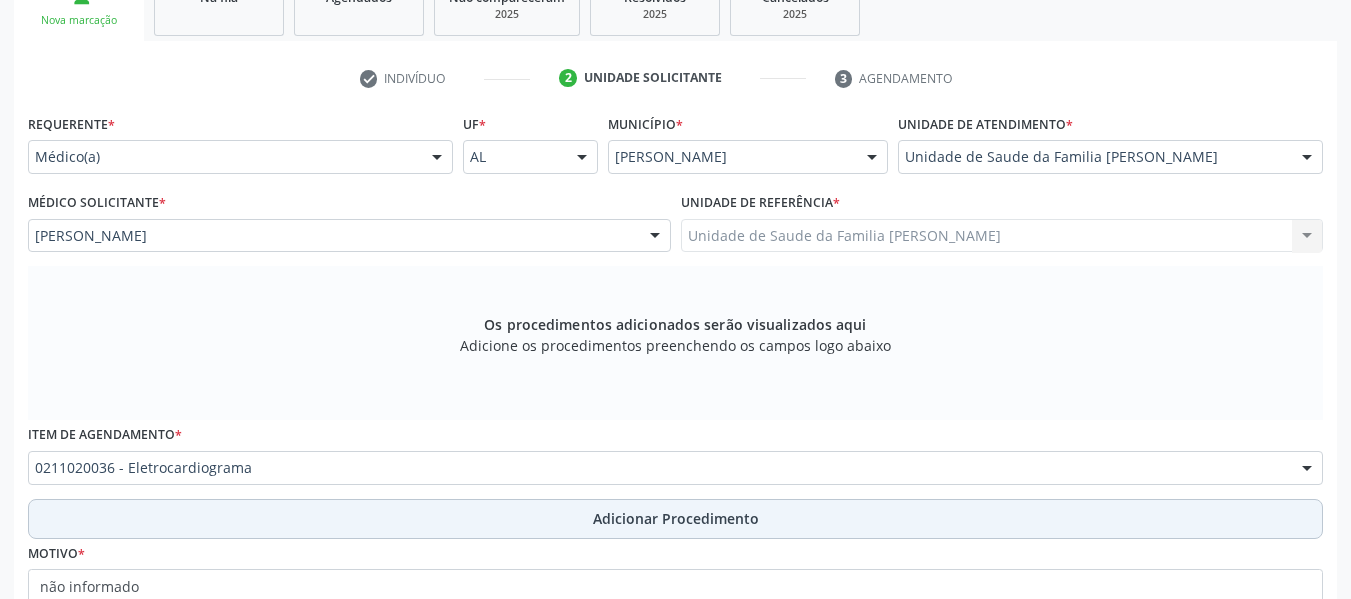 click on "Adicionar Procedimento" at bounding box center [676, 518] 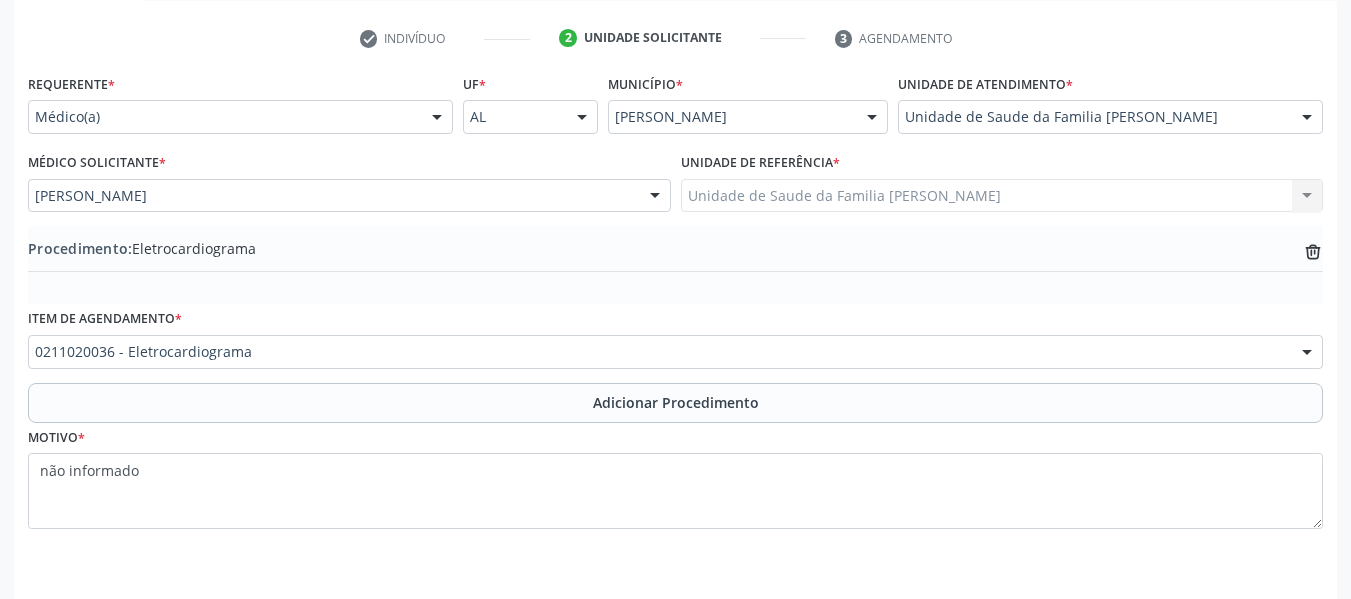 scroll, scrollTop: 454, scrollLeft: 0, axis: vertical 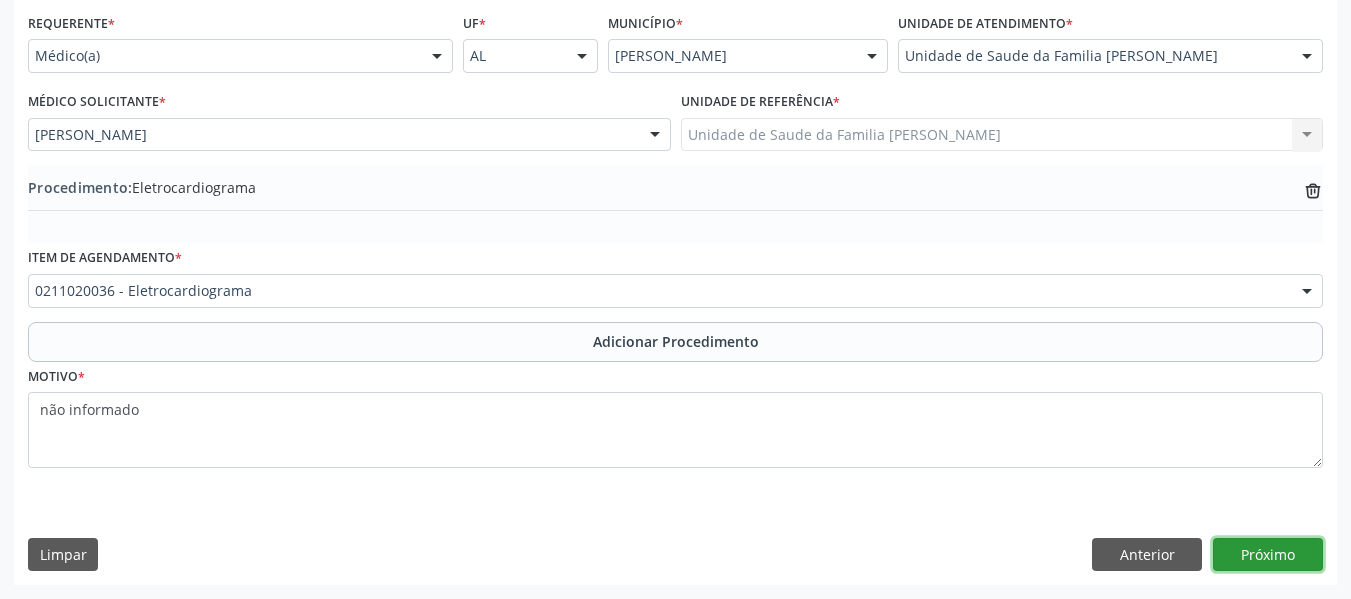 click on "Próximo" at bounding box center [1268, 555] 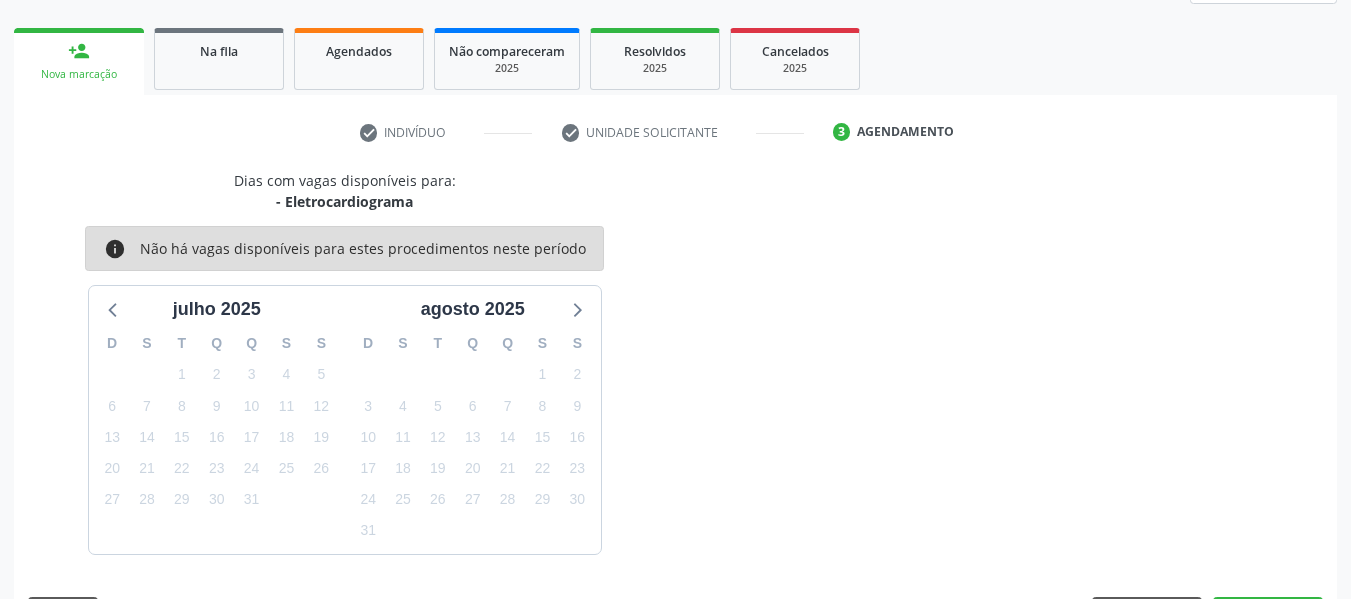 scroll, scrollTop: 358, scrollLeft: 0, axis: vertical 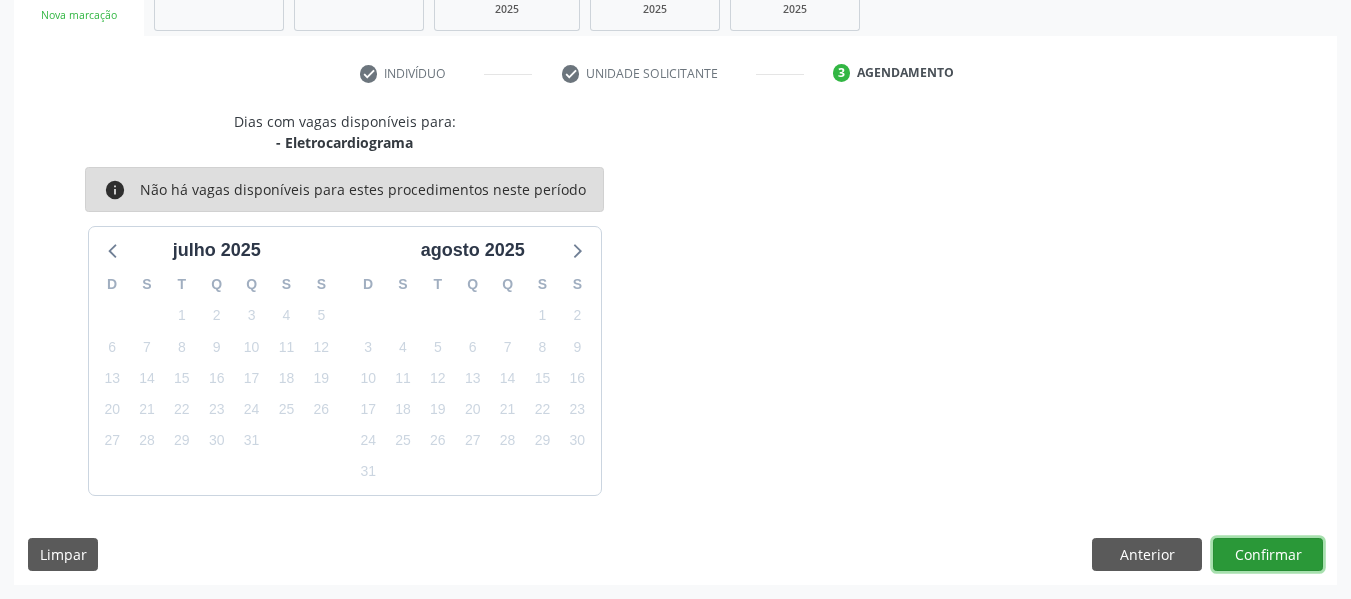 click on "Confirmar" at bounding box center (1268, 555) 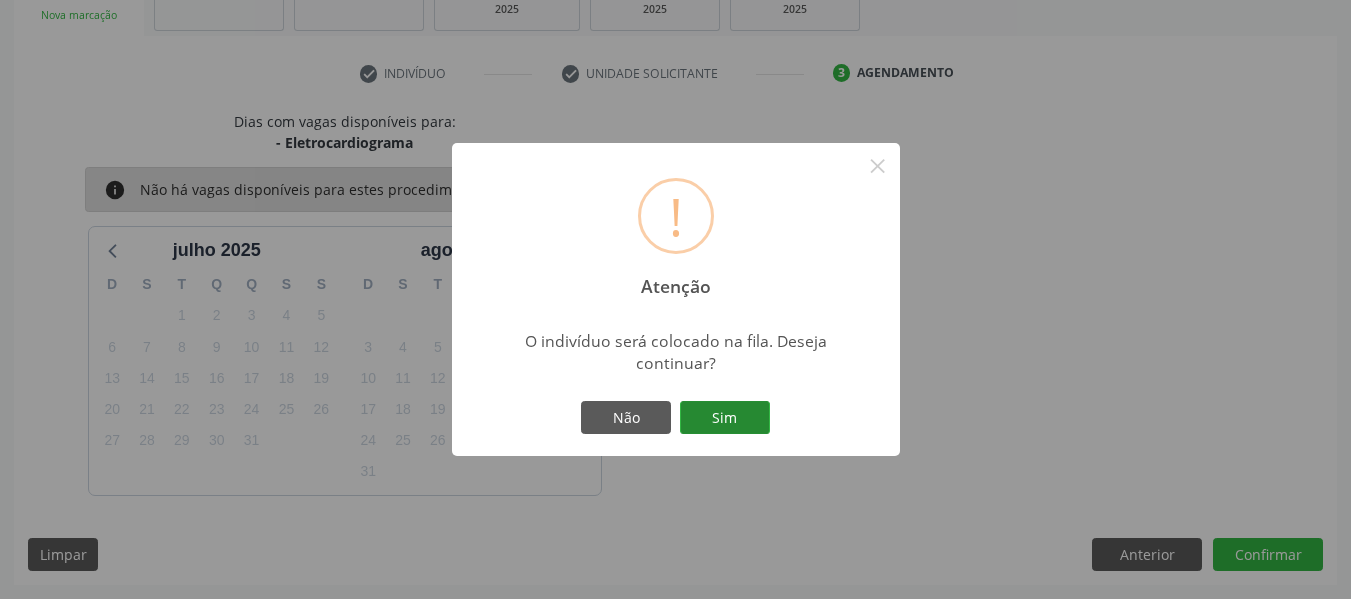 click on "Sim" at bounding box center (725, 418) 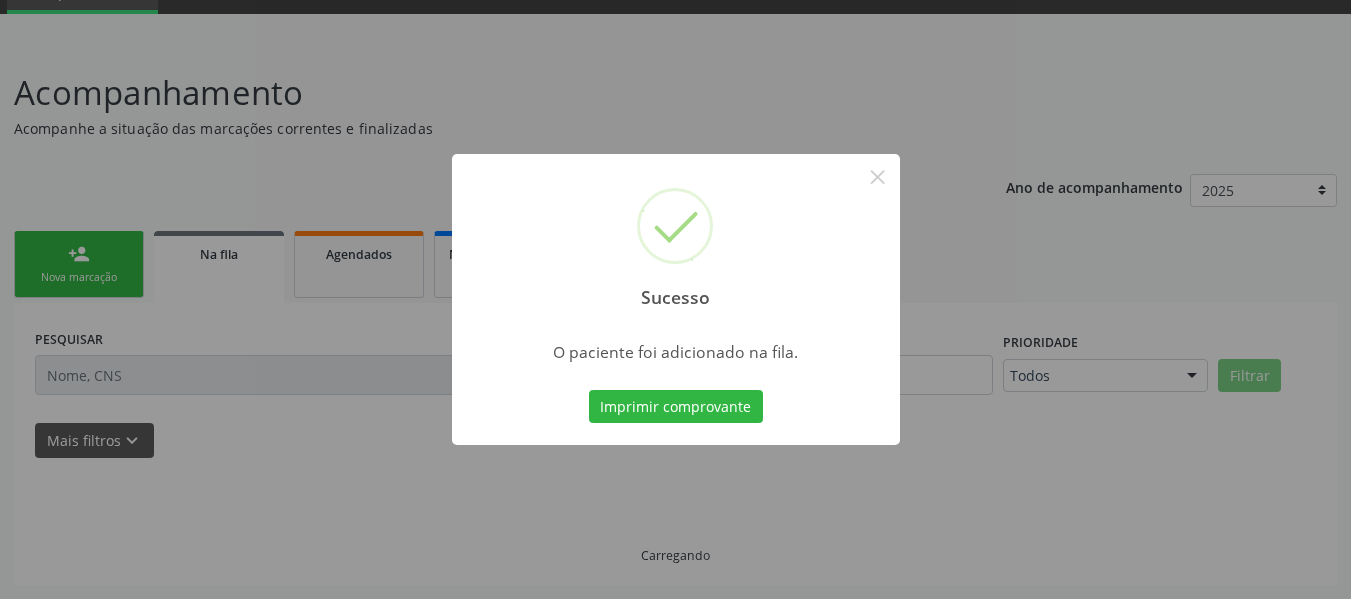 scroll, scrollTop: 96, scrollLeft: 0, axis: vertical 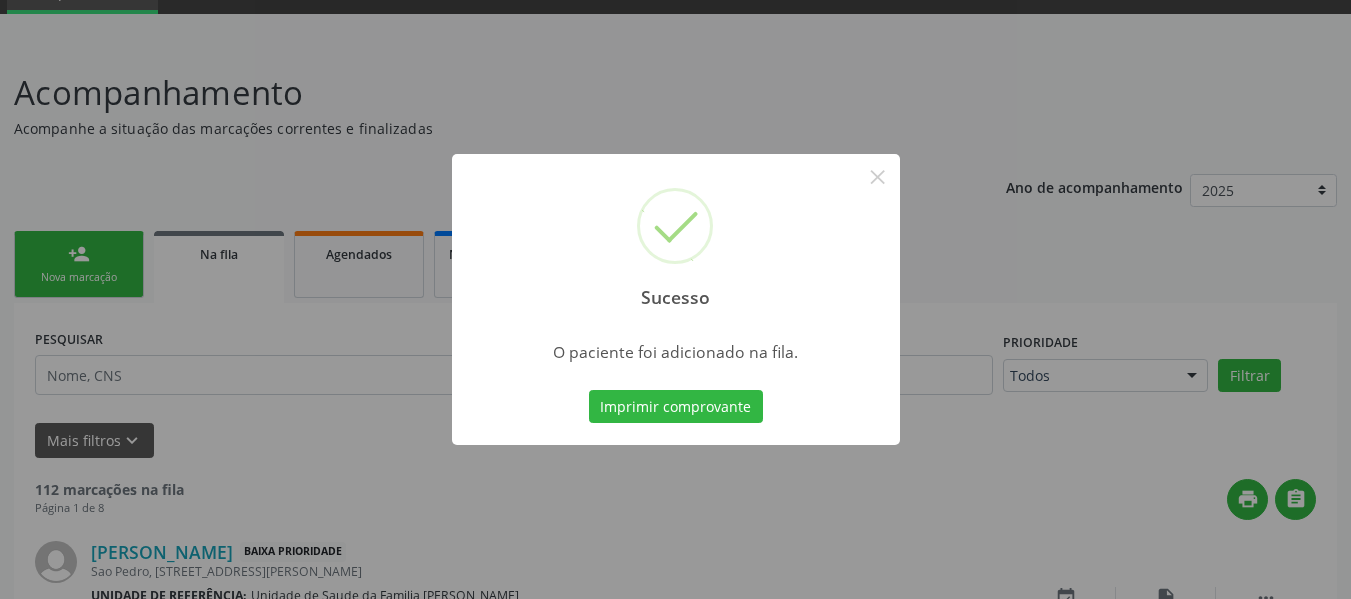 click on "Sucesso × O paciente foi adicionado na fila. Imprimir comprovante Cancel" at bounding box center (675, 299) 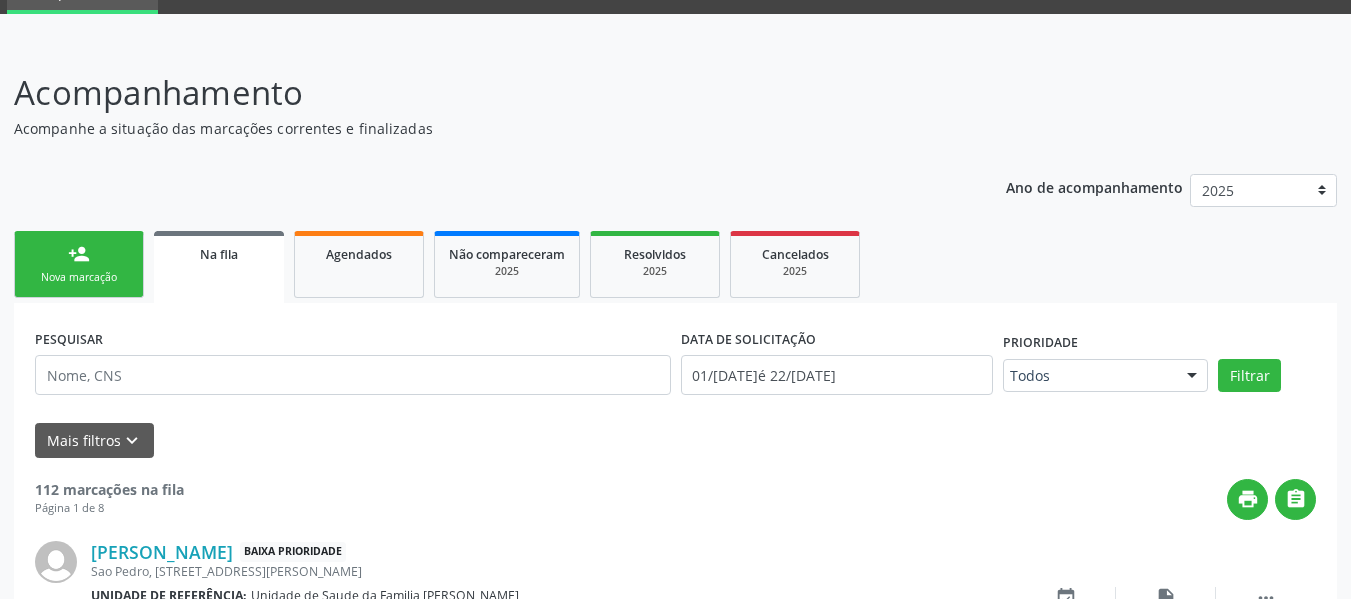 click on "person_add
Nova marcação" at bounding box center (79, 264) 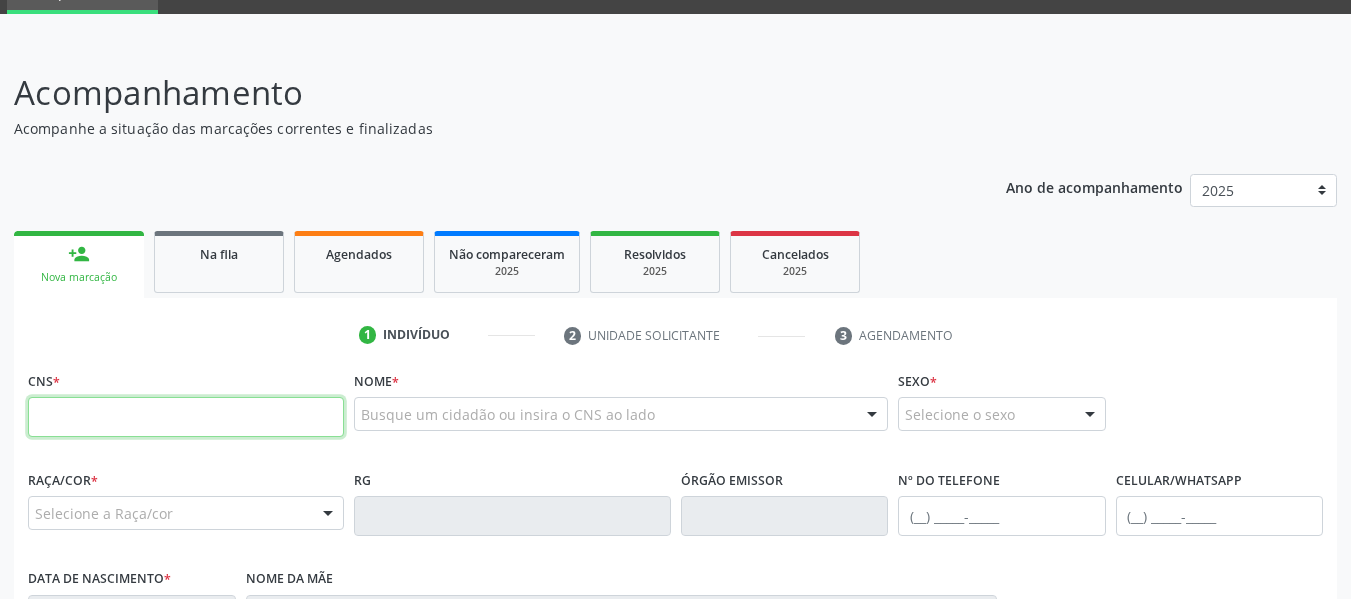 click at bounding box center [186, 417] 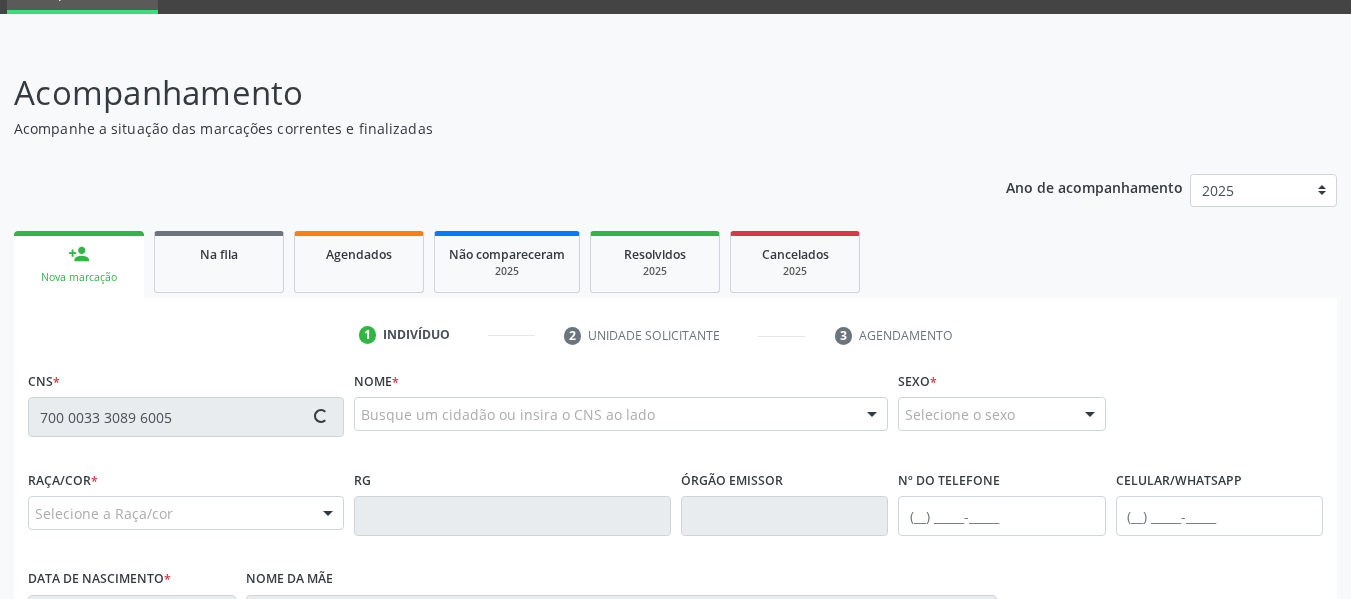type on "700 0033 3089 6005" 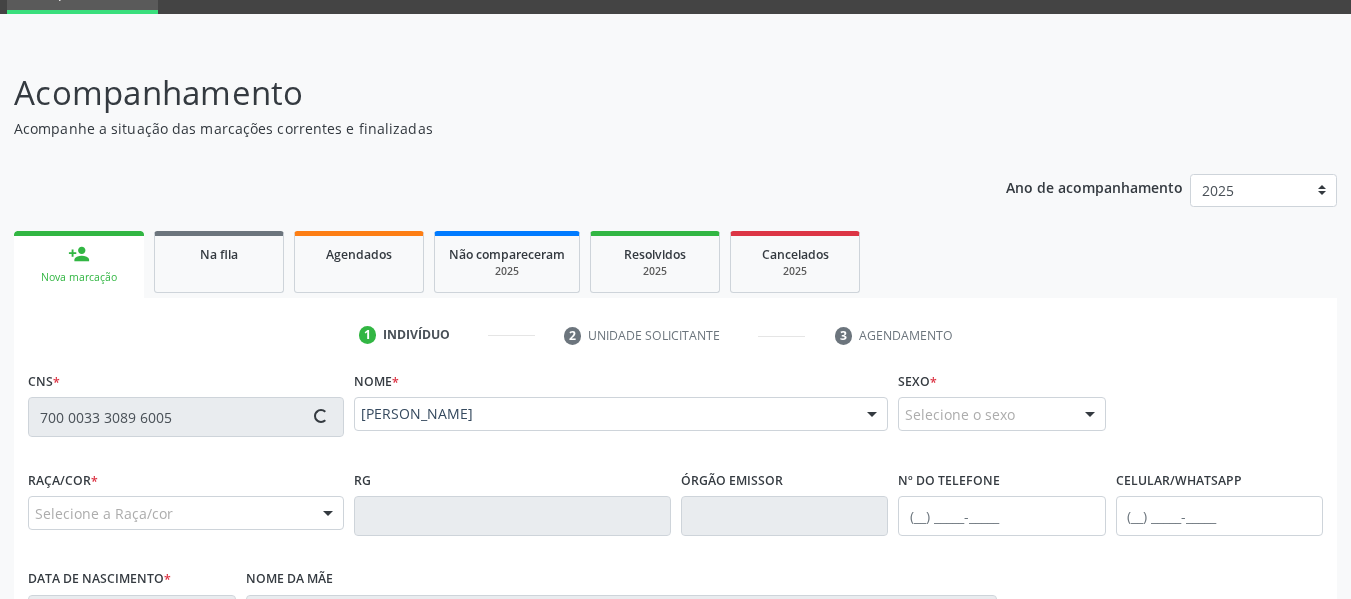 type on "(82) 98728-0146" 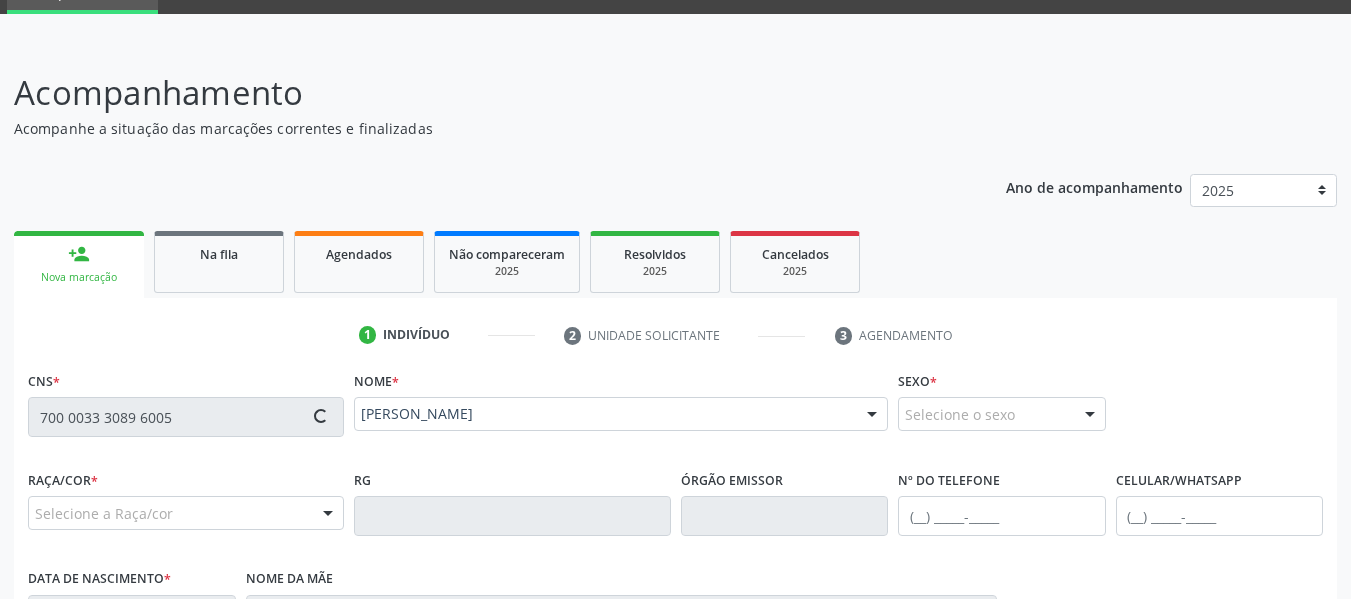 type on "13/05/1973" 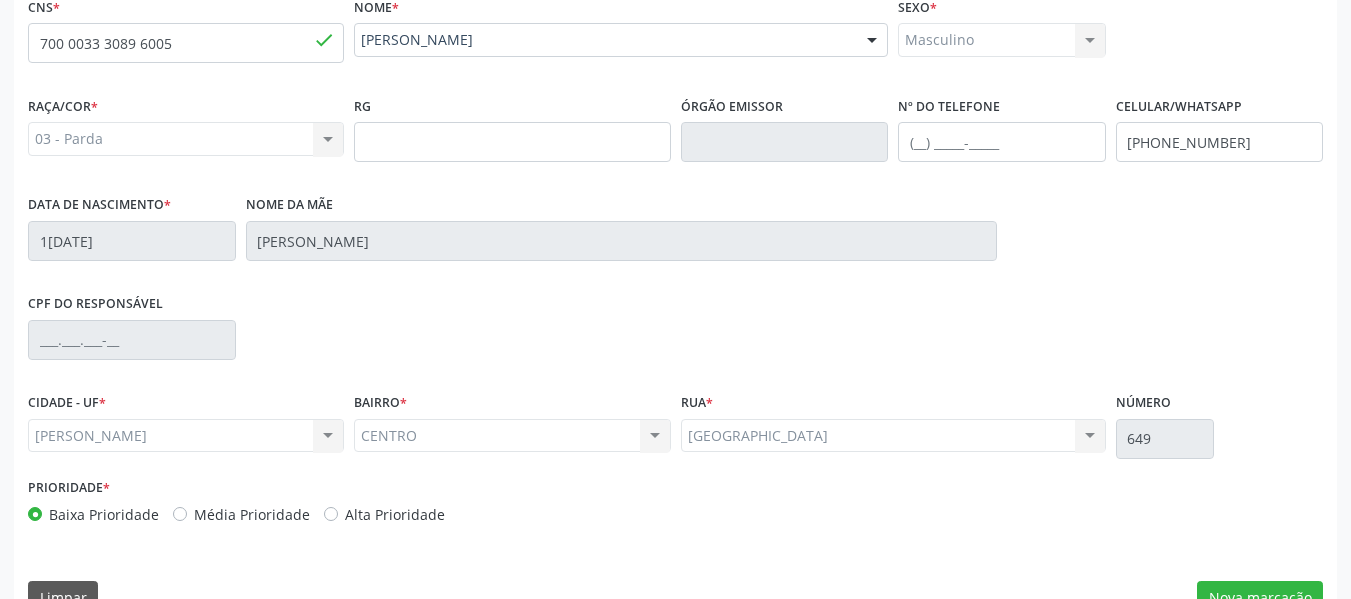 scroll, scrollTop: 513, scrollLeft: 0, axis: vertical 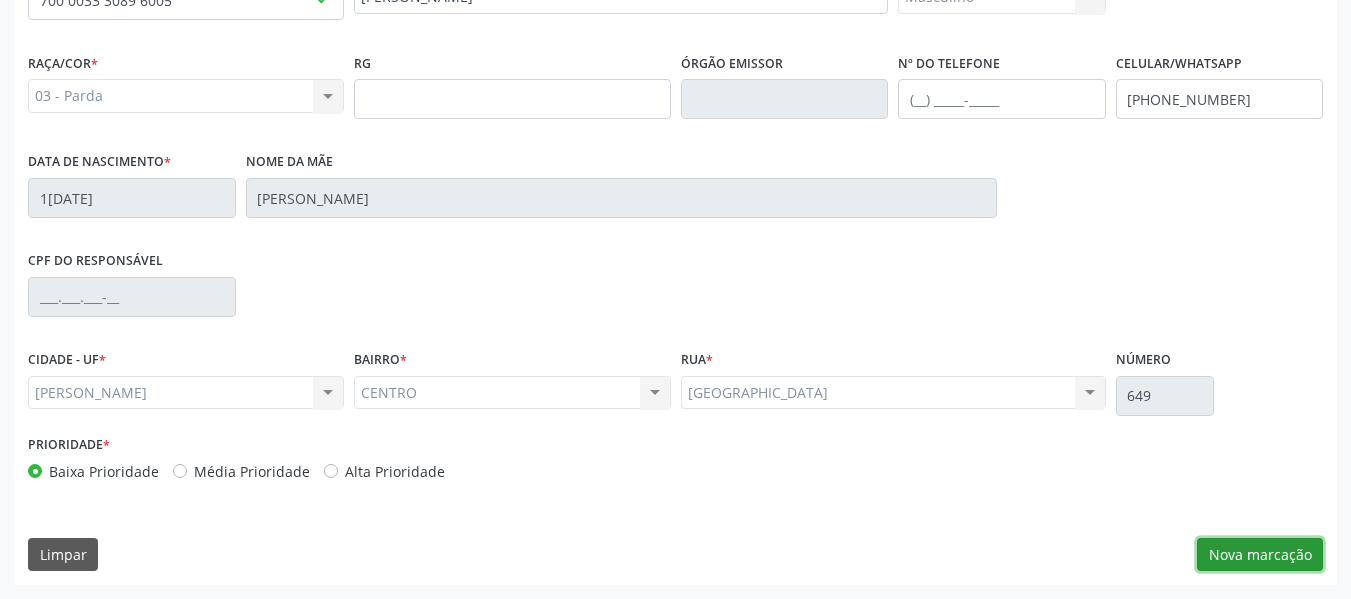 click on "Nova marcação" at bounding box center [1260, 555] 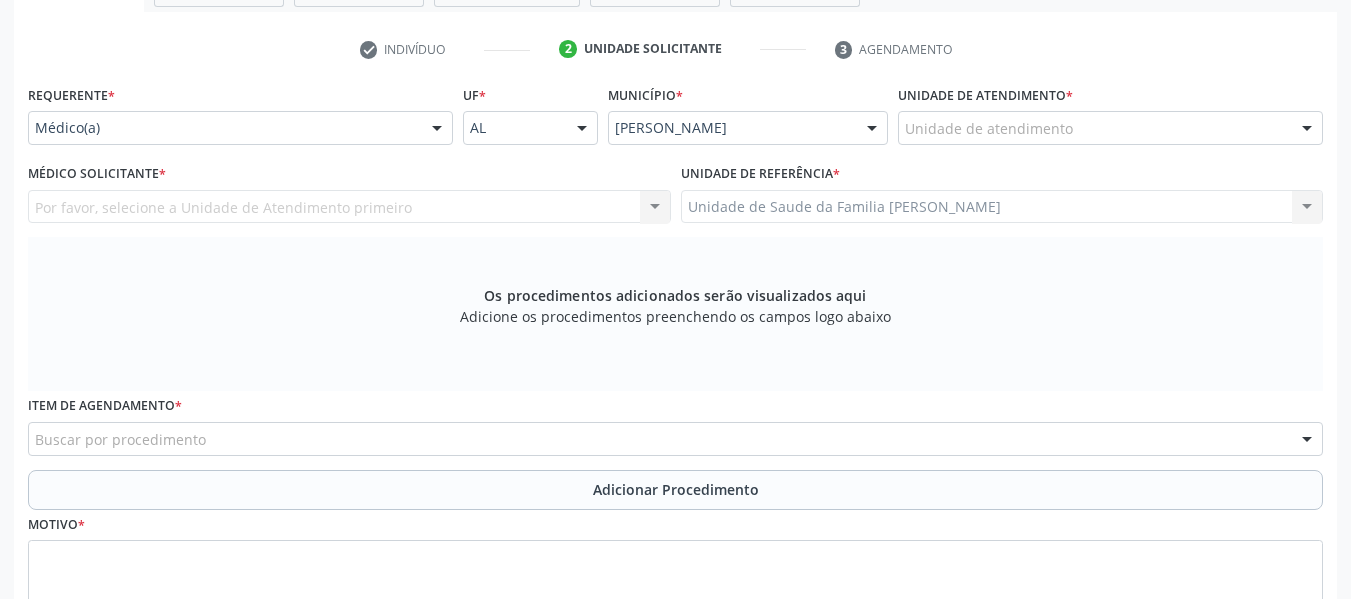 scroll, scrollTop: 353, scrollLeft: 0, axis: vertical 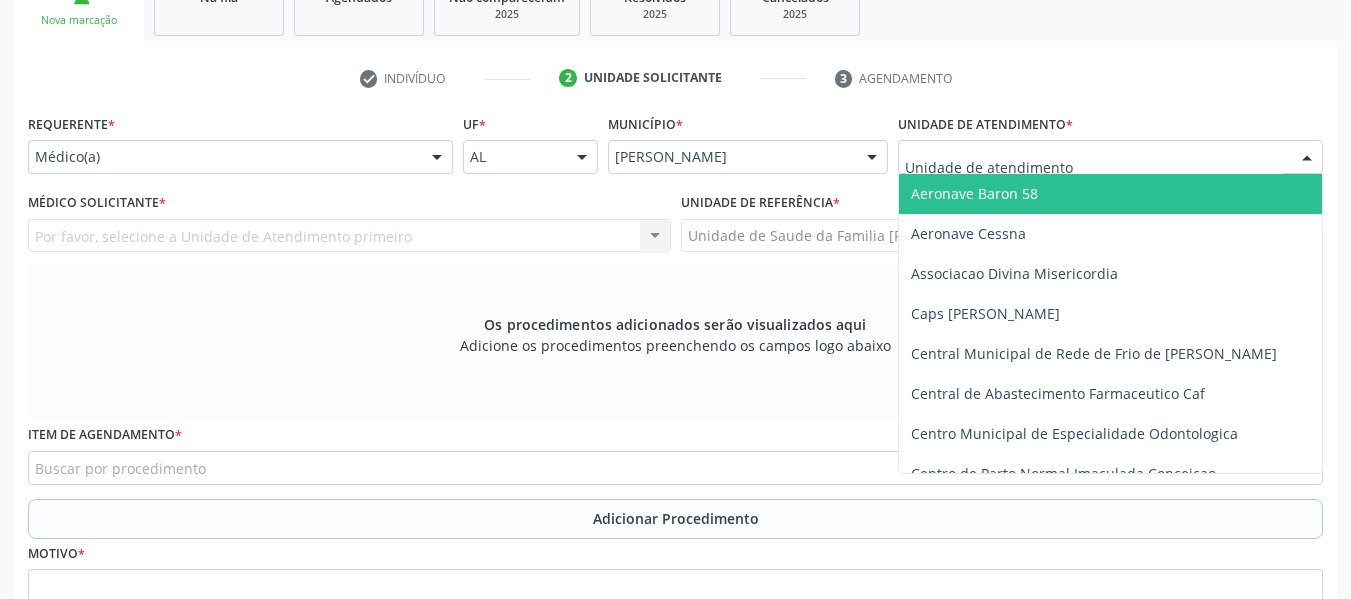 click at bounding box center (1307, 158) 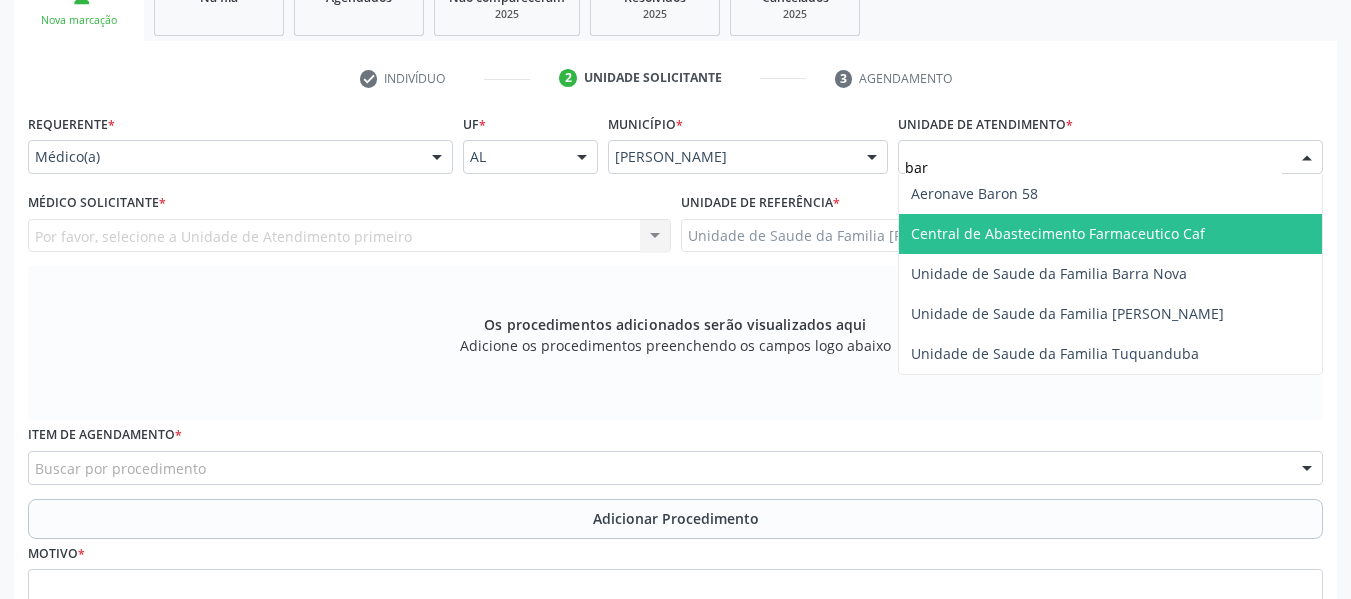 type on "barr" 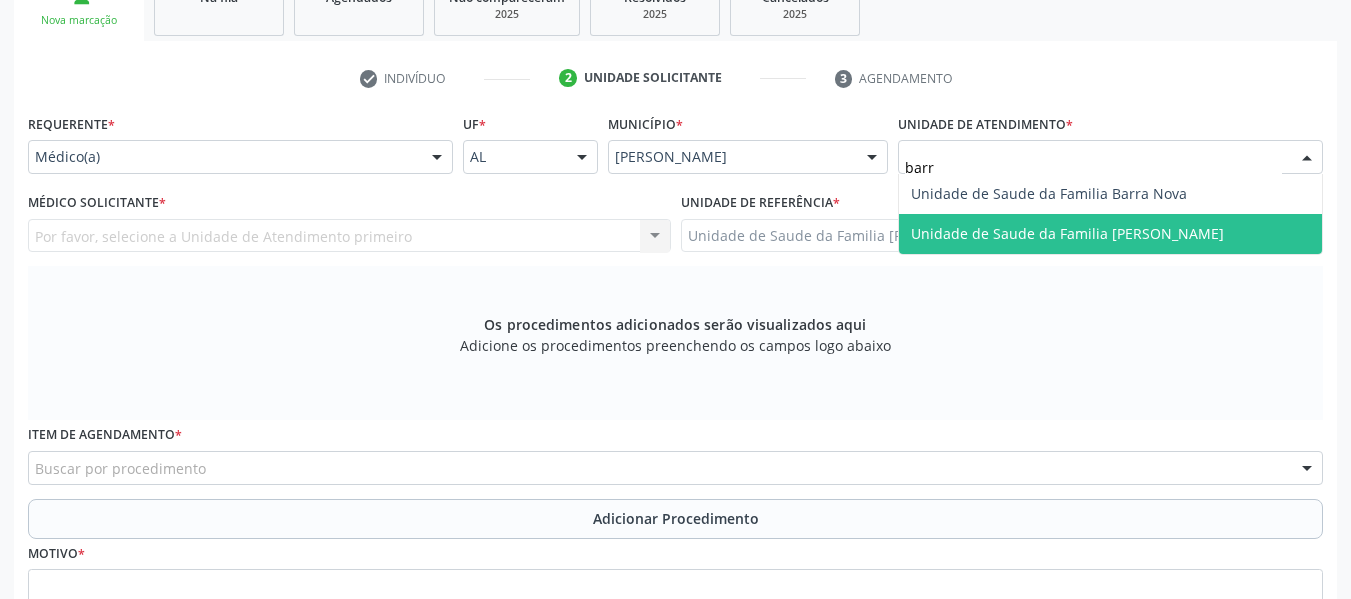 click on "Unidade de Saude da Familia [PERSON_NAME]" at bounding box center (1067, 233) 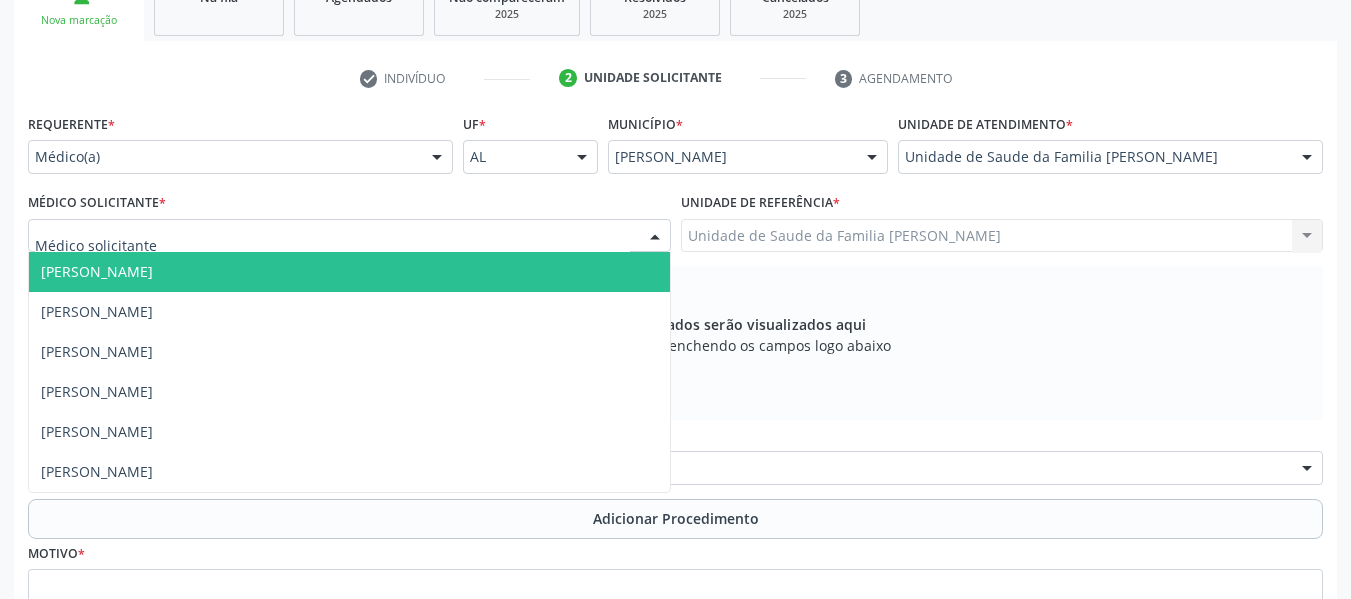 click at bounding box center (655, 237) 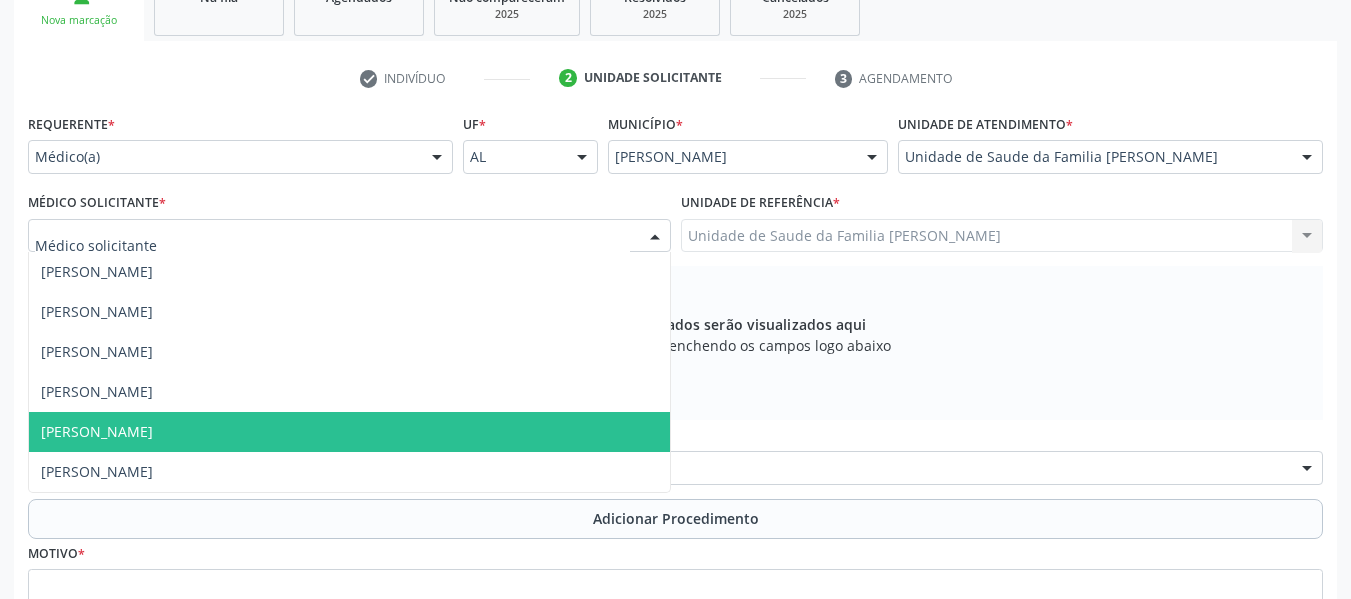 click on "[PERSON_NAME]" at bounding box center (97, 431) 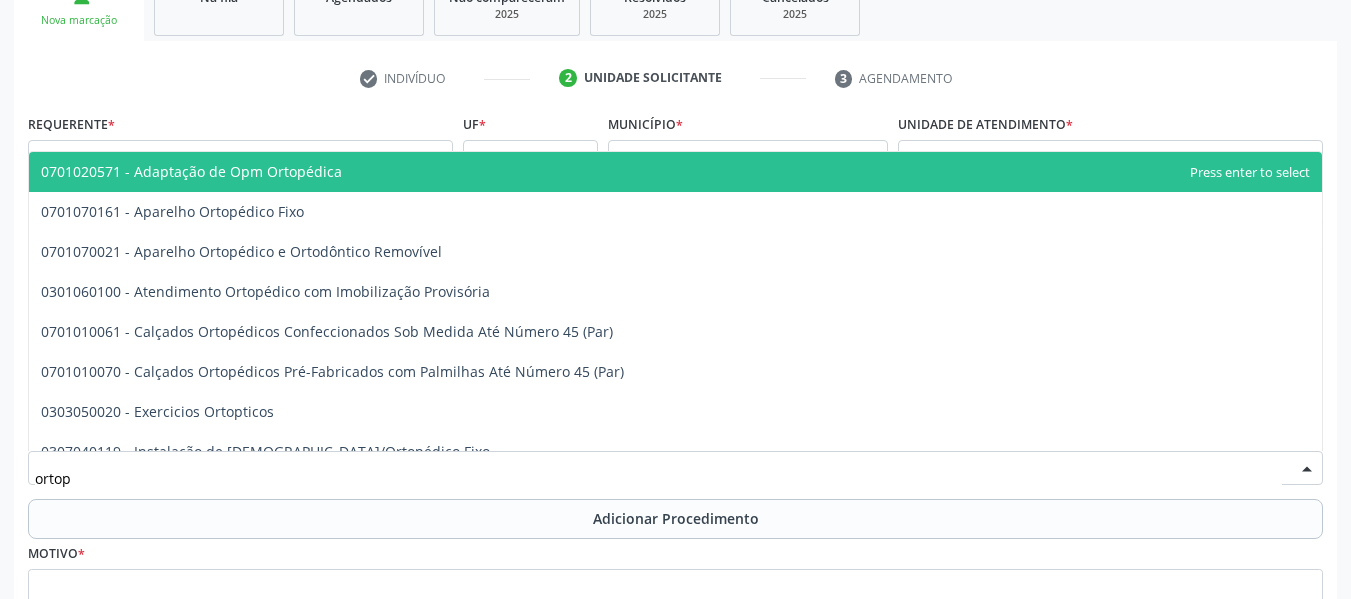 type on "ortope" 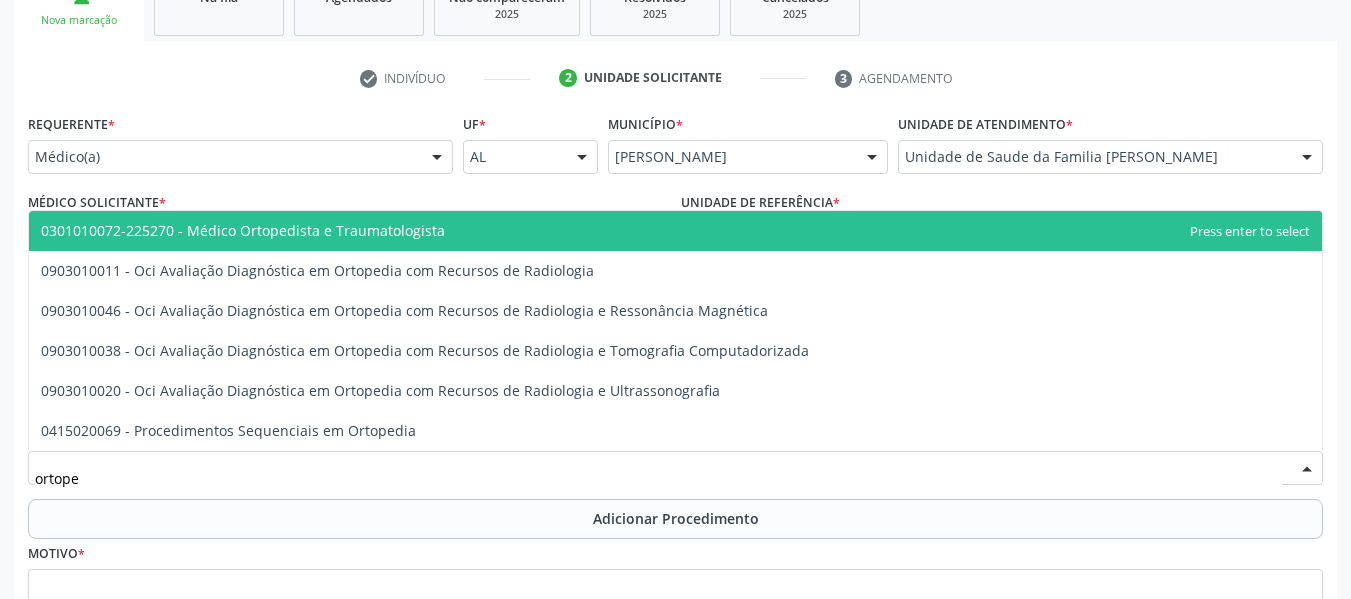 click on "0301010072-225270 - Médico Ortopedista e Traumatologista" at bounding box center [243, 230] 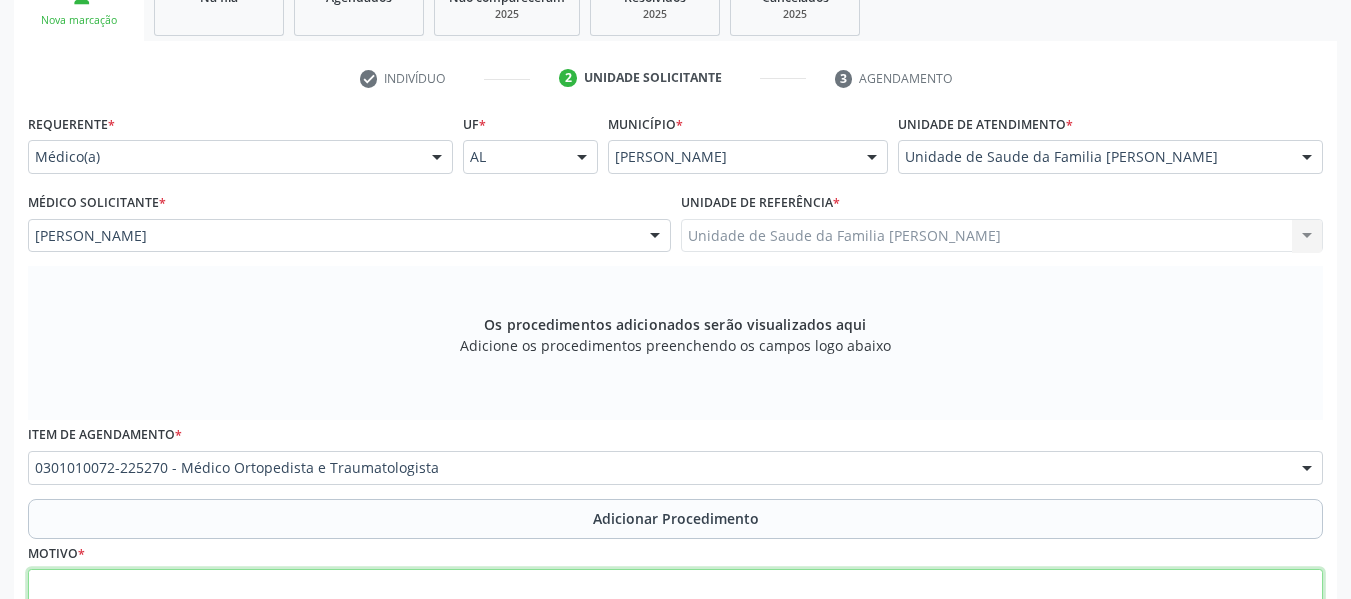 click at bounding box center (675, 607) 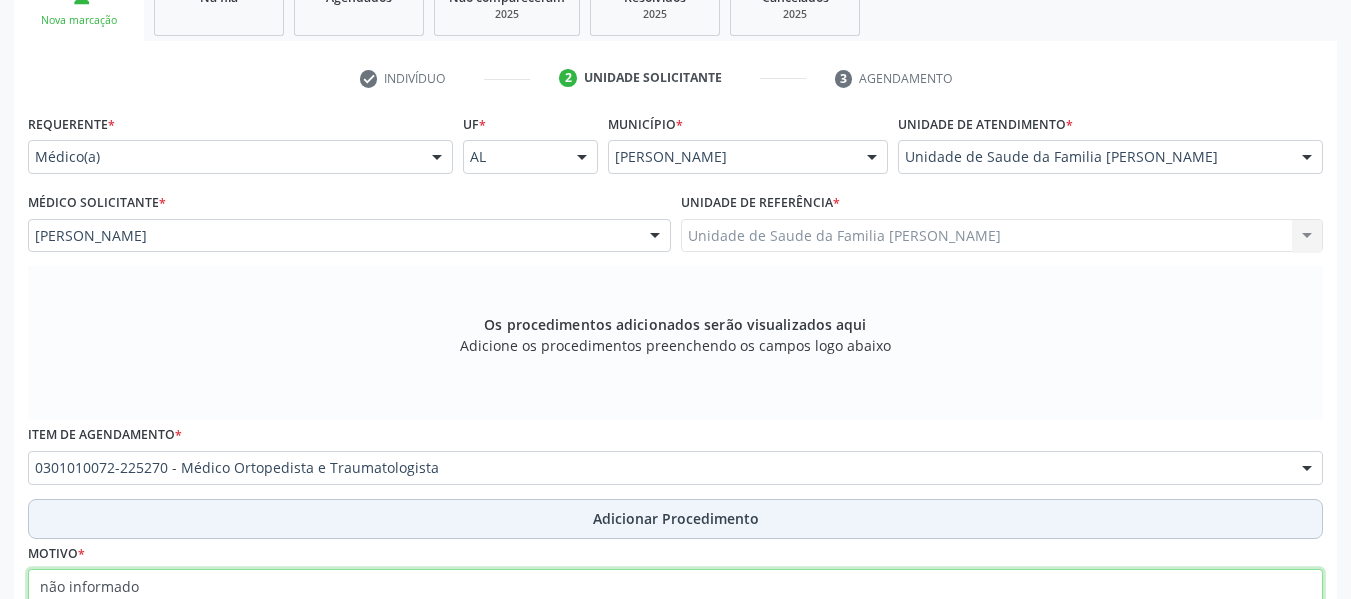 type on "não informado" 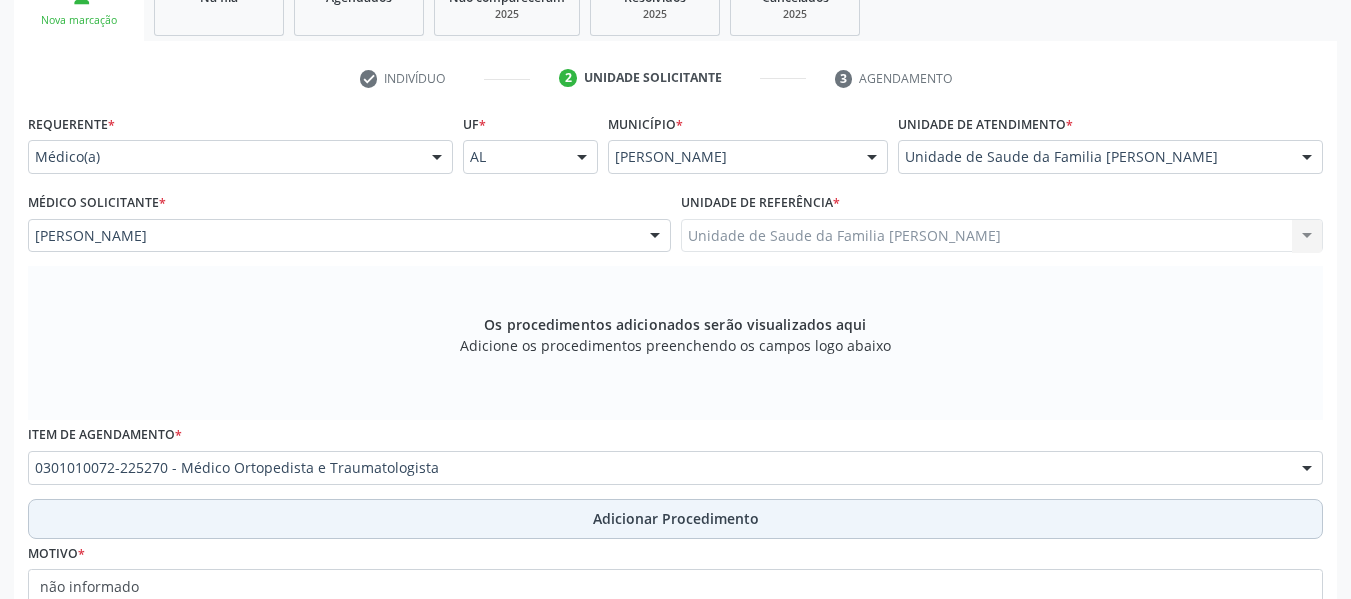 click on "Adicionar Procedimento" at bounding box center (676, 518) 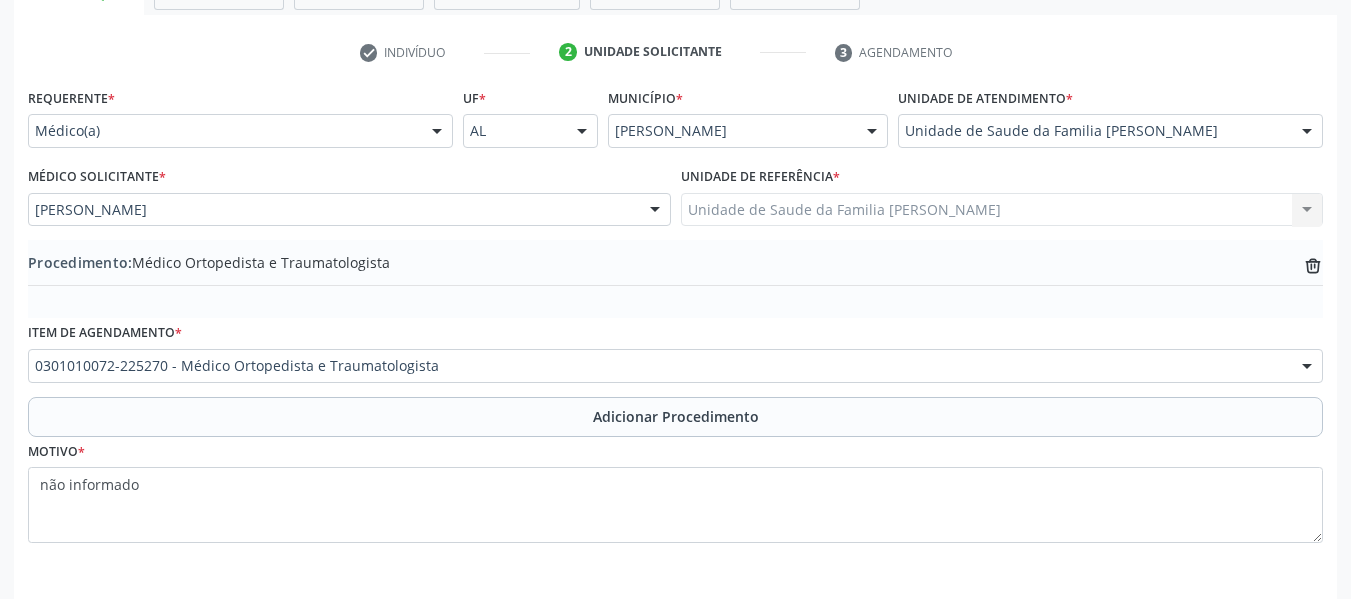 scroll, scrollTop: 454, scrollLeft: 0, axis: vertical 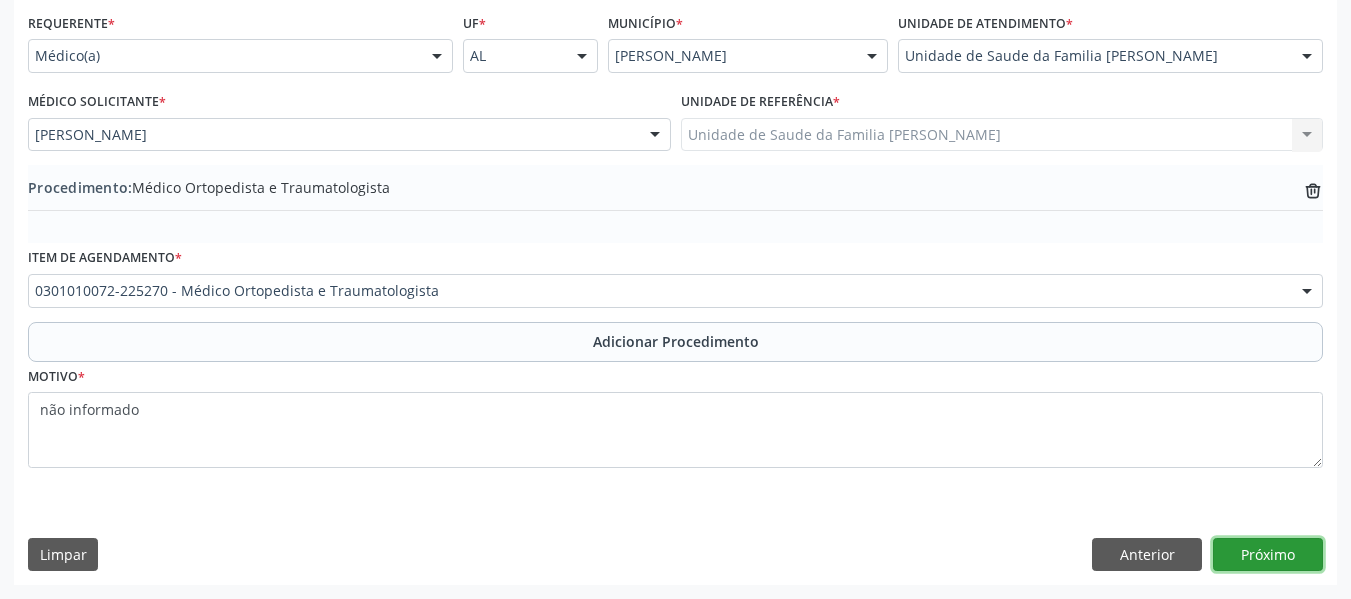 click on "Próximo" at bounding box center (1268, 555) 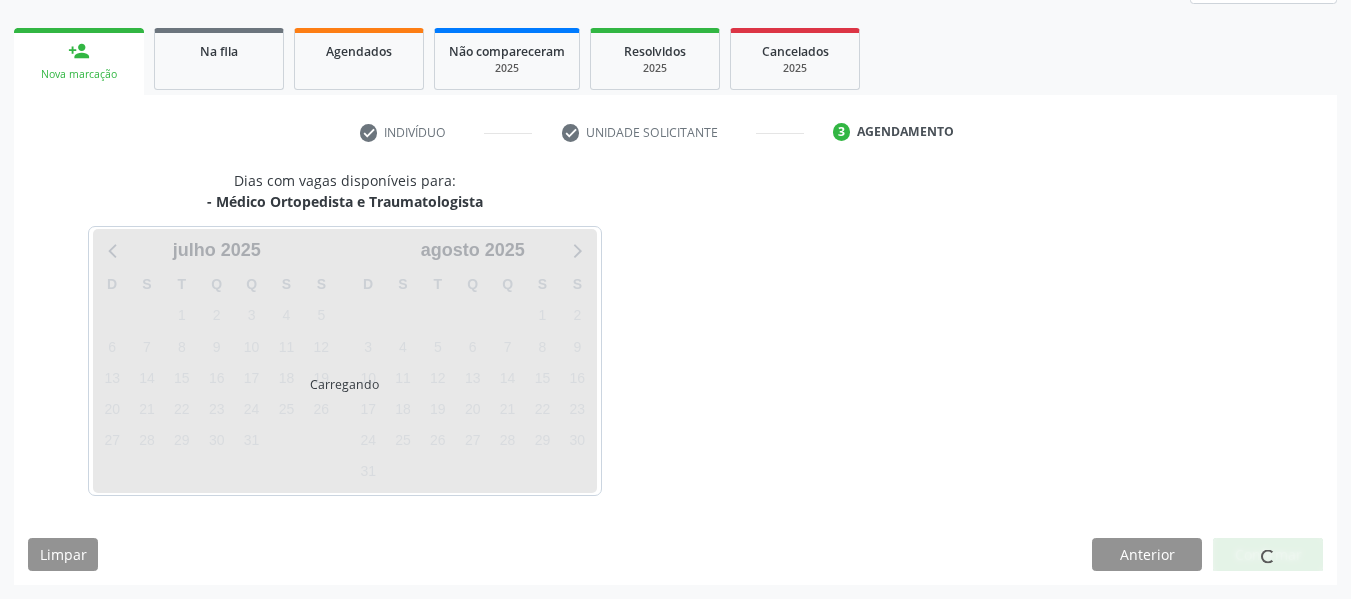 scroll, scrollTop: 358, scrollLeft: 0, axis: vertical 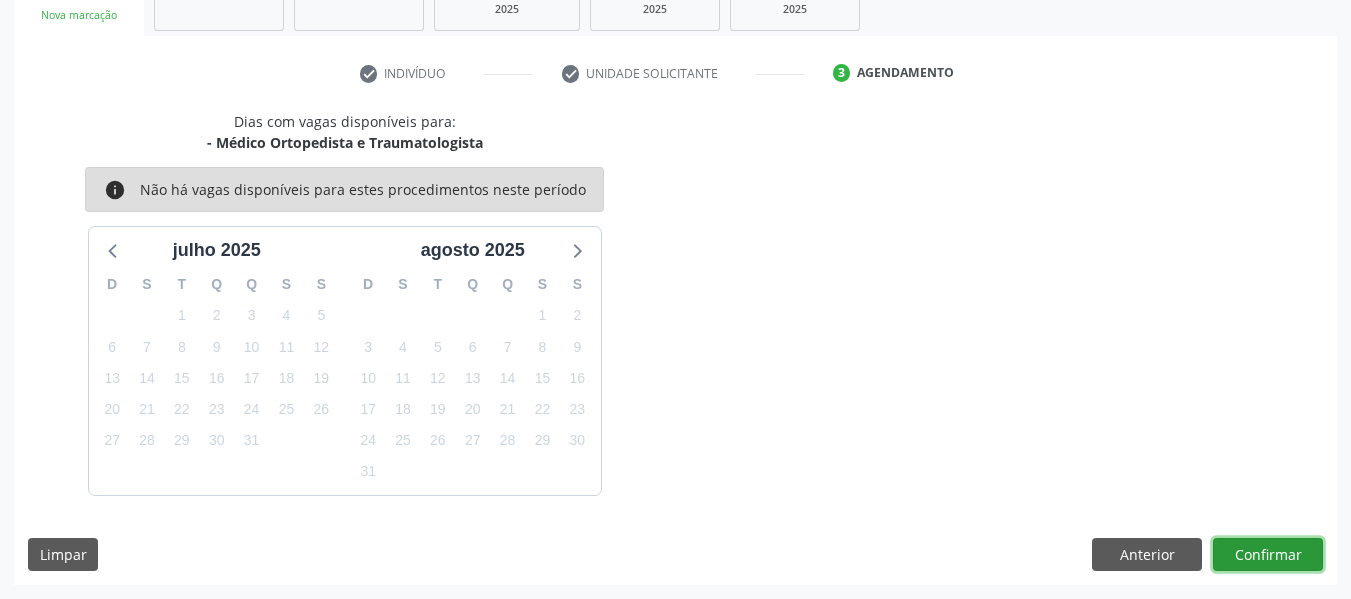 click on "Confirmar" at bounding box center (1268, 555) 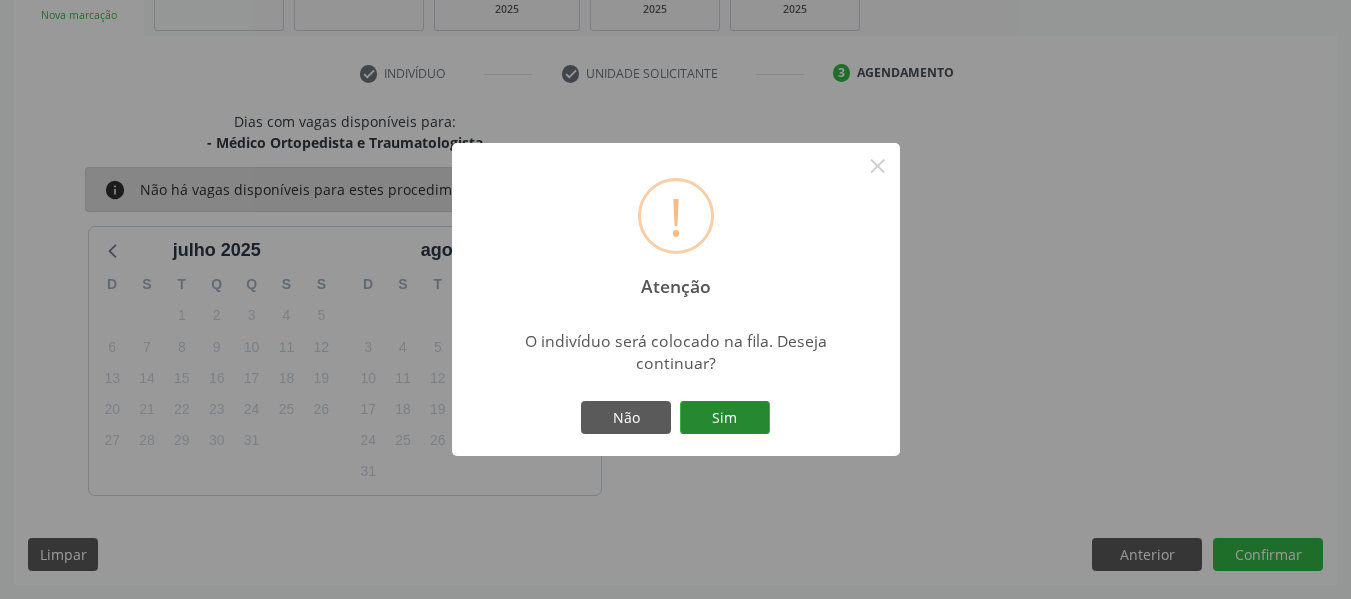 click on "Sim" at bounding box center (725, 418) 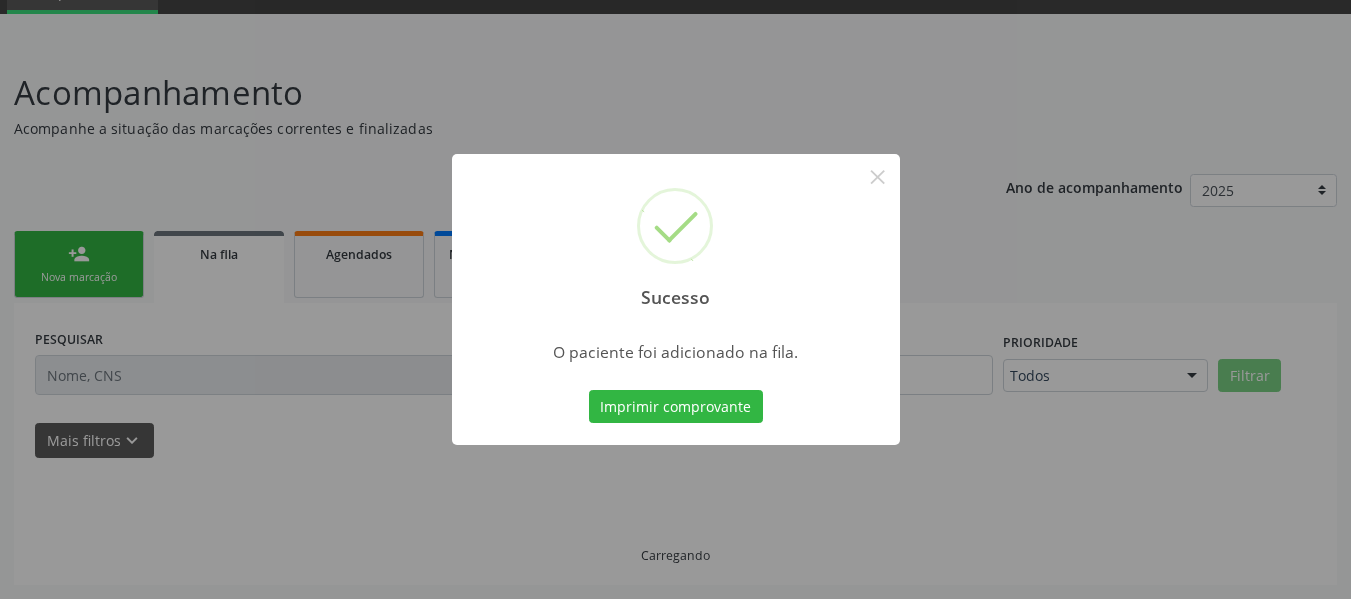 scroll, scrollTop: 96, scrollLeft: 0, axis: vertical 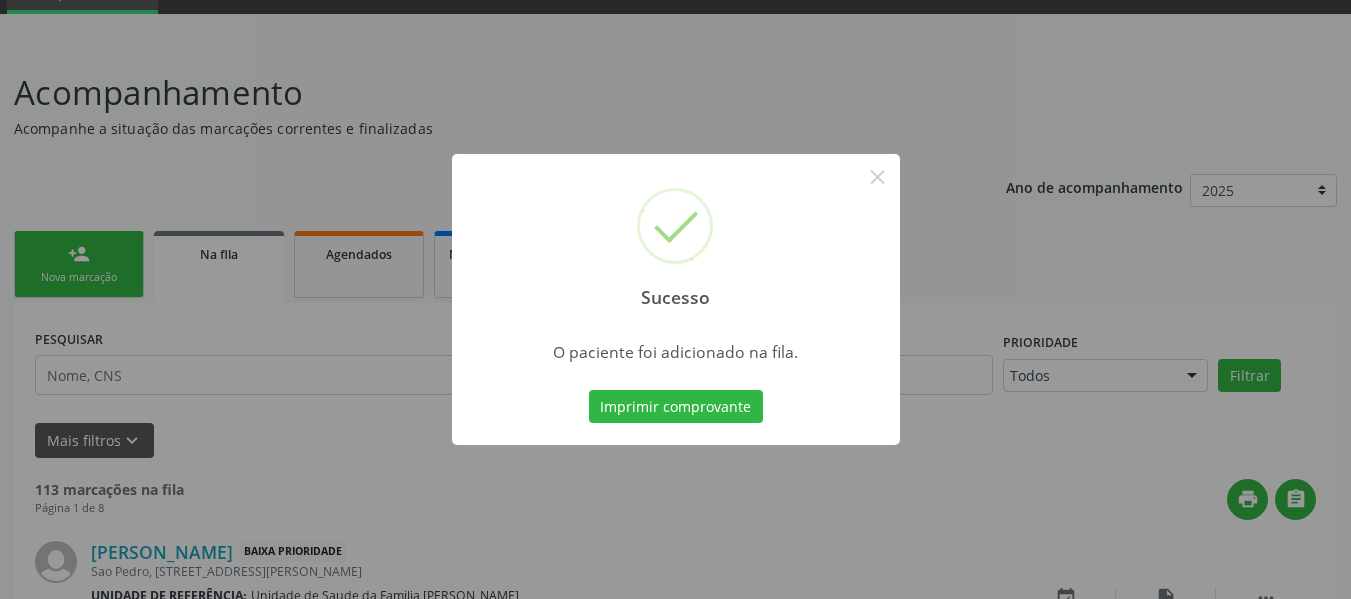 click on "Sucesso × O paciente foi adicionado na fila. Imprimir comprovante Cancel" at bounding box center (675, 299) 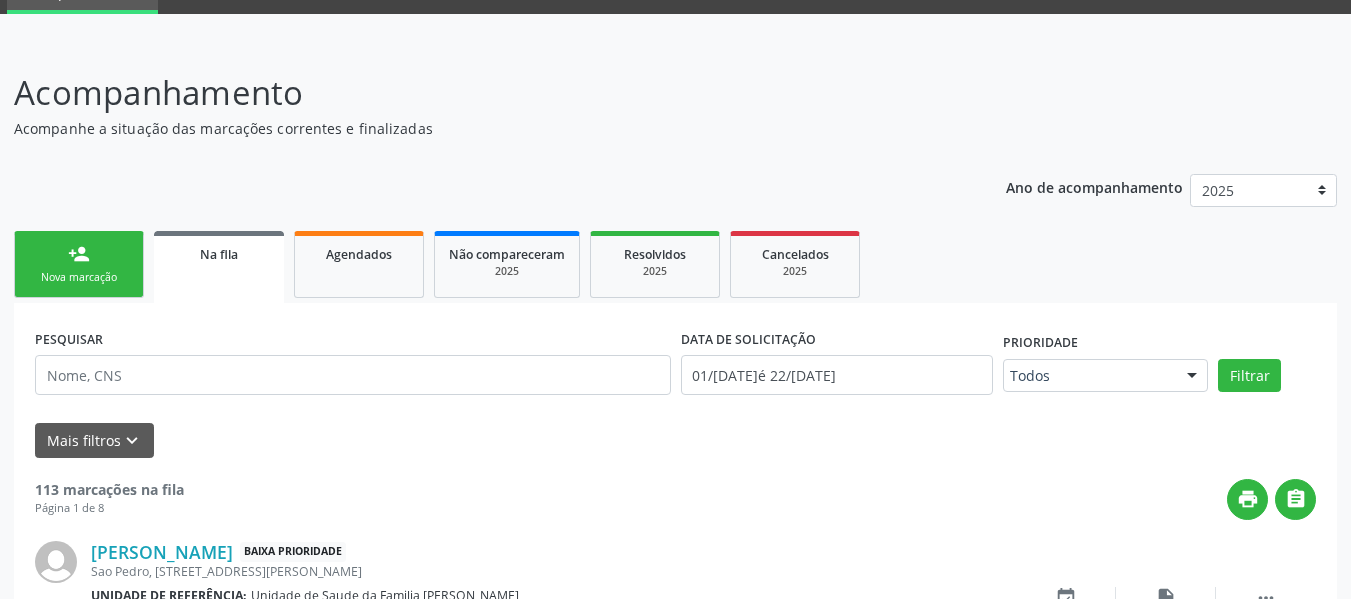 click on "person_add
Nova marcação" at bounding box center [79, 264] 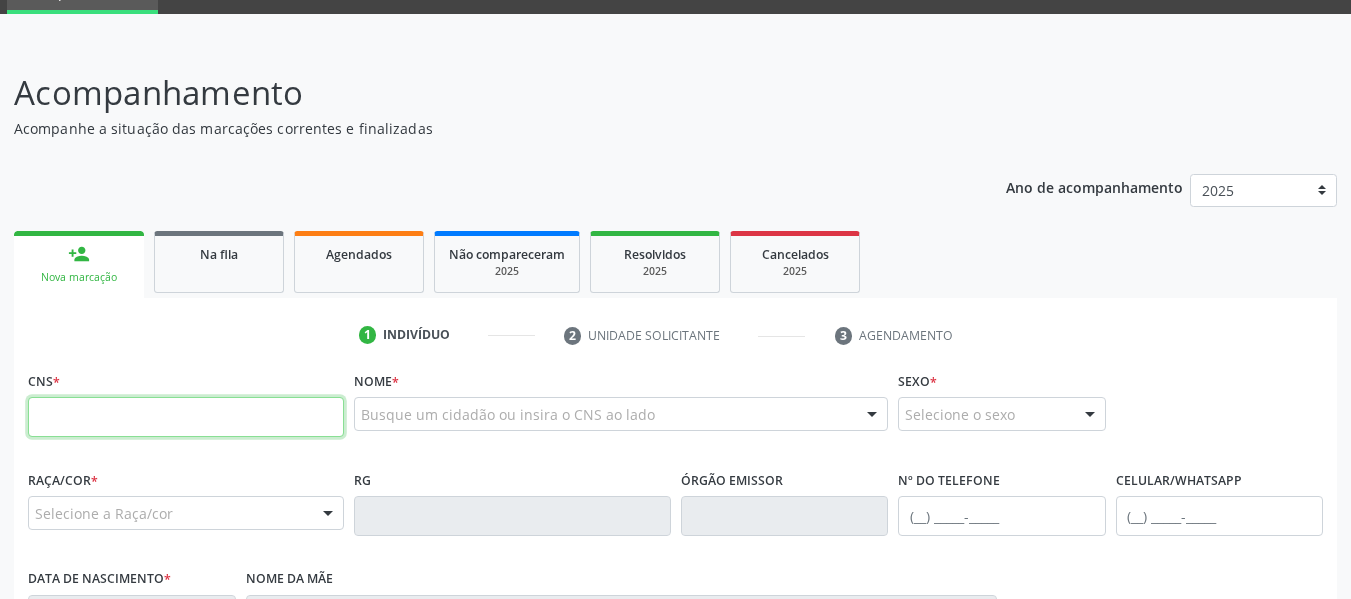 click at bounding box center [186, 417] 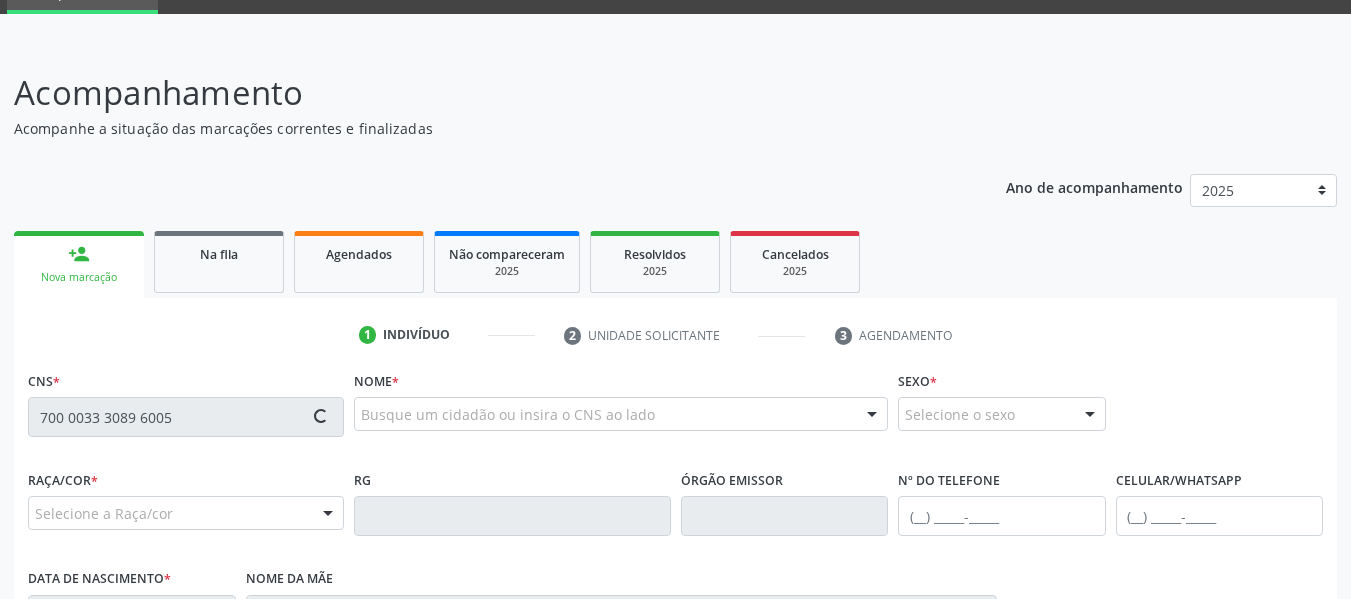 type on "700 0033 3089 6005" 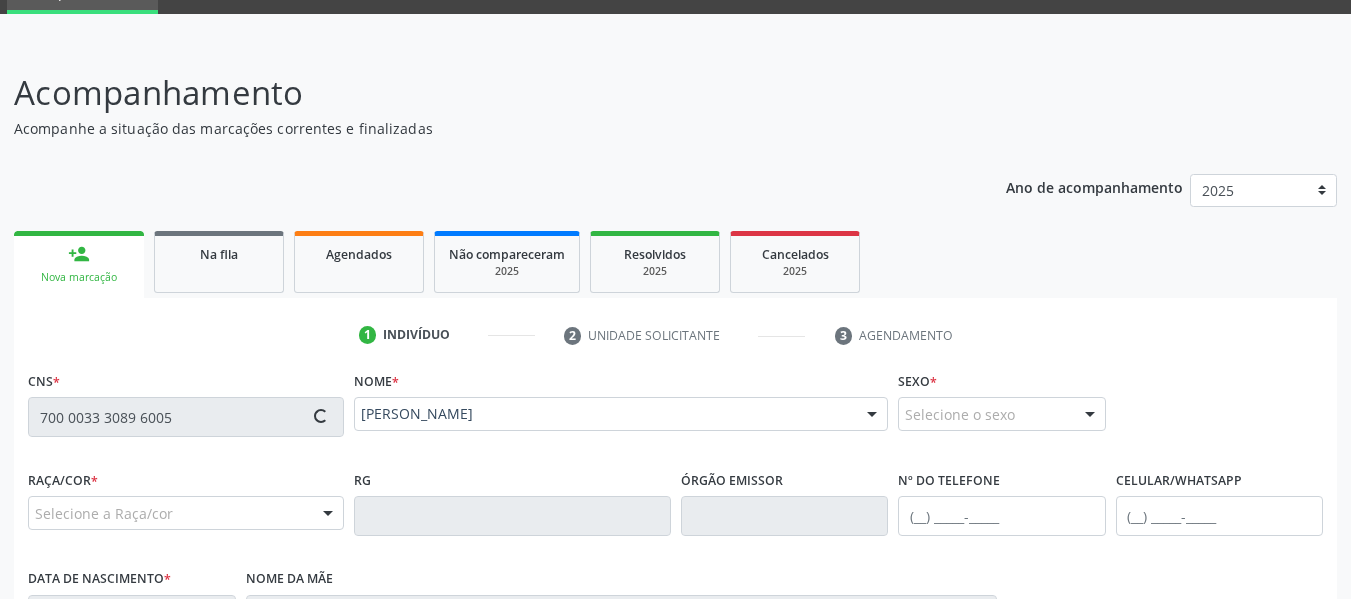 type on "(82) 98728-0146" 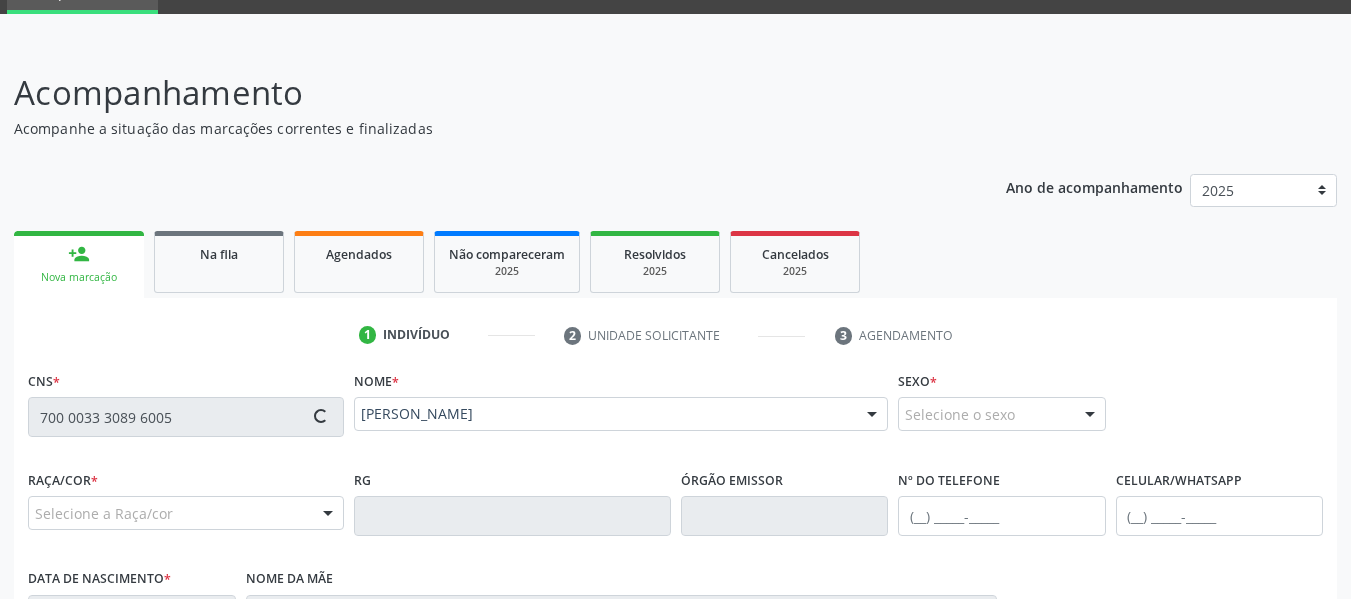 type on "13/05/1973" 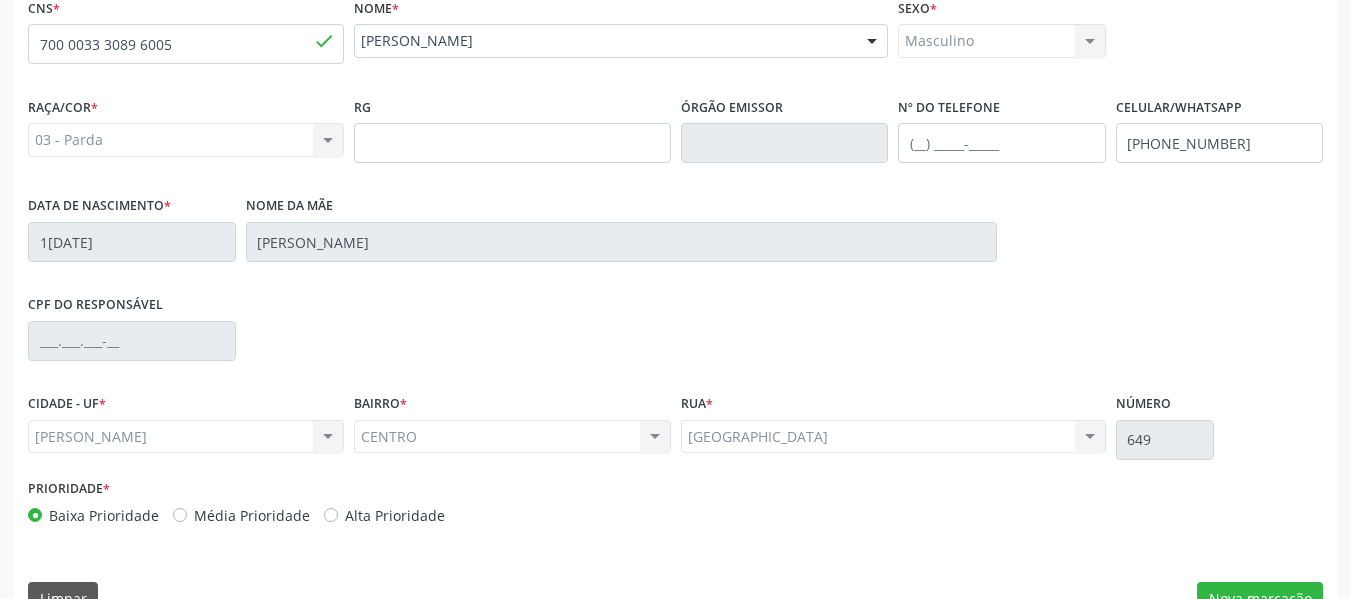 scroll, scrollTop: 513, scrollLeft: 0, axis: vertical 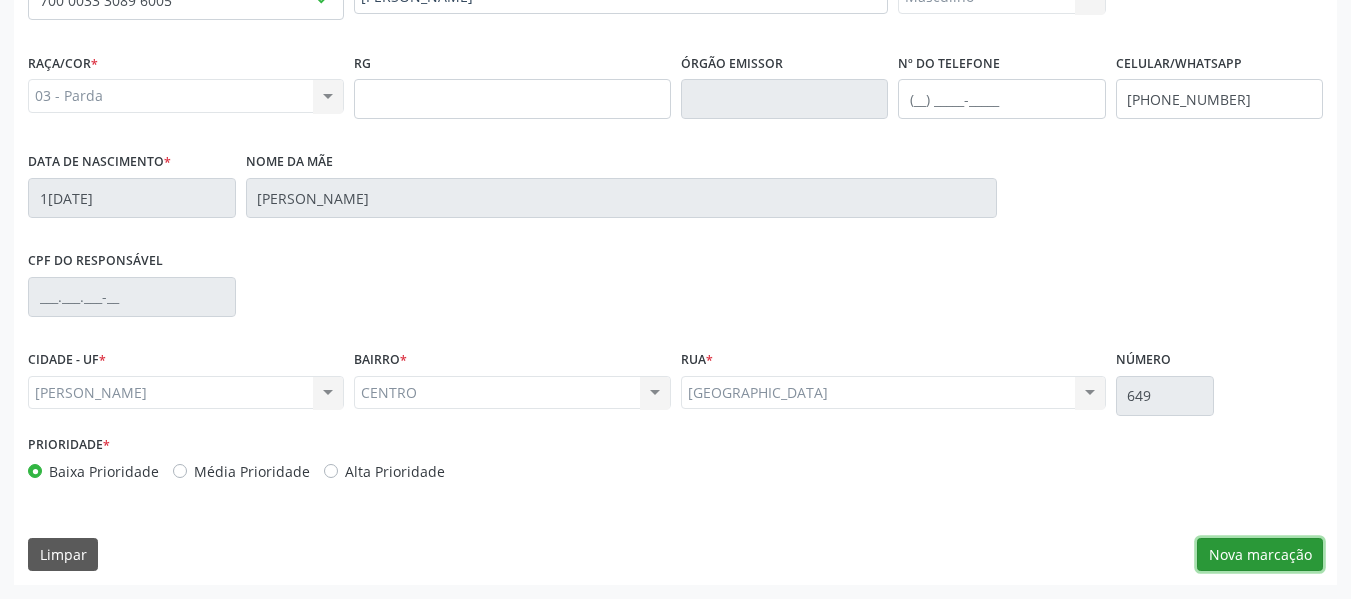 click on "Nova marcação" at bounding box center (1260, 555) 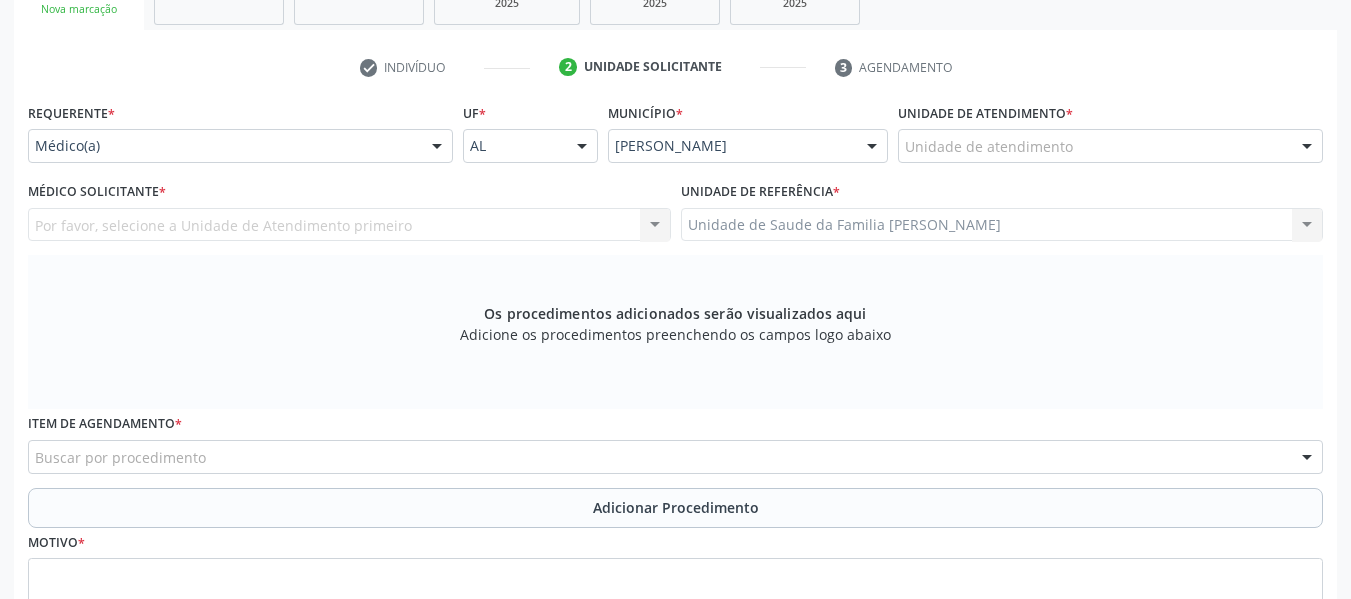 scroll, scrollTop: 353, scrollLeft: 0, axis: vertical 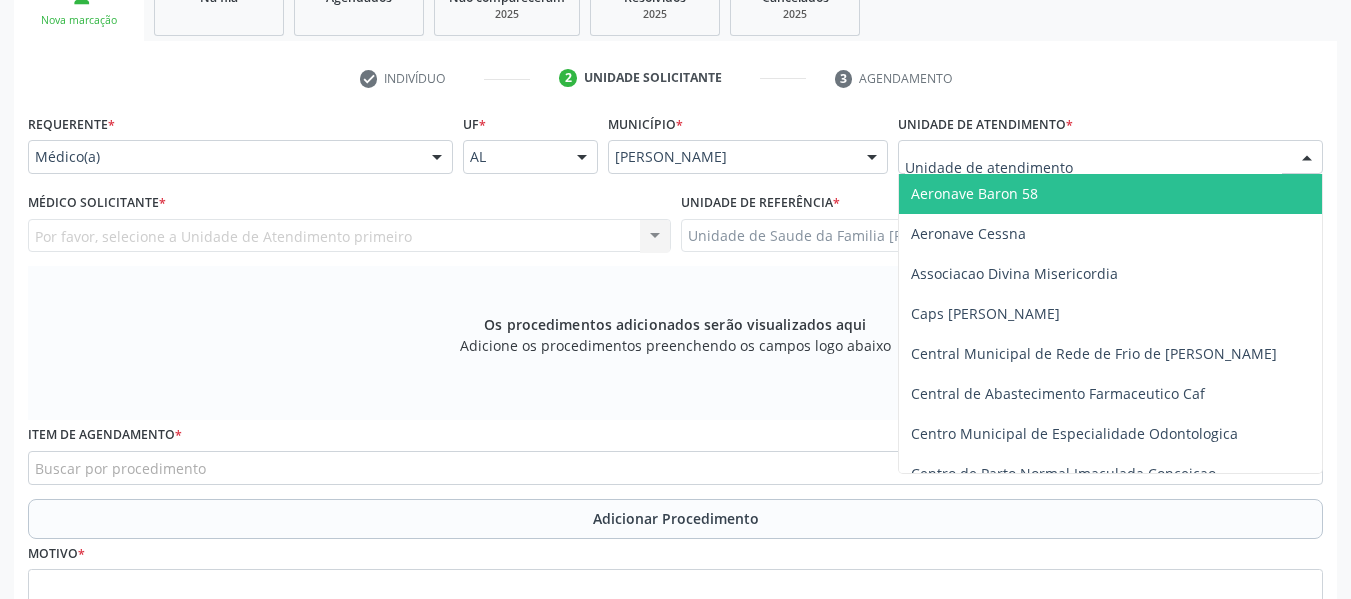 click at bounding box center [1307, 158] 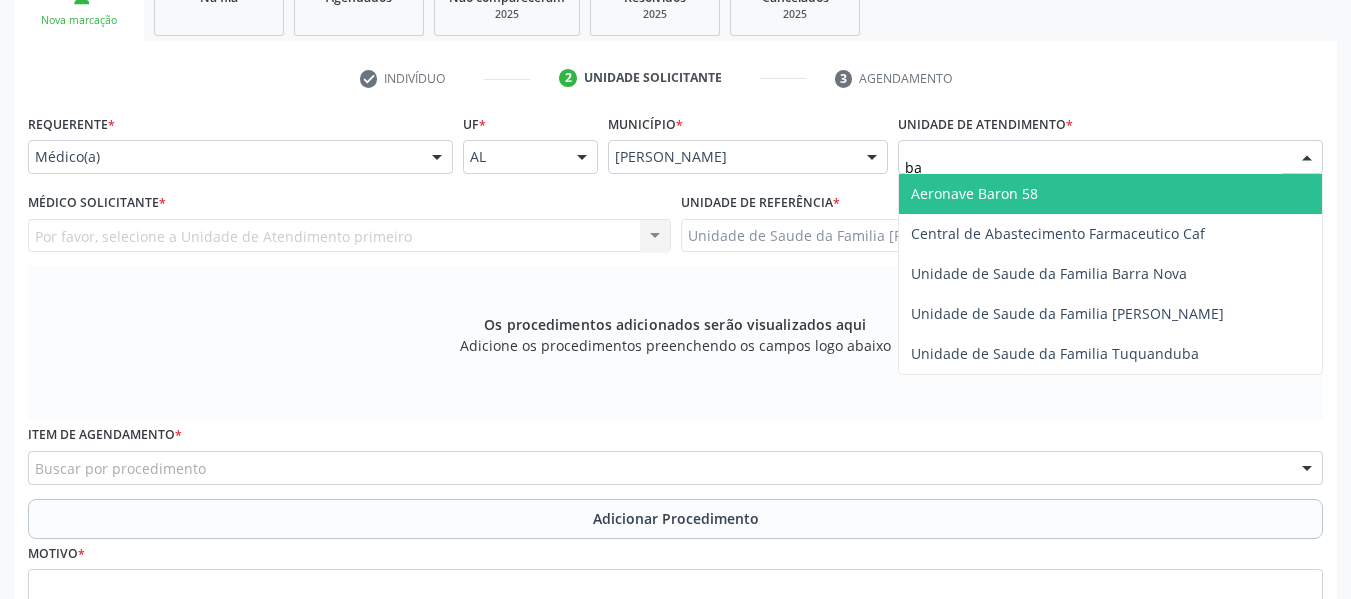 type on "bar" 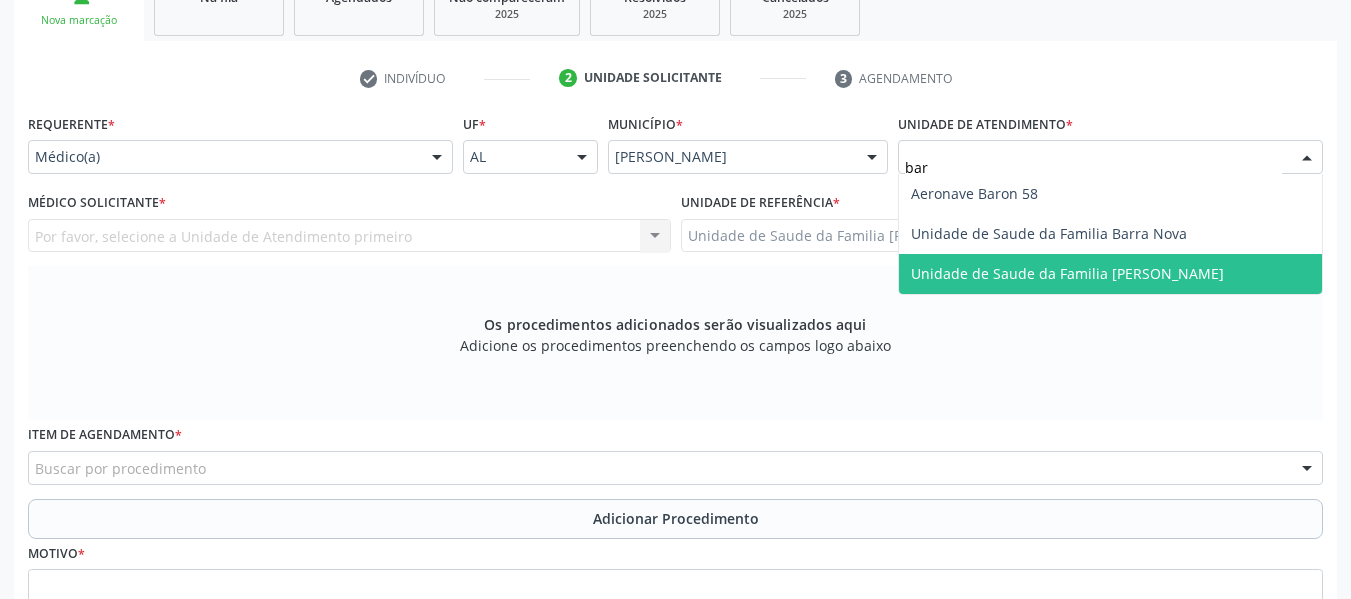click on "Unidade de Saude da Familia [PERSON_NAME]" at bounding box center (1067, 273) 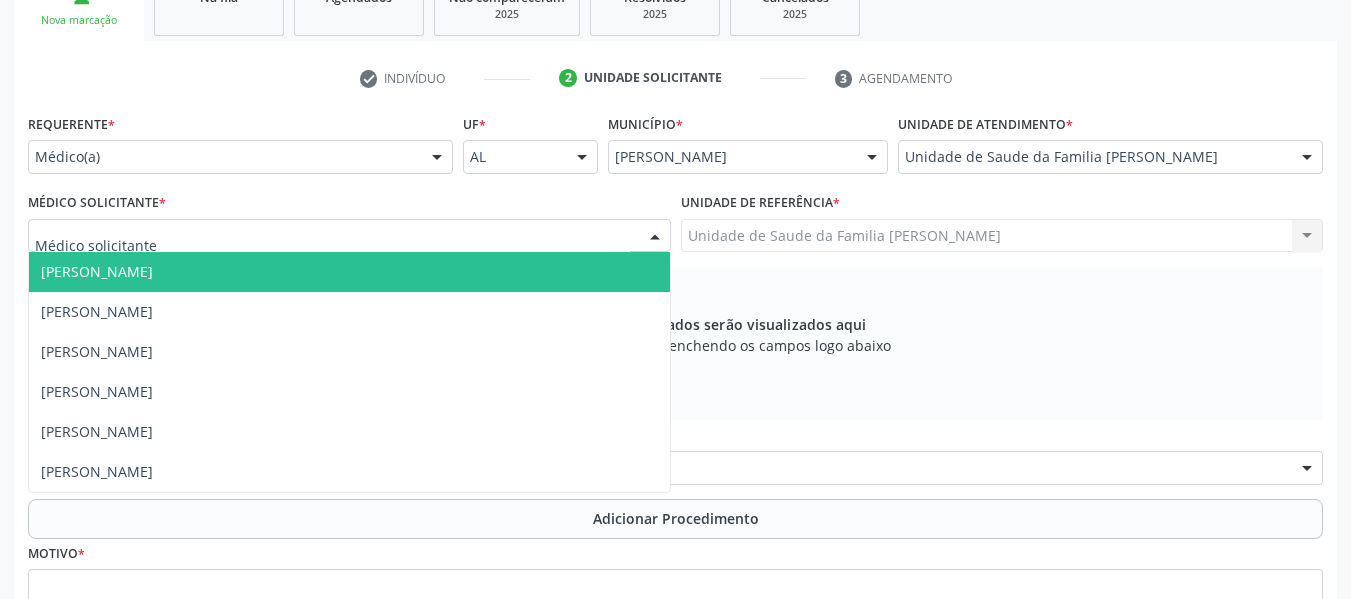 click at bounding box center [655, 237] 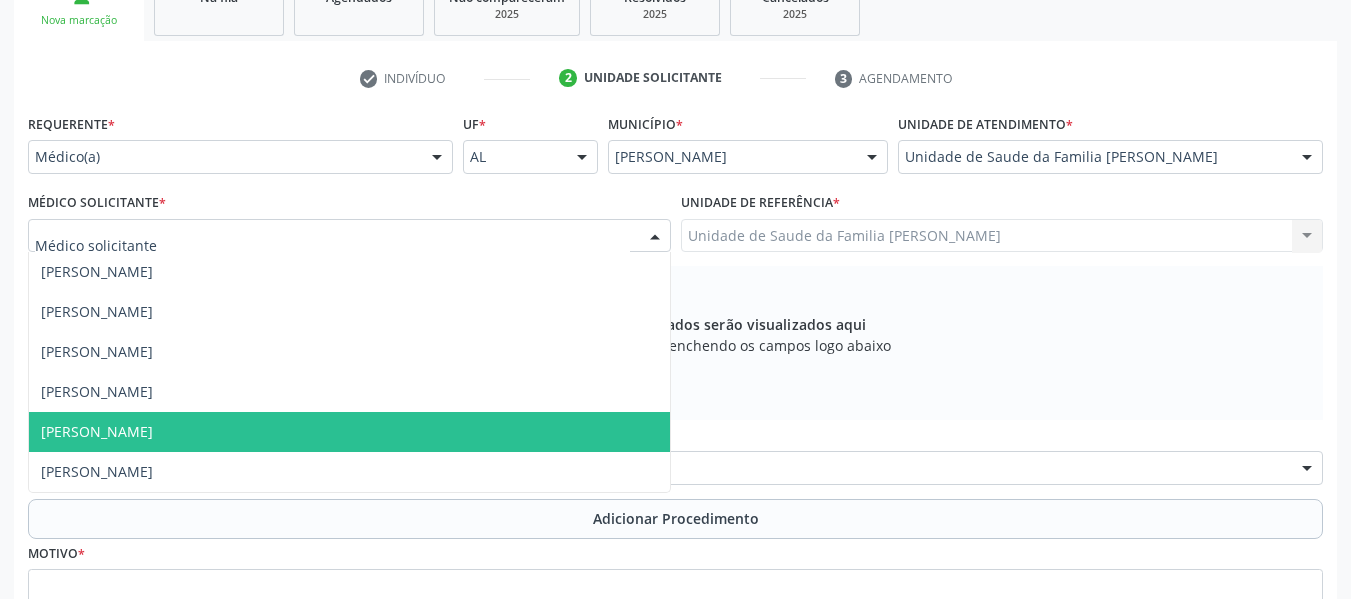 click on "[PERSON_NAME]" at bounding box center (97, 431) 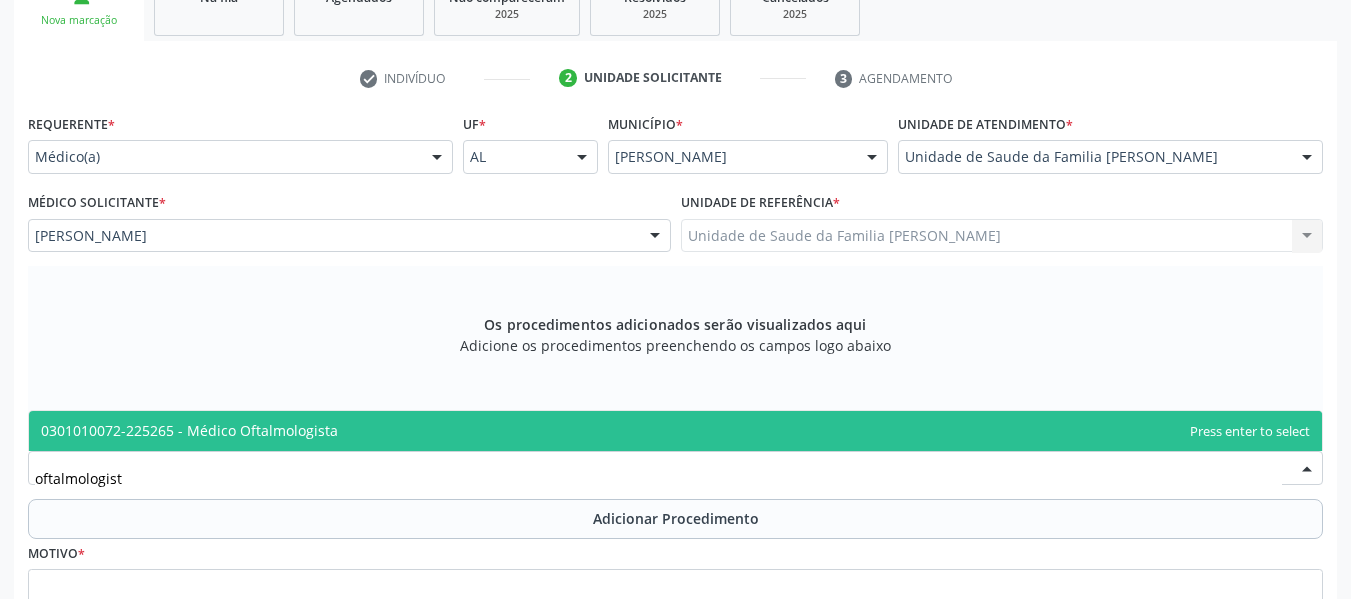 type on "oftalmologista" 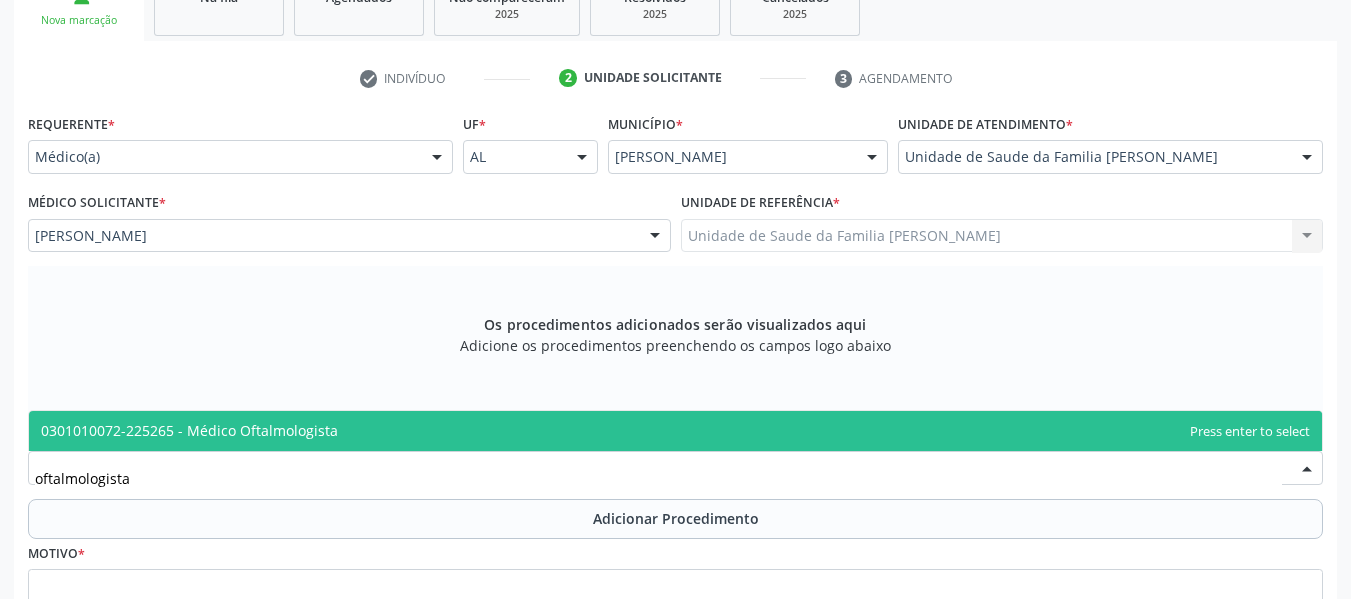 click on "0301010072-225265 - Médico Oftalmologista" at bounding box center (189, 430) 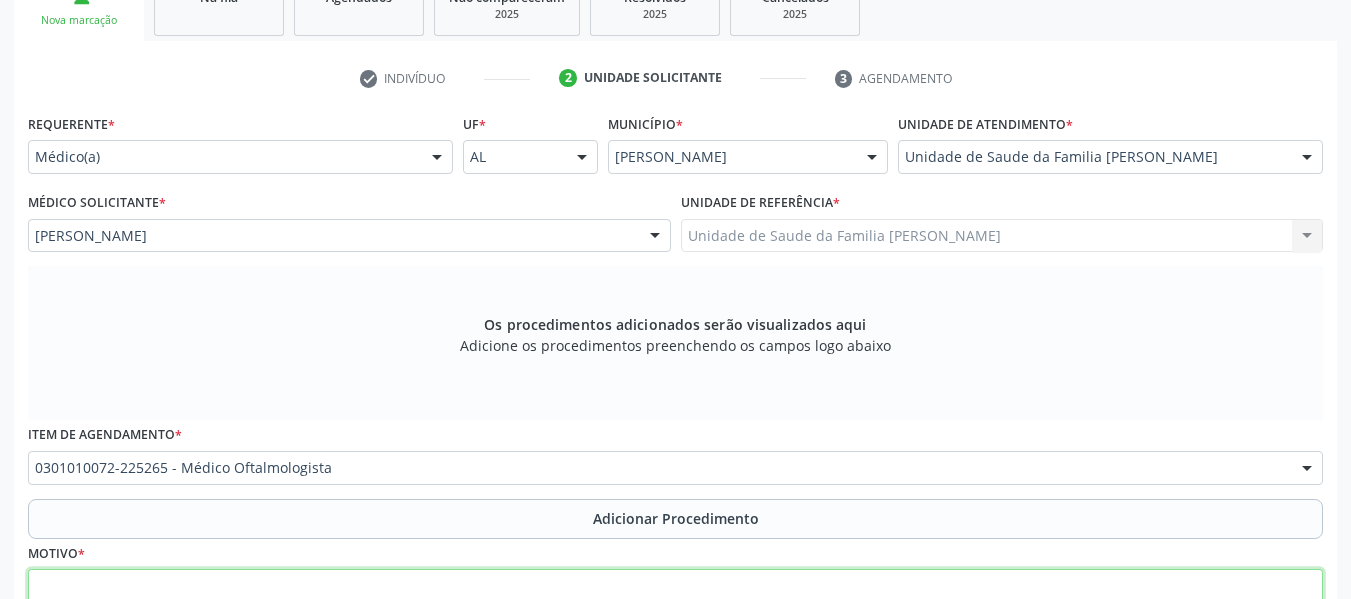 click at bounding box center [675, 607] 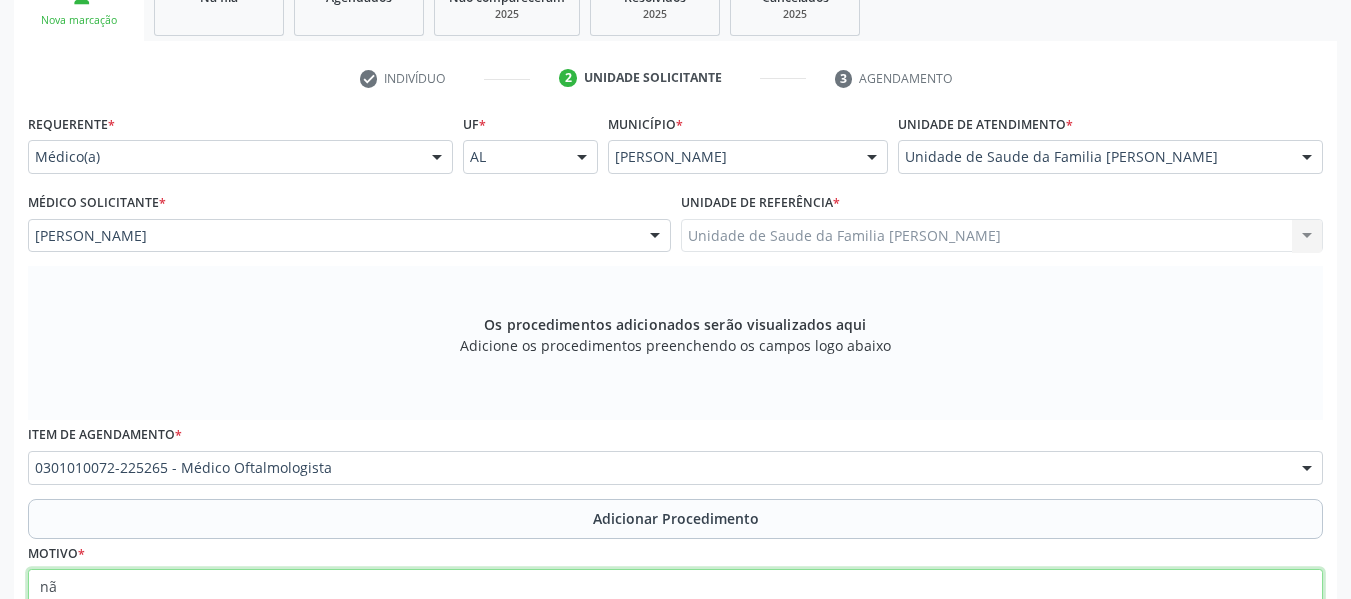 type on "n" 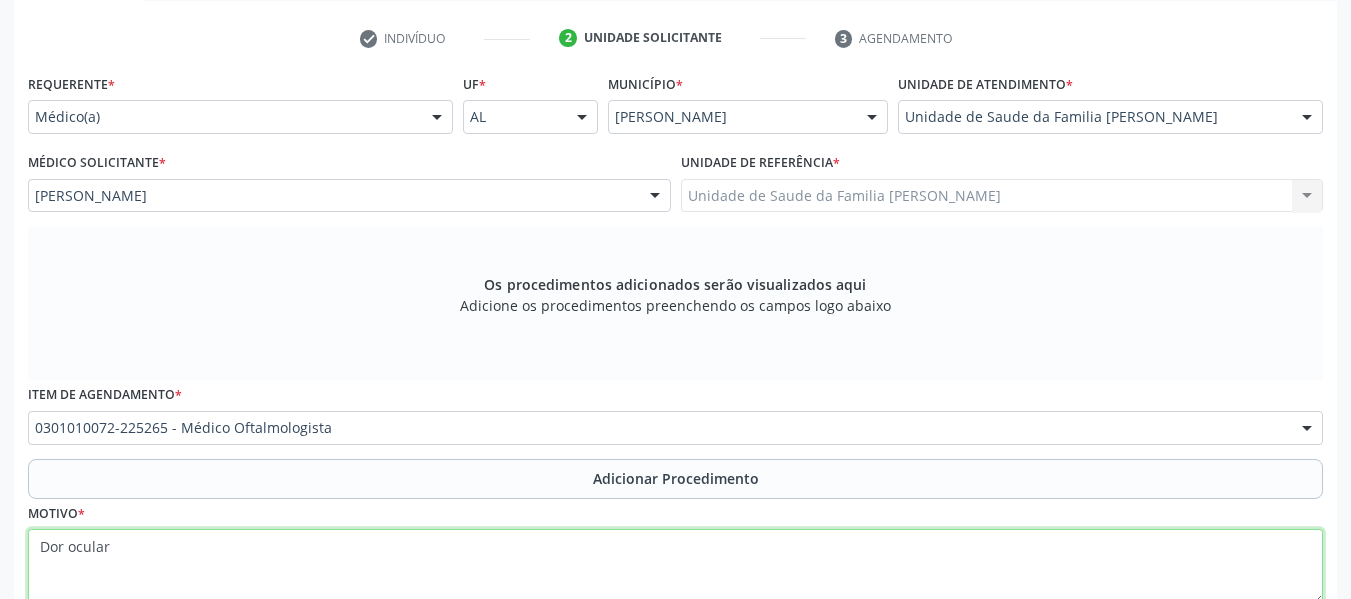 scroll, scrollTop: 530, scrollLeft: 0, axis: vertical 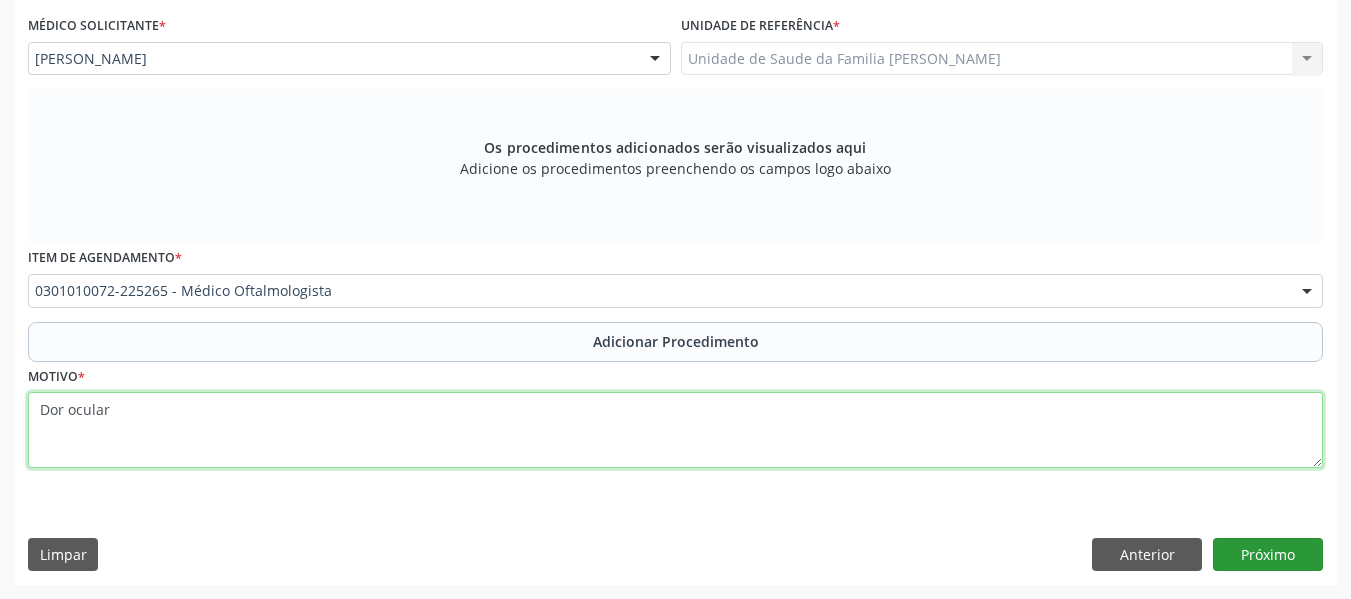type on "Dor ocular" 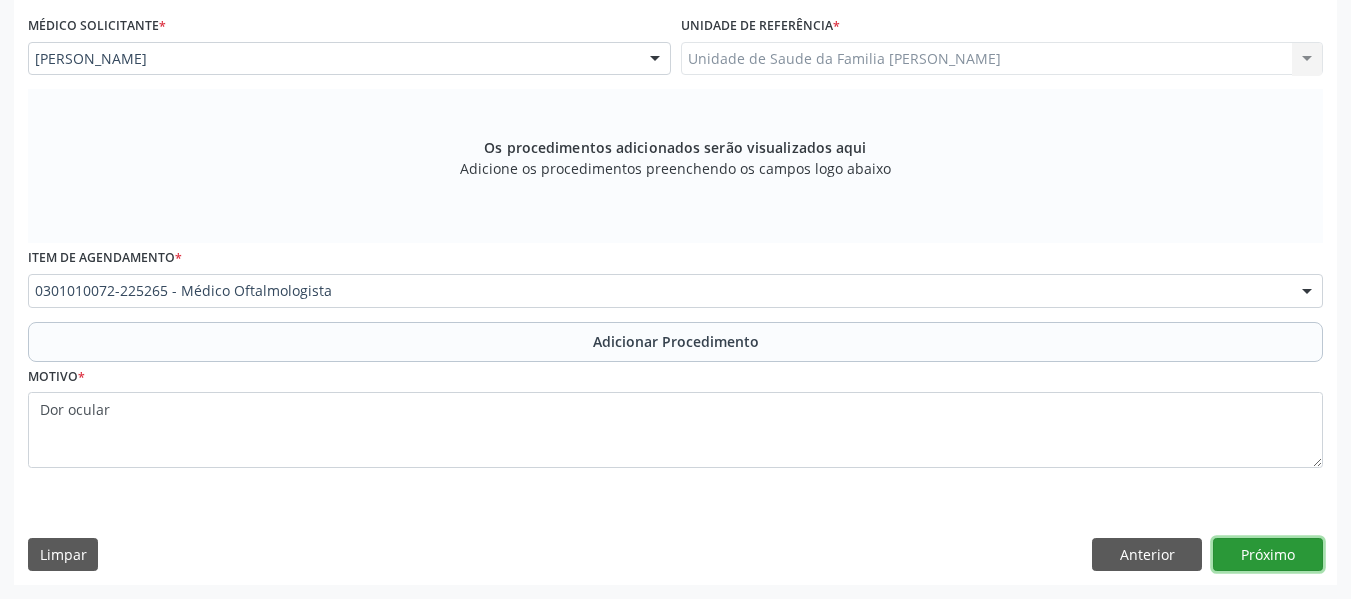 click on "Próximo" at bounding box center [1268, 555] 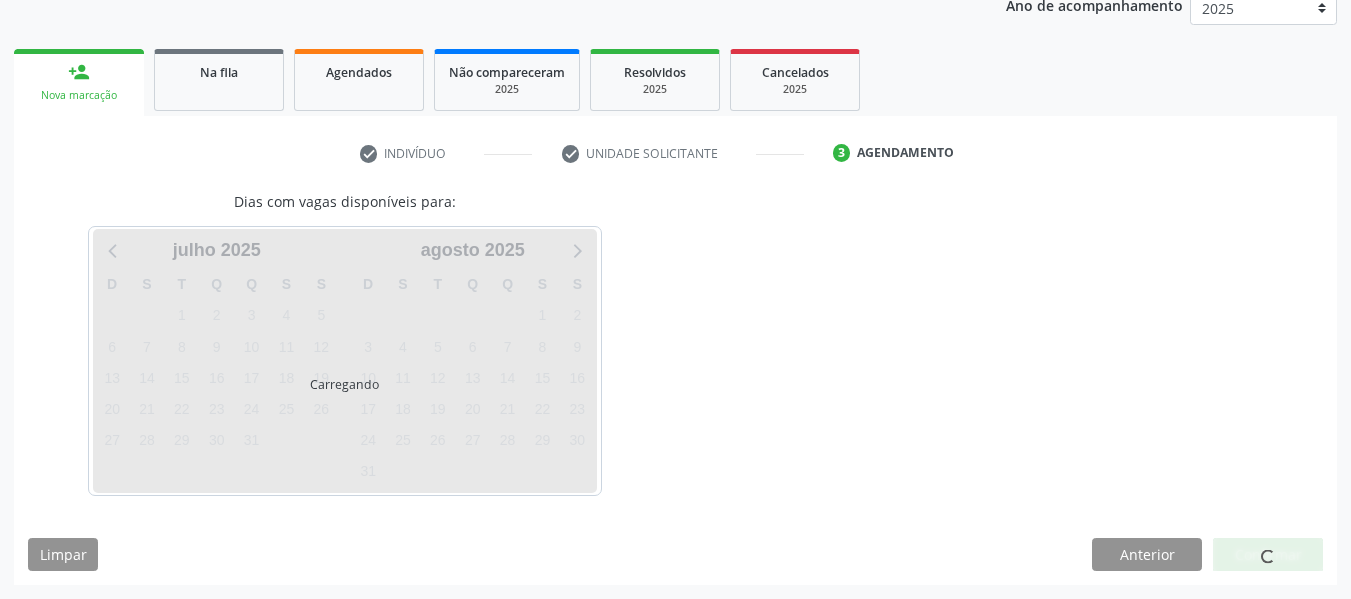 scroll, scrollTop: 337, scrollLeft: 0, axis: vertical 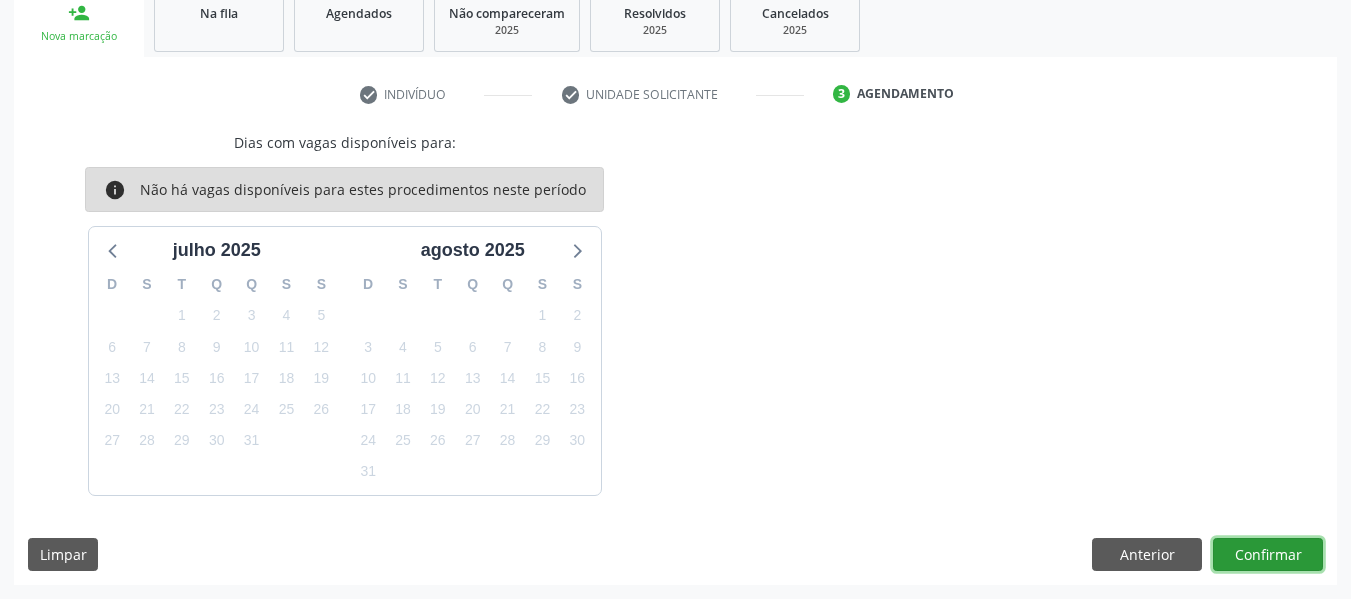 click on "Confirmar" at bounding box center [1268, 555] 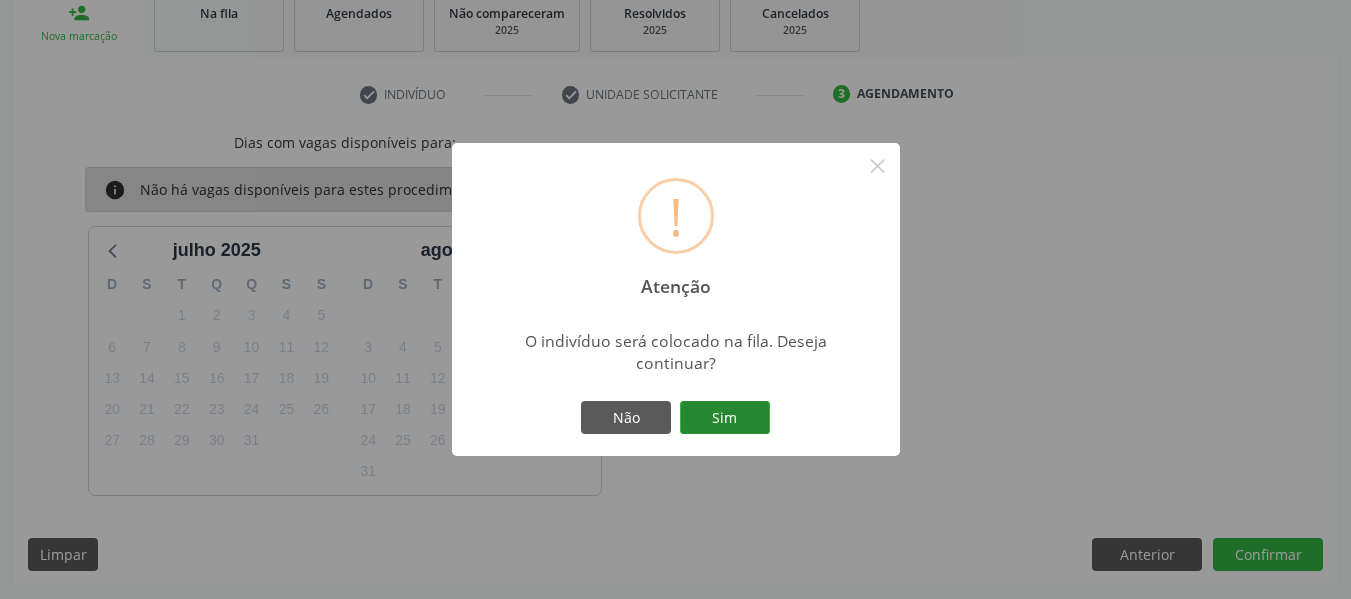 click on "Sim" at bounding box center [725, 418] 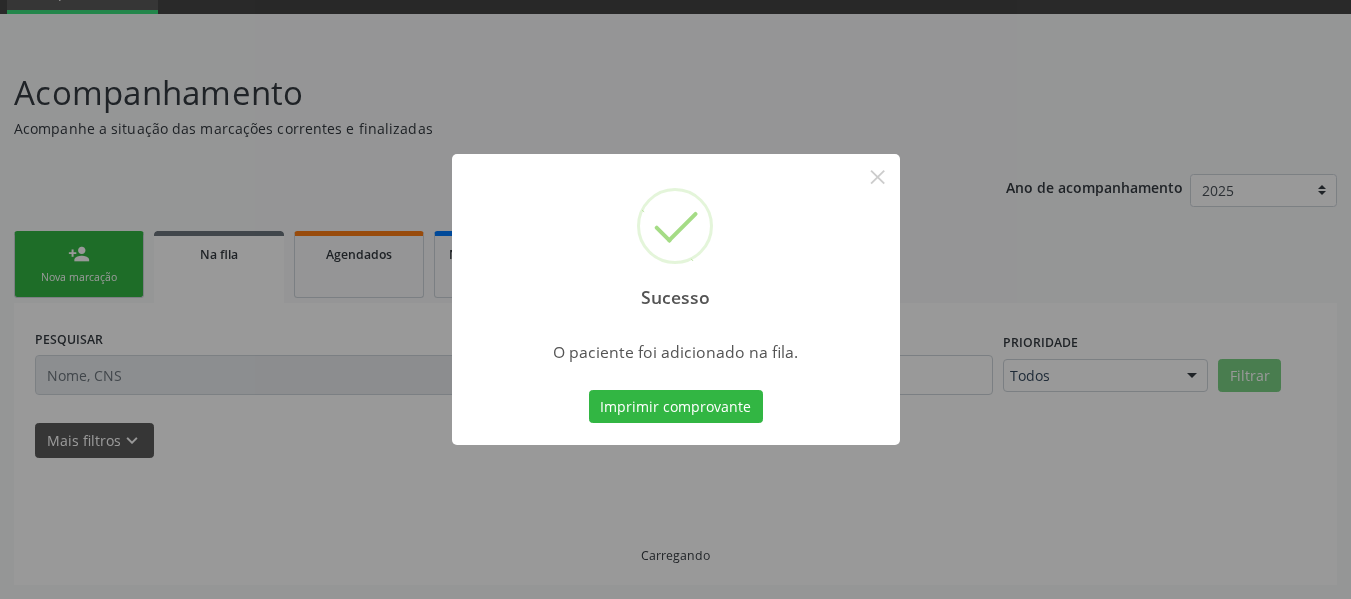 scroll, scrollTop: 96, scrollLeft: 0, axis: vertical 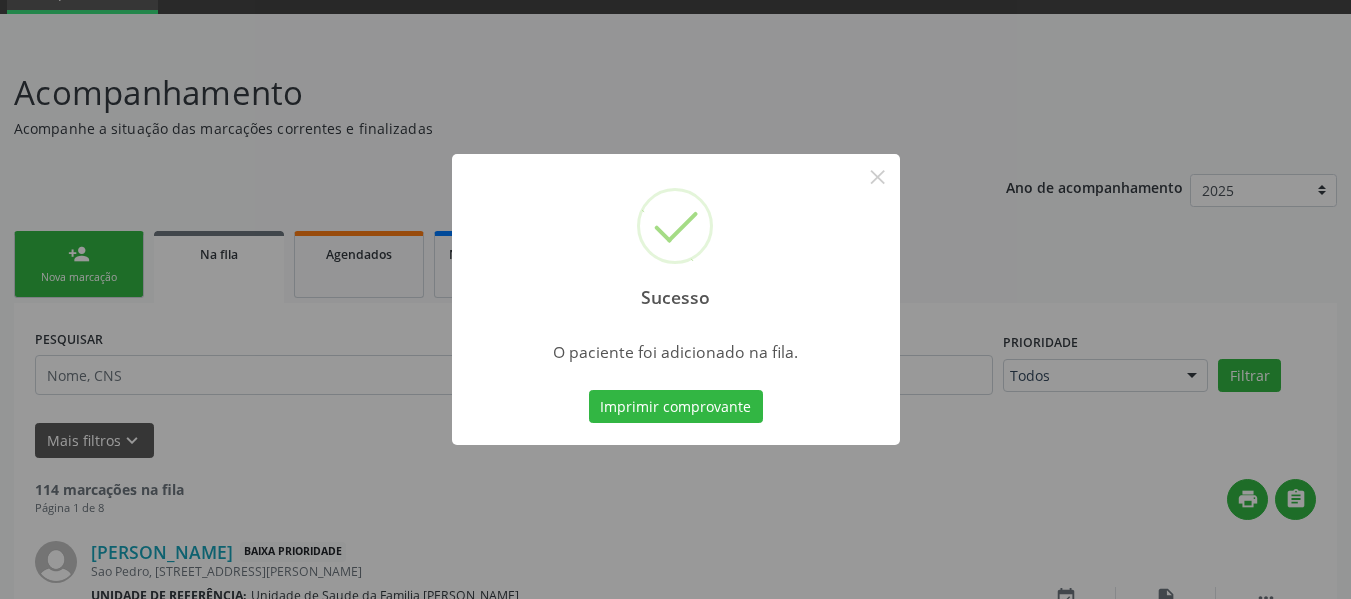 click on "Sucesso × O paciente foi adicionado na fila. Imprimir comprovante Cancel" at bounding box center [675, 299] 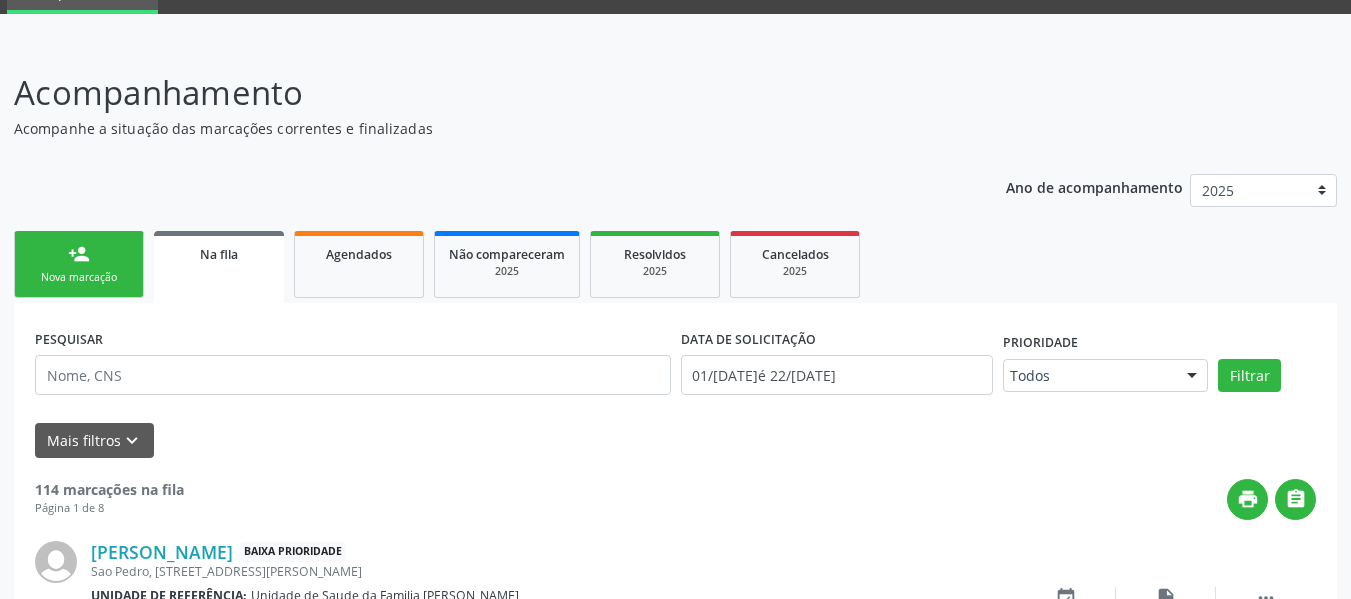 scroll, scrollTop: 620, scrollLeft: 0, axis: vertical 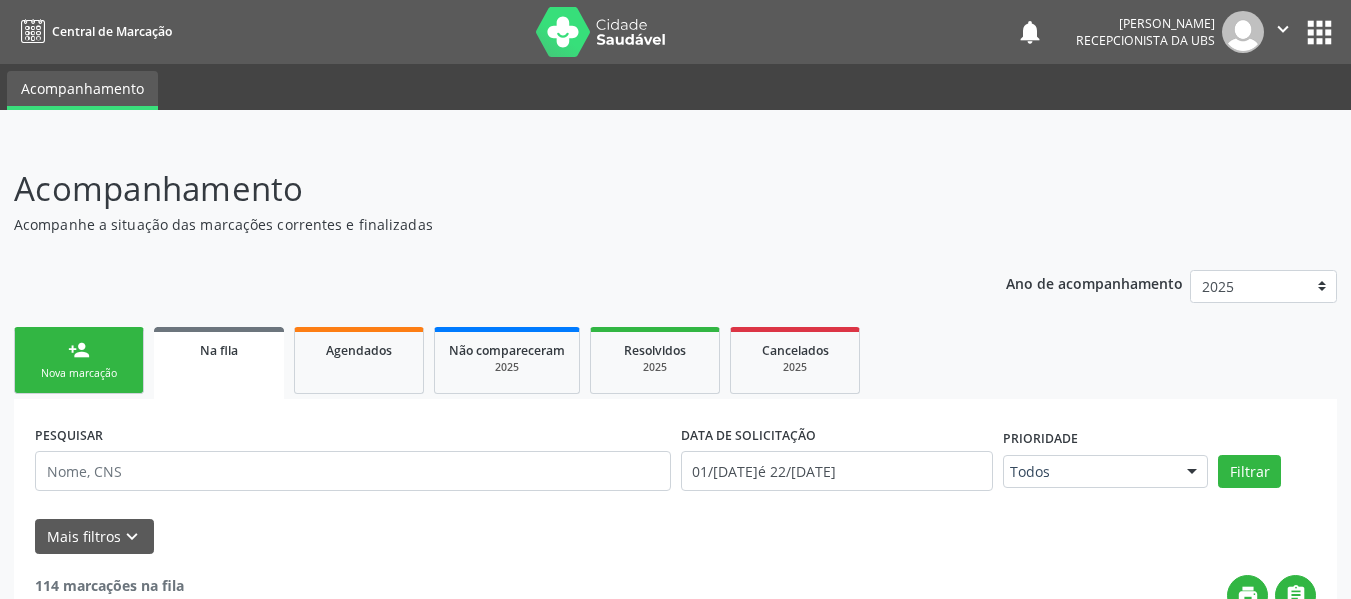 click on "person_add
Nova marcação" at bounding box center [79, 360] 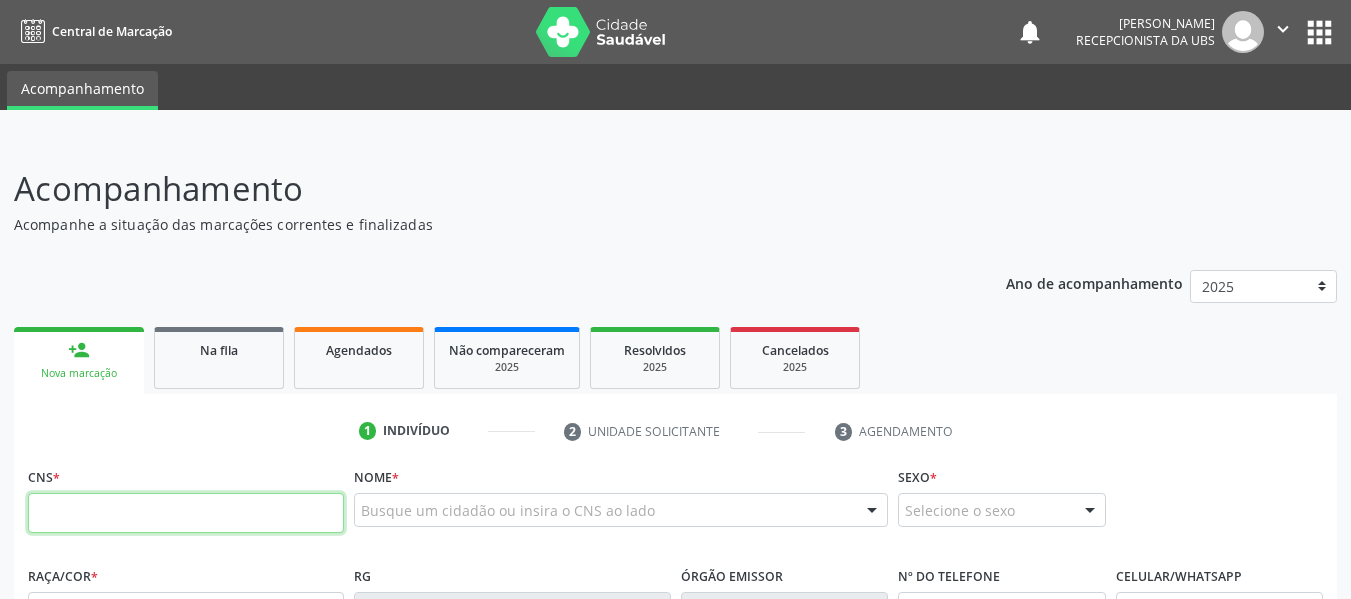 click at bounding box center [186, 513] 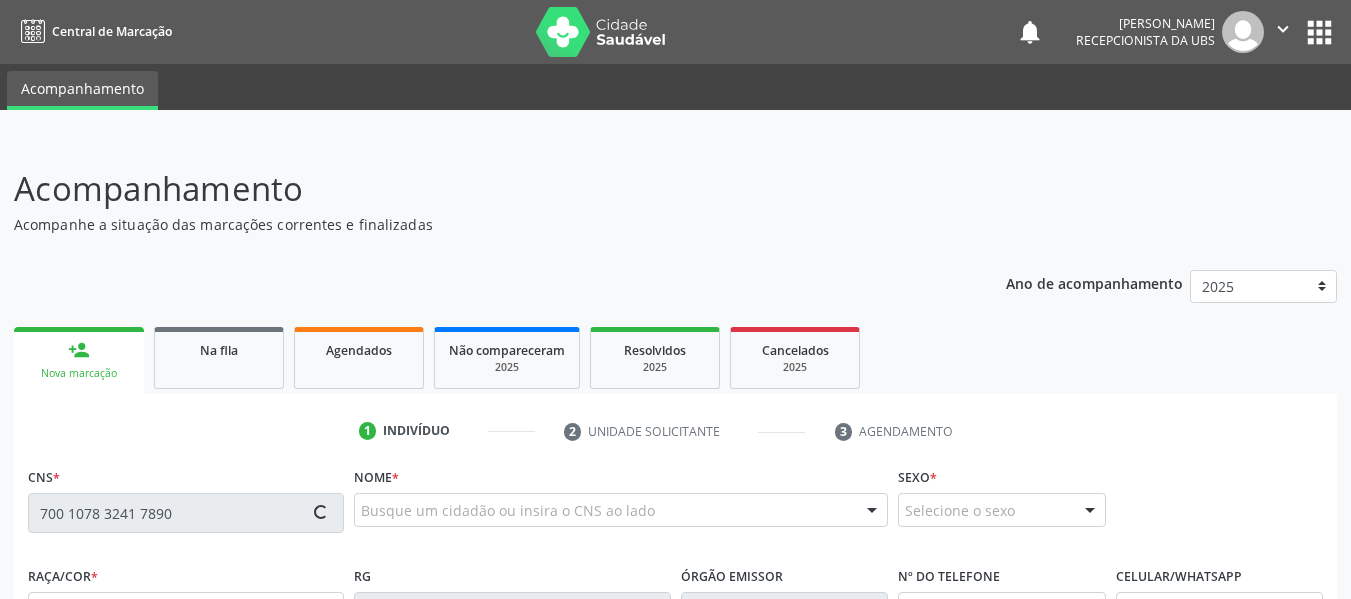 type on "700 1078 3241 7890" 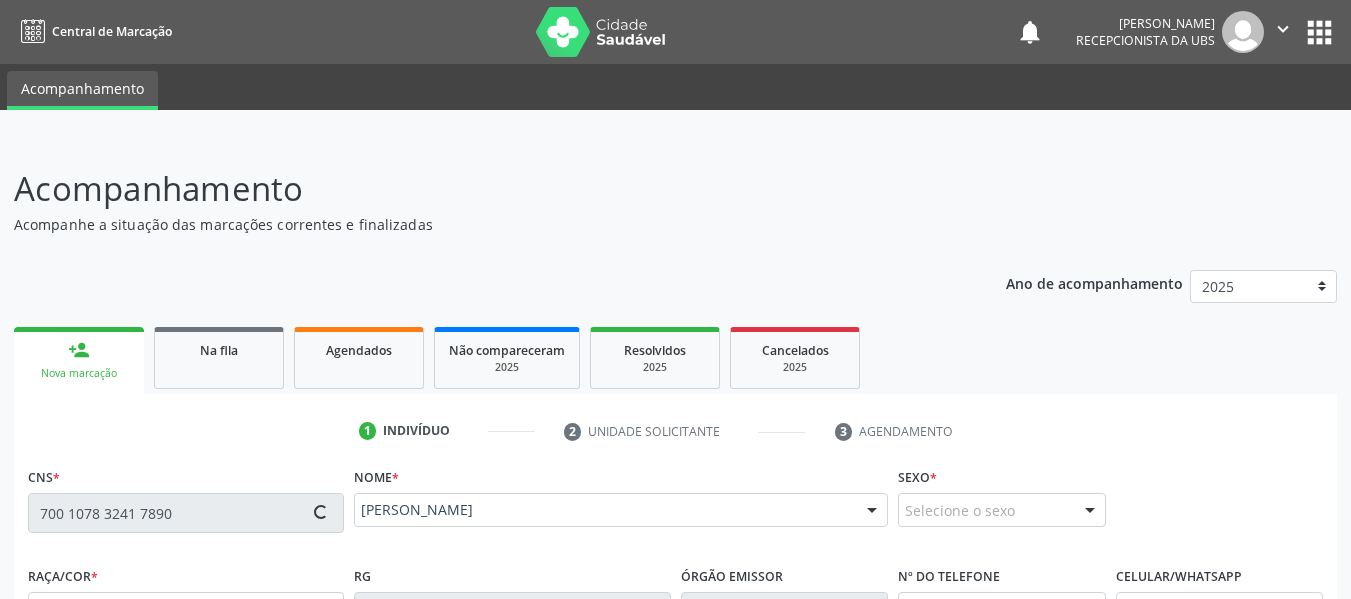 type on "(82) 99304-5246" 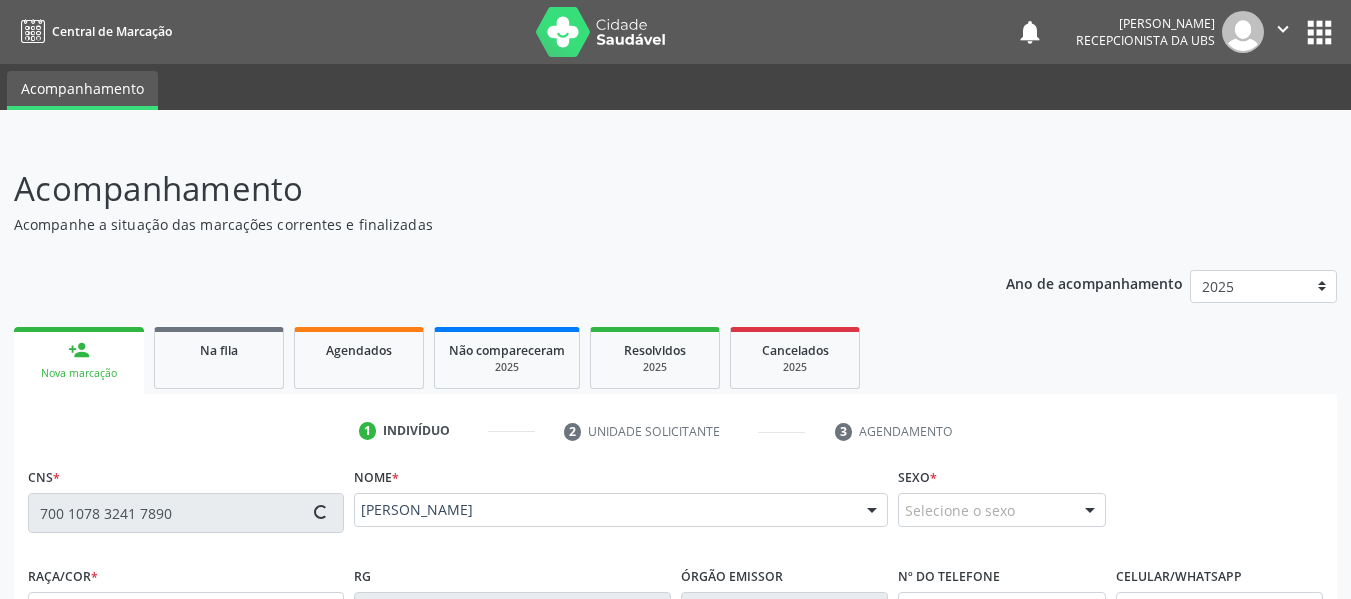 type on "03/04/1963" 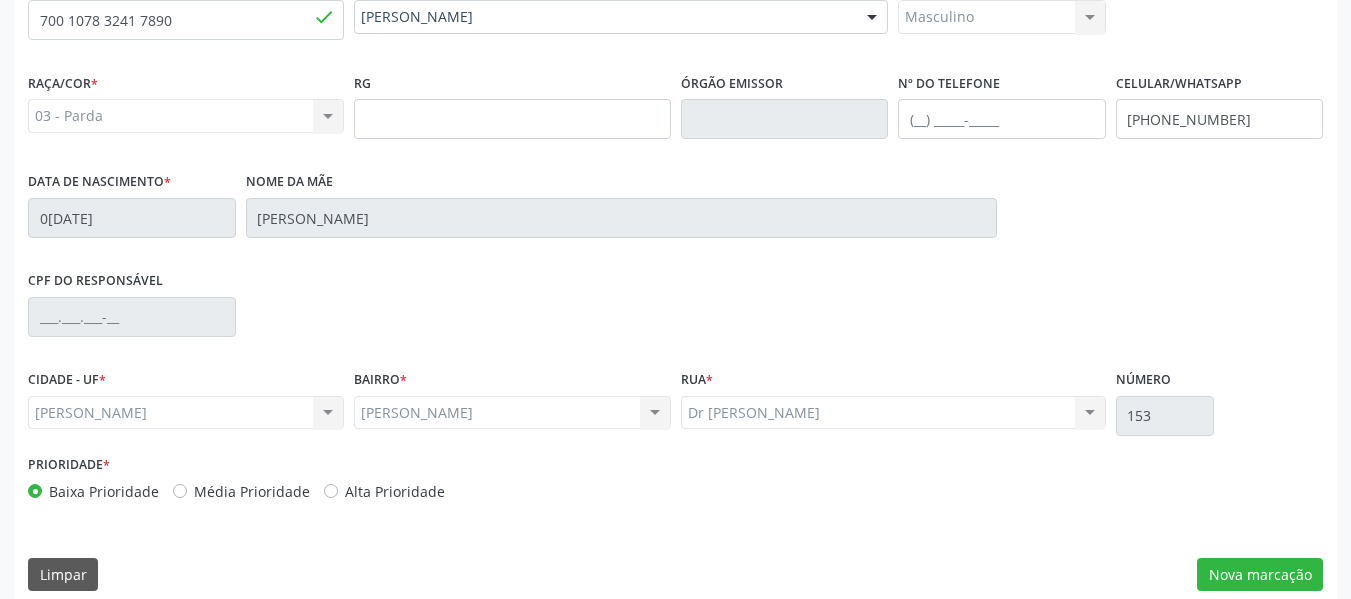 scroll, scrollTop: 513, scrollLeft: 0, axis: vertical 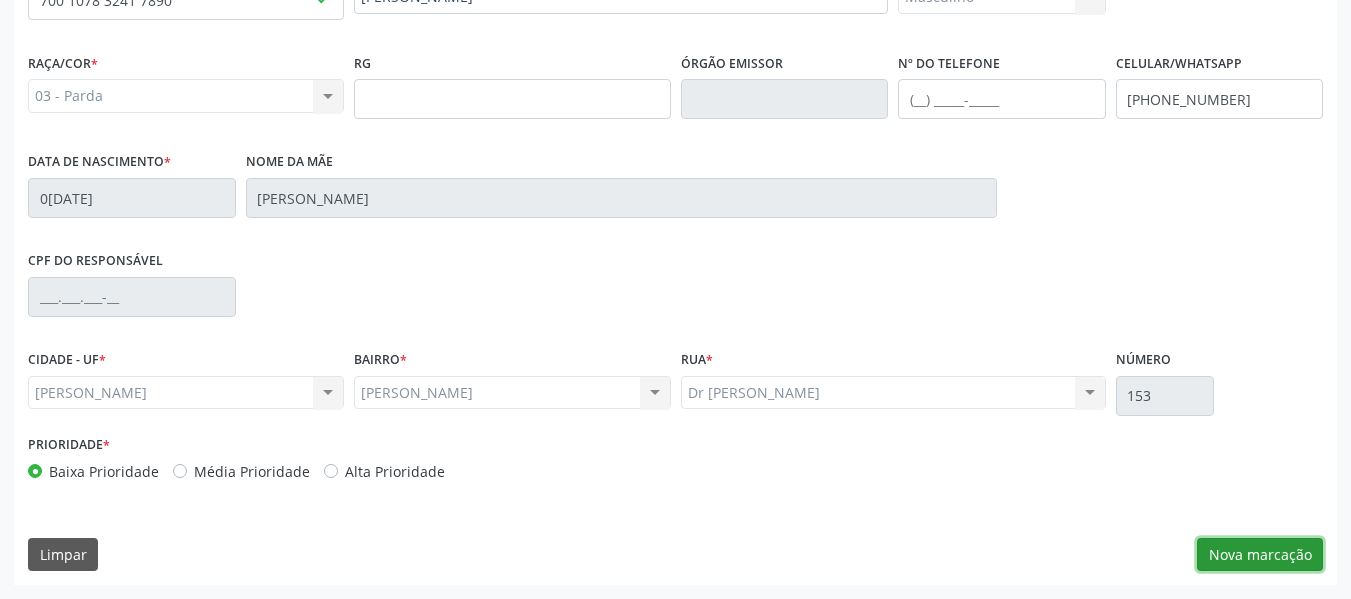 click on "Nova marcação" at bounding box center (1260, 555) 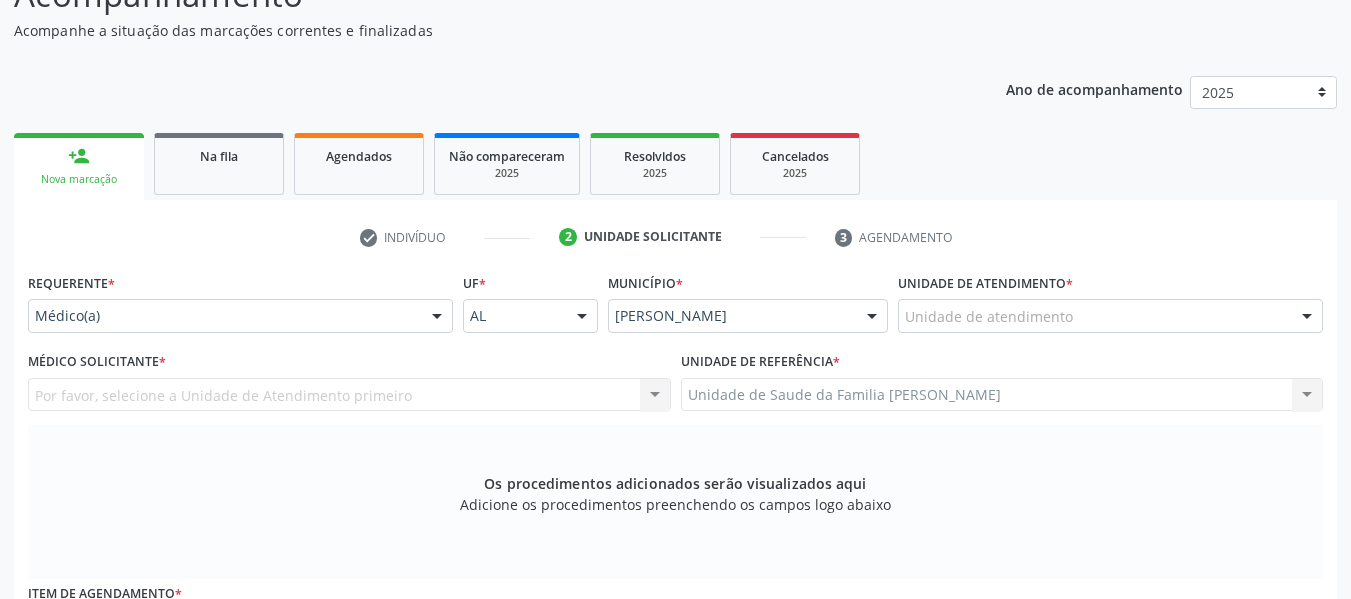 scroll, scrollTop: 100, scrollLeft: 0, axis: vertical 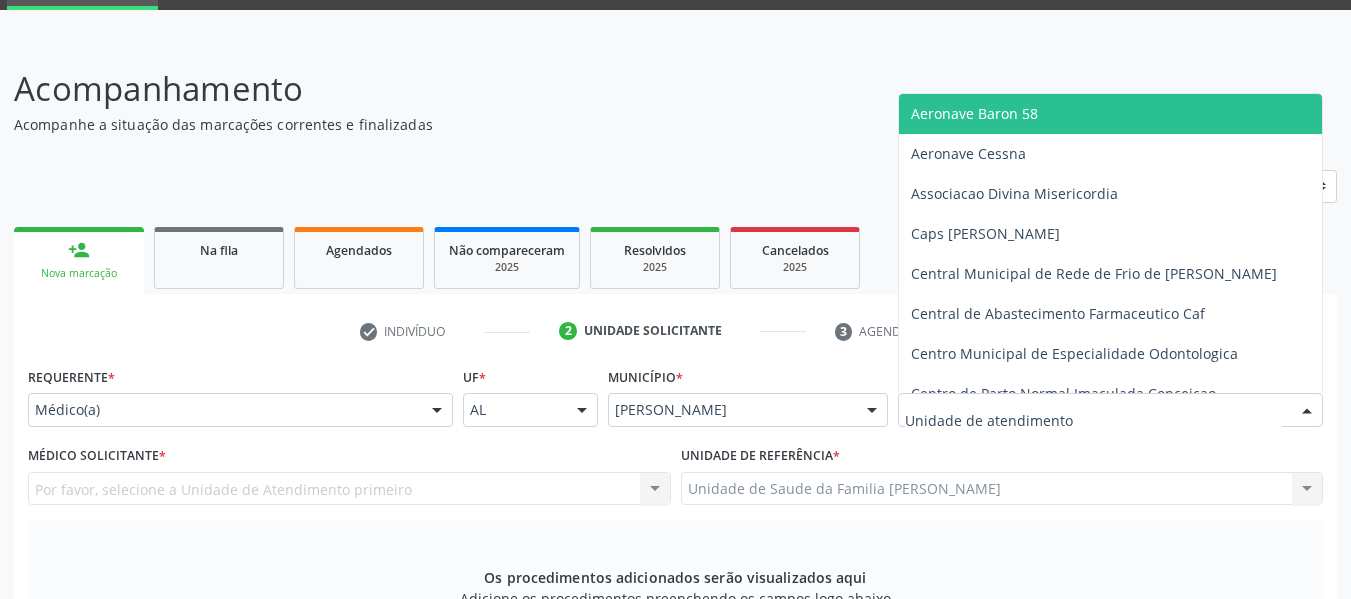 click at bounding box center [1307, 411] 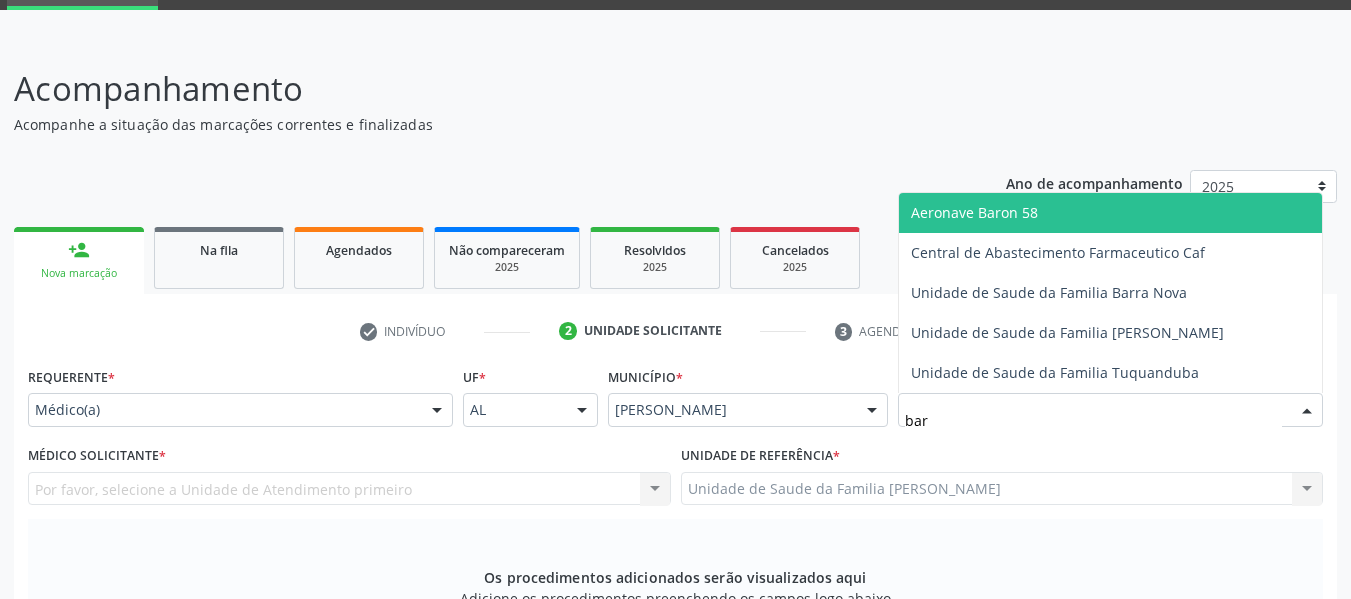 type on "barr" 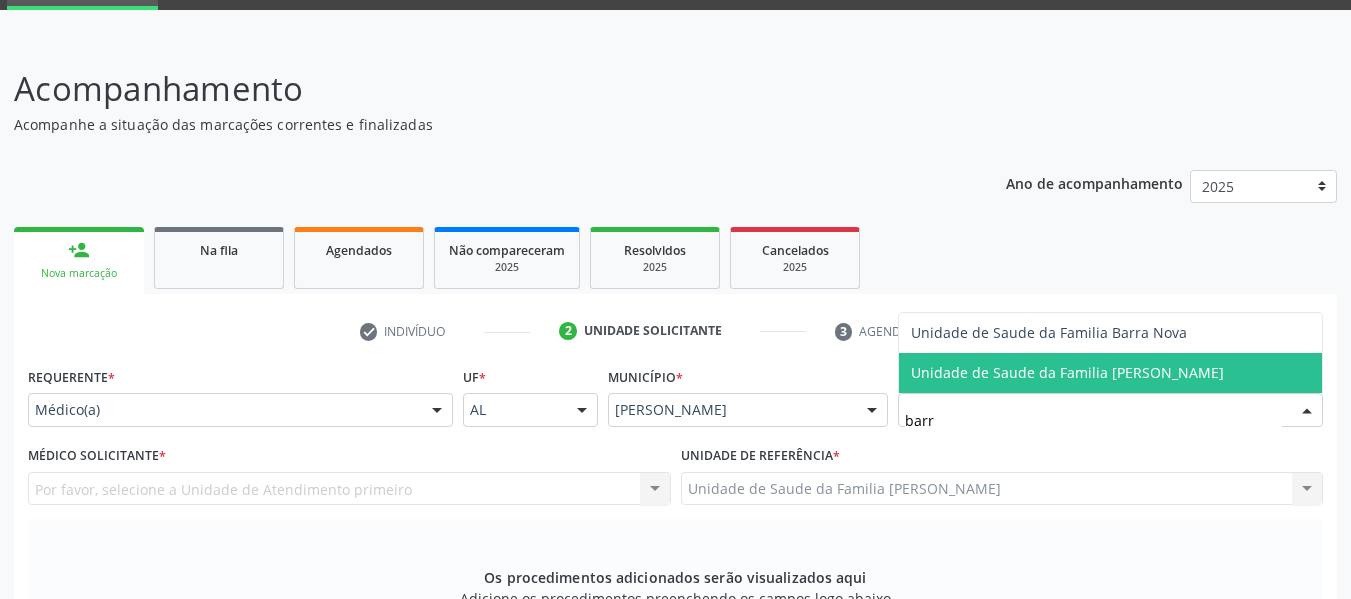 click on "Unidade de Saude da Familia [PERSON_NAME]" at bounding box center [1067, 372] 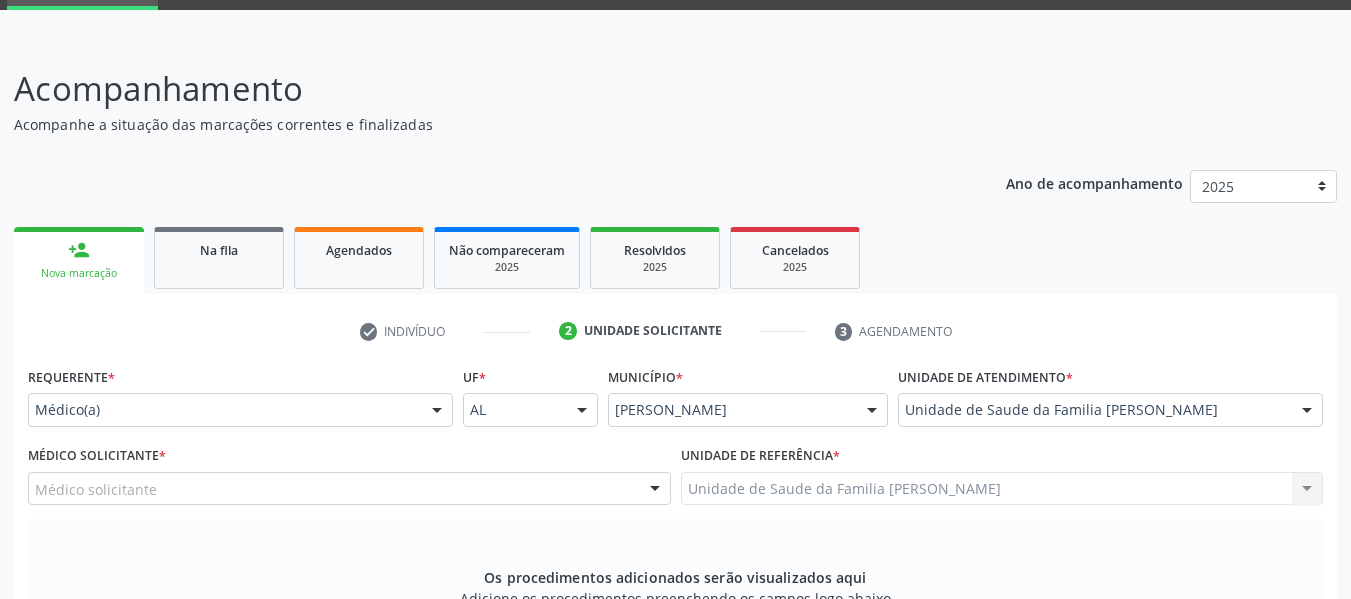click at bounding box center [655, 490] 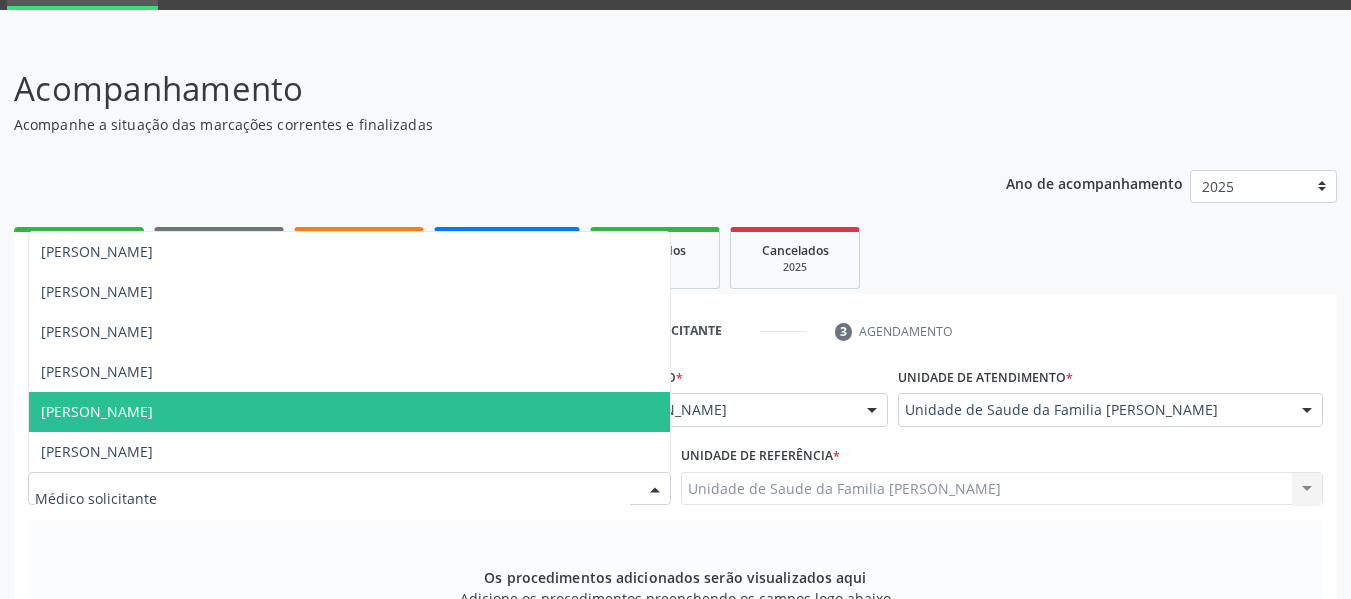 click on "[PERSON_NAME]" at bounding box center (97, 411) 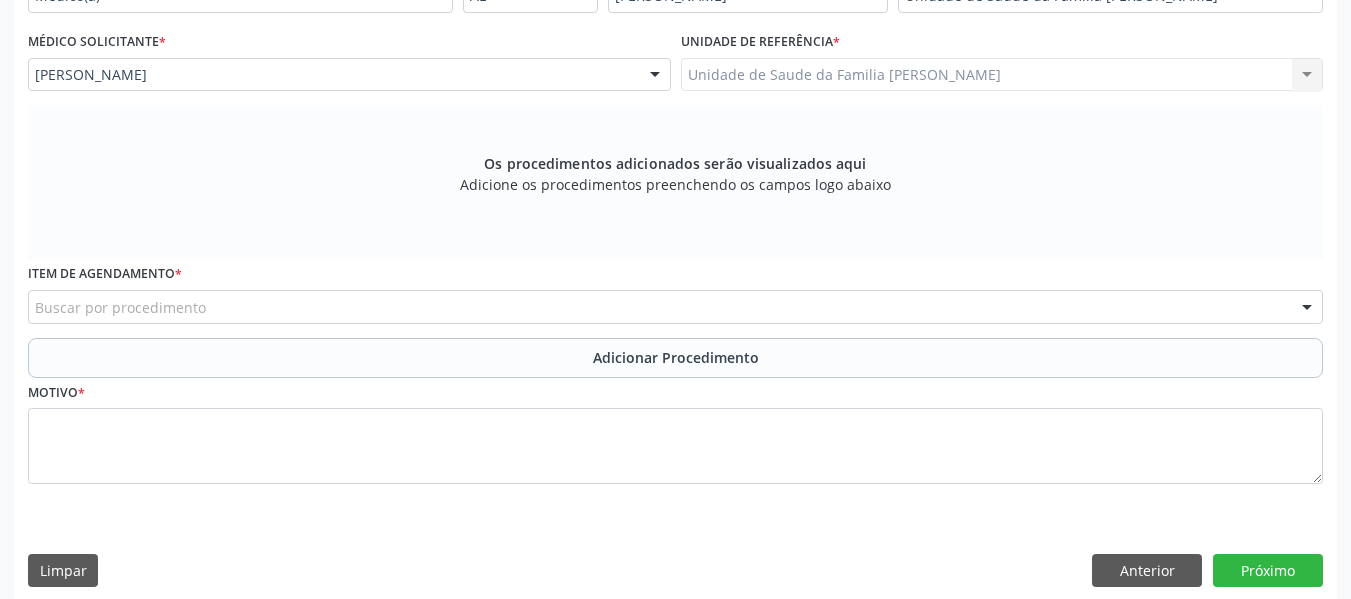 scroll, scrollTop: 530, scrollLeft: 0, axis: vertical 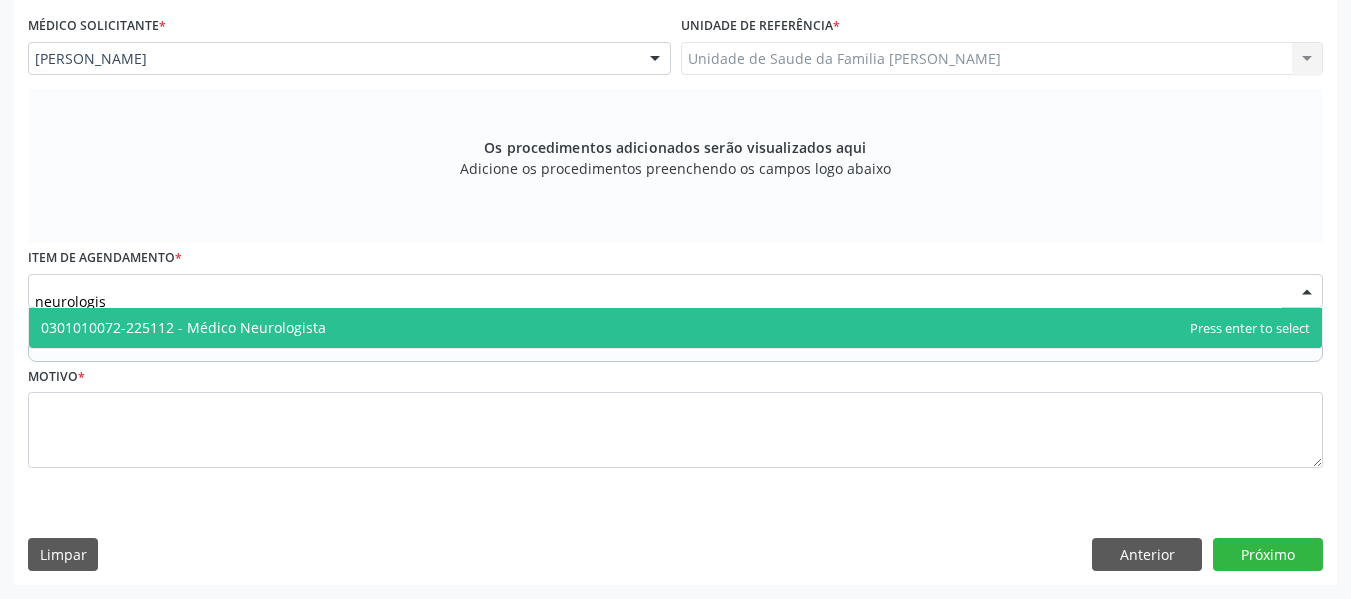 type on "neurologist" 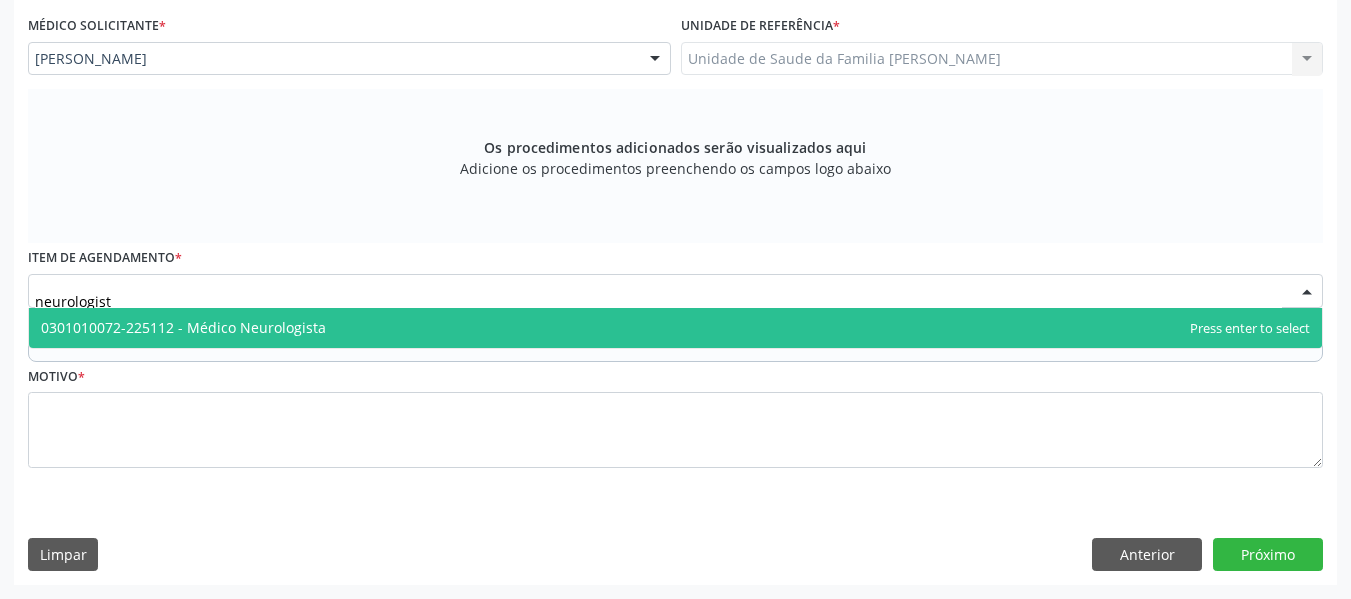 click on "0301010072-225112 - Médico Neurologista" at bounding box center [183, 327] 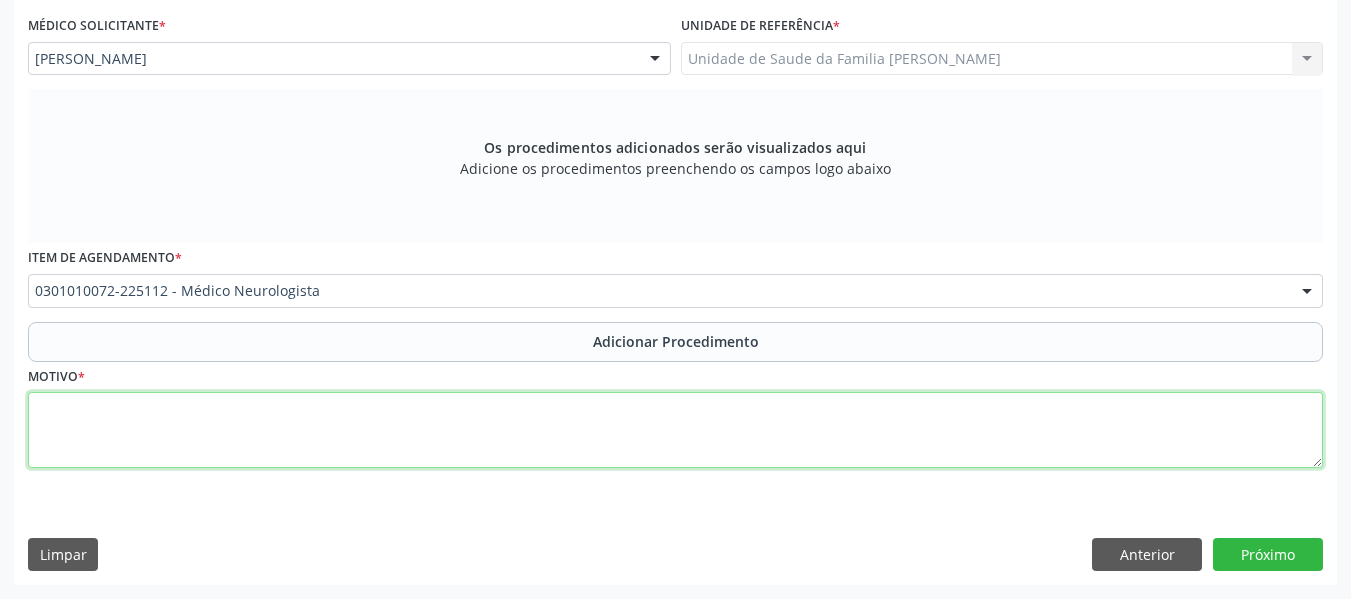 click at bounding box center [675, 430] 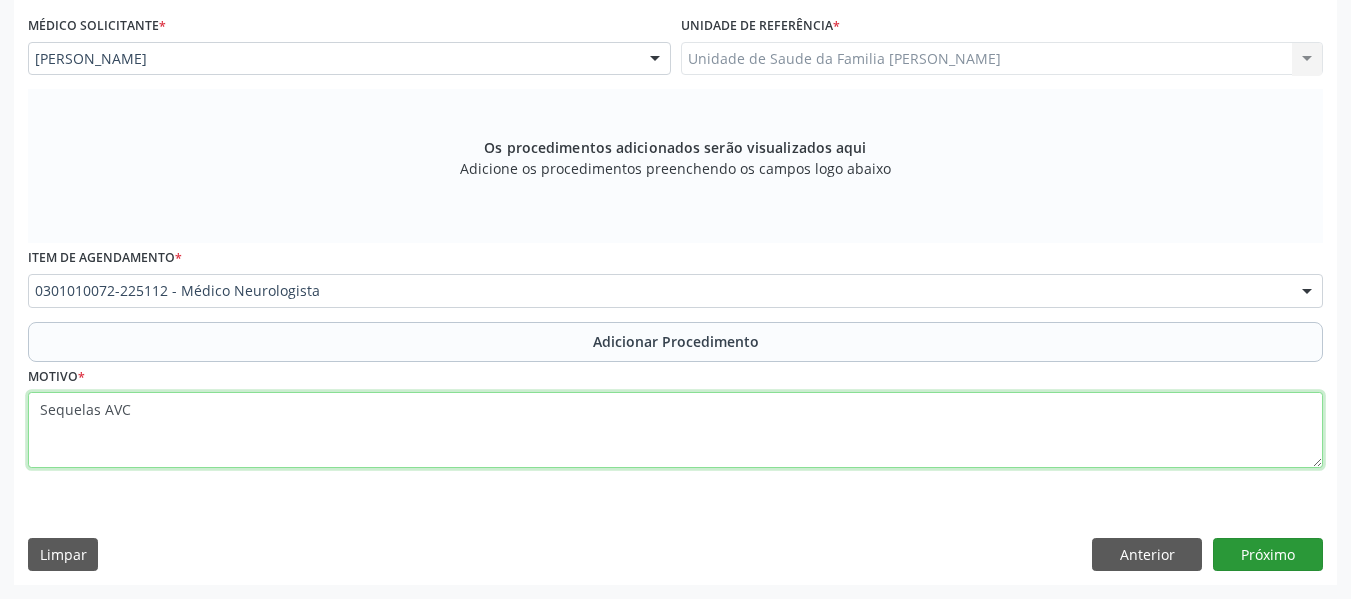 type on "Sequelas AVC" 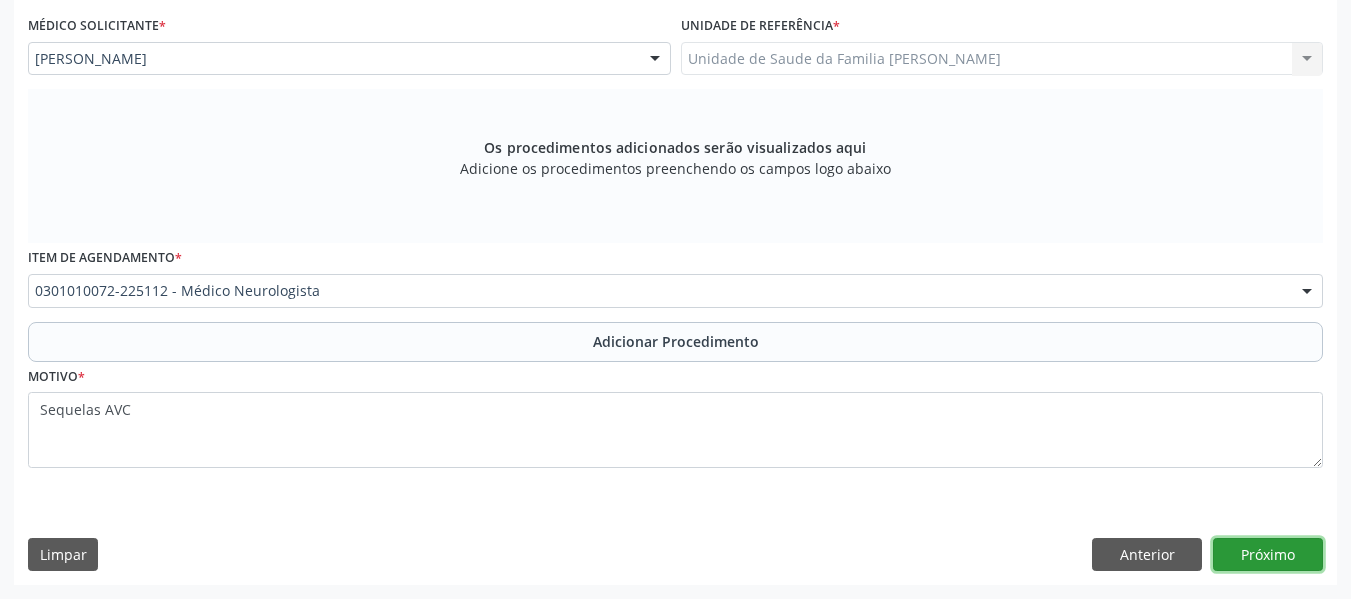 click on "Próximo" at bounding box center (1268, 555) 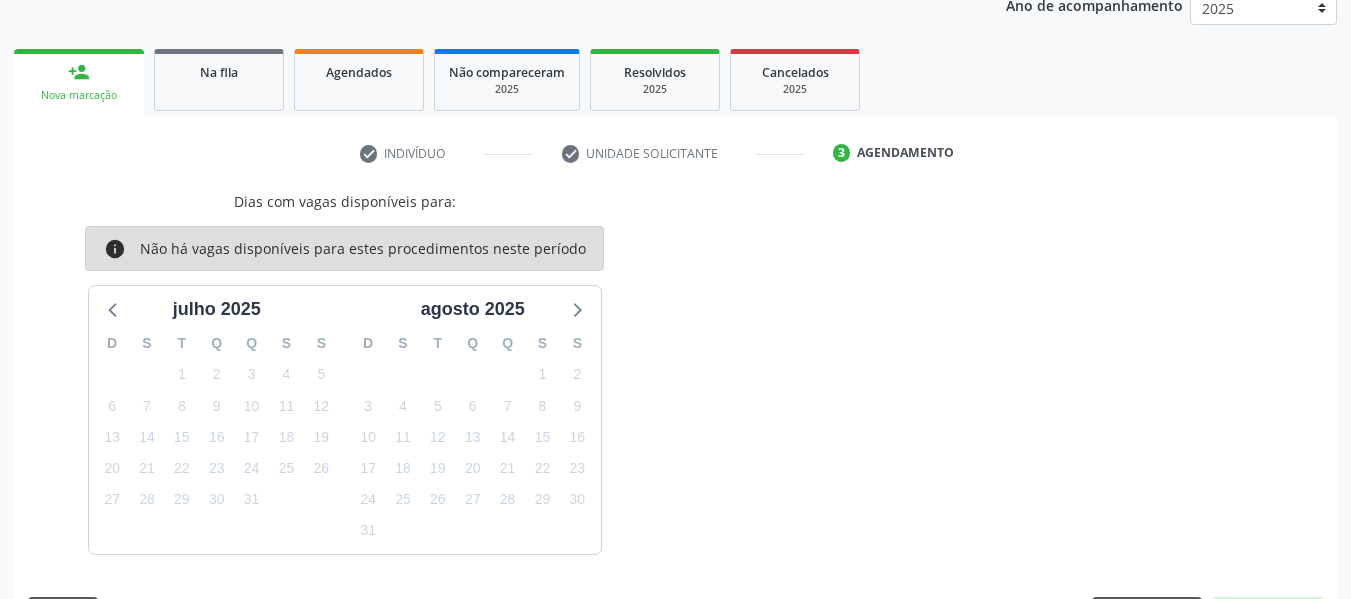 scroll, scrollTop: 337, scrollLeft: 0, axis: vertical 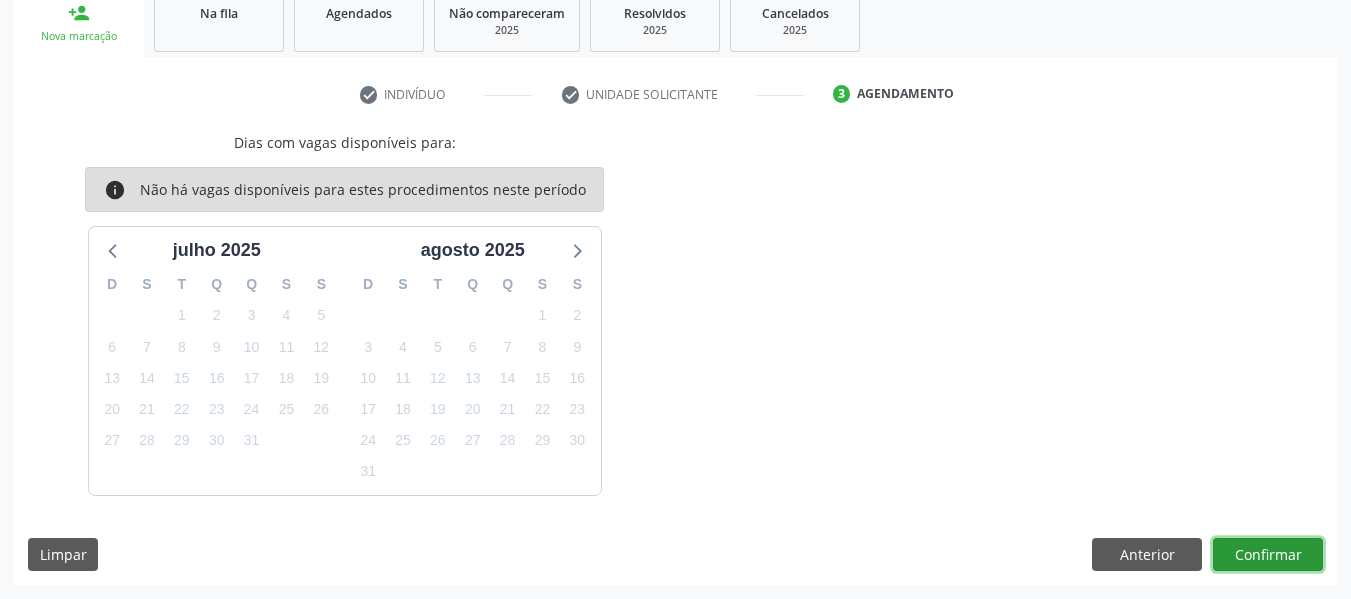 click on "Confirmar" at bounding box center [1268, 555] 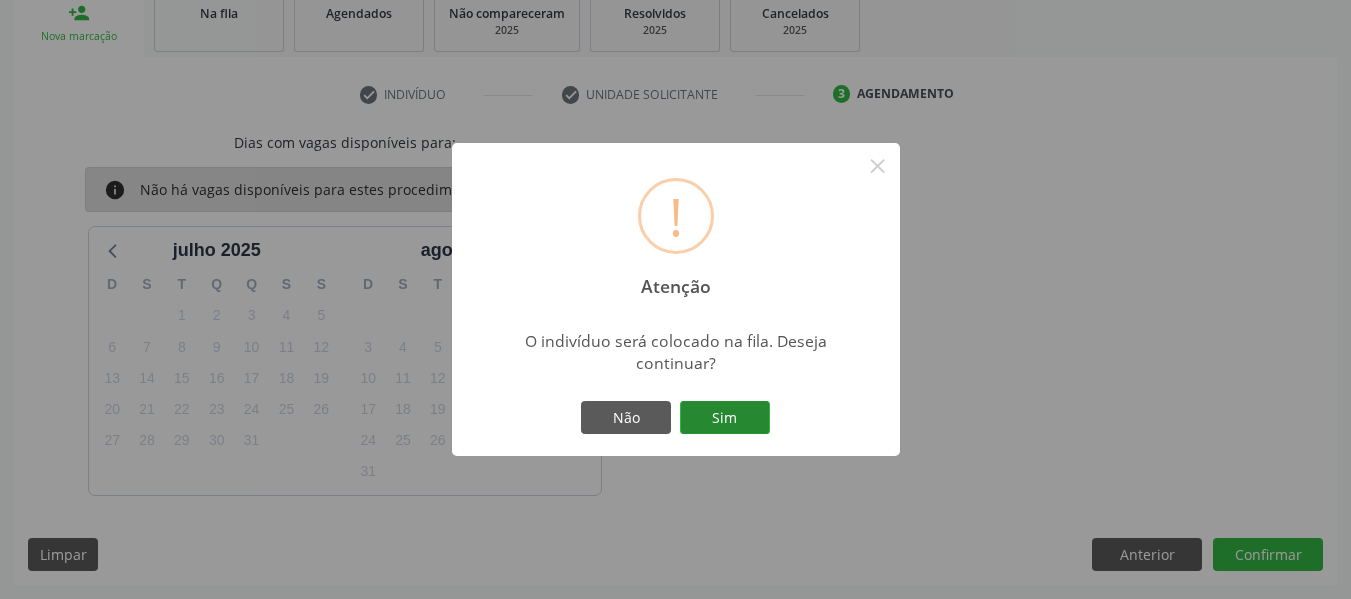 click on "Sim" at bounding box center [725, 418] 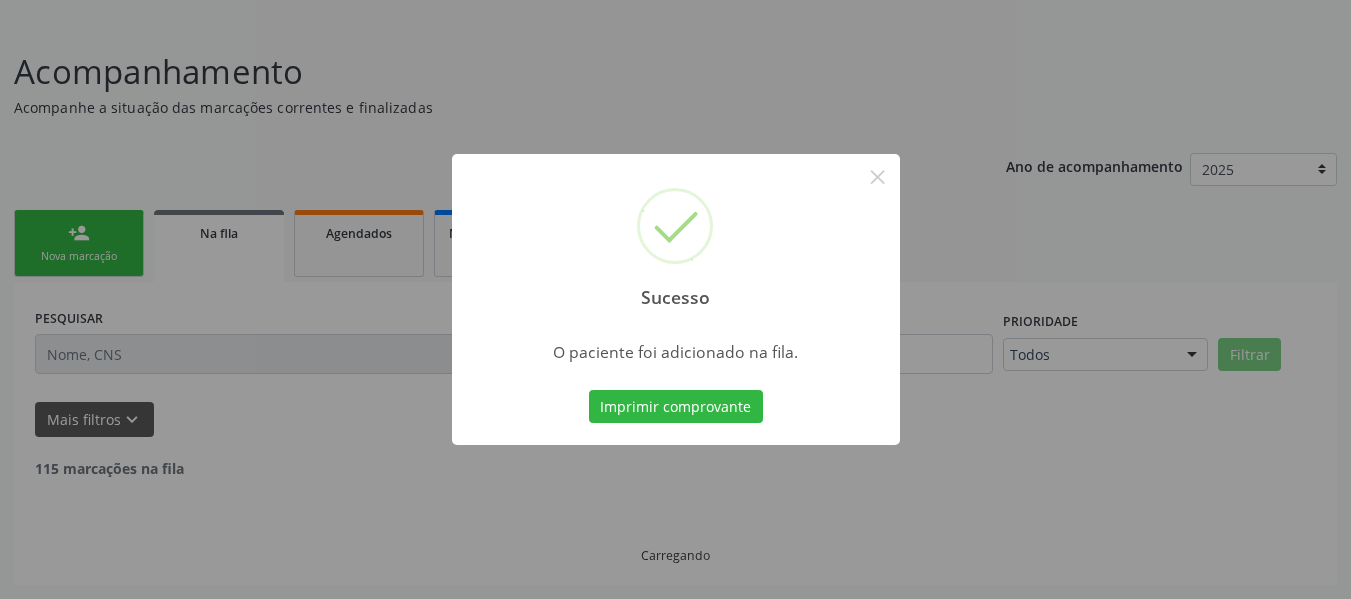 scroll, scrollTop: 96, scrollLeft: 0, axis: vertical 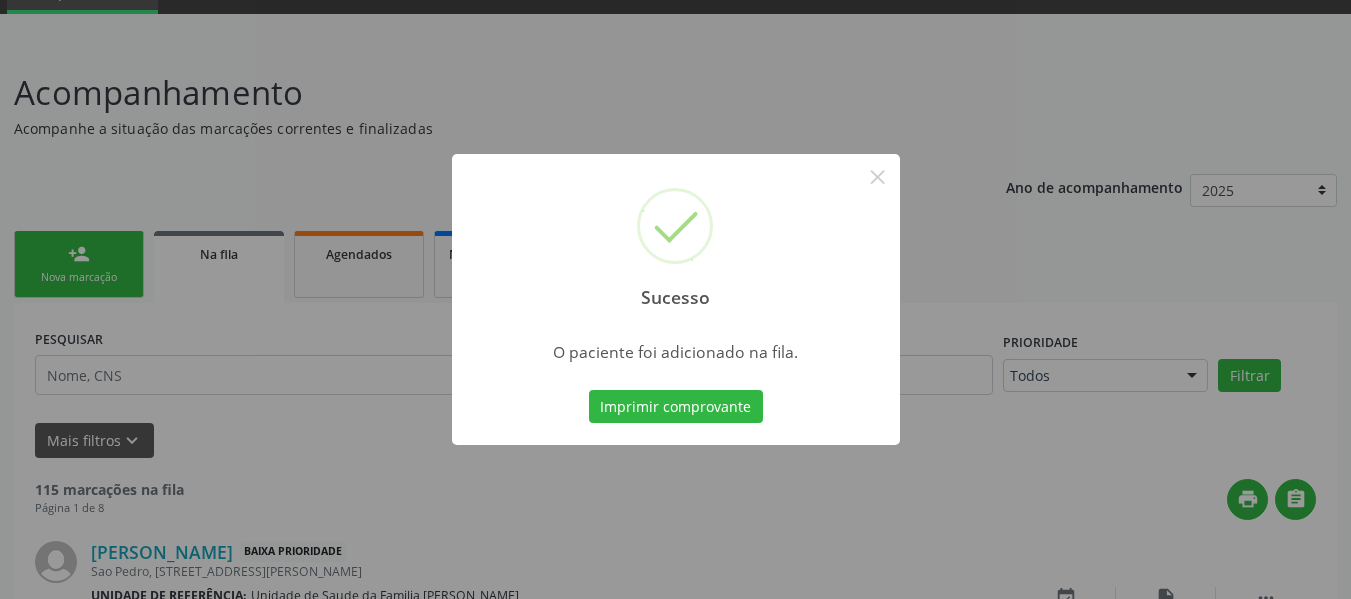 click on "Sucesso × O paciente foi adicionado na fila. Imprimir comprovante Cancel" at bounding box center [675, 299] 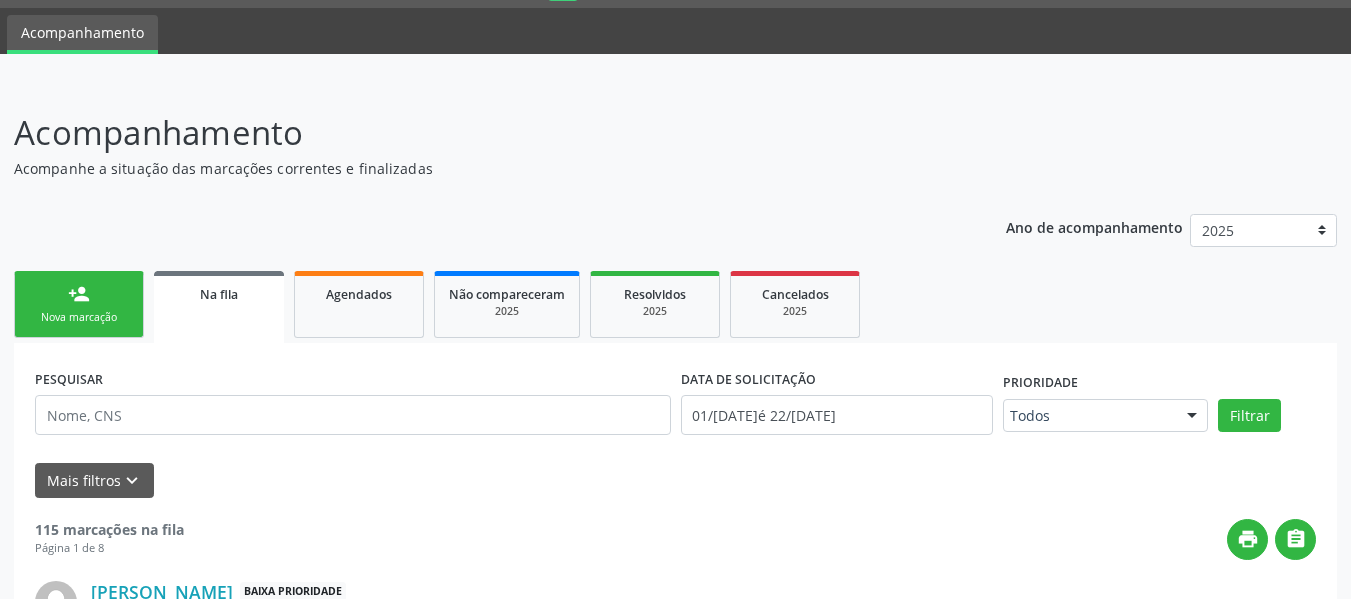 scroll, scrollTop: 0, scrollLeft: 0, axis: both 